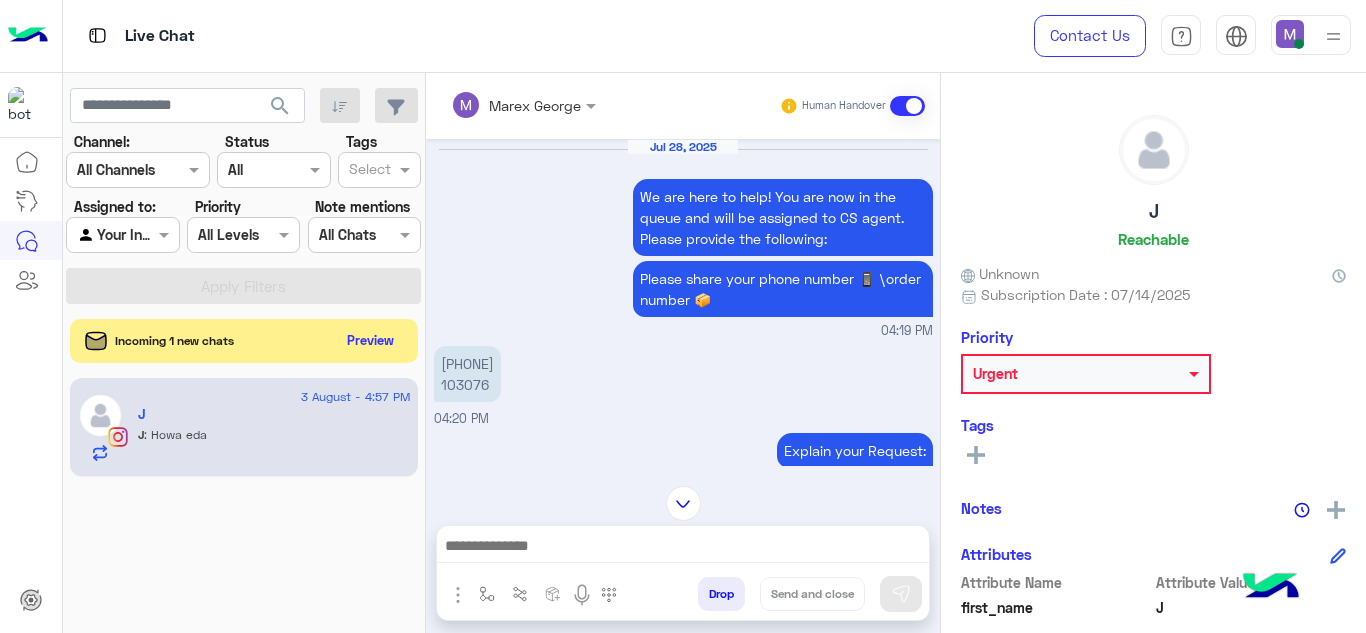 scroll, scrollTop: 0, scrollLeft: 0, axis: both 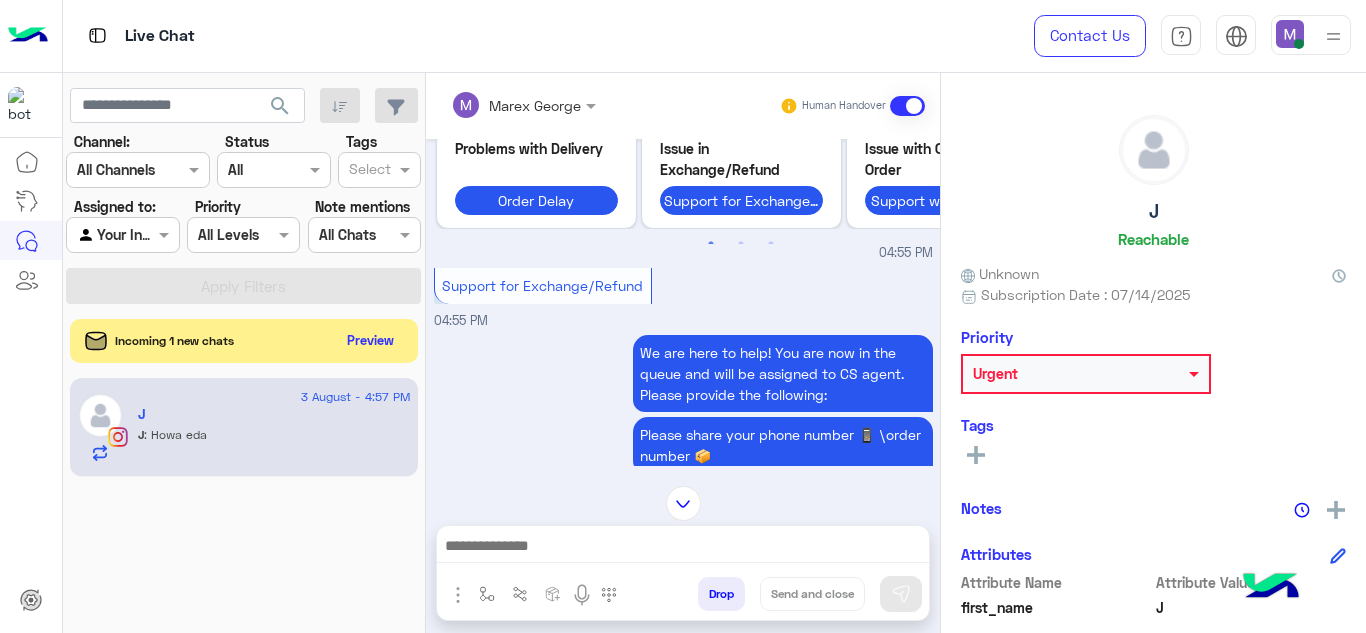 click at bounding box center (1311, 35) 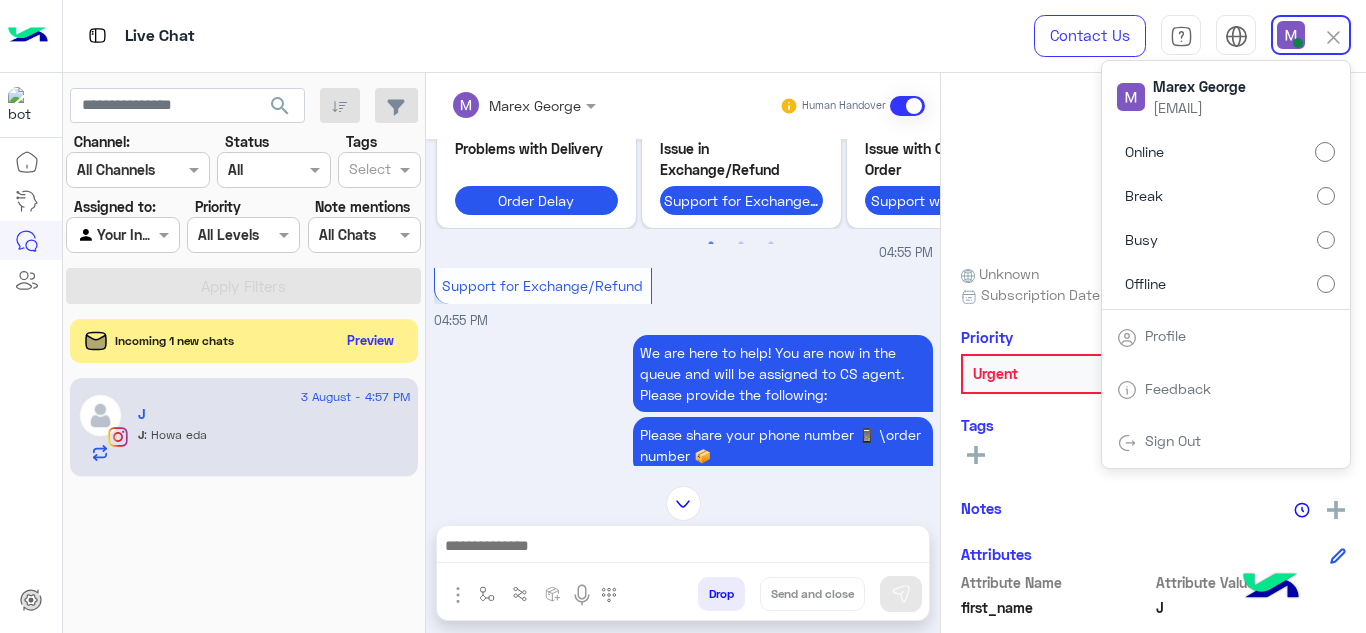click at bounding box center [1311, 35] 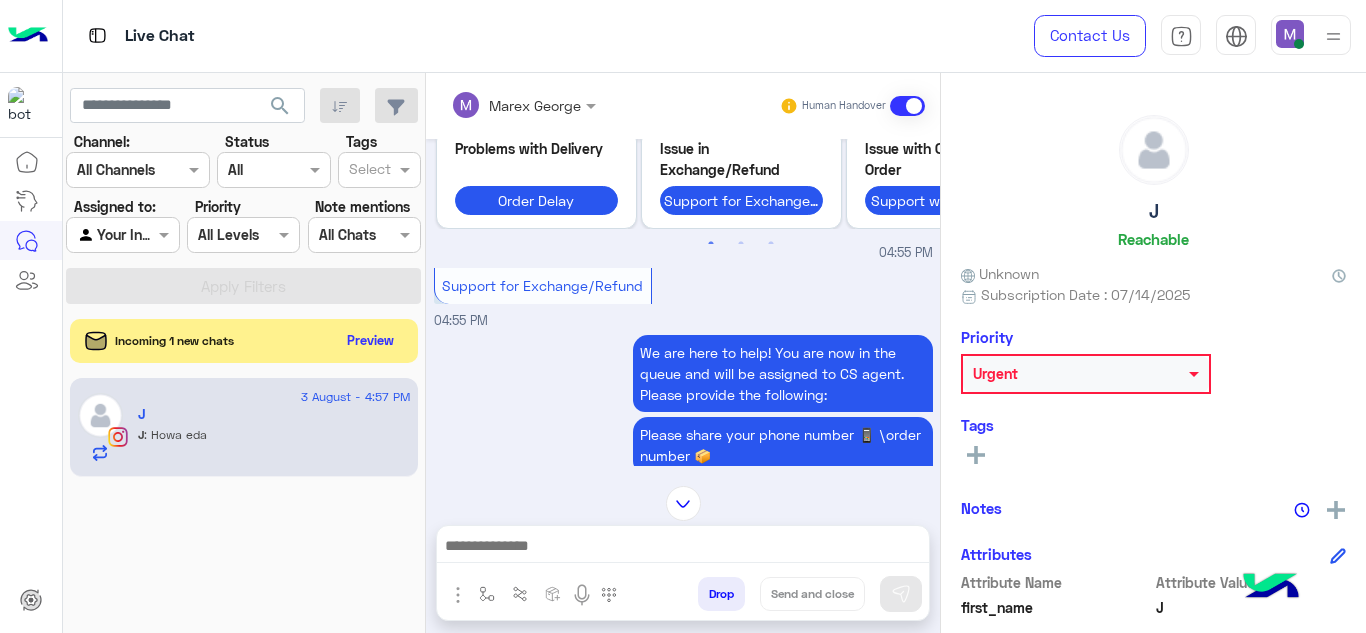 click at bounding box center (1290, 34) 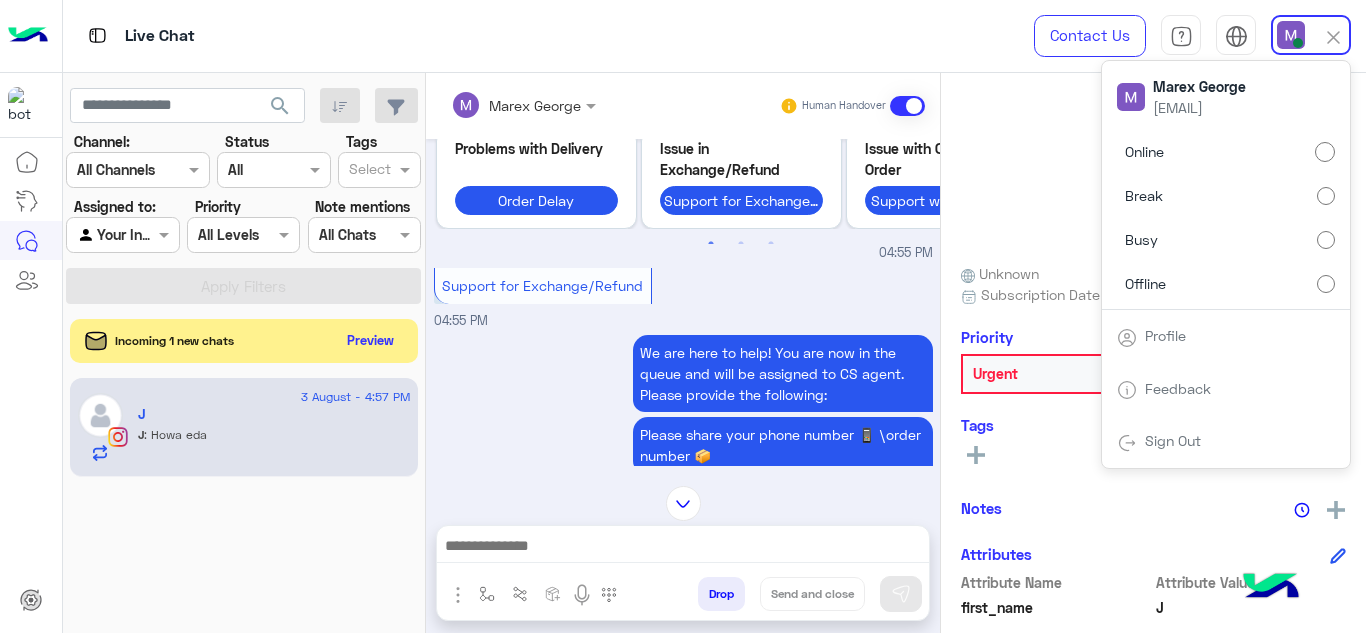 click at bounding box center [1291, 35] 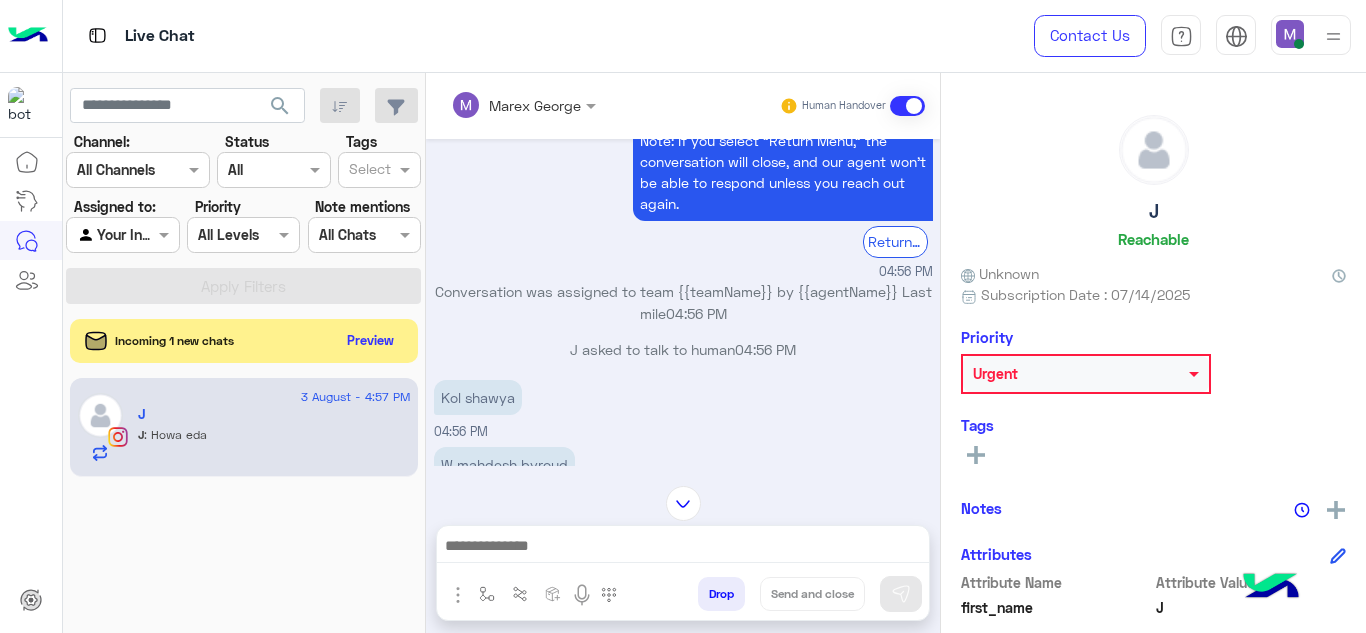 scroll, scrollTop: 4552, scrollLeft: 0, axis: vertical 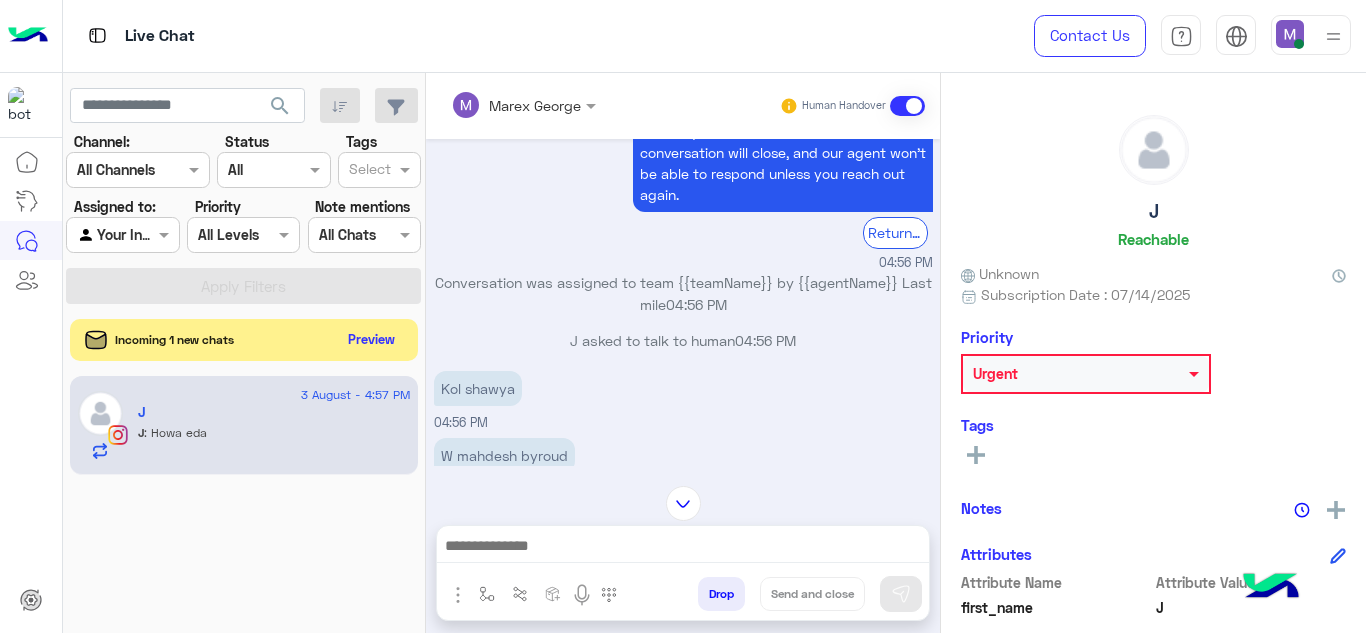 click on "Preview" 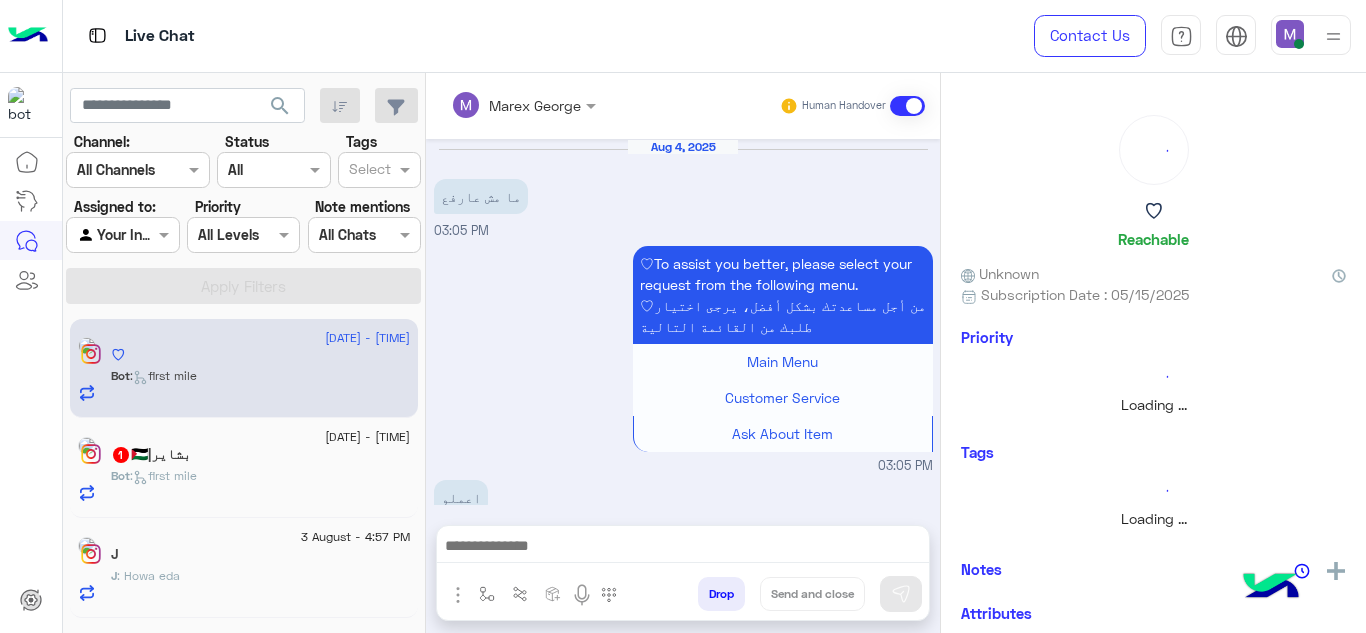 scroll, scrollTop: 1004, scrollLeft: 0, axis: vertical 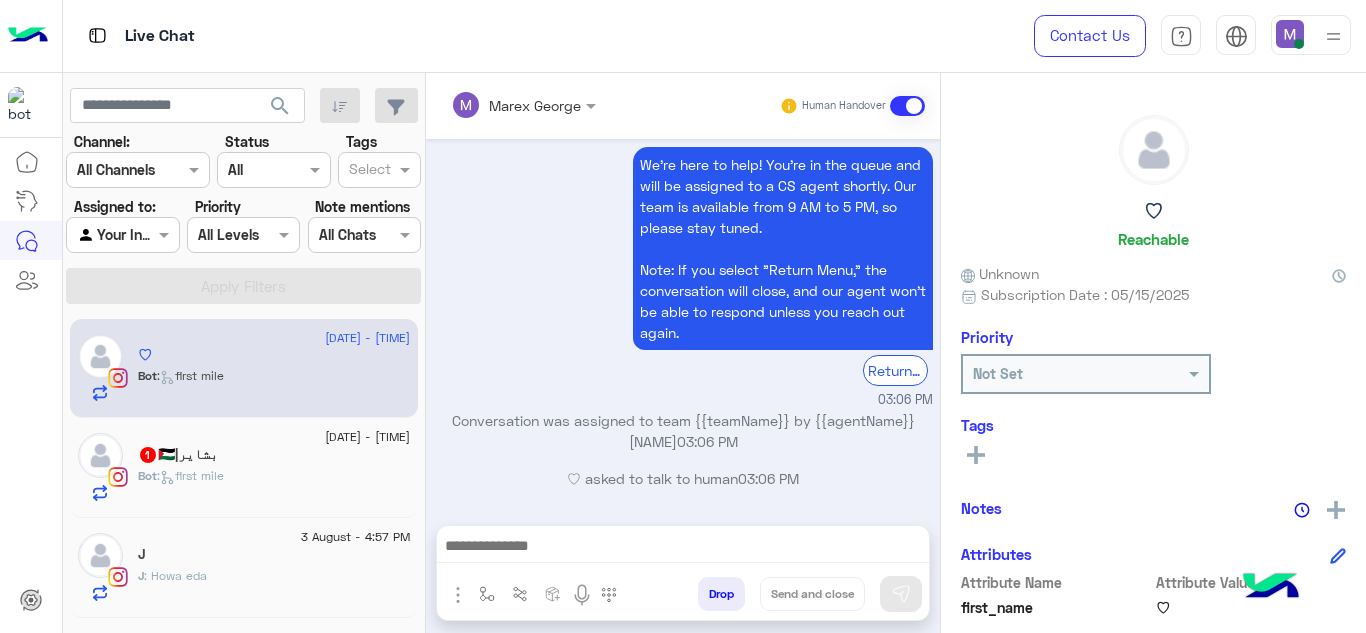 click on "J" 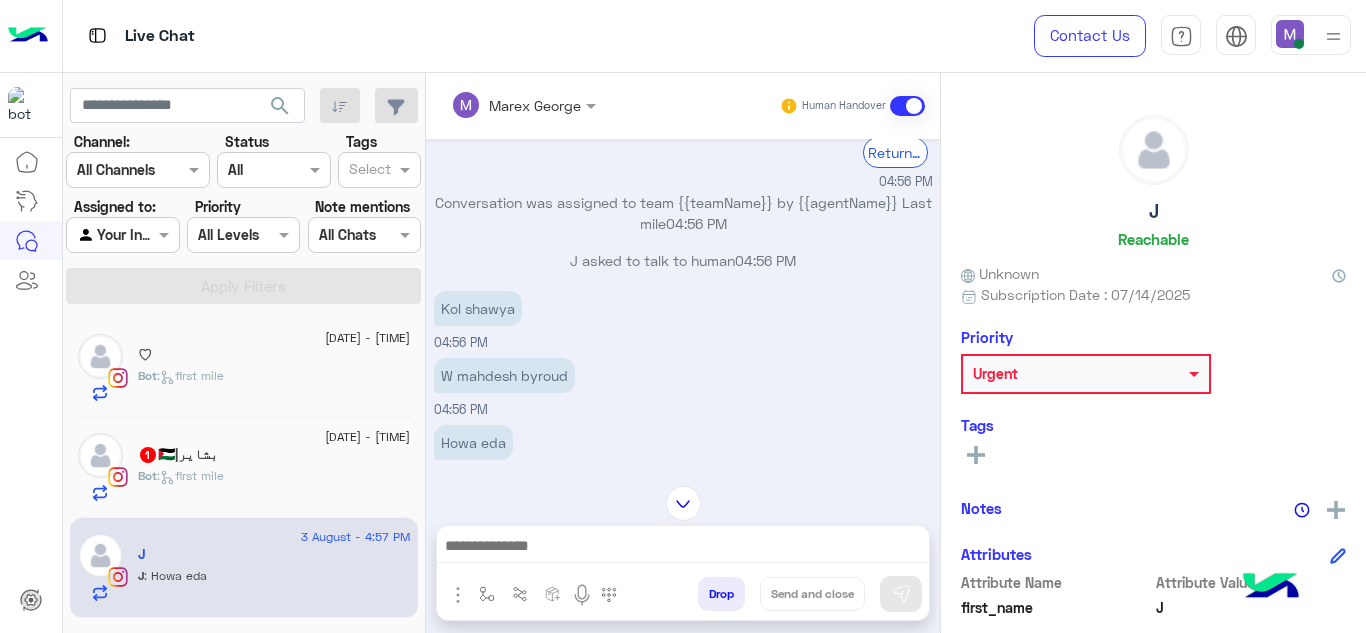 scroll, scrollTop: 412, scrollLeft: 0, axis: vertical 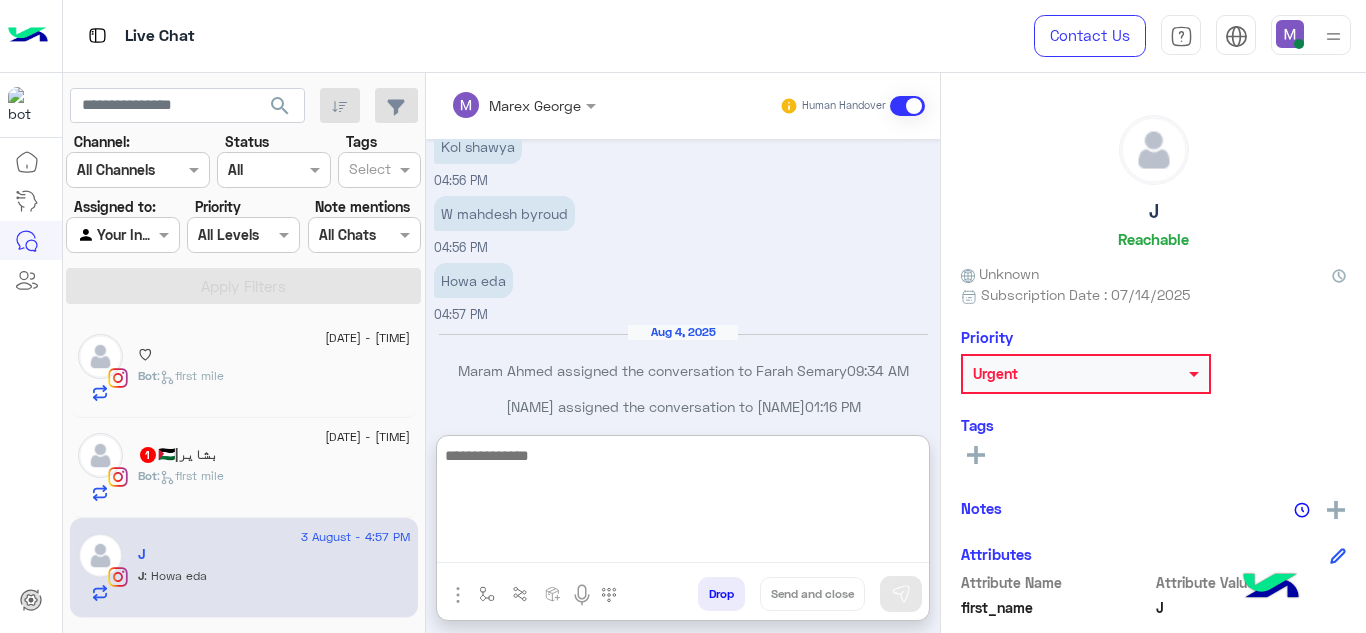 click at bounding box center (683, 503) 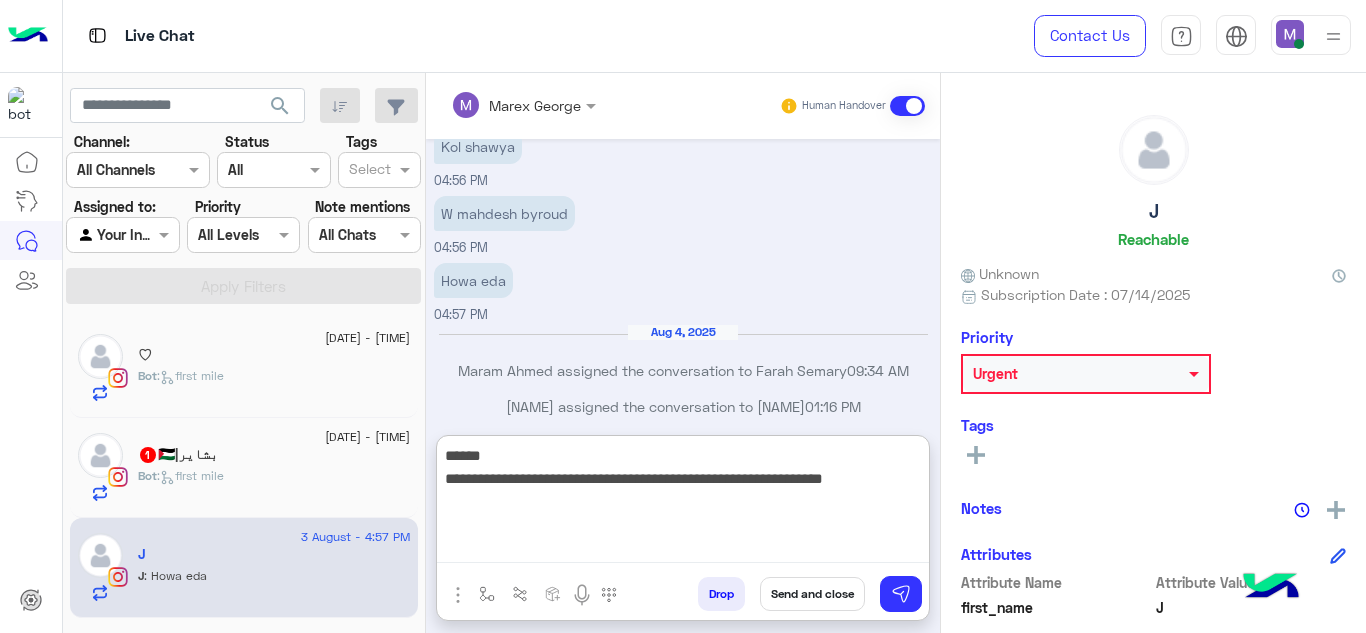 click on "**********" at bounding box center [683, 503] 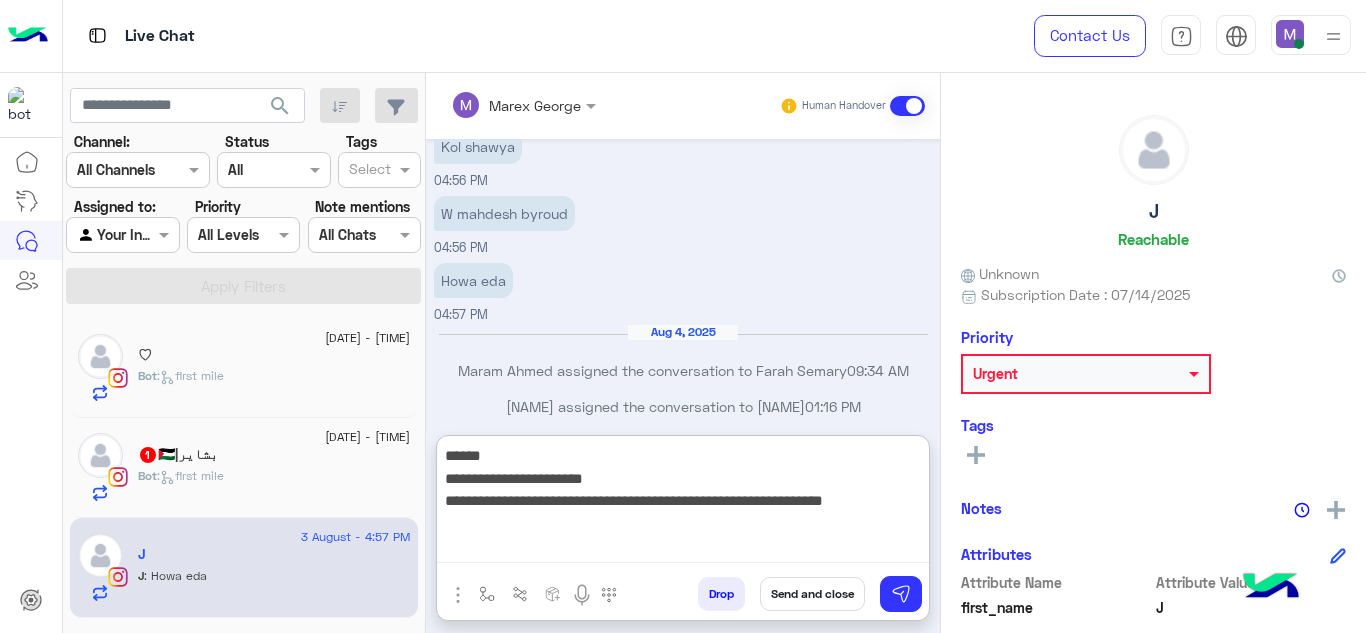type on "**********" 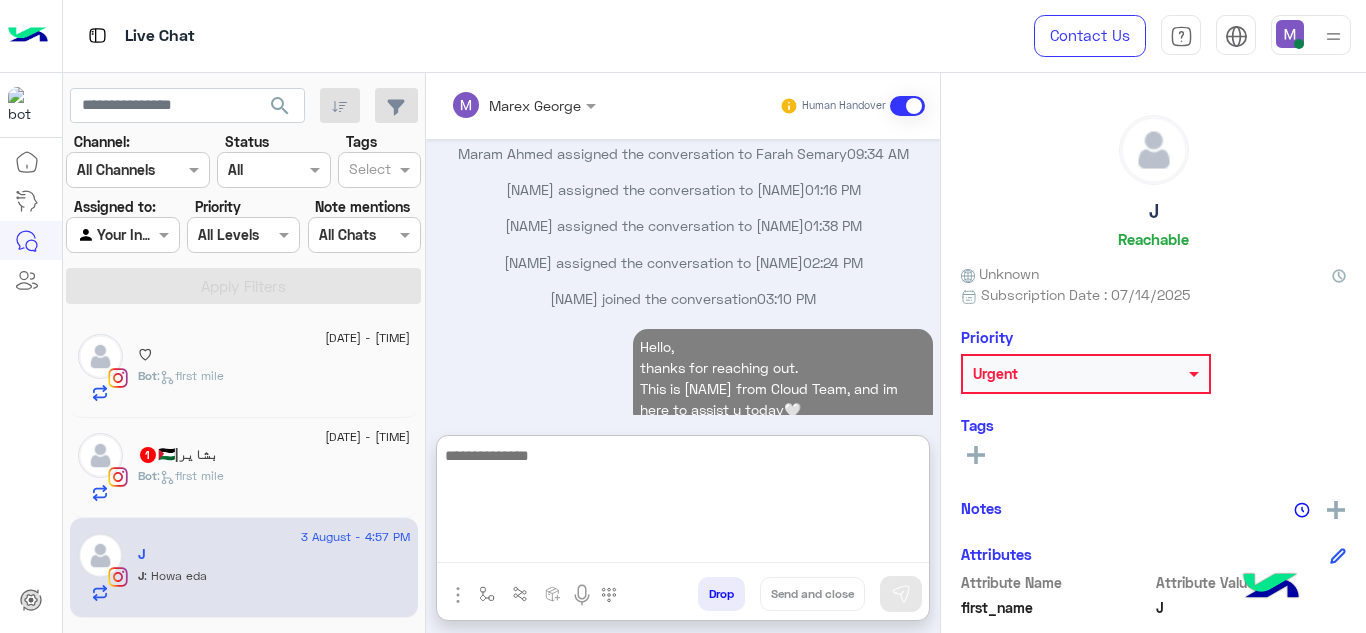 scroll, scrollTop: 666, scrollLeft: 0, axis: vertical 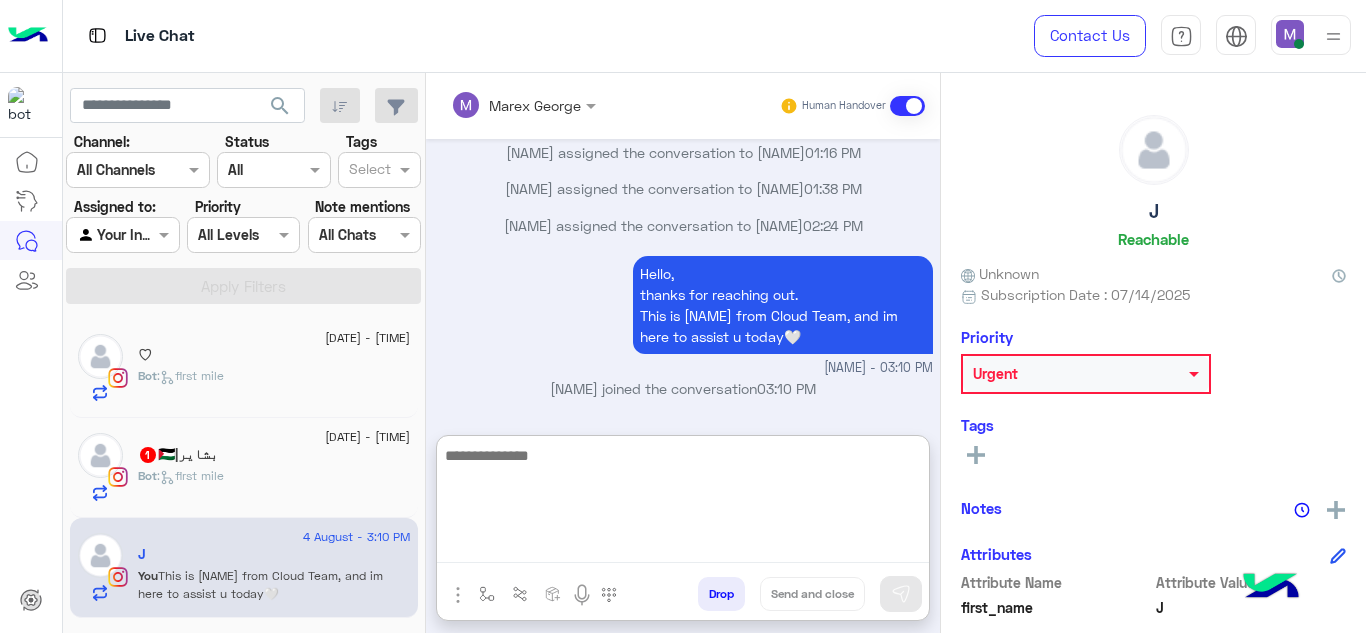 click at bounding box center [683, 503] 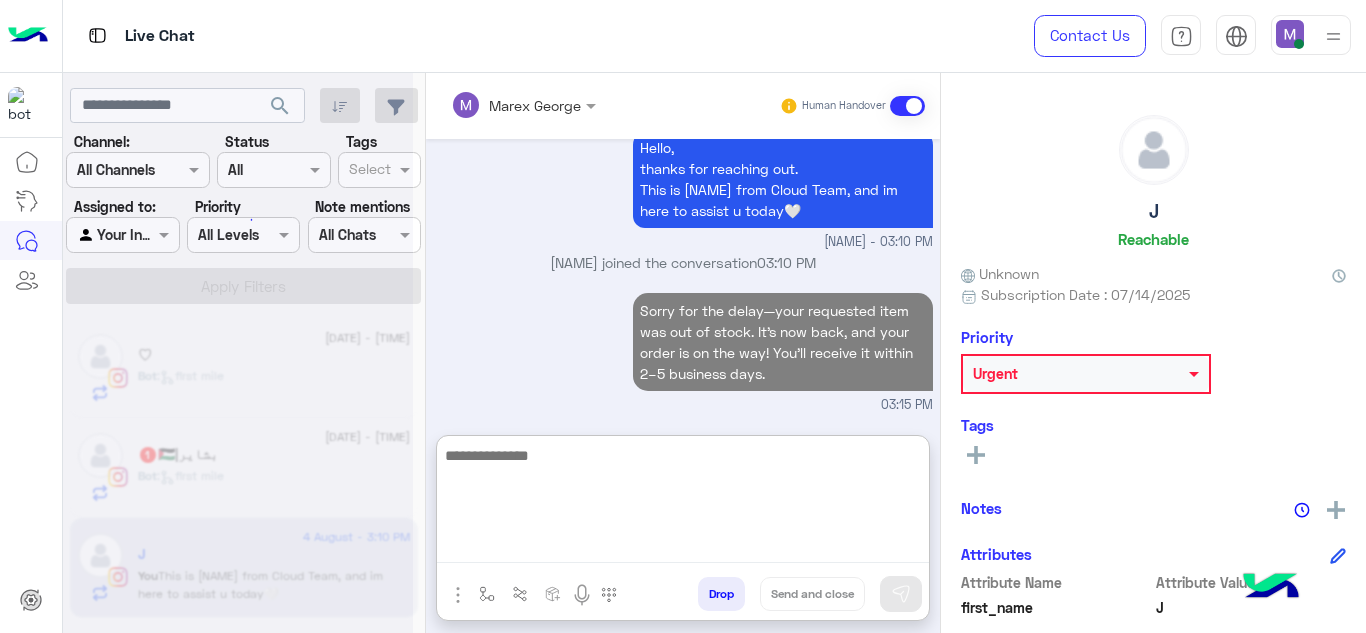 scroll, scrollTop: 4277, scrollLeft: 0, axis: vertical 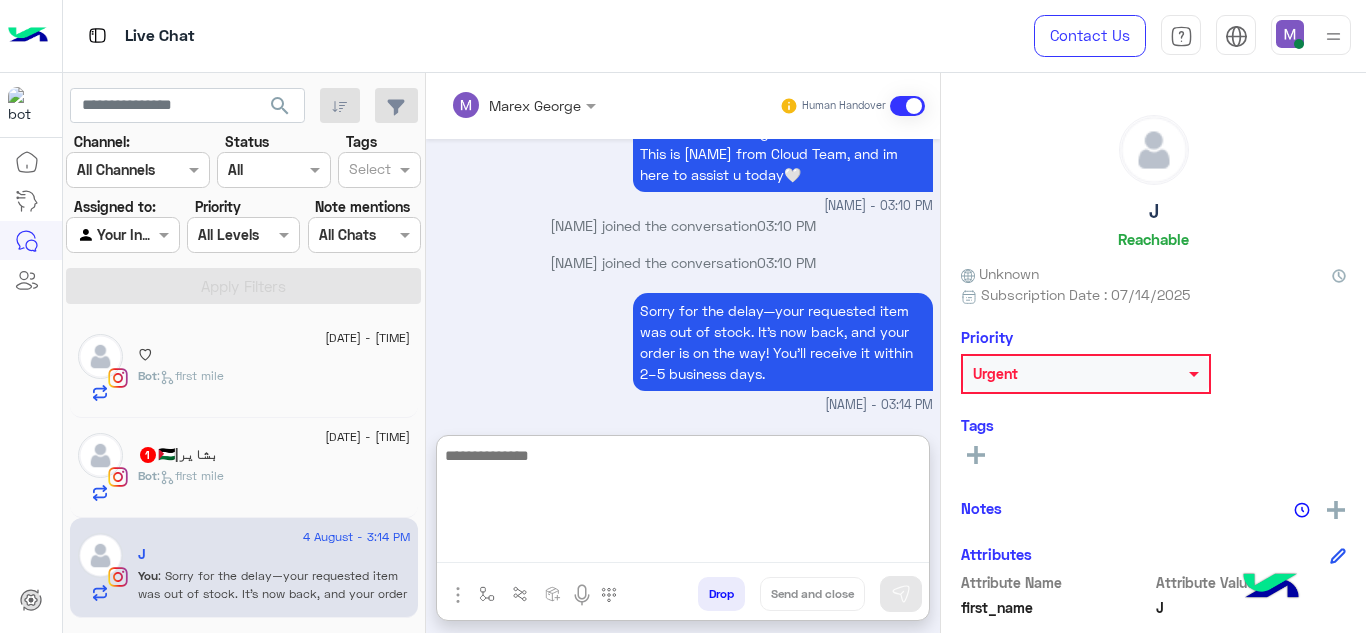 click at bounding box center [683, 503] 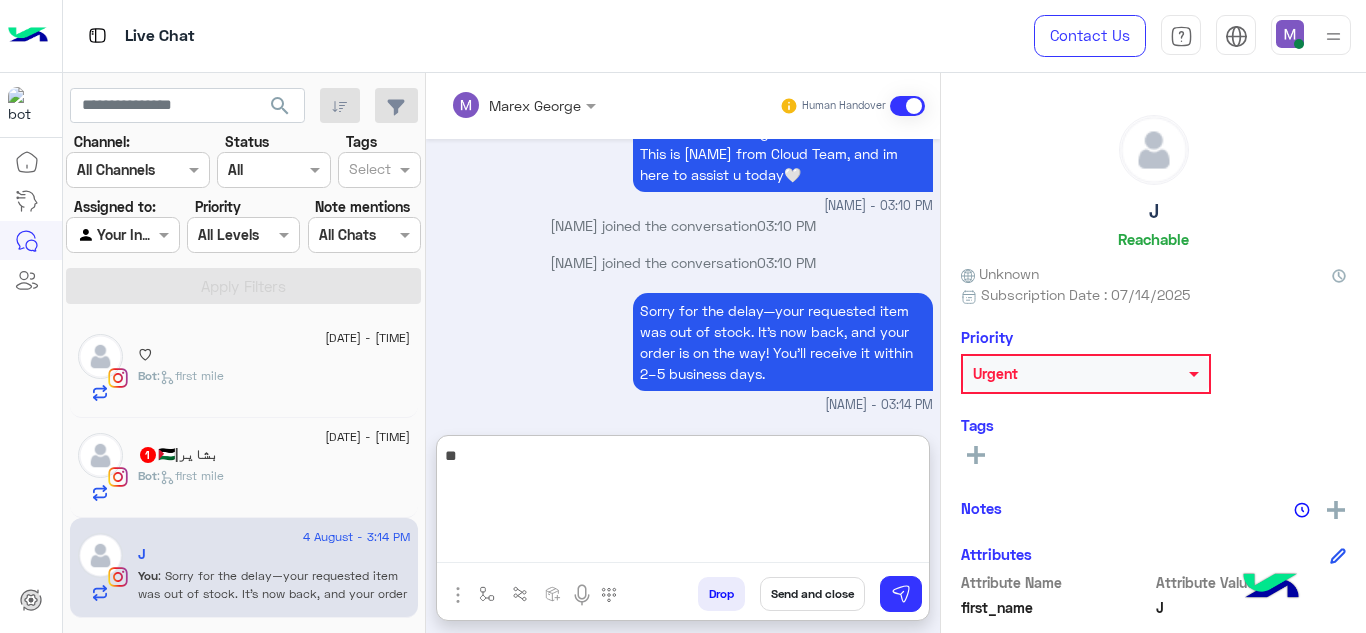 type on "*" 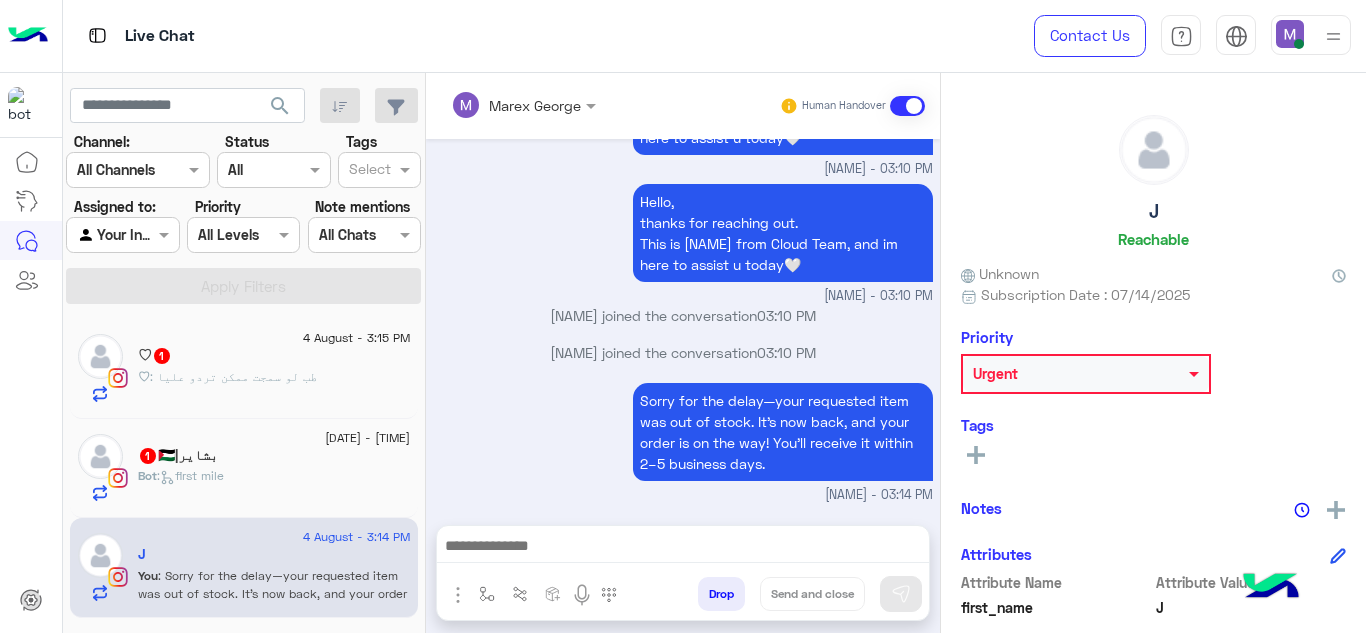 scroll, scrollTop: 0, scrollLeft: 0, axis: both 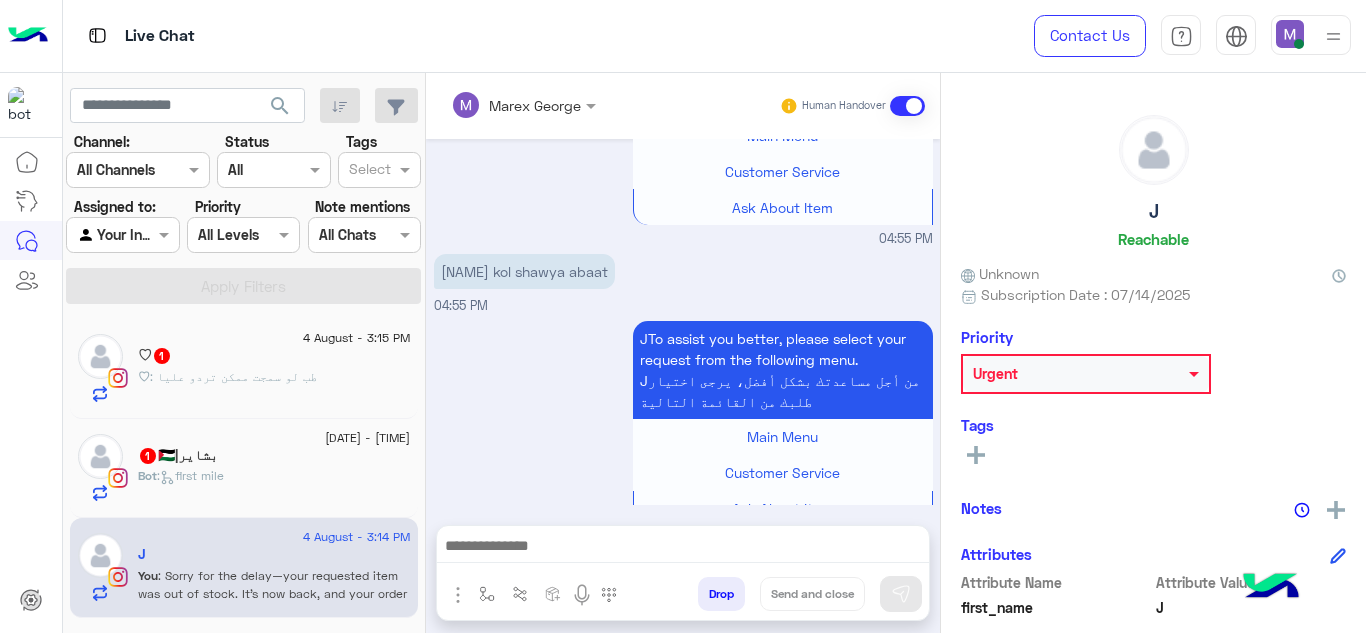 click on "Bot :   first mile" 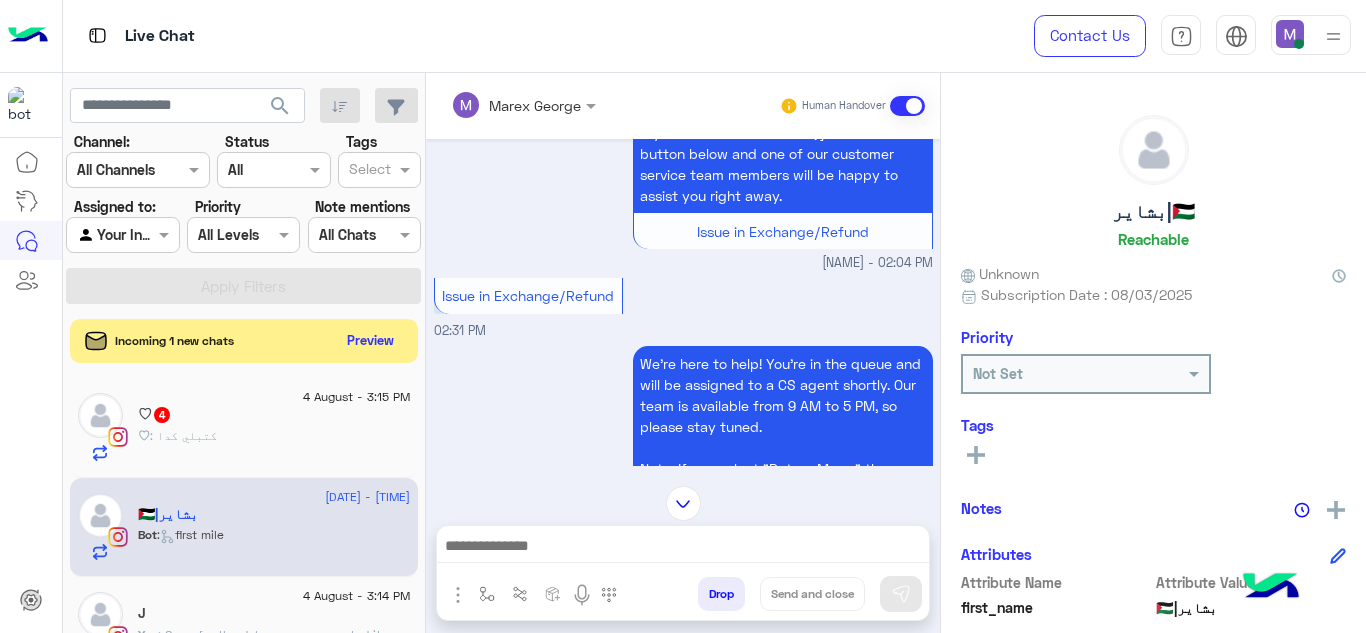 scroll, scrollTop: 3901, scrollLeft: 0, axis: vertical 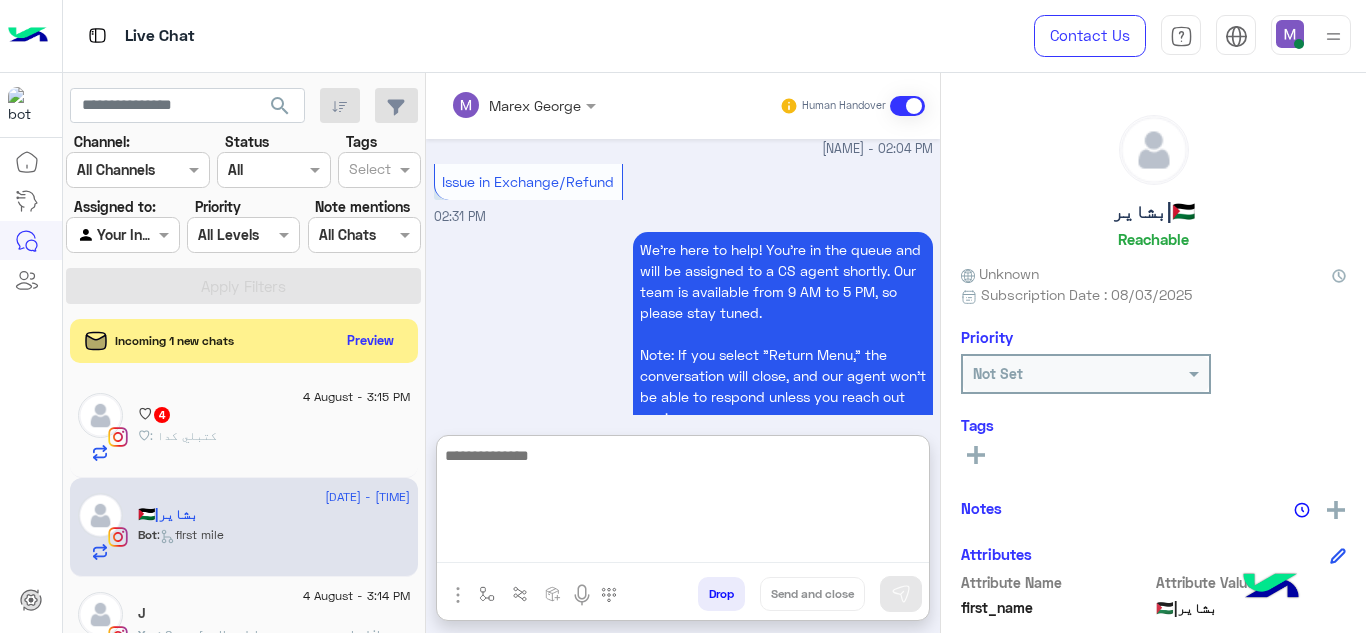 click at bounding box center [683, 503] 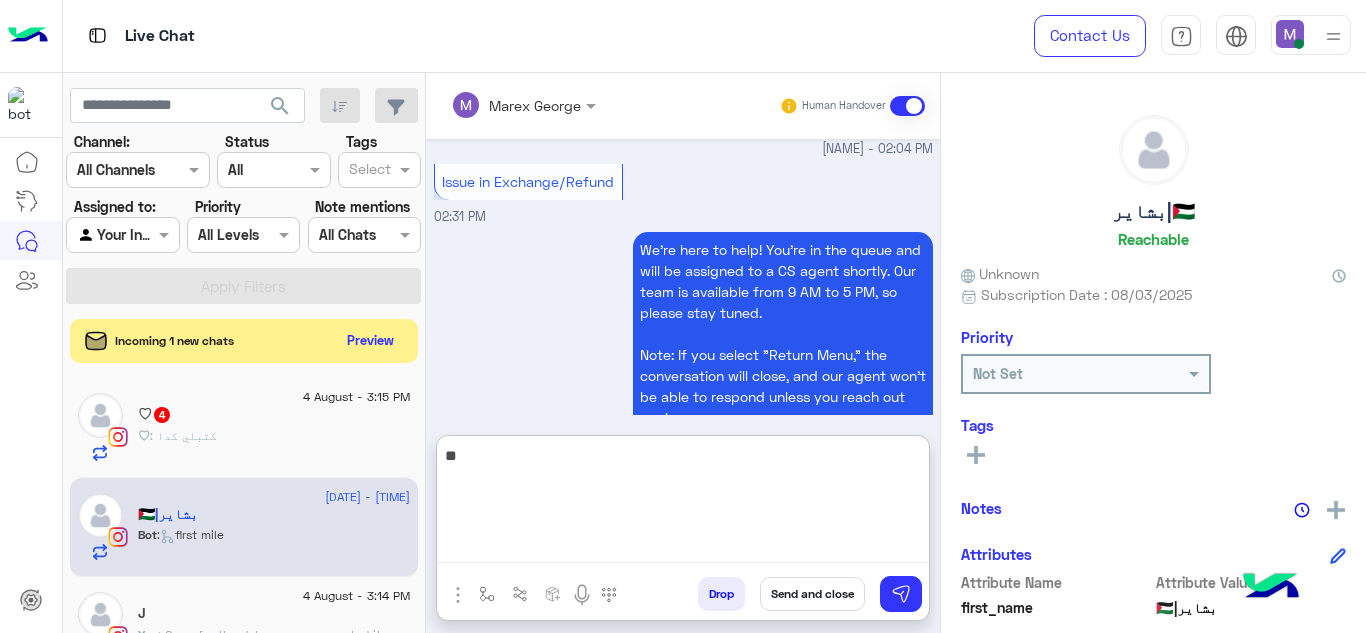 type on "*" 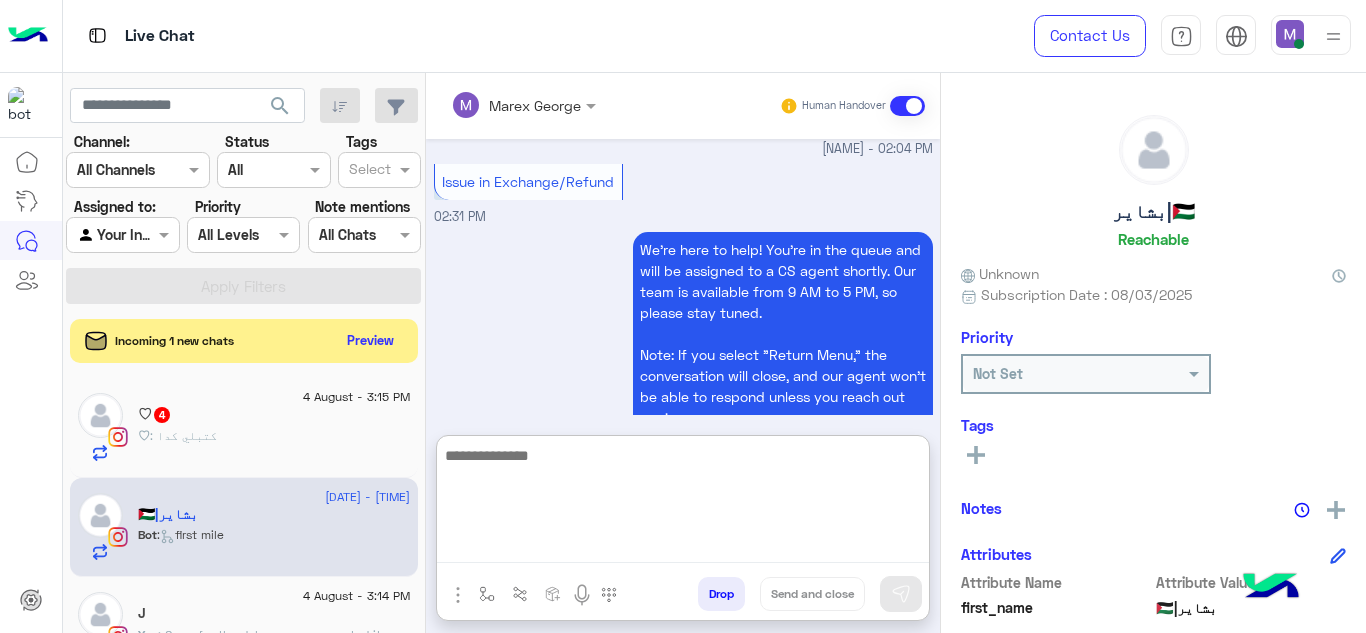 paste on "**********" 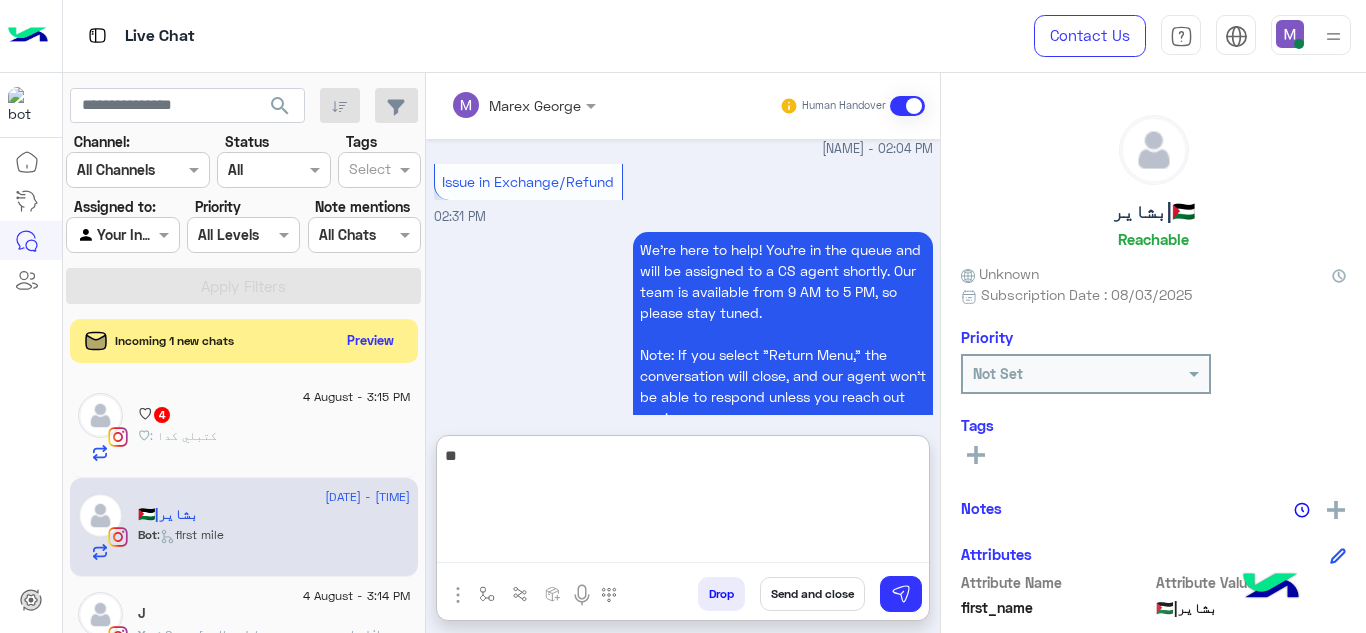 type on "*" 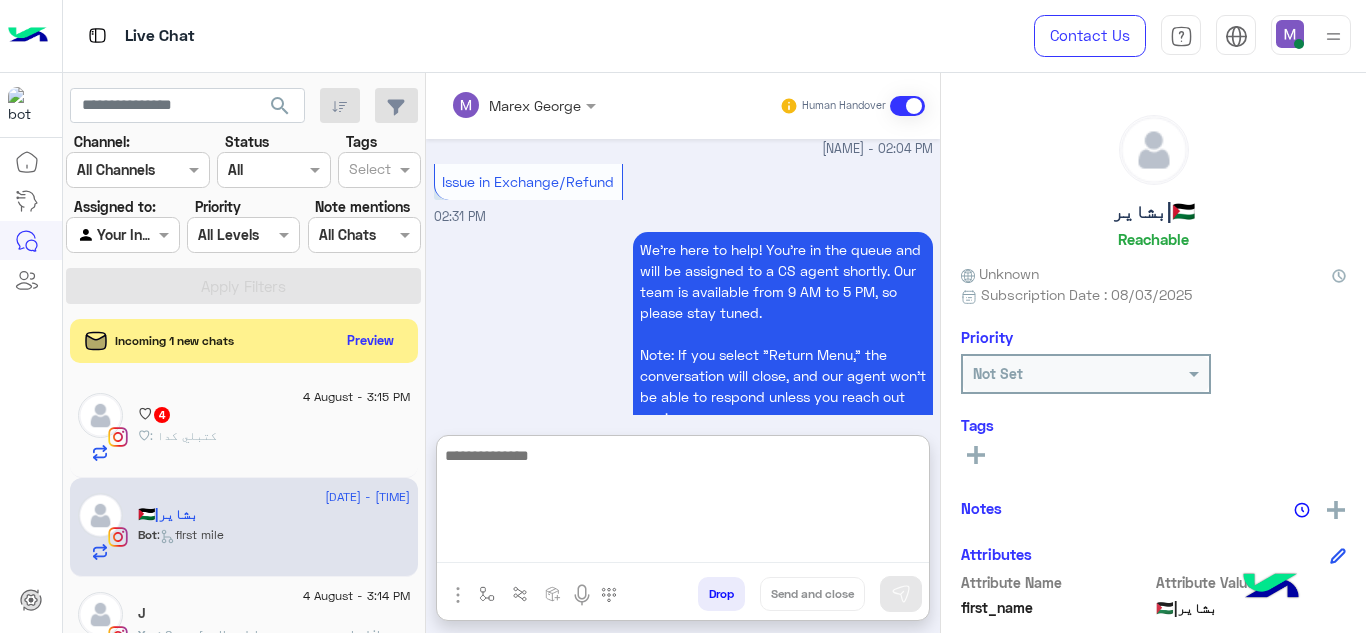scroll, scrollTop: 3991, scrollLeft: 0, axis: vertical 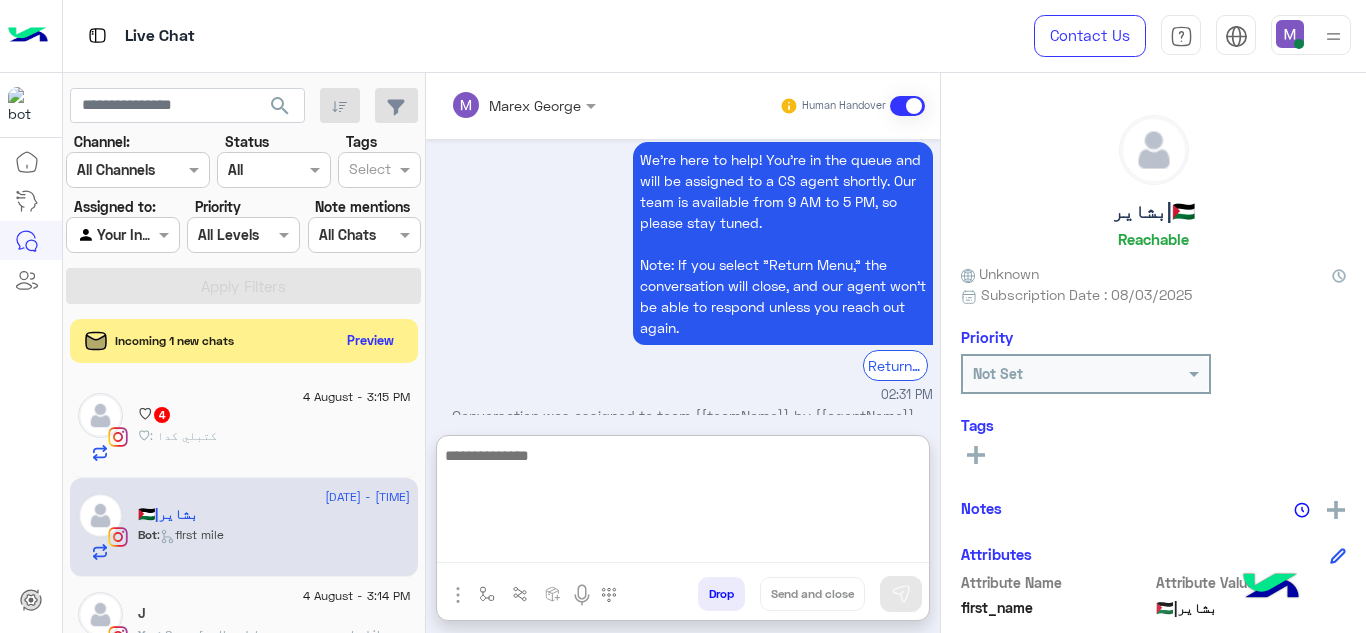 click at bounding box center [683, 503] 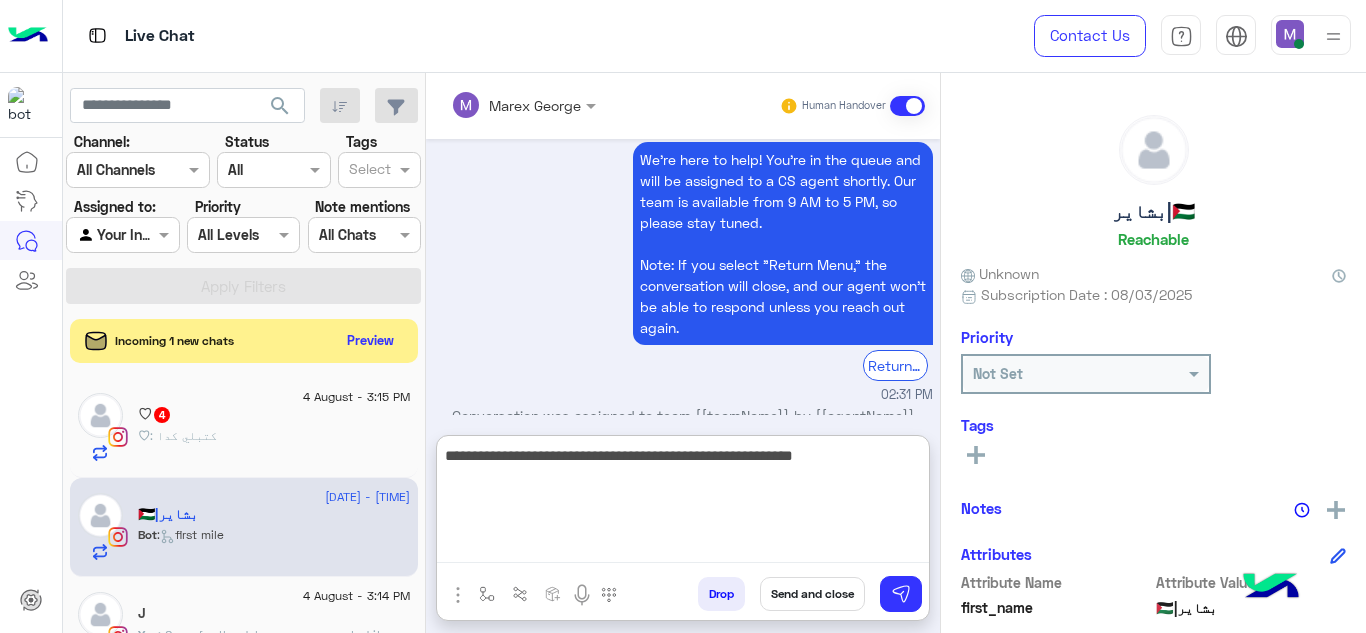click on "**********" at bounding box center (683, 503) 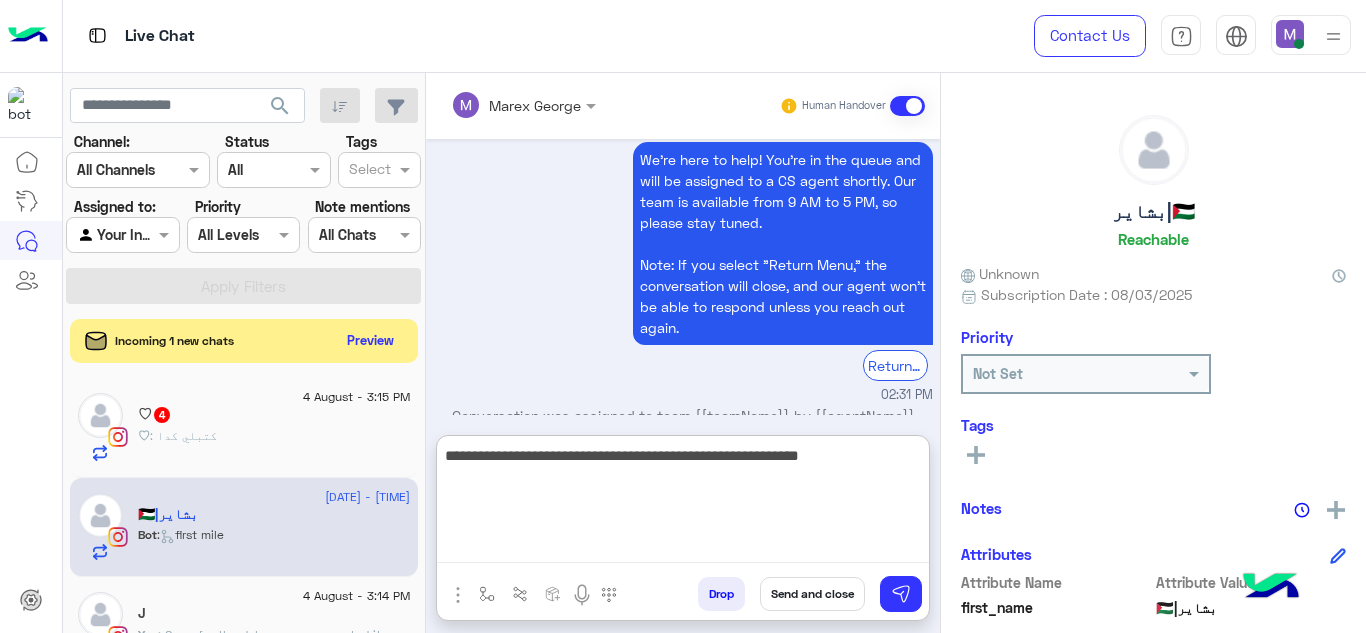 click on "**********" at bounding box center [683, 503] 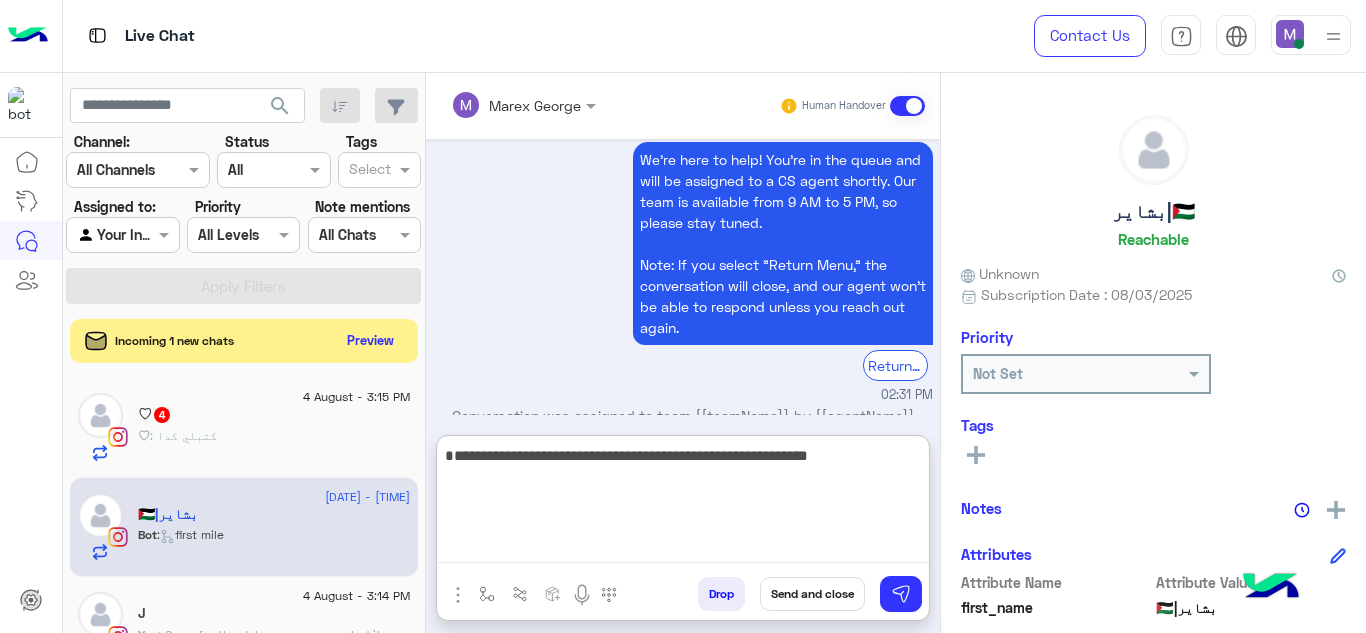 click on "**********" at bounding box center (683, 503) 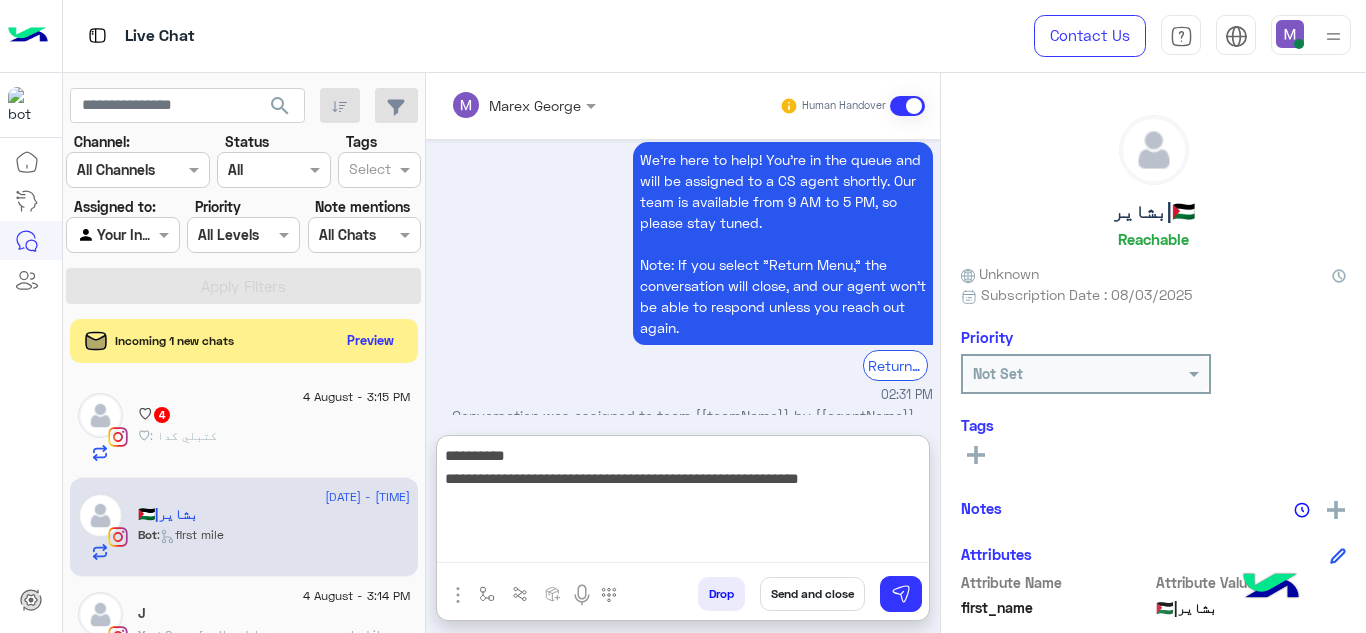 type on "**********" 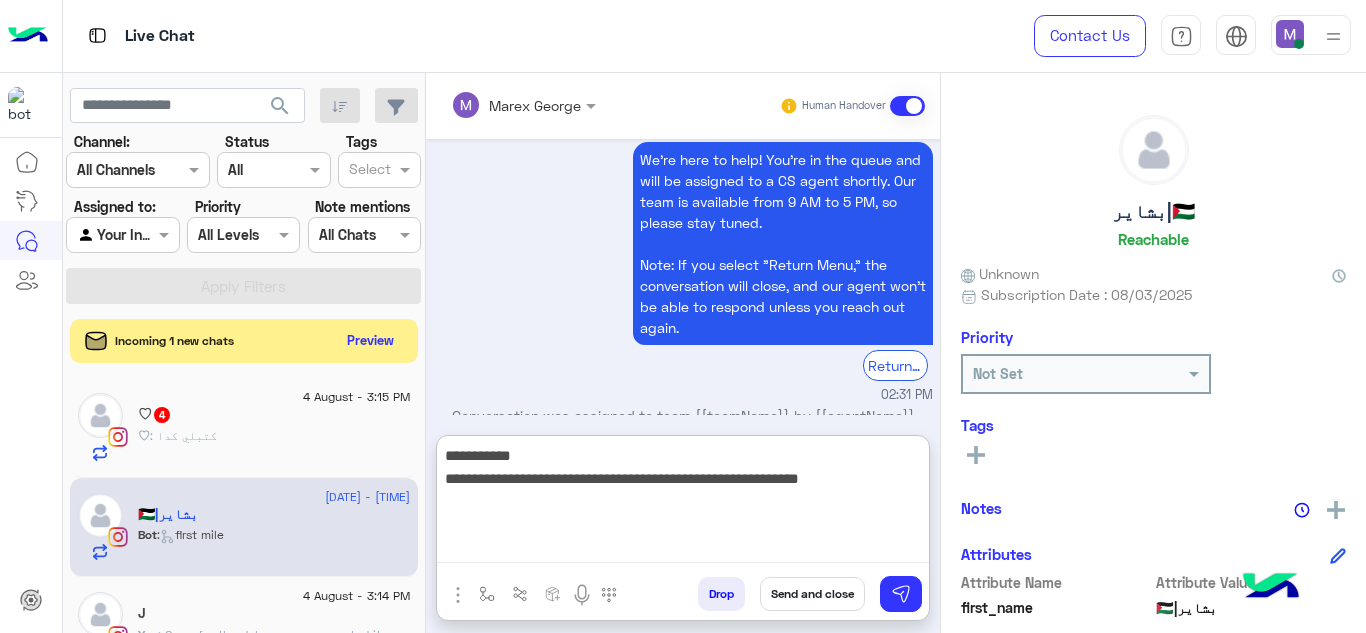 click on "**********" at bounding box center [683, 503] 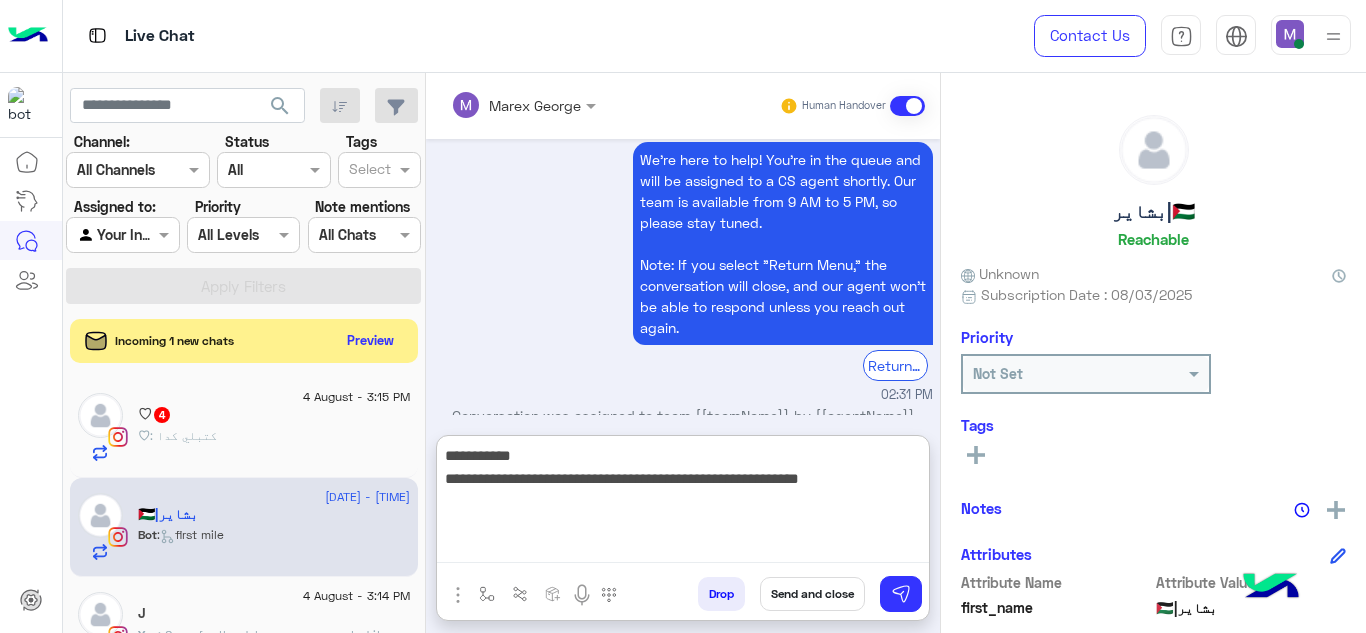 type 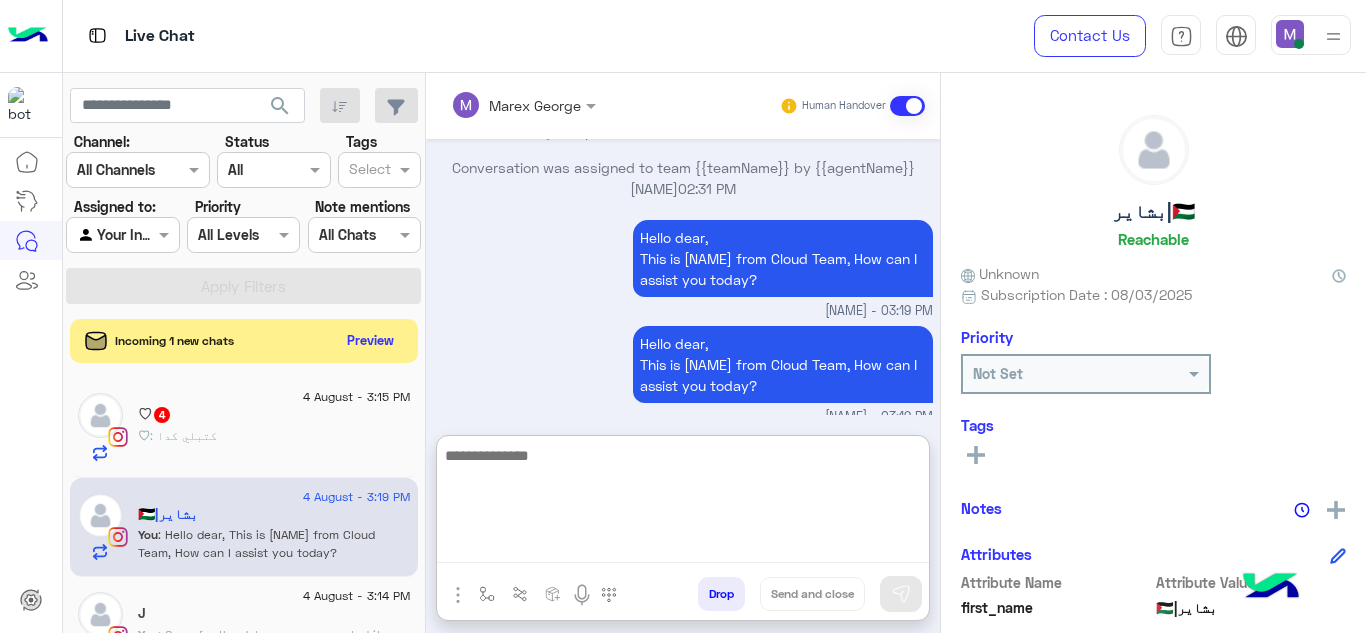 scroll, scrollTop: 4275, scrollLeft: 0, axis: vertical 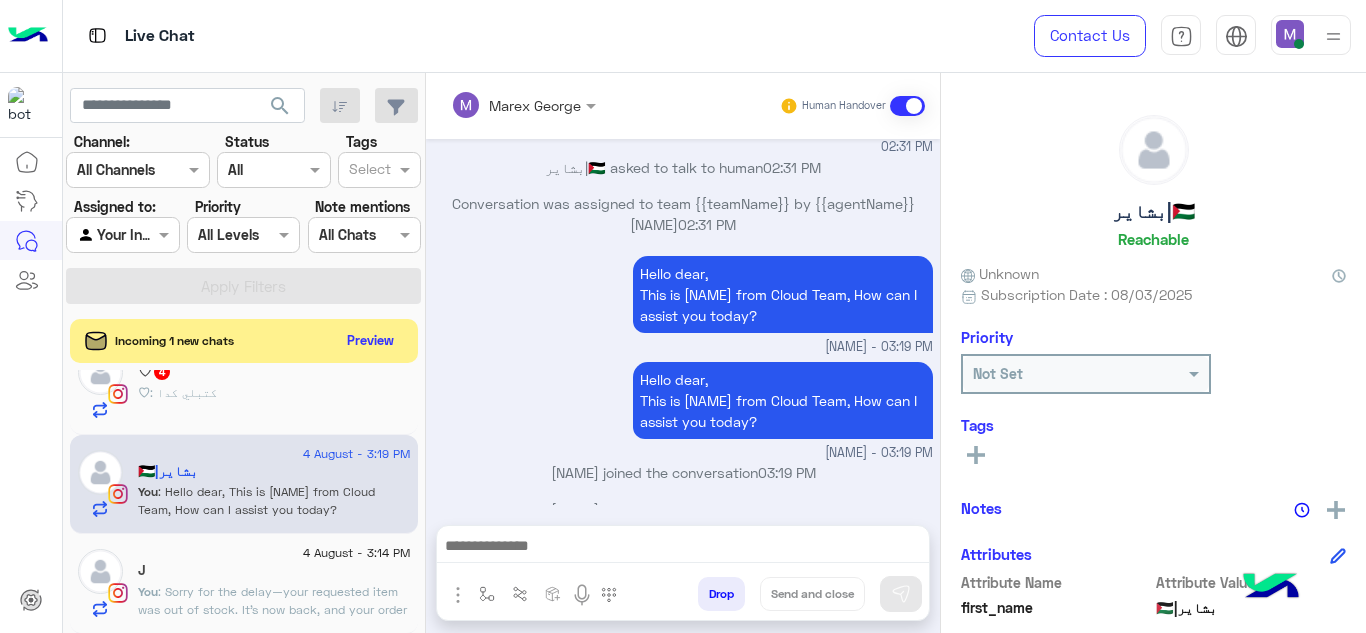 click on ": Sorry for the delay—your requested item was out of stock. It’s now back, and your order is on the way! You’ll receive it within 2–5 business days." 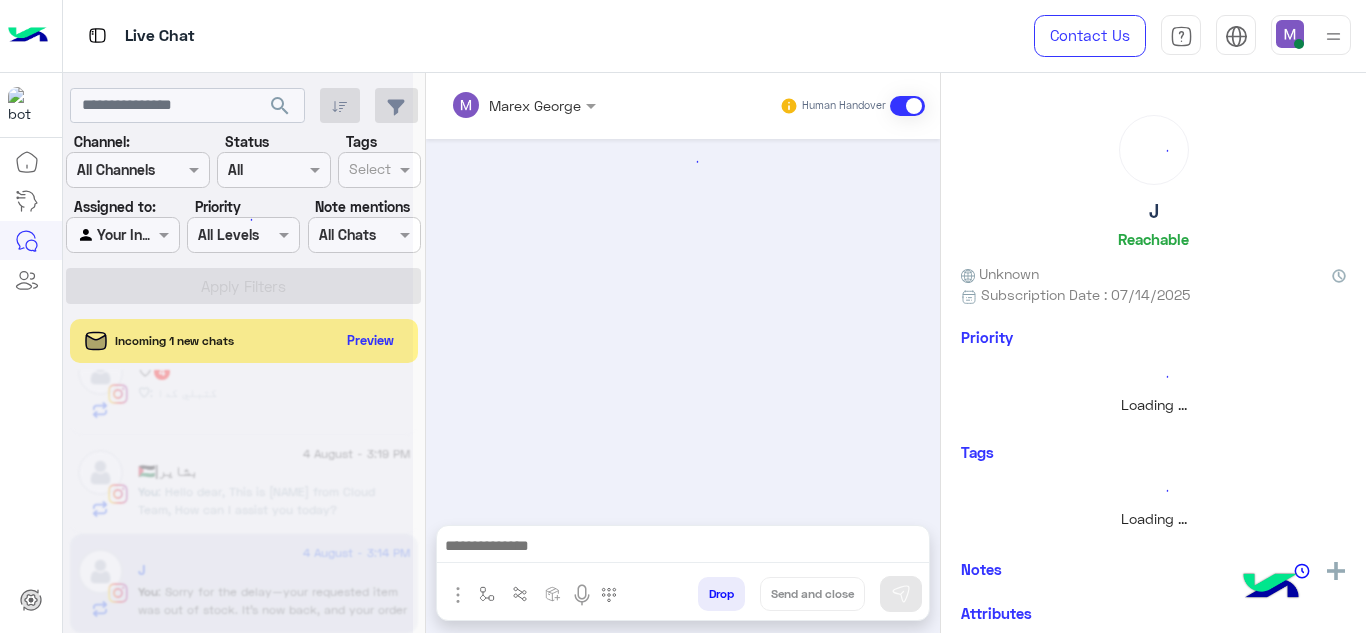 scroll, scrollTop: 340, scrollLeft: 0, axis: vertical 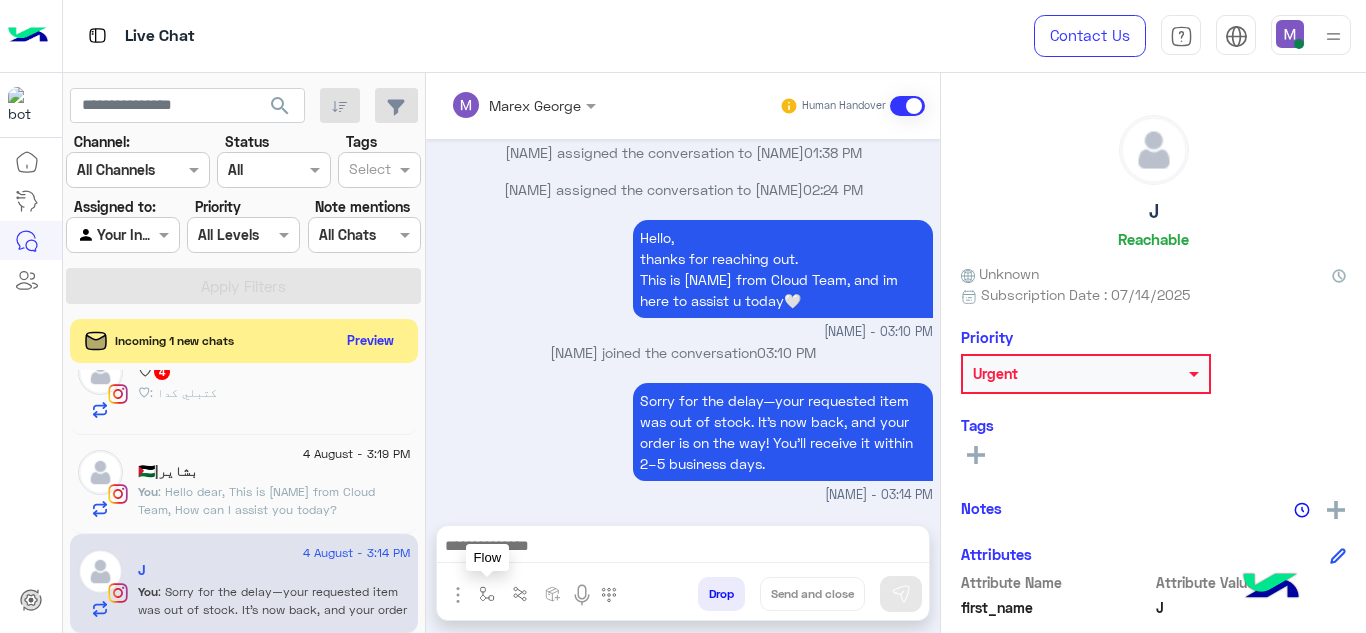 click at bounding box center (487, 594) 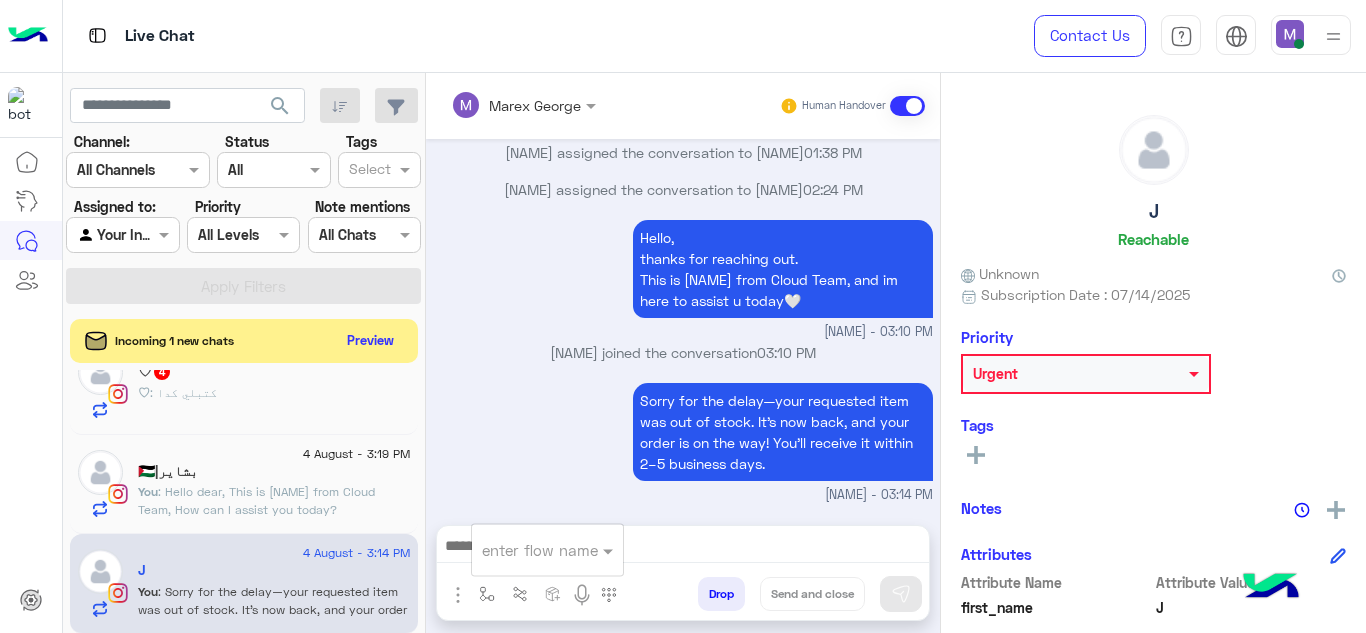 click at bounding box center [547, 549] 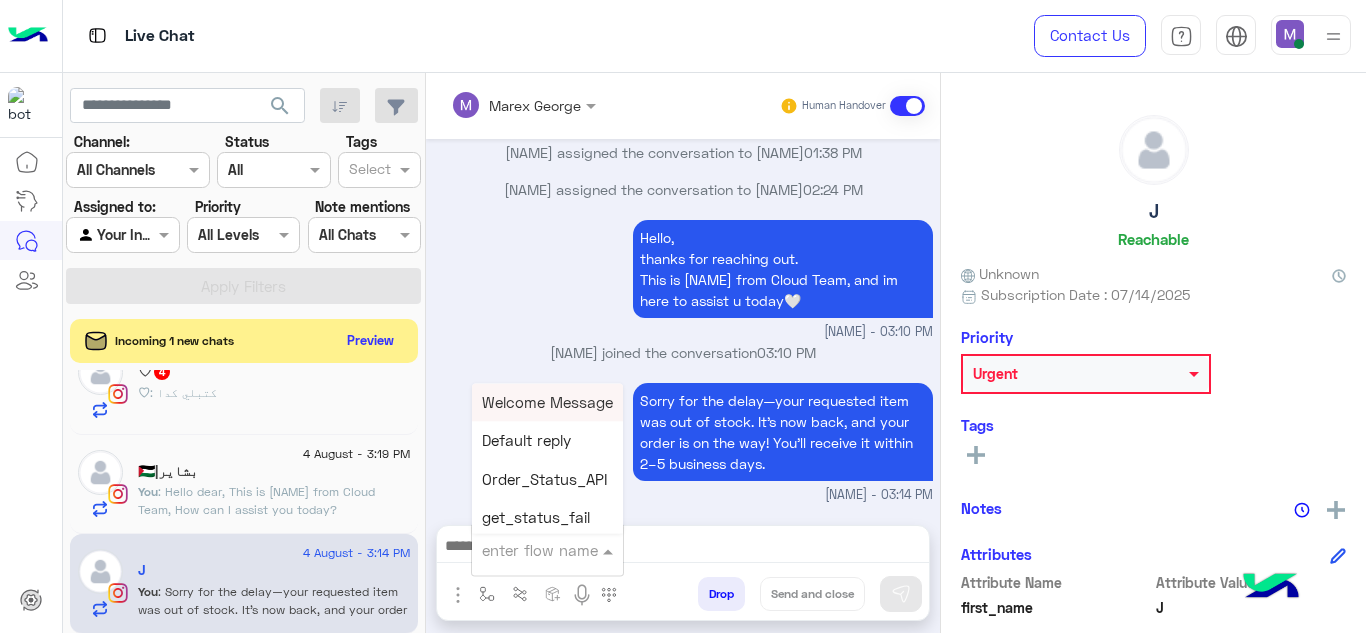 type on "*" 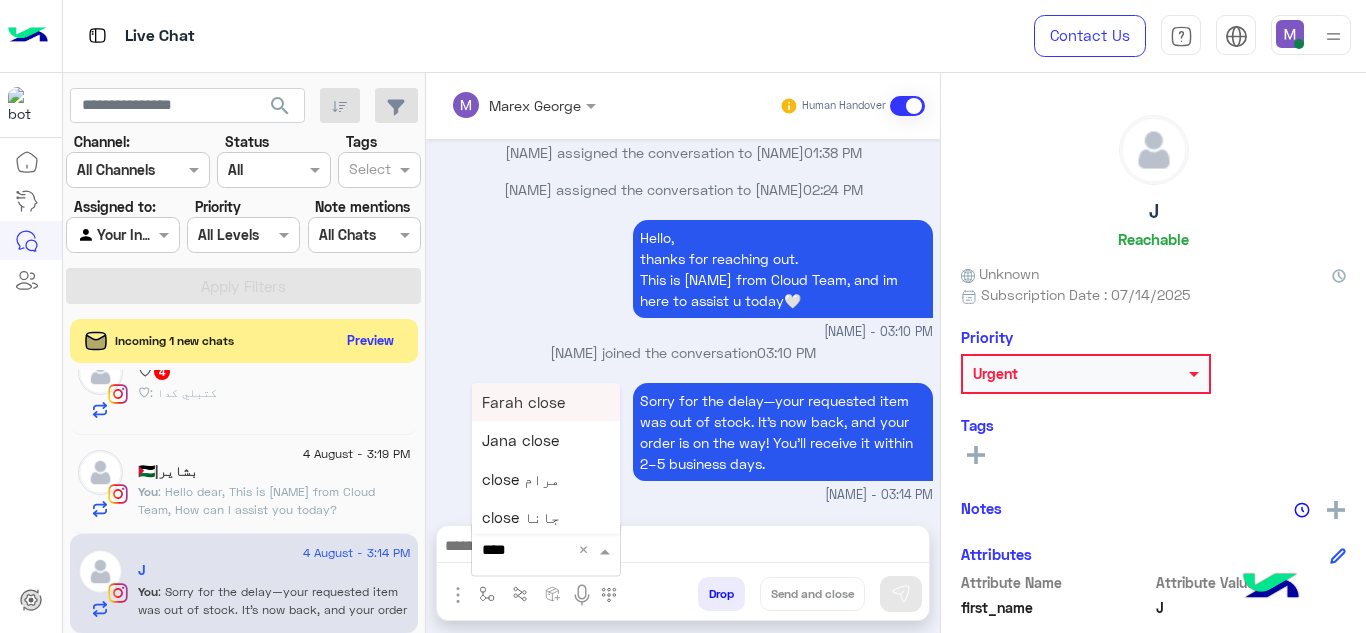 type on "*****" 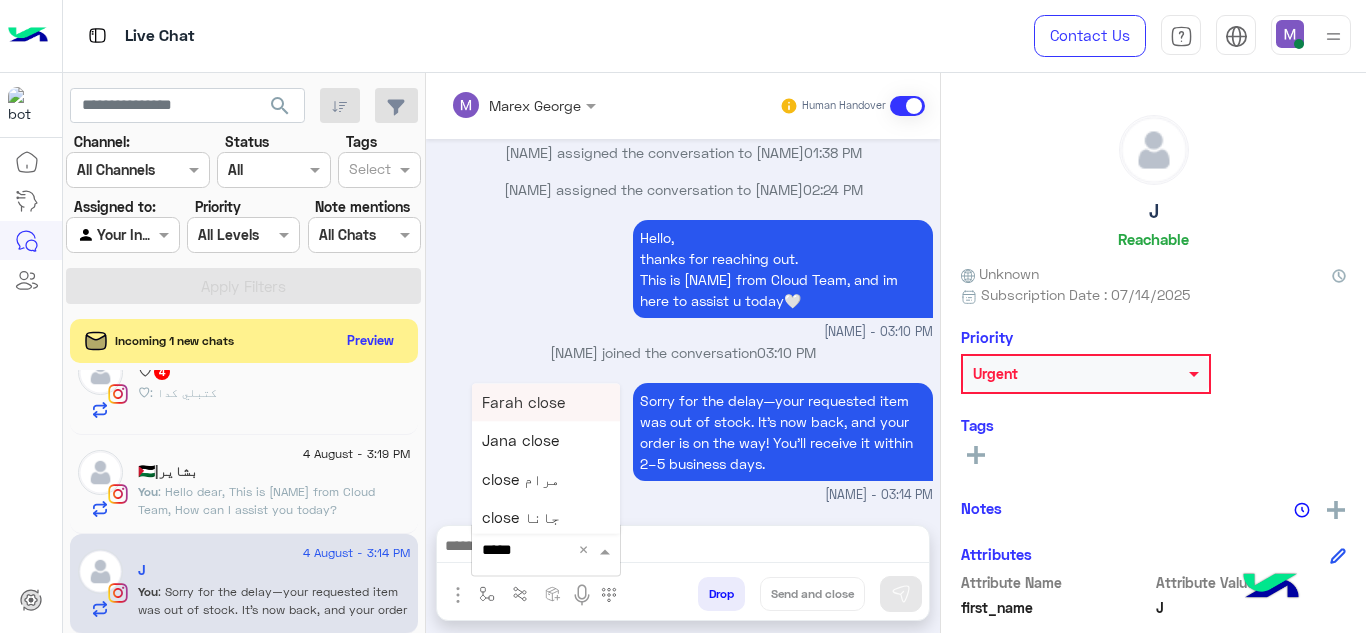 click on "Farah close" at bounding box center (523, 402) 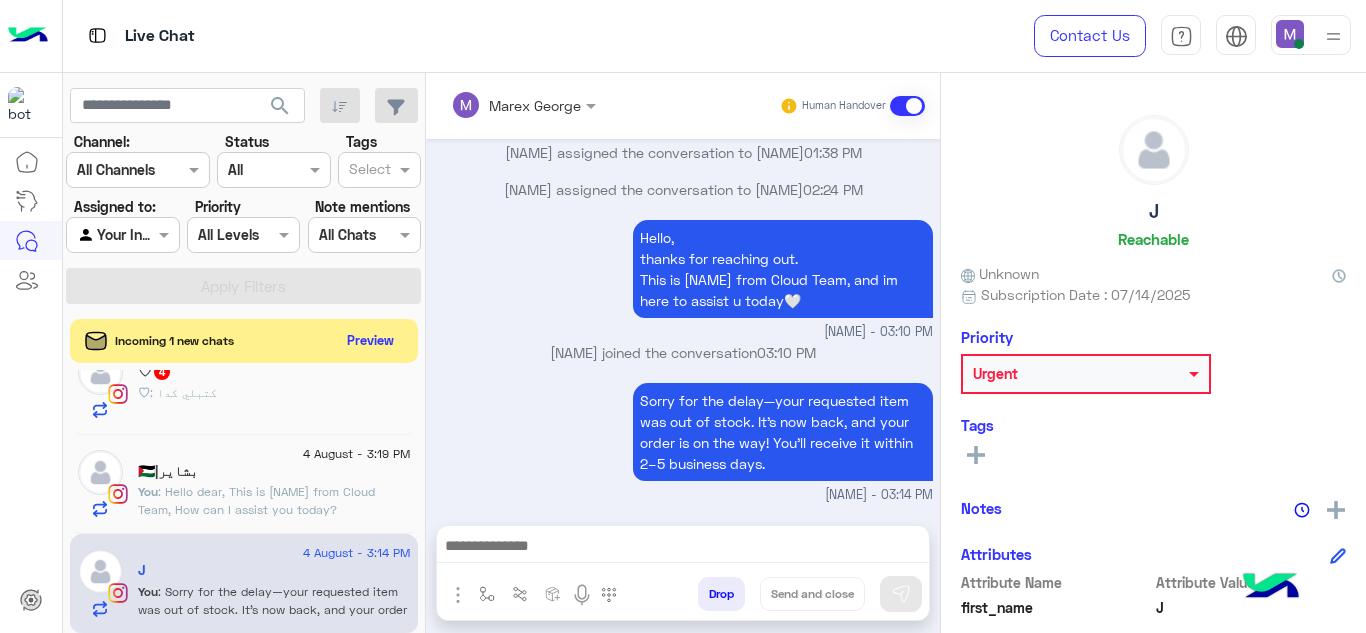 type on "**********" 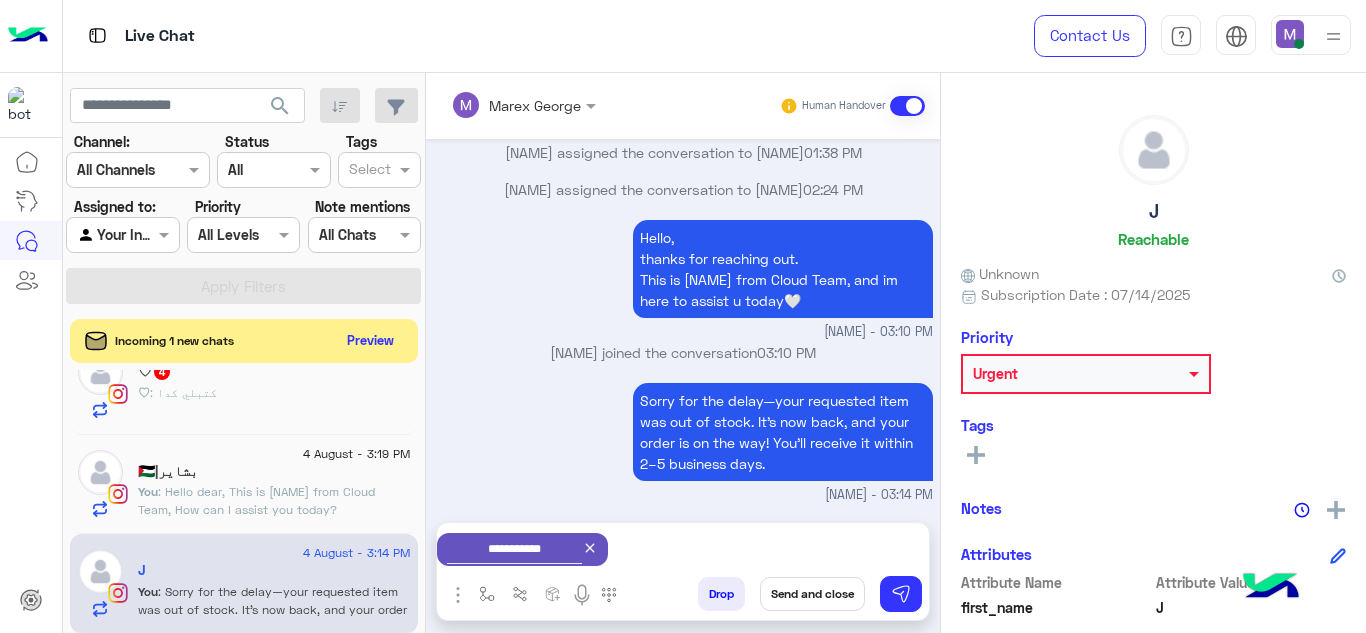 click on "Send and close" at bounding box center [812, 594] 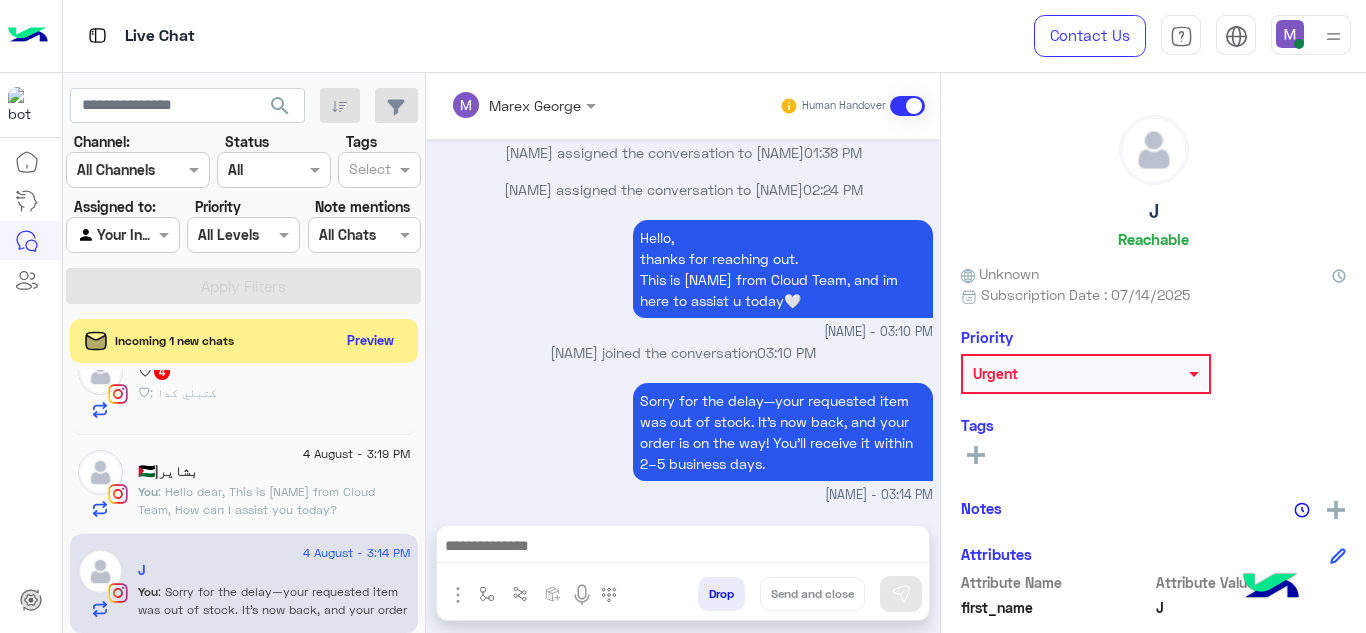 scroll, scrollTop: 377, scrollLeft: 0, axis: vertical 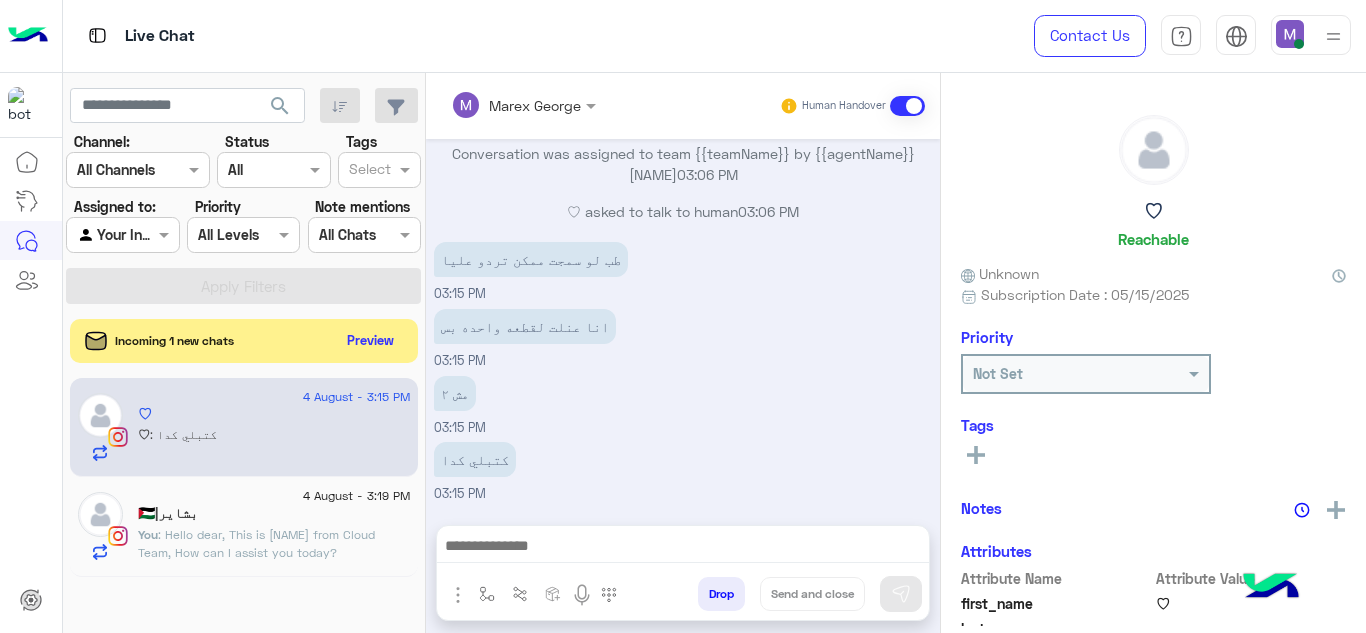 click on ": Hello dear,
This is Mariam from Cloud Team, How can I assist you today?" 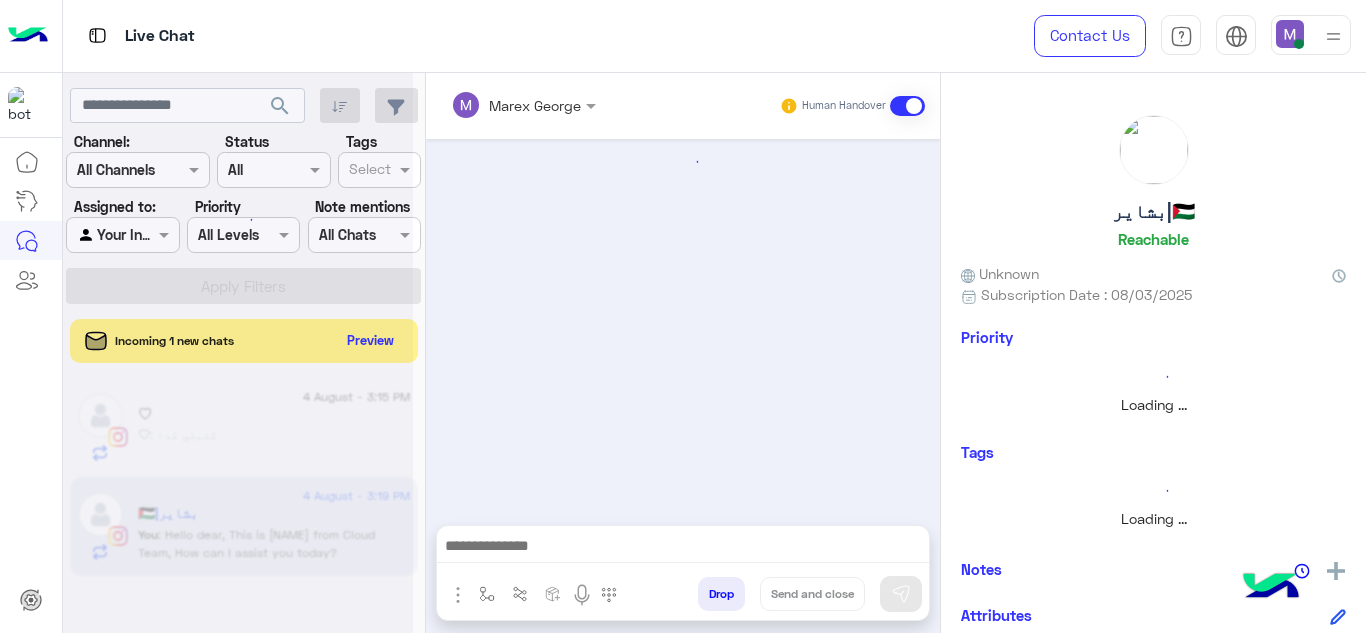 scroll, scrollTop: 835, scrollLeft: 0, axis: vertical 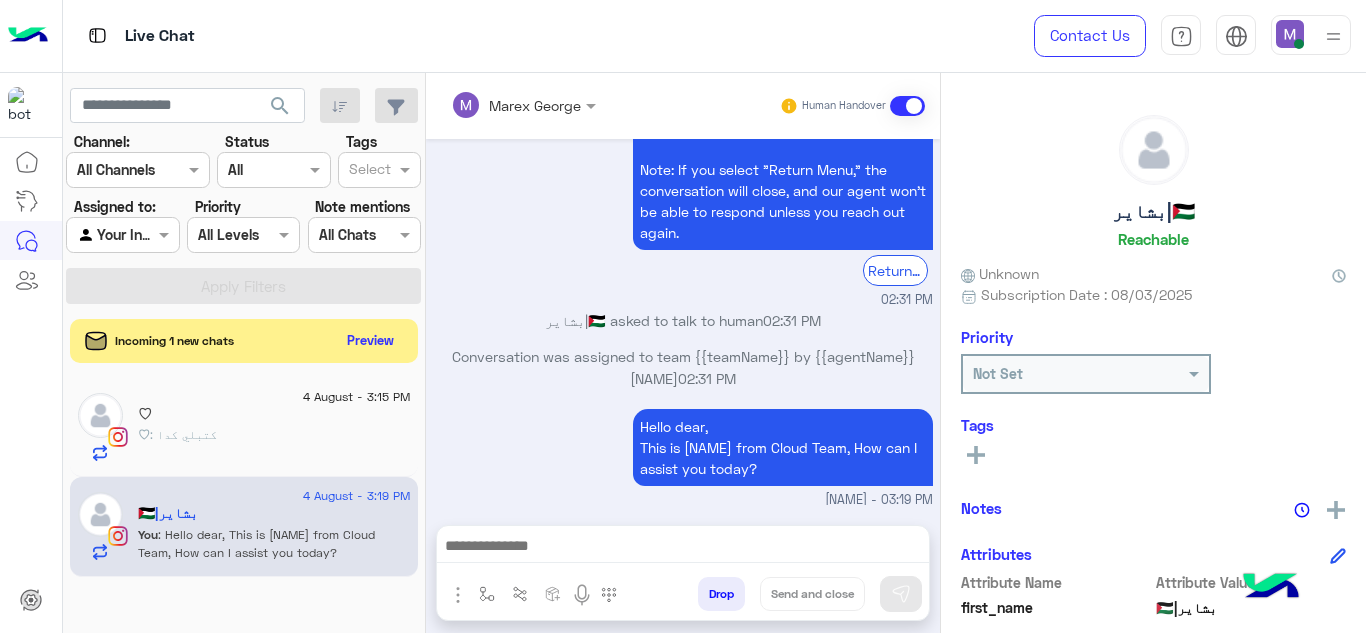 click on "♡ : كتبلي كدا" 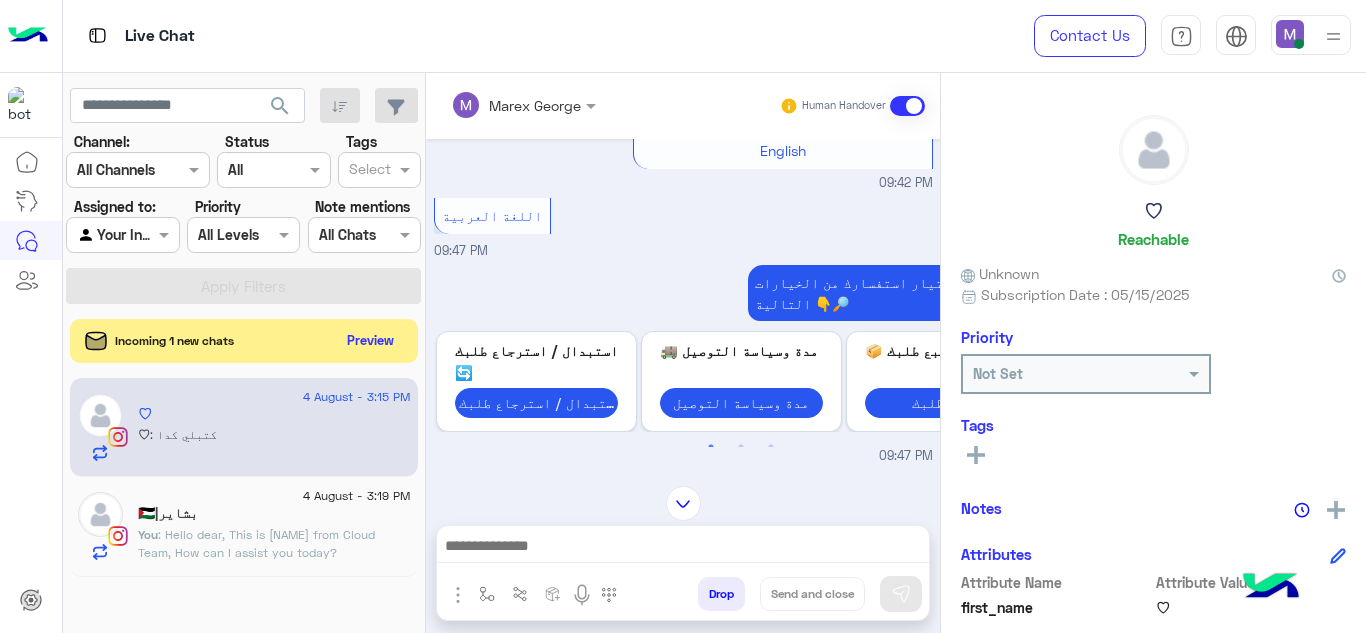 scroll, scrollTop: 599, scrollLeft: 0, axis: vertical 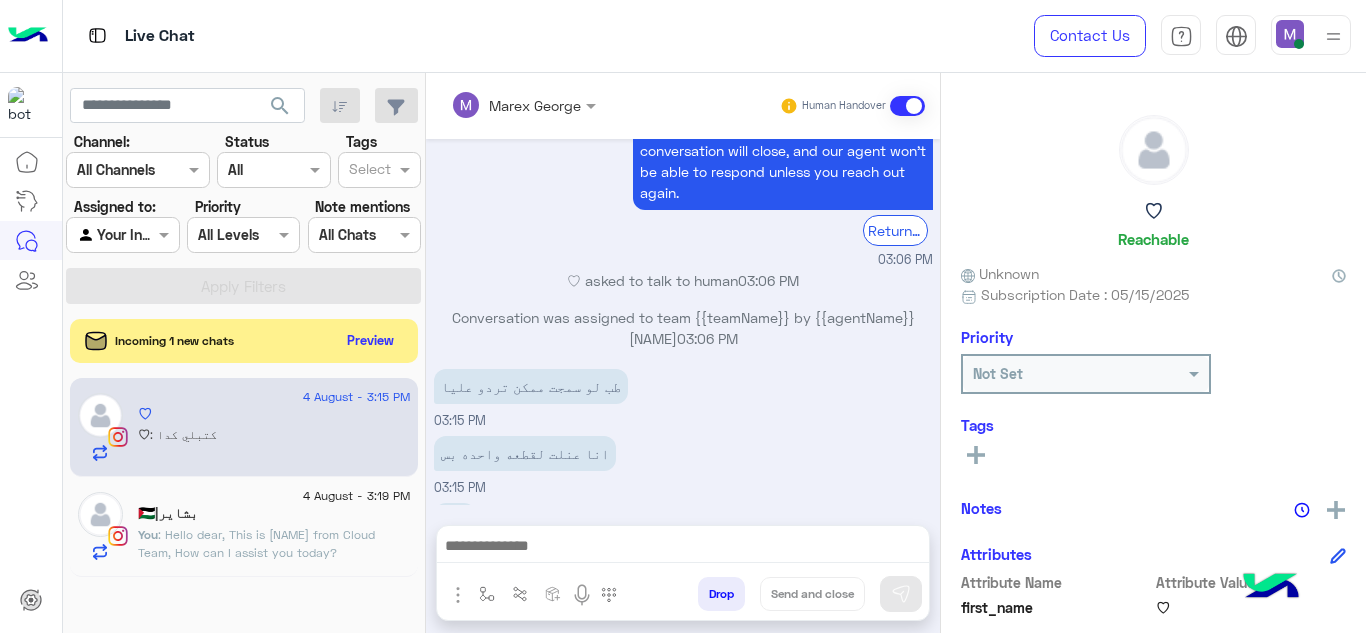 click on "بشاير|🇵🇸" 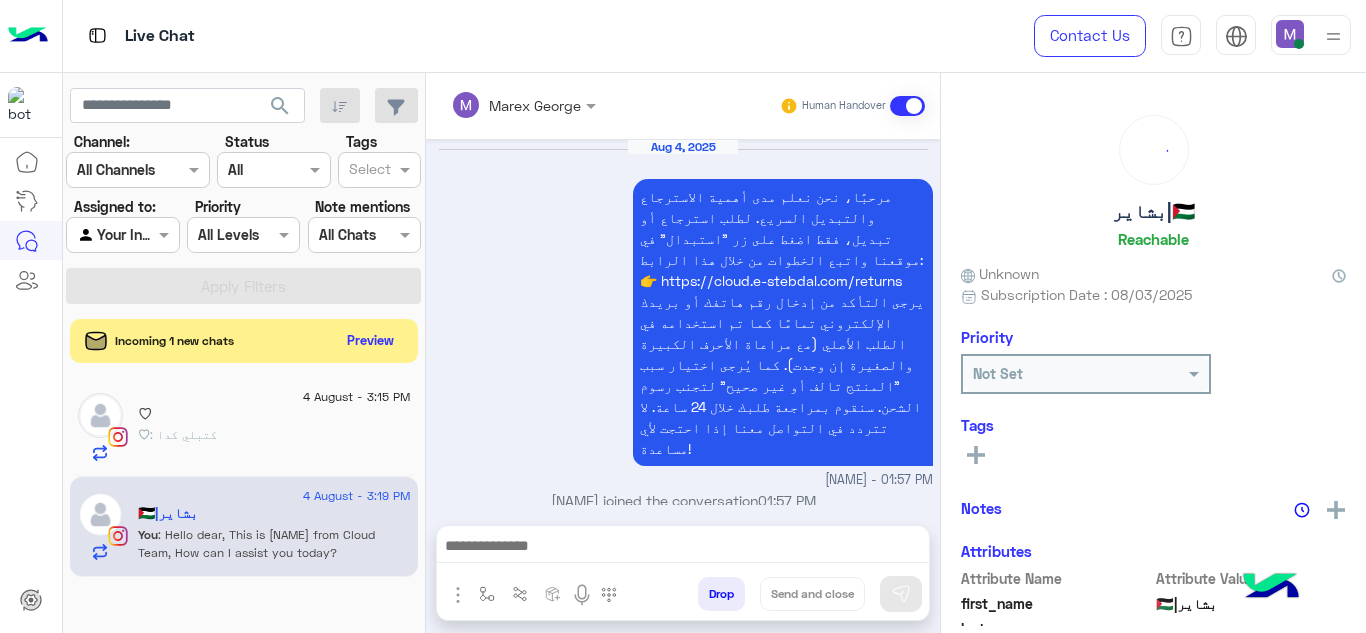 scroll, scrollTop: 835, scrollLeft: 0, axis: vertical 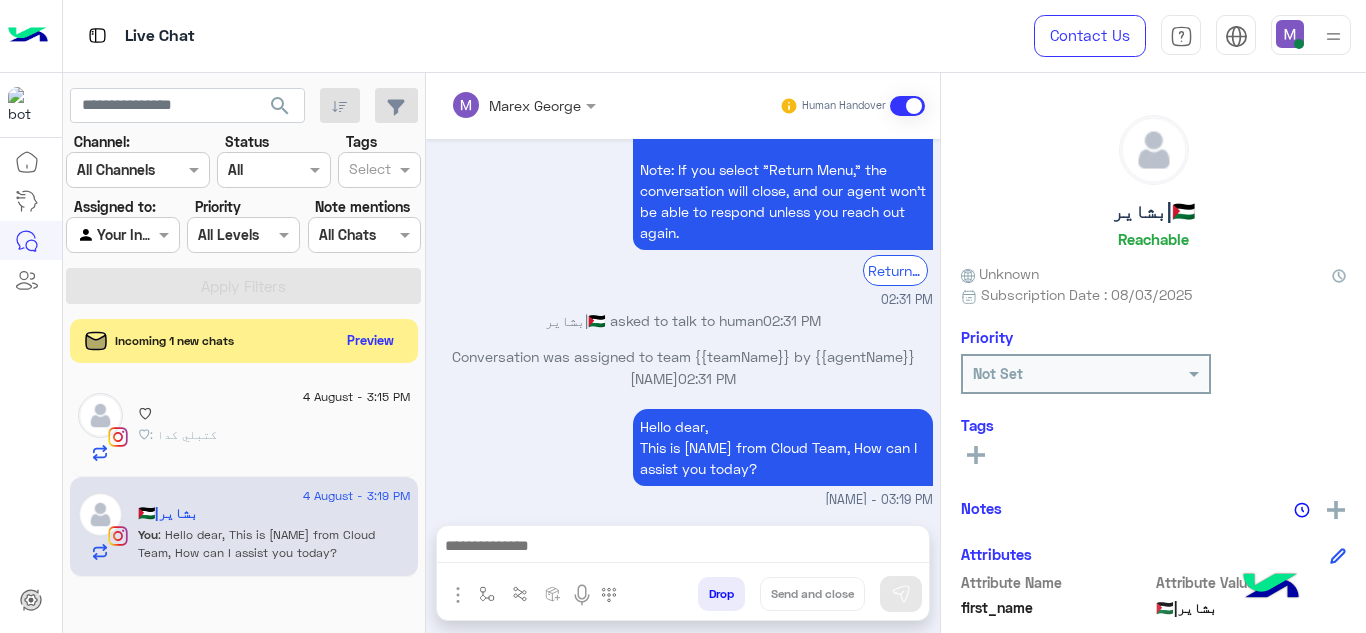 click on "4 August - 3:15 PM  ♡   ♡ : كتبلي كدا" 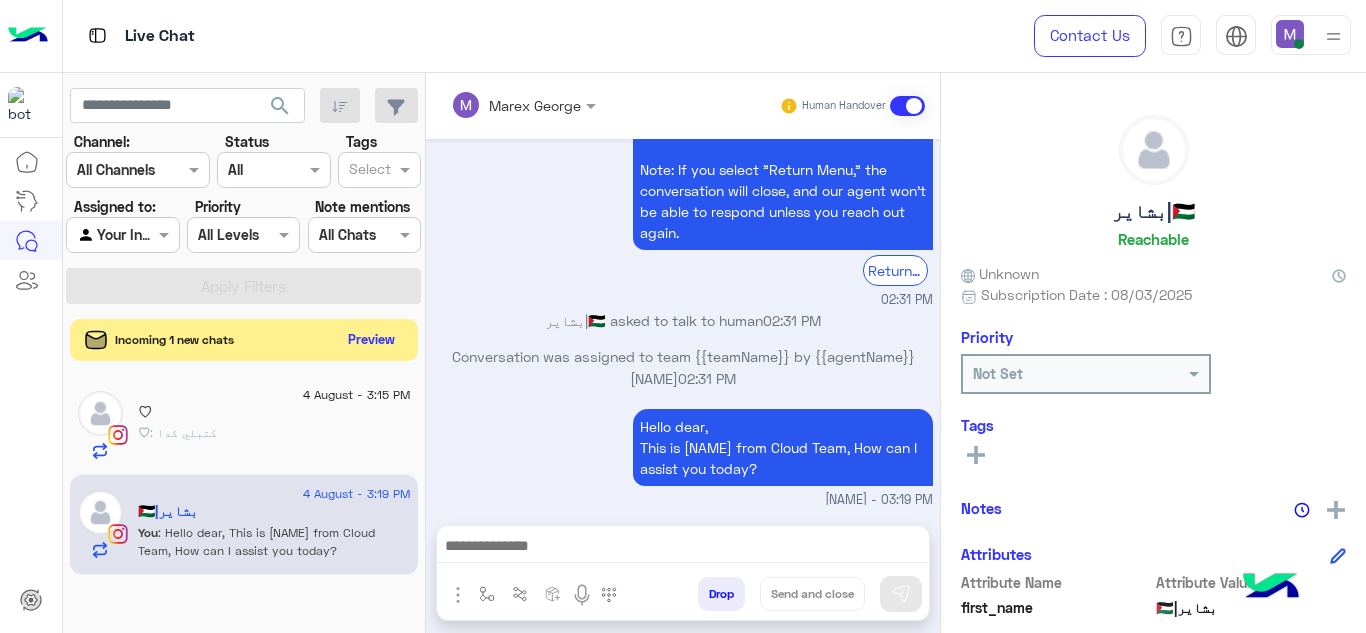 click on "Preview" 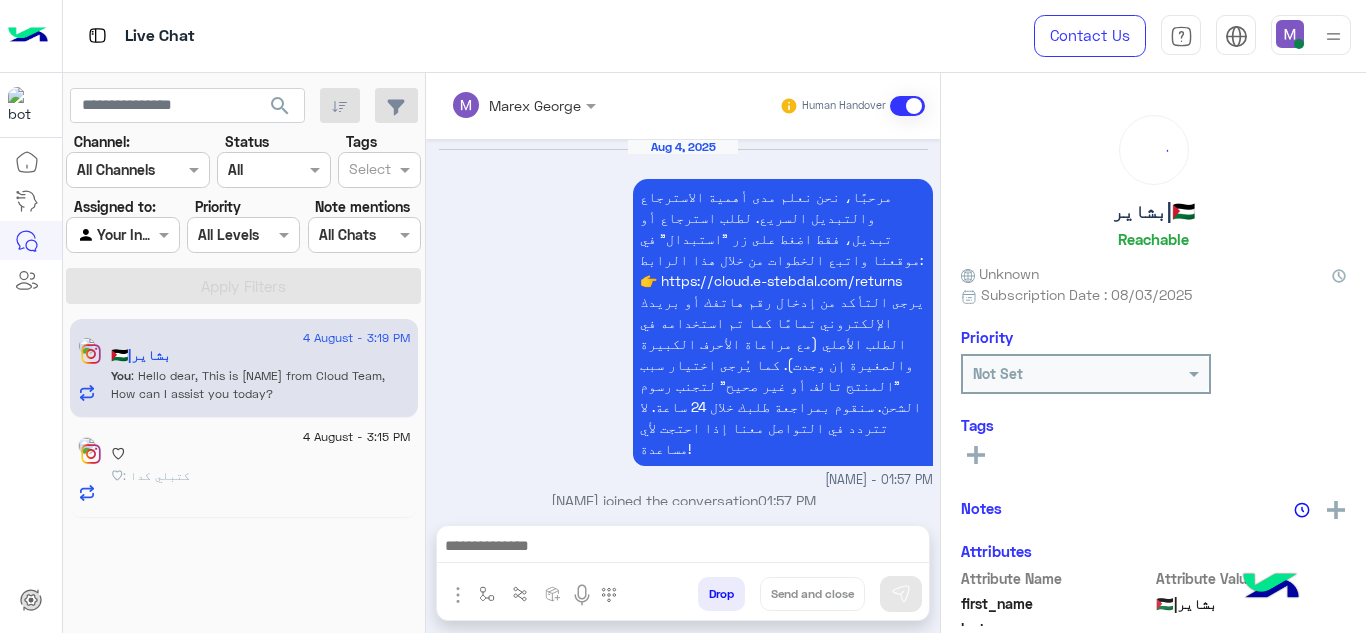scroll, scrollTop: 835, scrollLeft: 0, axis: vertical 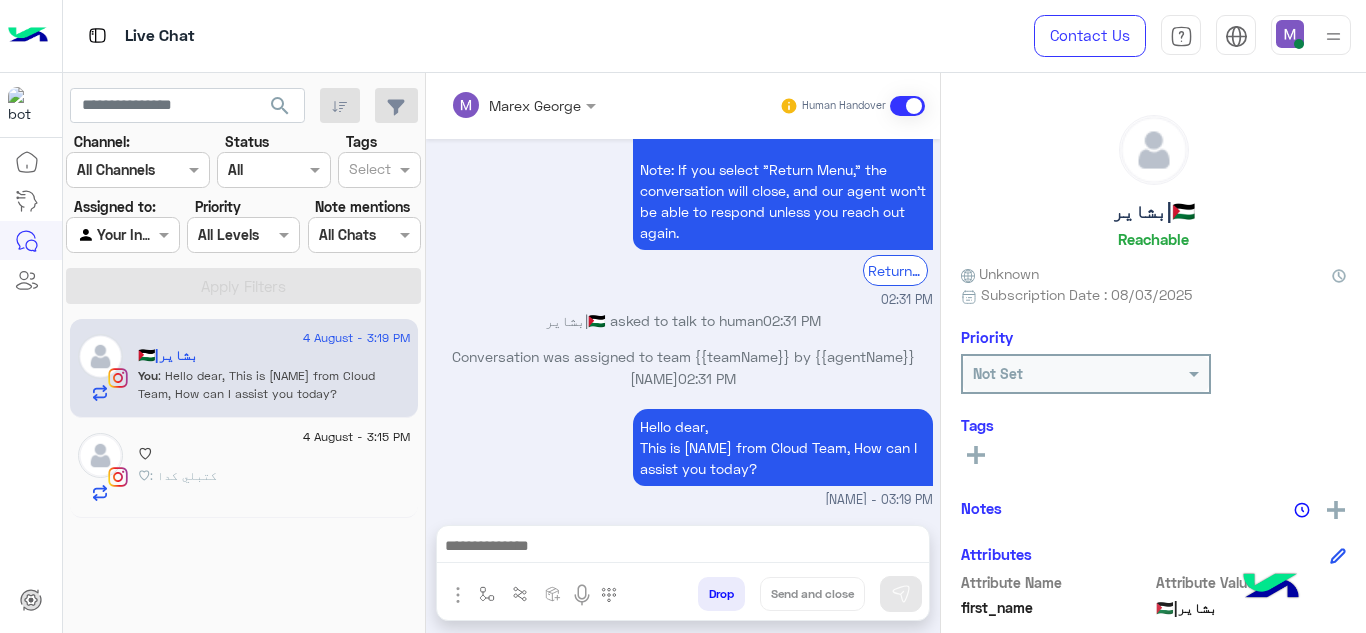 click on "♡" 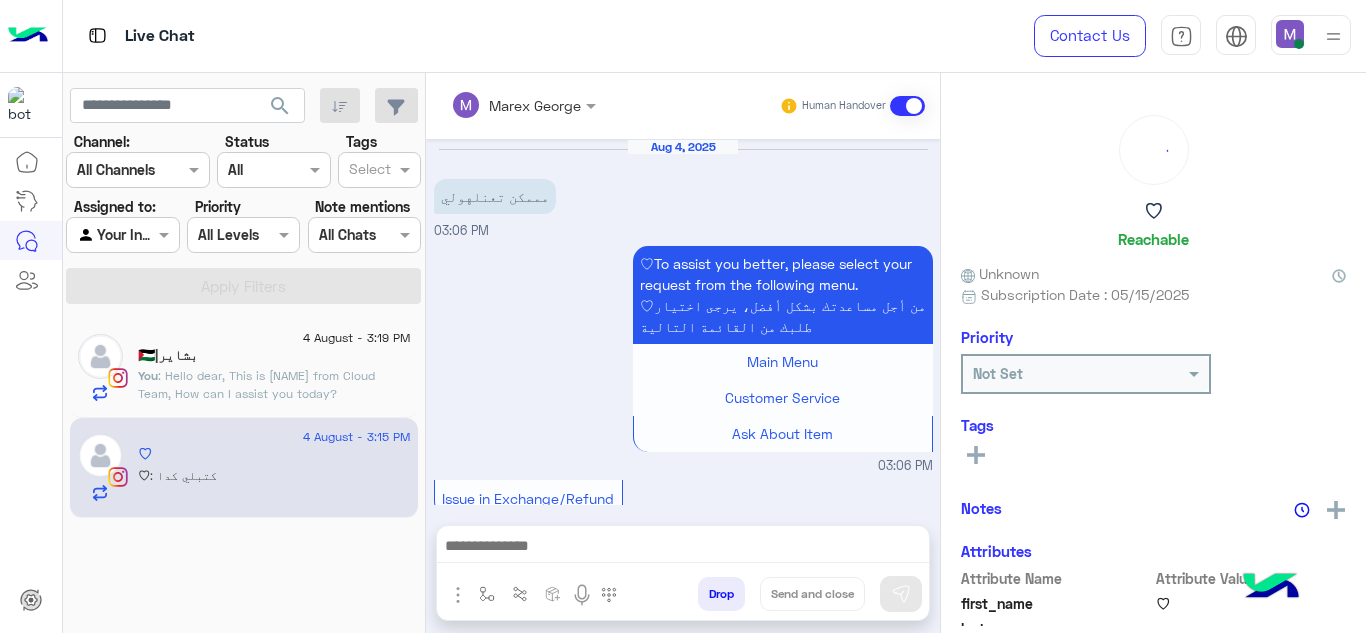 scroll, scrollTop: 668, scrollLeft: 0, axis: vertical 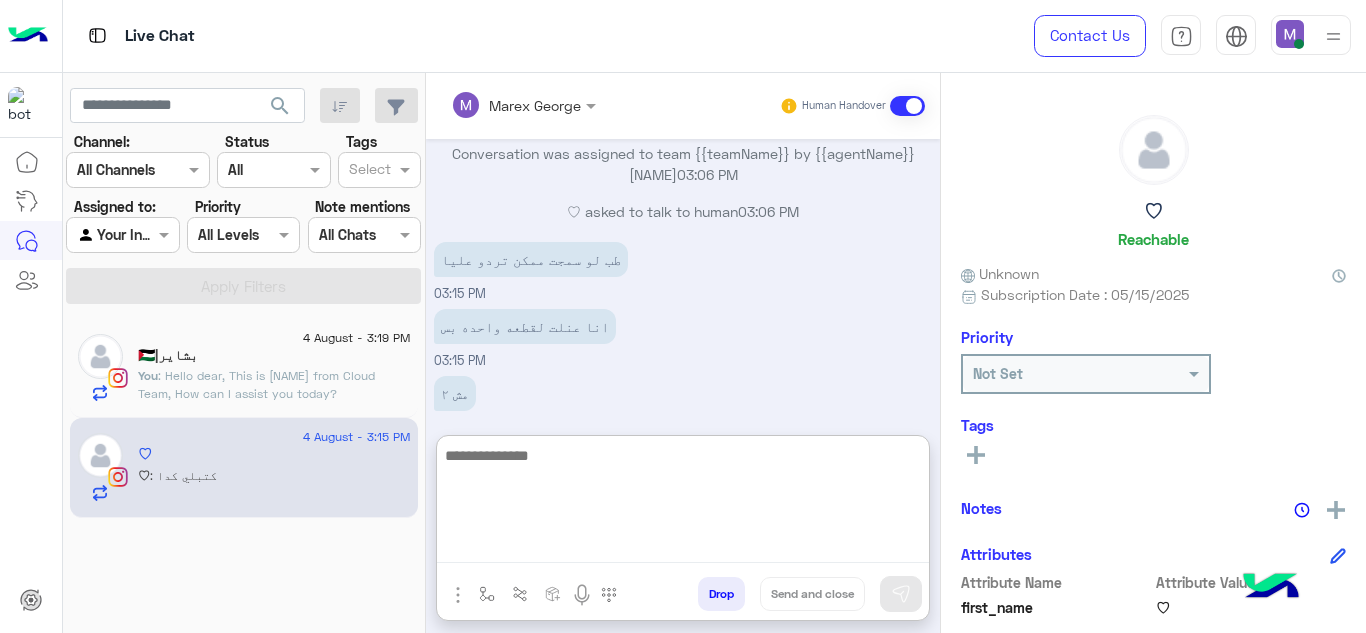 click at bounding box center [683, 503] 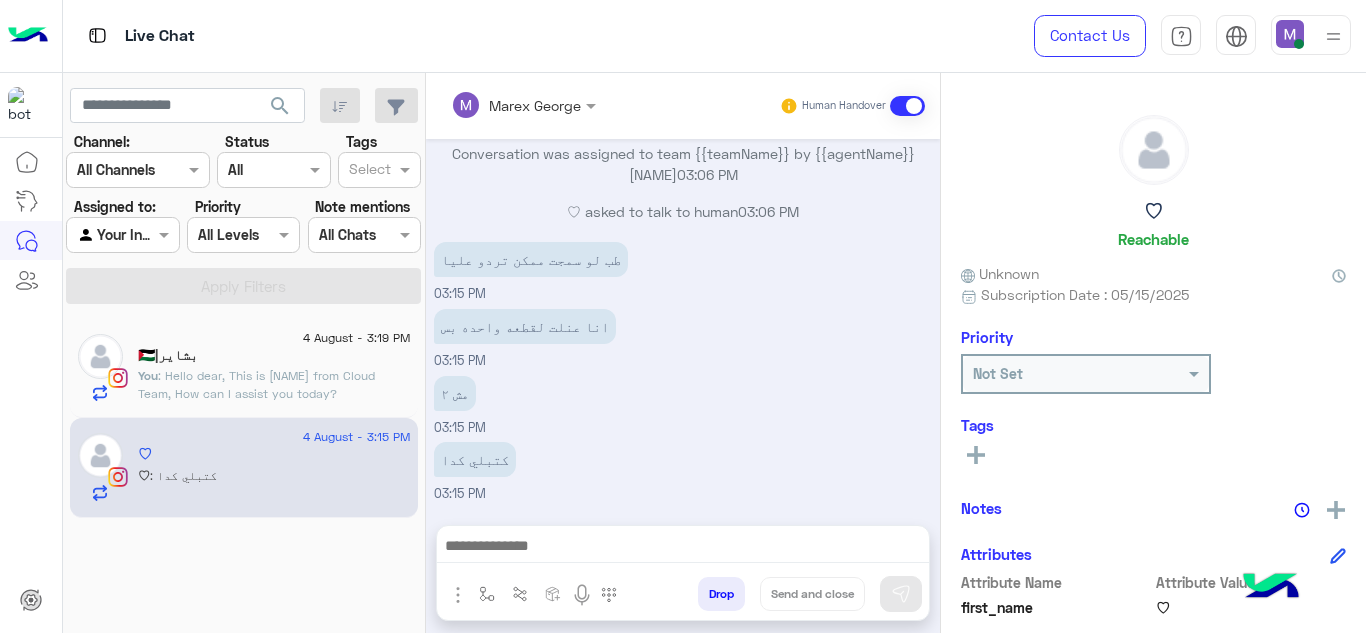 click on "بشاير|🇵🇸" 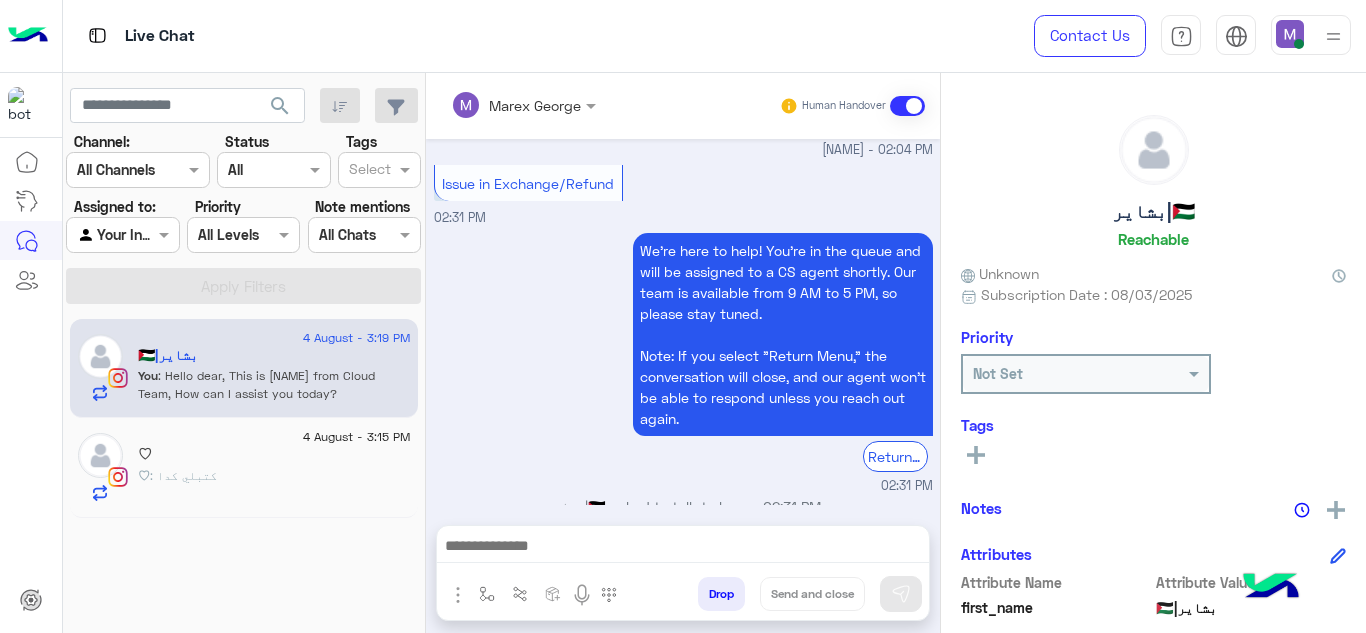 scroll, scrollTop: 834, scrollLeft: 0, axis: vertical 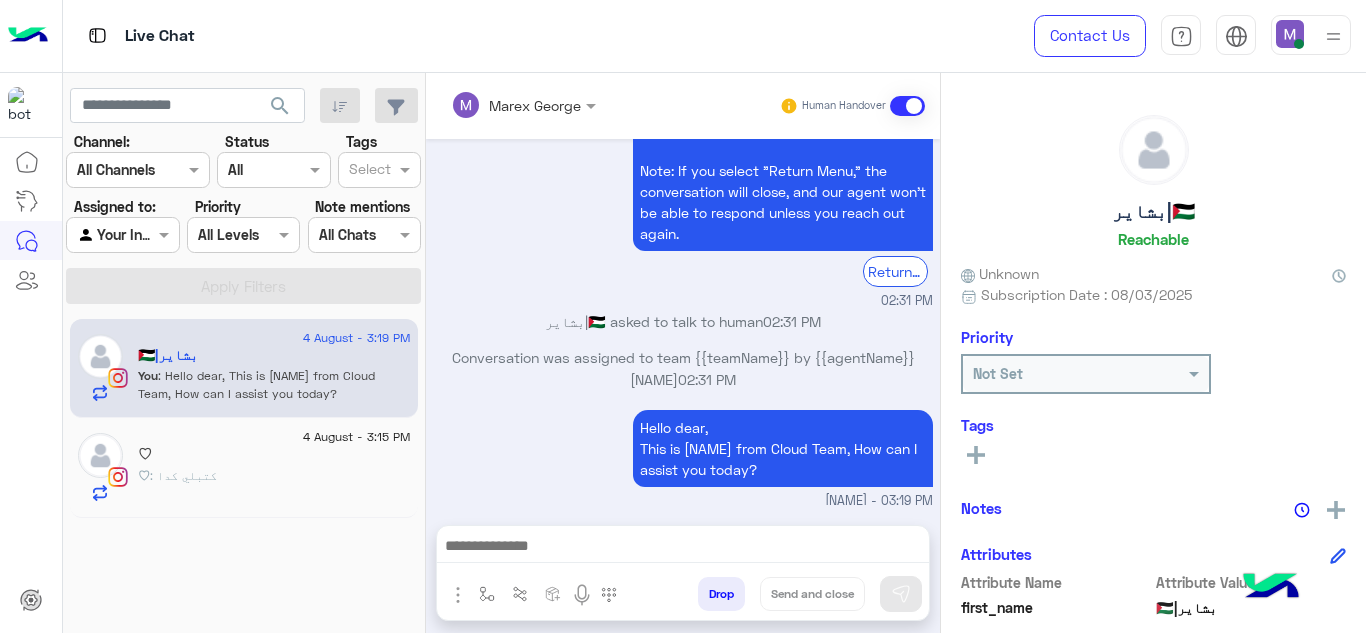 click on "♡" 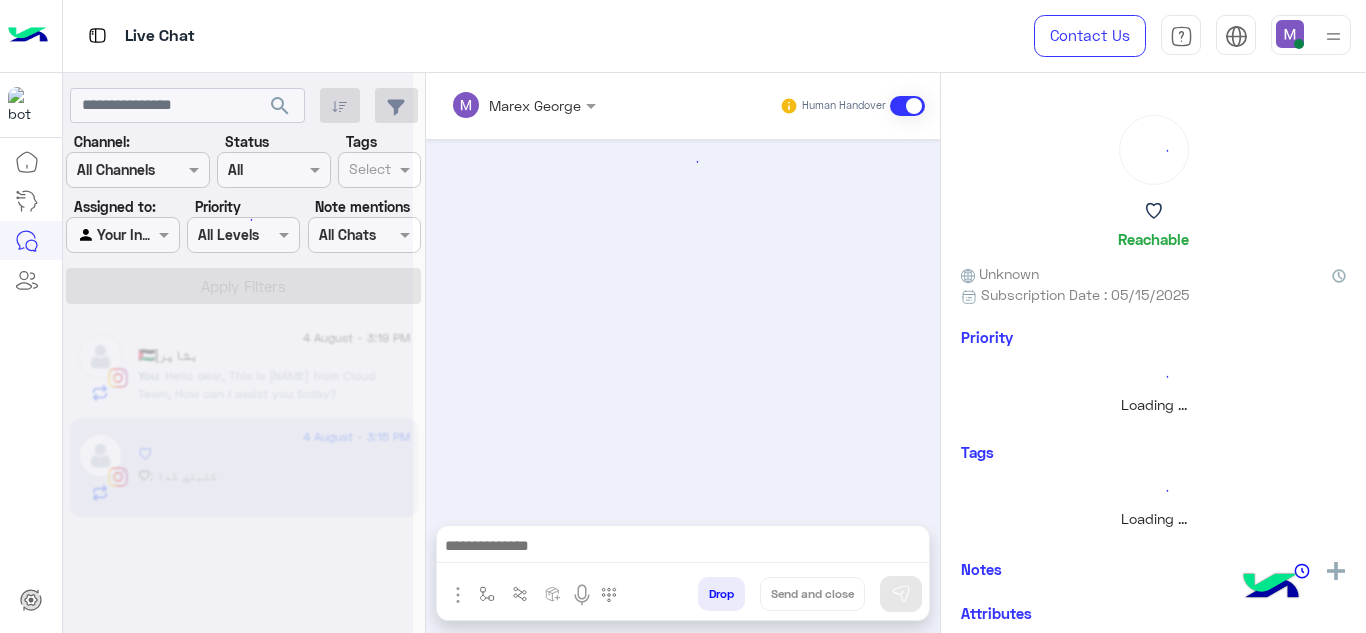 scroll, scrollTop: 668, scrollLeft: 0, axis: vertical 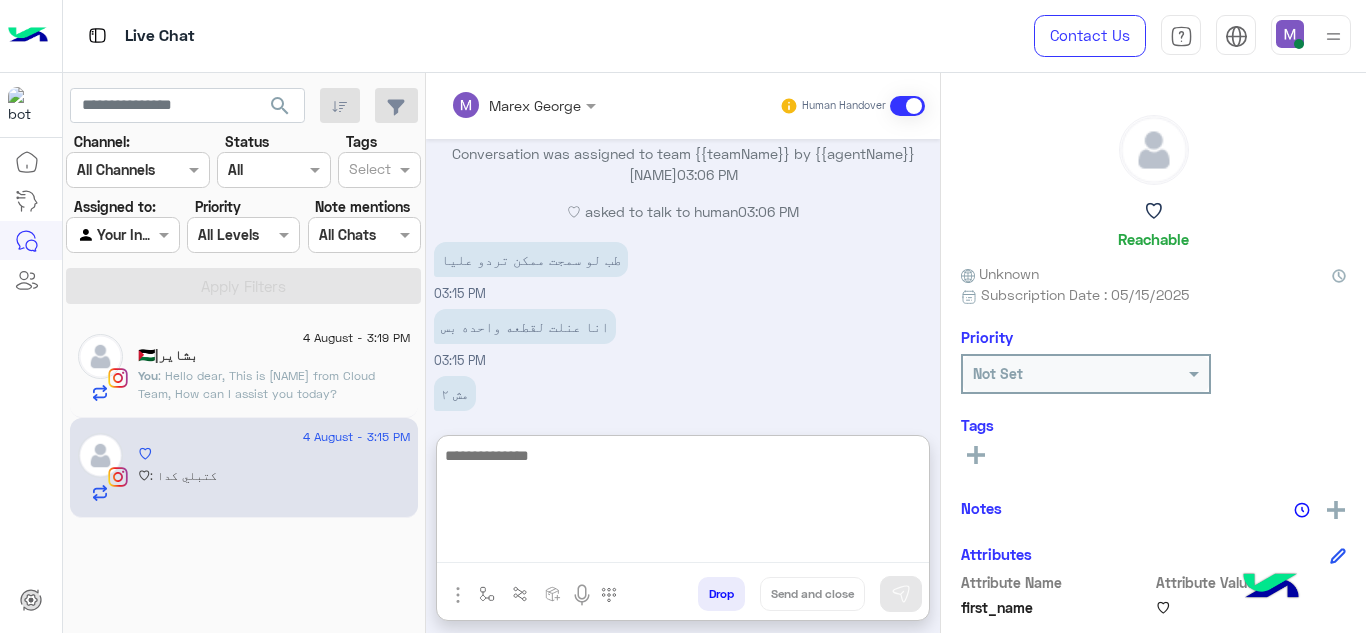 click at bounding box center [683, 503] 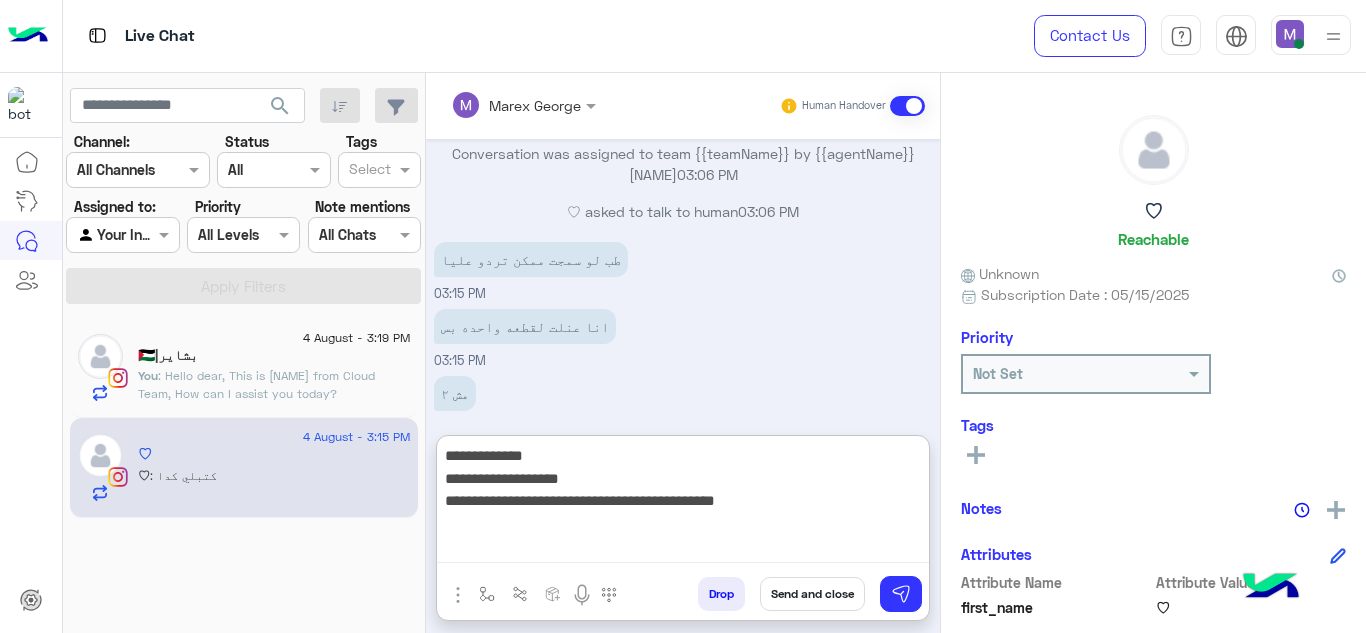 click on "**********" at bounding box center (683, 503) 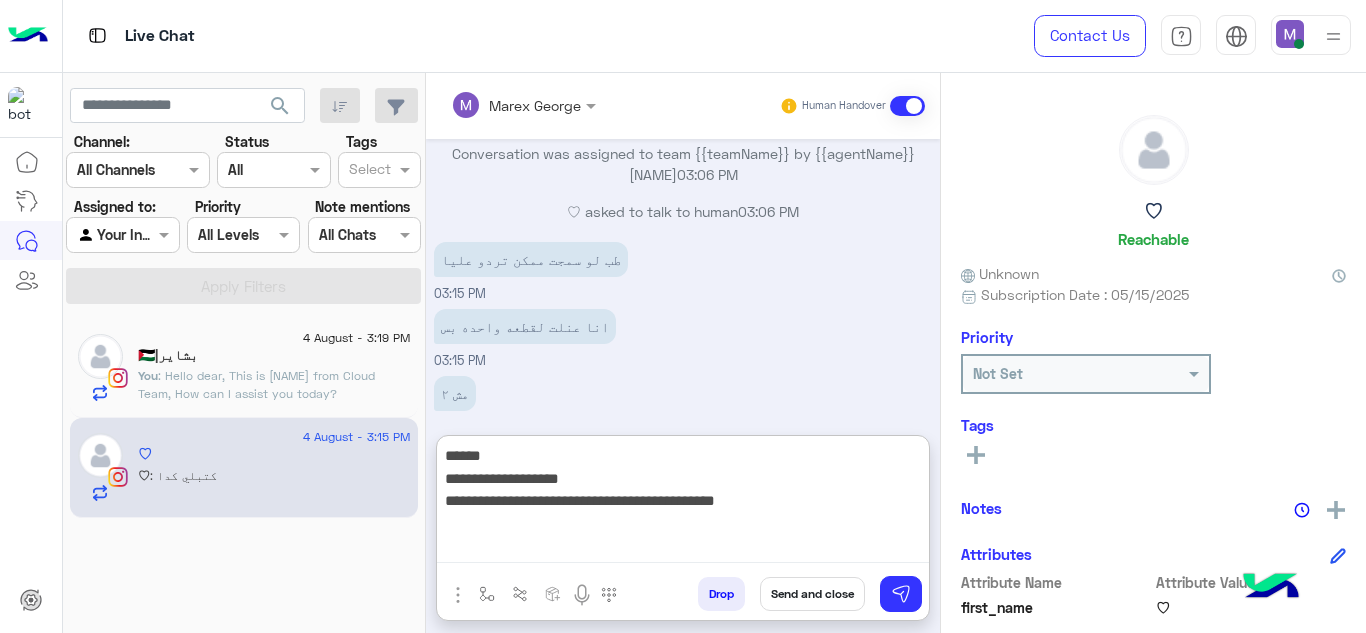 click on "**********" at bounding box center (683, 503) 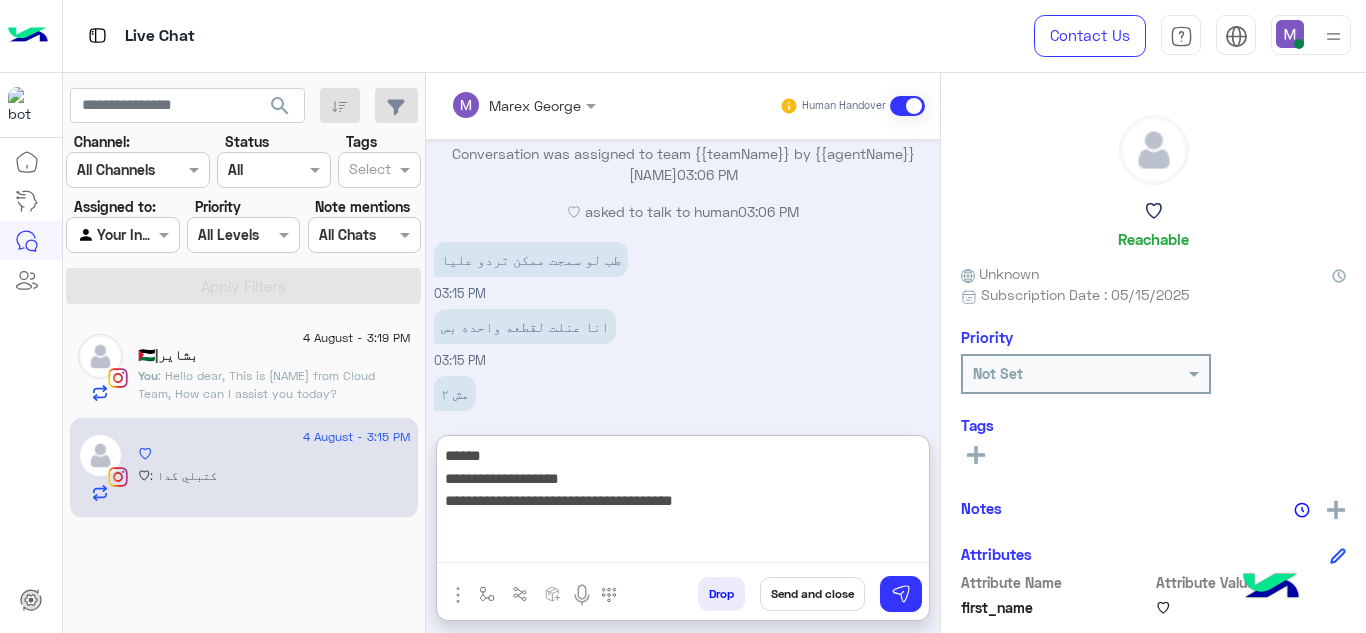 type on "**********" 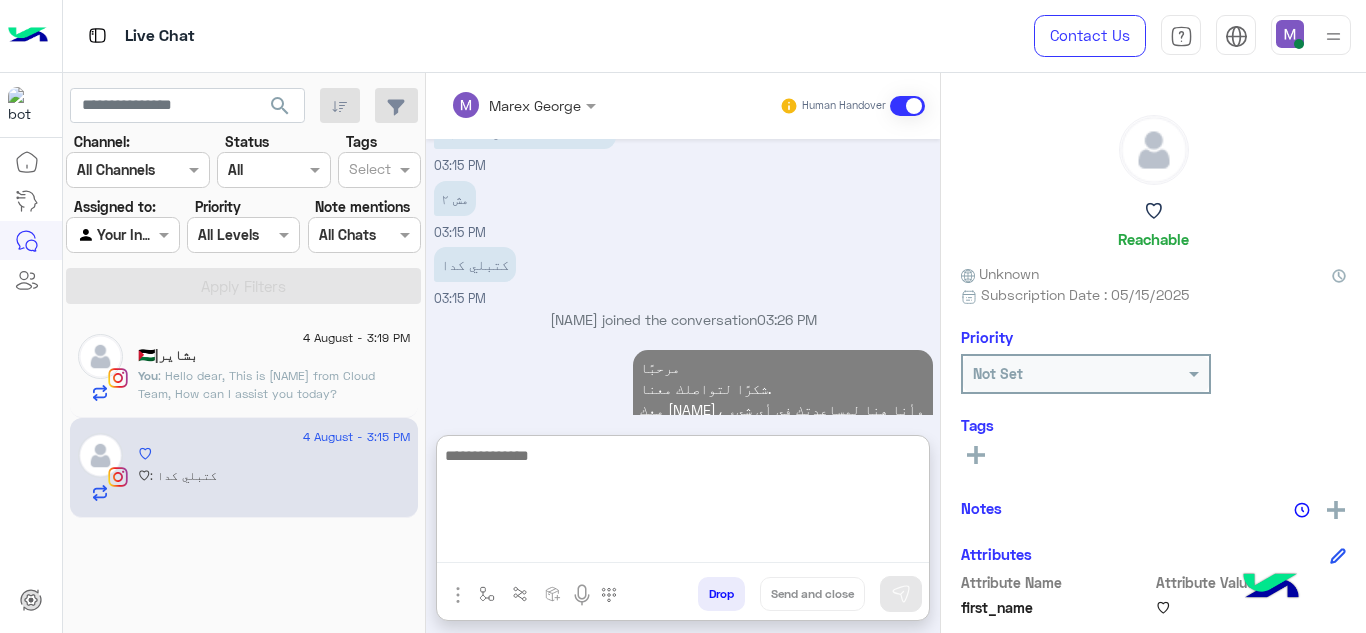 scroll, scrollTop: 900, scrollLeft: 0, axis: vertical 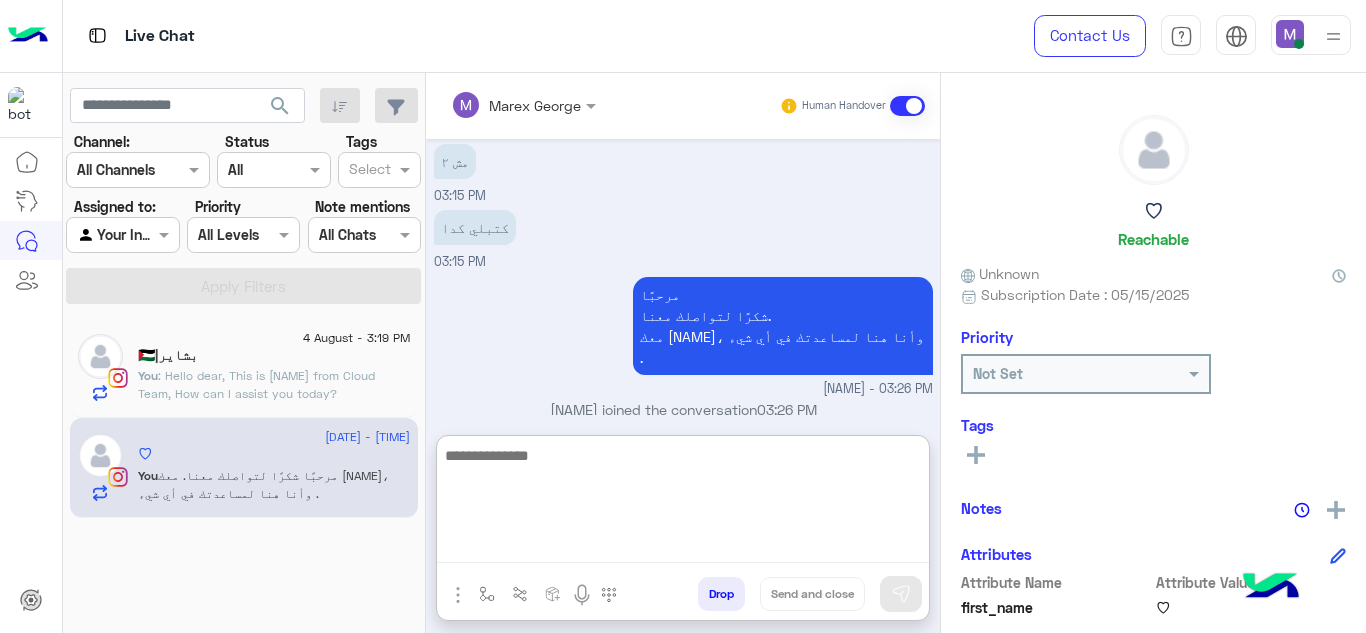 paste on "**********" 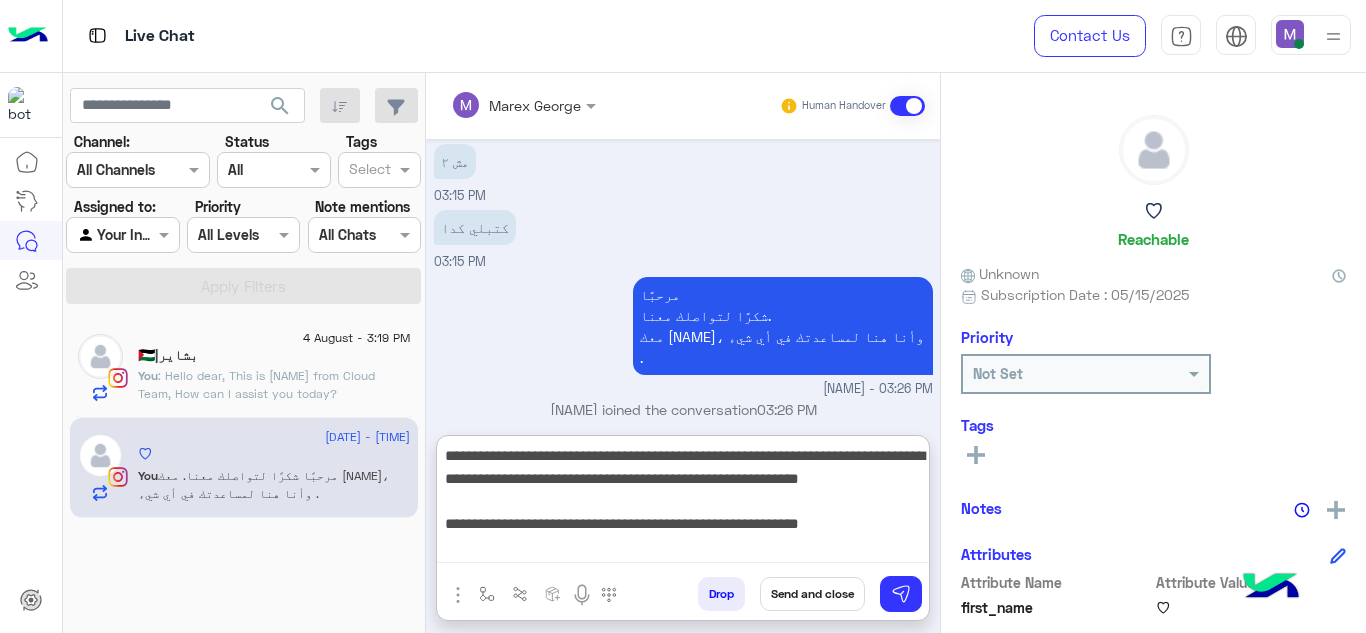 scroll, scrollTop: 43, scrollLeft: 0, axis: vertical 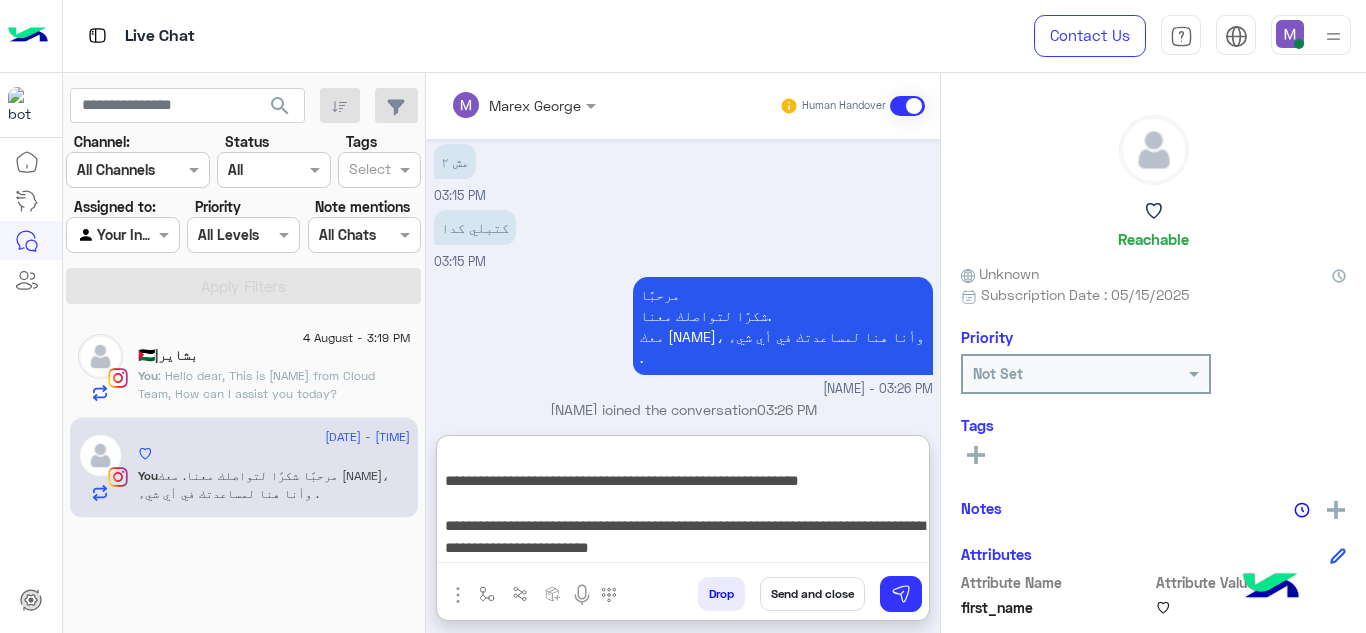 drag, startPoint x: 917, startPoint y: 483, endPoint x: 699, endPoint y: 556, distance: 229.8978 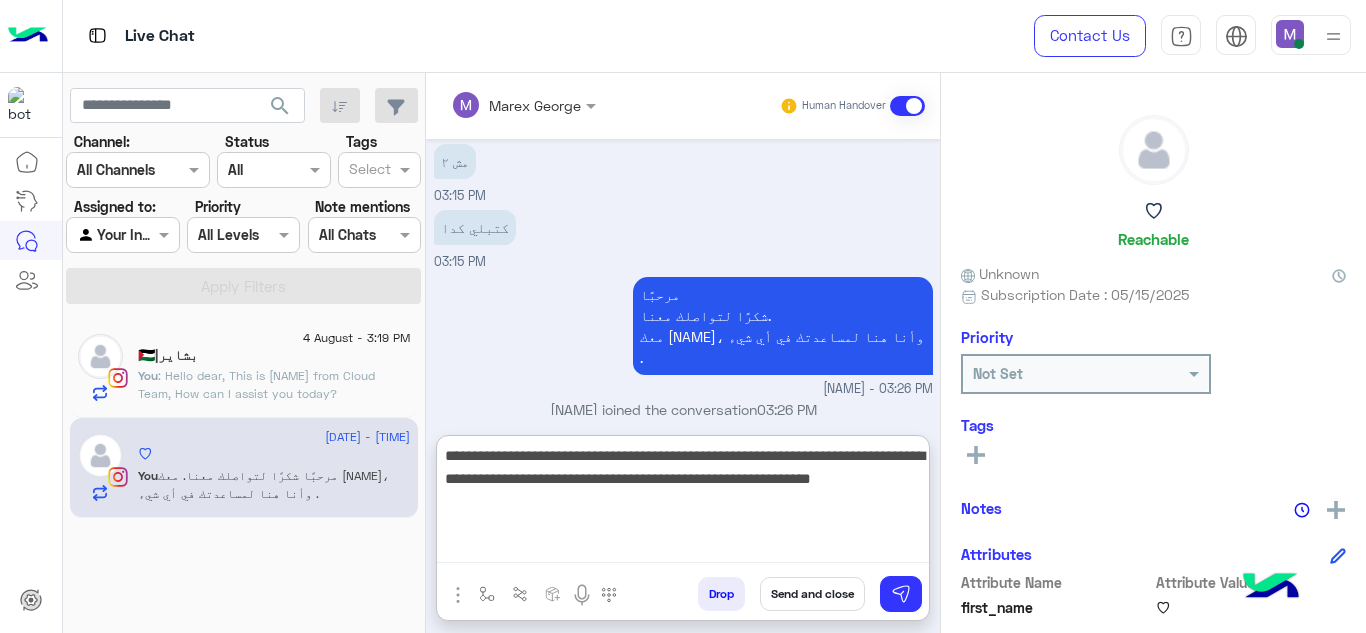 scroll, scrollTop: 0, scrollLeft: 0, axis: both 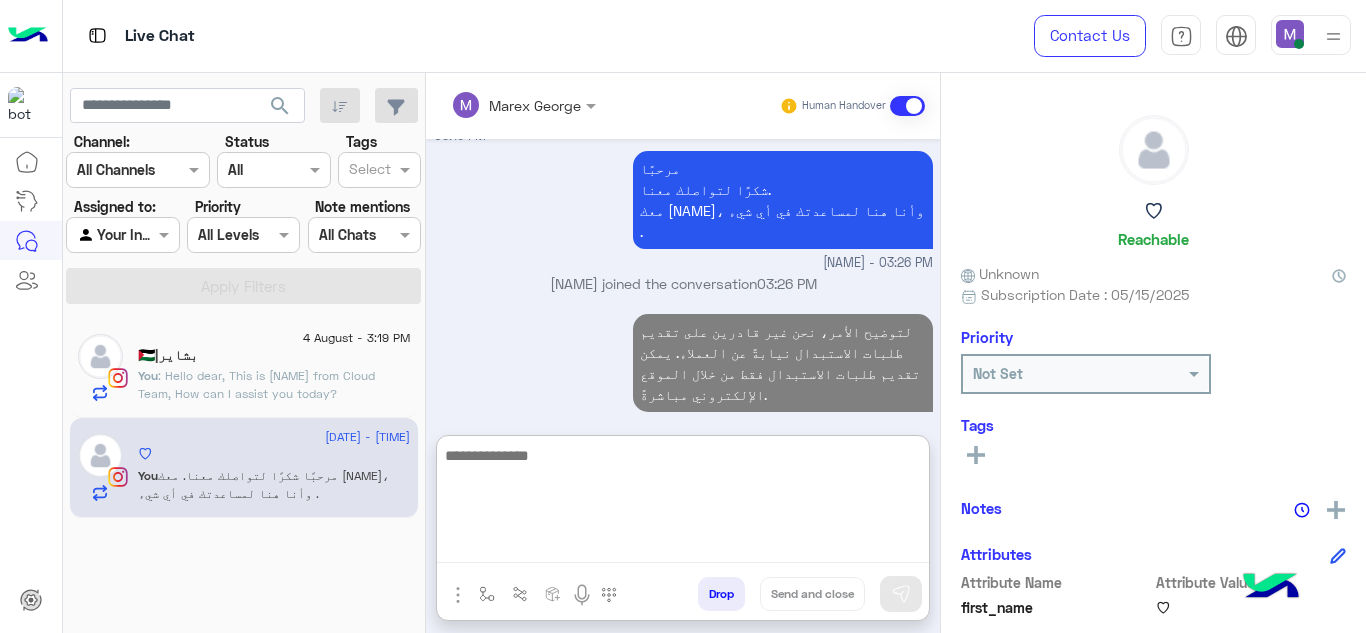 paste on "**********" 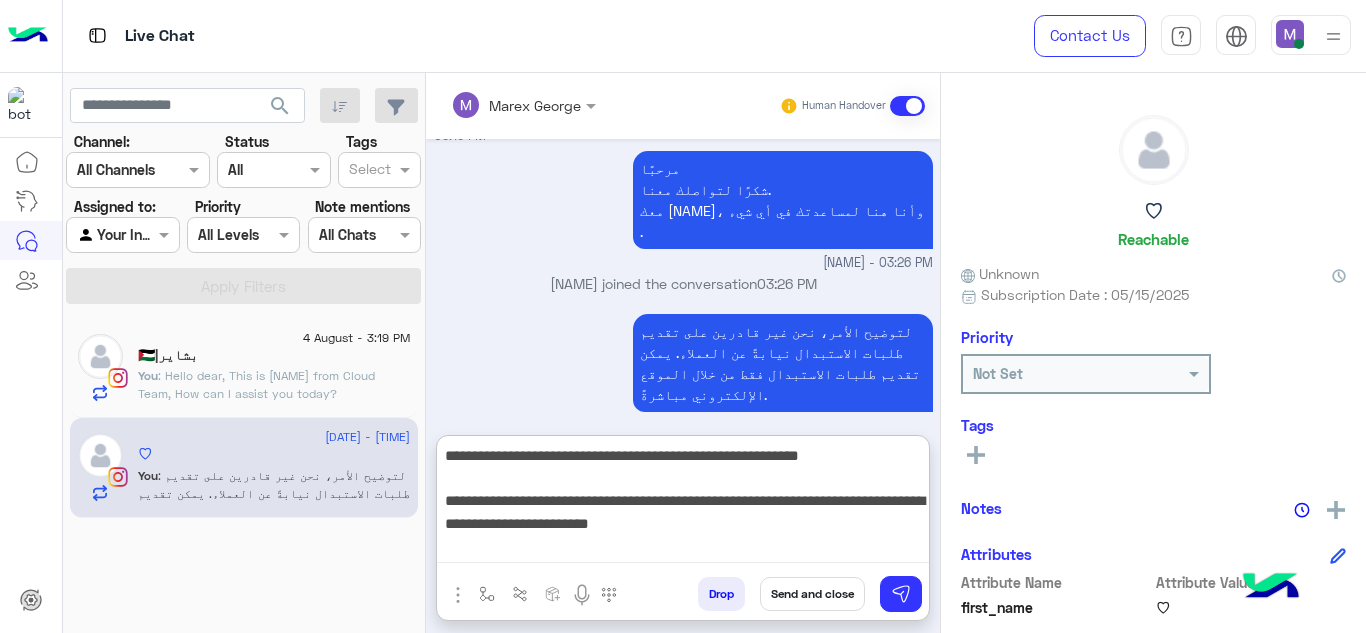drag, startPoint x: 920, startPoint y: 503, endPoint x: 500, endPoint y: 524, distance: 420.52466 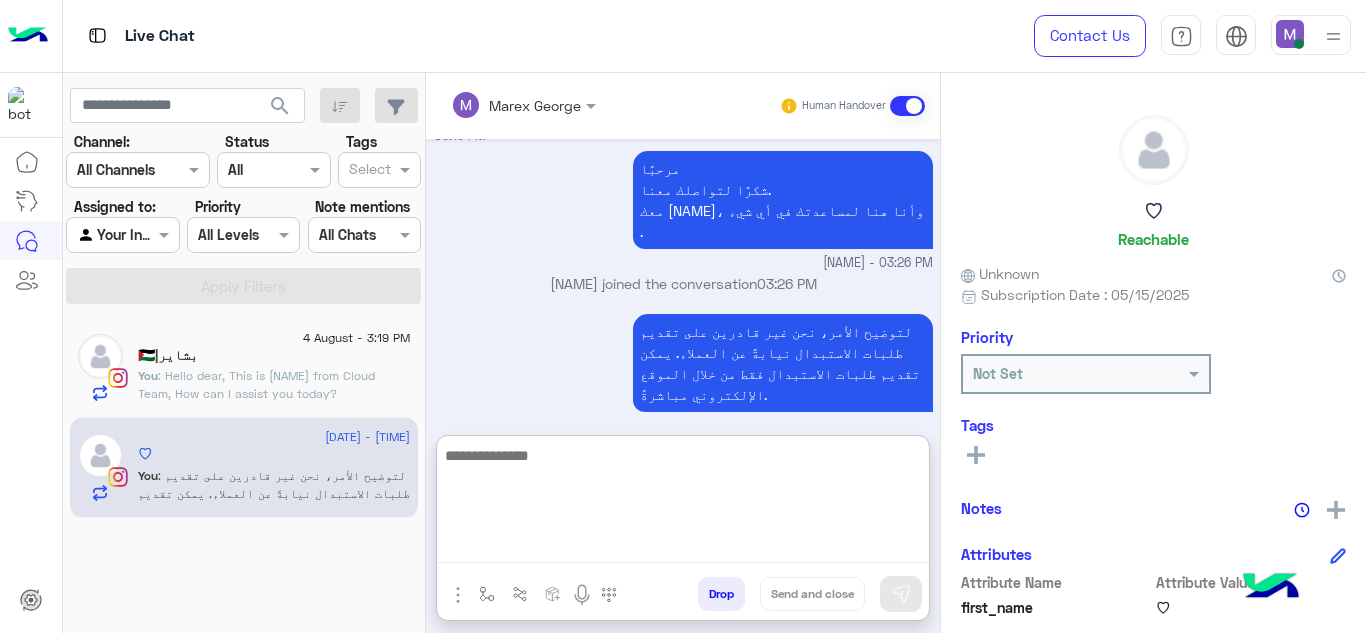 scroll, scrollTop: 1111, scrollLeft: 0, axis: vertical 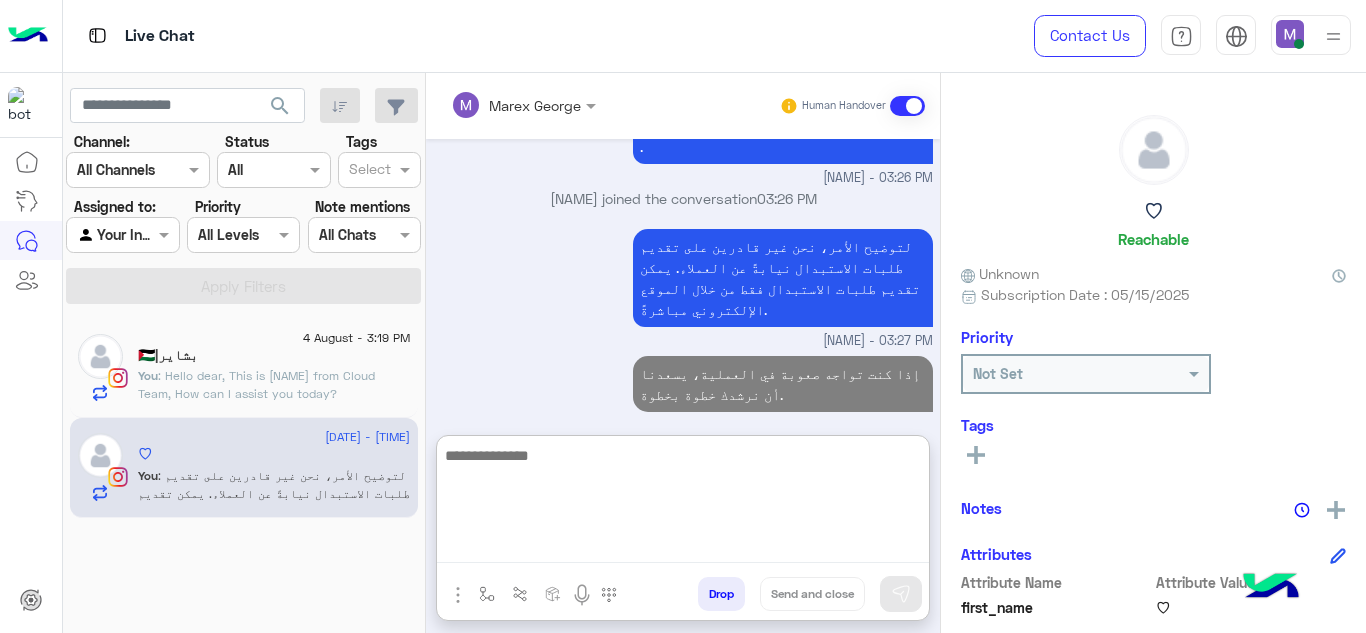 paste on "**********" 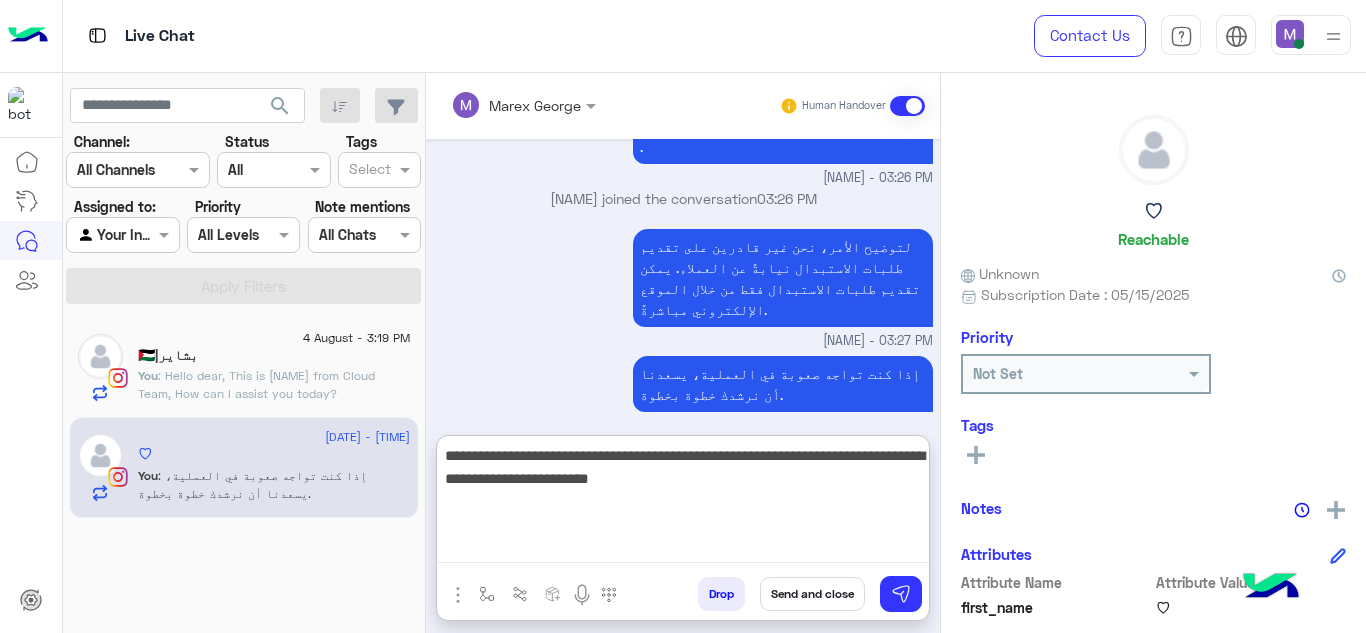 type 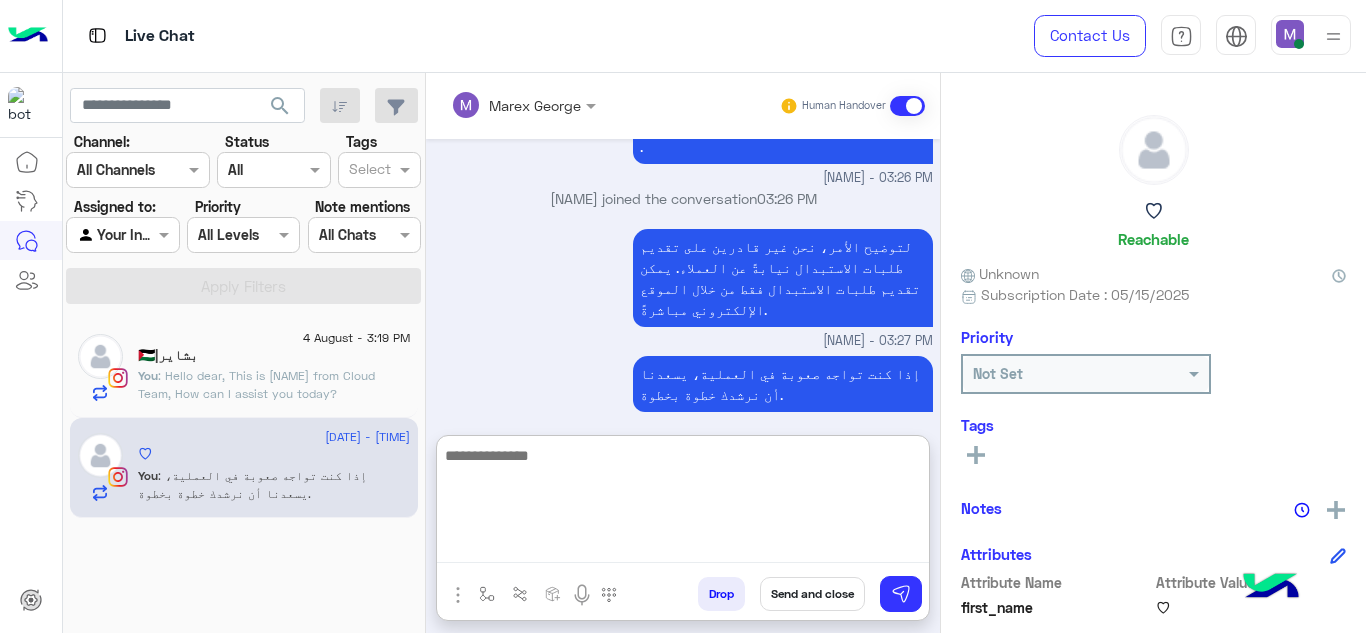 scroll, scrollTop: 1217, scrollLeft: 0, axis: vertical 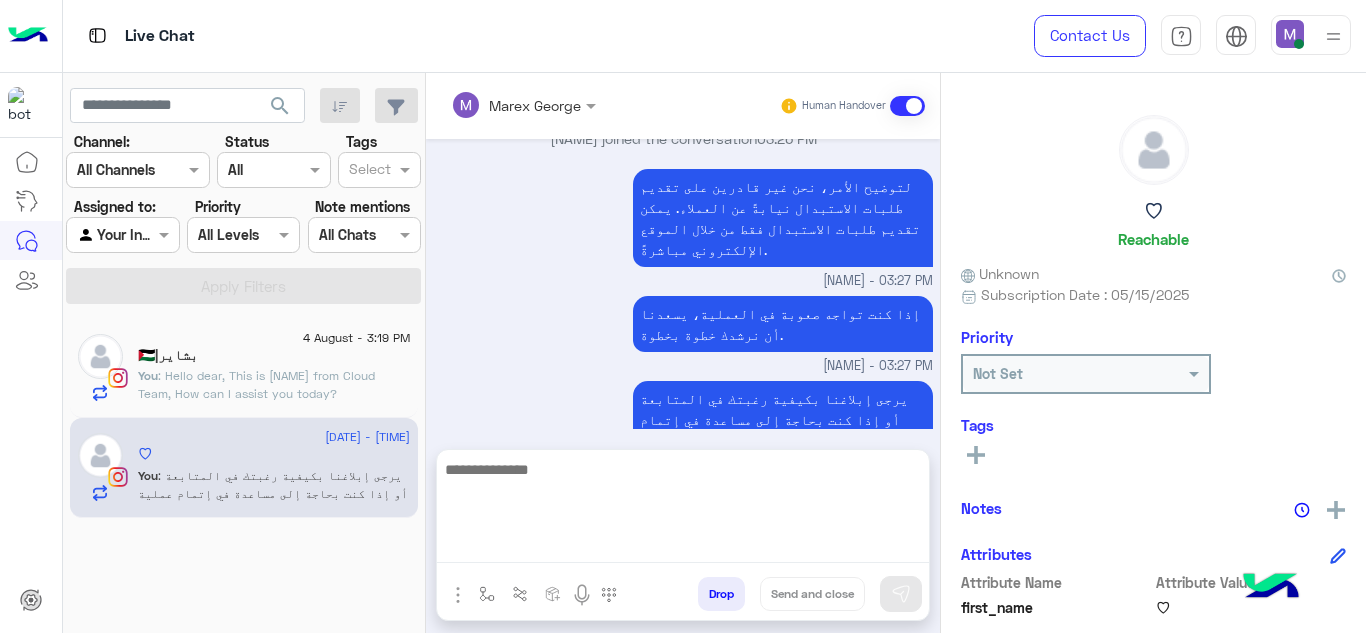 click on ": Hello dear,
This is Mariam from Cloud Team, How can I assist you today?" 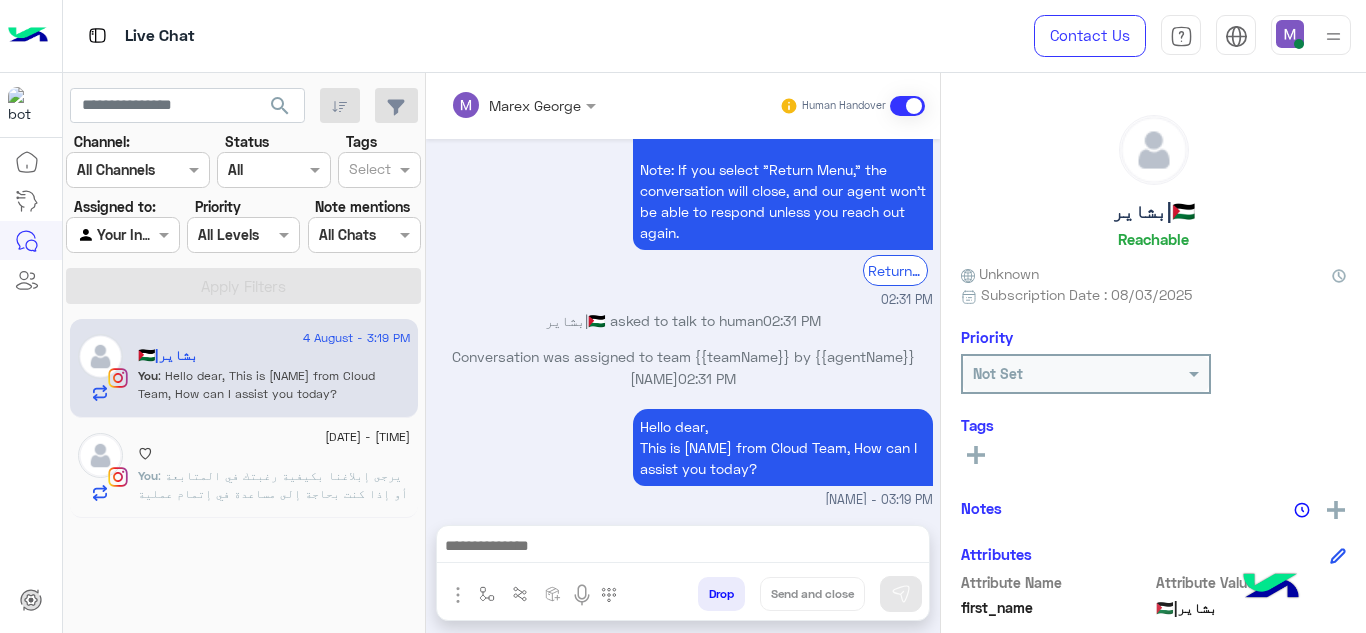 scroll, scrollTop: 834, scrollLeft: 0, axis: vertical 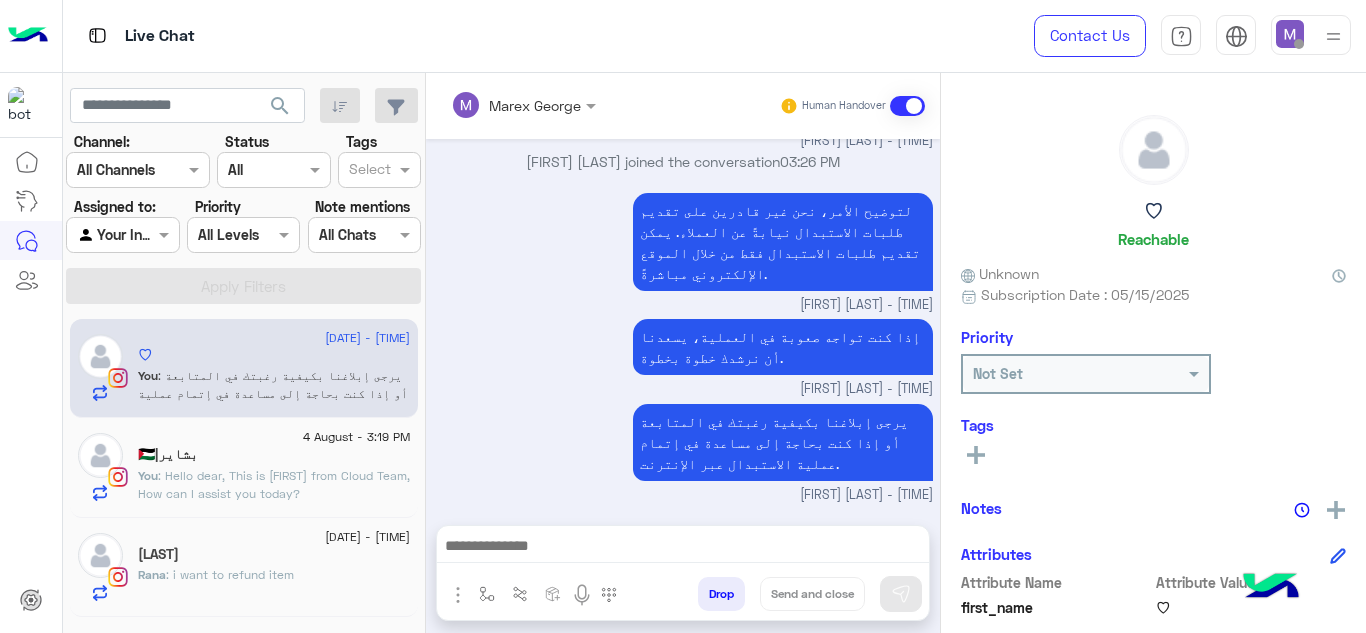 click on "بشاير|🇵🇸" 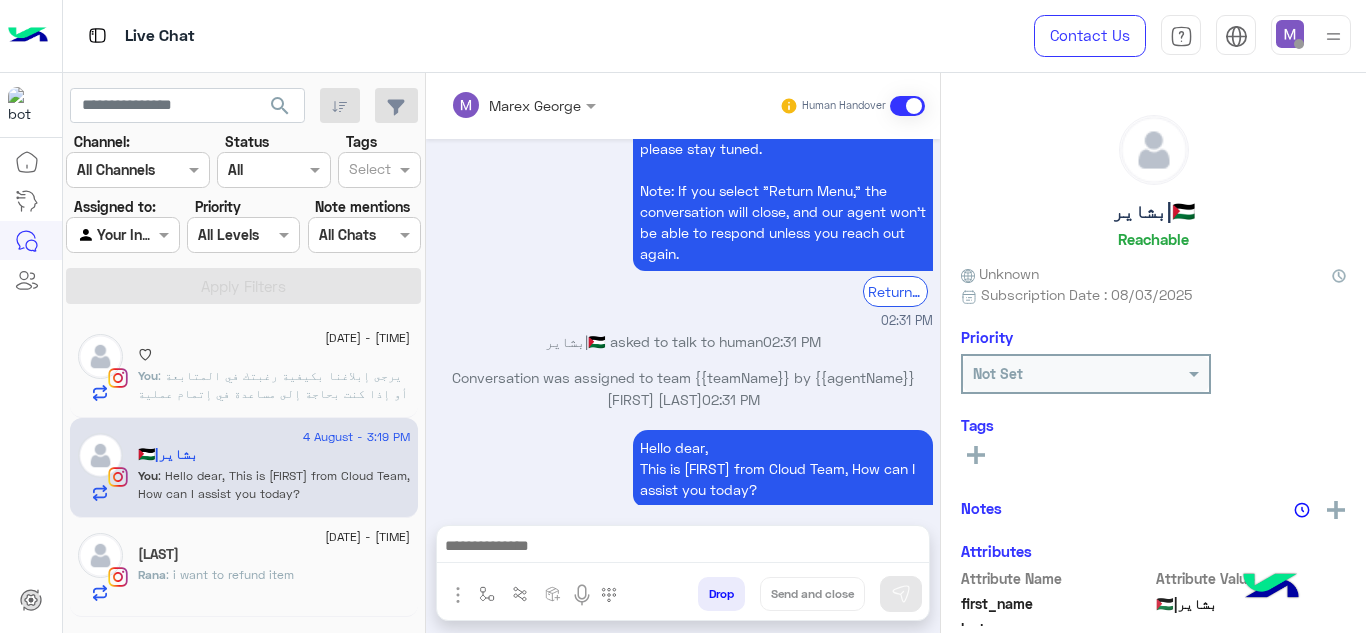 scroll, scrollTop: 834, scrollLeft: 0, axis: vertical 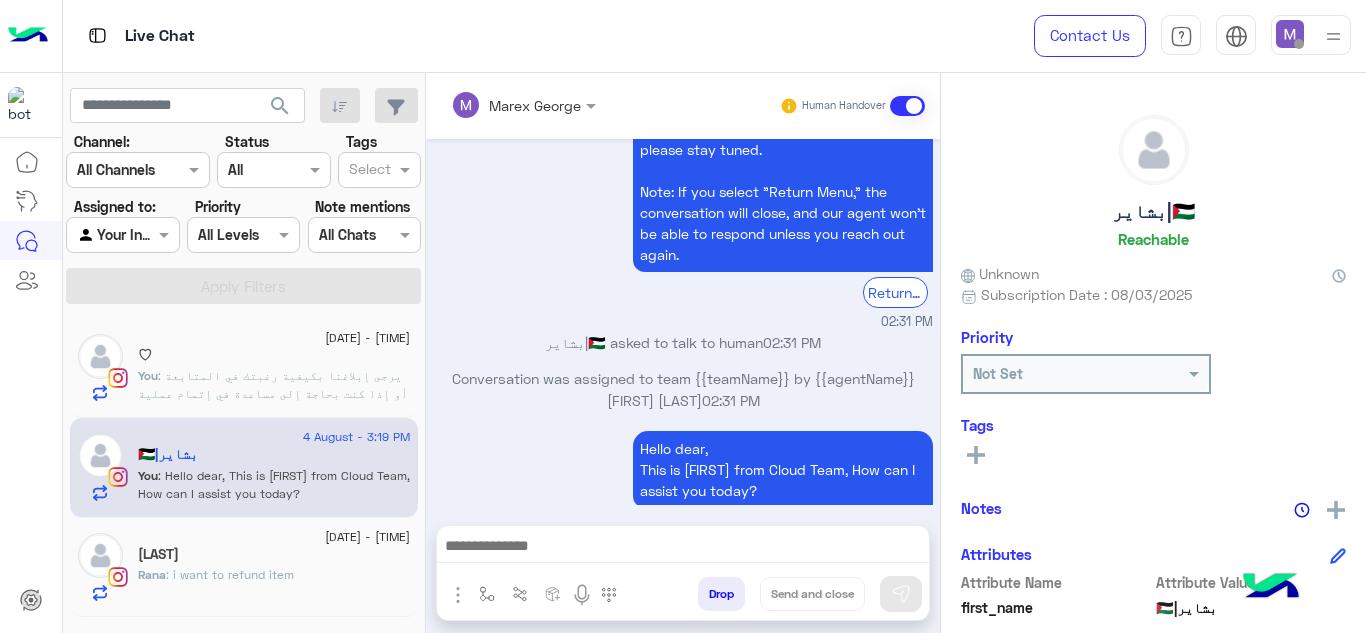click on ": i want to refund item" 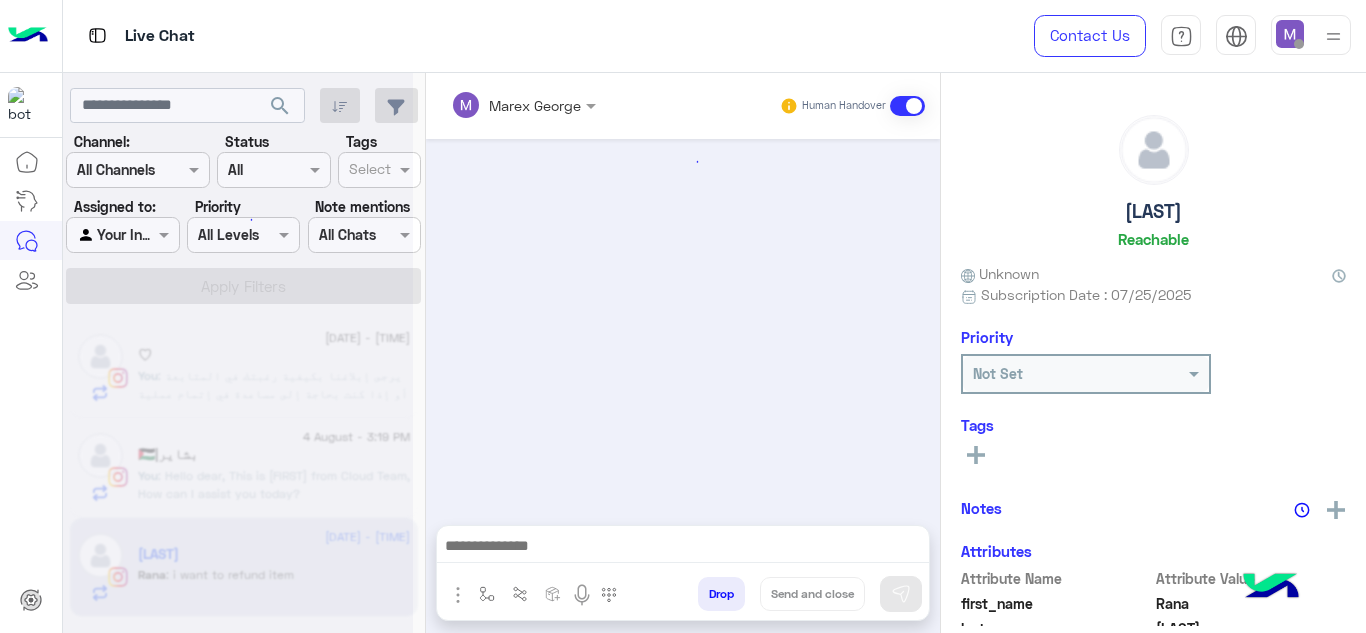 scroll, scrollTop: 591, scrollLeft: 0, axis: vertical 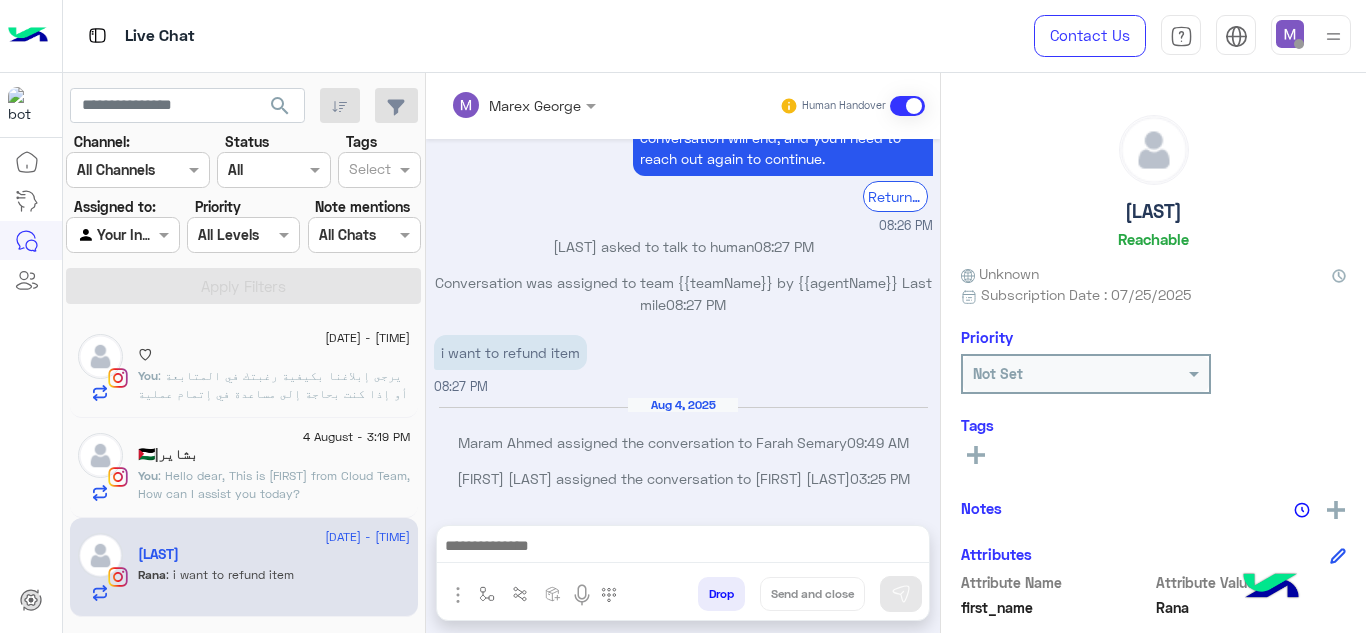 click on "4 August - 3:19 PM" 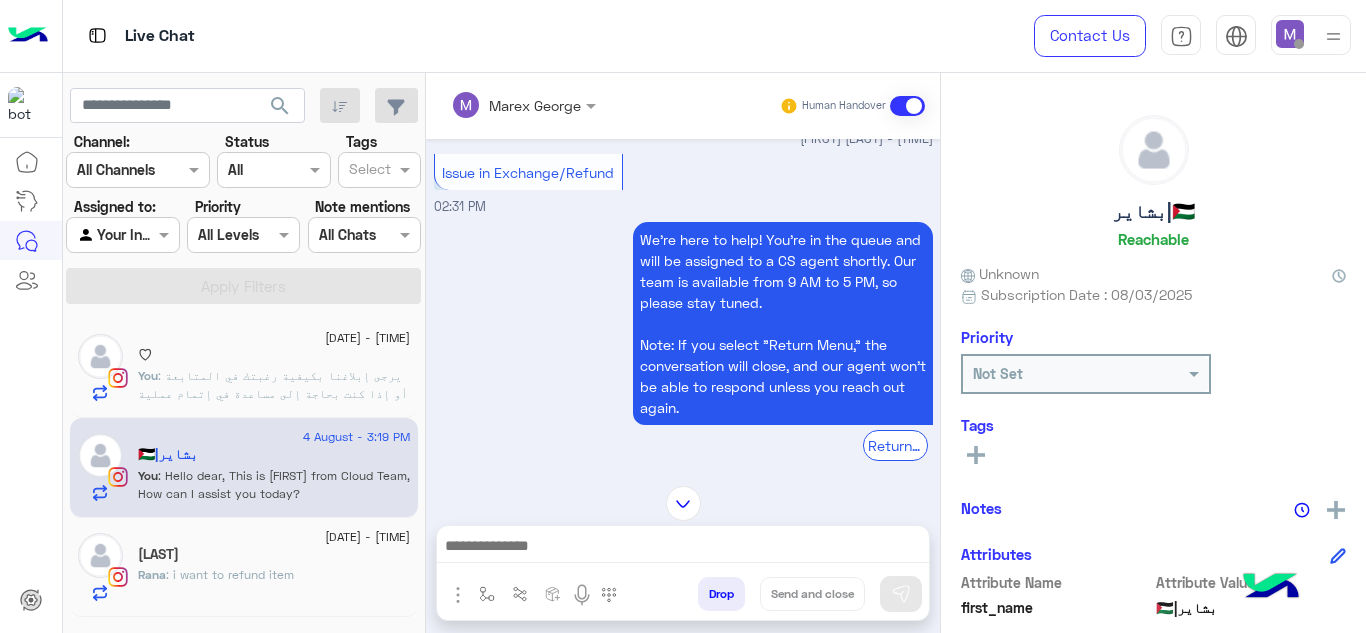 scroll, scrollTop: 834, scrollLeft: 0, axis: vertical 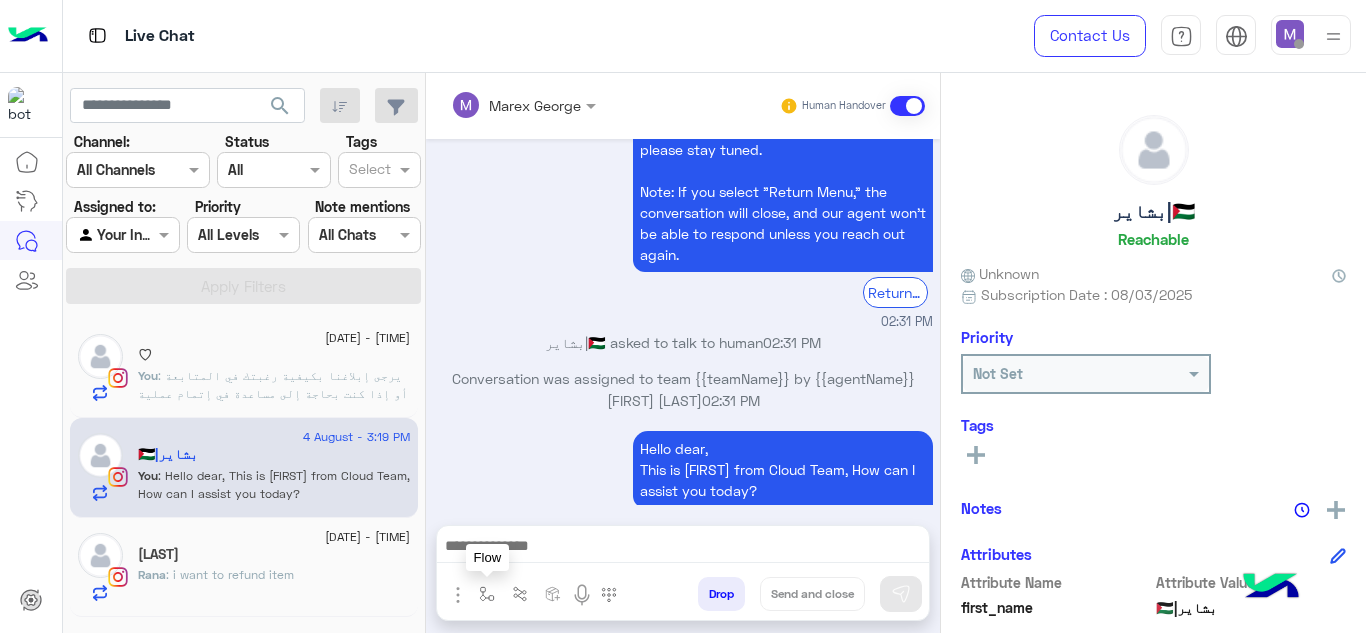 click at bounding box center (487, 594) 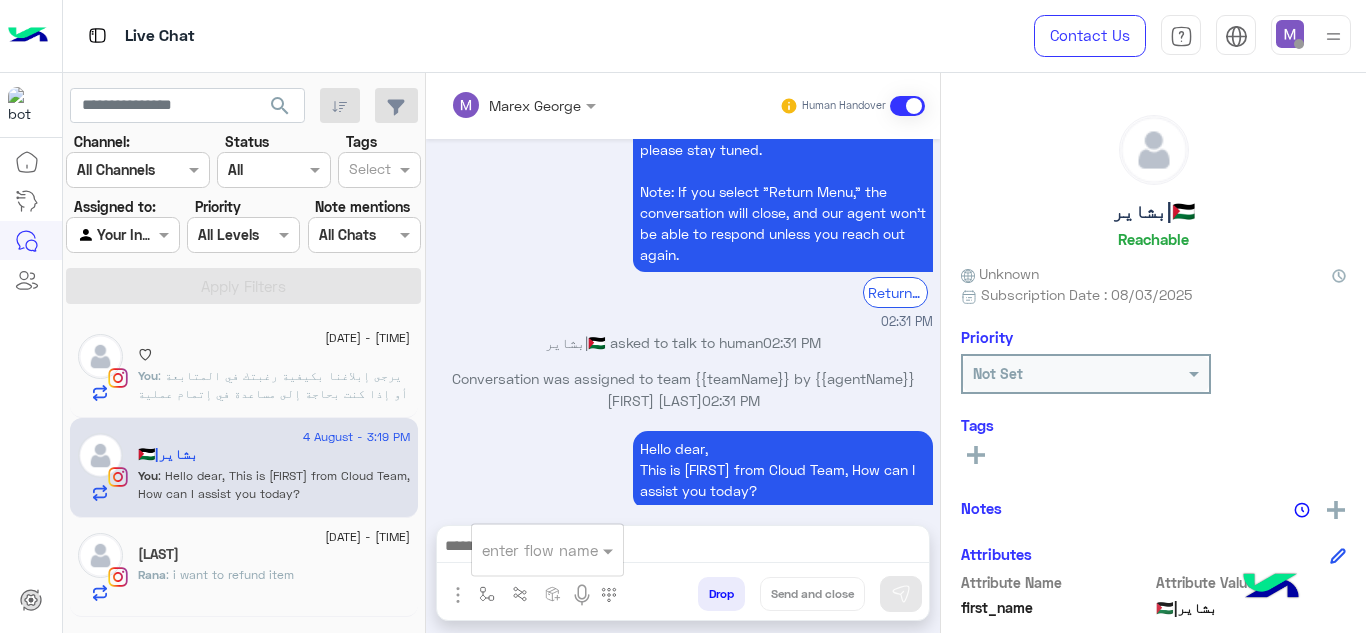 click at bounding box center (523, 550) 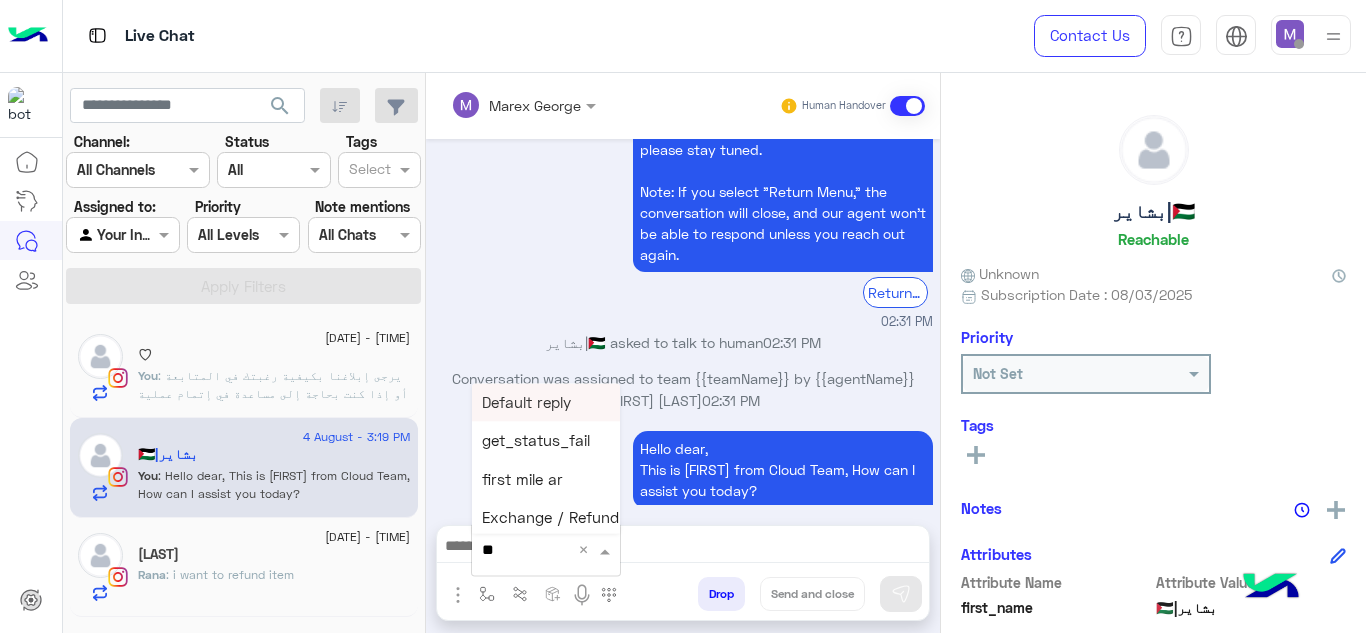 type on "***" 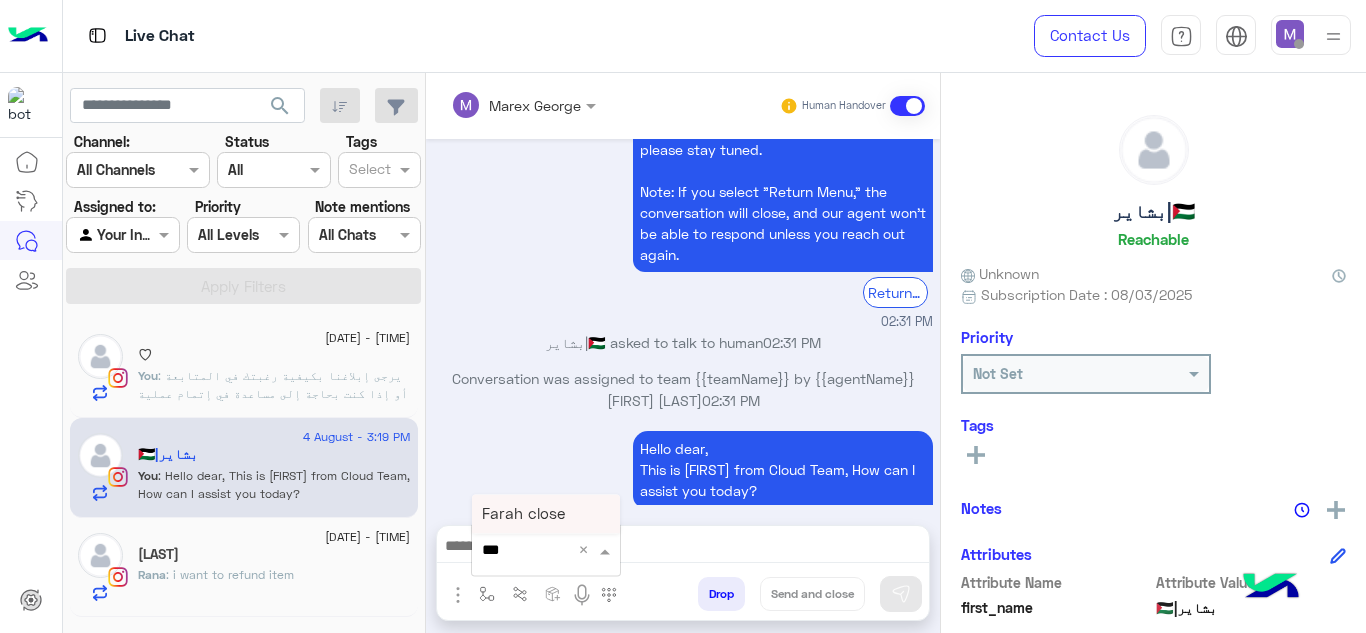 click on "Farah close" at bounding box center (523, 514) 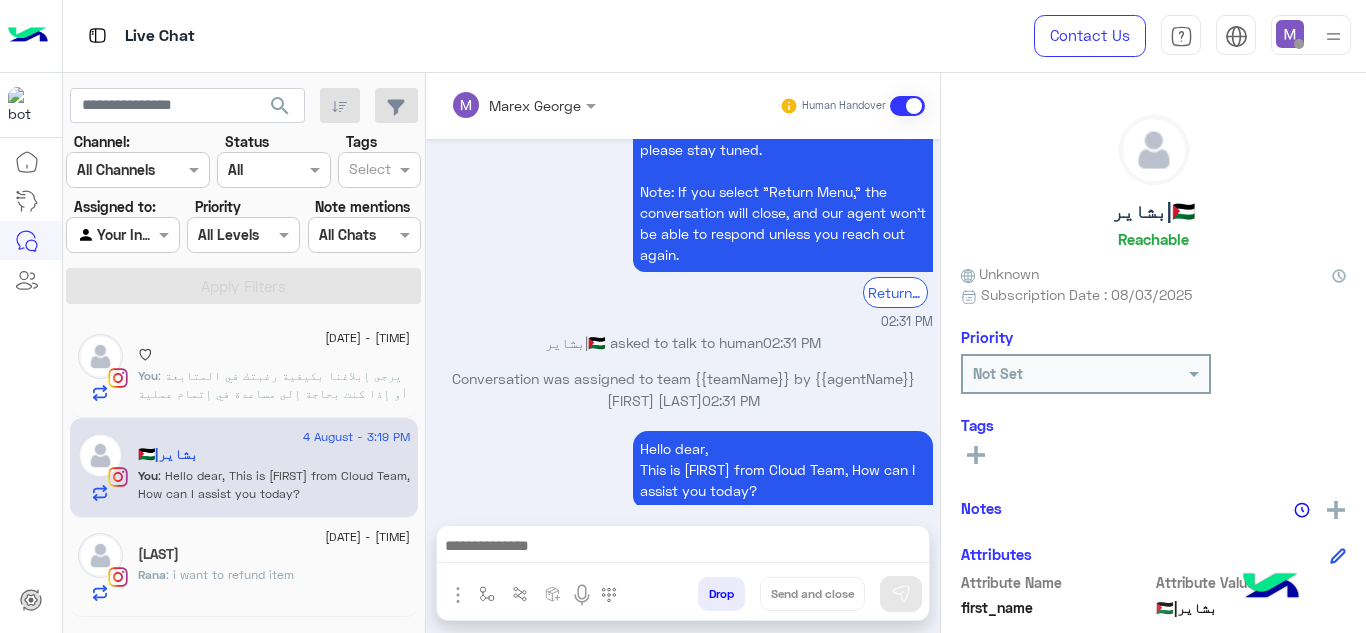 type on "**********" 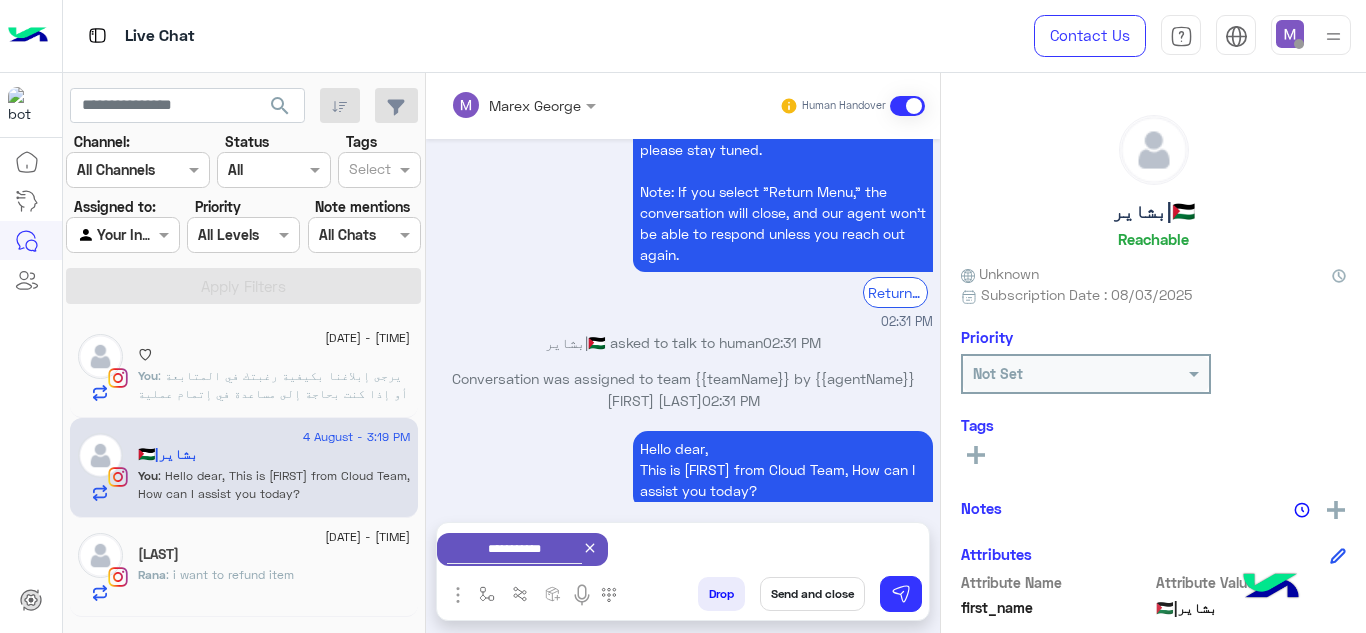 click on "Send and close" at bounding box center (812, 594) 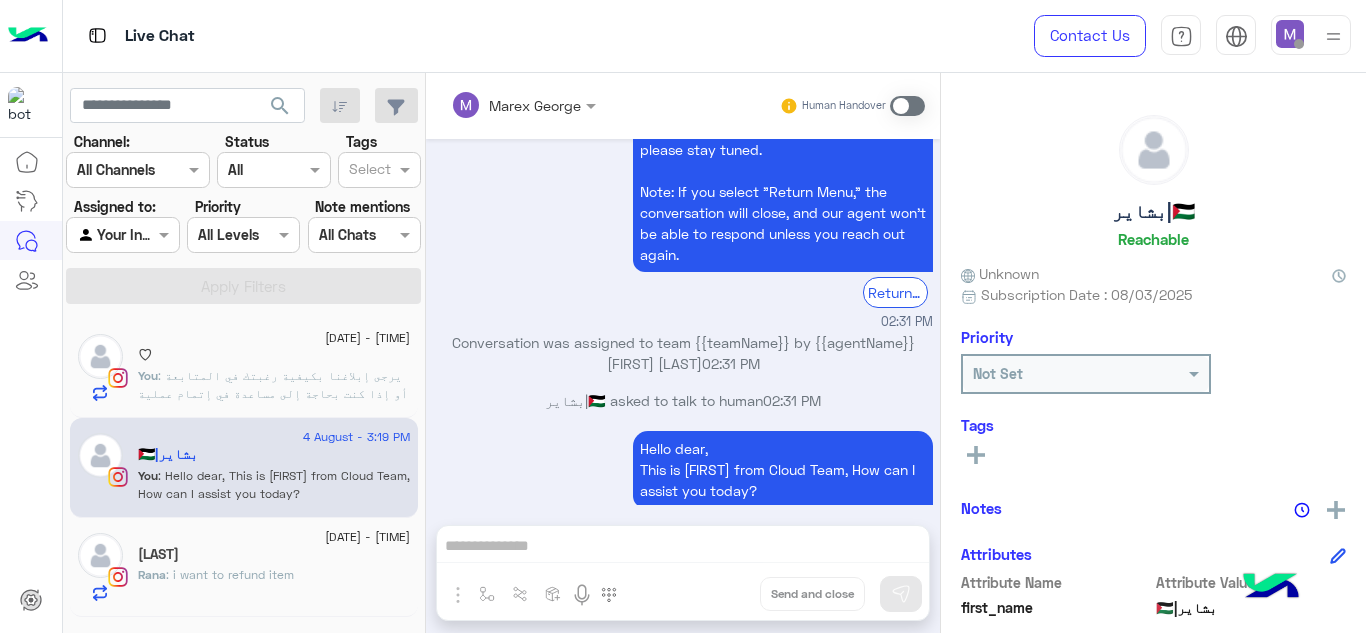 scroll, scrollTop: 871, scrollLeft: 0, axis: vertical 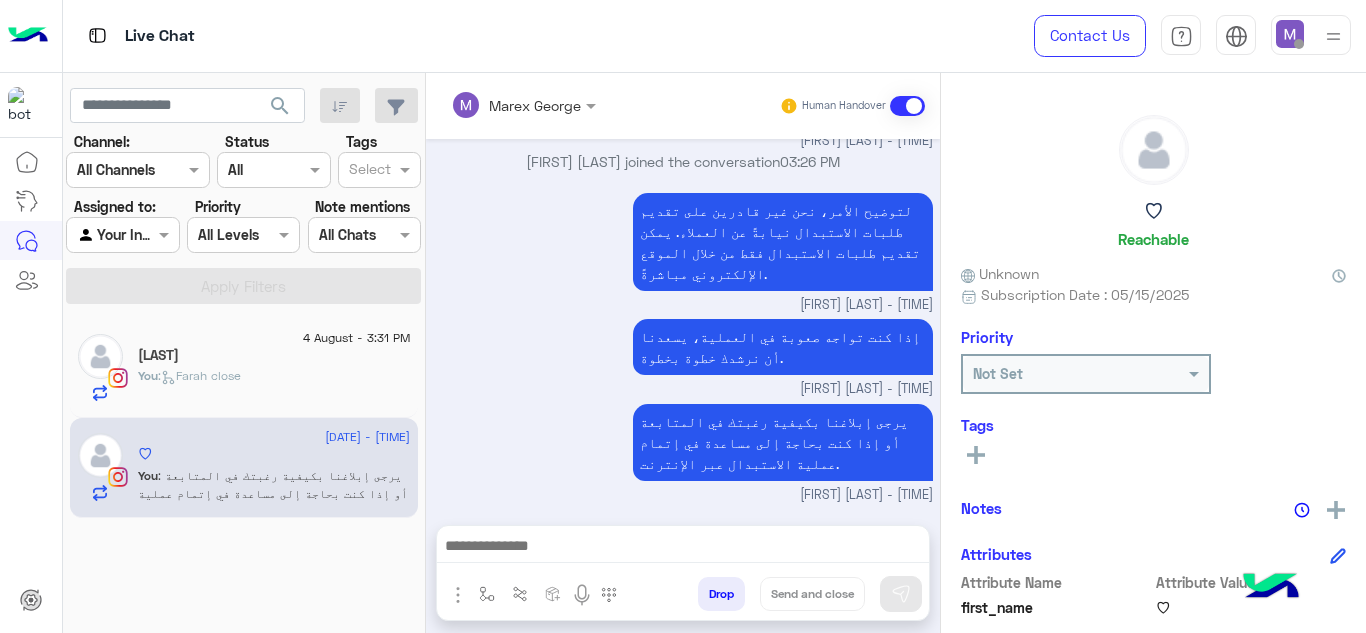 click on "You  :   Farah close" 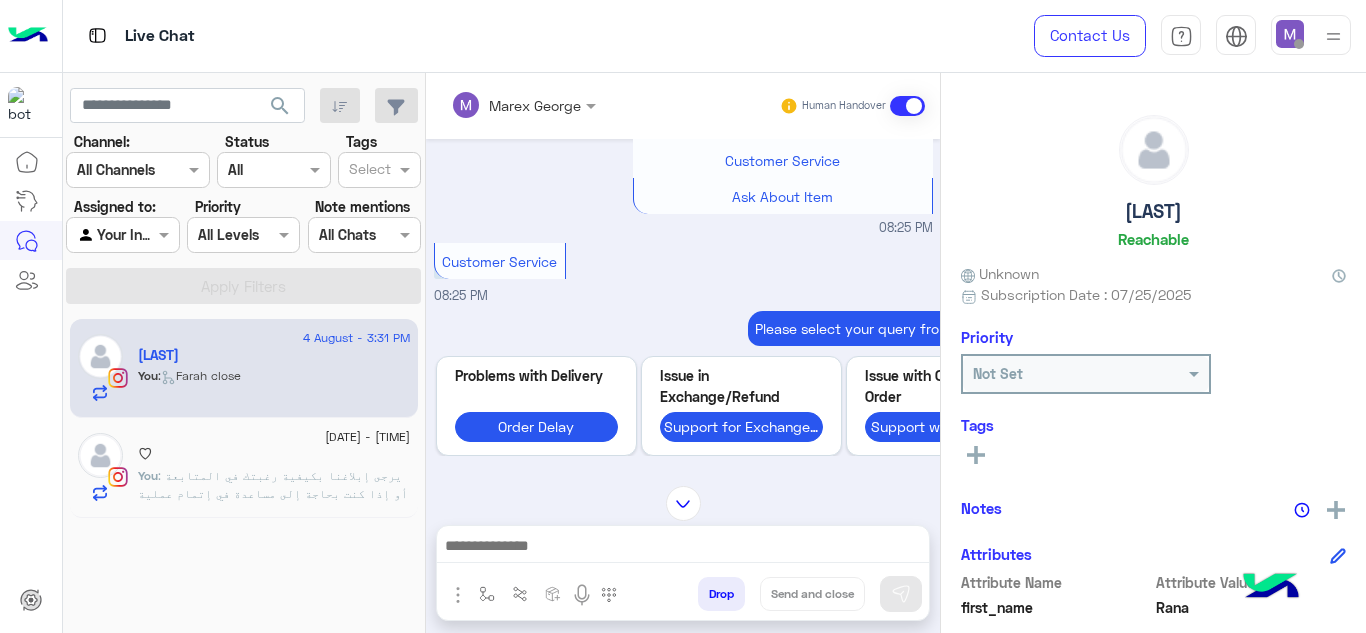 scroll, scrollTop: 748, scrollLeft: 0, axis: vertical 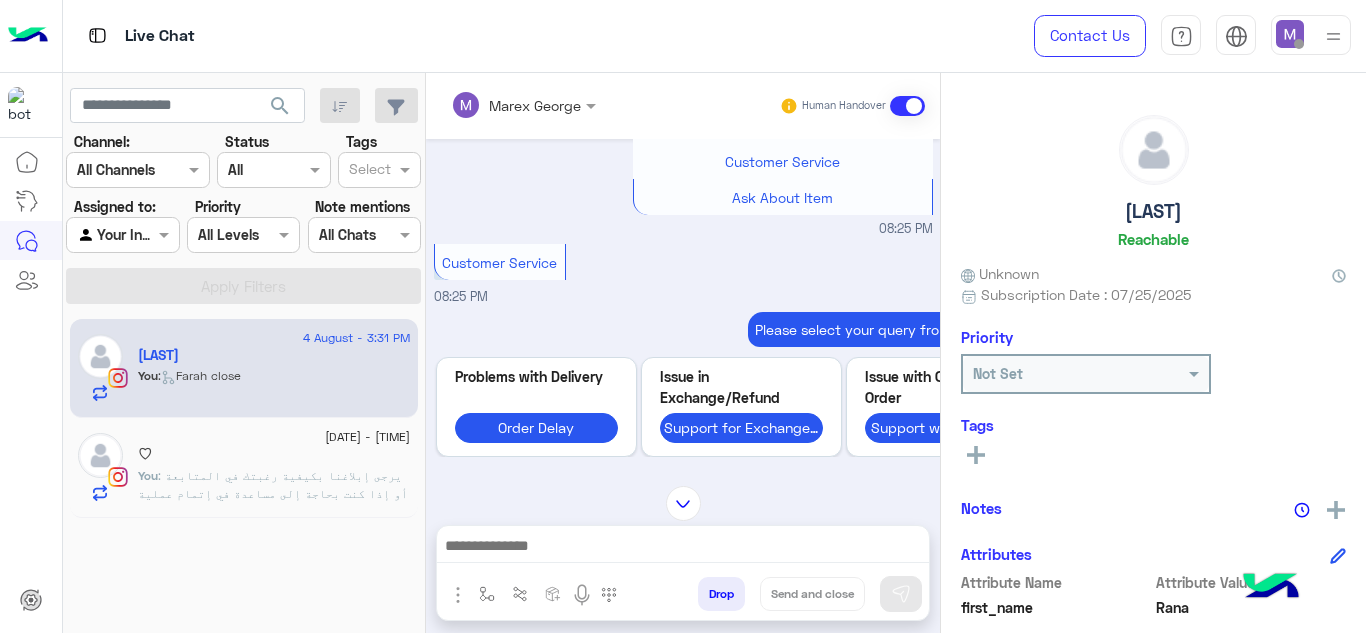 click on "[NAME]" 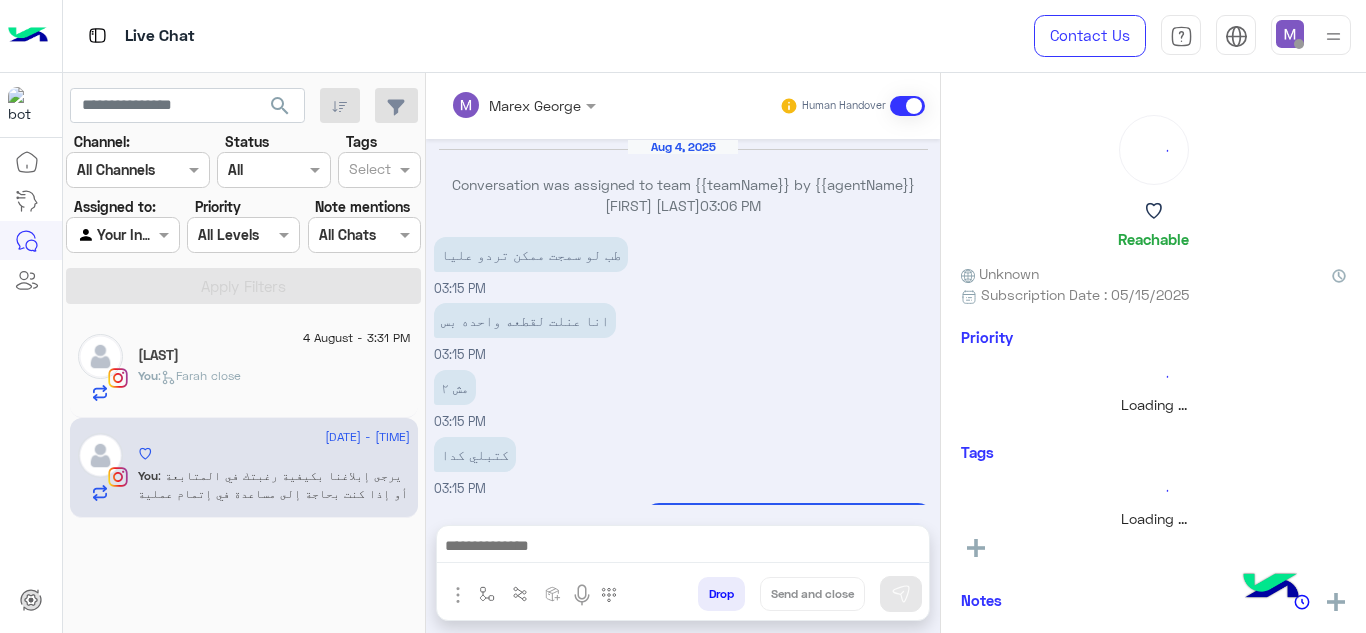 scroll, scrollTop: 453, scrollLeft: 0, axis: vertical 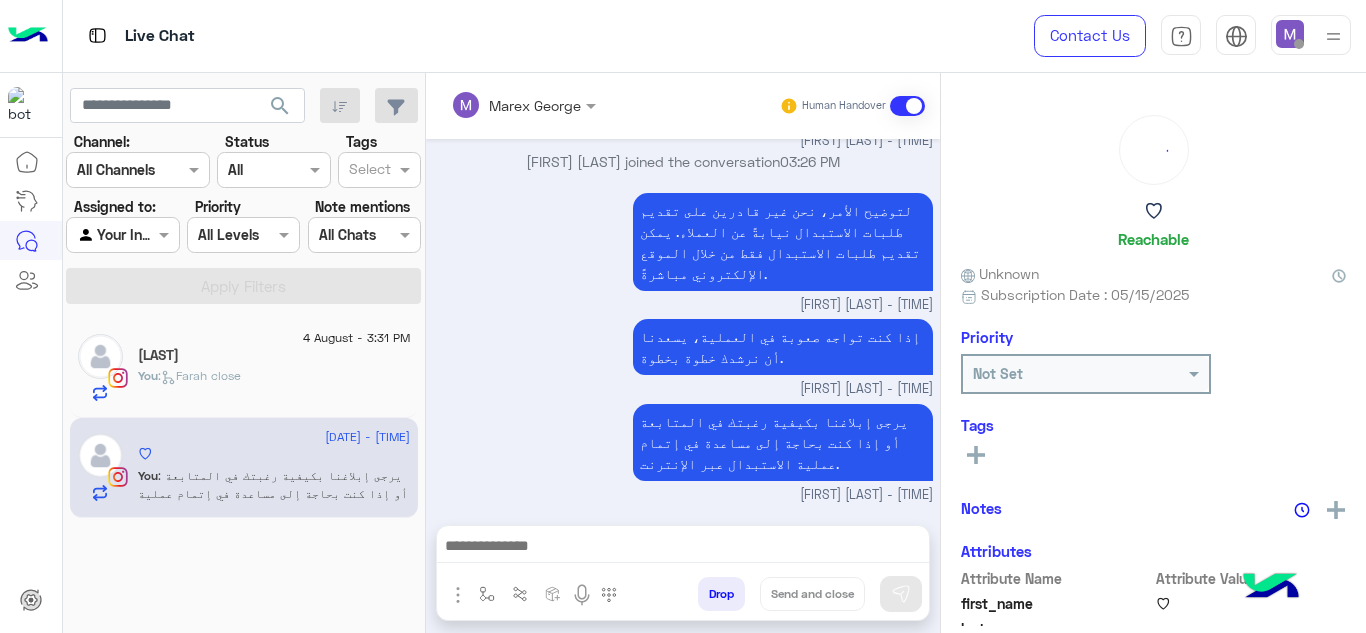 click on "You  :   Farah close" 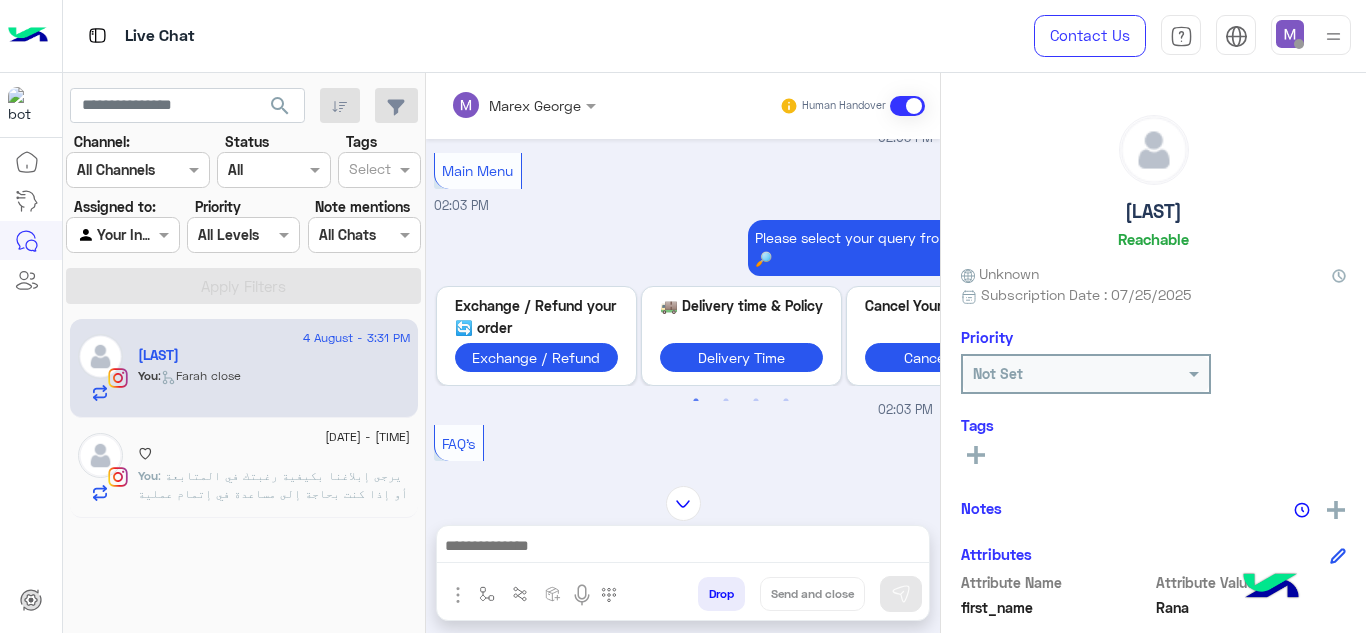 scroll, scrollTop: 1203, scrollLeft: 0, axis: vertical 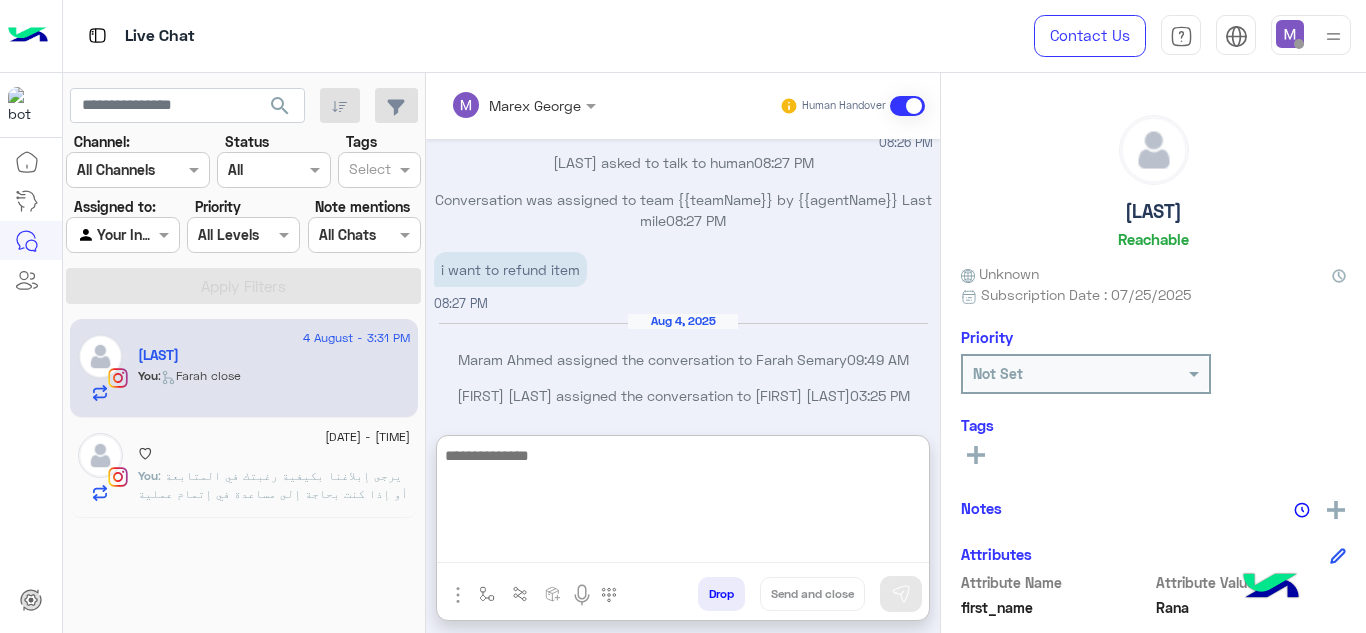 click at bounding box center [683, 503] 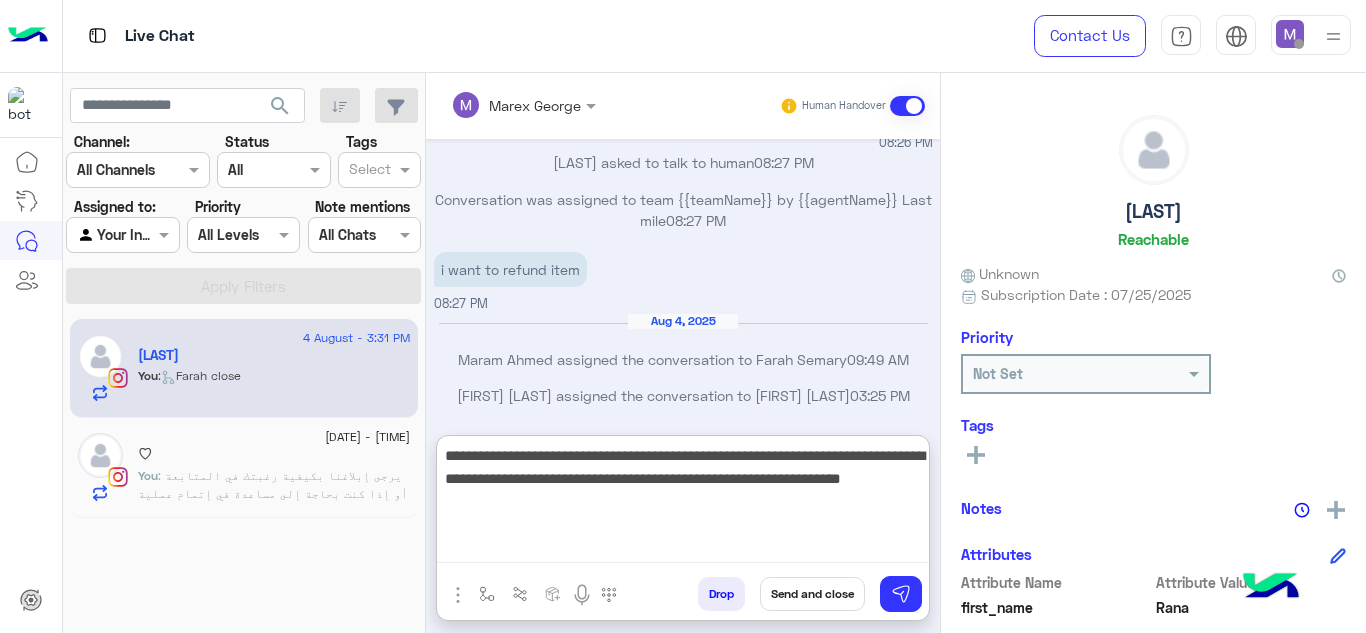 click on "**********" at bounding box center [683, 503] 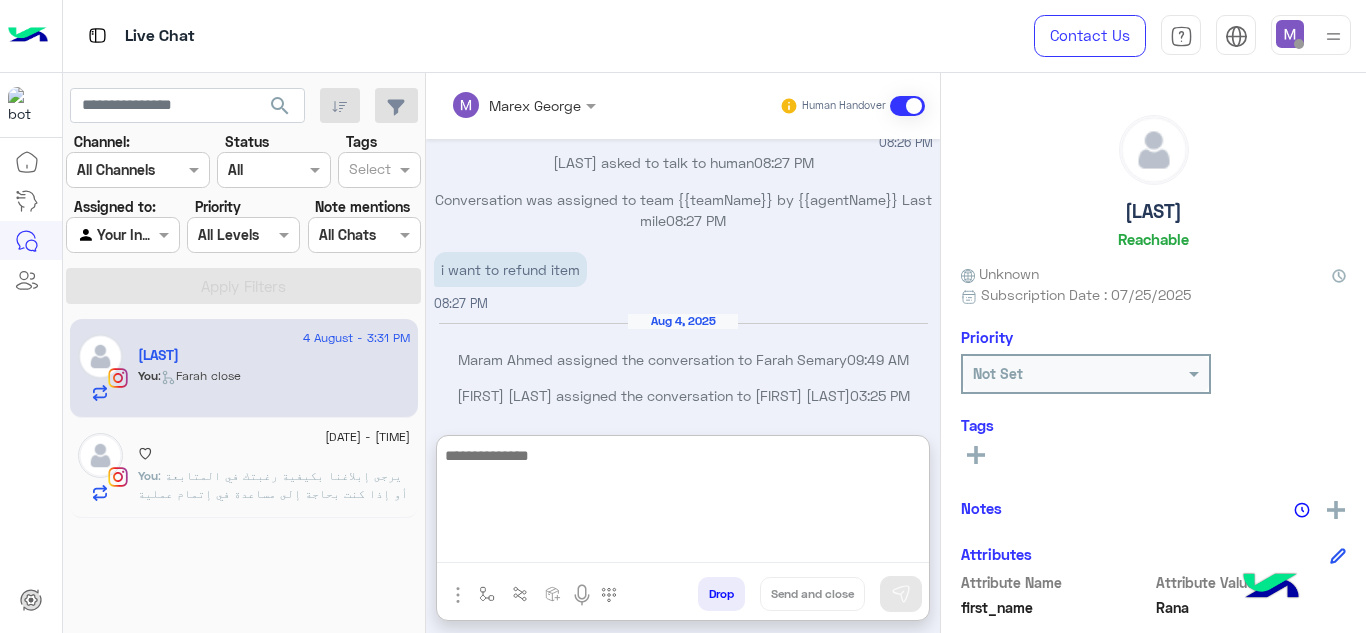 scroll, scrollTop: 7191, scrollLeft: 0, axis: vertical 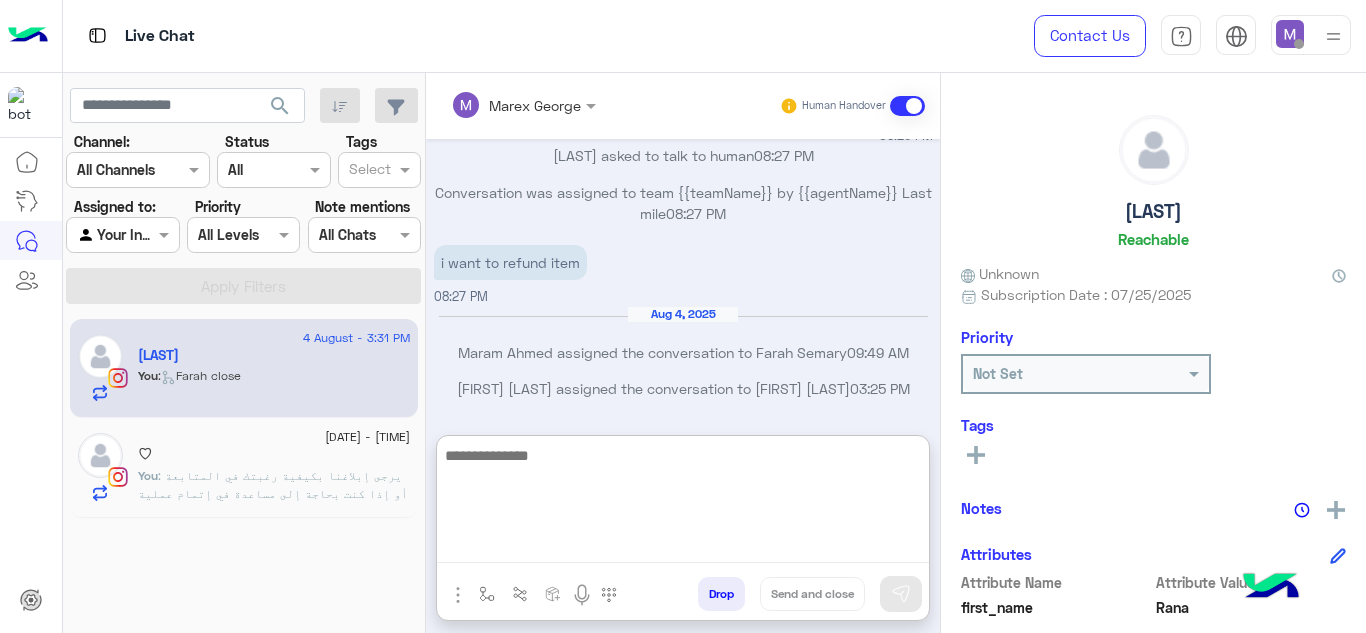 click at bounding box center (683, 503) 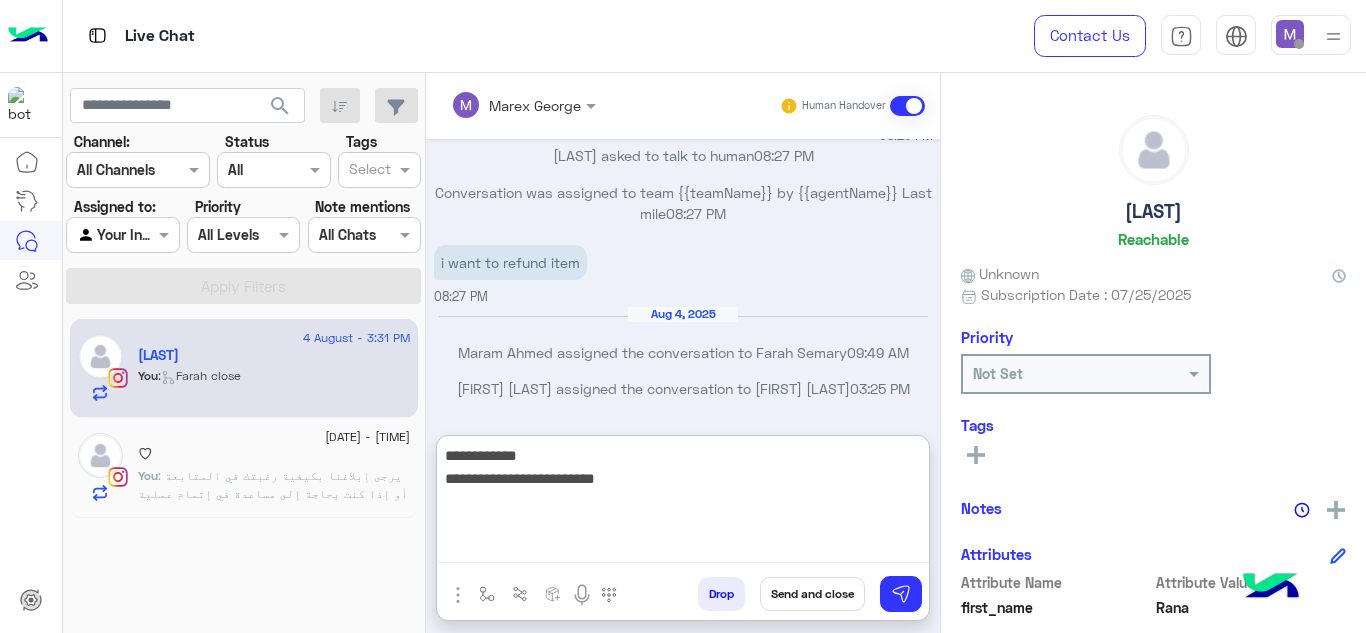 paste on "**********" 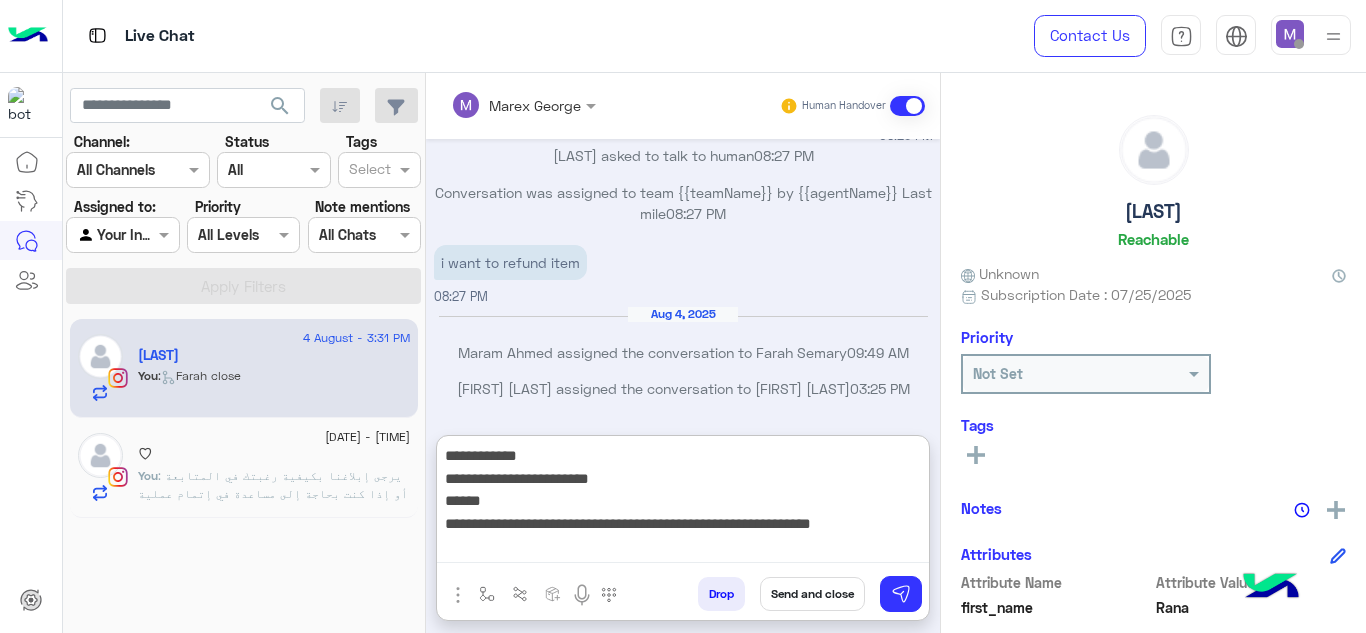 drag, startPoint x: 631, startPoint y: 480, endPoint x: 440, endPoint y: 478, distance: 191.01047 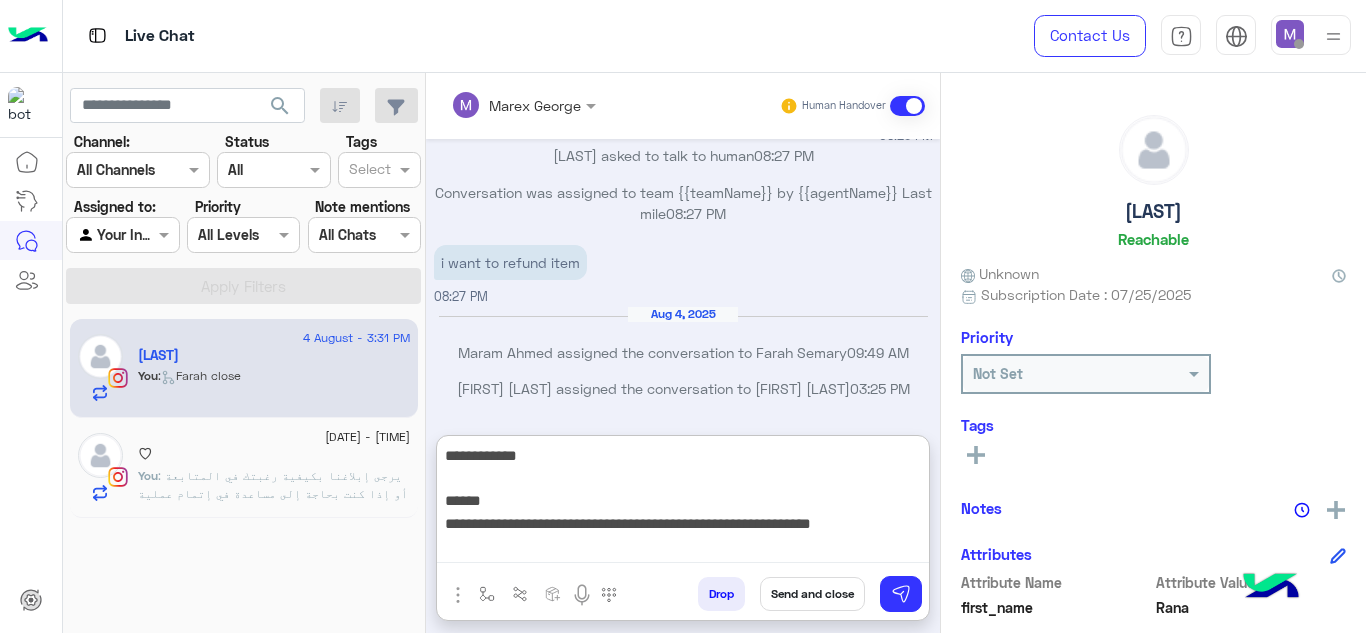 drag, startPoint x: 553, startPoint y: 447, endPoint x: 442, endPoint y: 456, distance: 111.364265 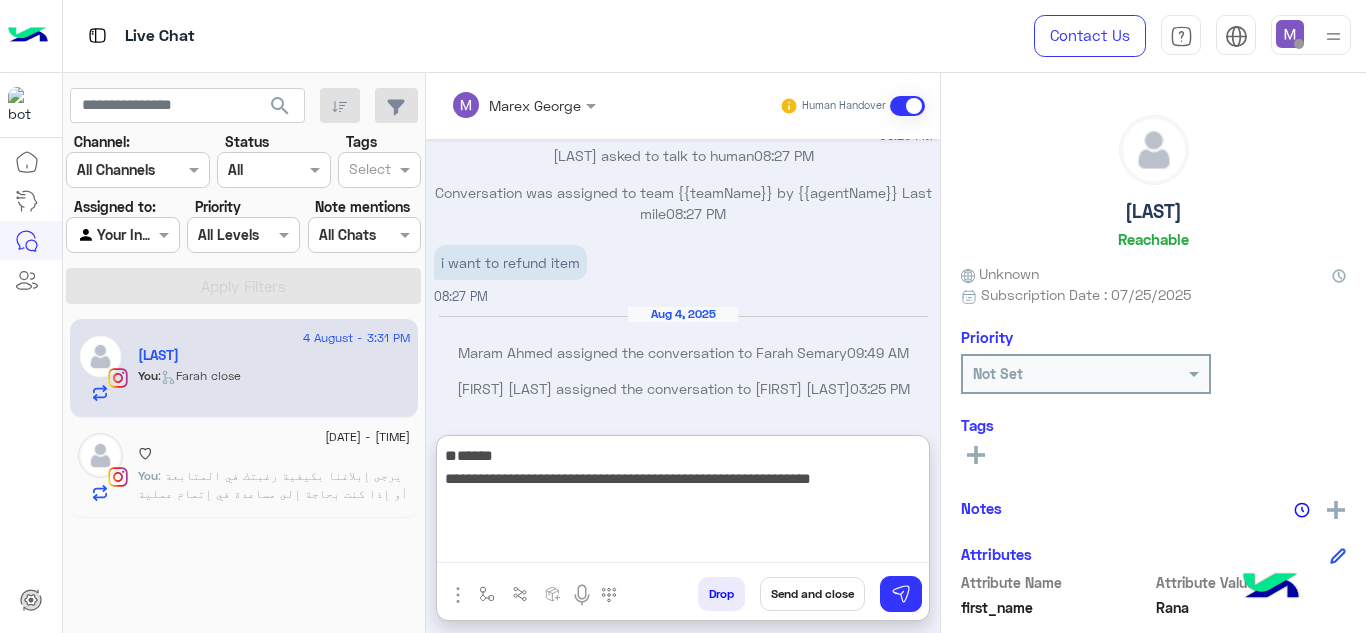 click on "**********" at bounding box center (683, 503) 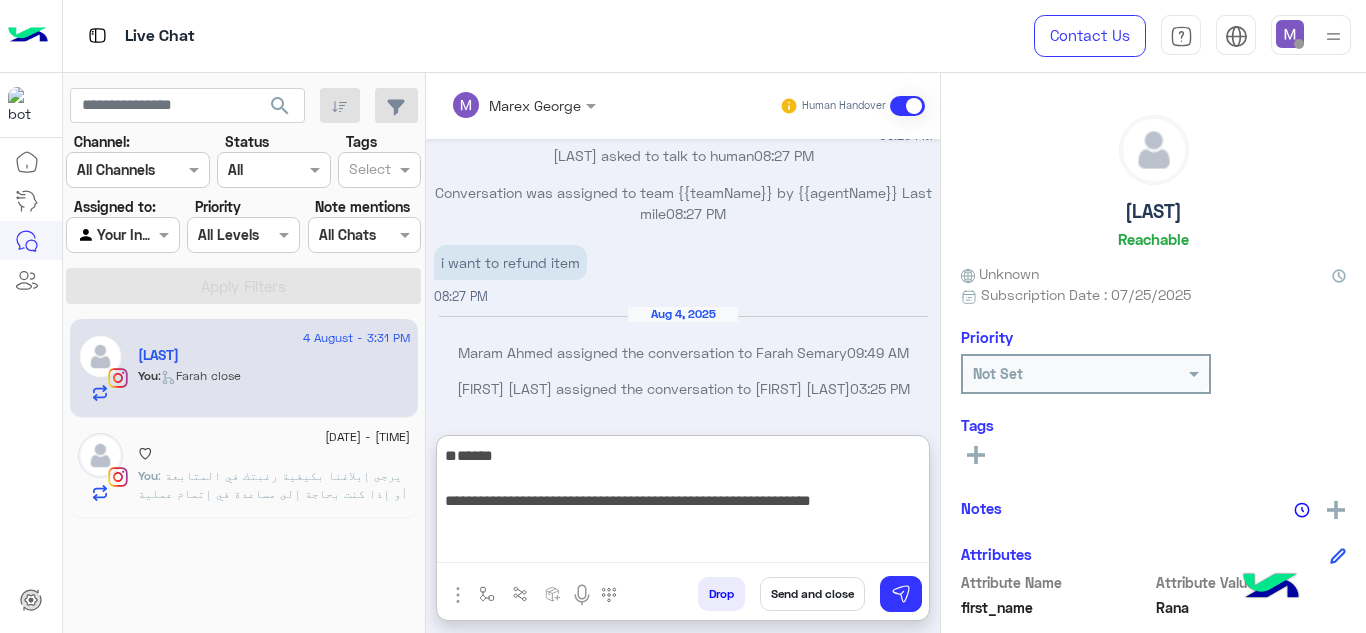 paste on "**********" 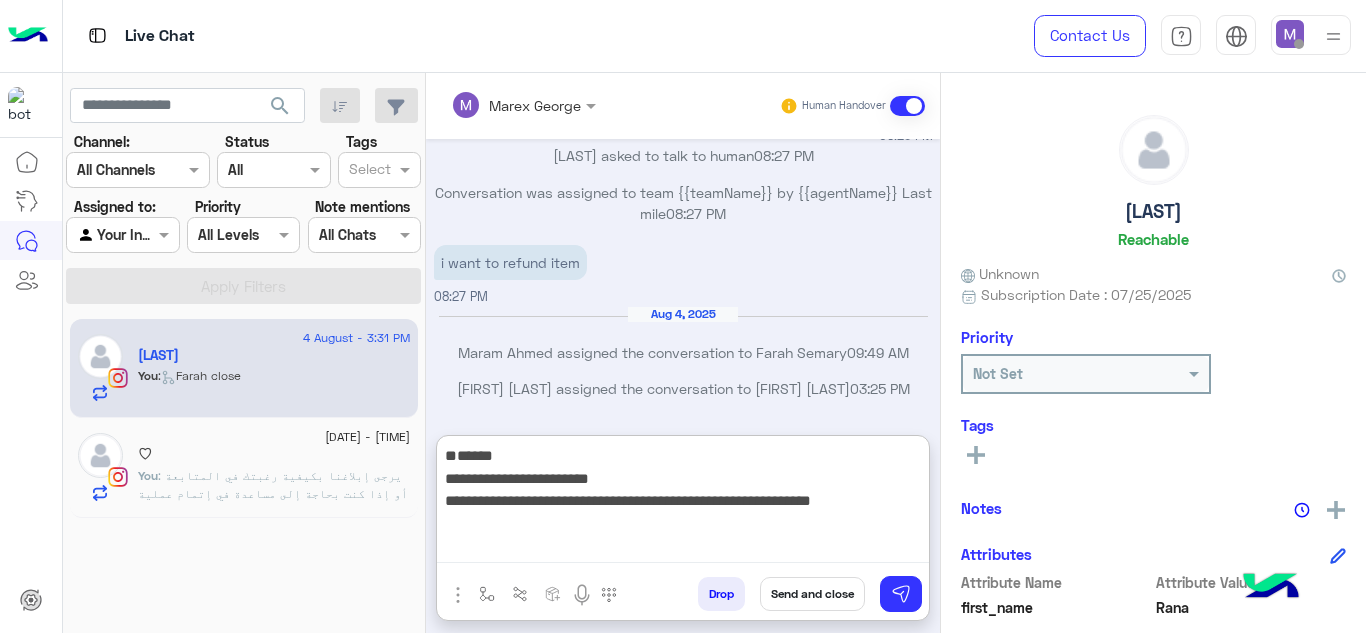 click on "**********" at bounding box center [683, 503] 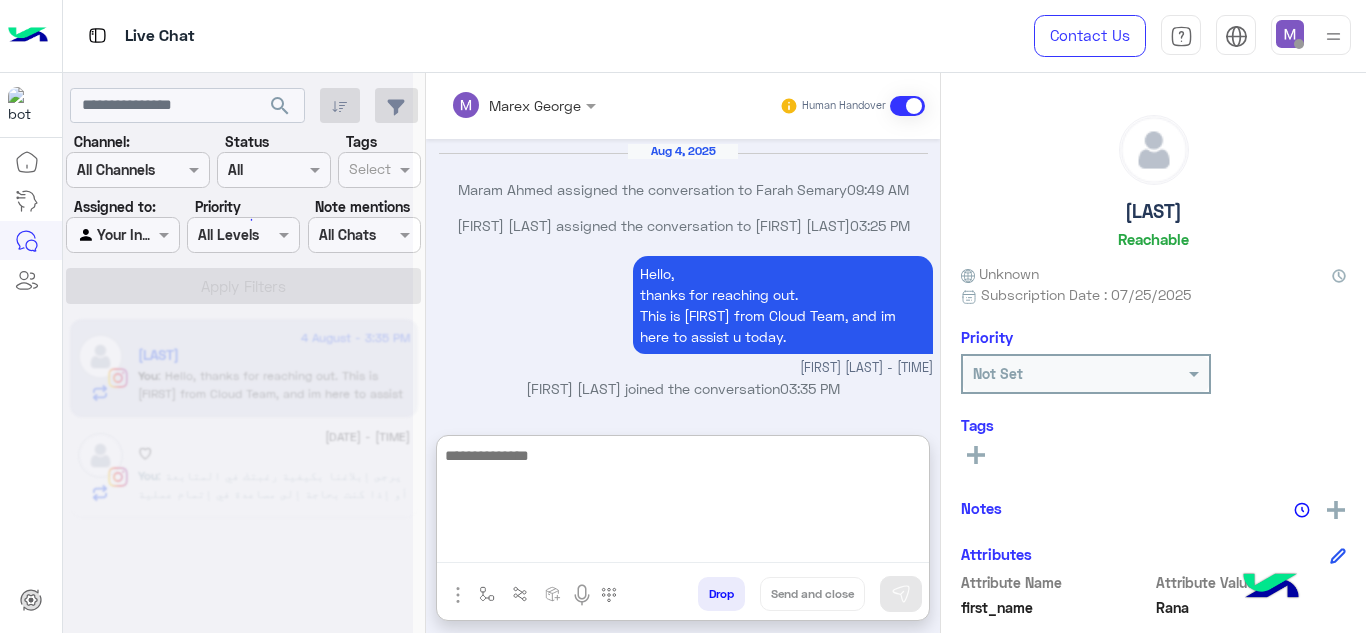 scroll, scrollTop: 7355, scrollLeft: 0, axis: vertical 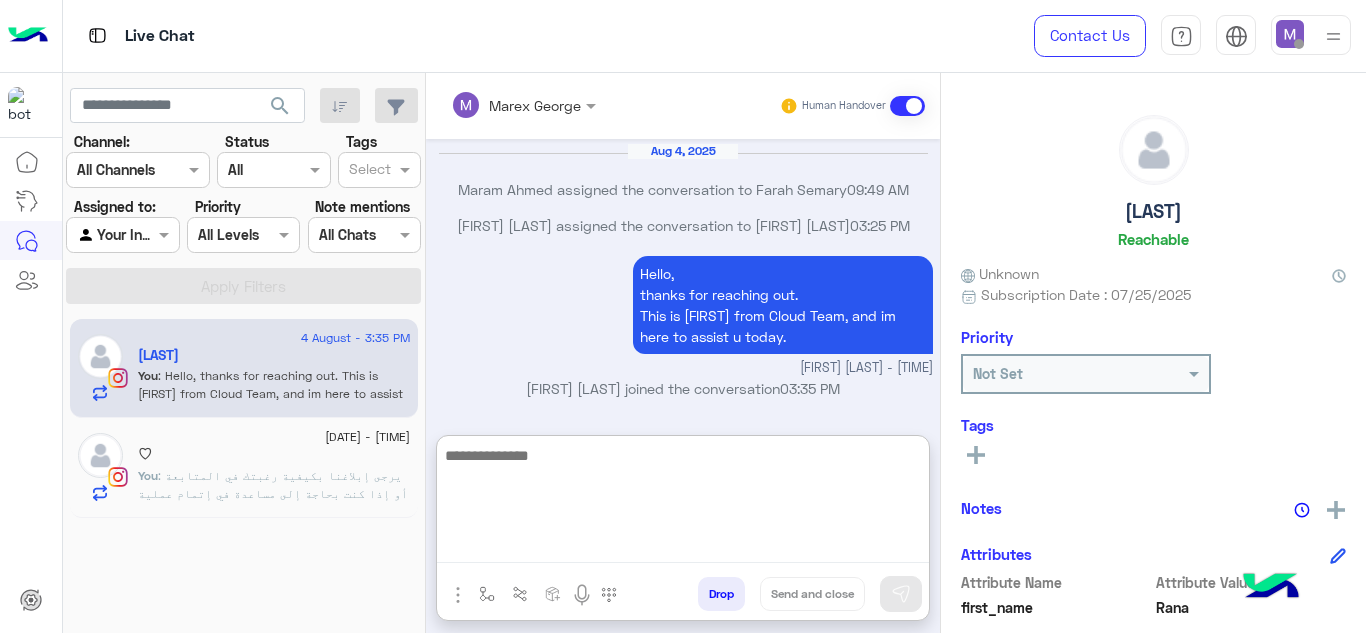 click at bounding box center [683, 503] 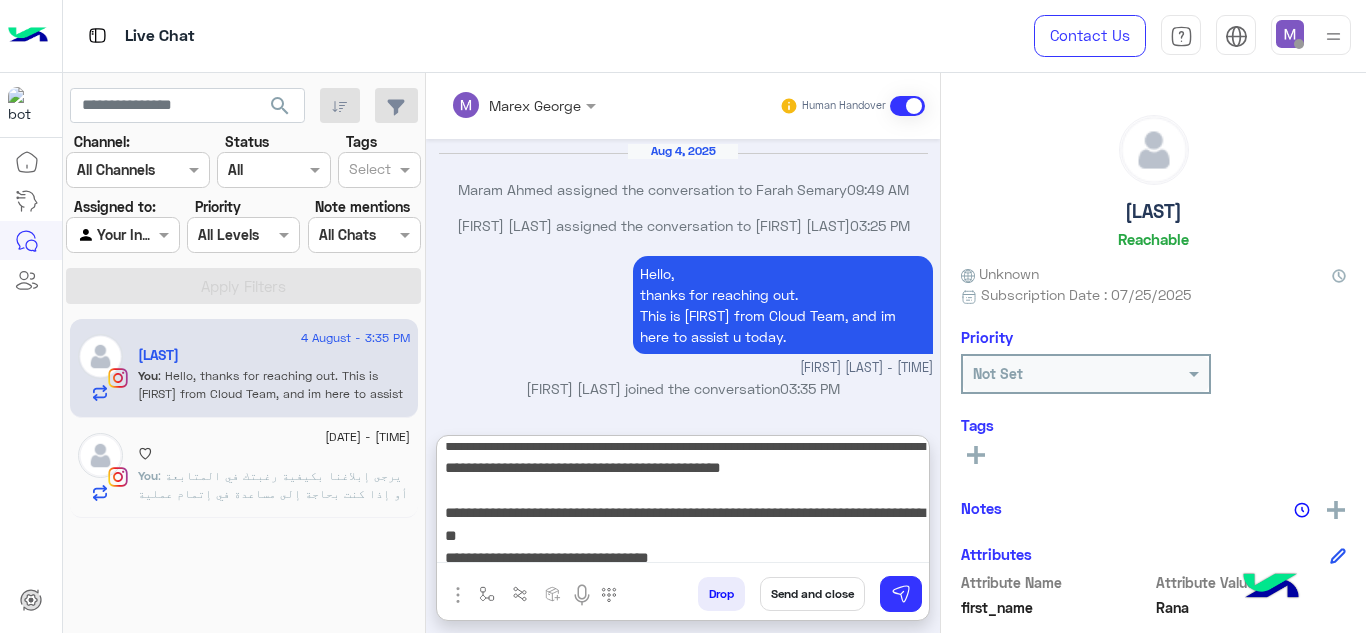scroll, scrollTop: 87, scrollLeft: 0, axis: vertical 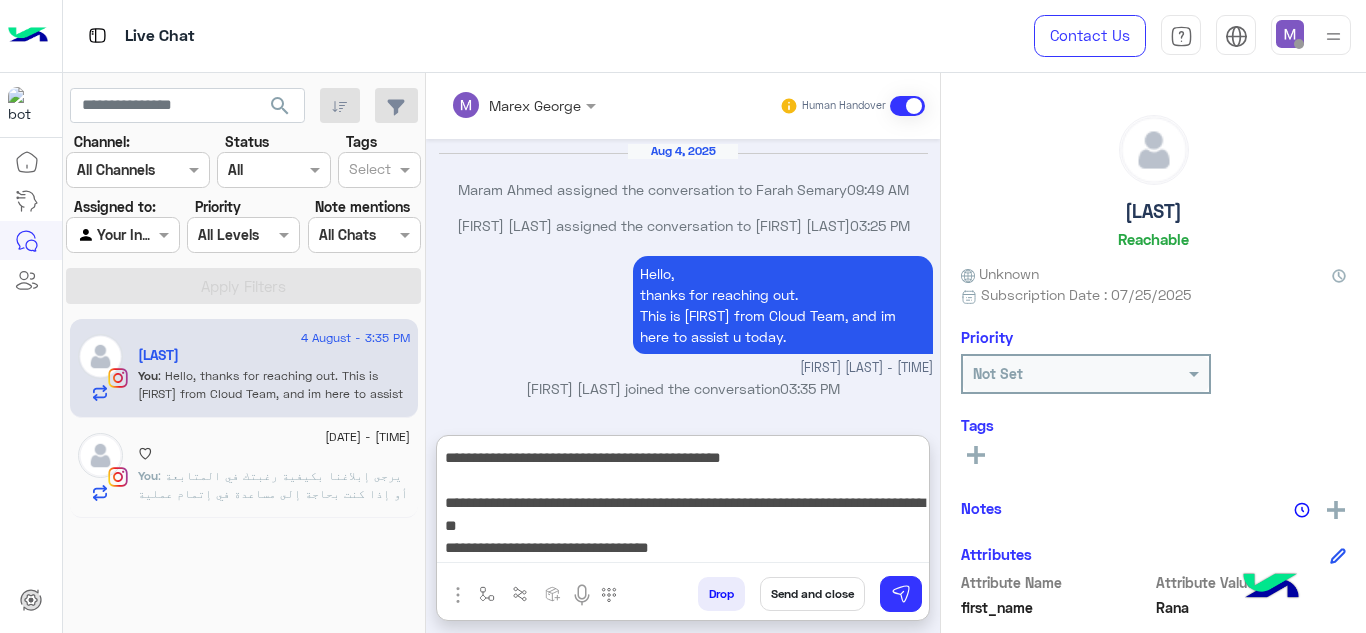drag, startPoint x: 444, startPoint y: 454, endPoint x: 705, endPoint y: 592, distance: 295.23718 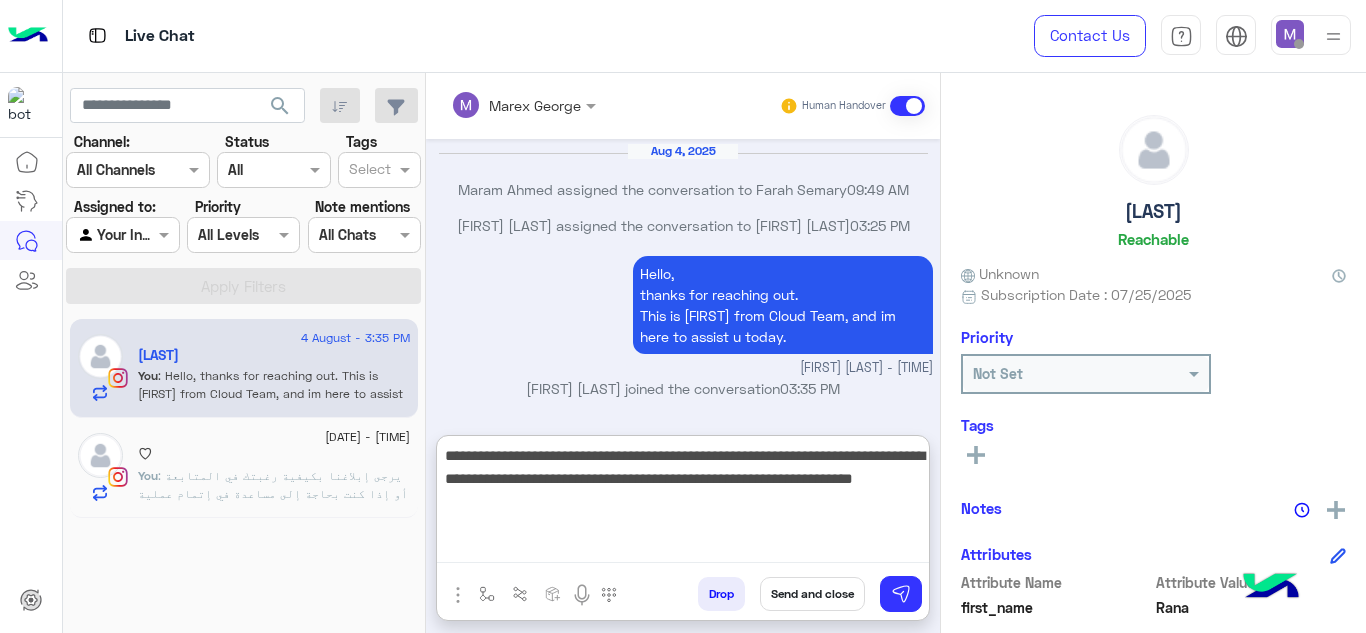 scroll, scrollTop: 0, scrollLeft: 0, axis: both 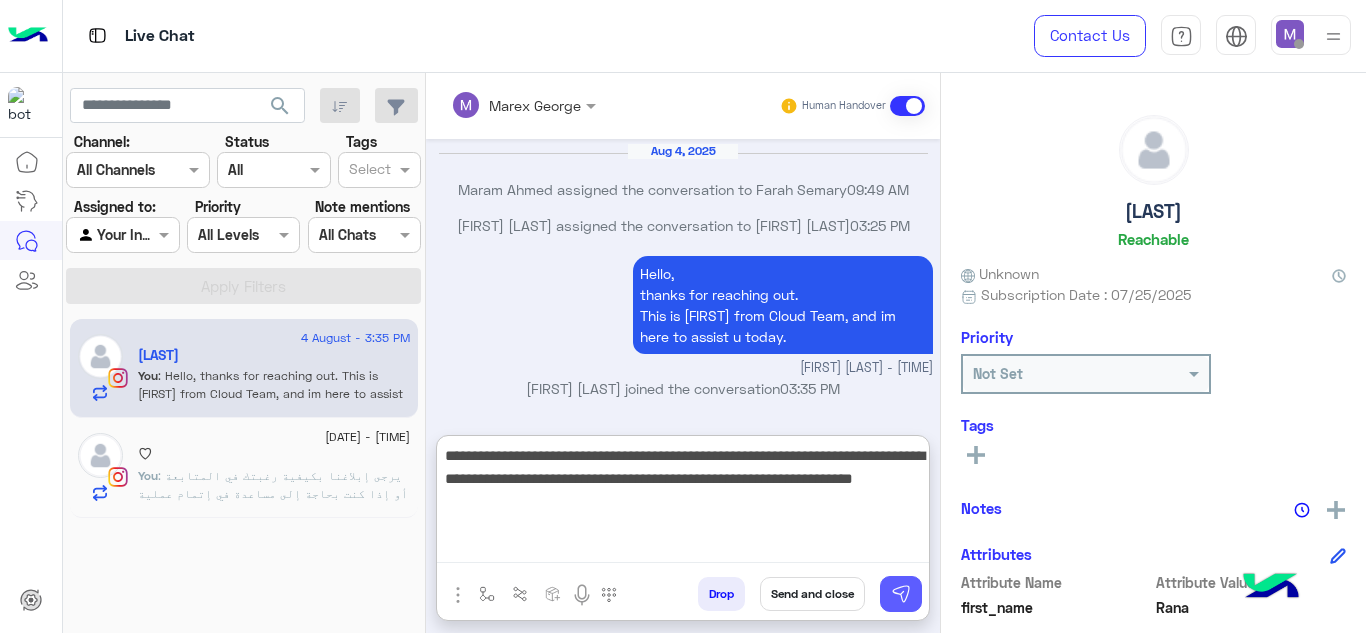 type on "**********" 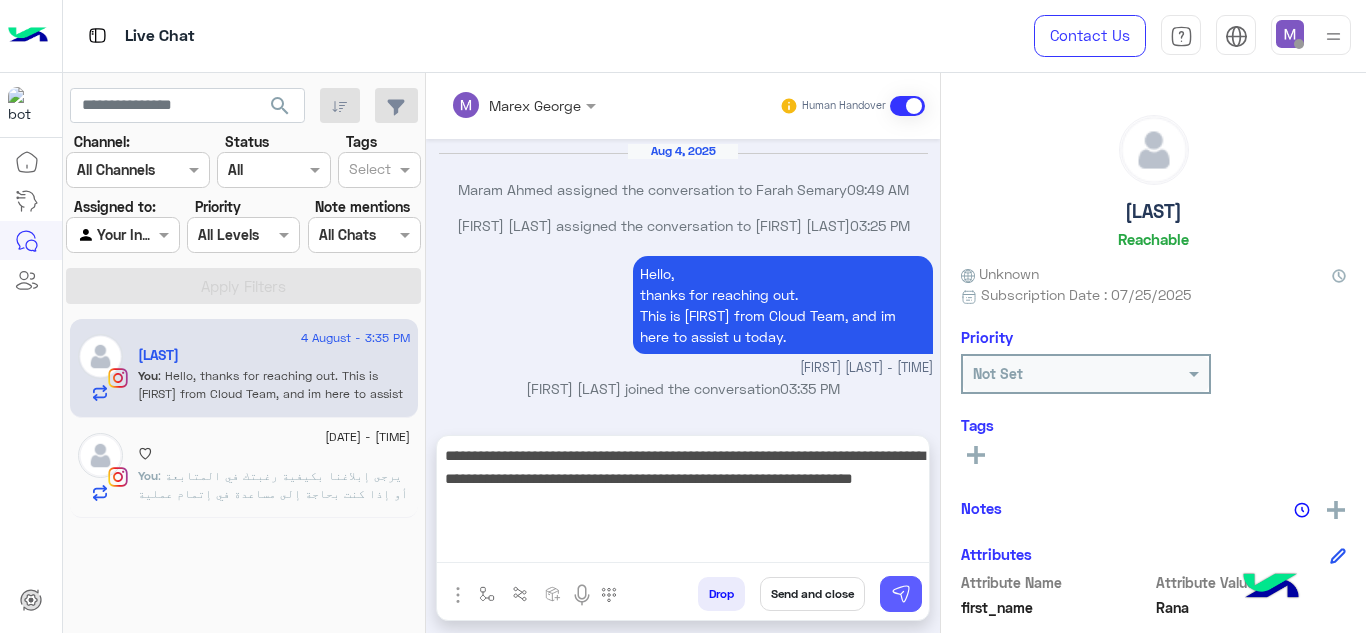 click at bounding box center (901, 594) 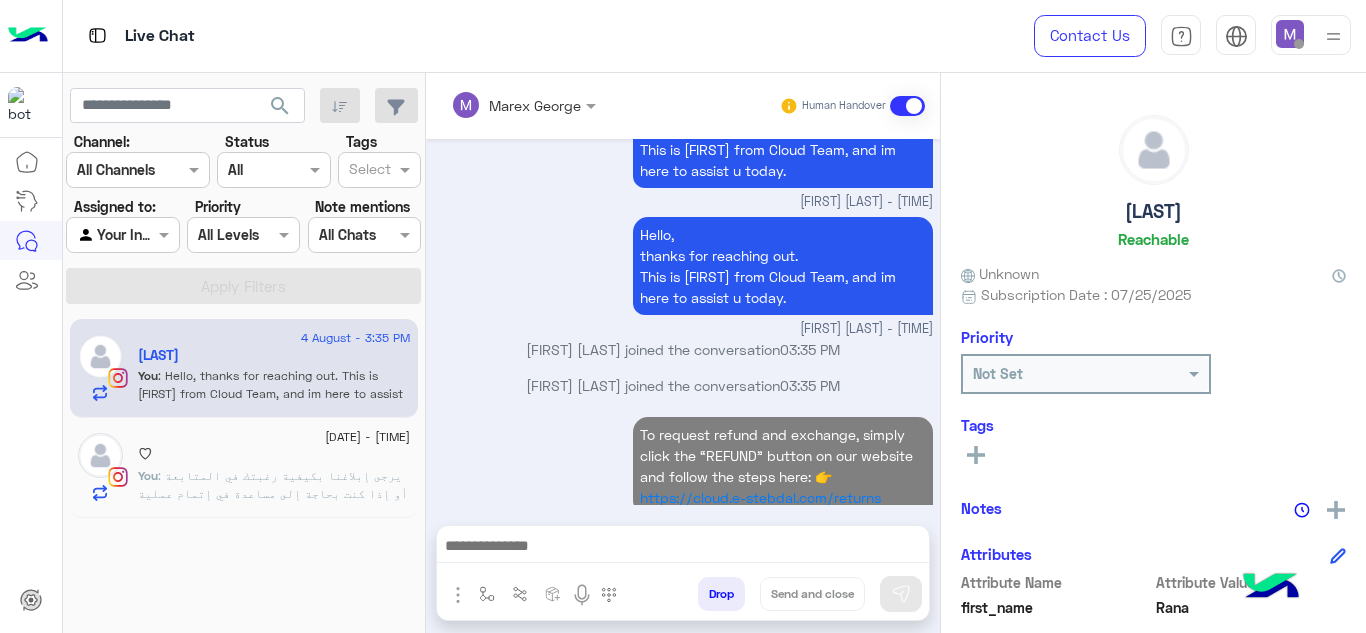 scroll, scrollTop: 7555, scrollLeft: 0, axis: vertical 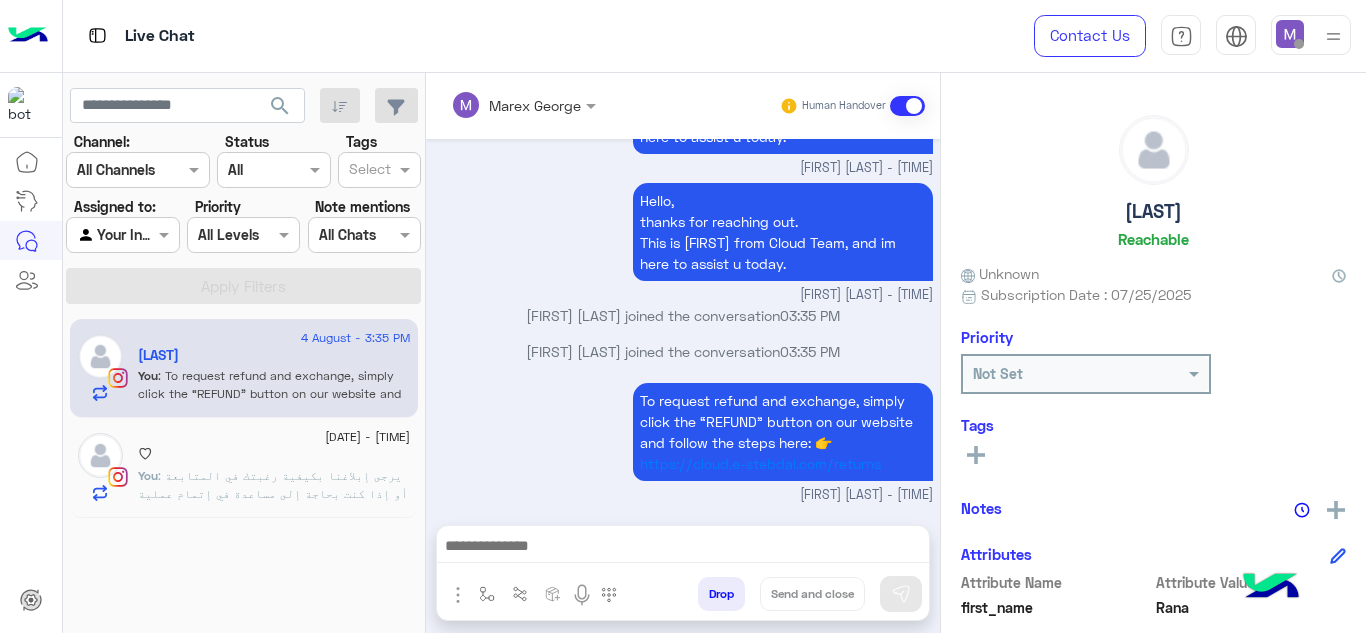 click at bounding box center [683, 548] 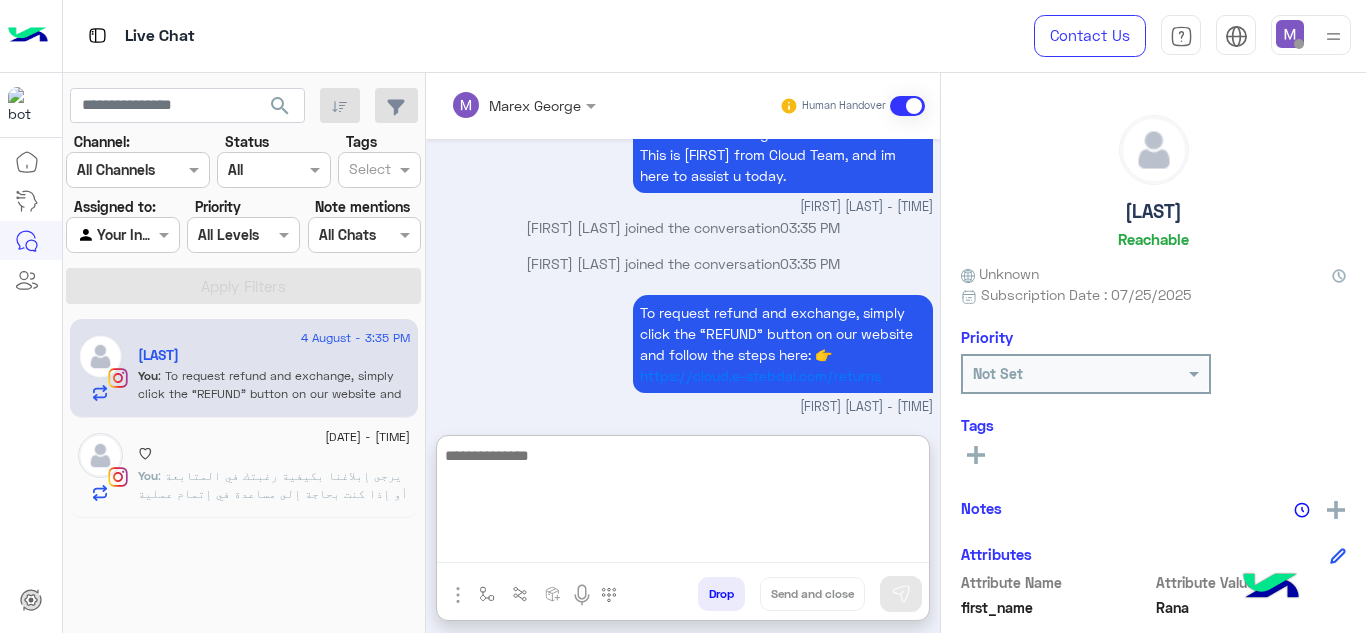 paste on "**********" 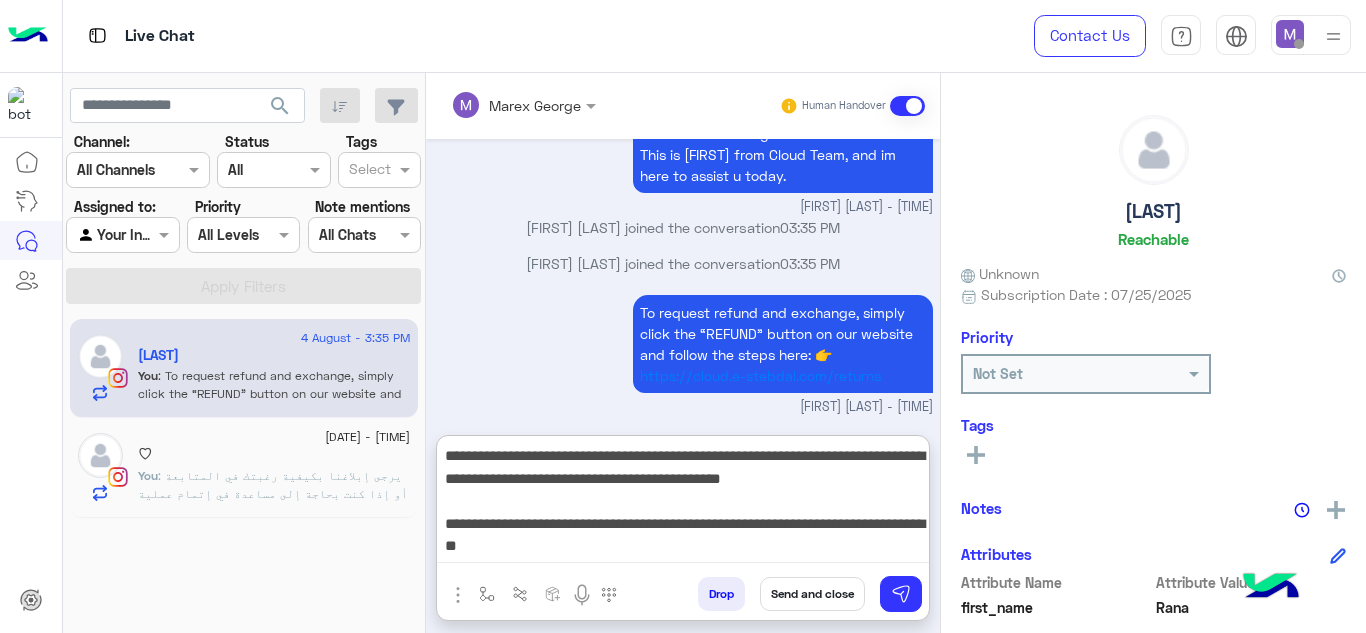 scroll, scrollTop: 20, scrollLeft: 0, axis: vertical 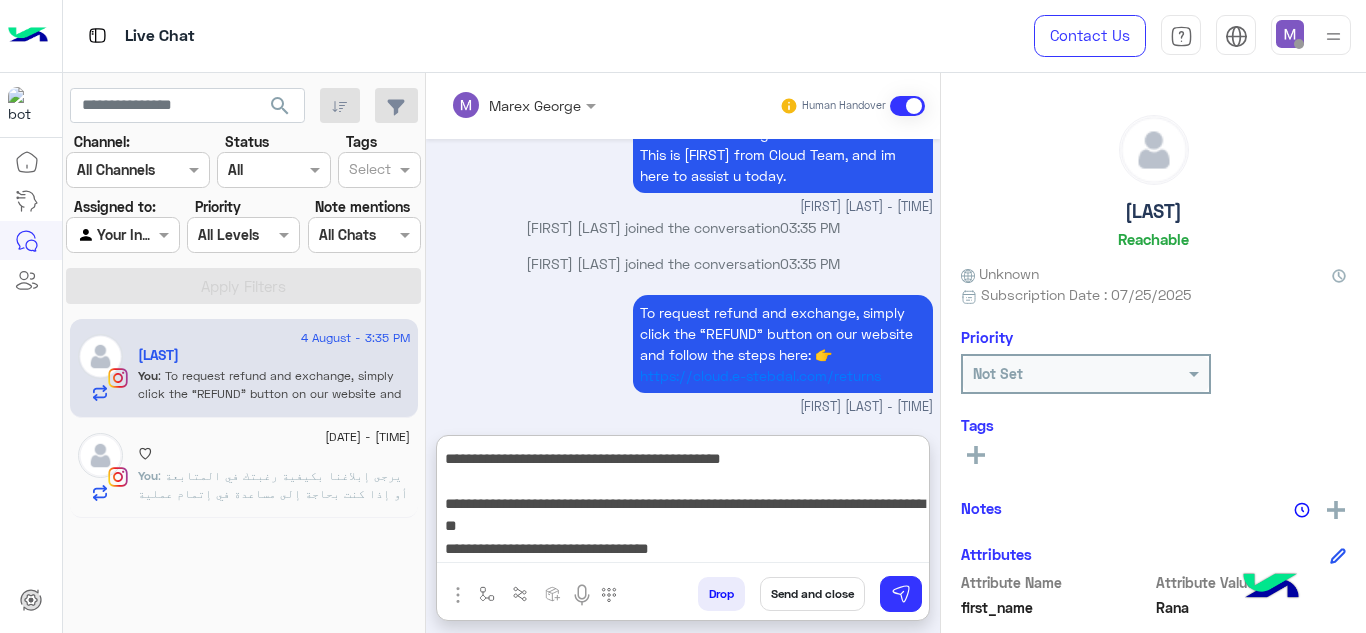 drag, startPoint x: 443, startPoint y: 502, endPoint x: 716, endPoint y: 560, distance: 279.09317 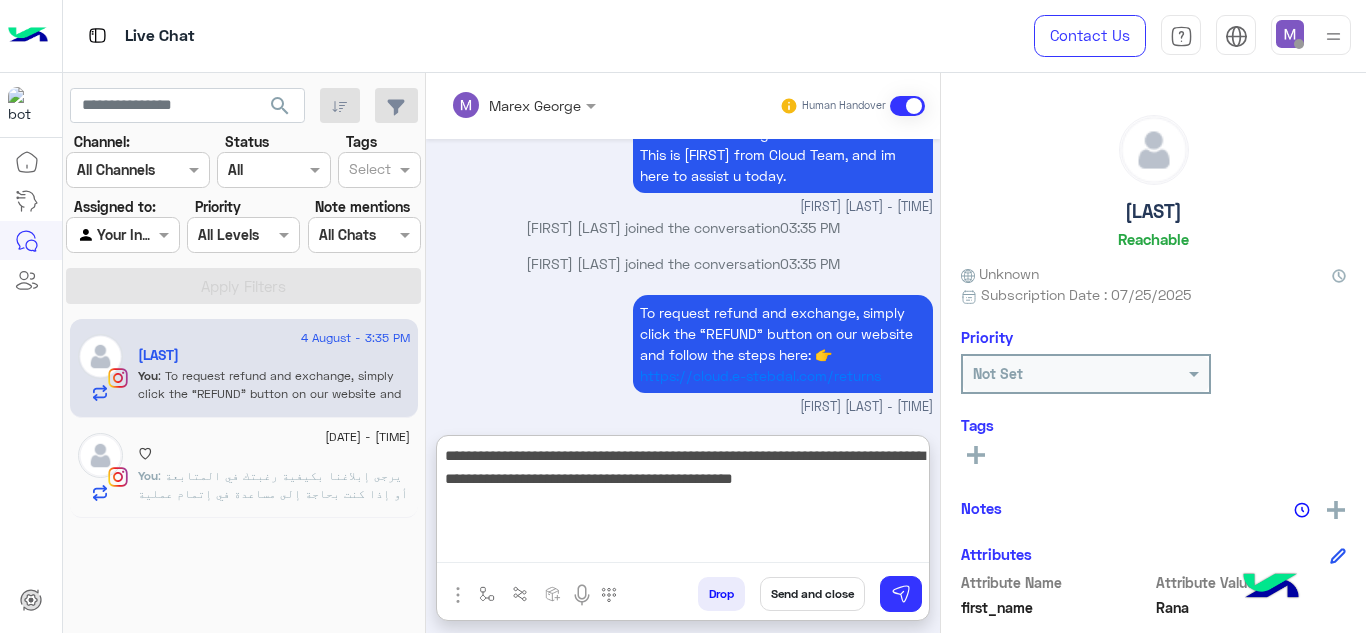 scroll, scrollTop: 0, scrollLeft: 0, axis: both 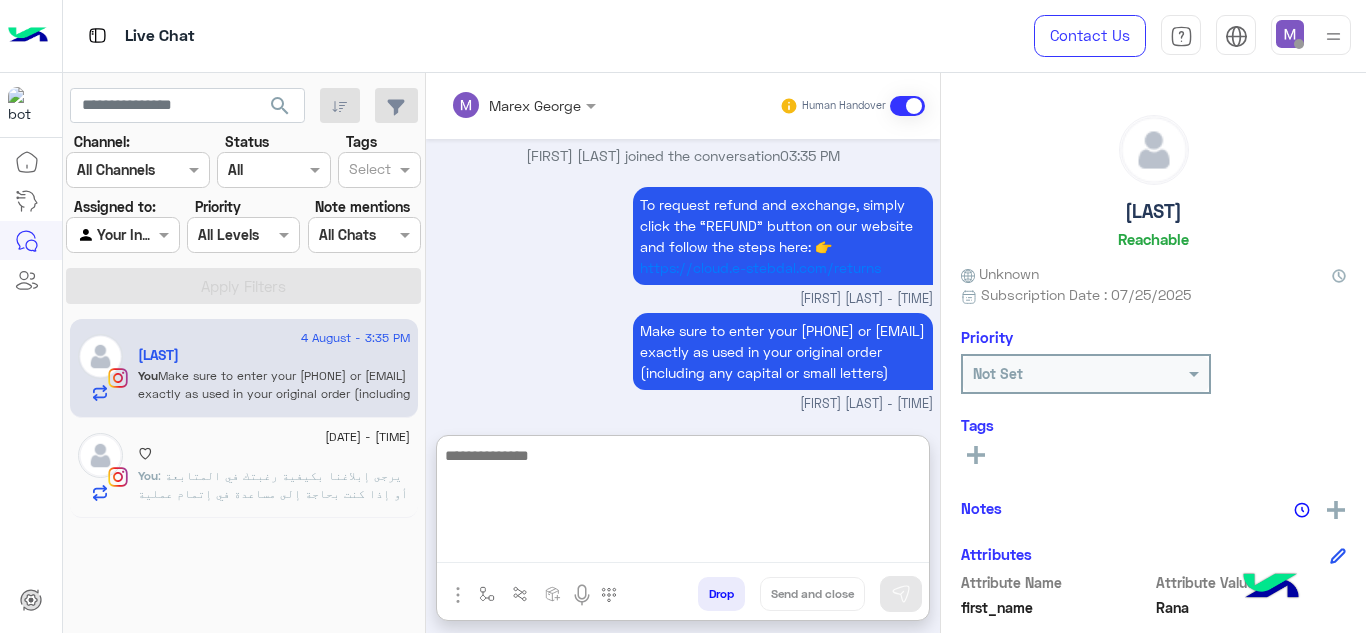 click at bounding box center (683, 503) 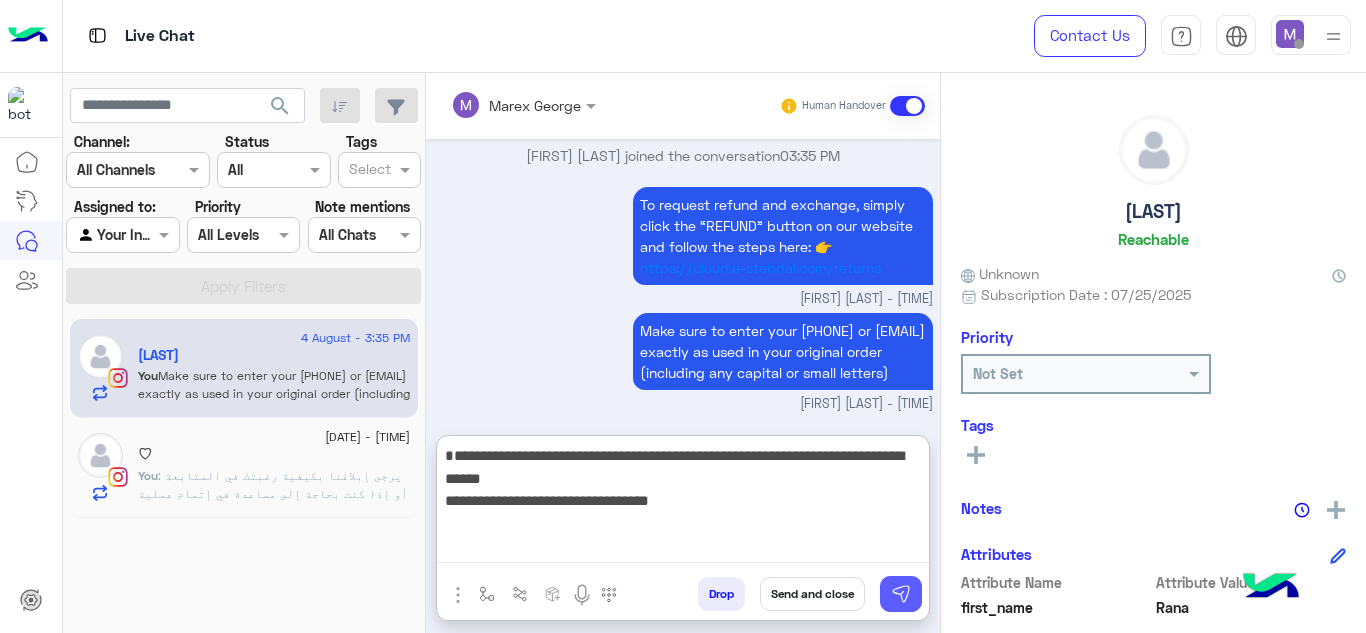 type on "**********" 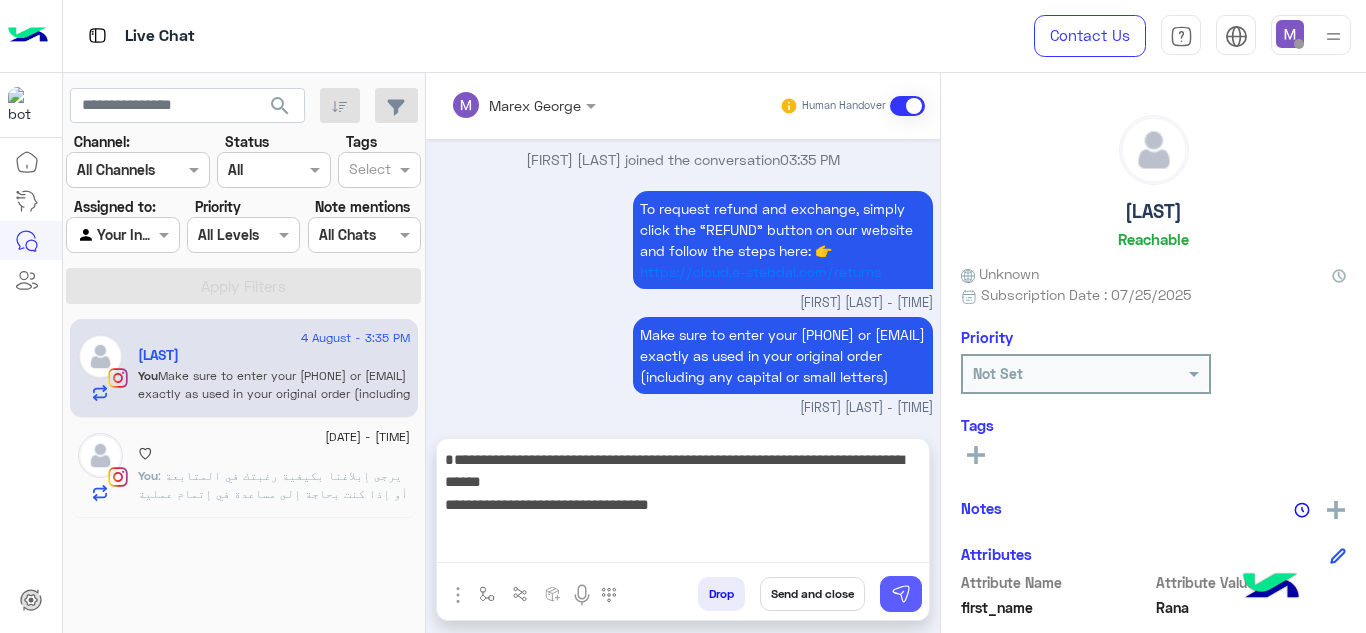 scroll, scrollTop: 7766, scrollLeft: 0, axis: vertical 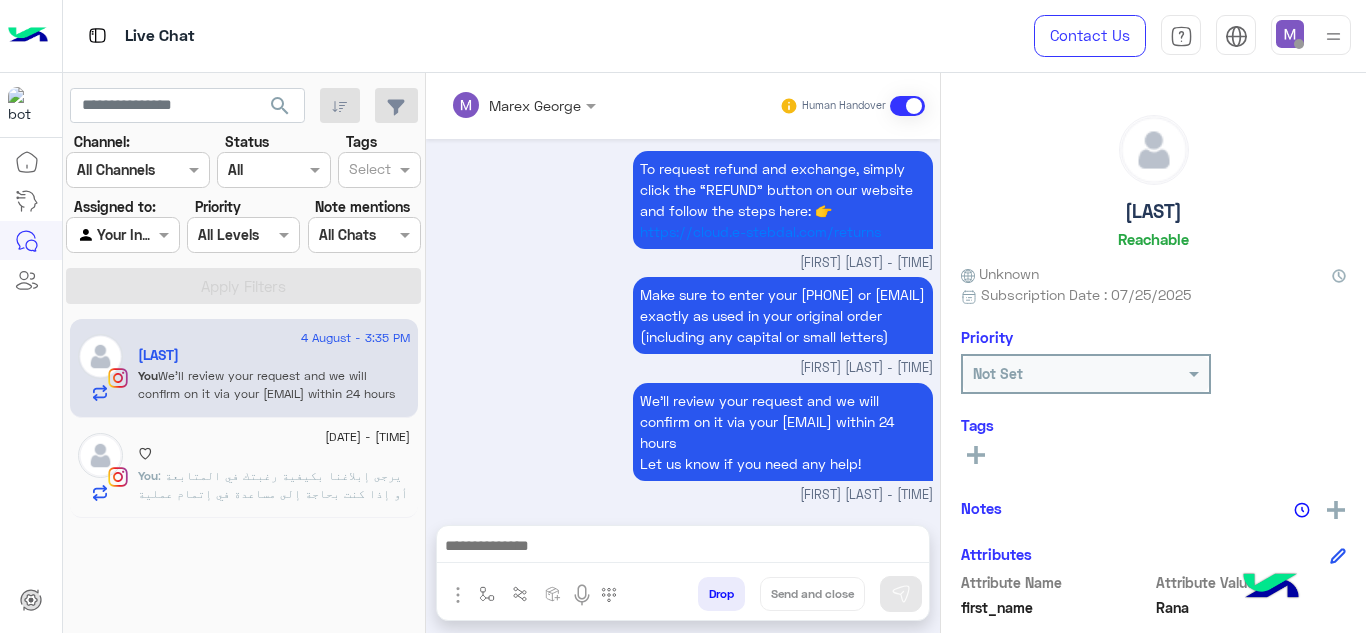 click on ": يرجى إبلاغنا بكيفية رغبتك في المتابعة أو إذا كنت بحاجة إلى مساعدة في إتمام عملية الاستبدال عبر الإنترنت." 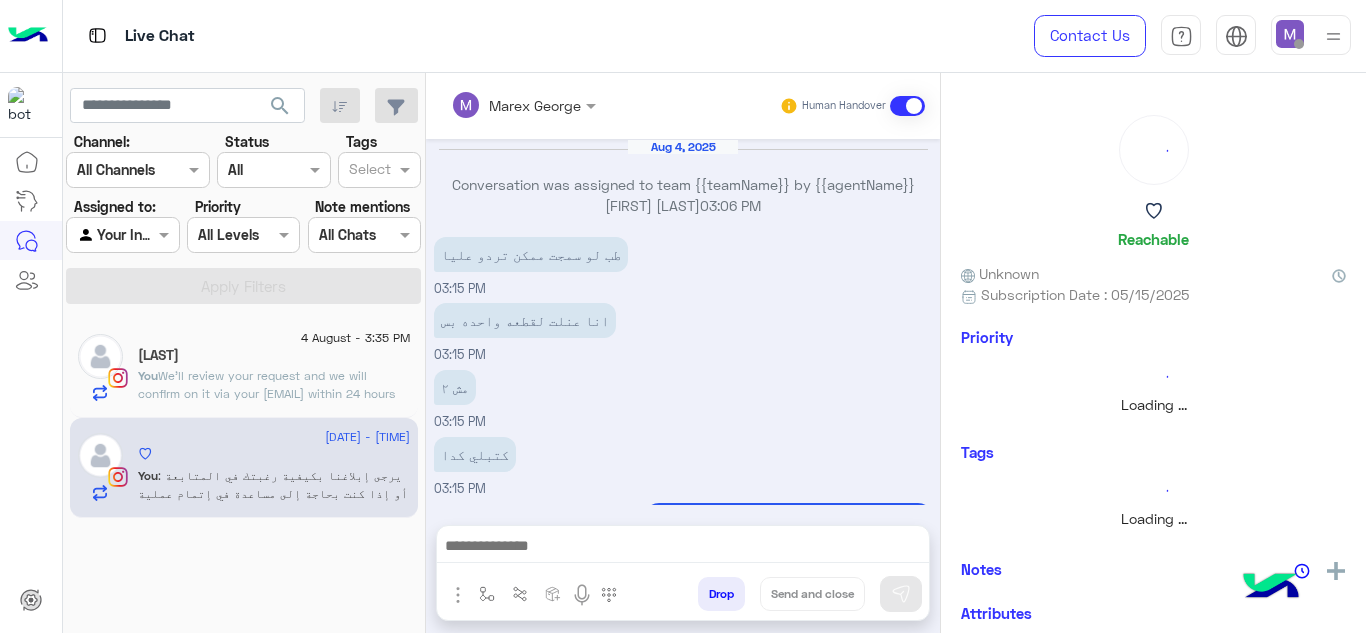 scroll, scrollTop: 453, scrollLeft: 0, axis: vertical 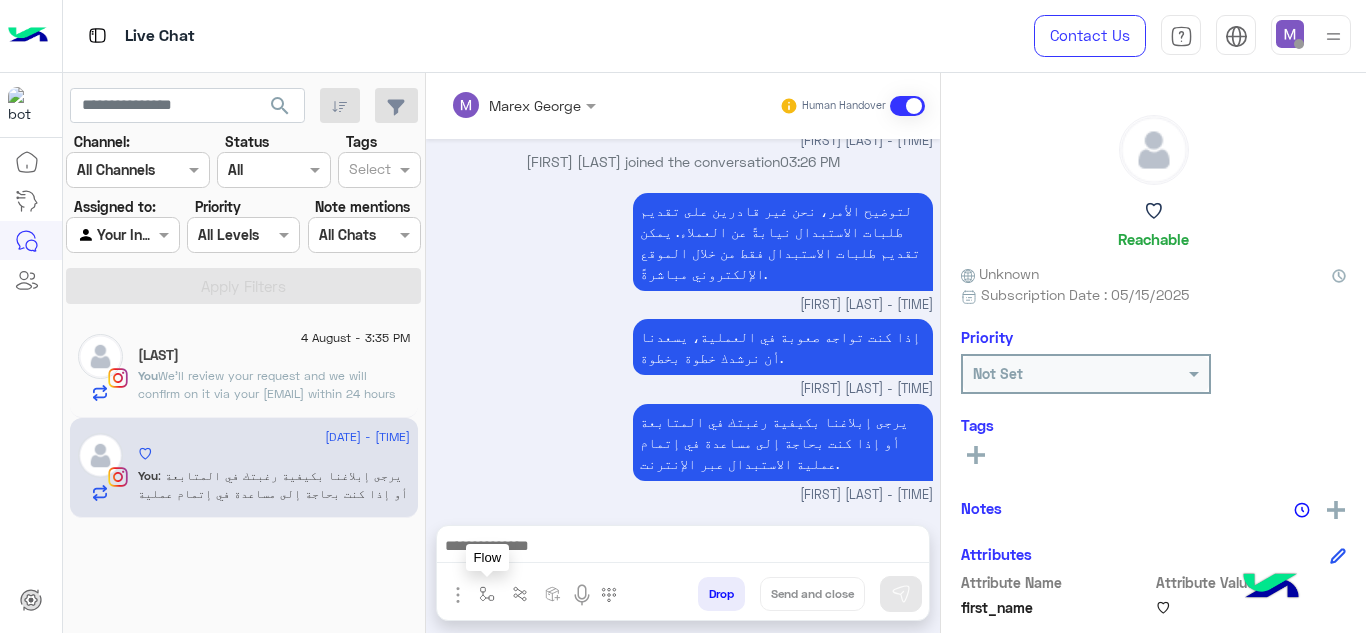 click at bounding box center [487, 594] 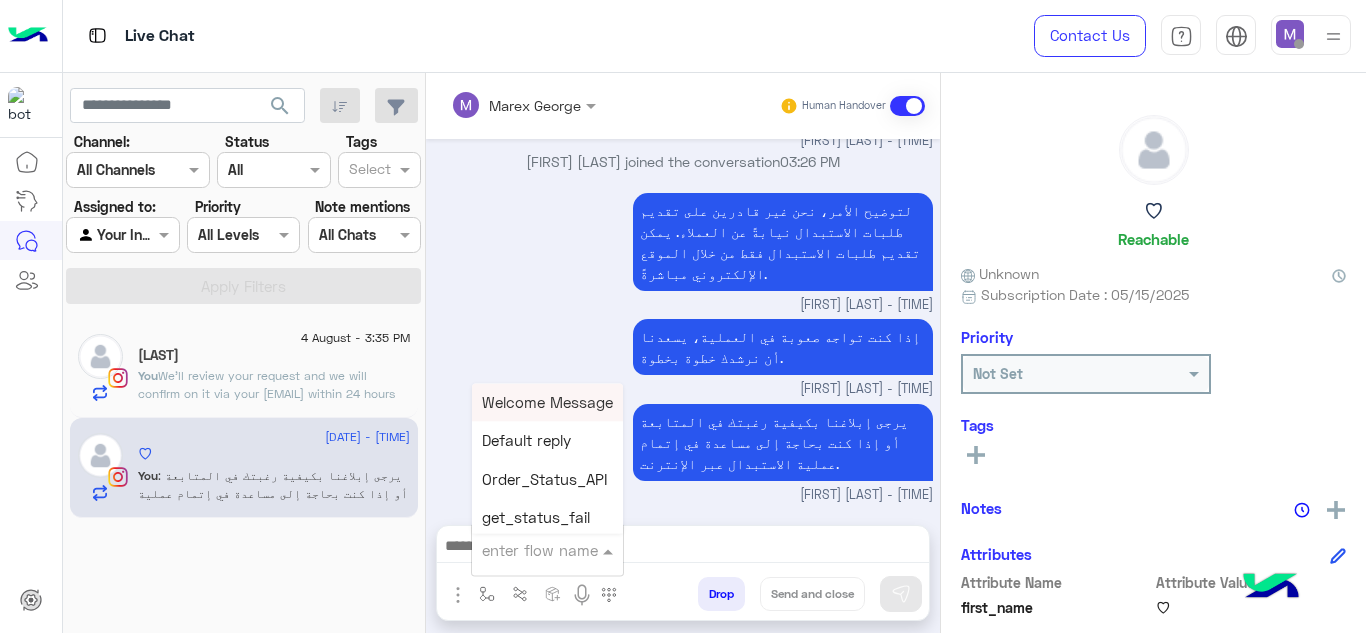 click at bounding box center [523, 550] 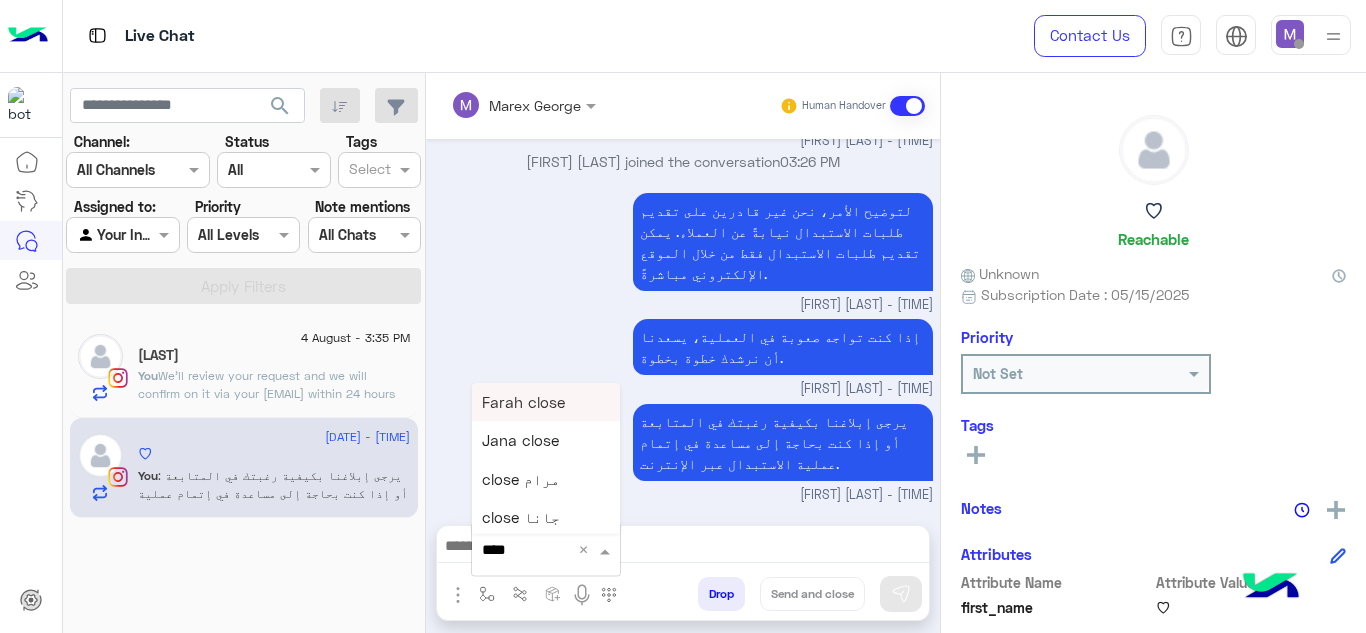 type on "*****" 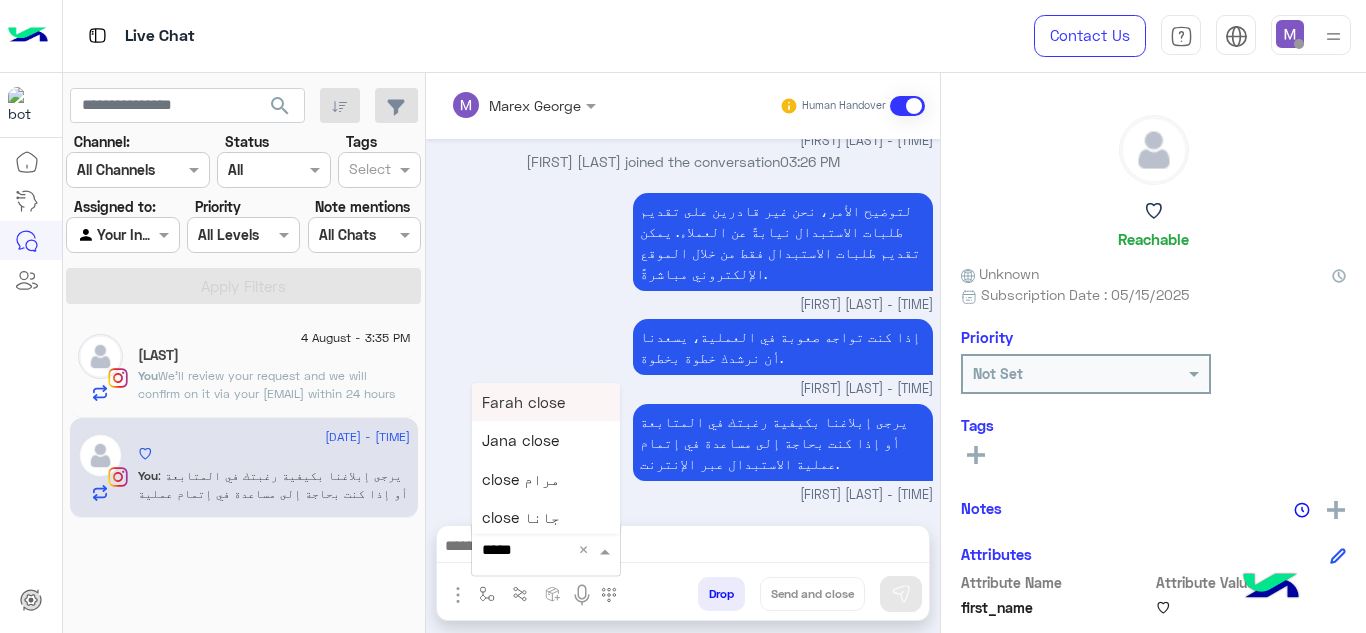 click on "Farah close" at bounding box center (546, 402) 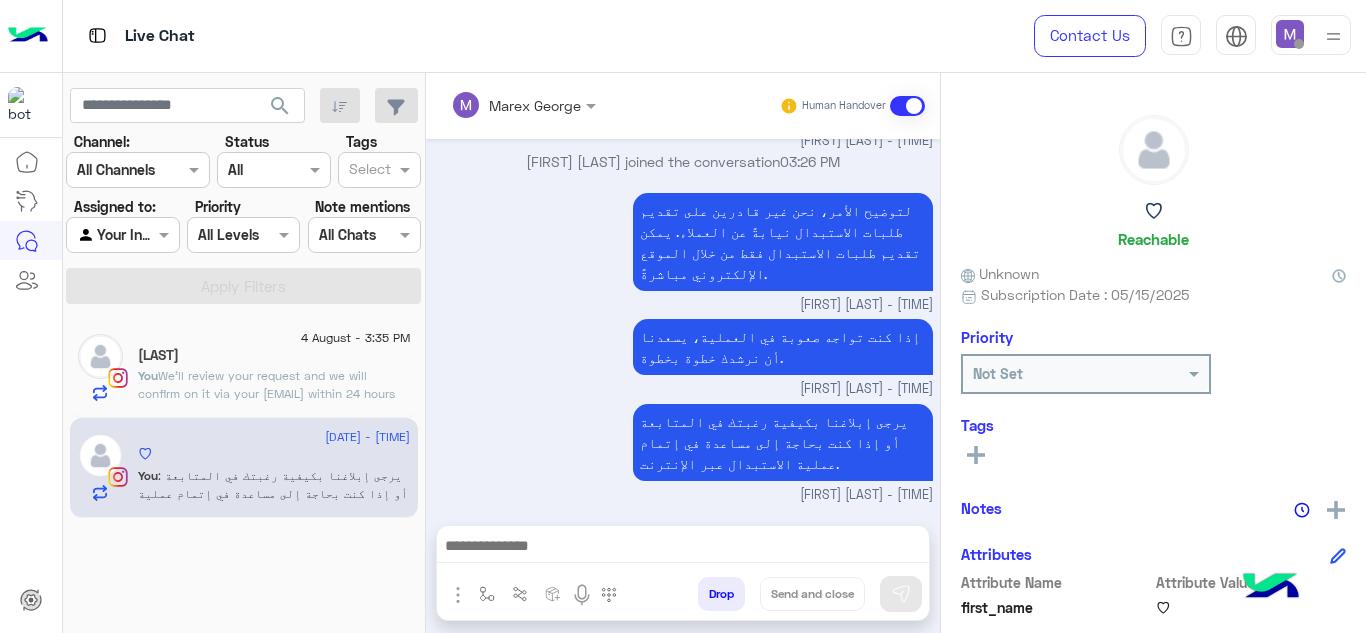 type on "**********" 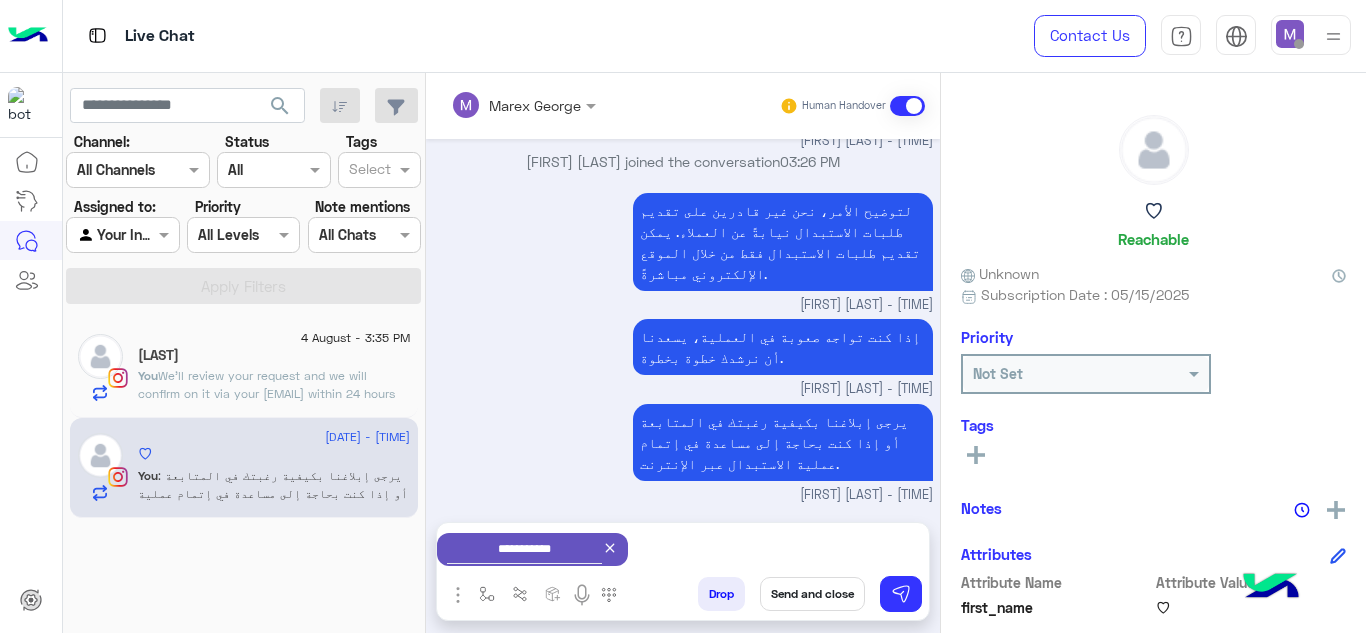 click on "Send and close" at bounding box center (812, 594) 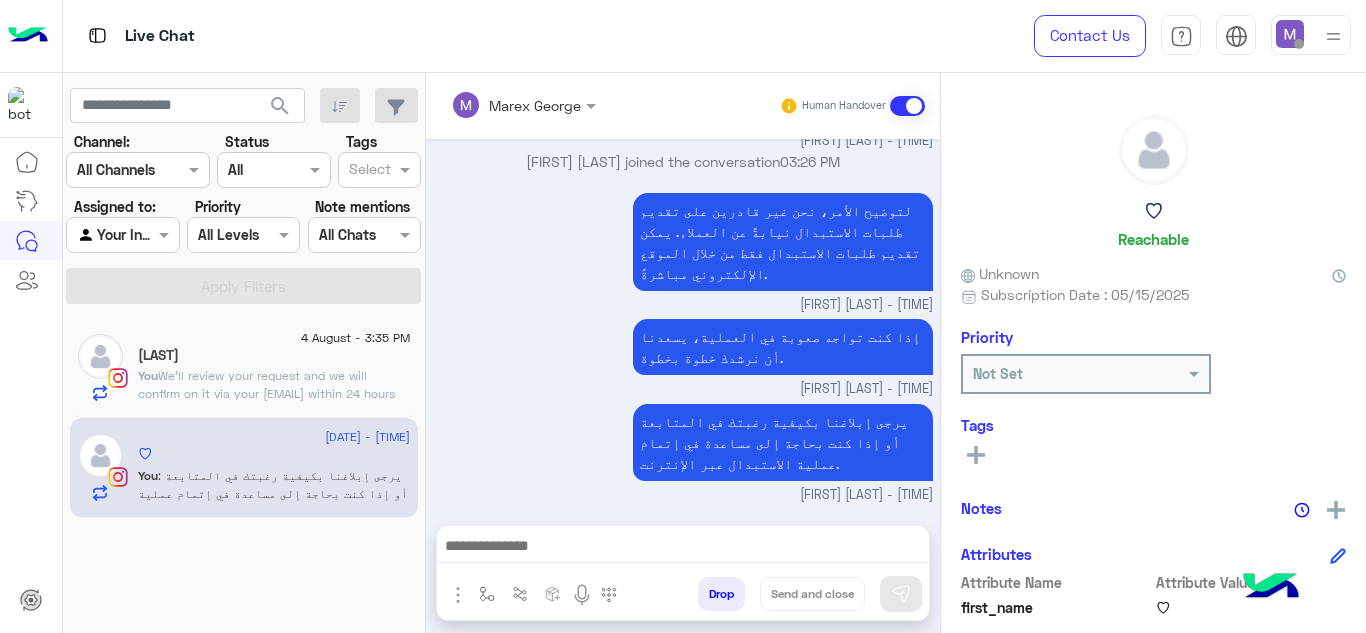 scroll, scrollTop: 490, scrollLeft: 0, axis: vertical 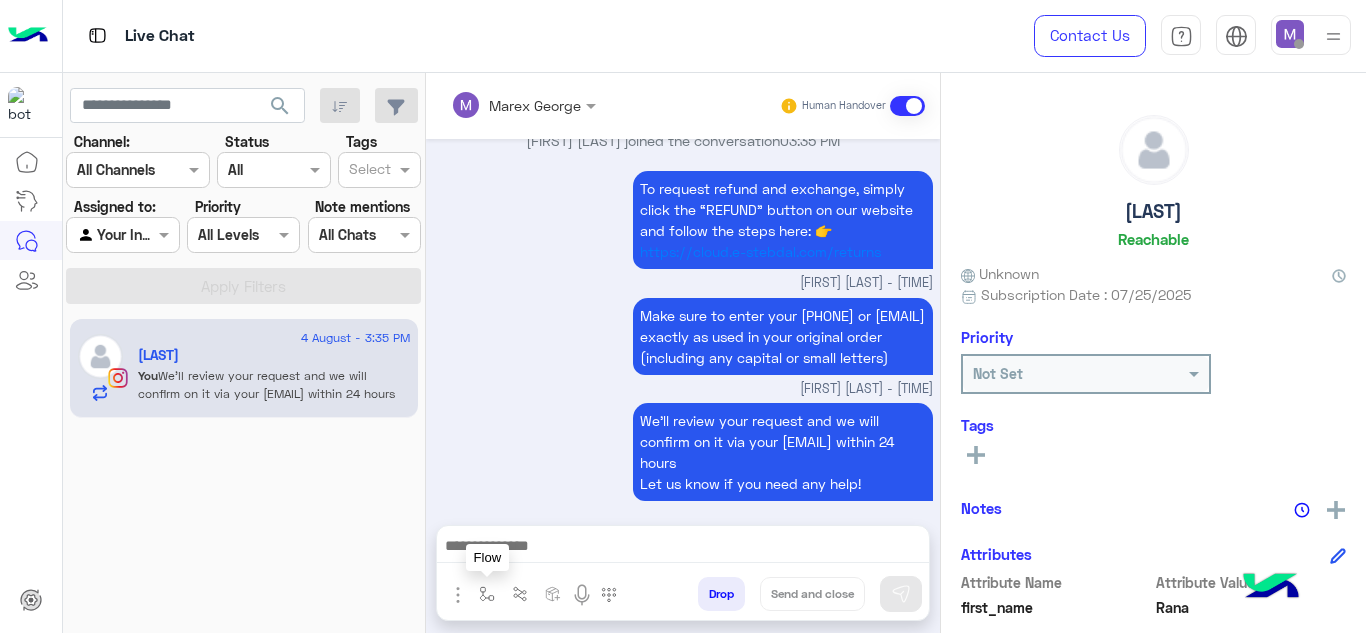 click at bounding box center (487, 593) 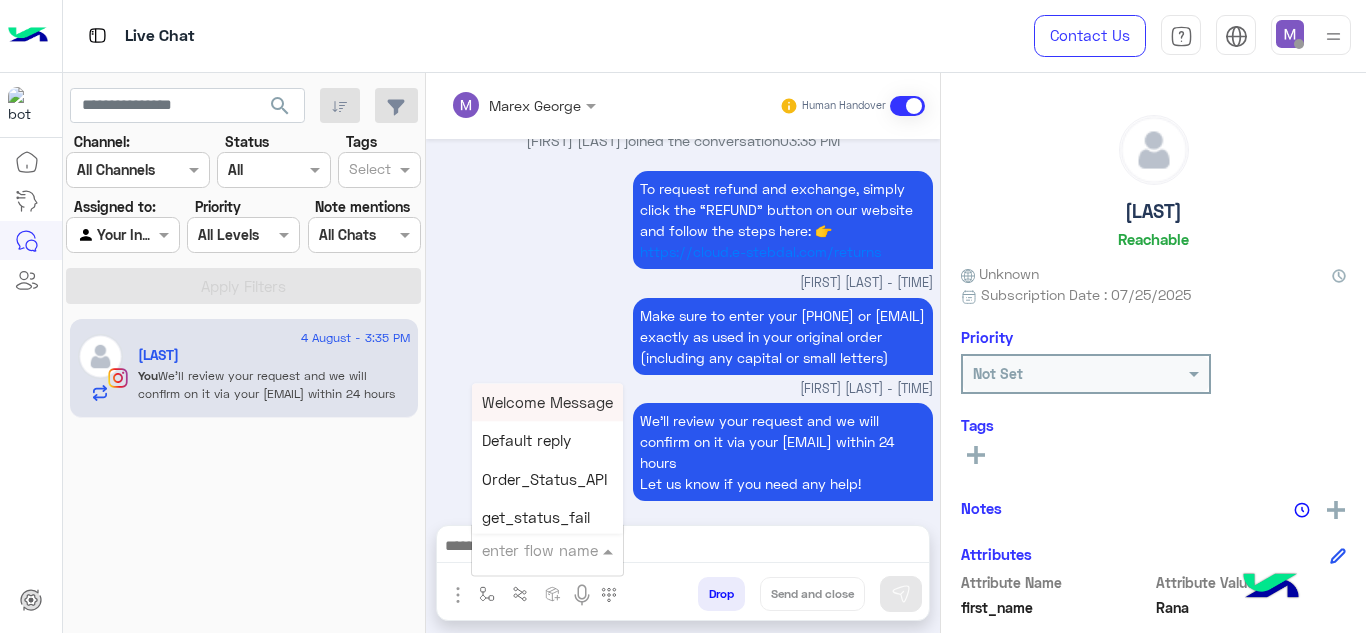 click at bounding box center [523, 550] 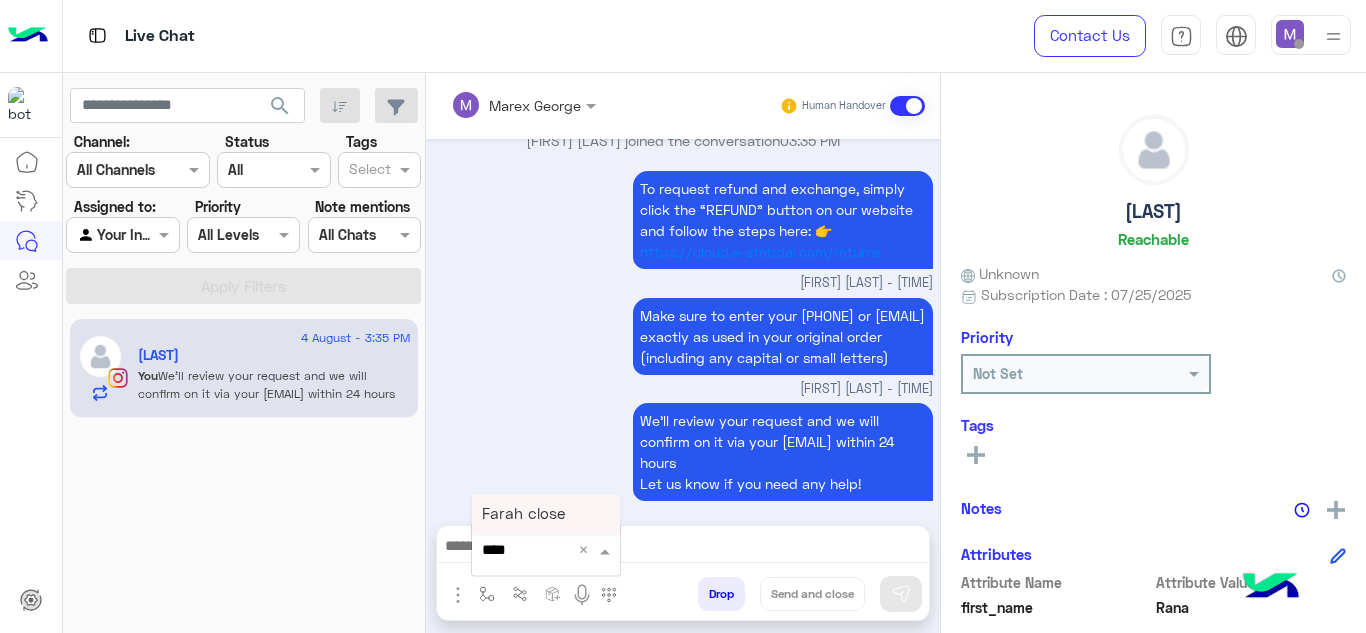 type on "*****" 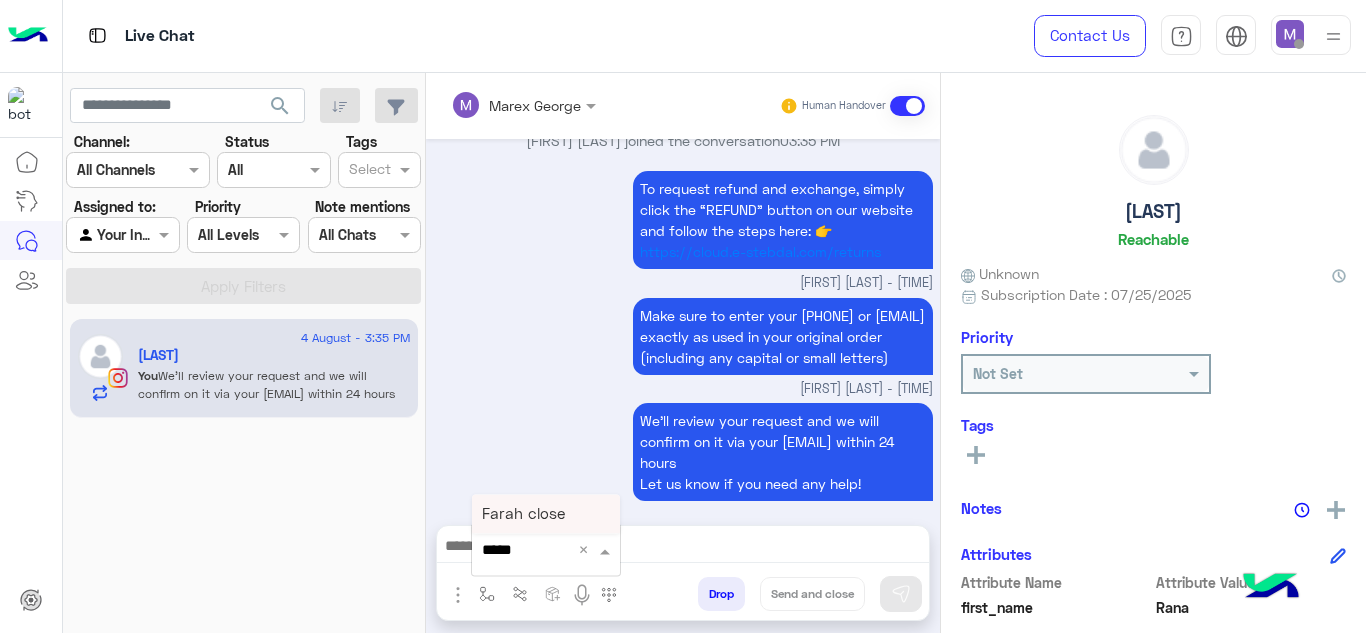 click on "Farah close" at bounding box center [546, 514] 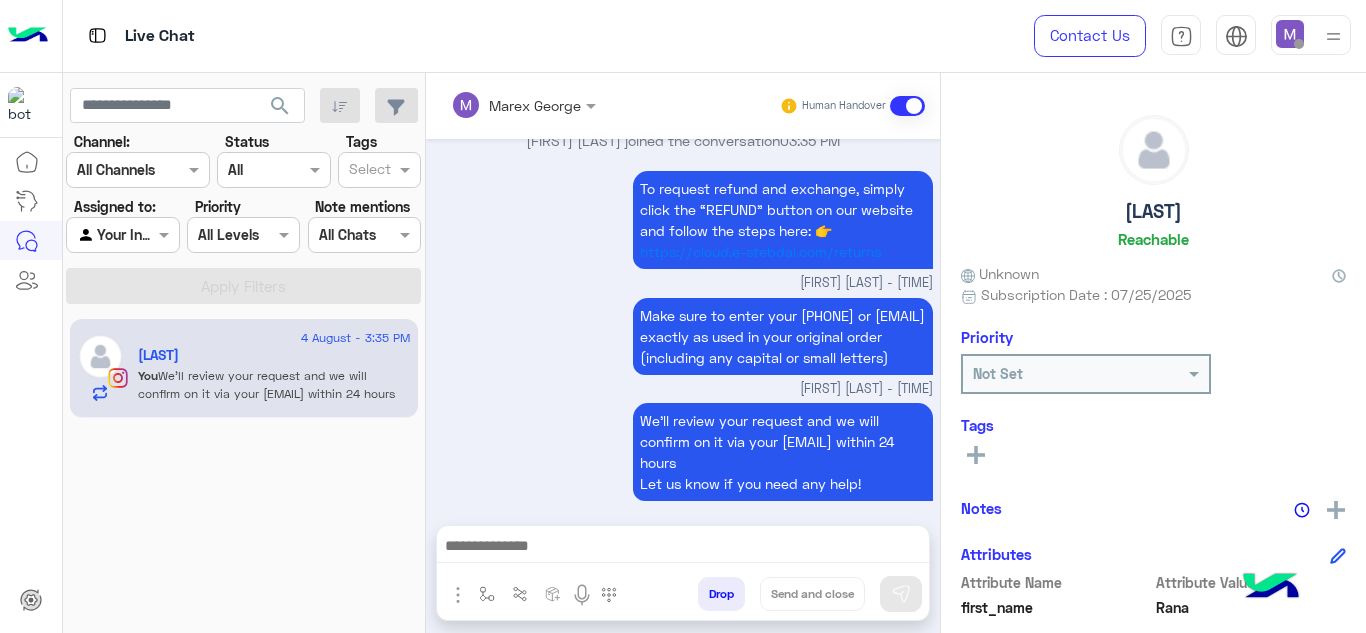 type on "**********" 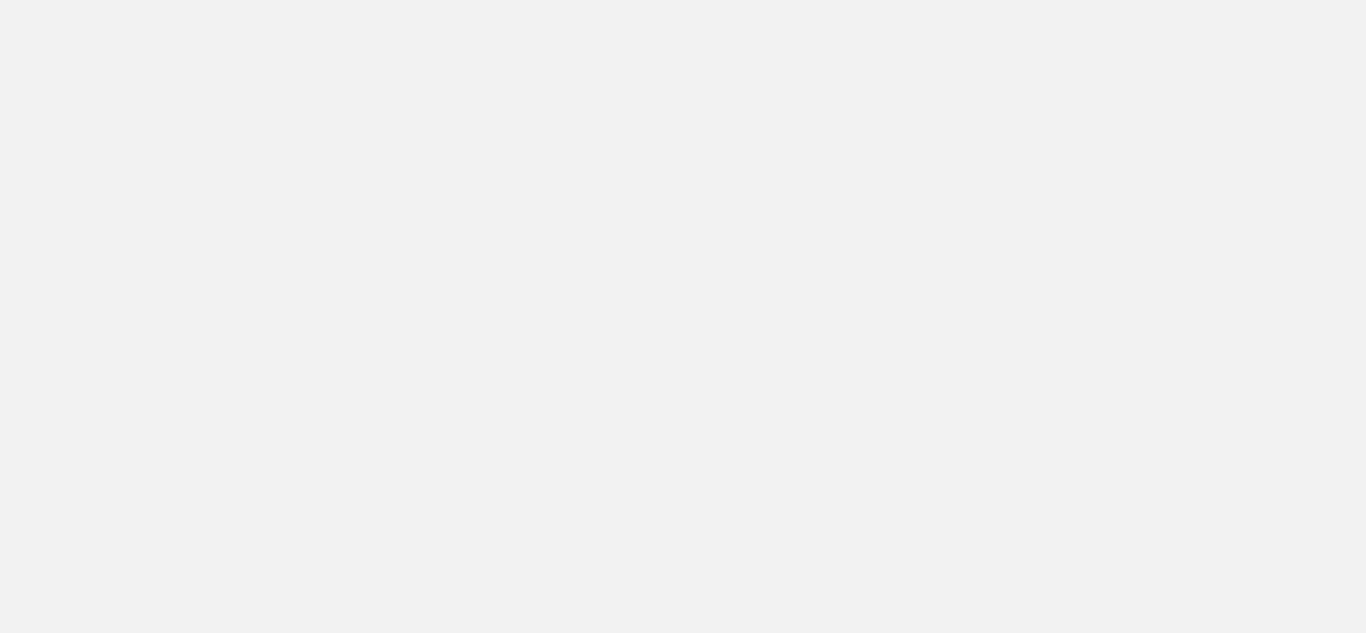 scroll, scrollTop: 0, scrollLeft: 0, axis: both 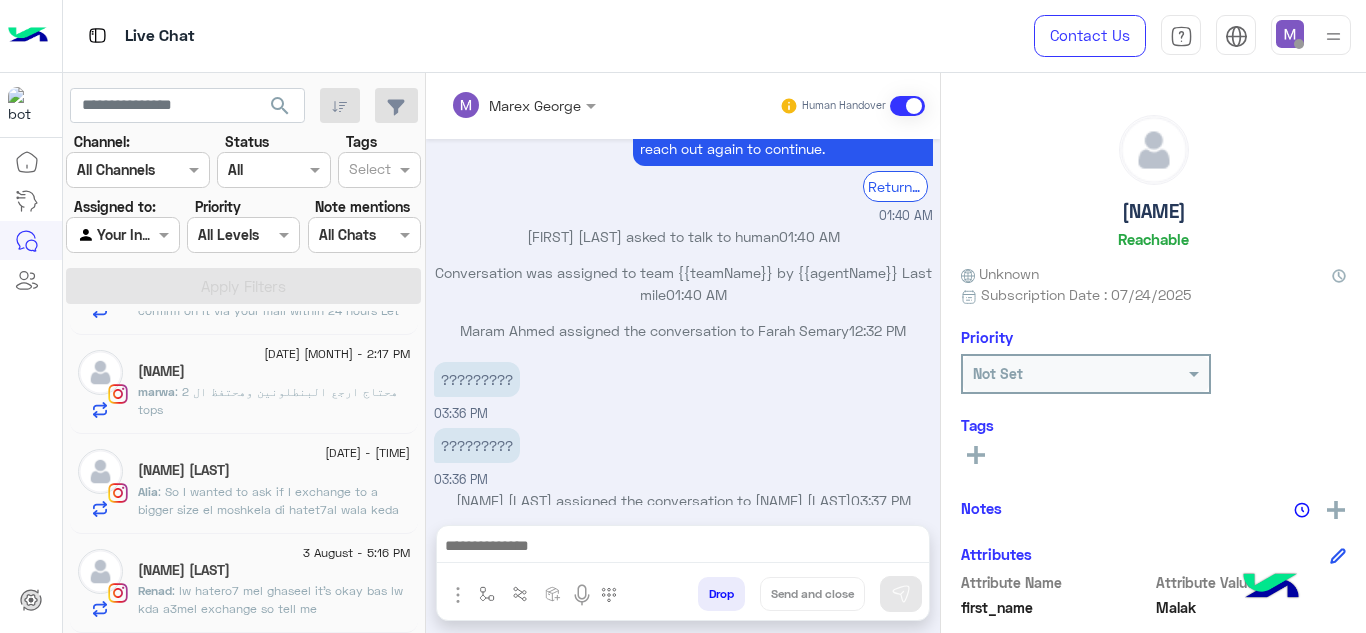 click on ": lw hatero7 mel ghaseel it’s okay bas lw kda a3mel exchange so tell me" 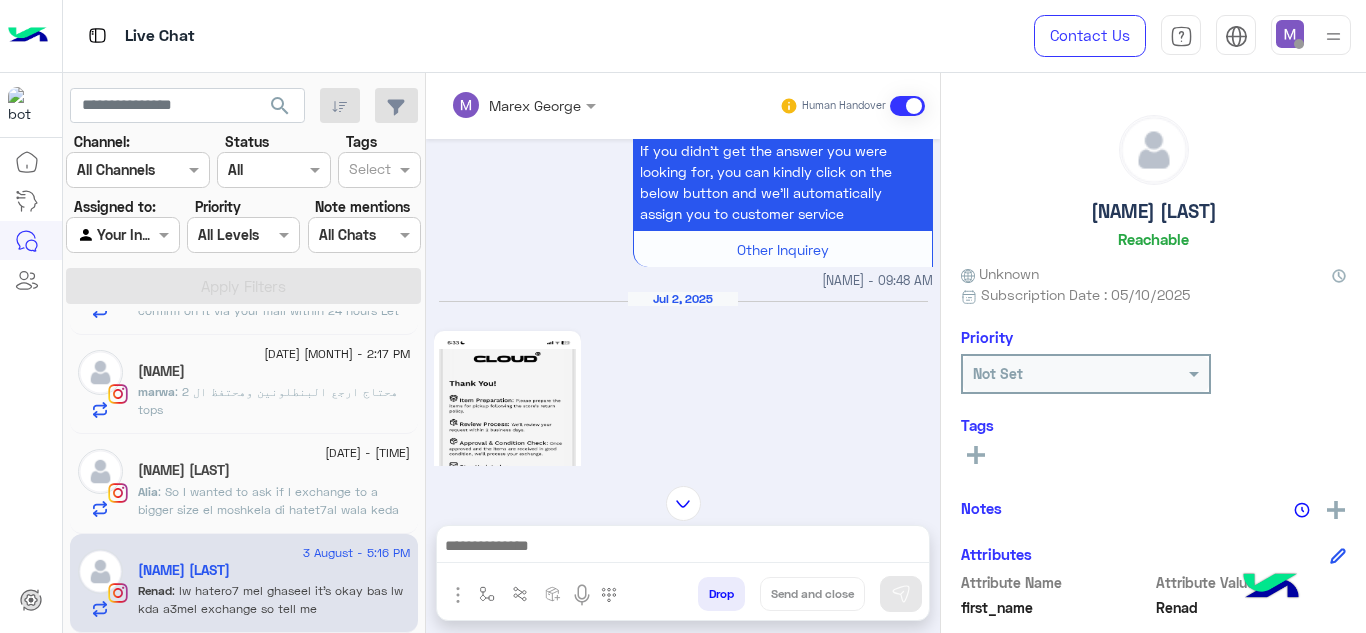 scroll, scrollTop: 161, scrollLeft: 0, axis: vertical 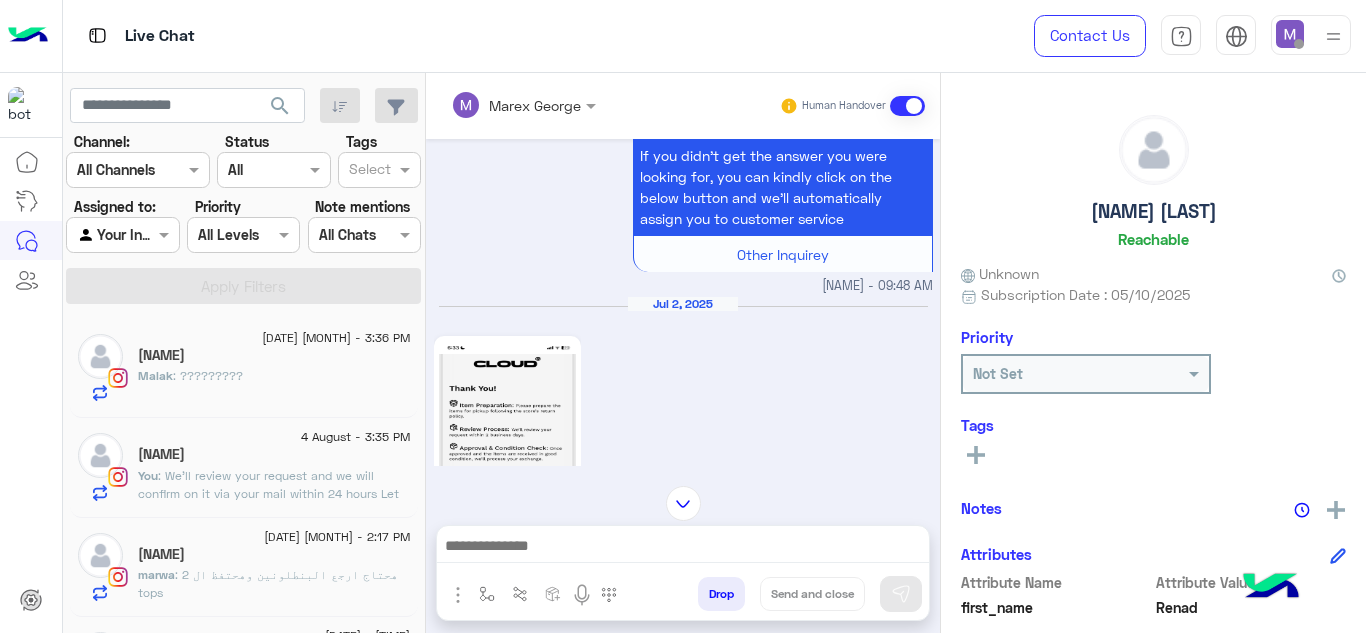 click on "[NAME]" 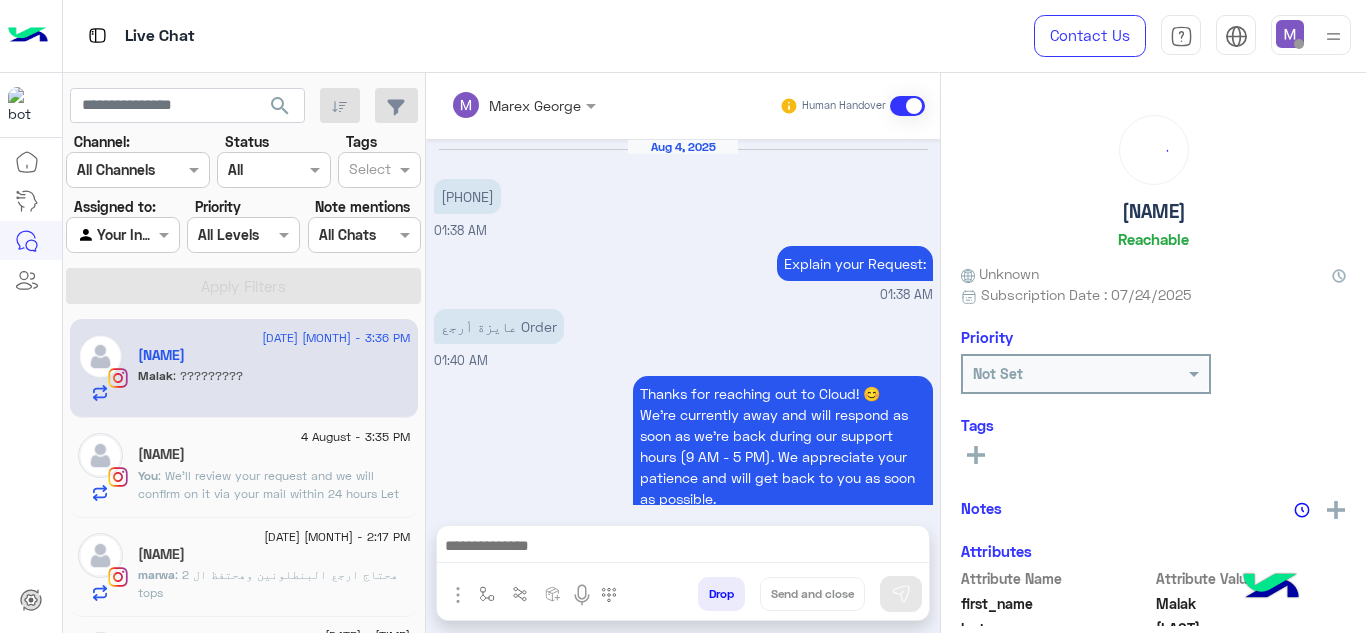 scroll, scrollTop: 456, scrollLeft: 0, axis: vertical 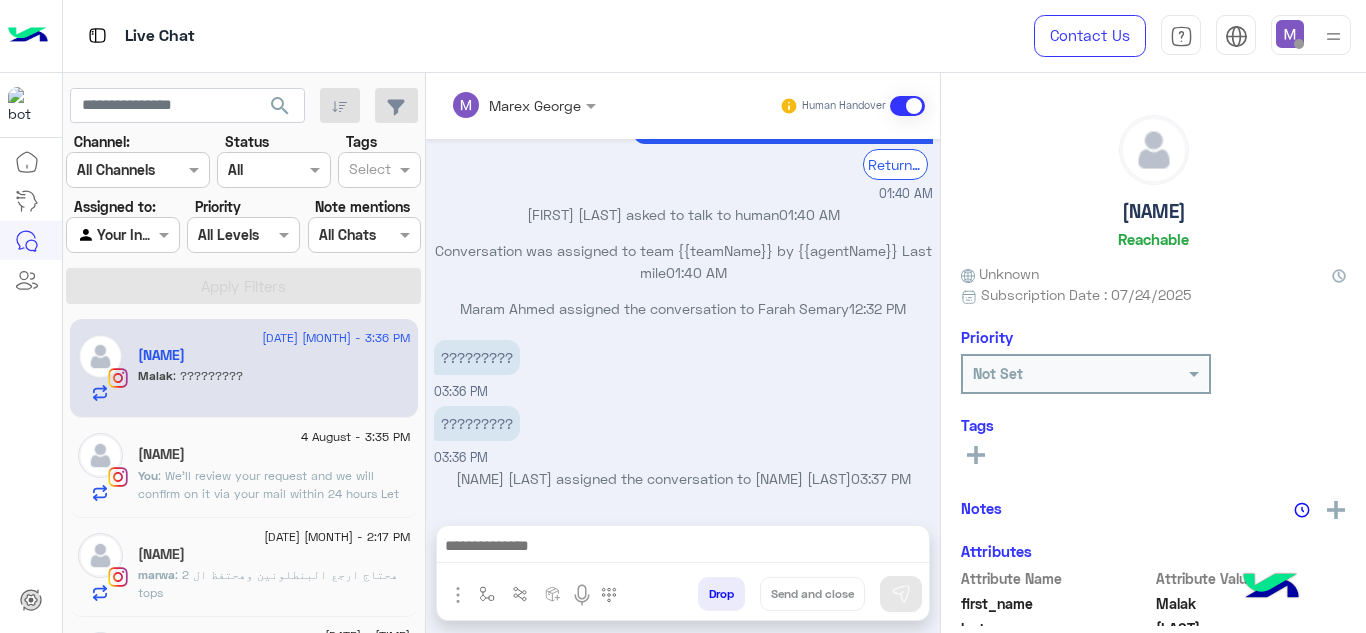 click on ": We’ll review your request and we will confirm on it via your mail within 24 hours
Let us know if you need any help!" 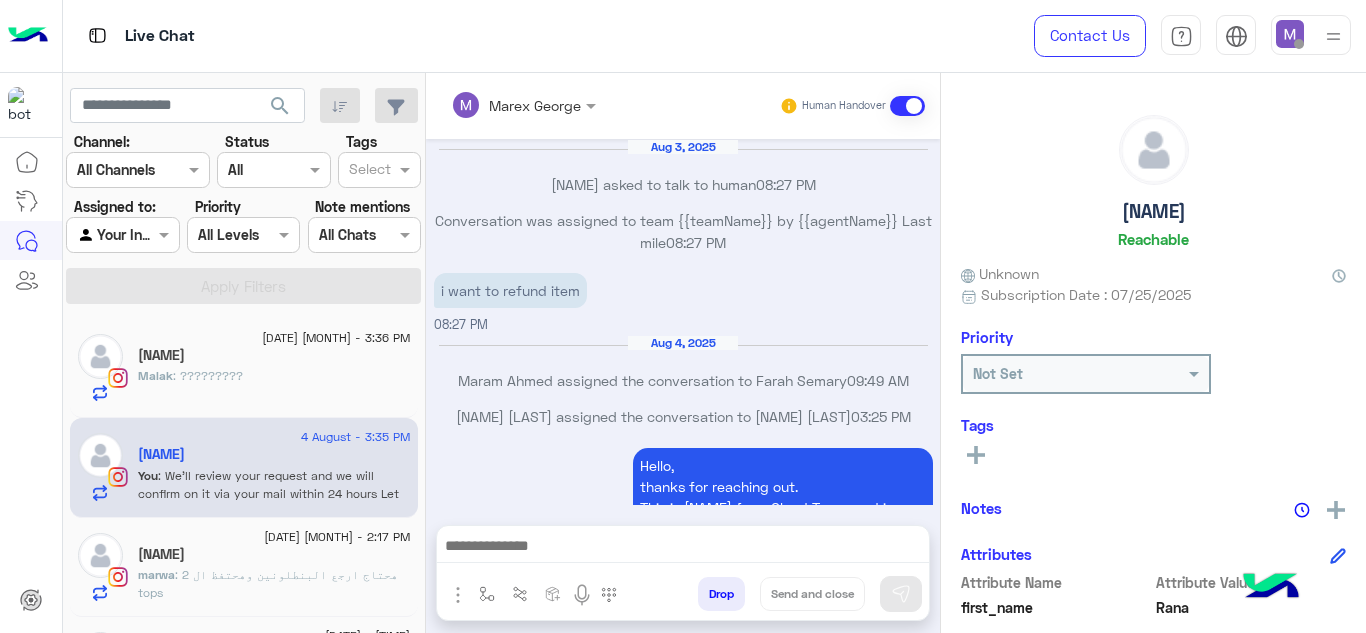 scroll, scrollTop: 440, scrollLeft: 0, axis: vertical 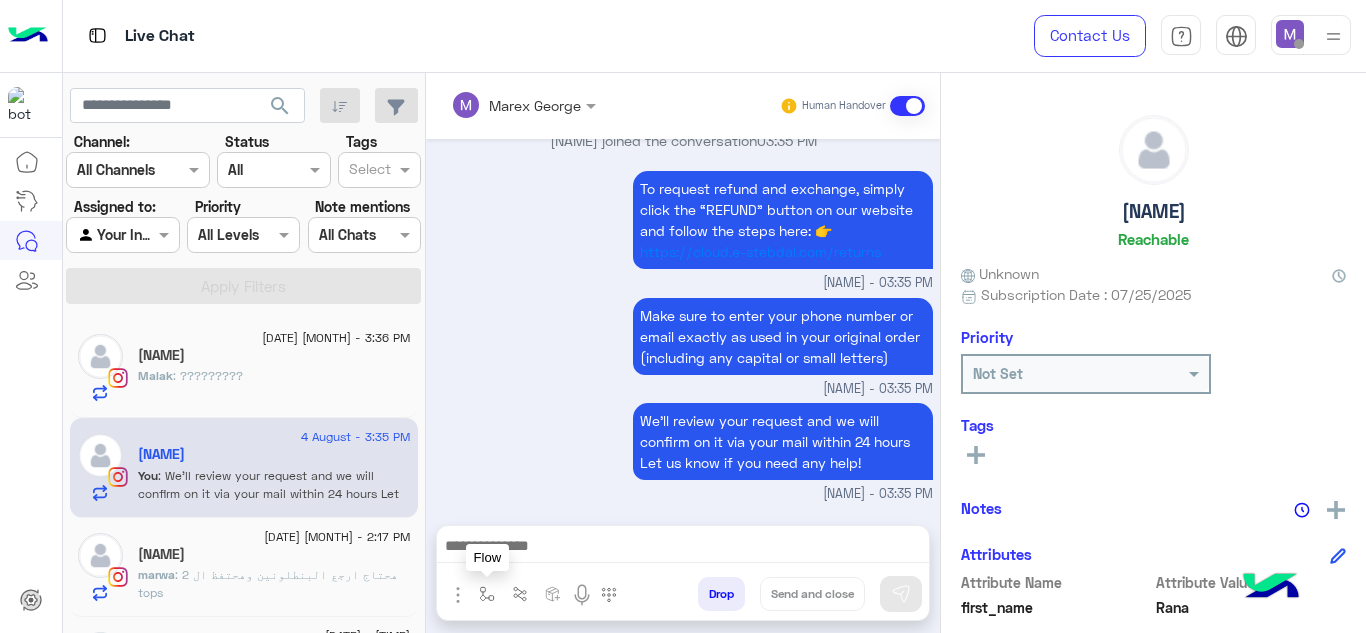 click at bounding box center [487, 593] 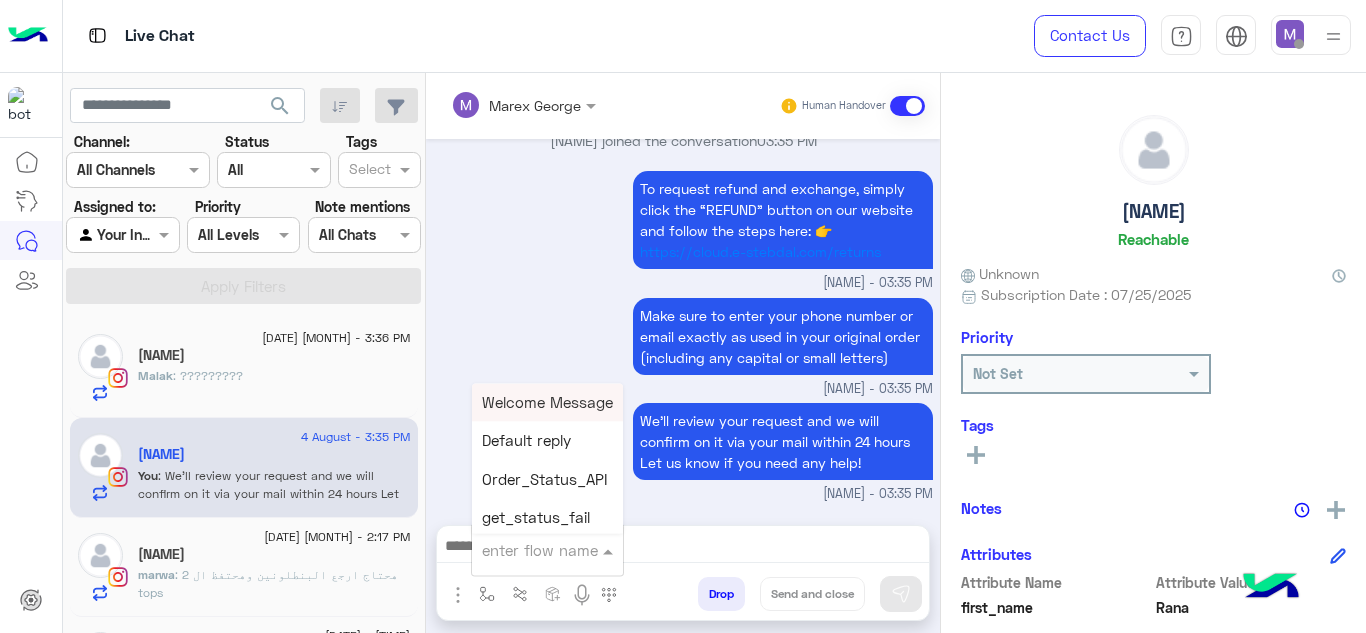click at bounding box center (523, 550) 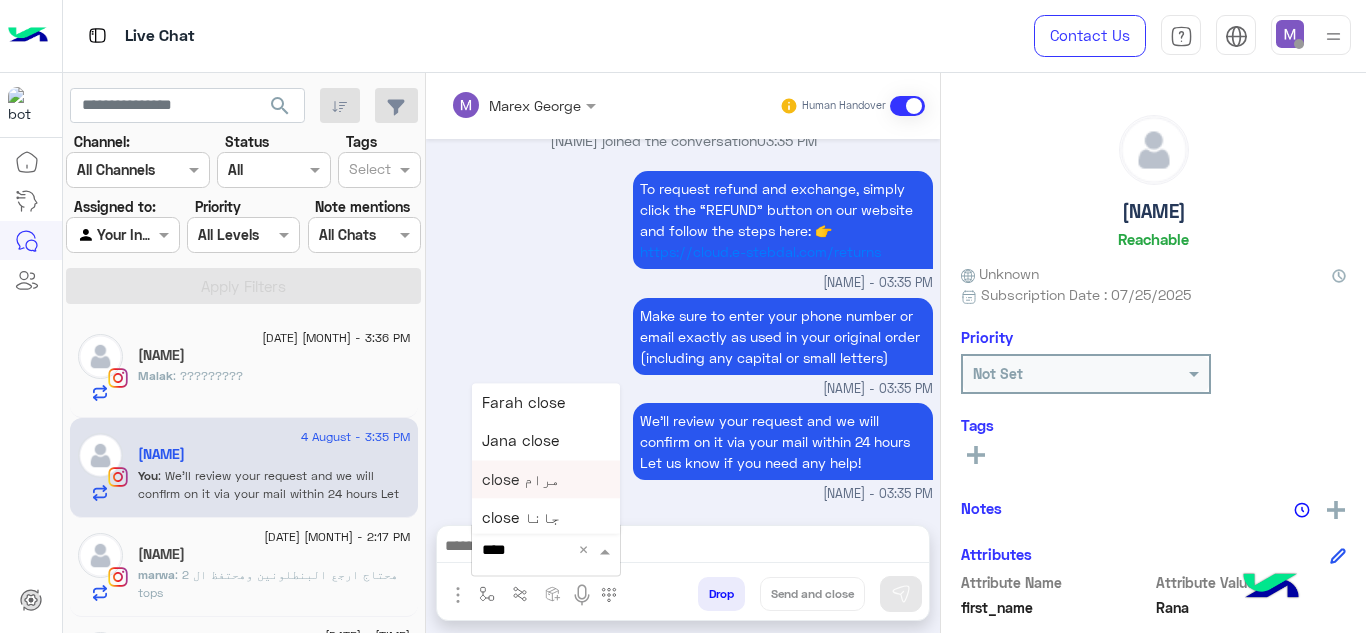 type on "*****" 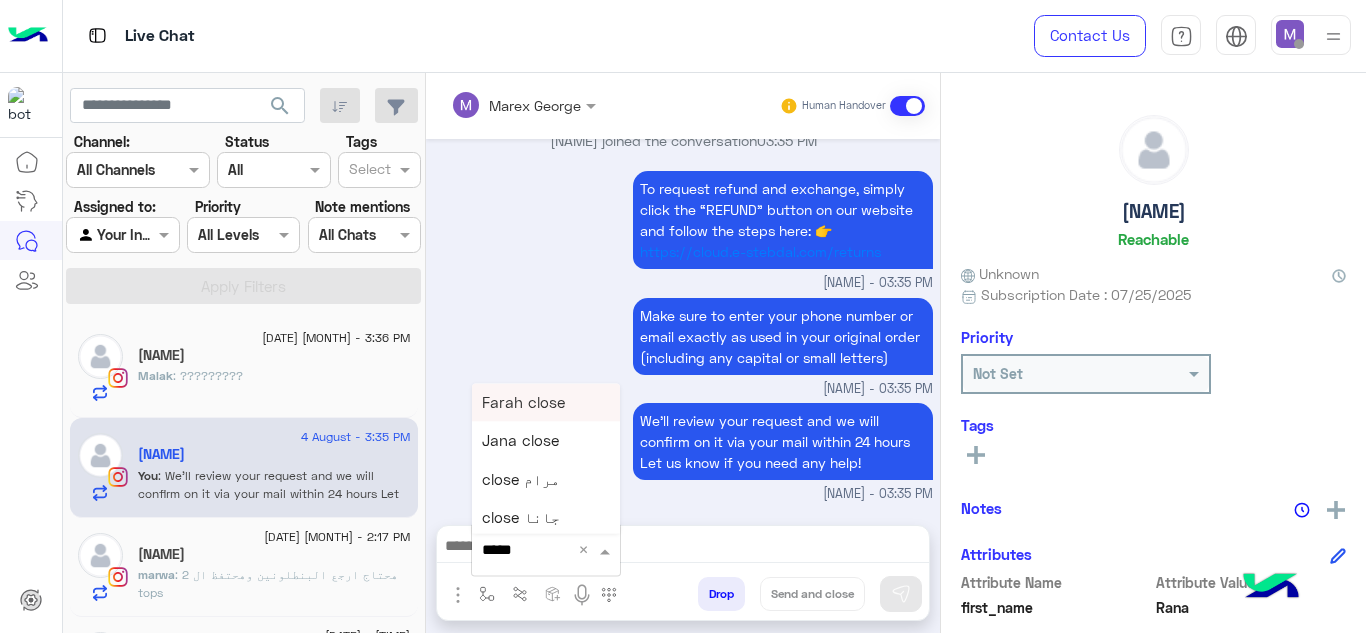 click on "Farah close" at bounding box center (523, 402) 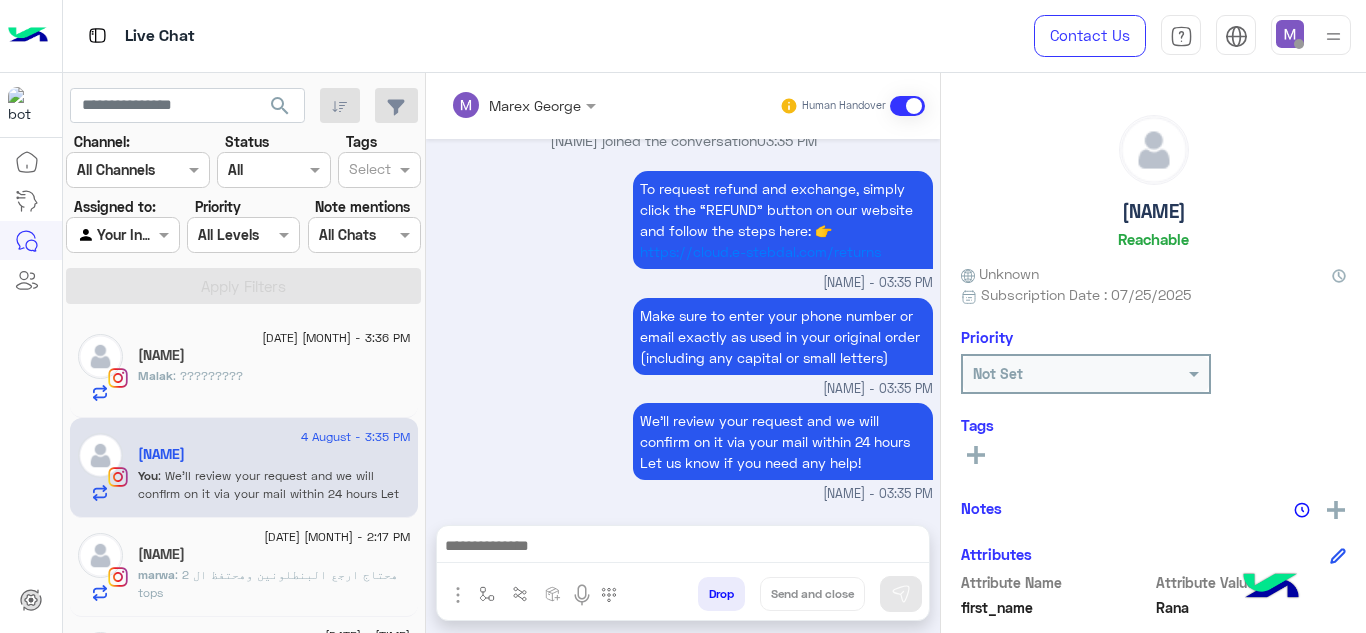 type on "**********" 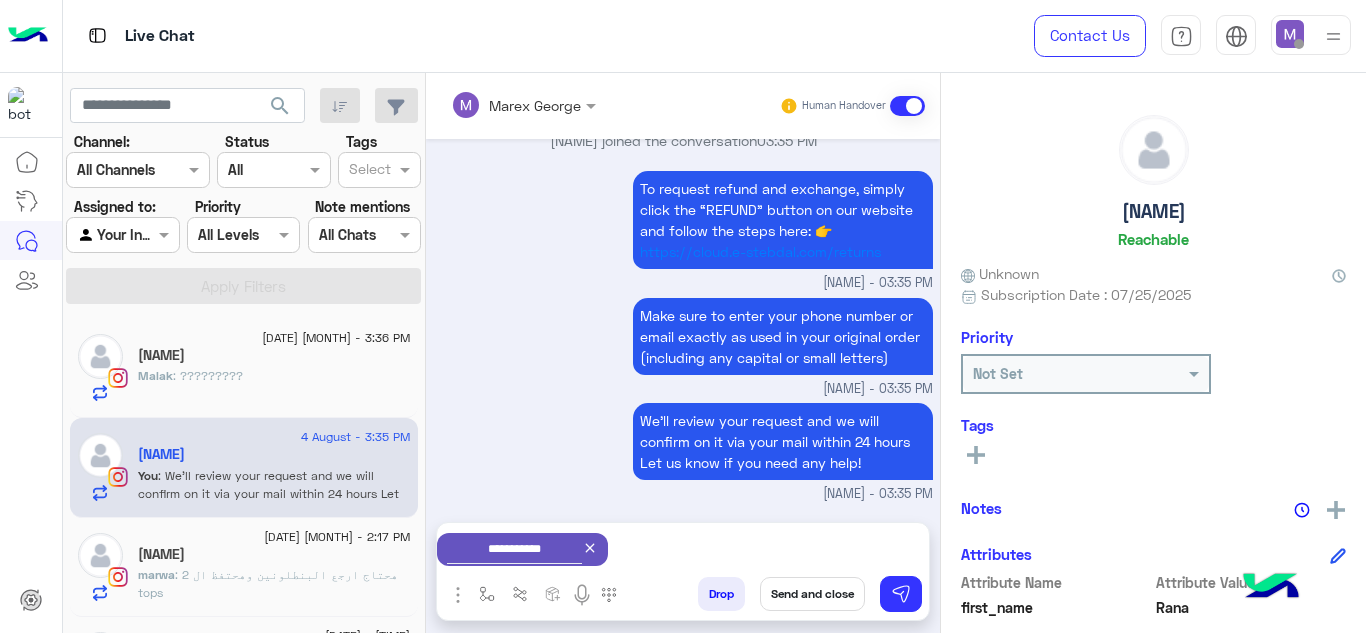 click on "Send and close" at bounding box center (812, 594) 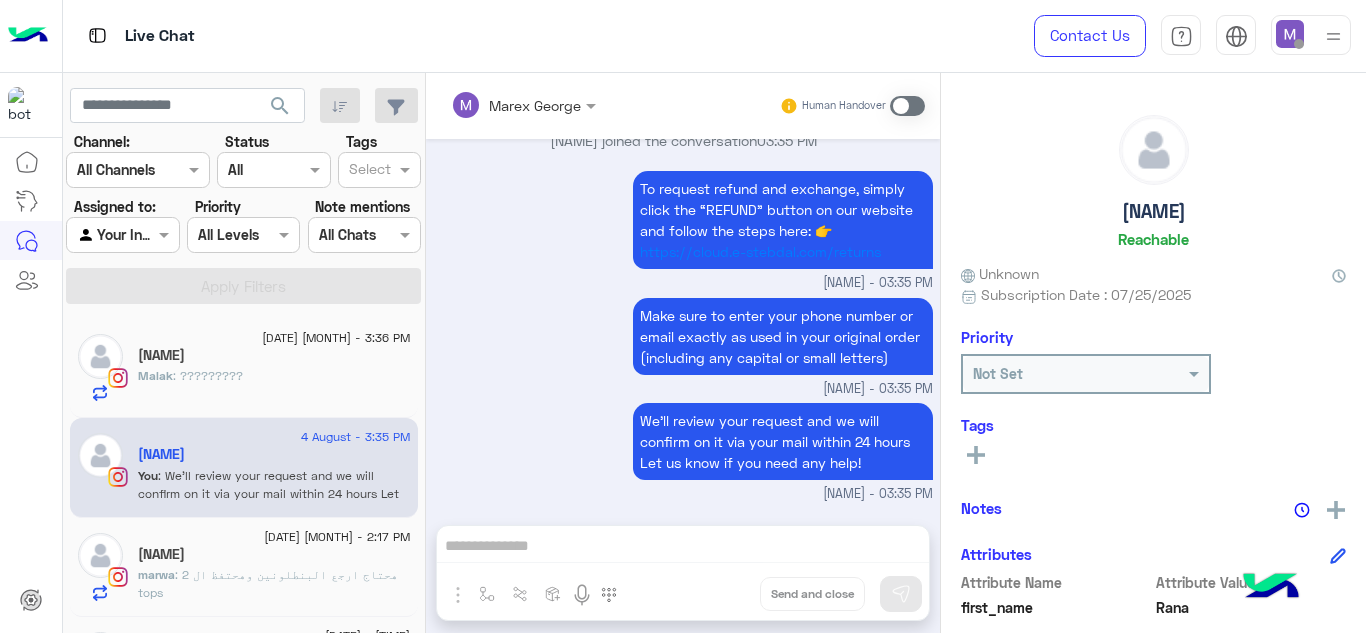 scroll, scrollTop: 476, scrollLeft: 0, axis: vertical 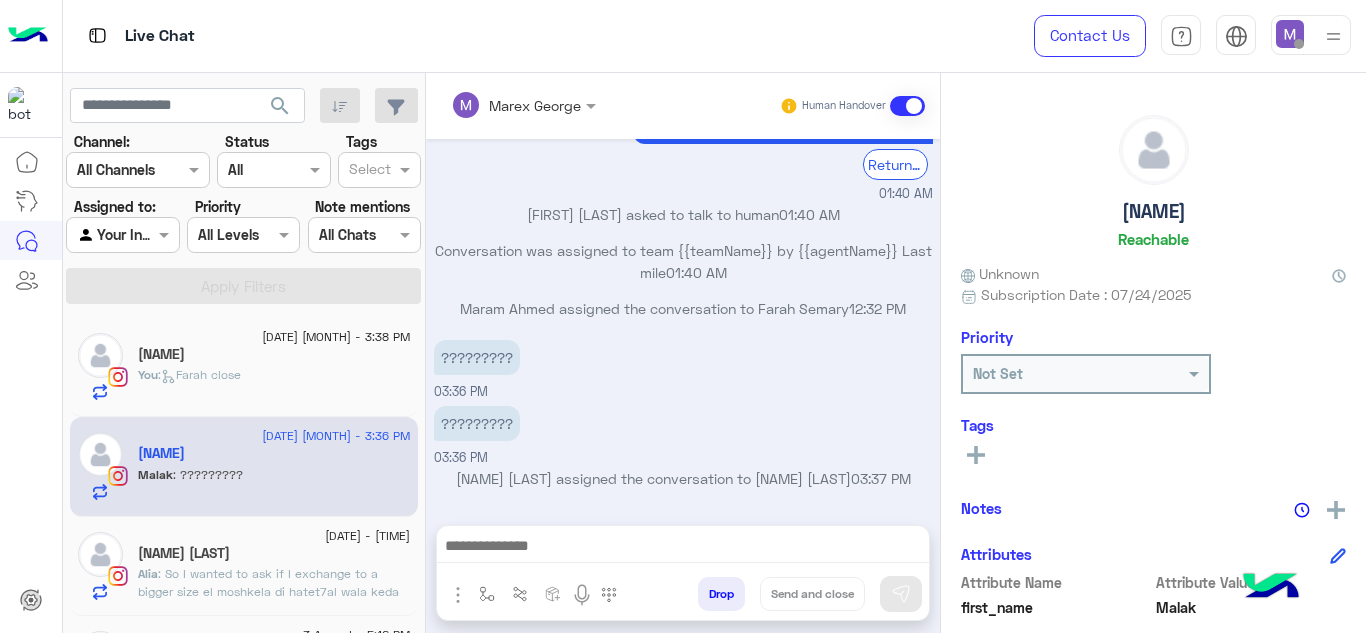 click on "You  :   Farah close" 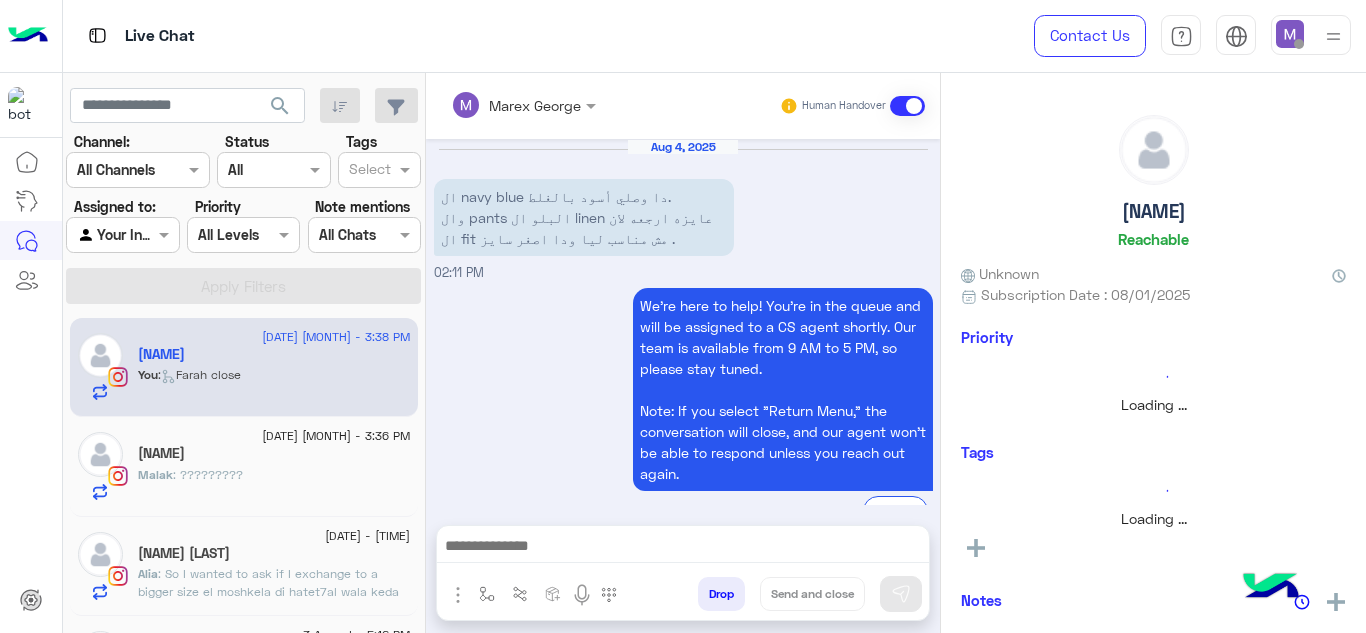 scroll, scrollTop: 717, scrollLeft: 0, axis: vertical 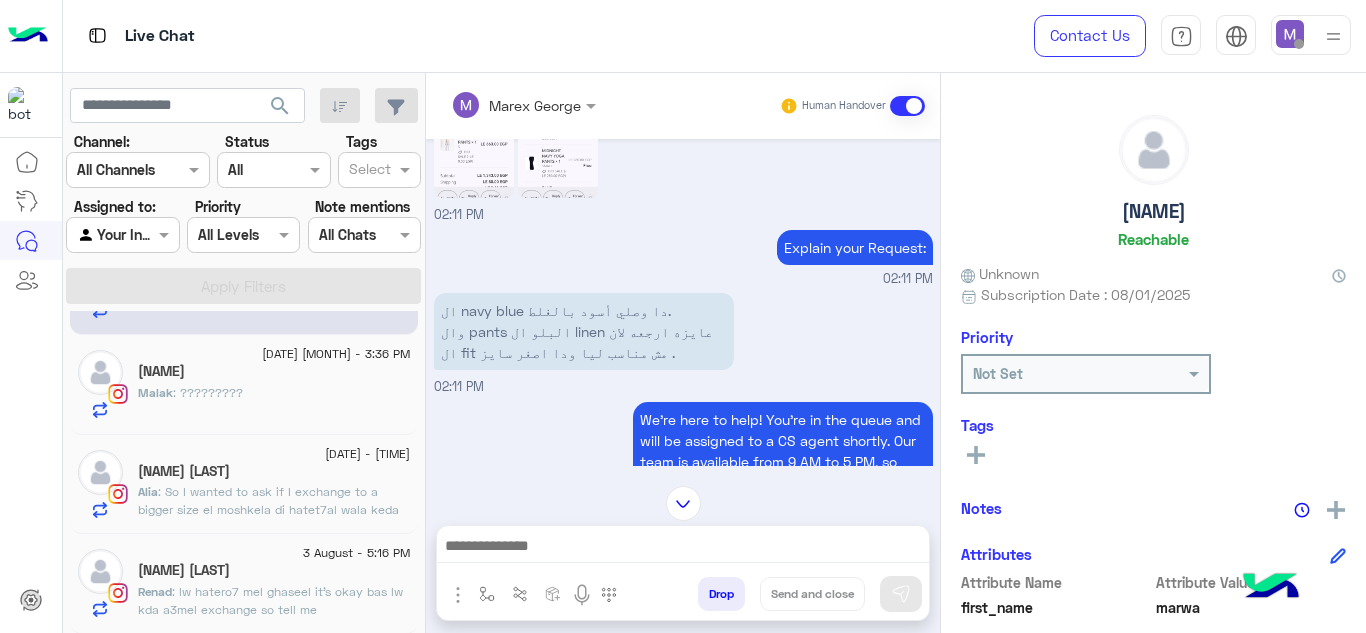 click 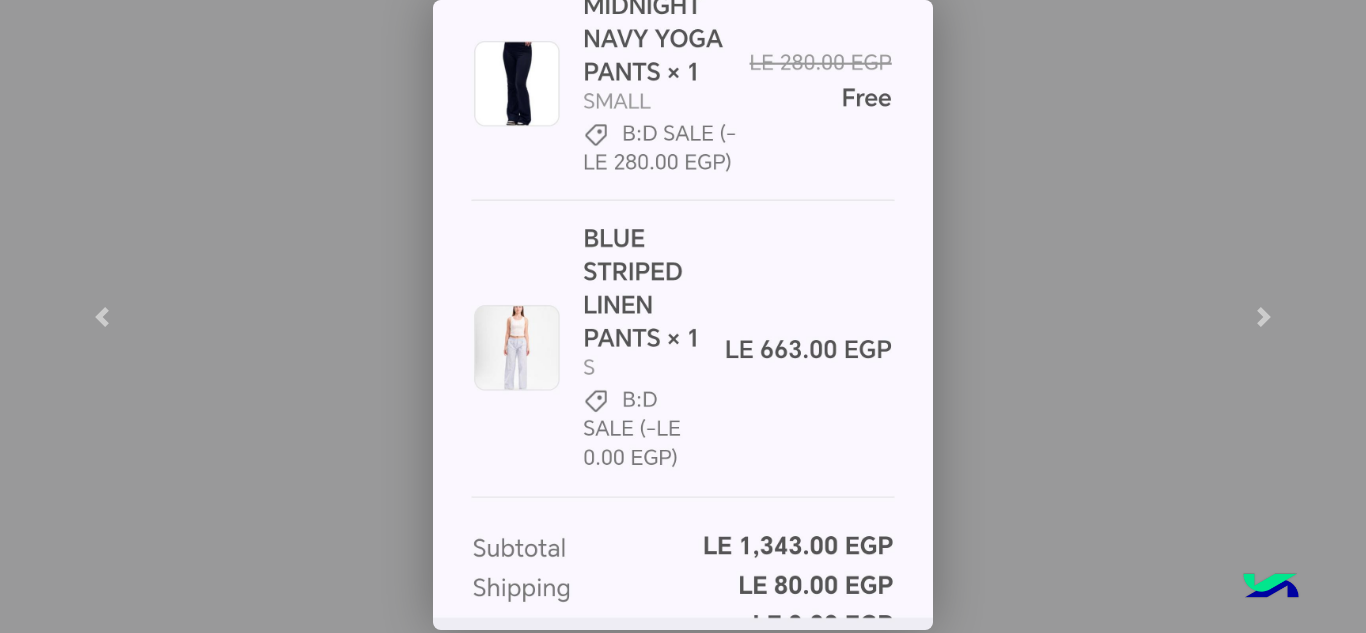 click 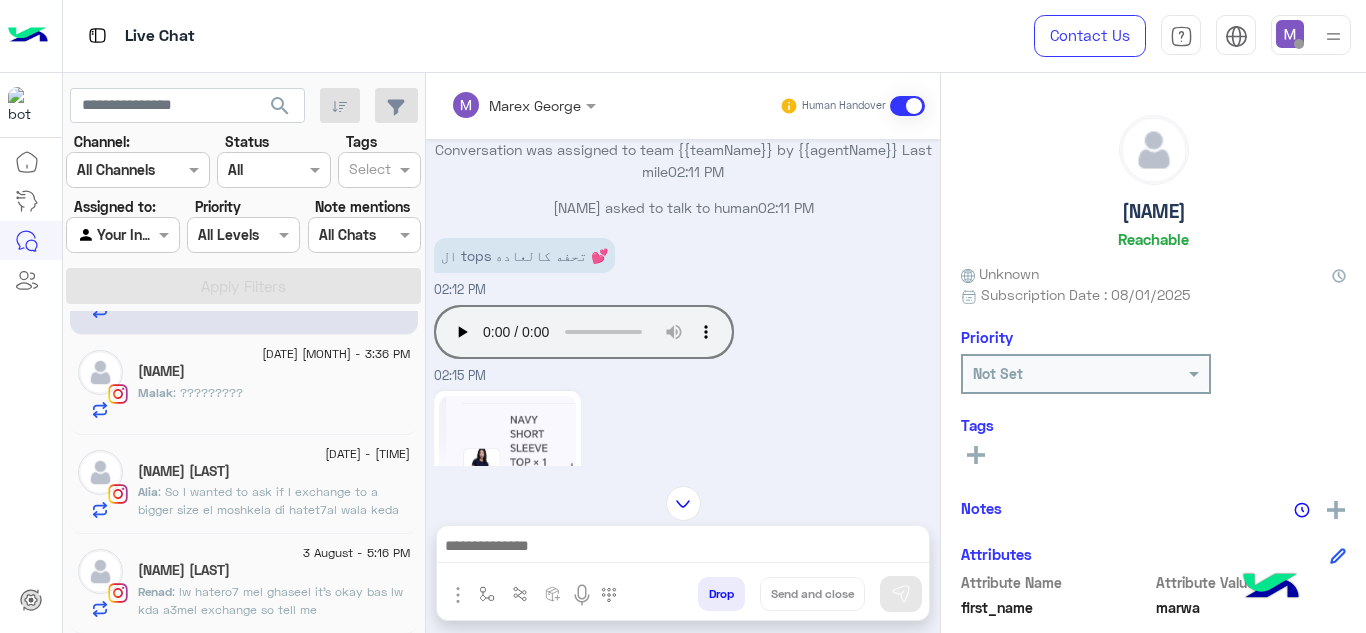 scroll, scrollTop: 5046, scrollLeft: 0, axis: vertical 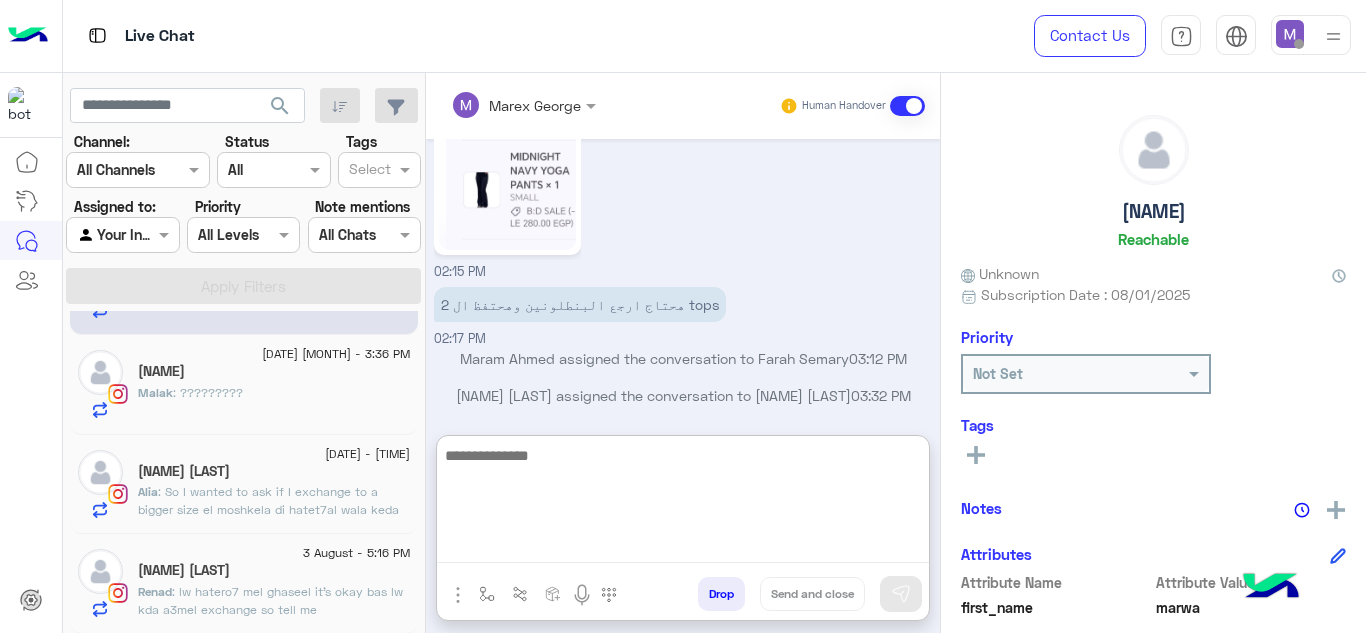 click at bounding box center (683, 503) 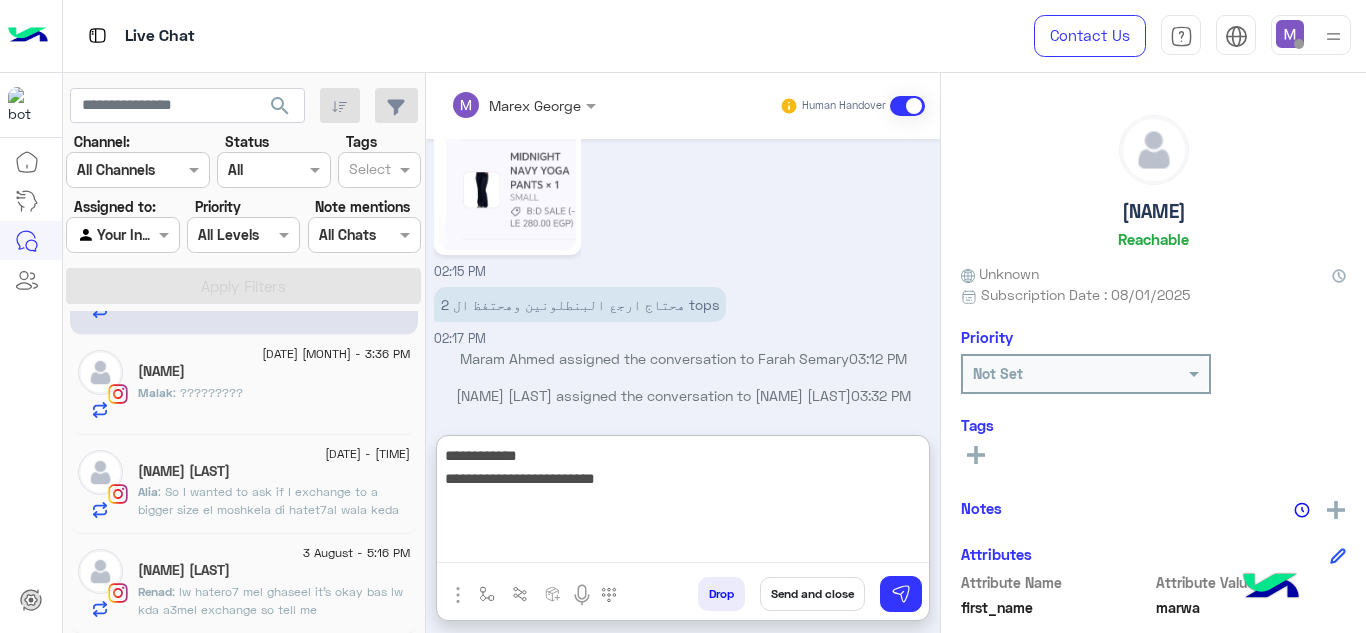 click on "**********" at bounding box center (683, 503) 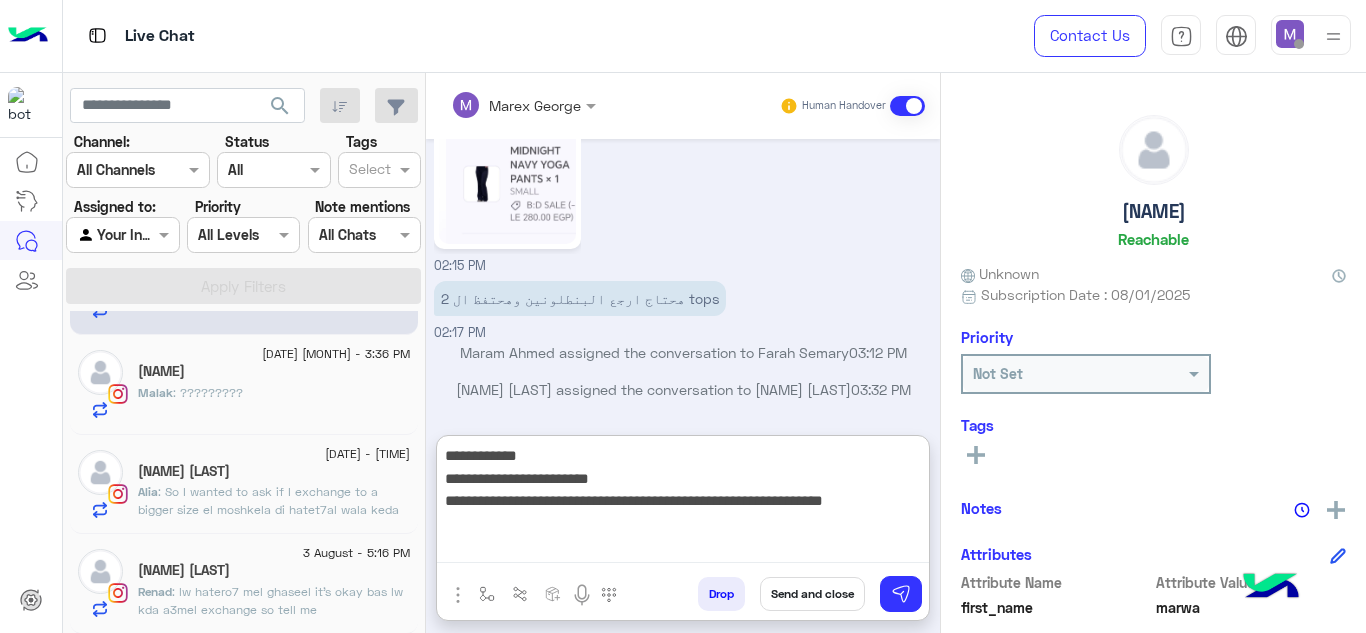 scroll, scrollTop: 5423, scrollLeft: 0, axis: vertical 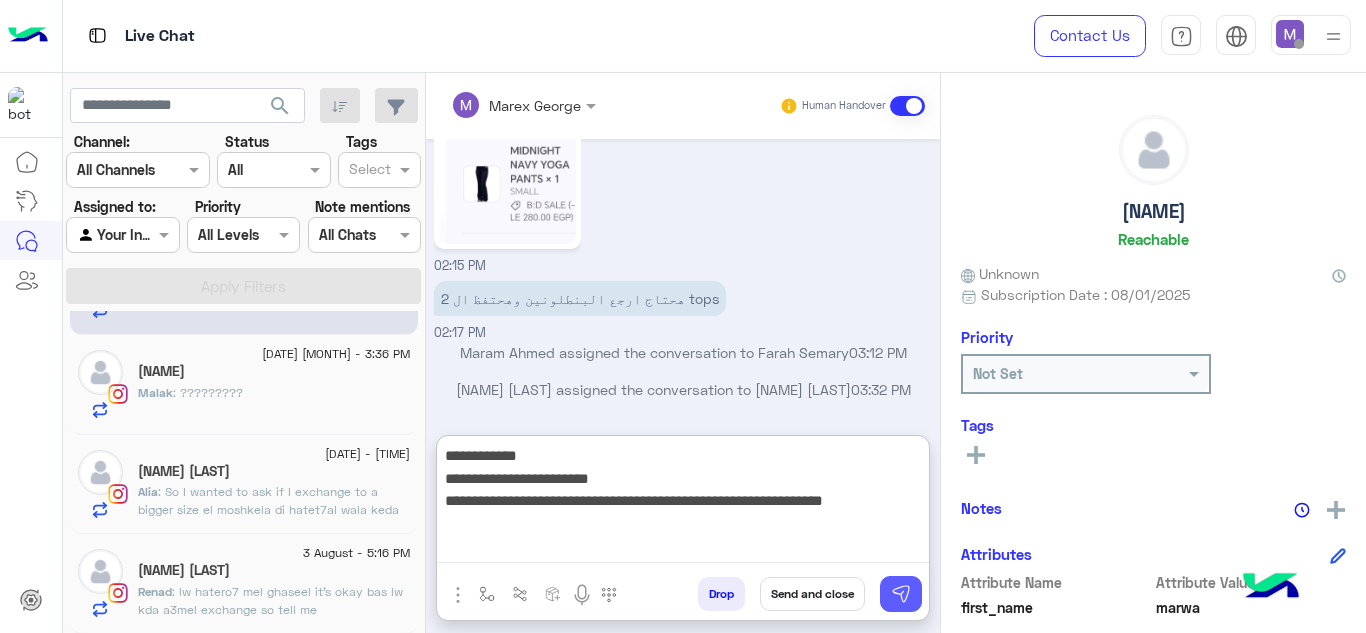 type on "**********" 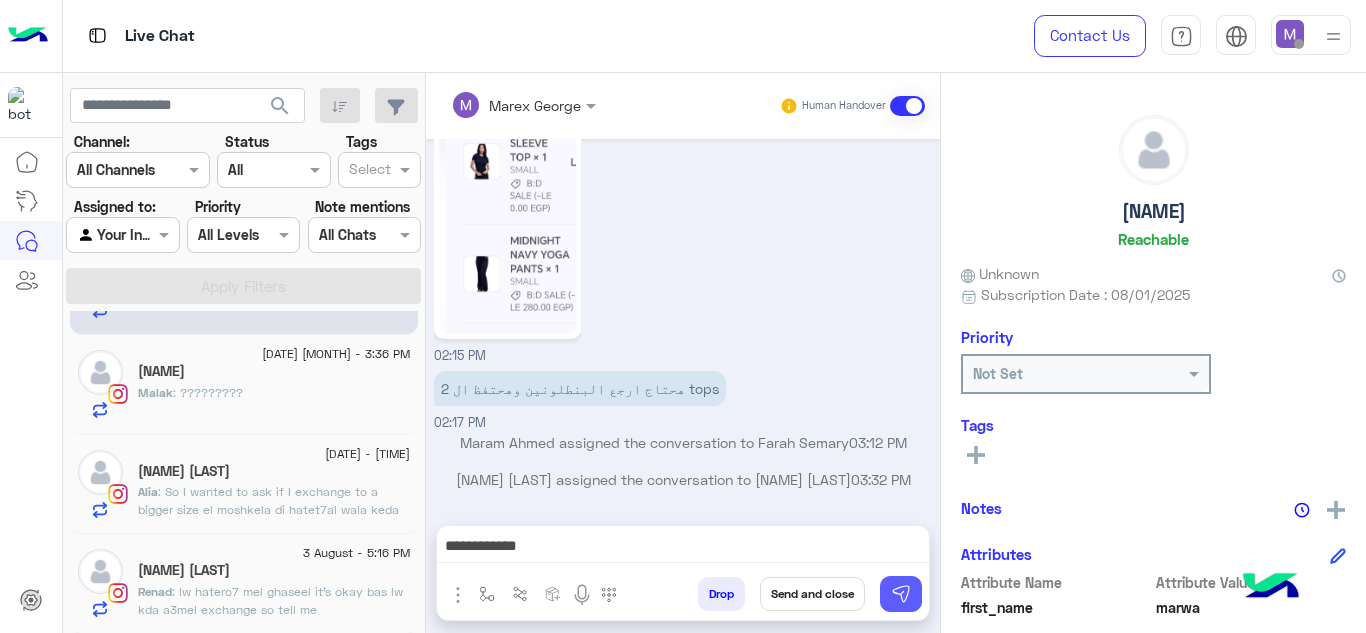 click at bounding box center (901, 594) 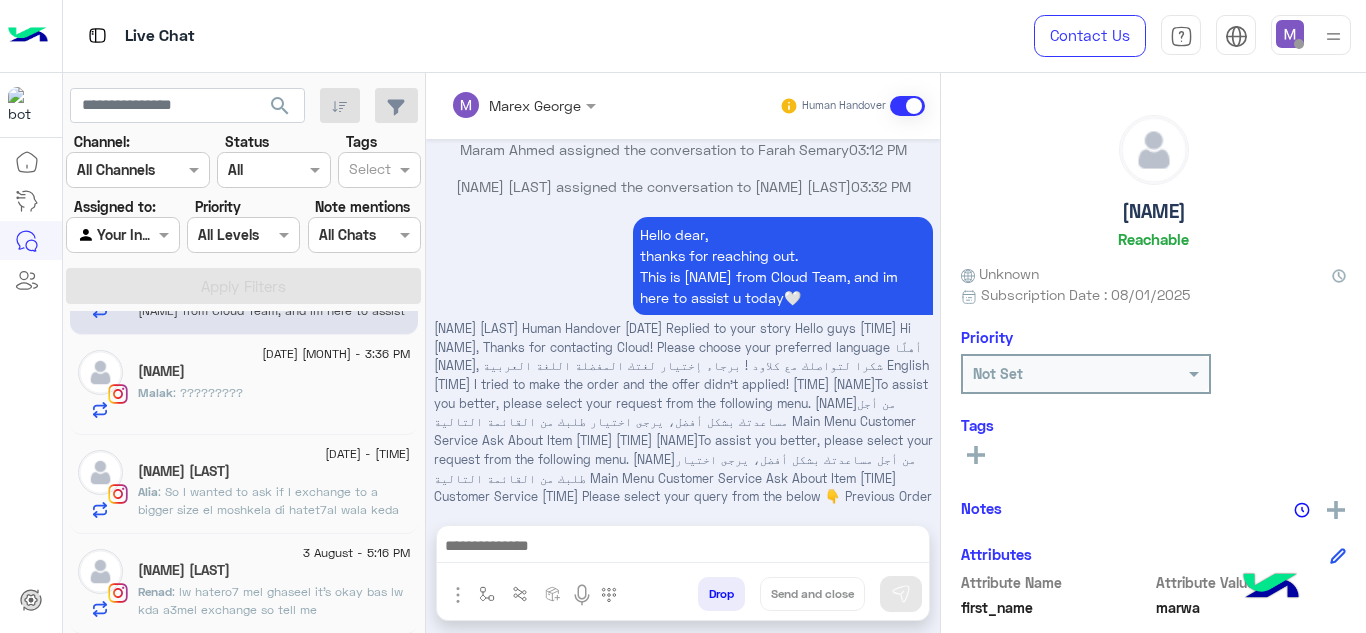scroll, scrollTop: 5660, scrollLeft: 0, axis: vertical 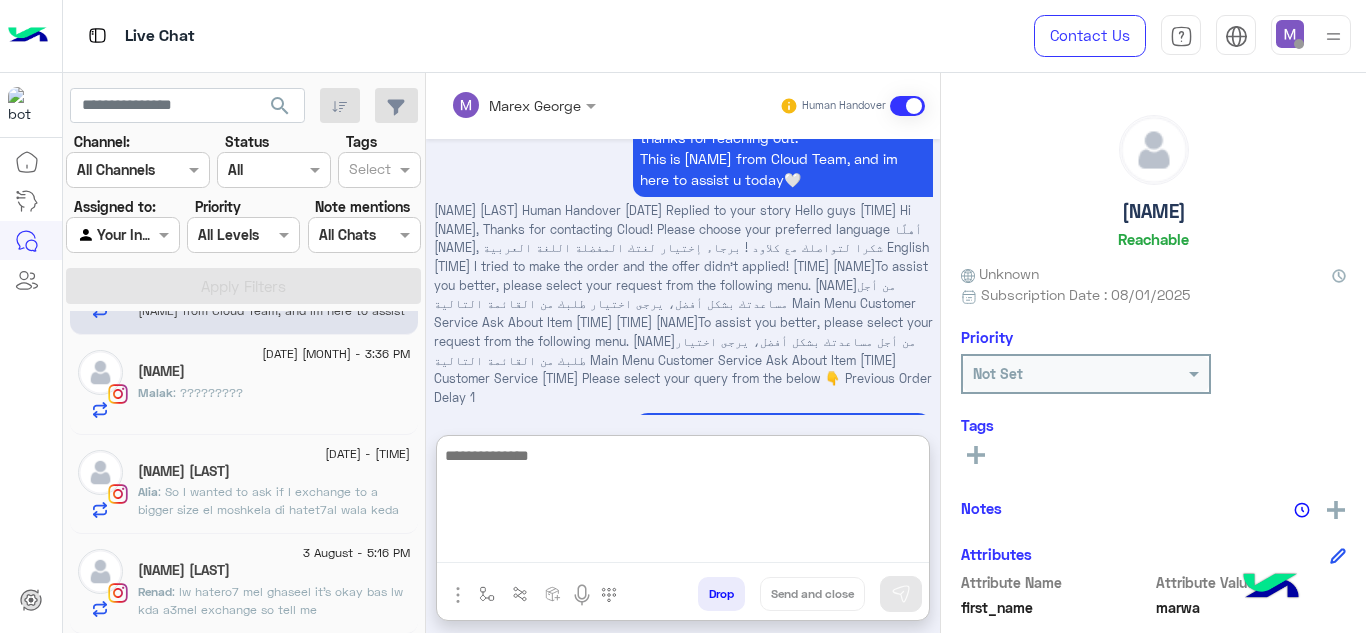 click at bounding box center (683, 503) 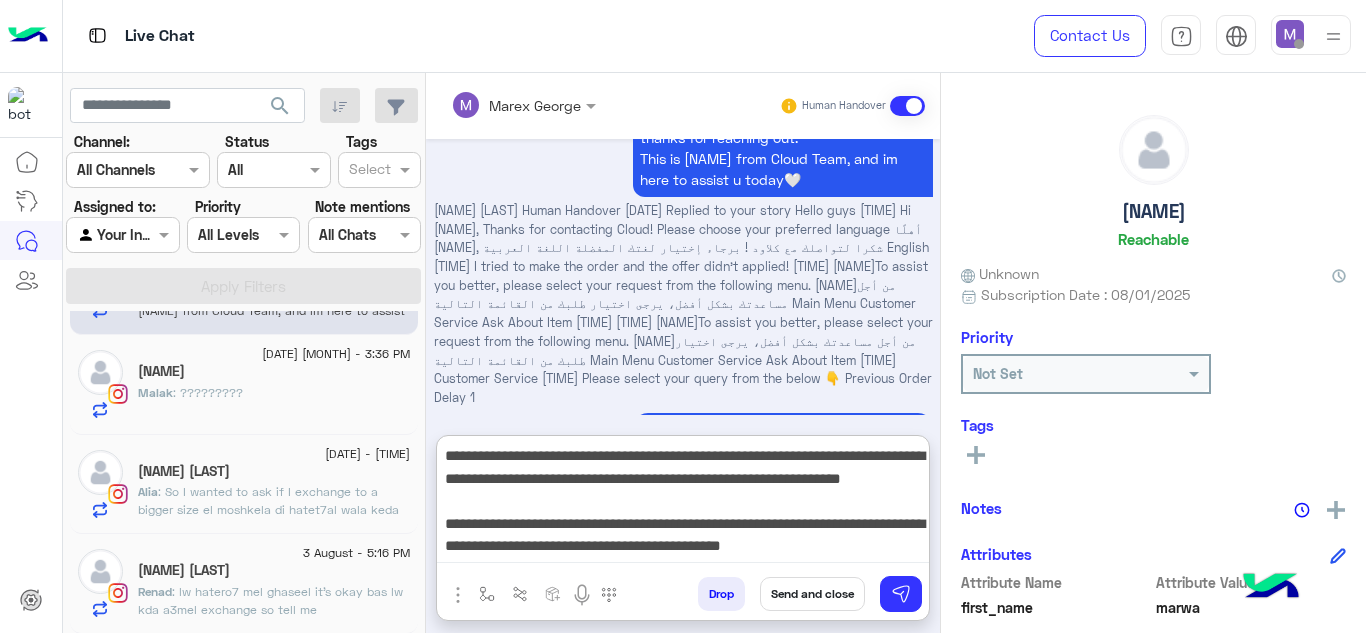 scroll, scrollTop: 71, scrollLeft: 0, axis: vertical 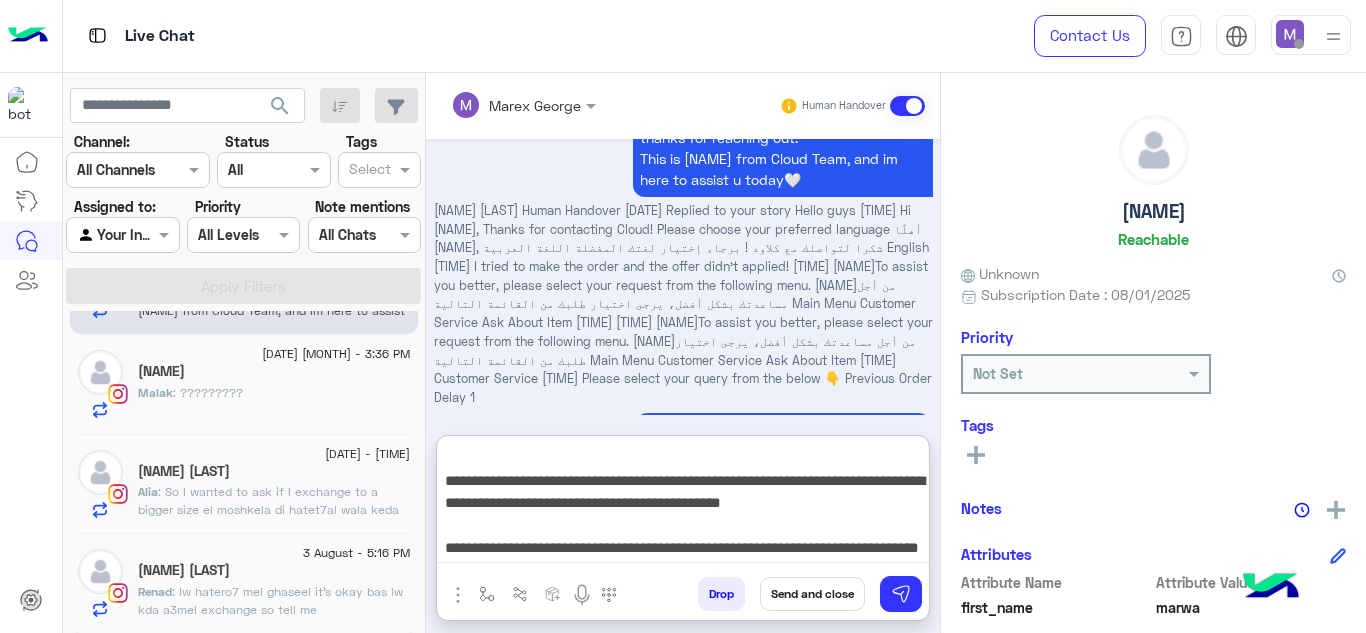 drag, startPoint x: 444, startPoint y: 469, endPoint x: 849, endPoint y: 555, distance: 414.03018 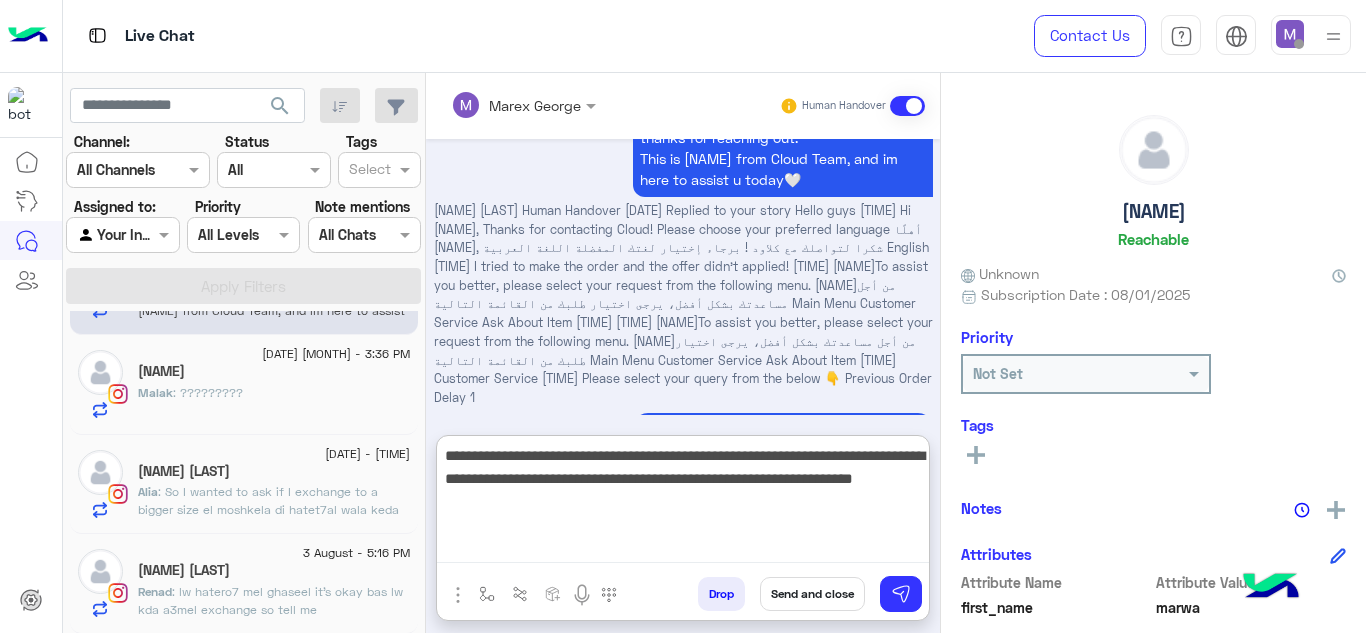 scroll, scrollTop: 0, scrollLeft: 0, axis: both 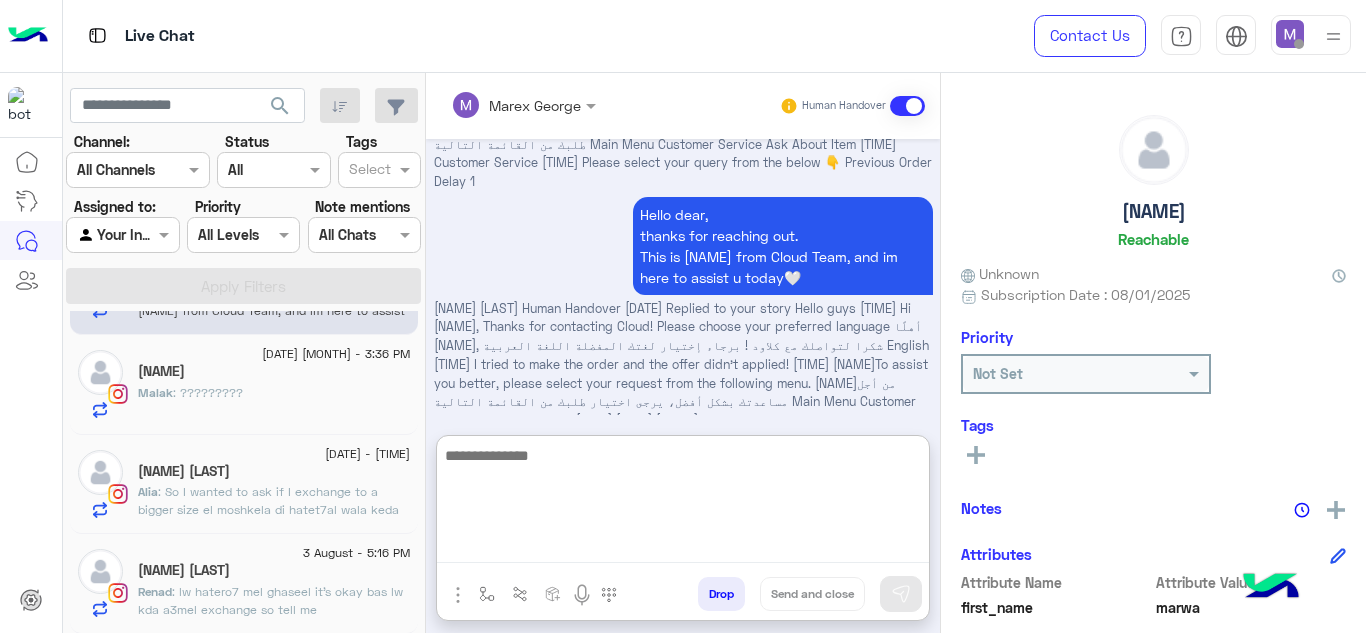 paste on "**********" 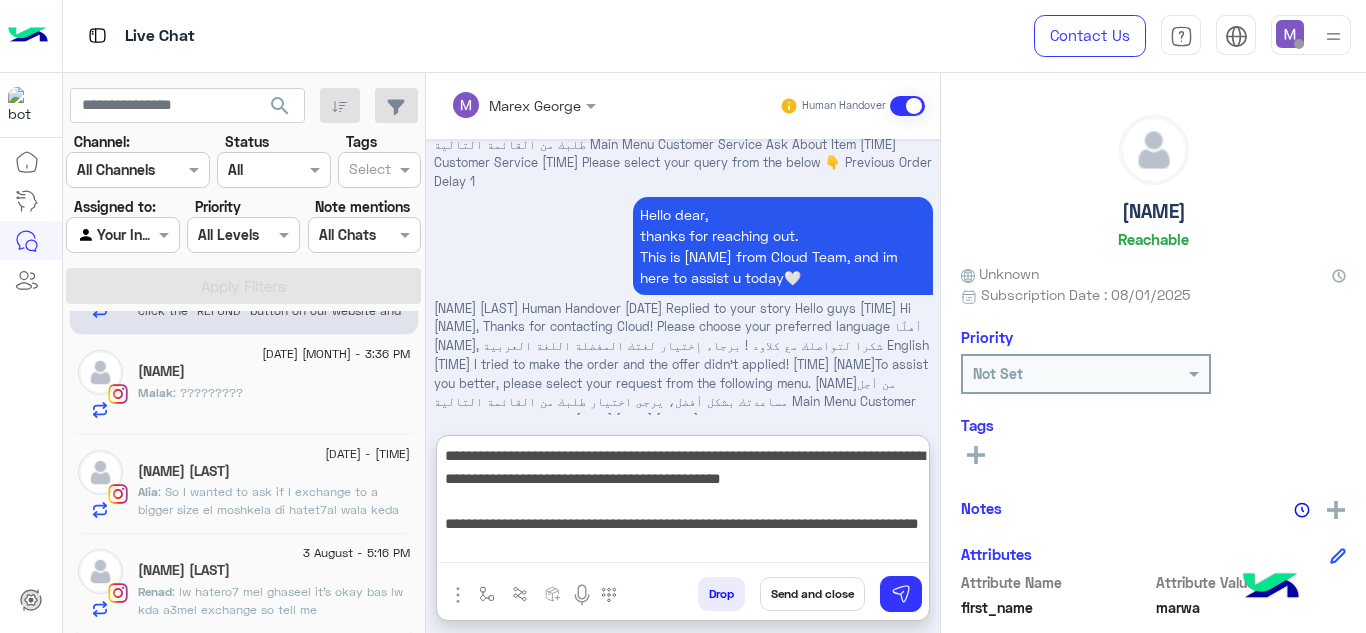 scroll, scrollTop: 20, scrollLeft: 0, axis: vertical 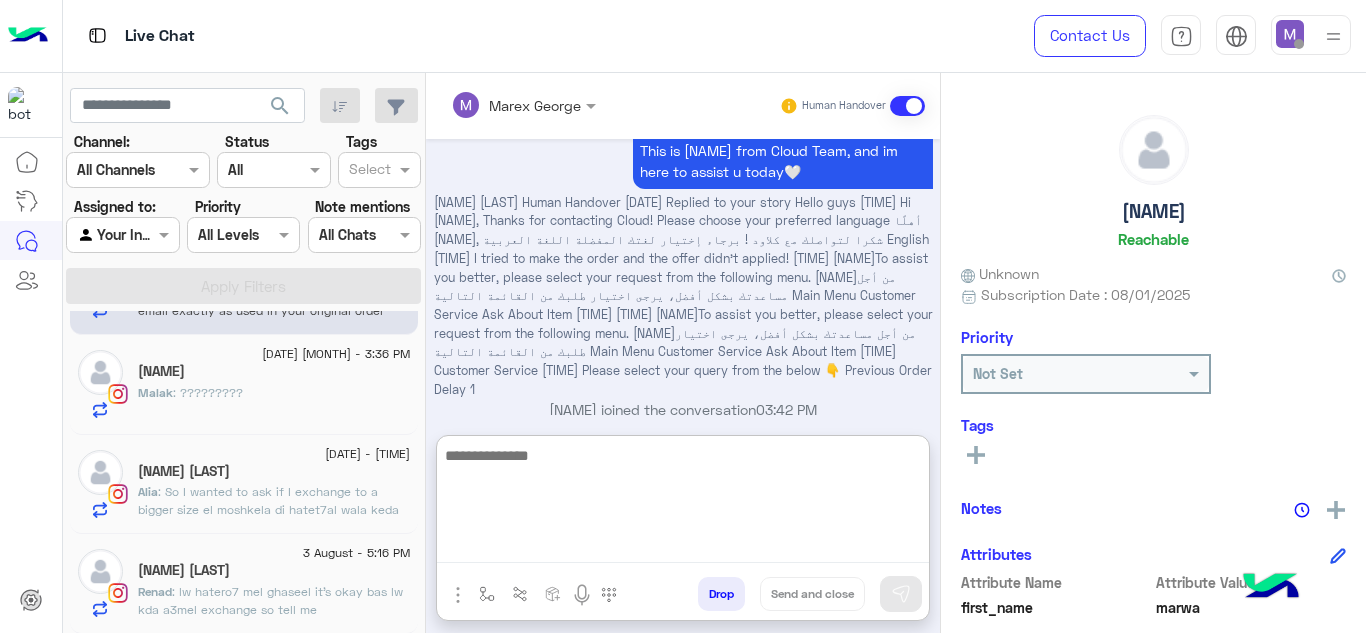 paste on "**********" 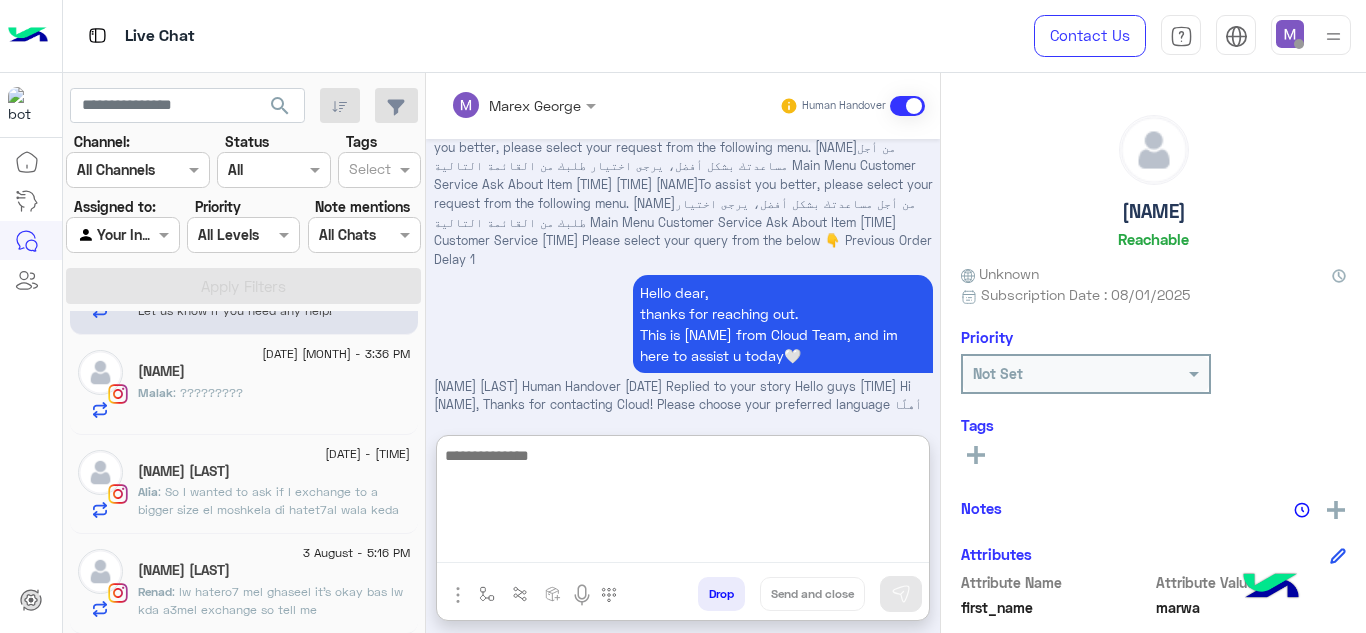 scroll, scrollTop: 6066, scrollLeft: 0, axis: vertical 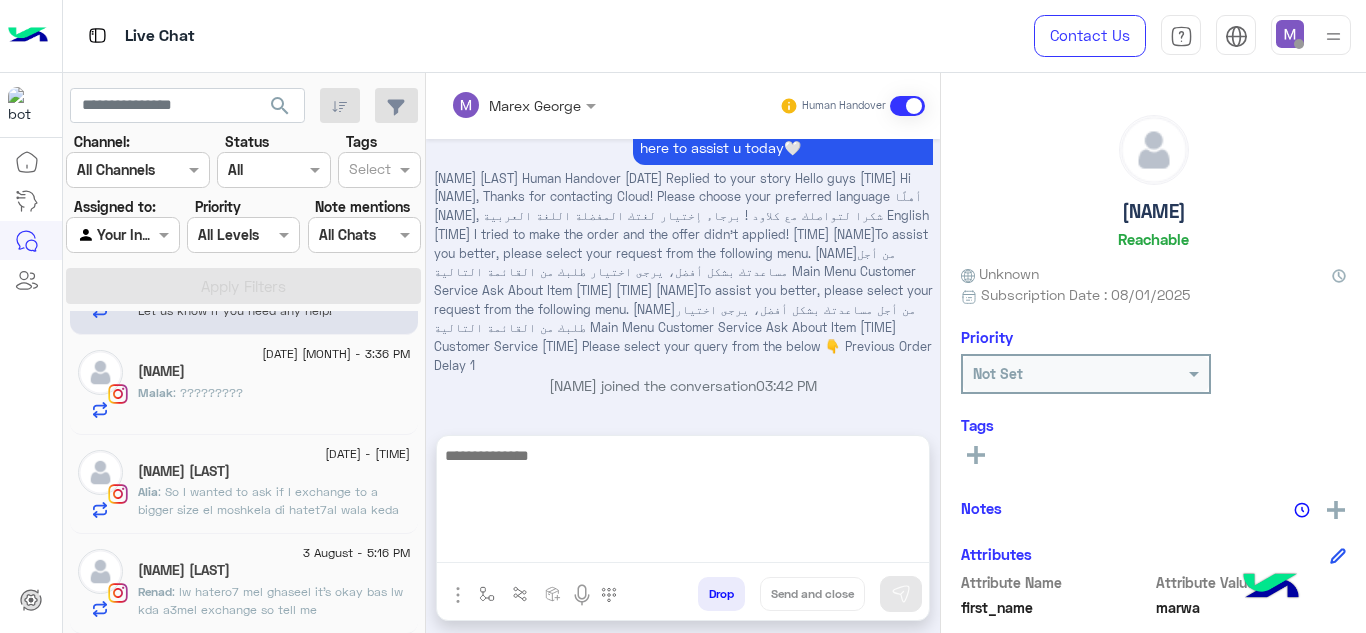 click on "3 August - 5:16 PM" 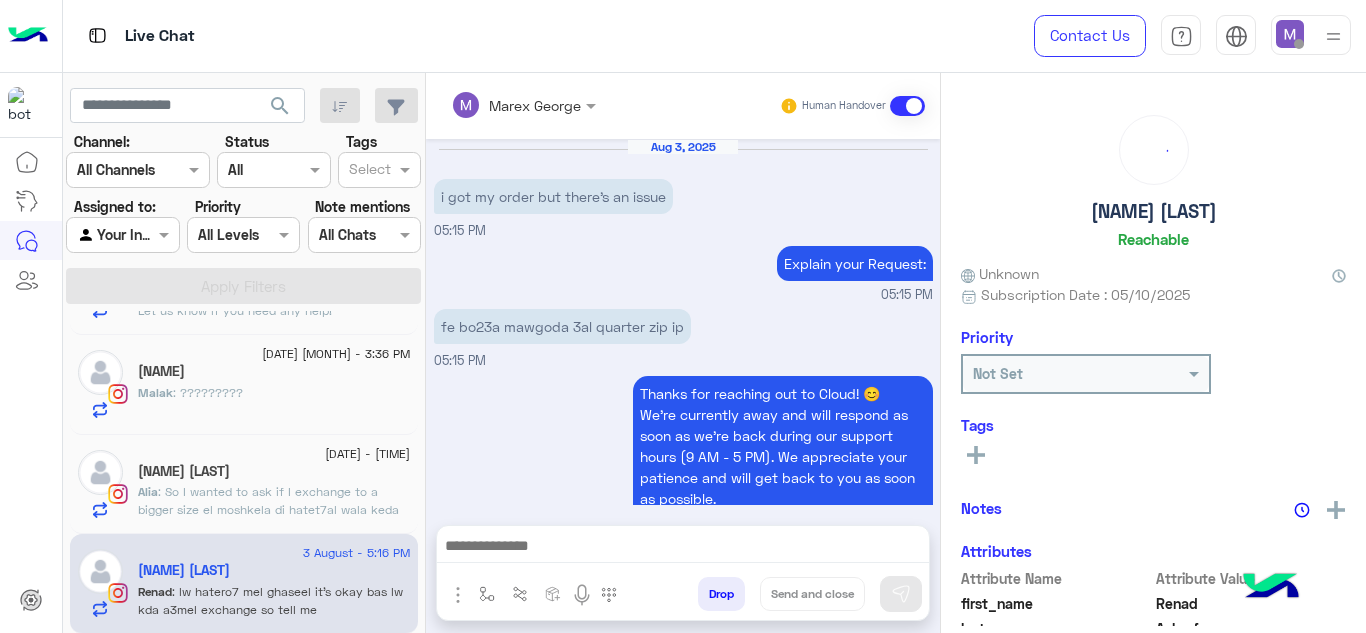 scroll, scrollTop: 730, scrollLeft: 0, axis: vertical 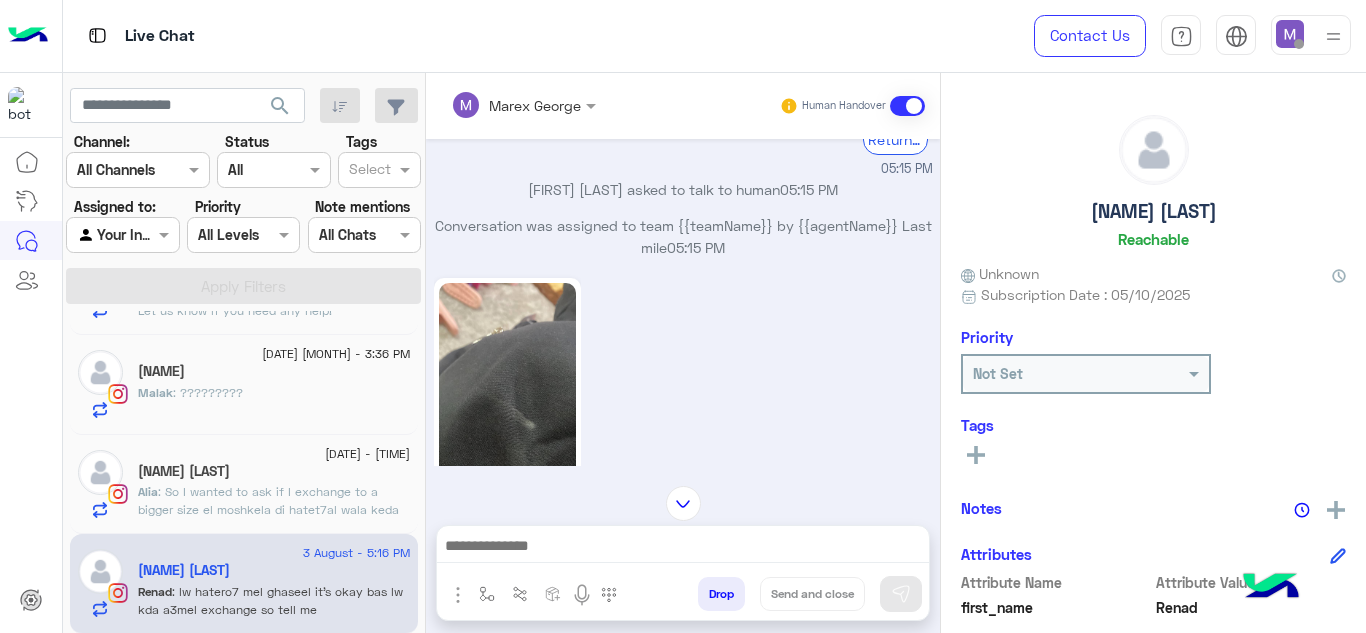 click 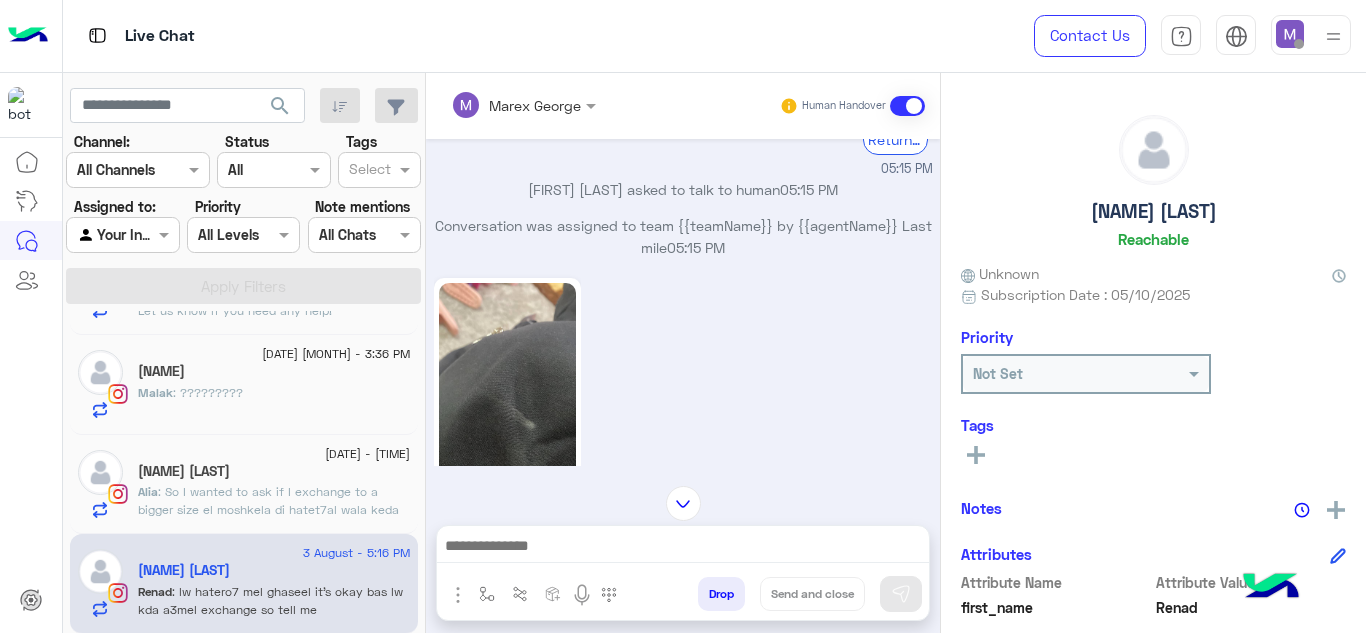 click 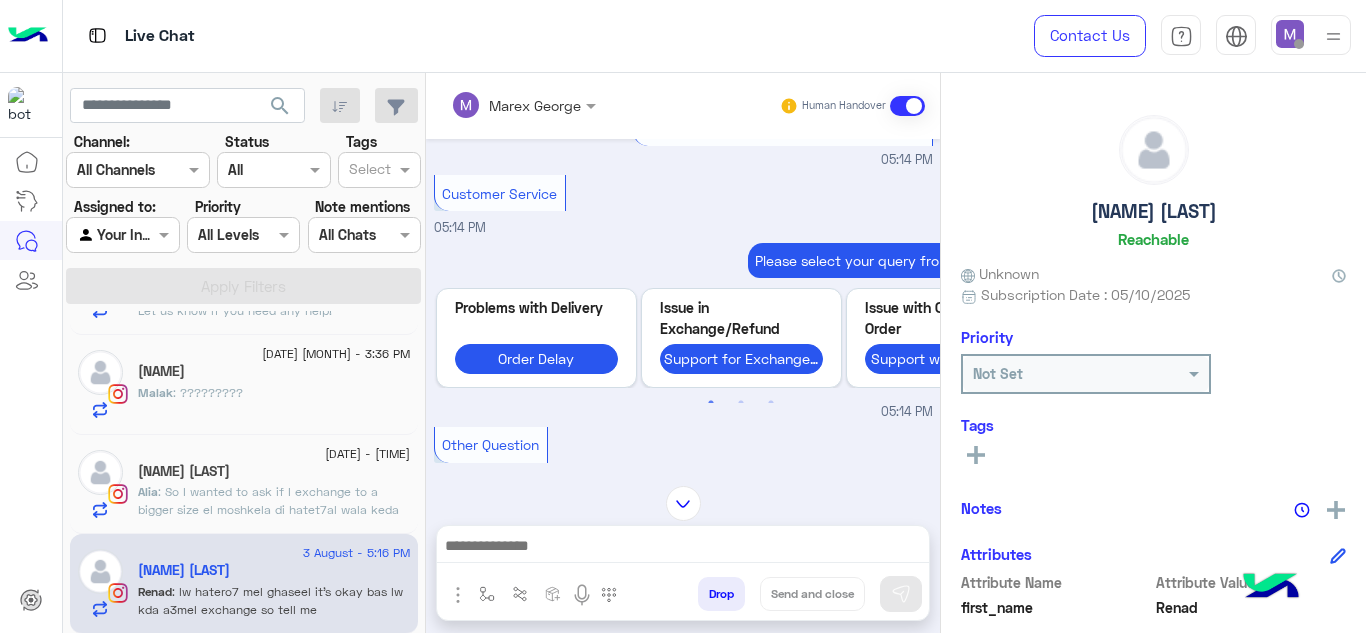 scroll, scrollTop: 2129, scrollLeft: 0, axis: vertical 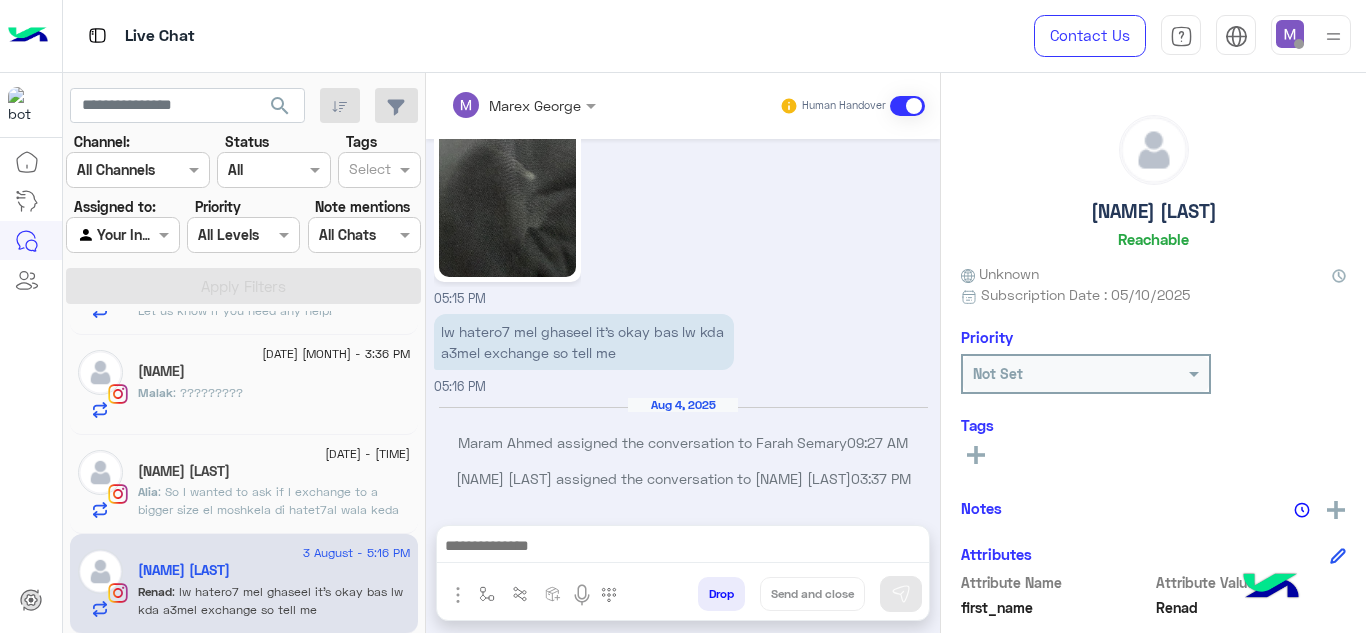 click at bounding box center [683, 548] 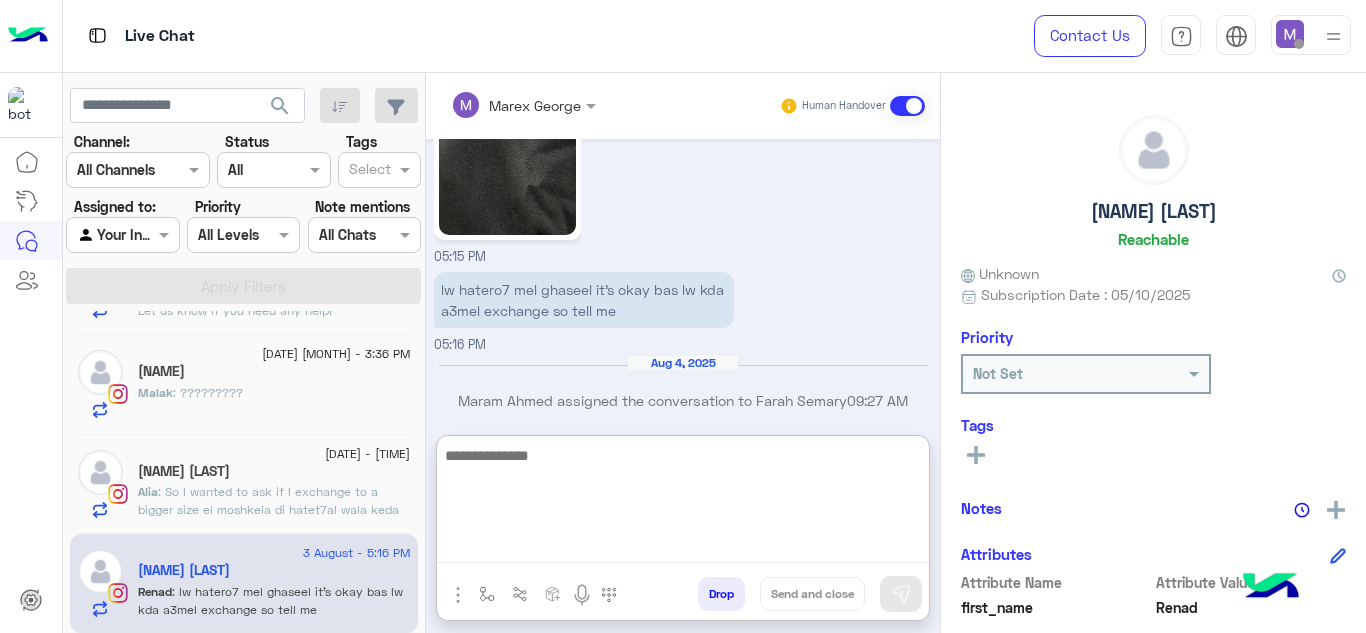 click at bounding box center (683, 503) 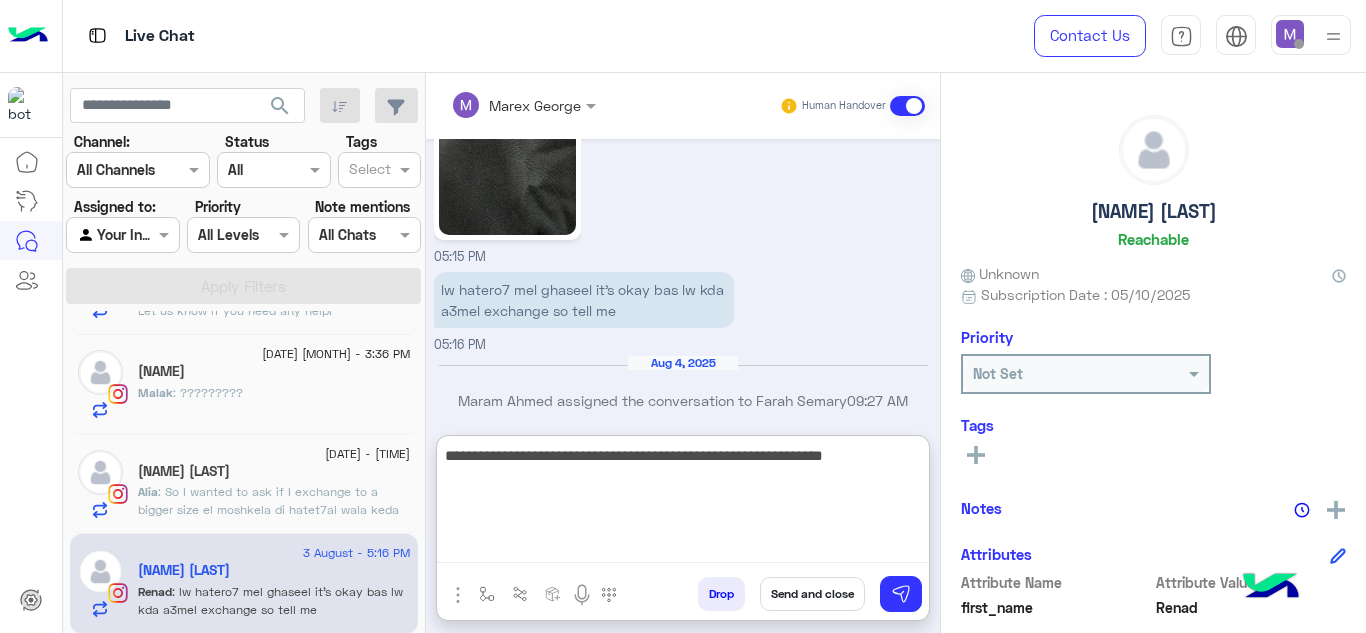 click on "**********" at bounding box center [683, 503] 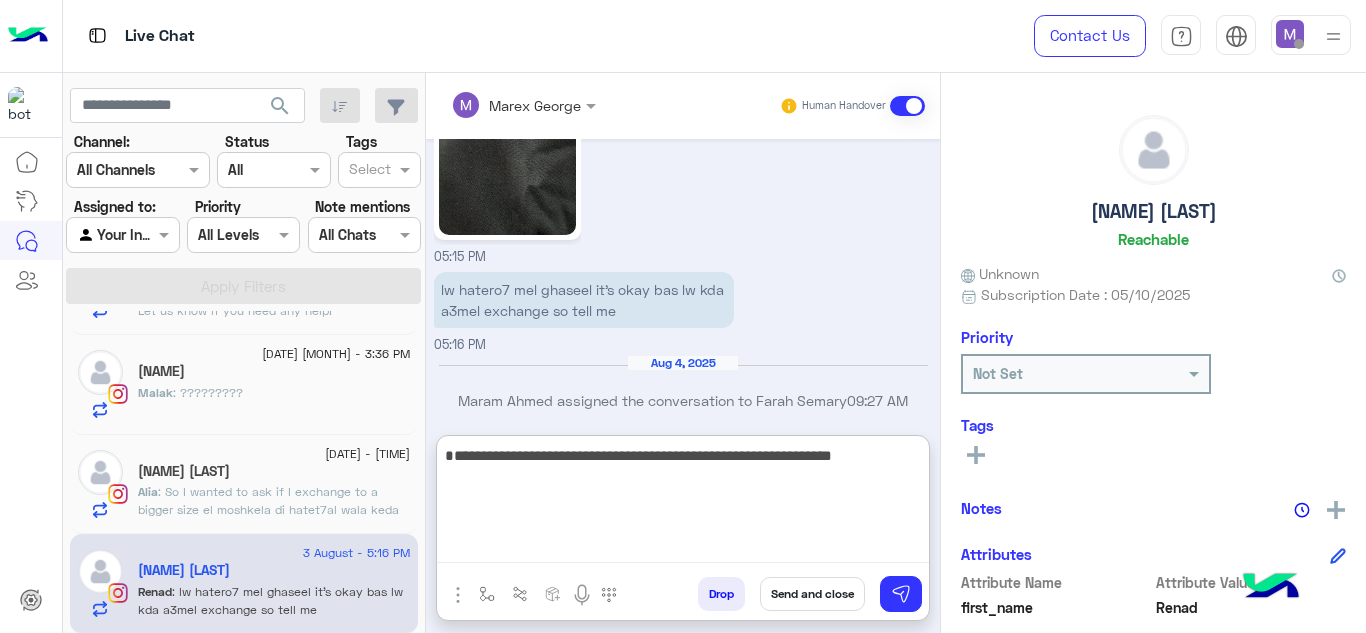 click on "**********" at bounding box center [683, 503] 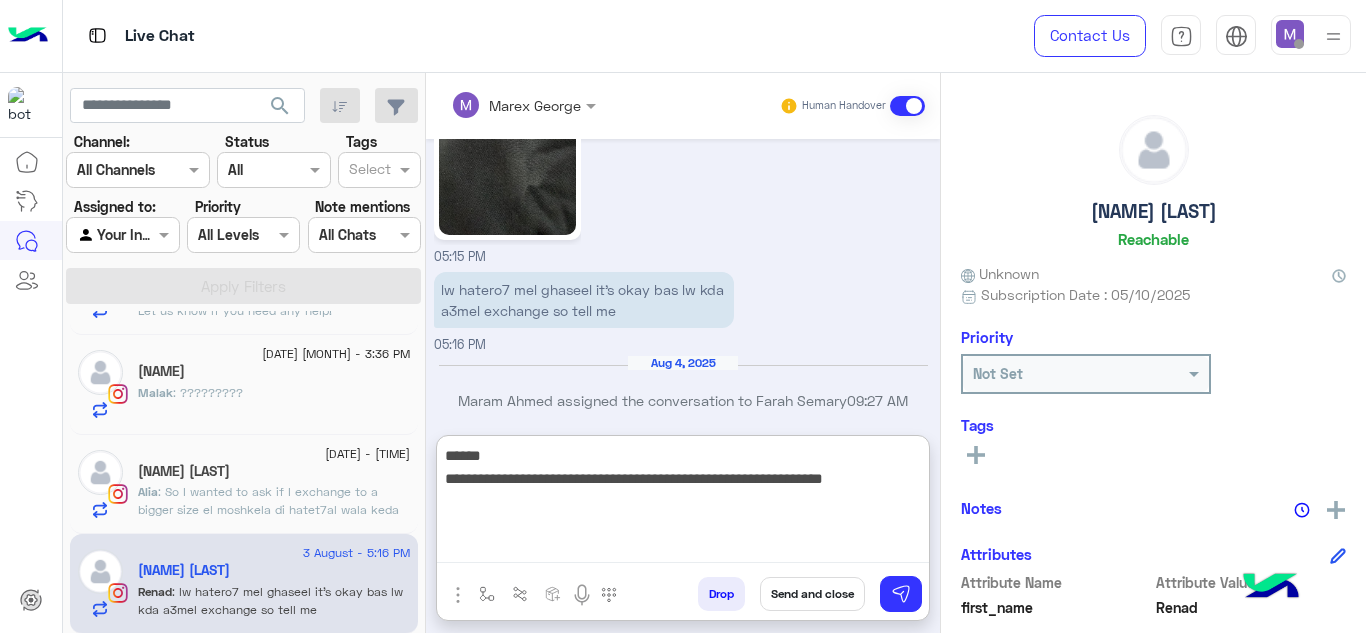 click on "**********" at bounding box center [683, 503] 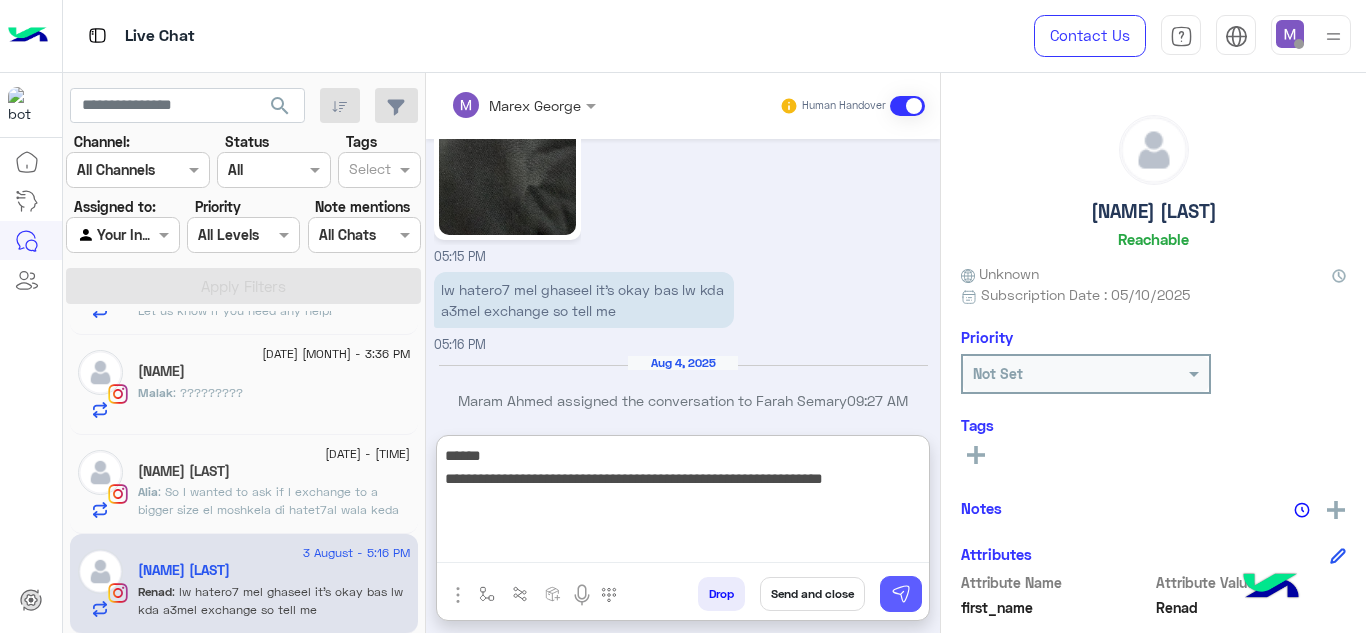 type on "**********" 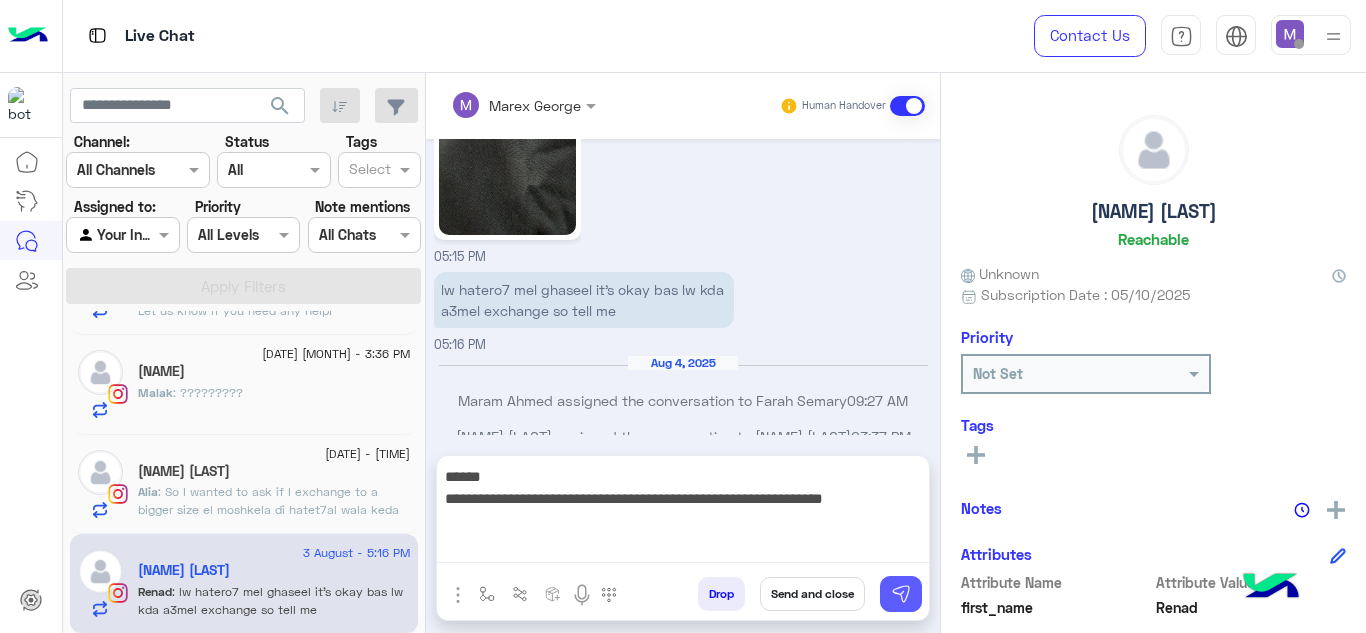 click at bounding box center [901, 594] 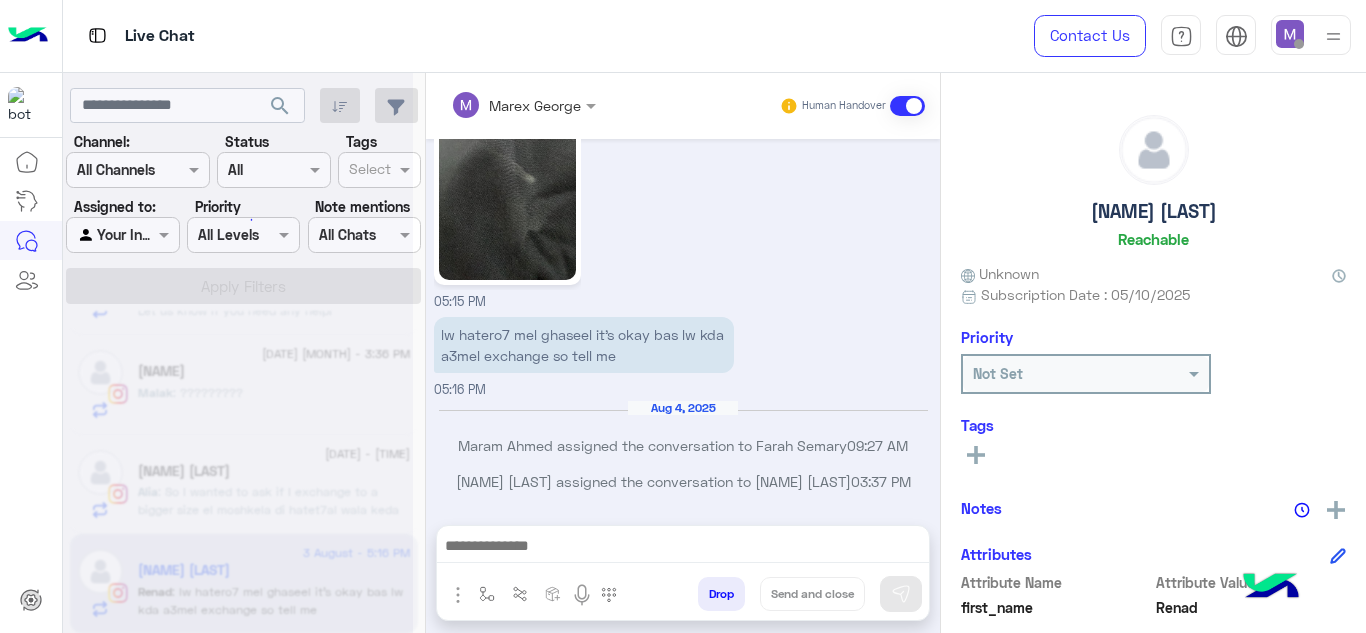scroll, scrollTop: 3501, scrollLeft: 0, axis: vertical 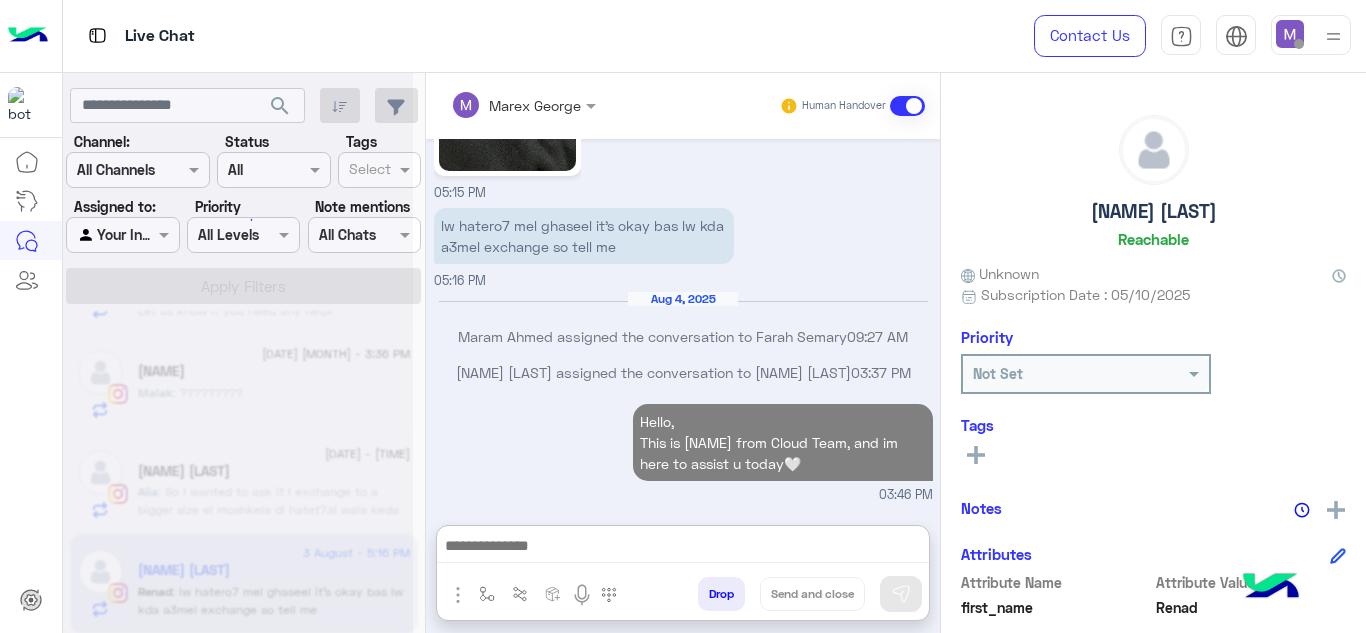 click at bounding box center [683, 548] 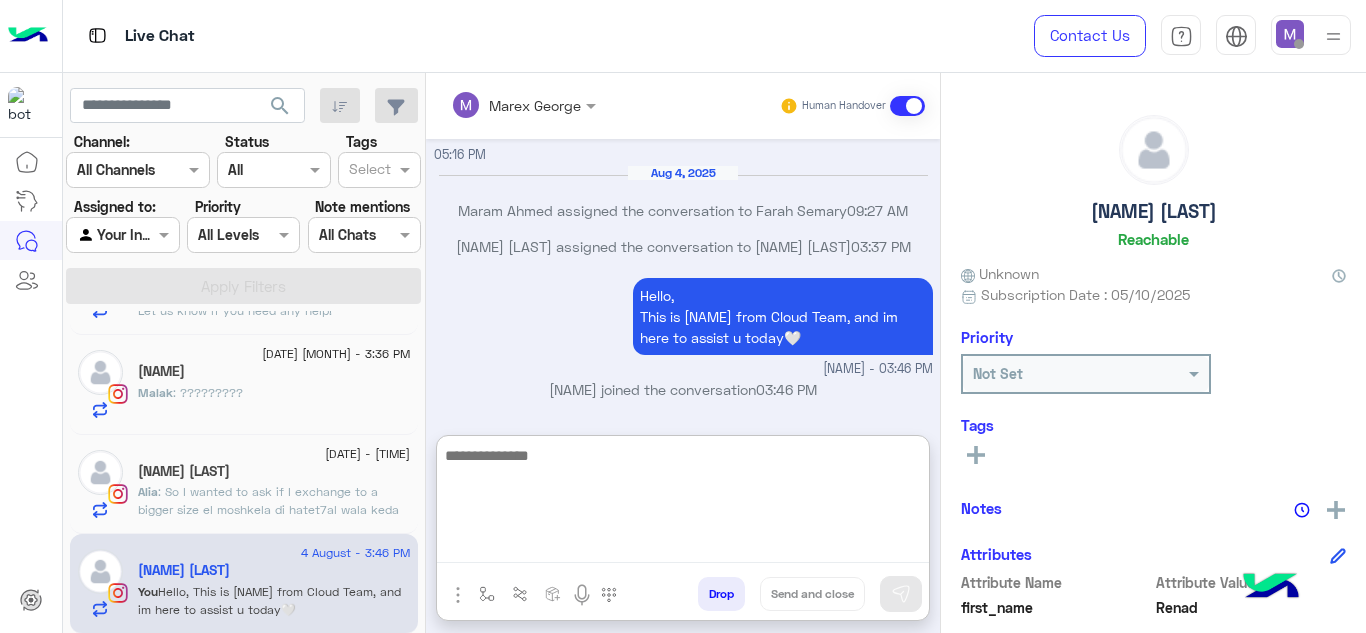 scroll, scrollTop: 3582, scrollLeft: 0, axis: vertical 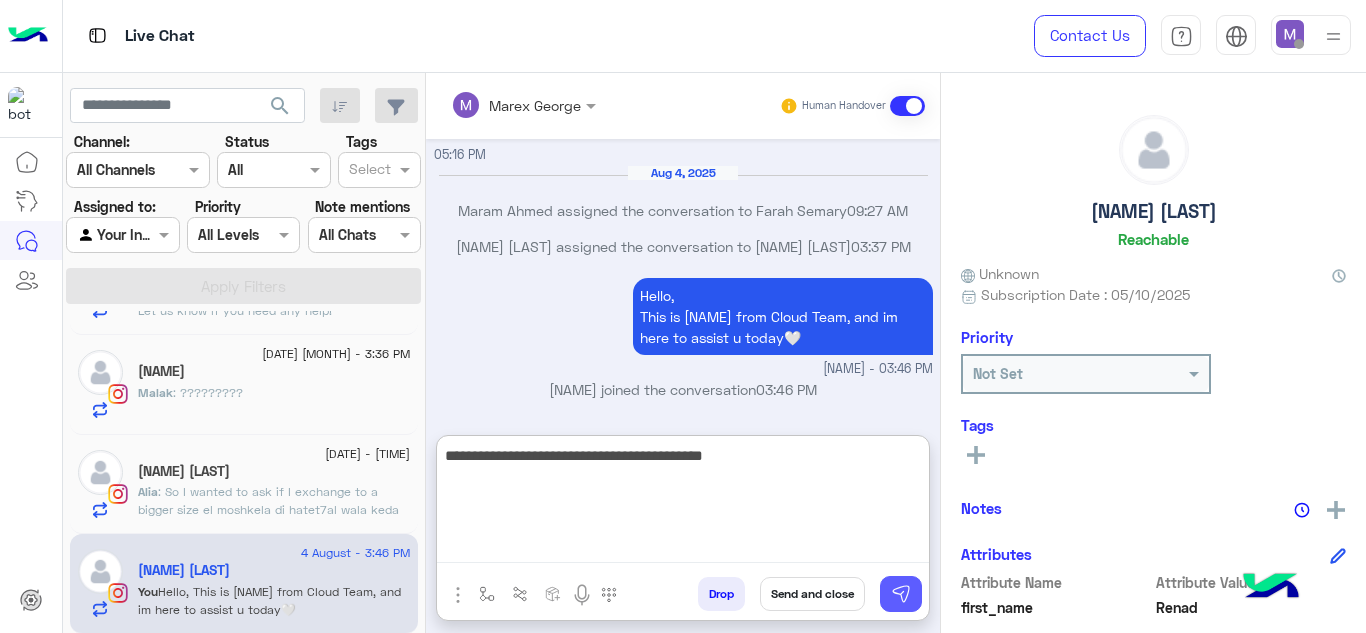 type on "**********" 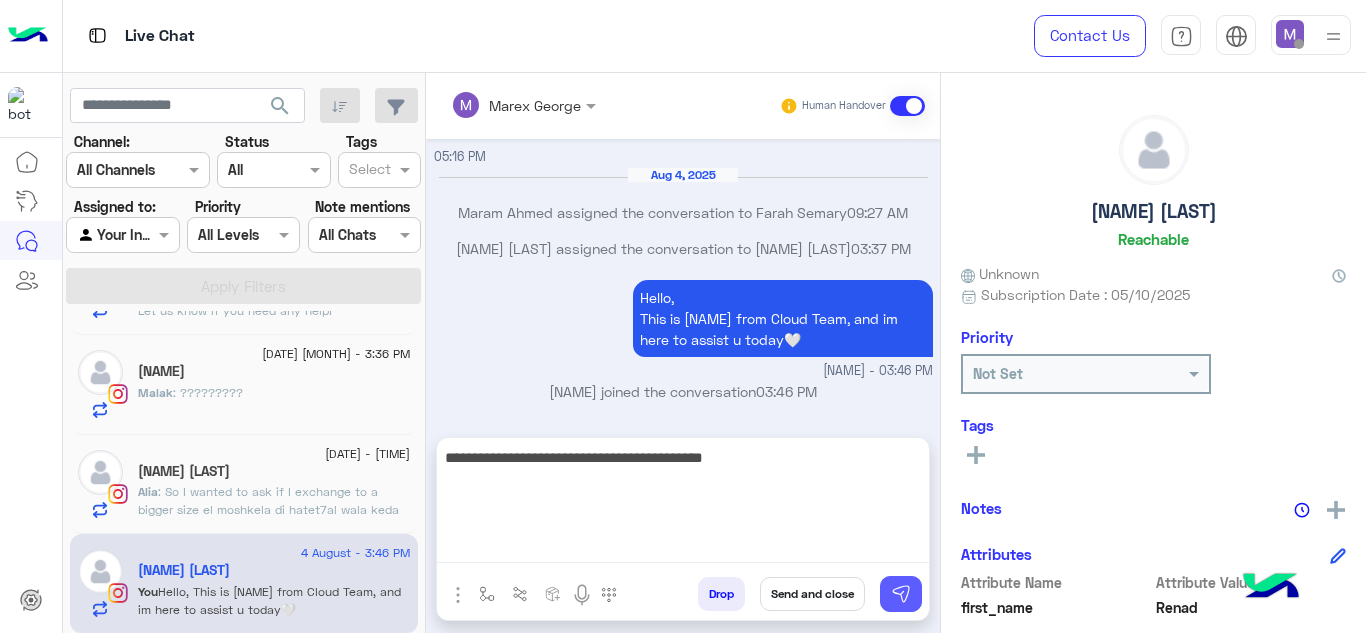 click at bounding box center (901, 594) 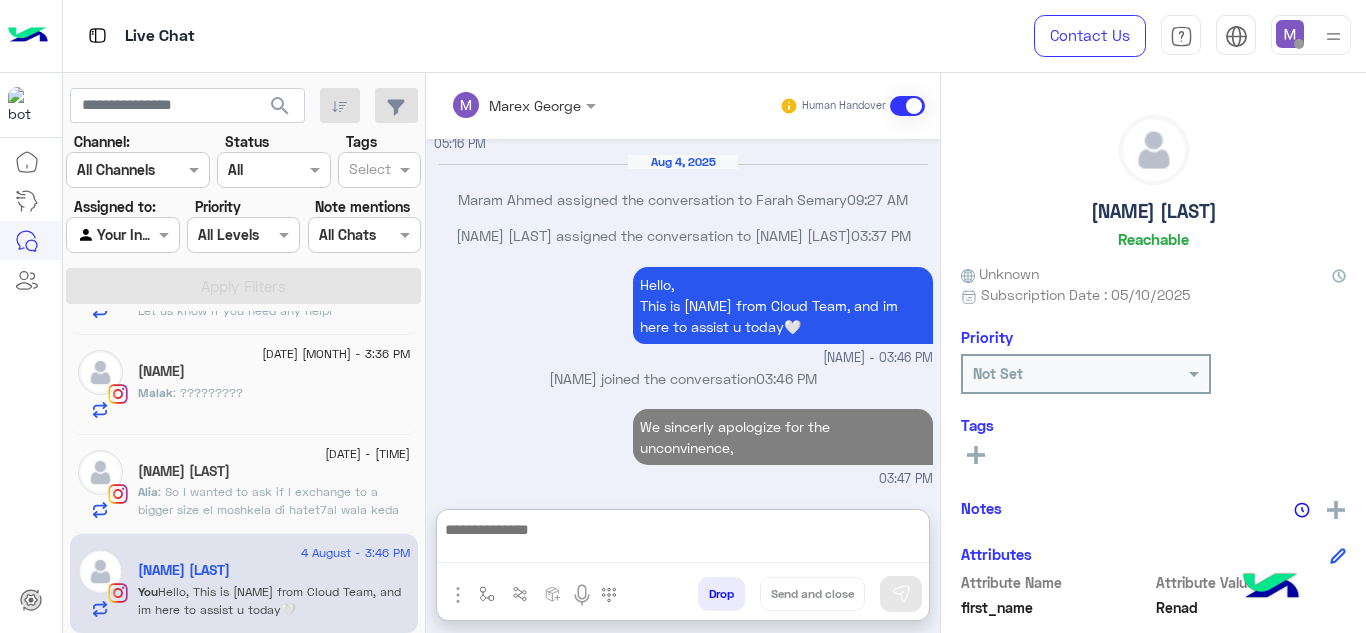 click at bounding box center [683, 540] 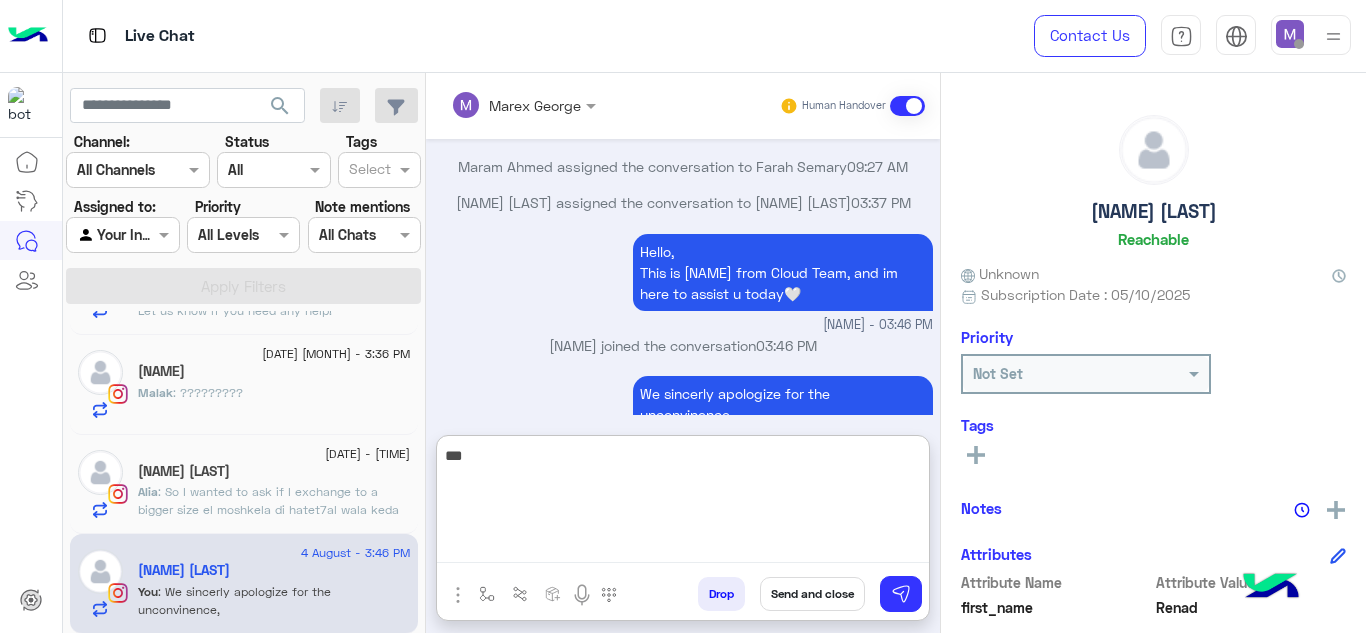 scroll, scrollTop: 3667, scrollLeft: 0, axis: vertical 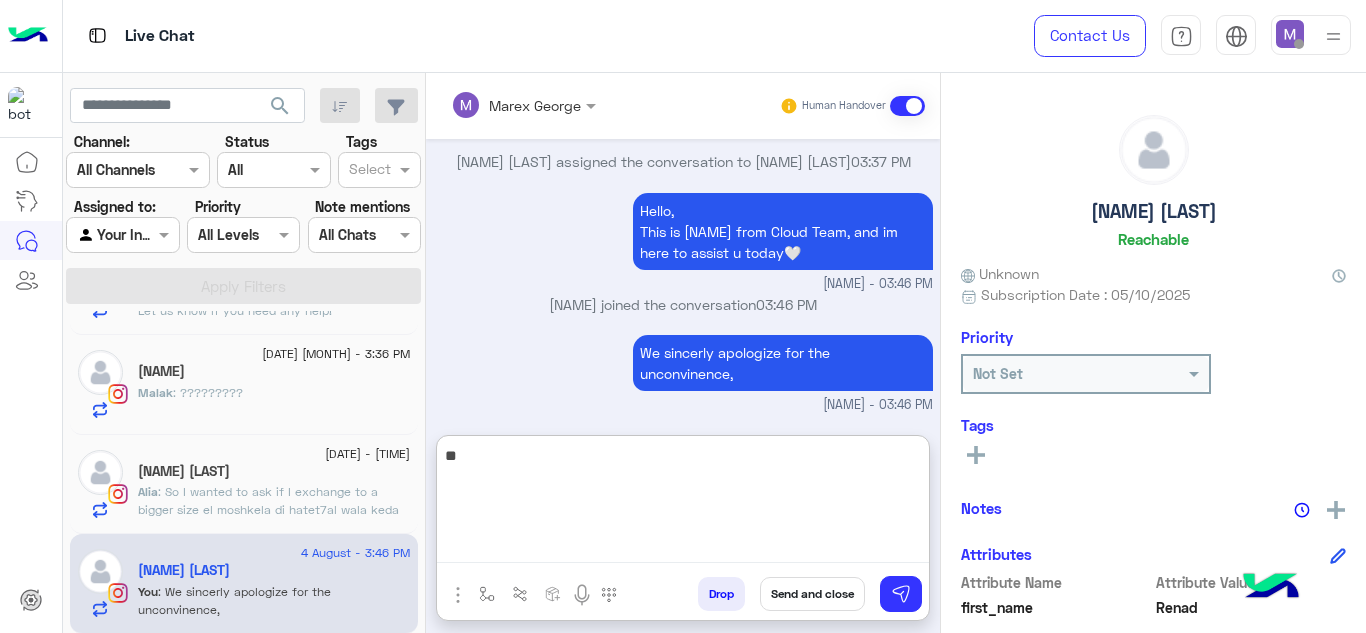 type on "*" 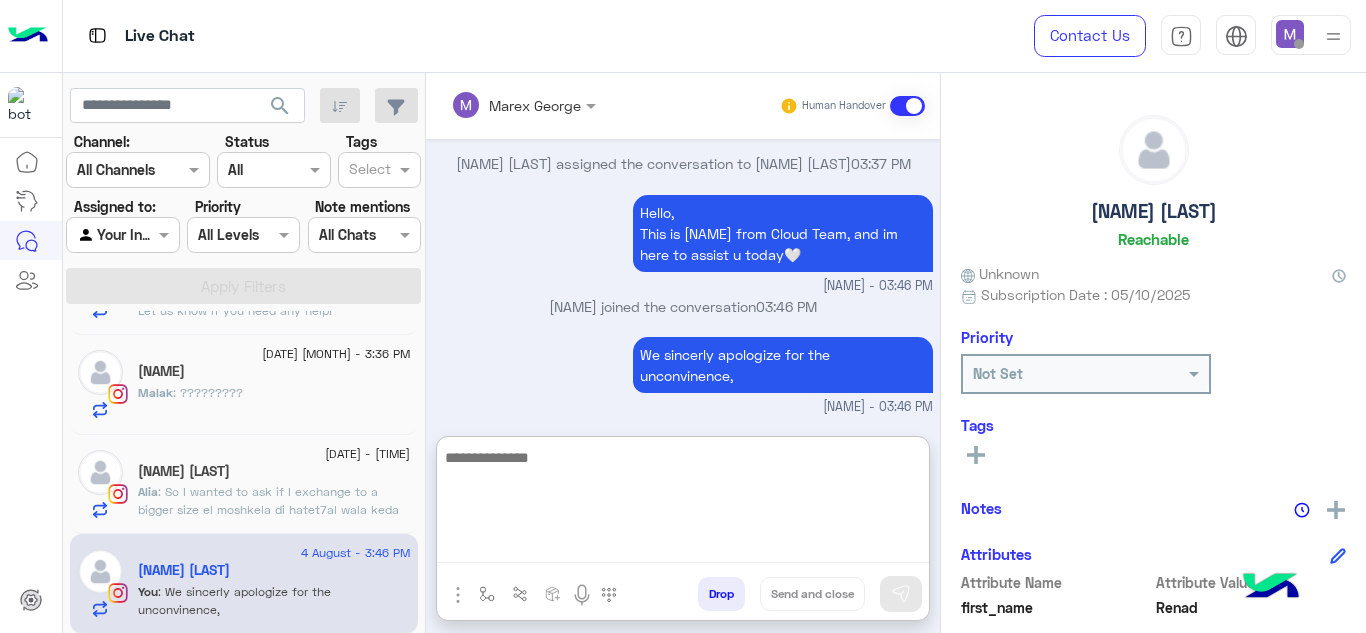 scroll, scrollTop: 3667, scrollLeft: 0, axis: vertical 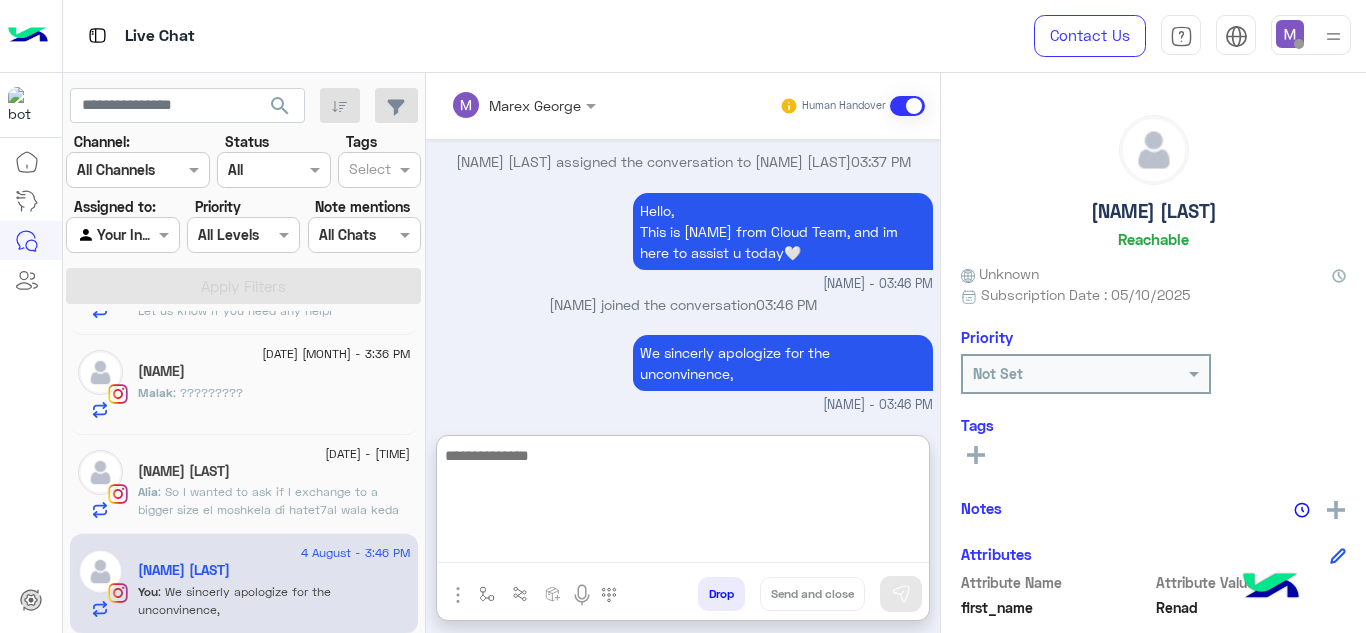 click at bounding box center (683, 503) 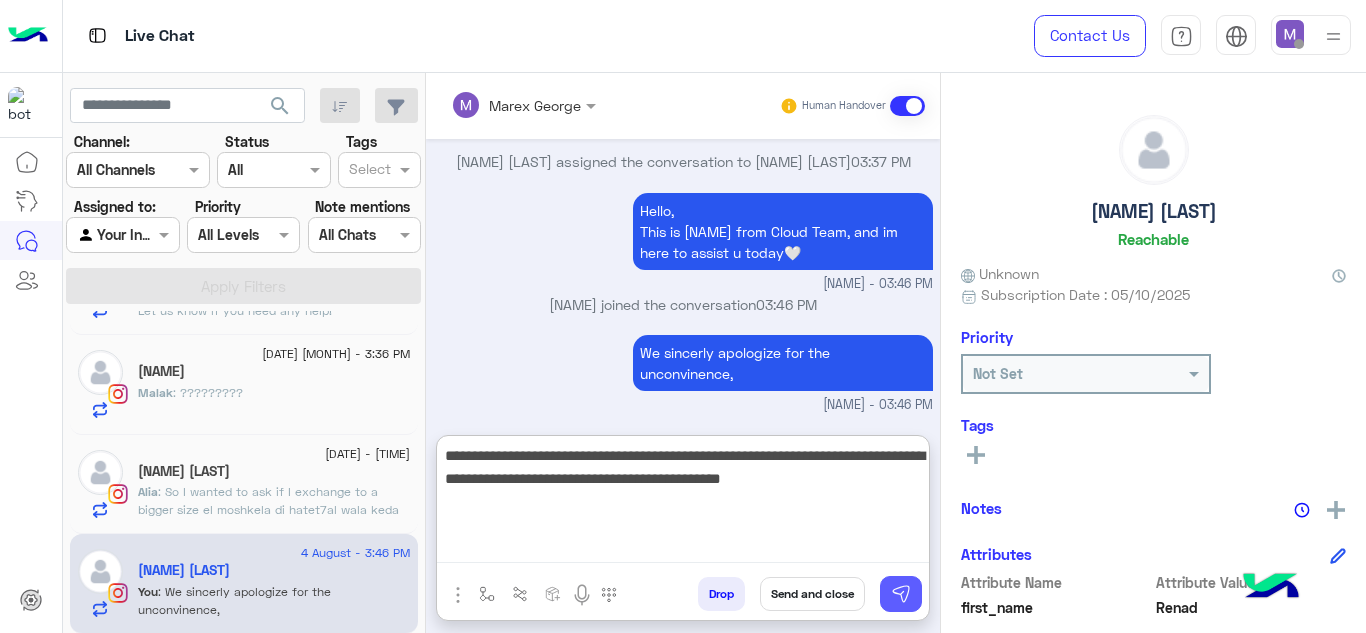 type on "**********" 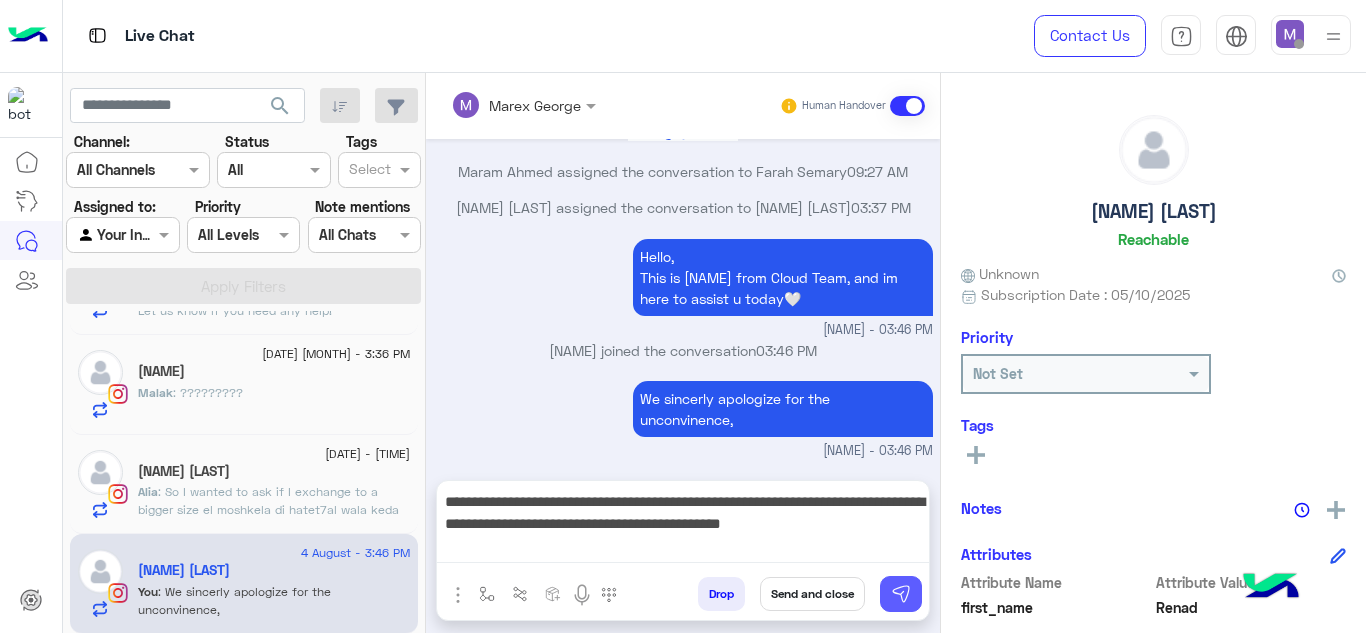 scroll, scrollTop: 3704, scrollLeft: 0, axis: vertical 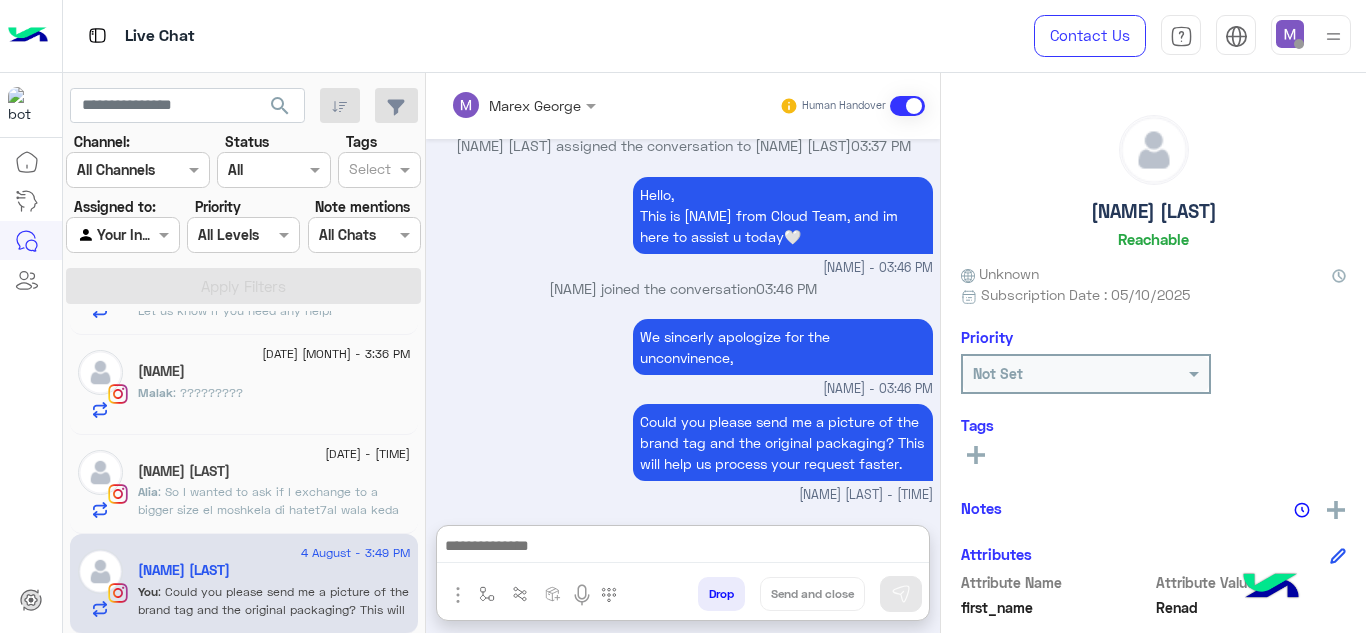 click at bounding box center [683, 548] 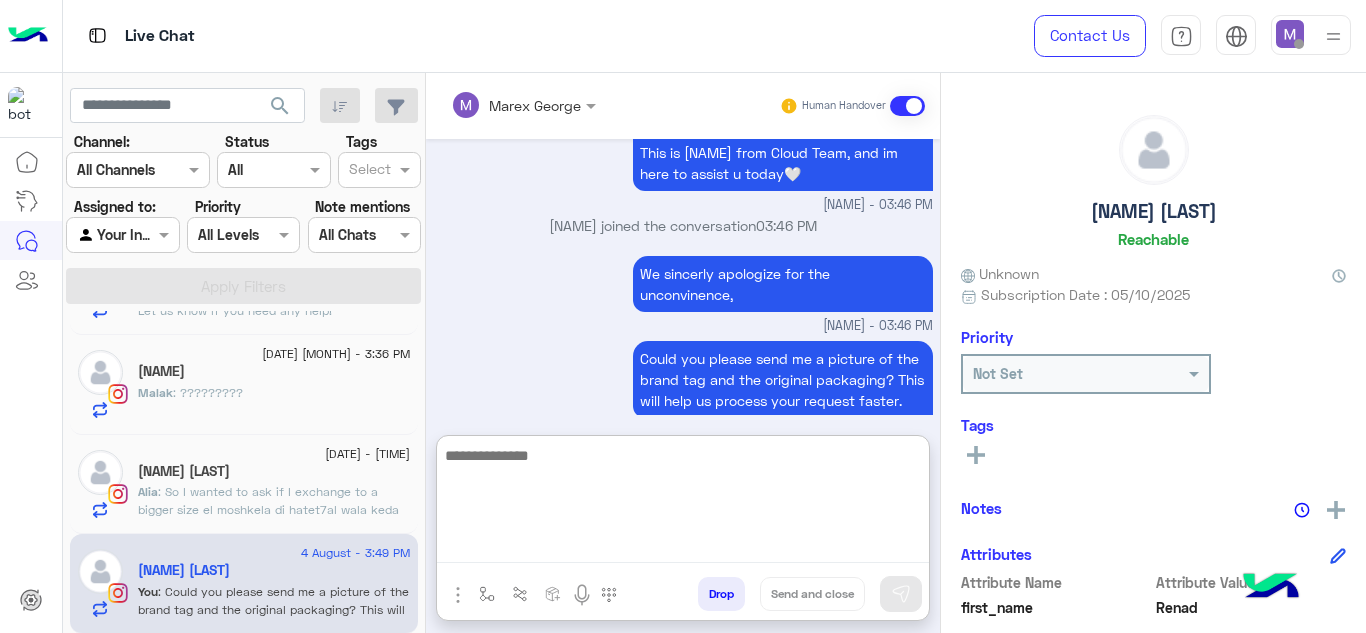 paste on "**********" 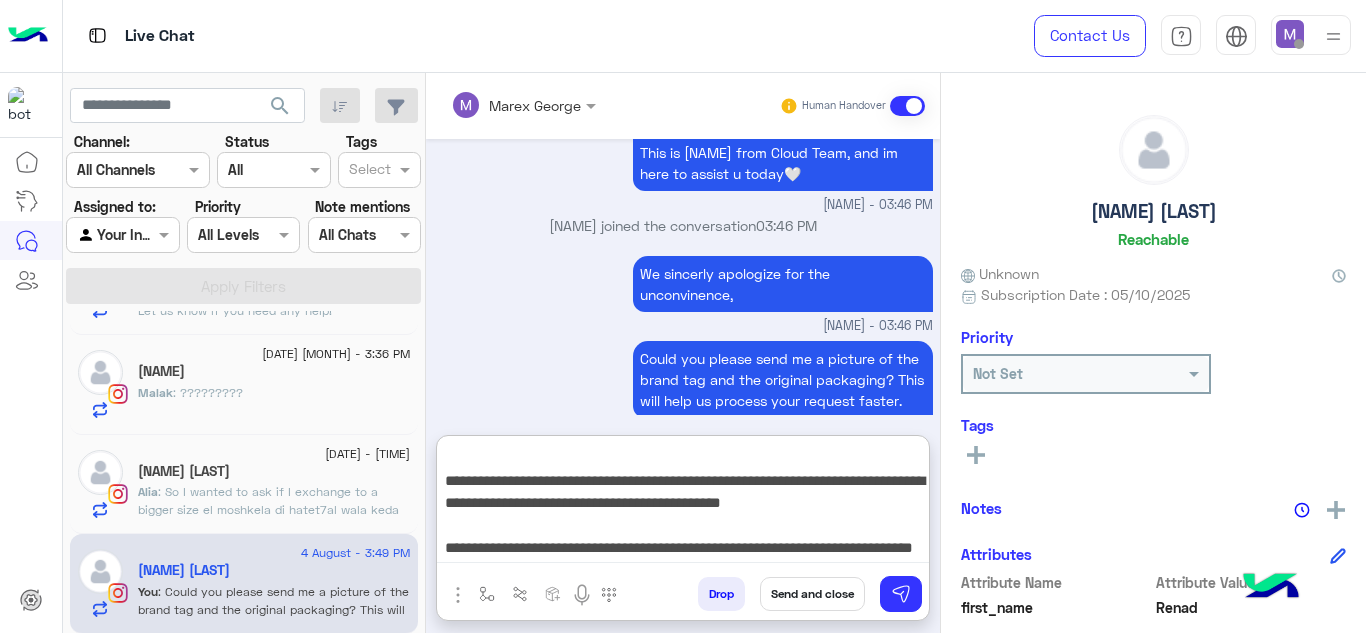 scroll, scrollTop: 0, scrollLeft: 0, axis: both 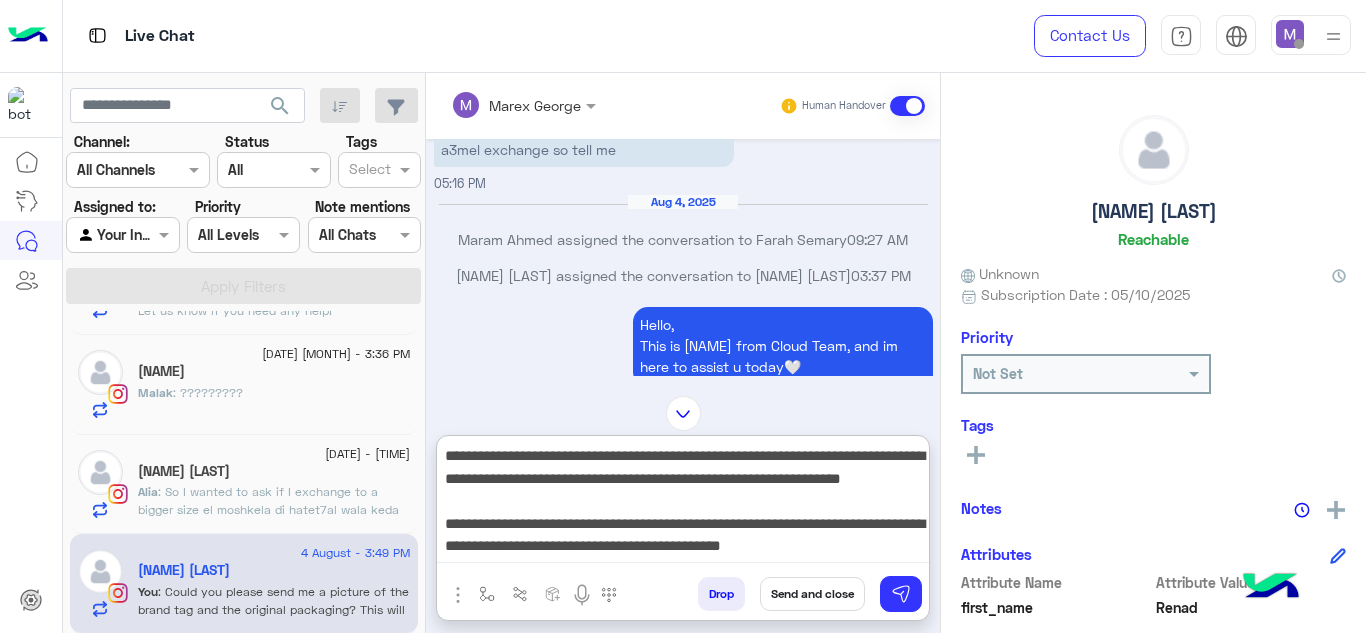 click on "**********" at bounding box center (683, 503) 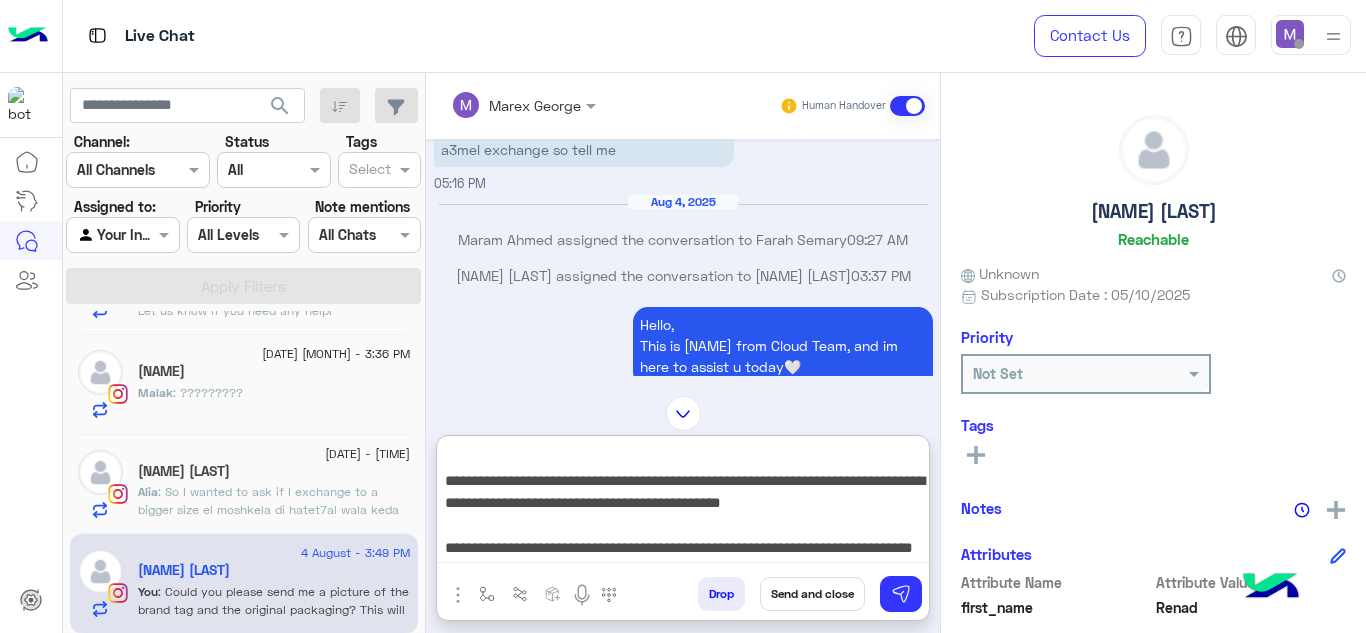 scroll, scrollTop: 80, scrollLeft: 0, axis: vertical 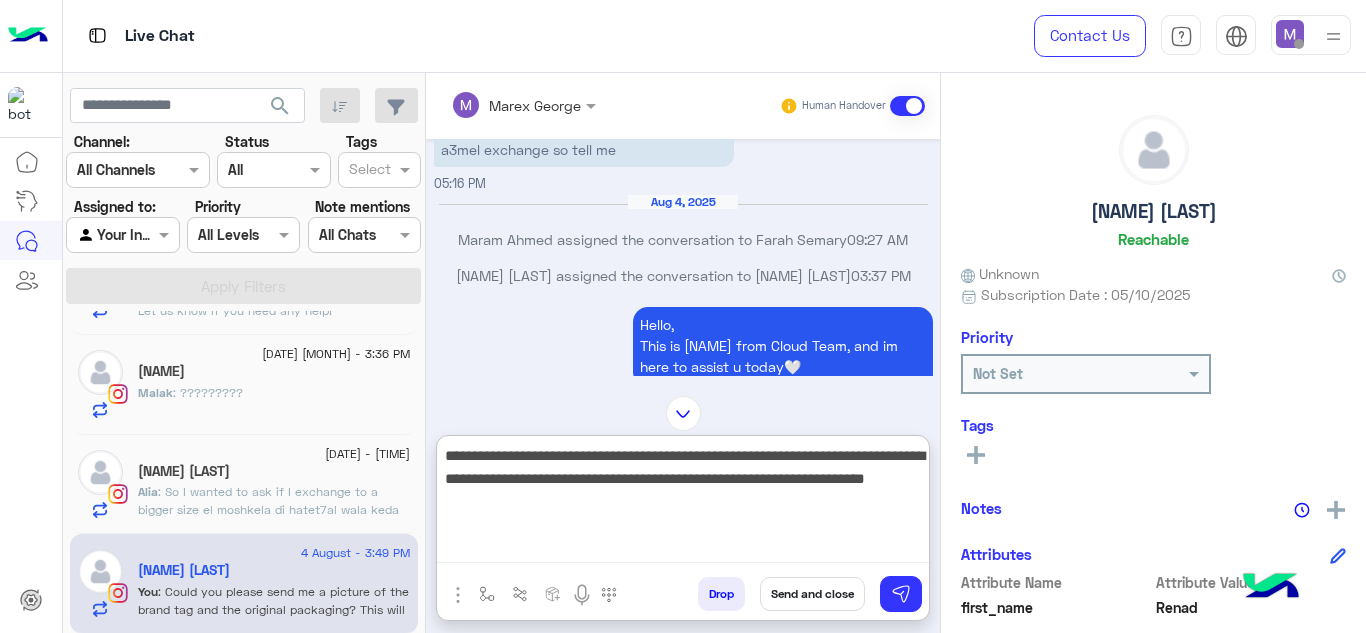 click on "**********" at bounding box center (683, 503) 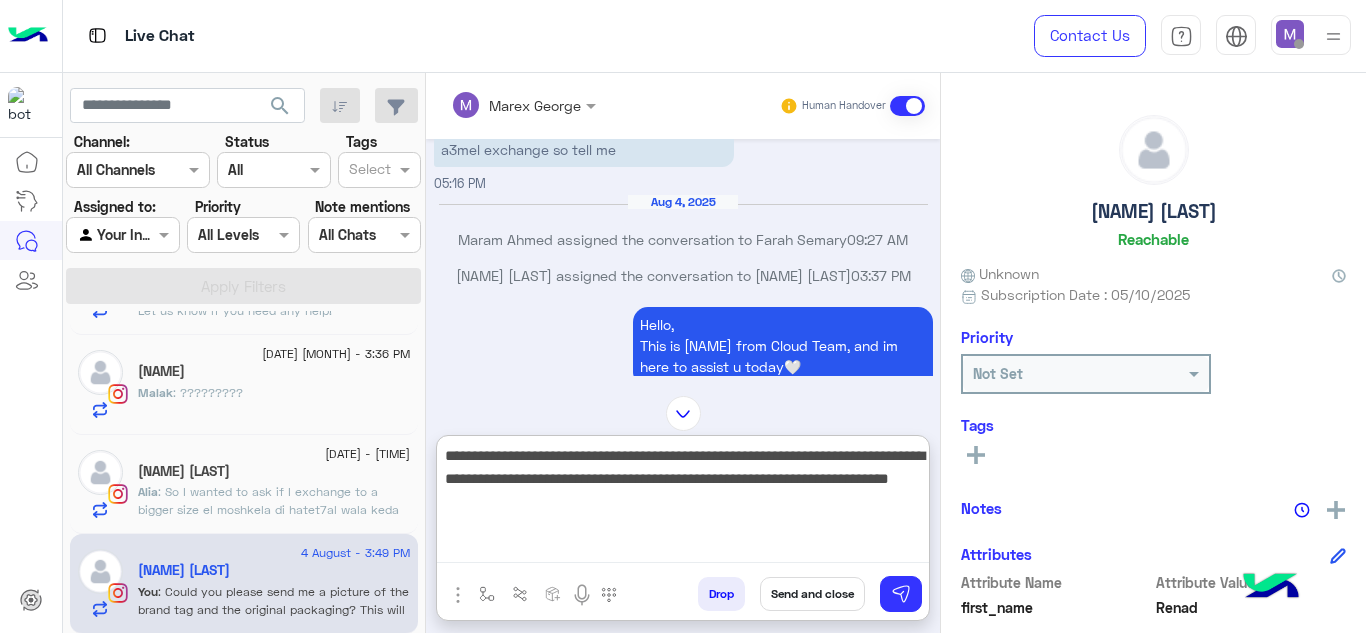 type on "**********" 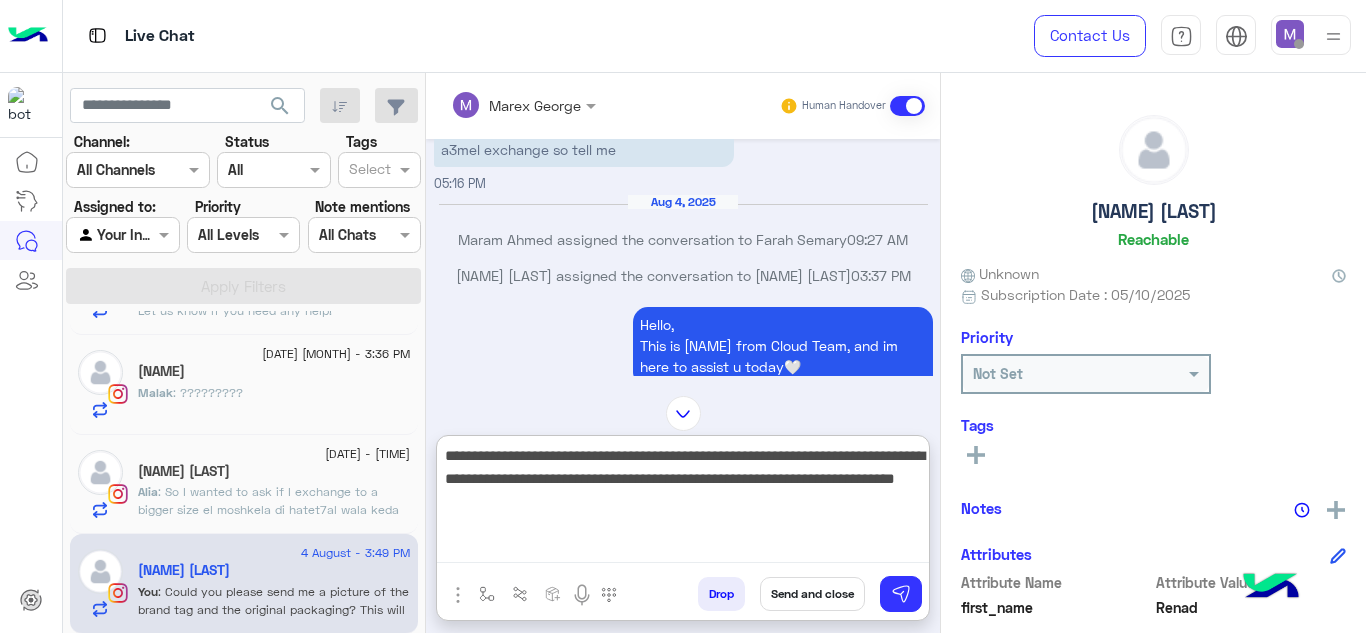 click on "**********" at bounding box center (683, 503) 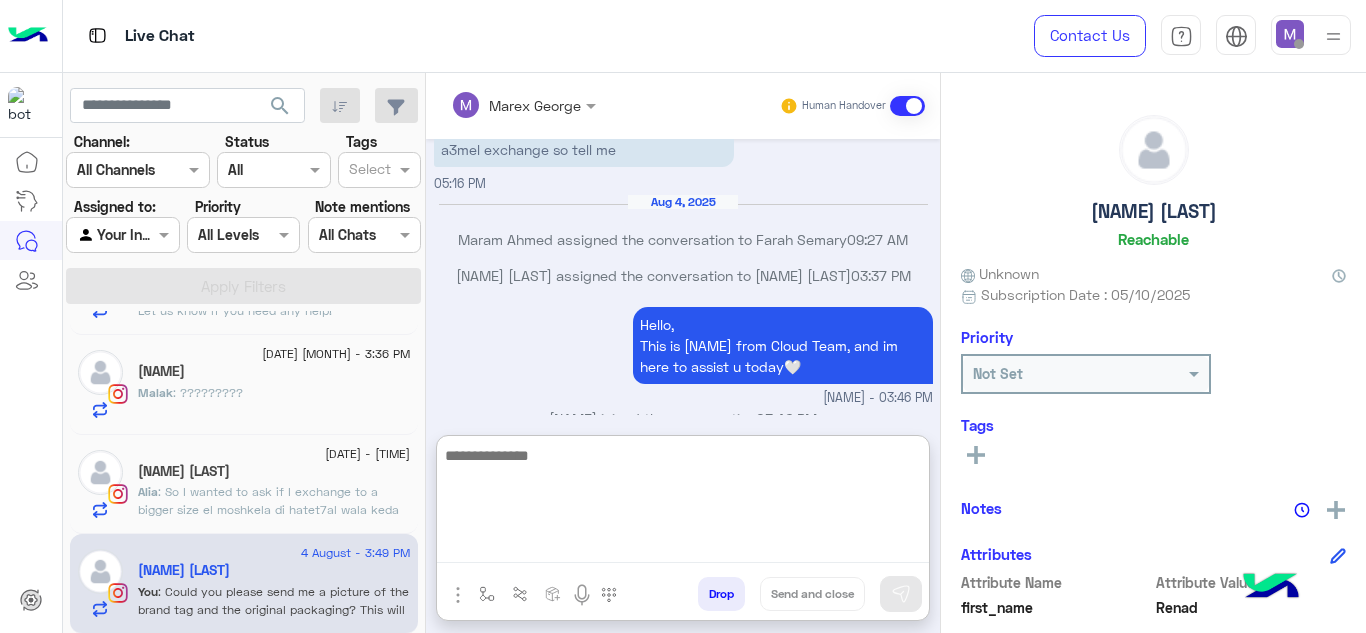scroll, scrollTop: 3921, scrollLeft: 0, axis: vertical 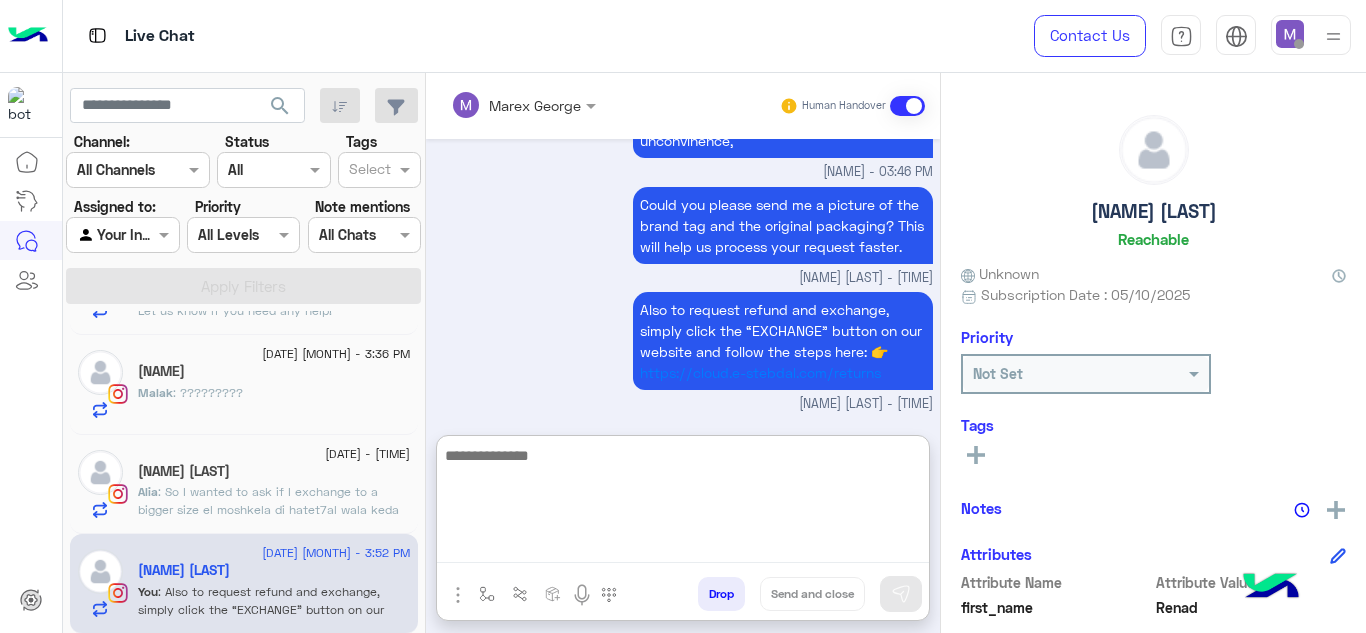 click at bounding box center [683, 503] 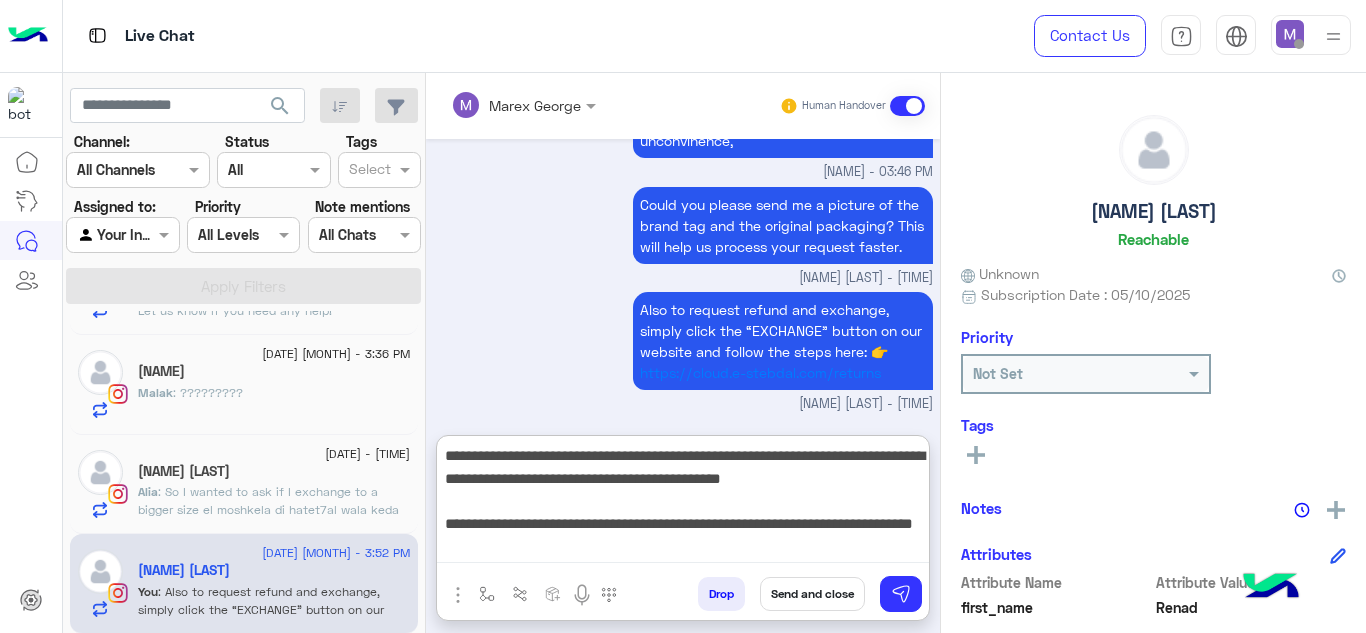 drag, startPoint x: 444, startPoint y: 524, endPoint x: 547, endPoint y: 566, distance: 111.233986 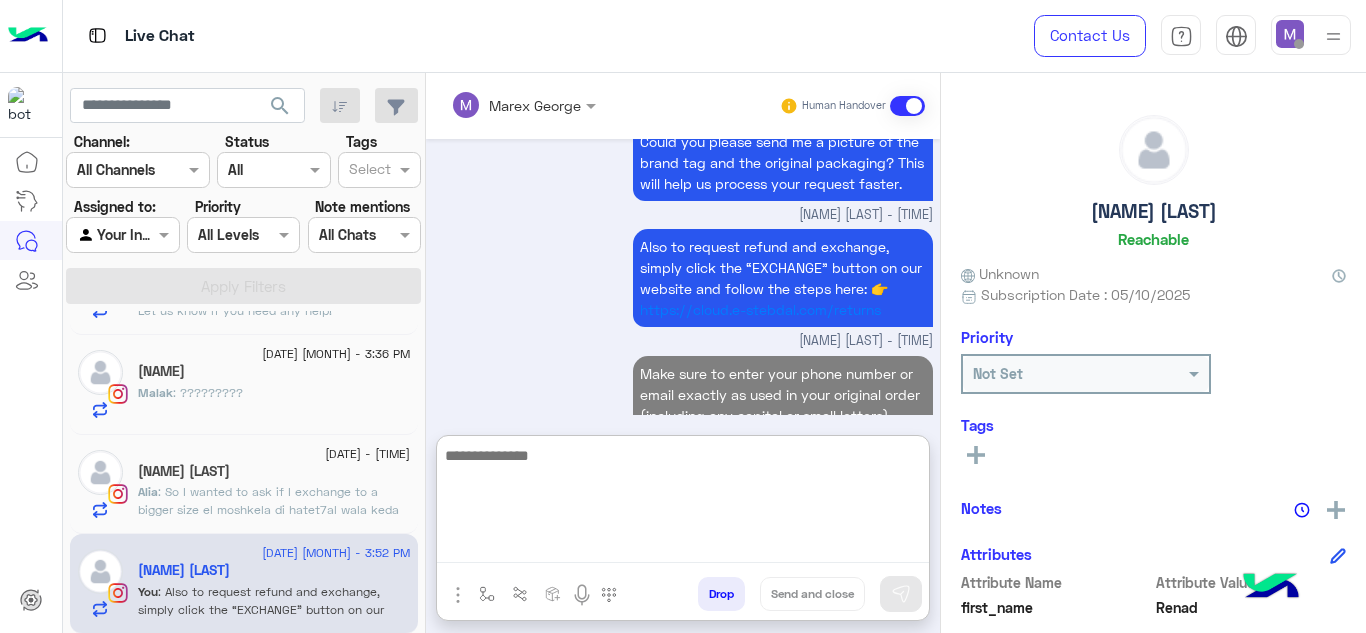 scroll, scrollTop: 4026, scrollLeft: 0, axis: vertical 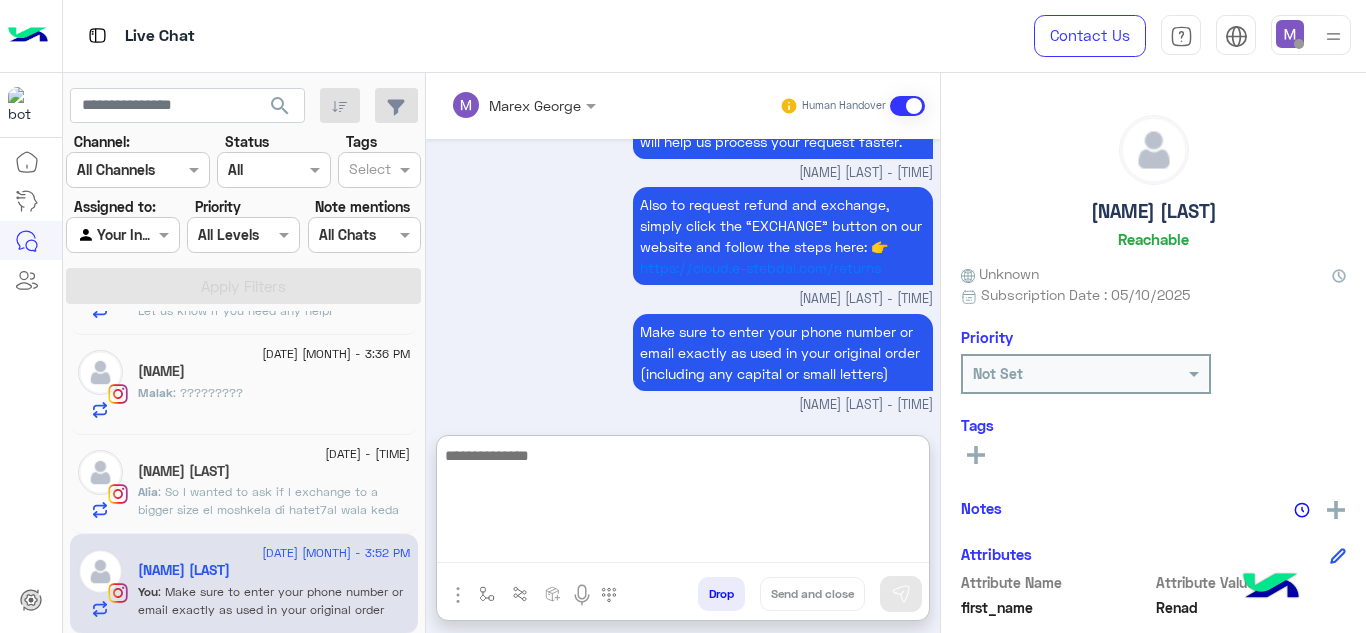 click at bounding box center [683, 503] 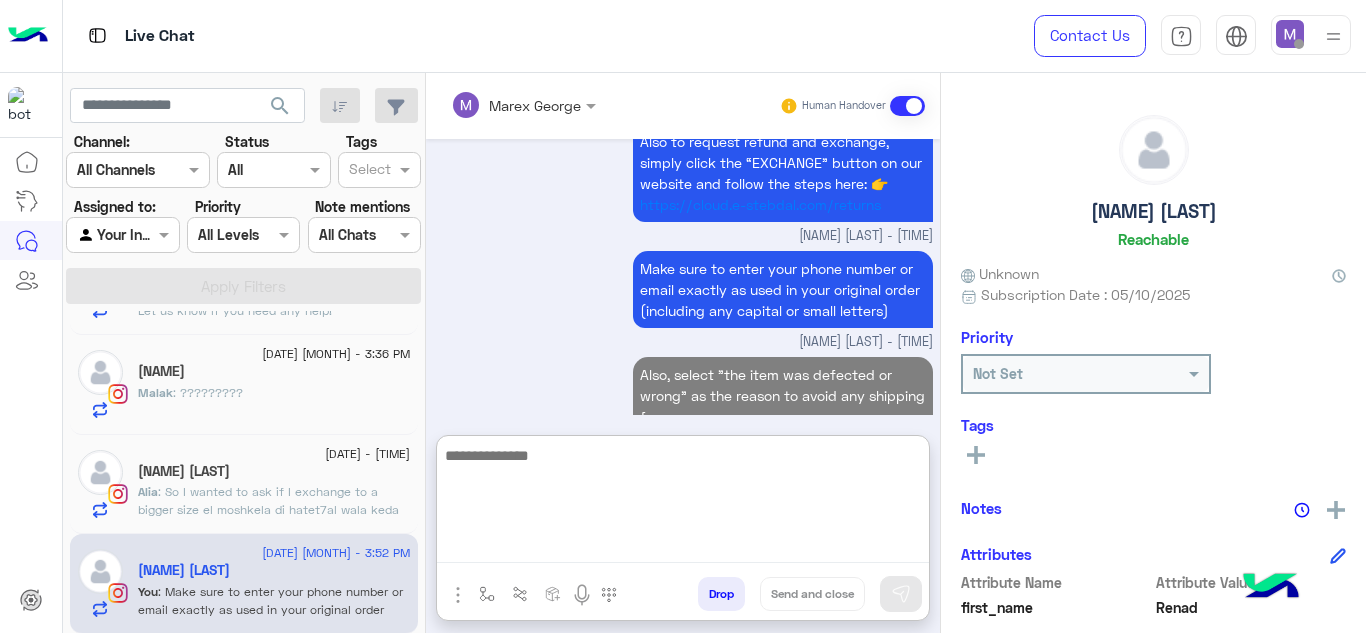 scroll, scrollTop: 4132, scrollLeft: 0, axis: vertical 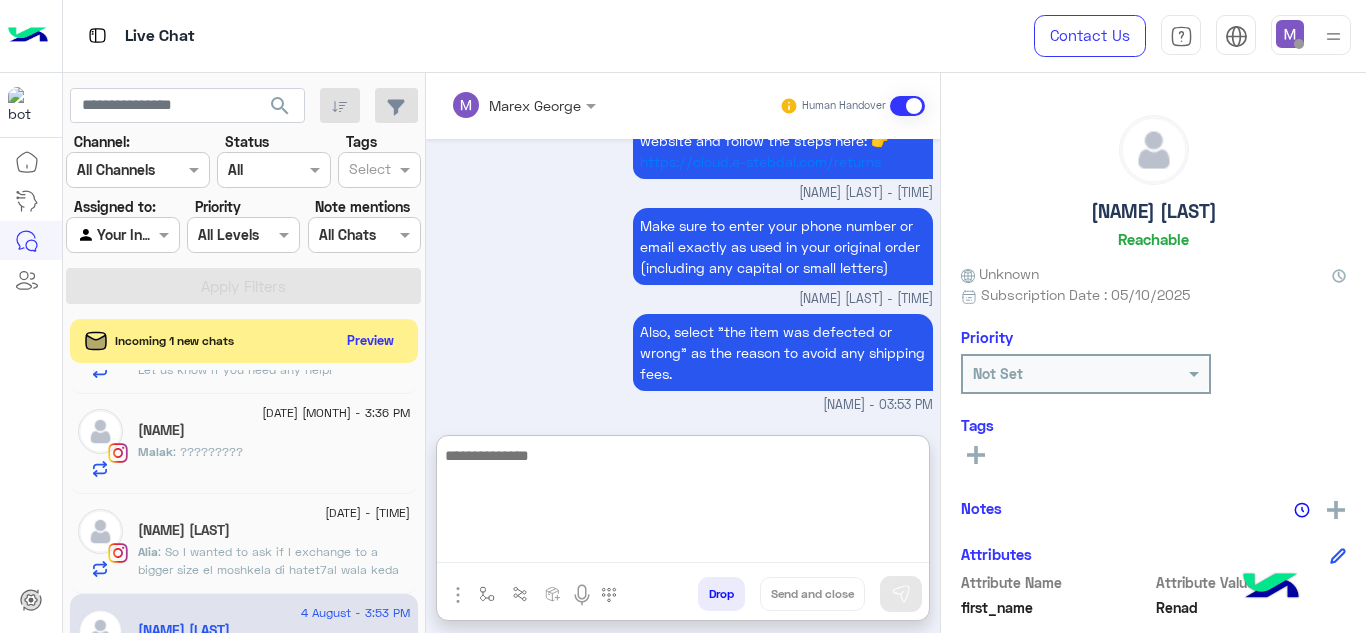 click at bounding box center (683, 503) 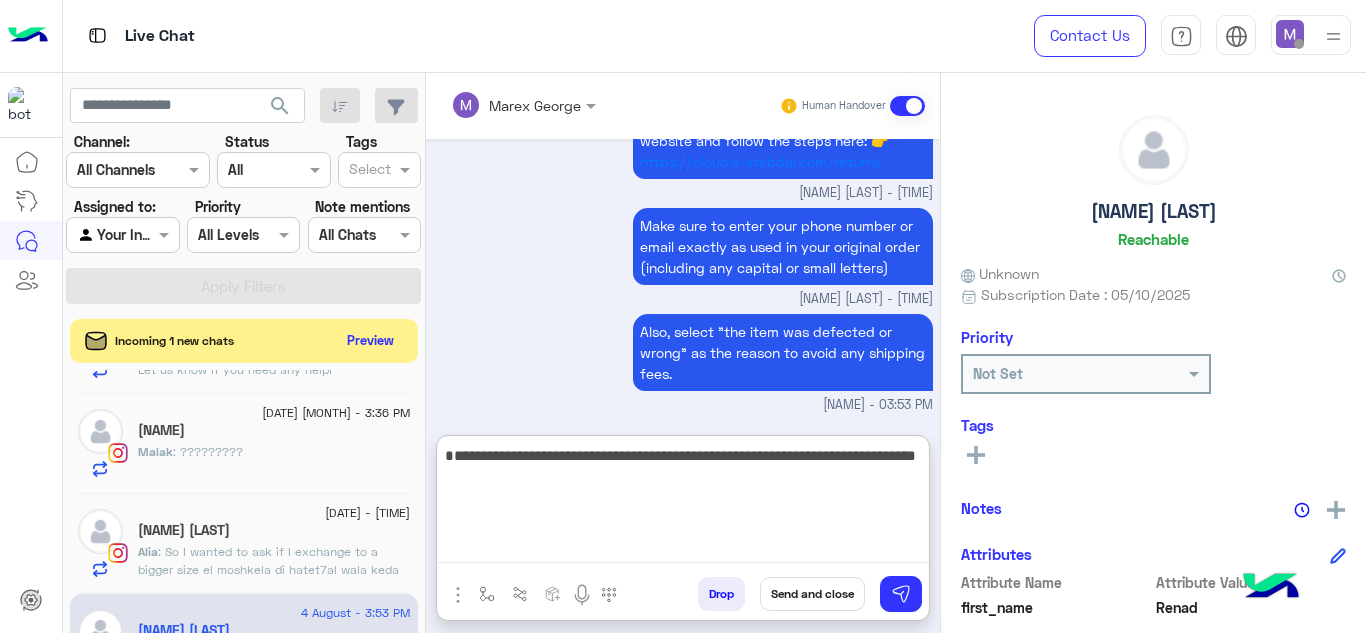 click on "**********" at bounding box center [683, 503] 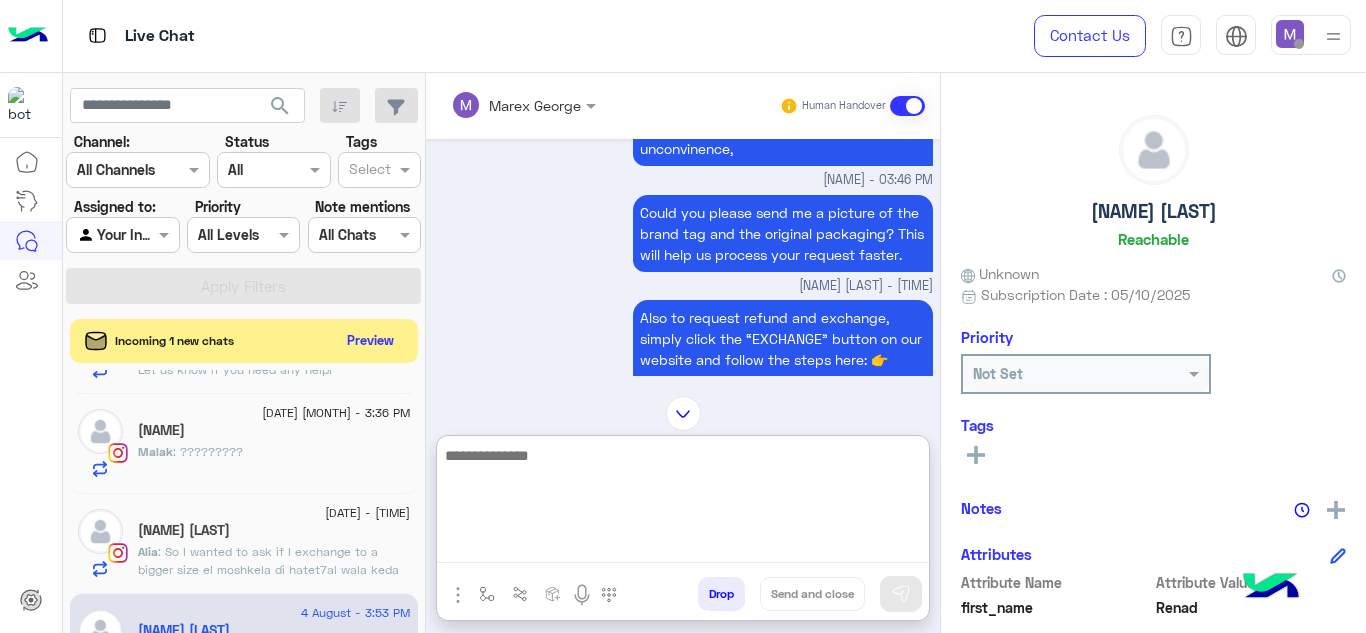 scroll, scrollTop: 4216, scrollLeft: 0, axis: vertical 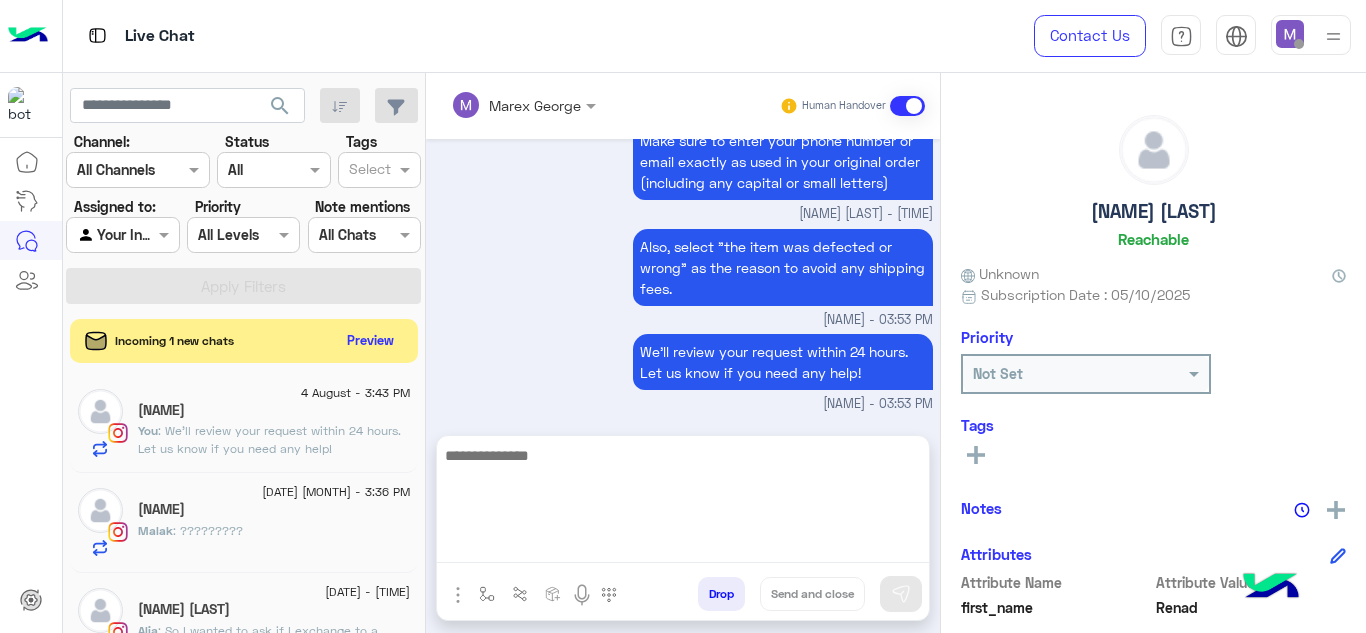 click on "You  : We’ll review your request within 24 hours. Let us know if you need any help!" 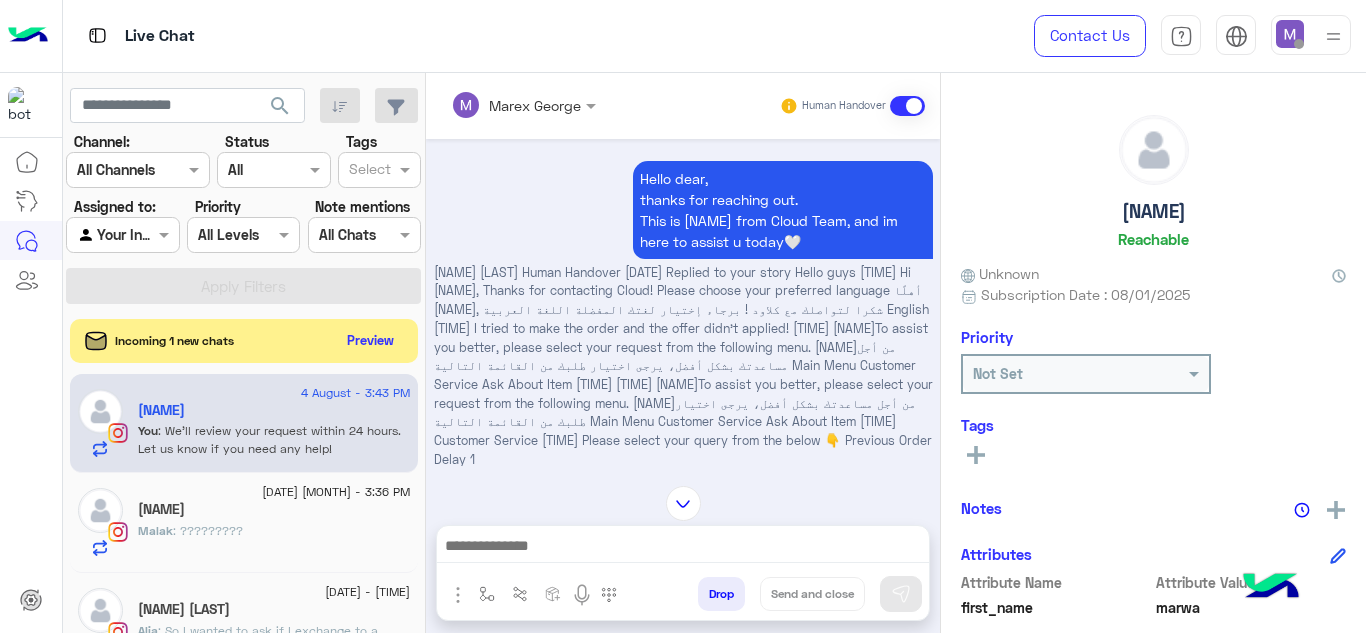 scroll, scrollTop: 659, scrollLeft: 0, axis: vertical 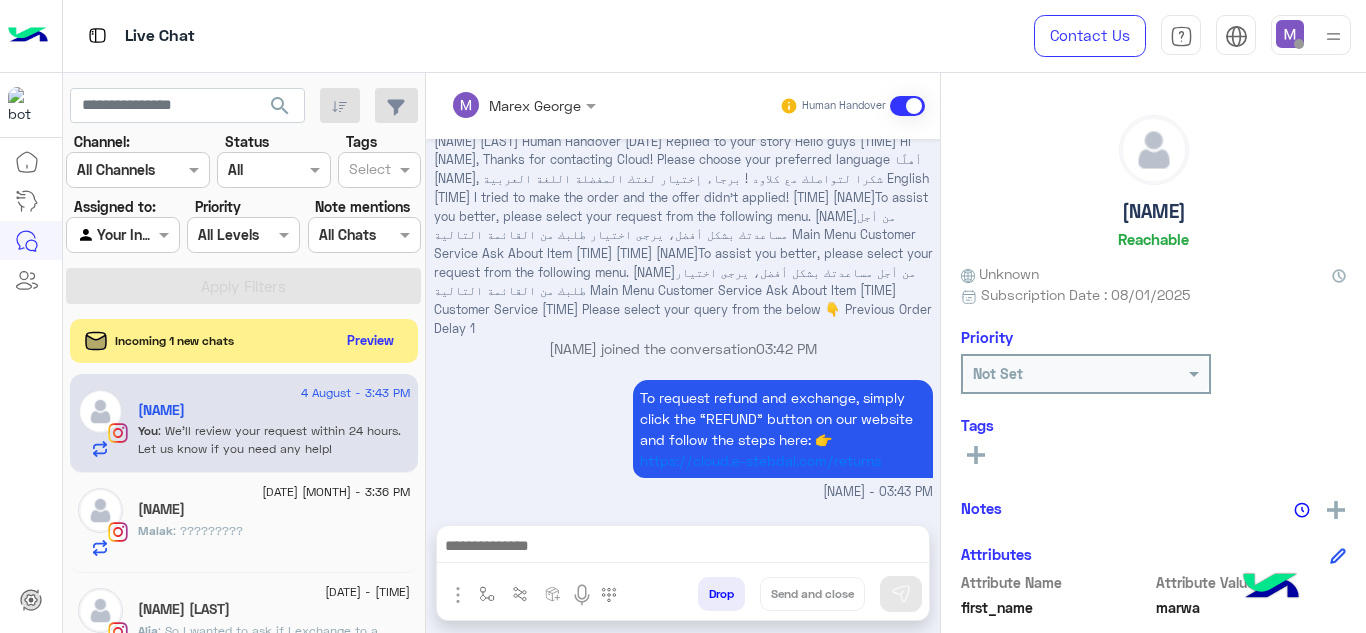 click on "enter flow name" at bounding box center (534, 597) 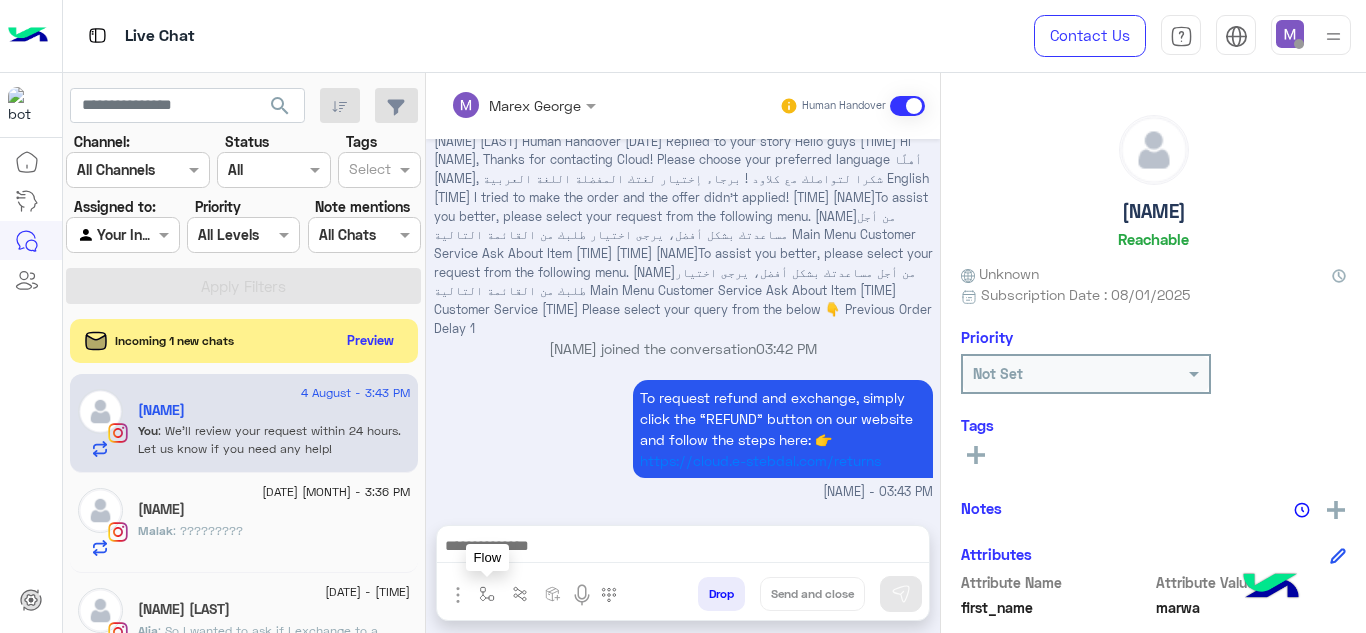 click at bounding box center (487, 594) 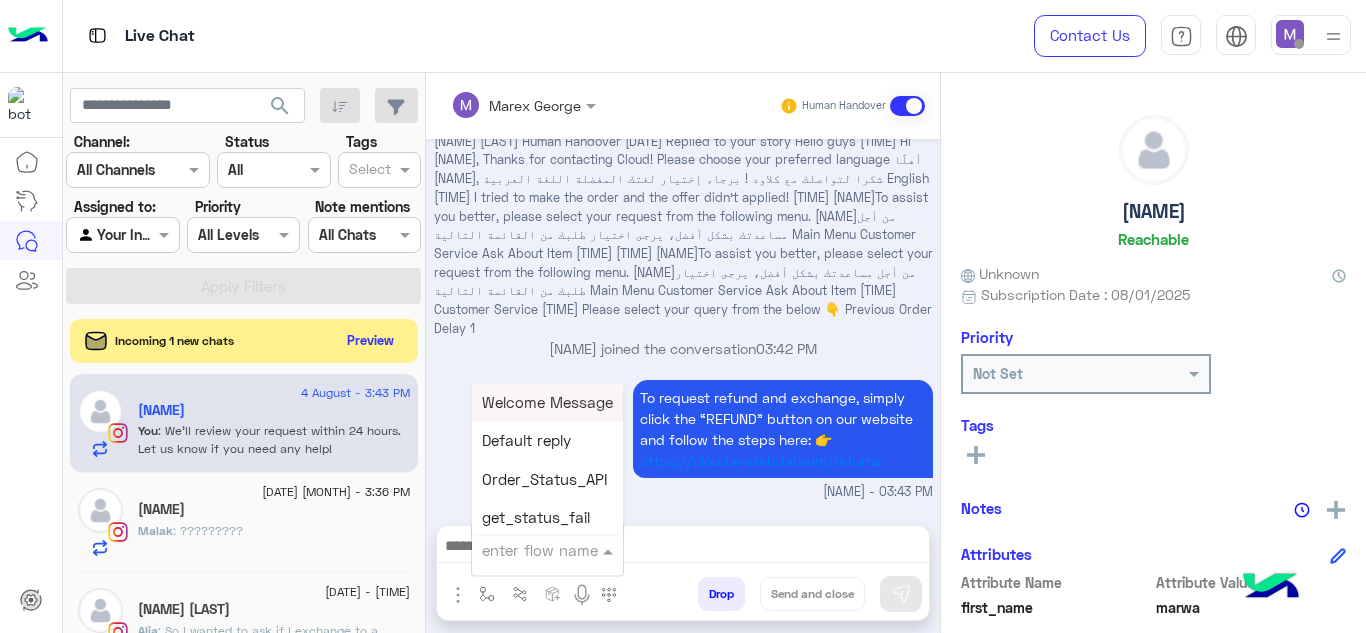 click at bounding box center [523, 550] 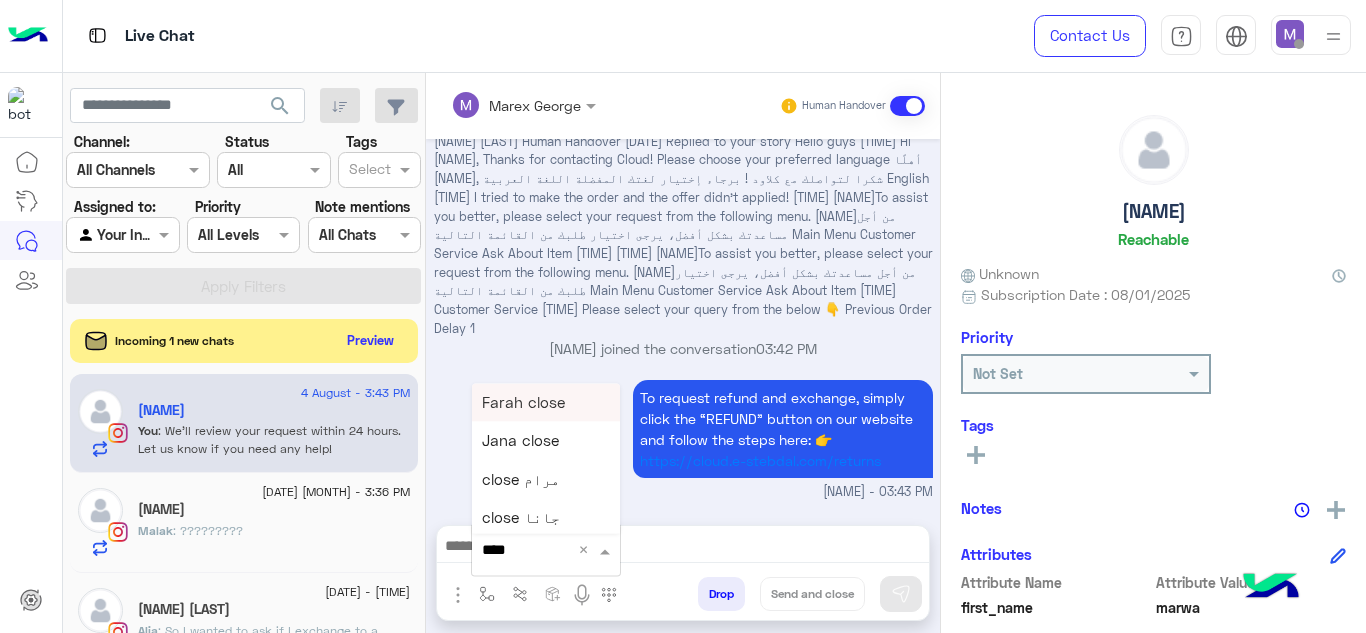 type on "*****" 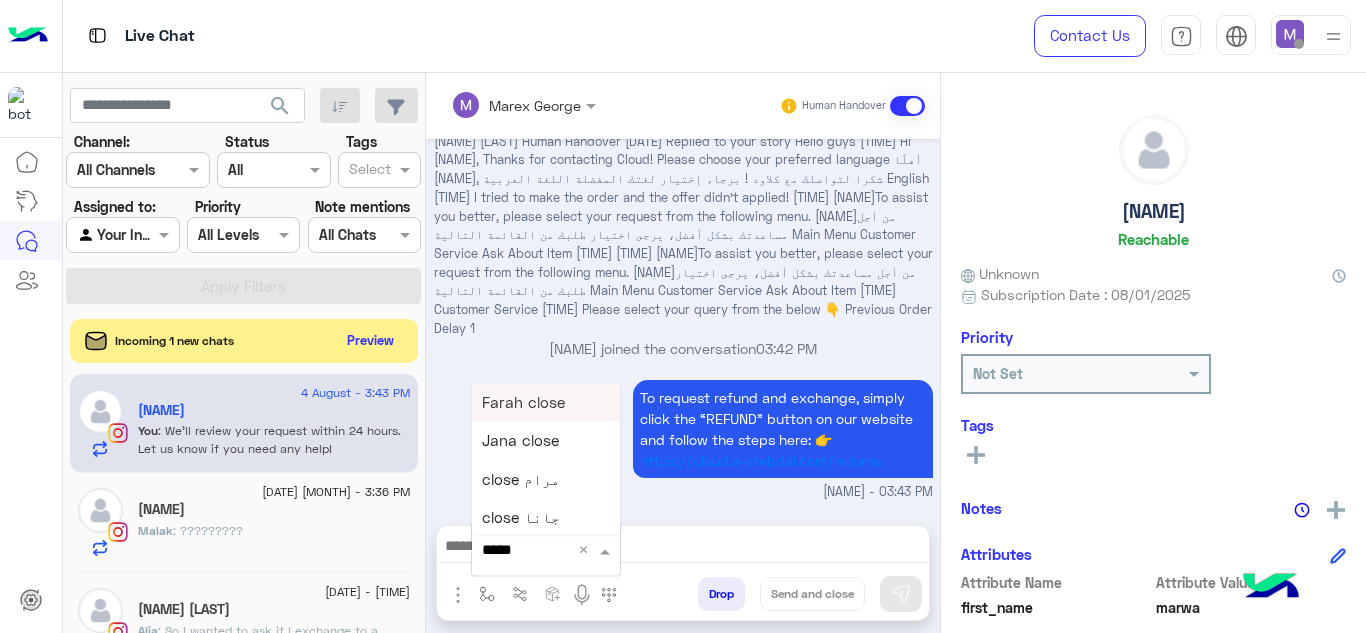 click on "Farah close" at bounding box center (523, 402) 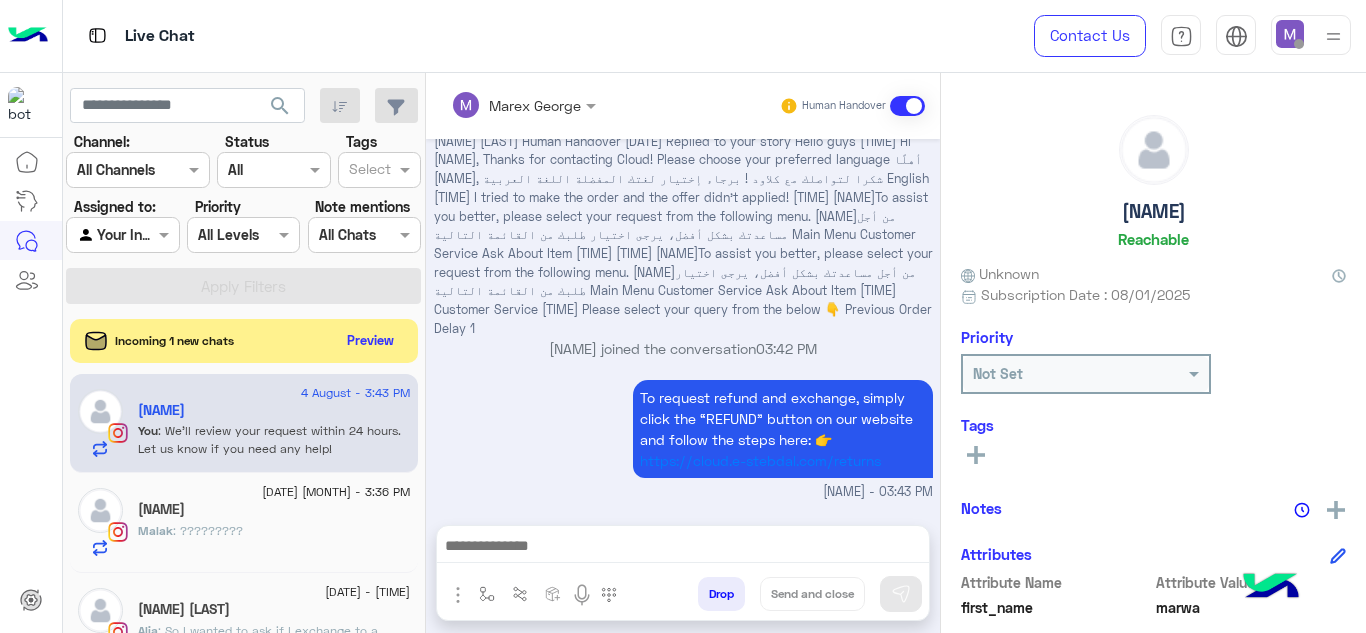 type on "**********" 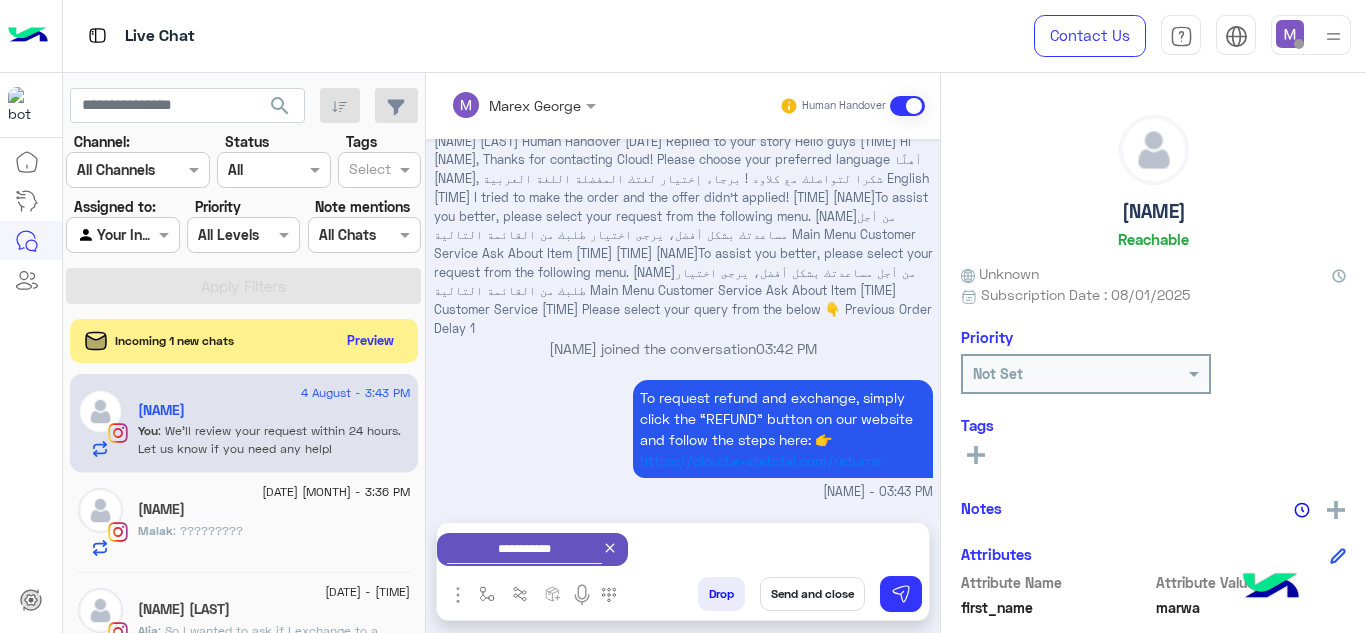 click on "Send and close" at bounding box center [812, 594] 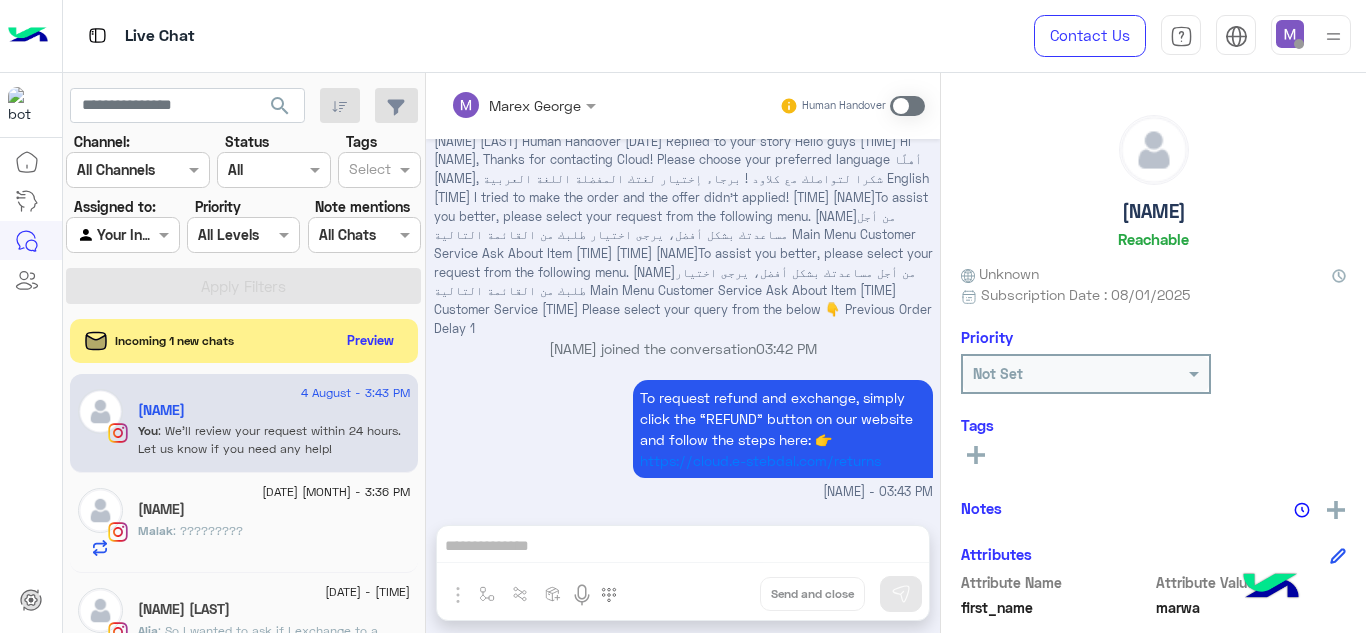 scroll, scrollTop: 696, scrollLeft: 0, axis: vertical 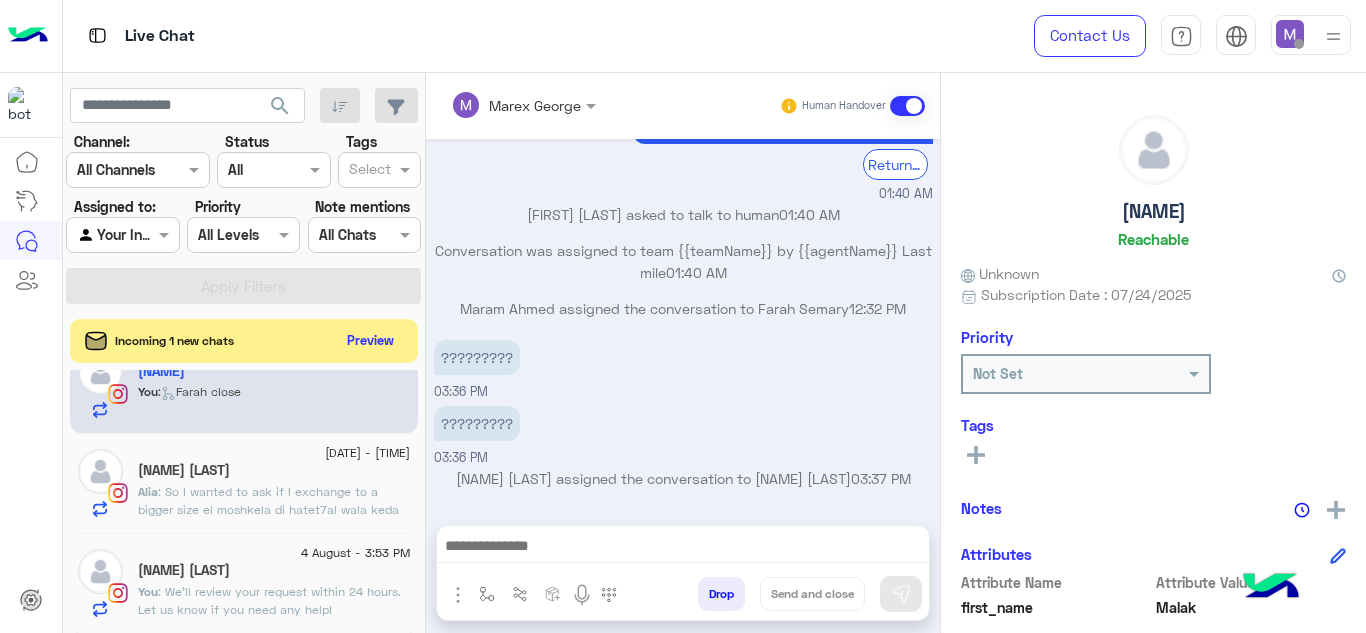 click on ":  We’ll review your request within 24 hours. Let us know if you need any help!" 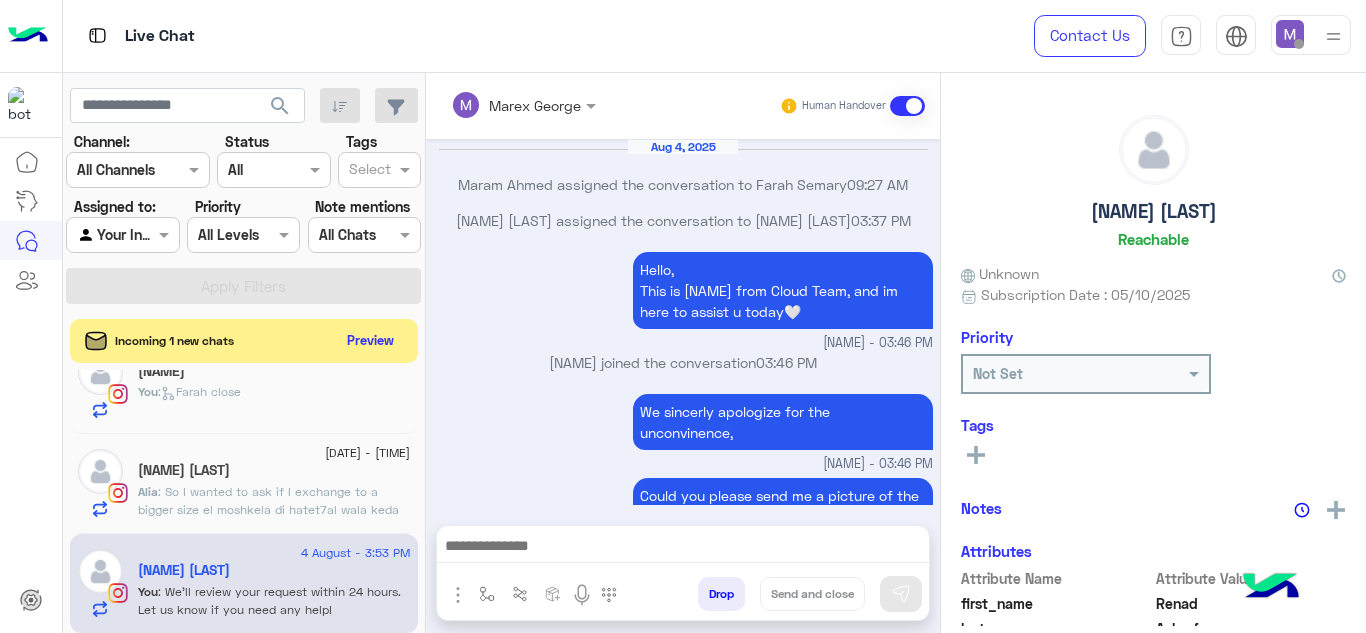 scroll, scrollTop: 518, scrollLeft: 0, axis: vertical 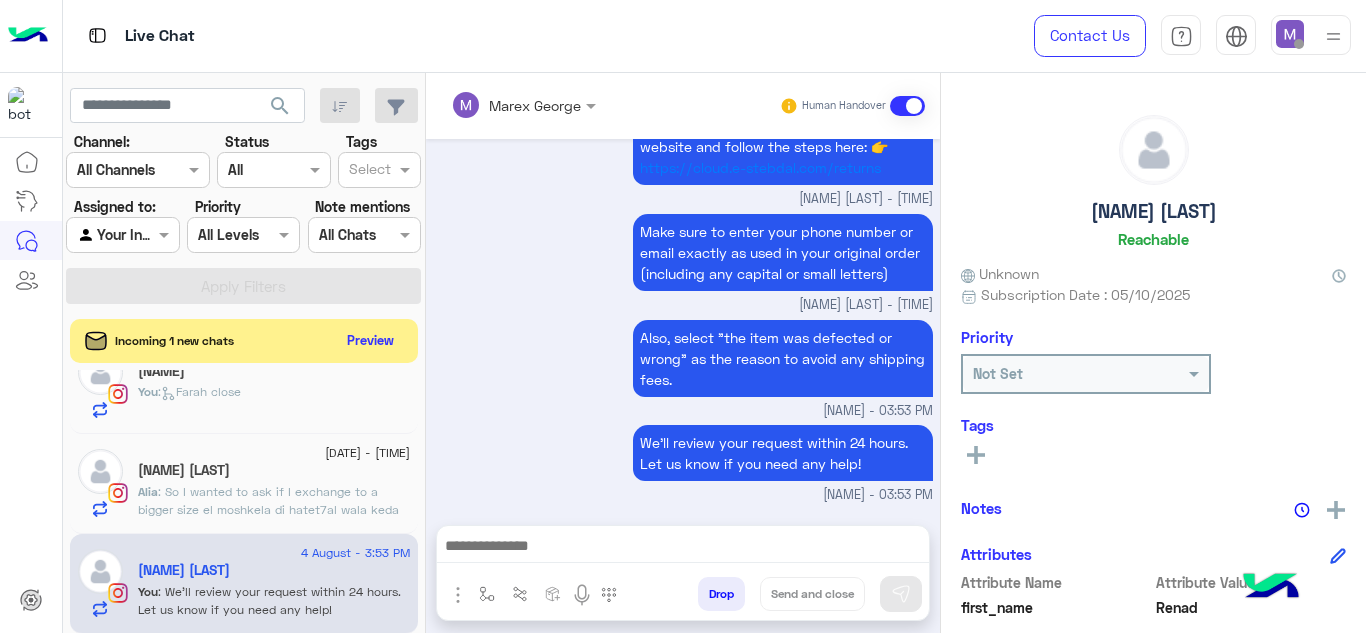 click on ": So I wanted to ask if I exchange to a bigger size el moshkela di hatet7al wala keda it doesn’t suit my body w a araga3o?" 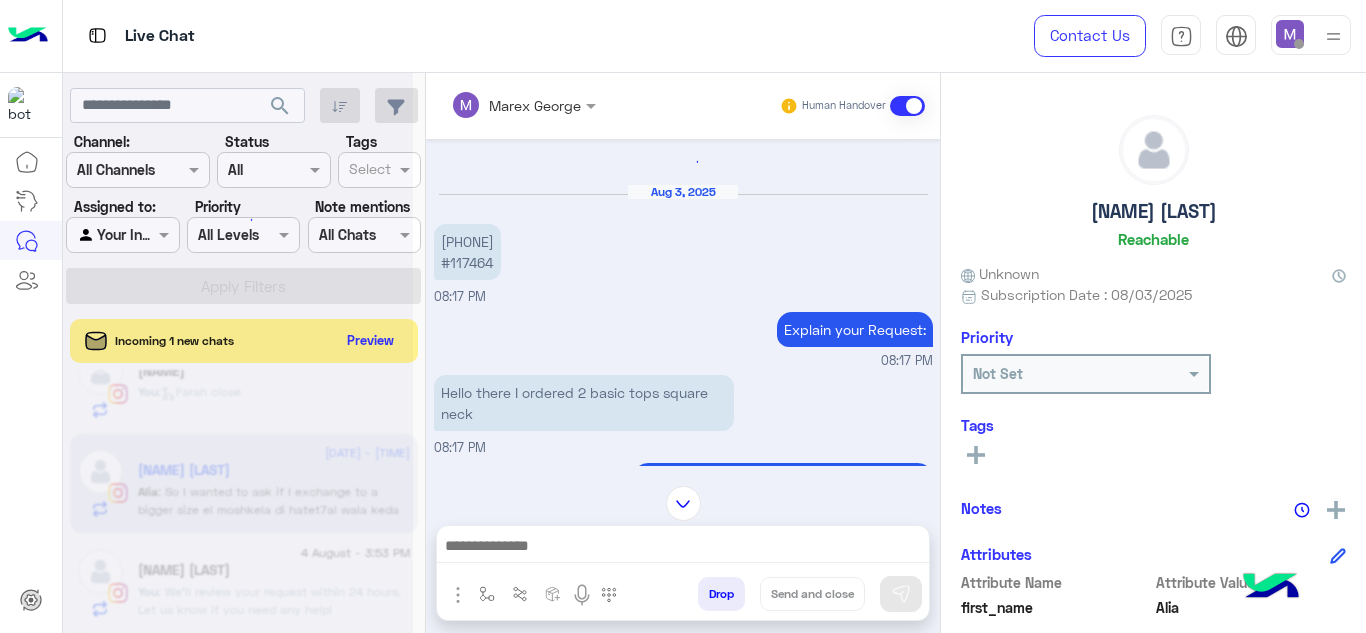 scroll, scrollTop: 1071, scrollLeft: 0, axis: vertical 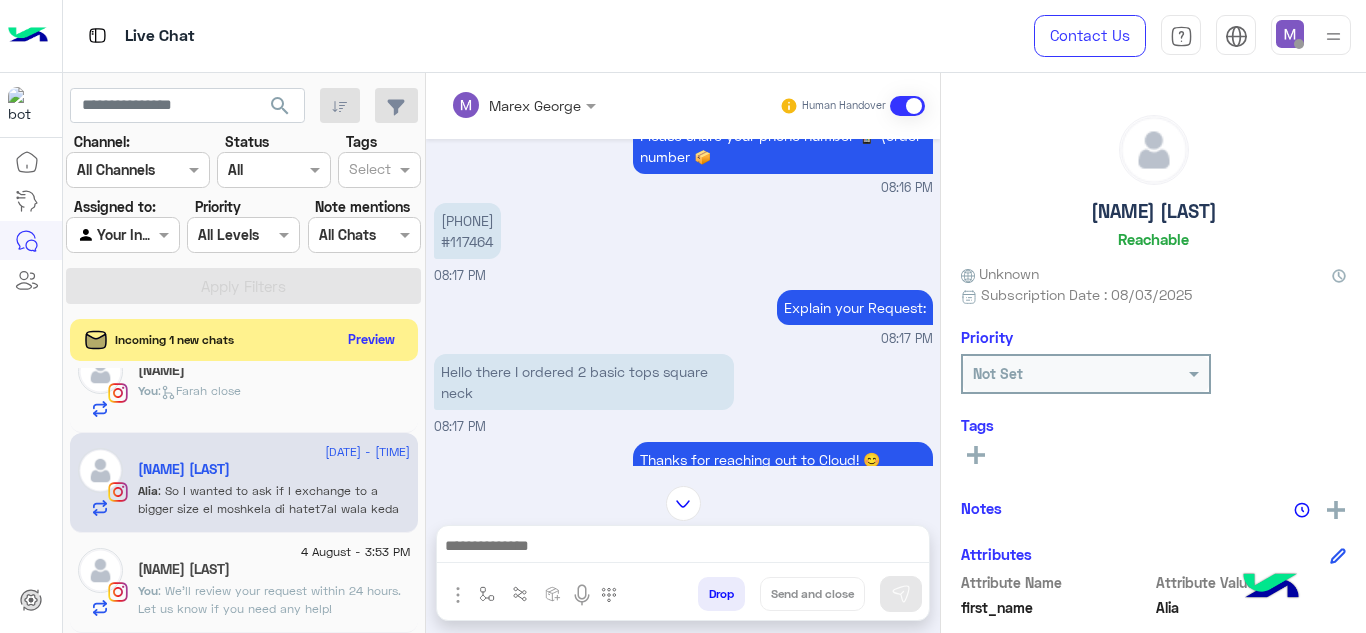 click on "Preview" 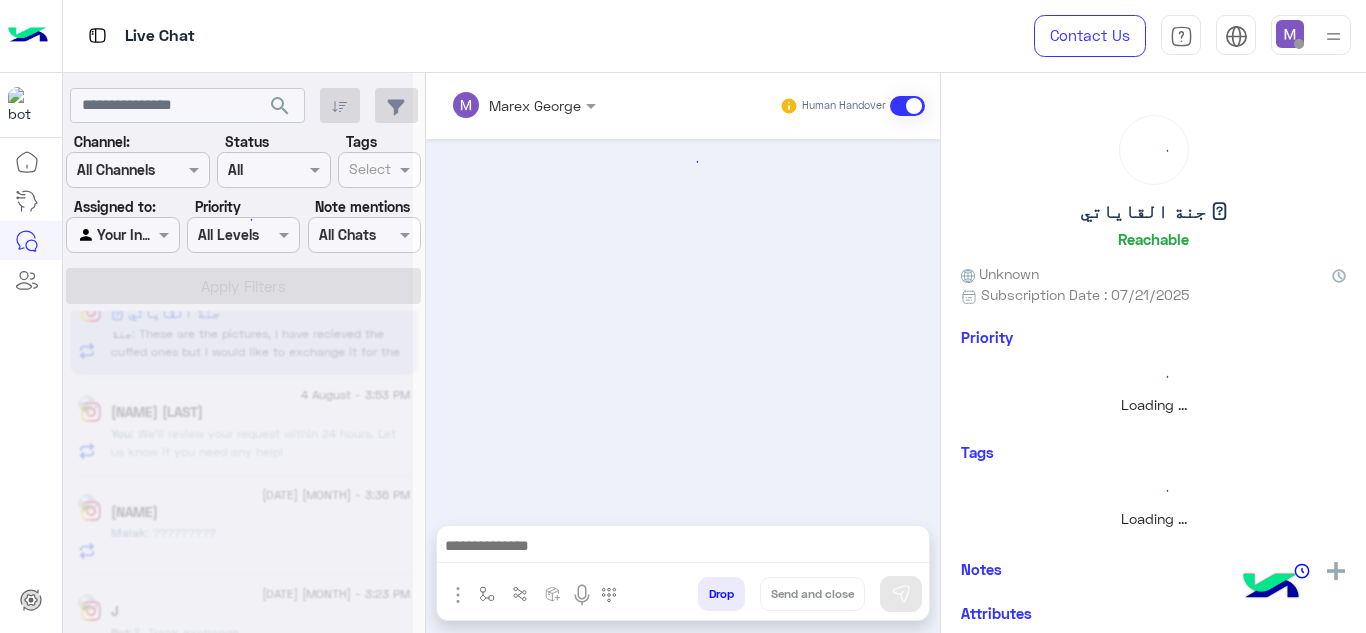 scroll, scrollTop: 0, scrollLeft: 0, axis: both 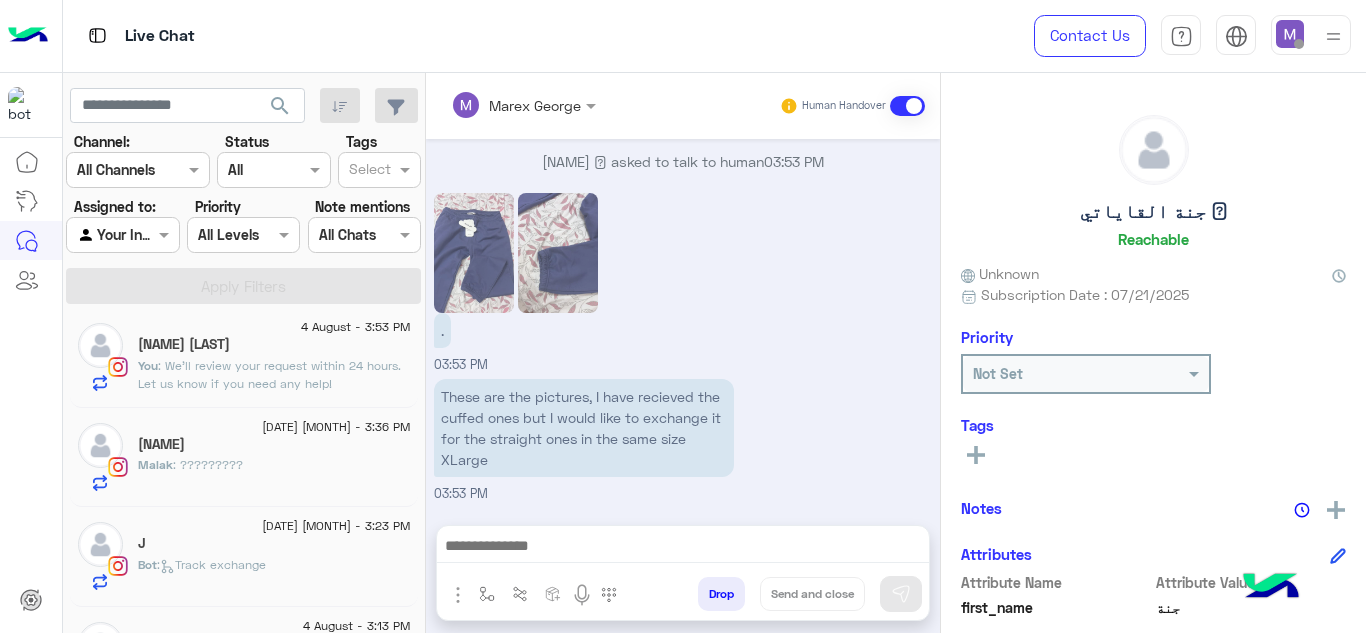 click on "J" 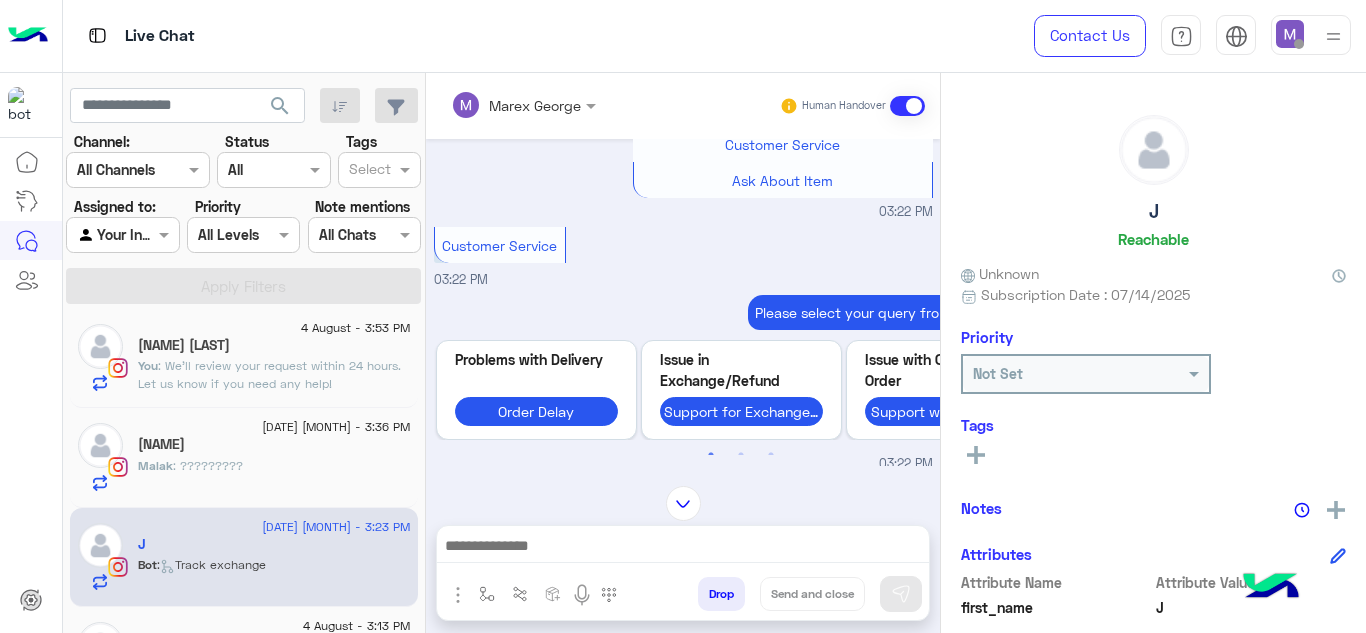 scroll, scrollTop: 1658, scrollLeft: 0, axis: vertical 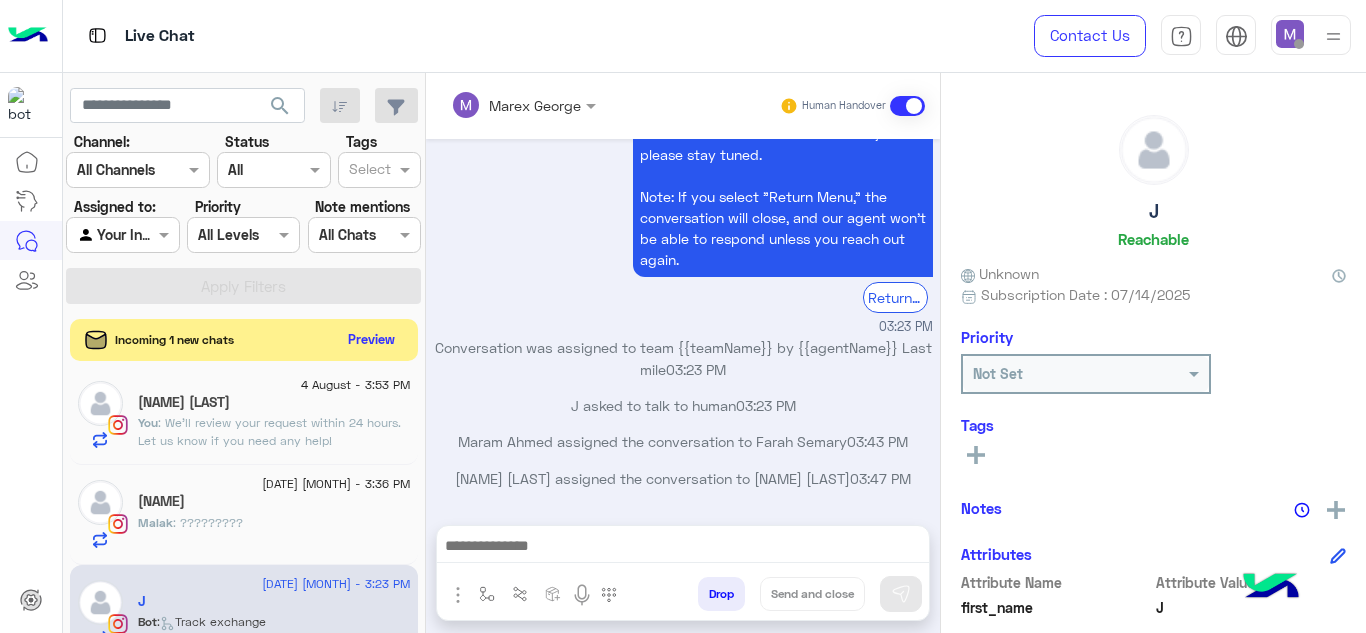 click on "Preview" 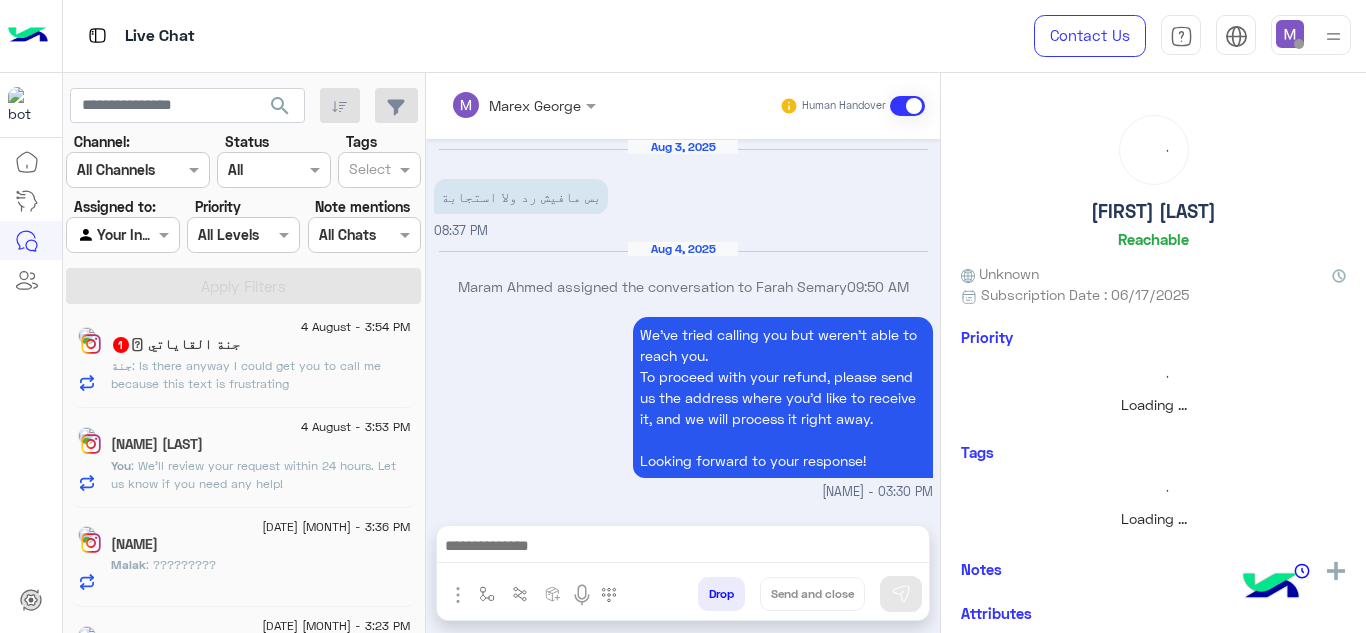 scroll, scrollTop: 747, scrollLeft: 0, axis: vertical 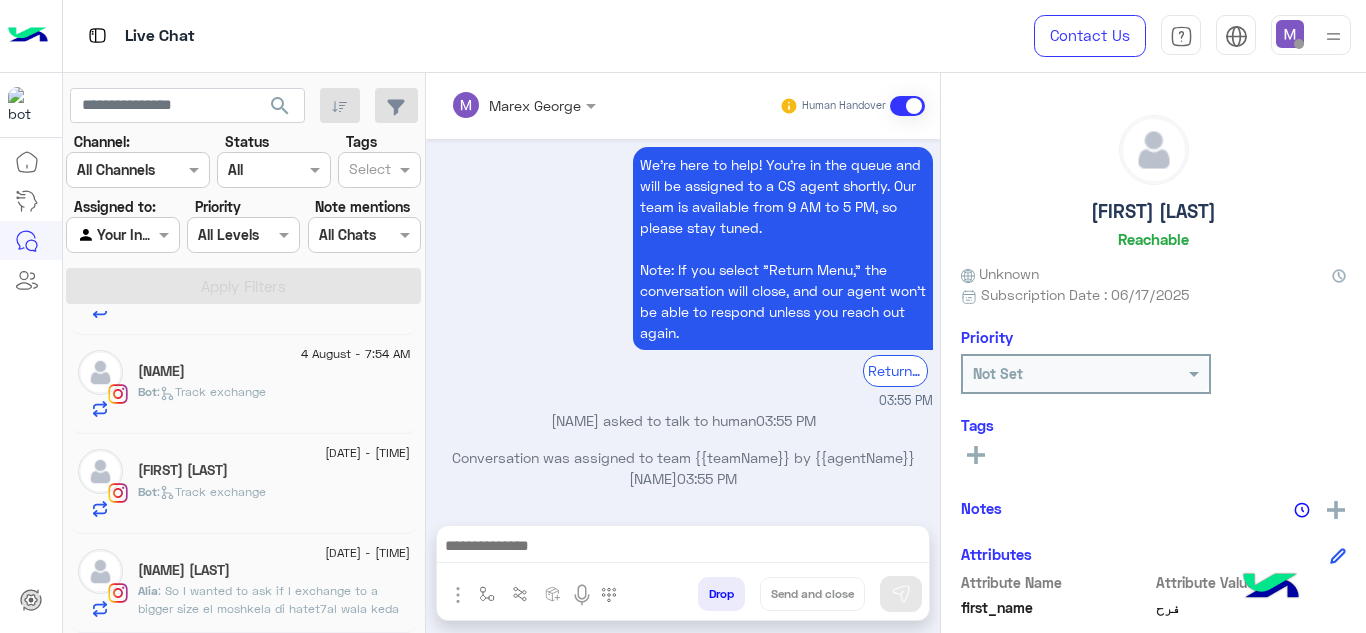 click on "[NAME] [LAST]" 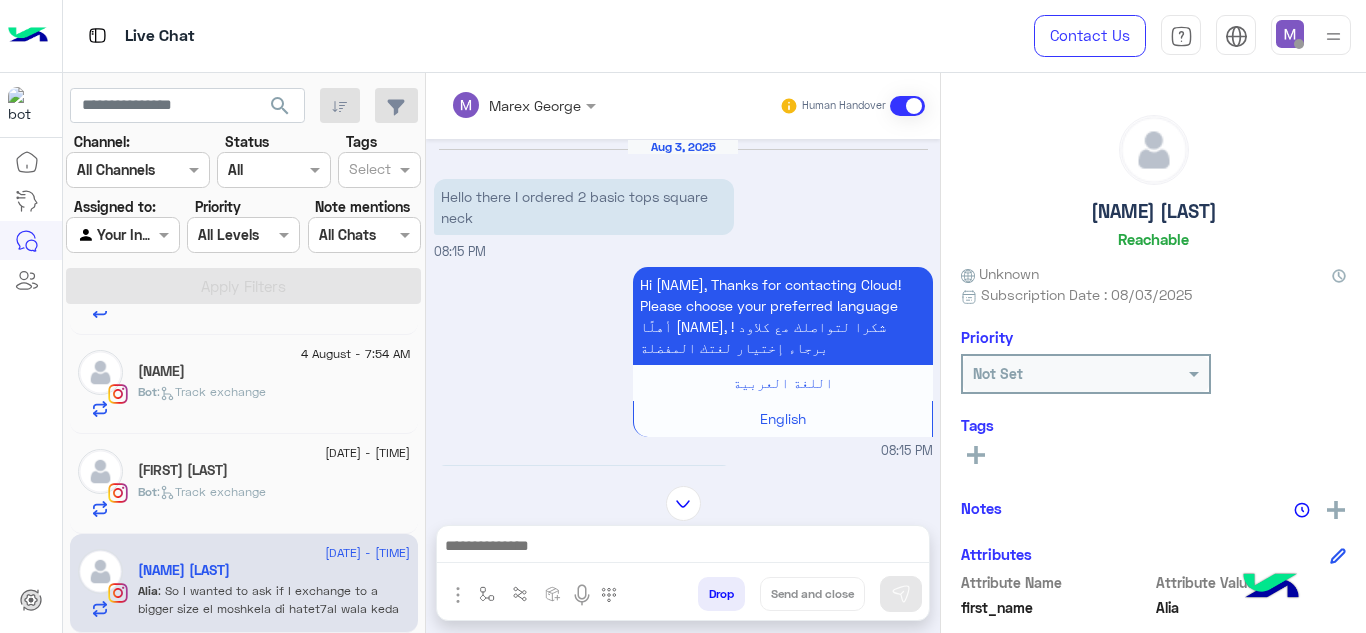 scroll, scrollTop: 1071, scrollLeft: 0, axis: vertical 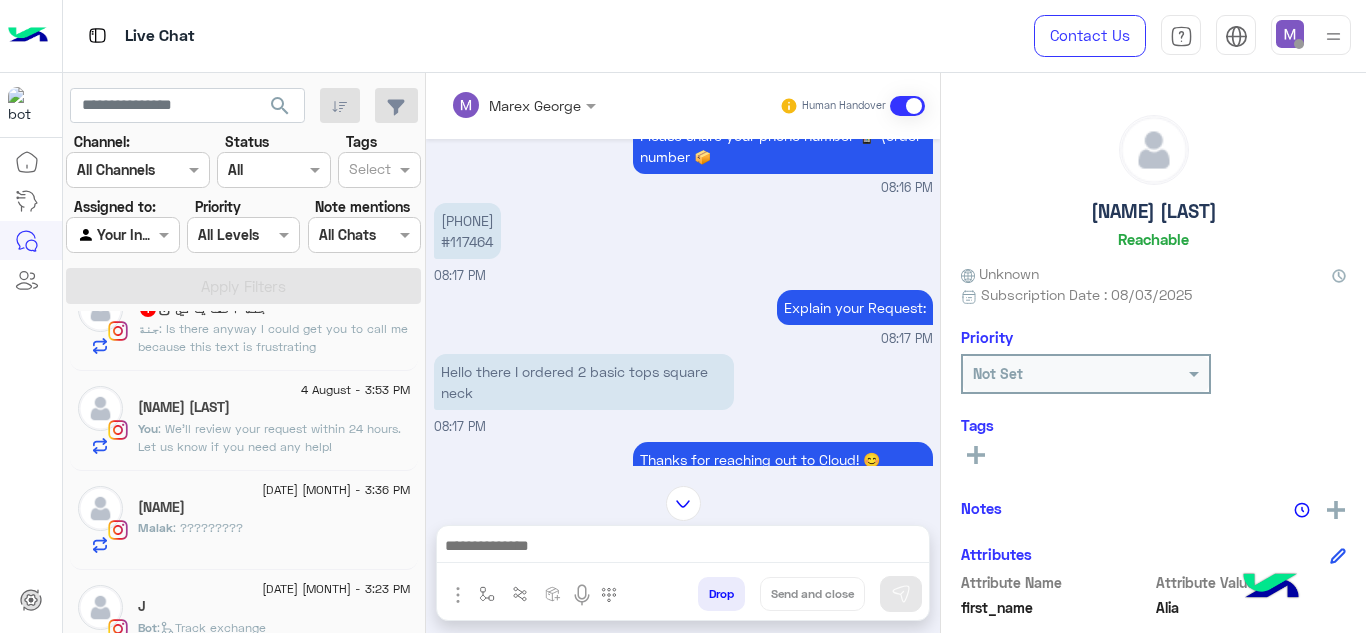 click on "[NAME] [LAST]" 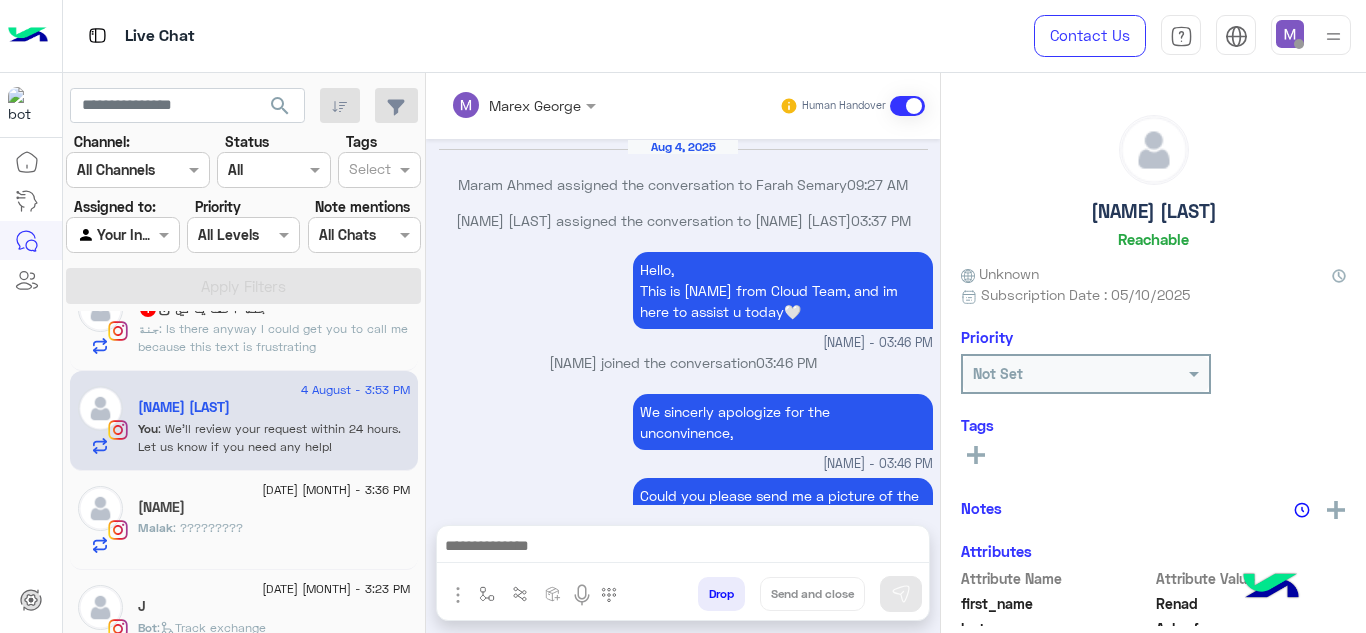 scroll, scrollTop: 518, scrollLeft: 0, axis: vertical 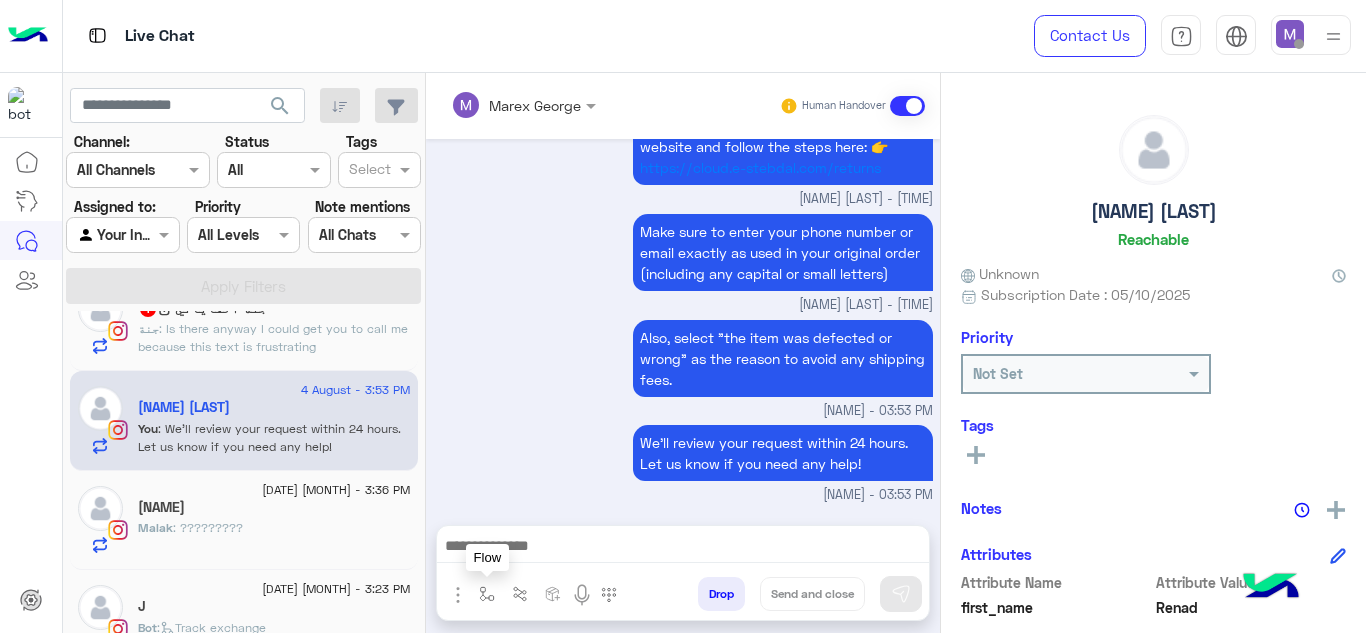 click at bounding box center [487, 594] 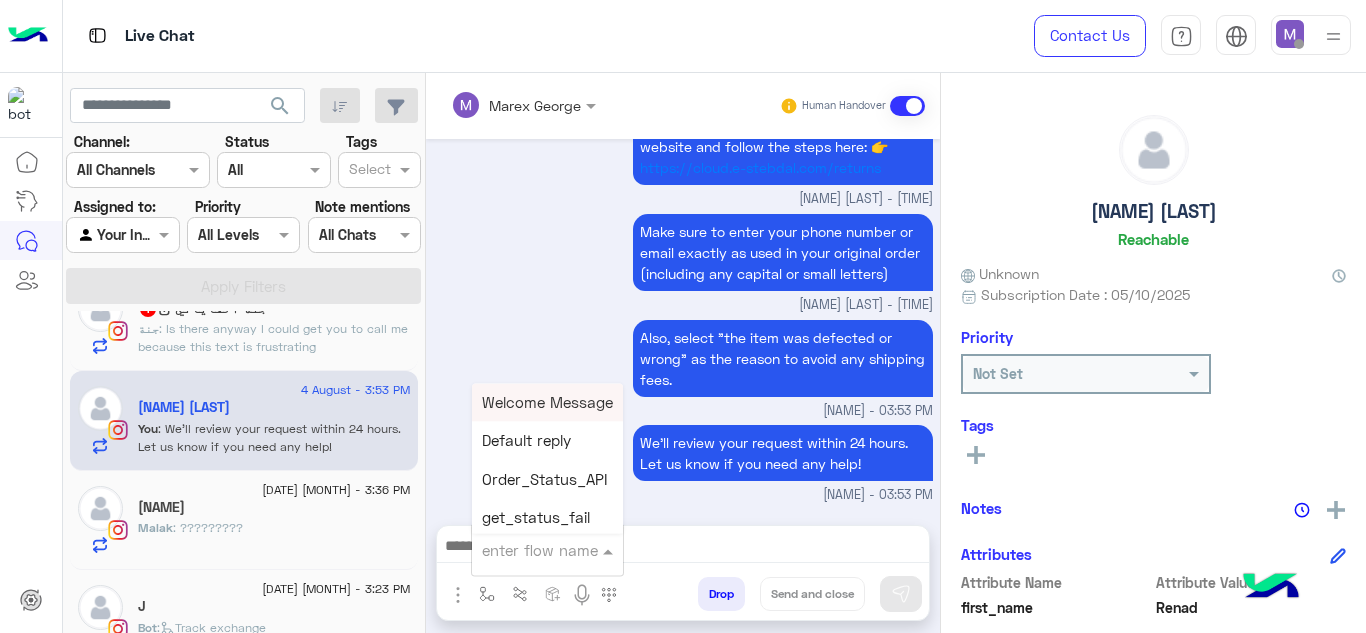 click at bounding box center (523, 550) 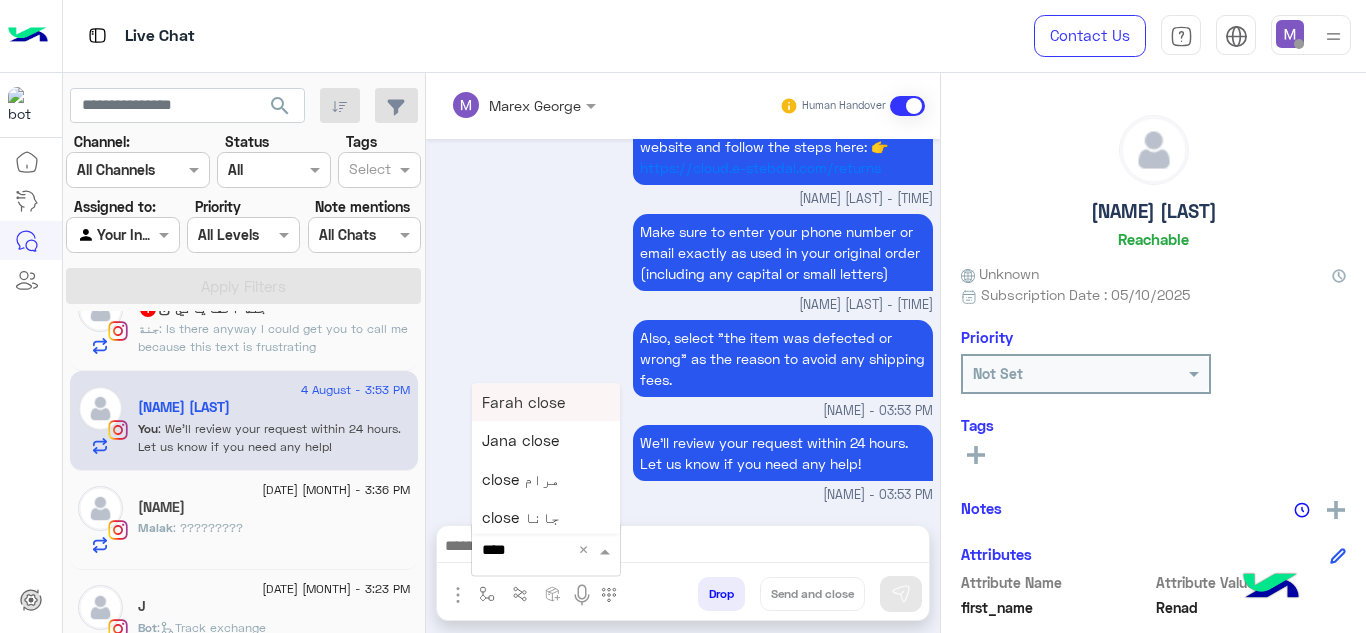 type on "*****" 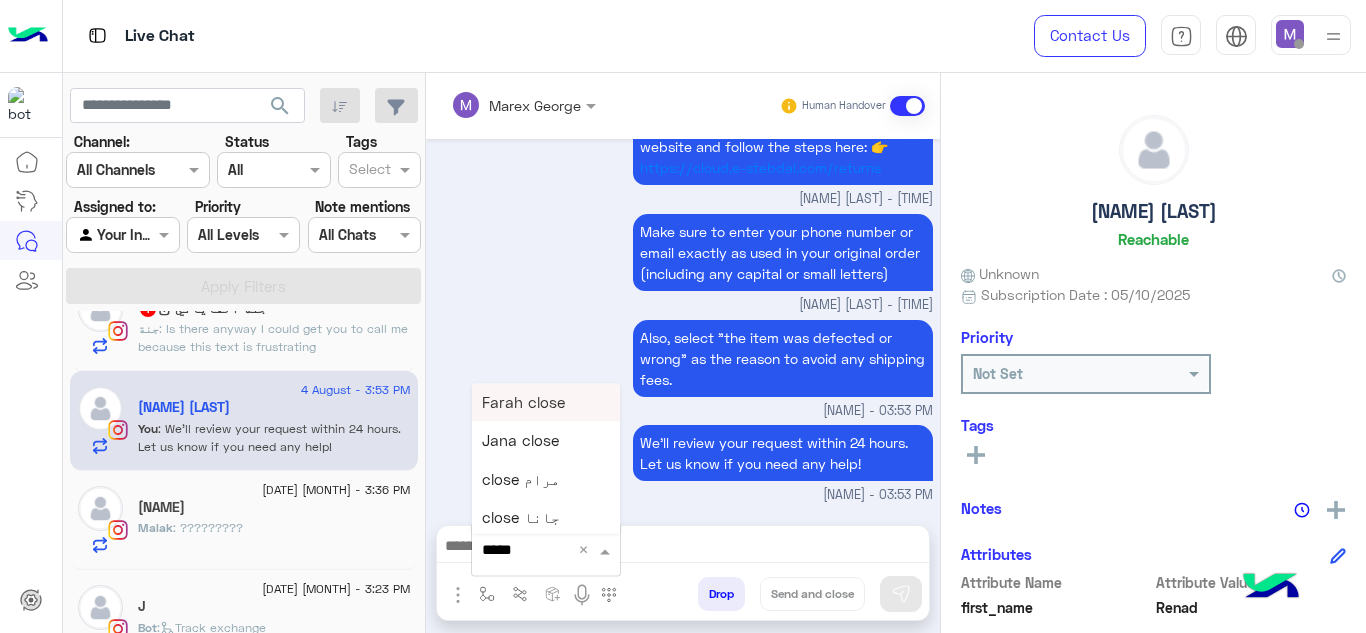 click on "Farah close" at bounding box center (523, 402) 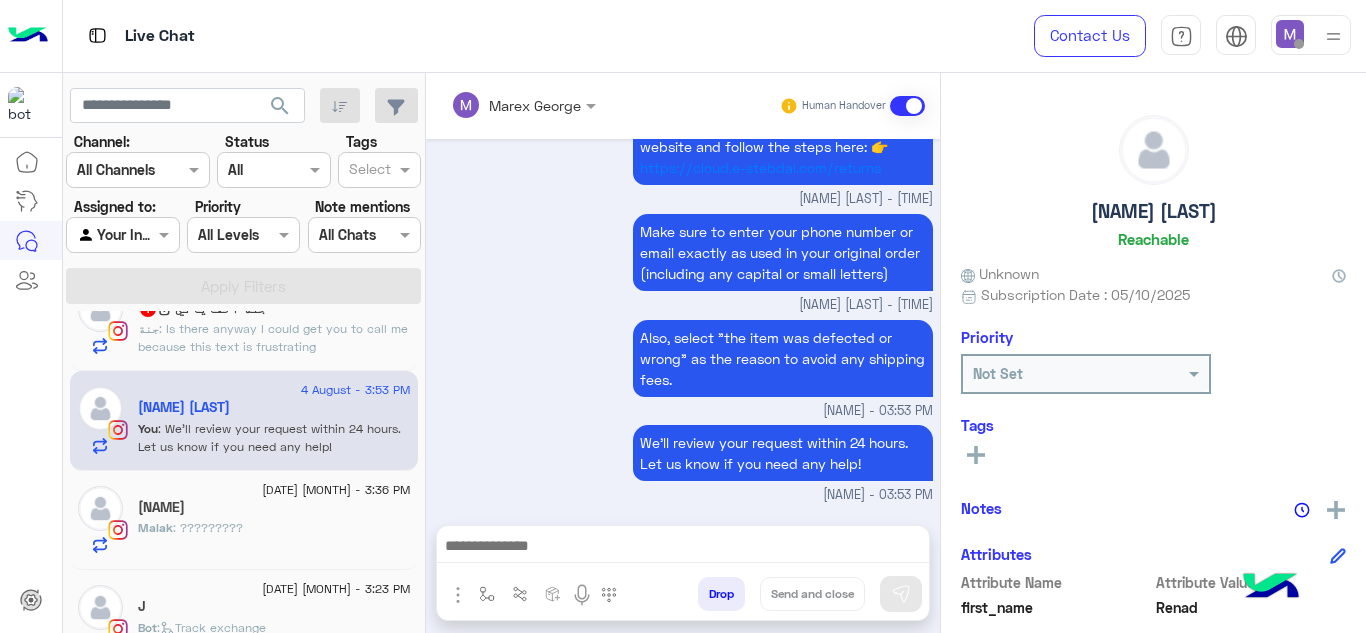 type on "**********" 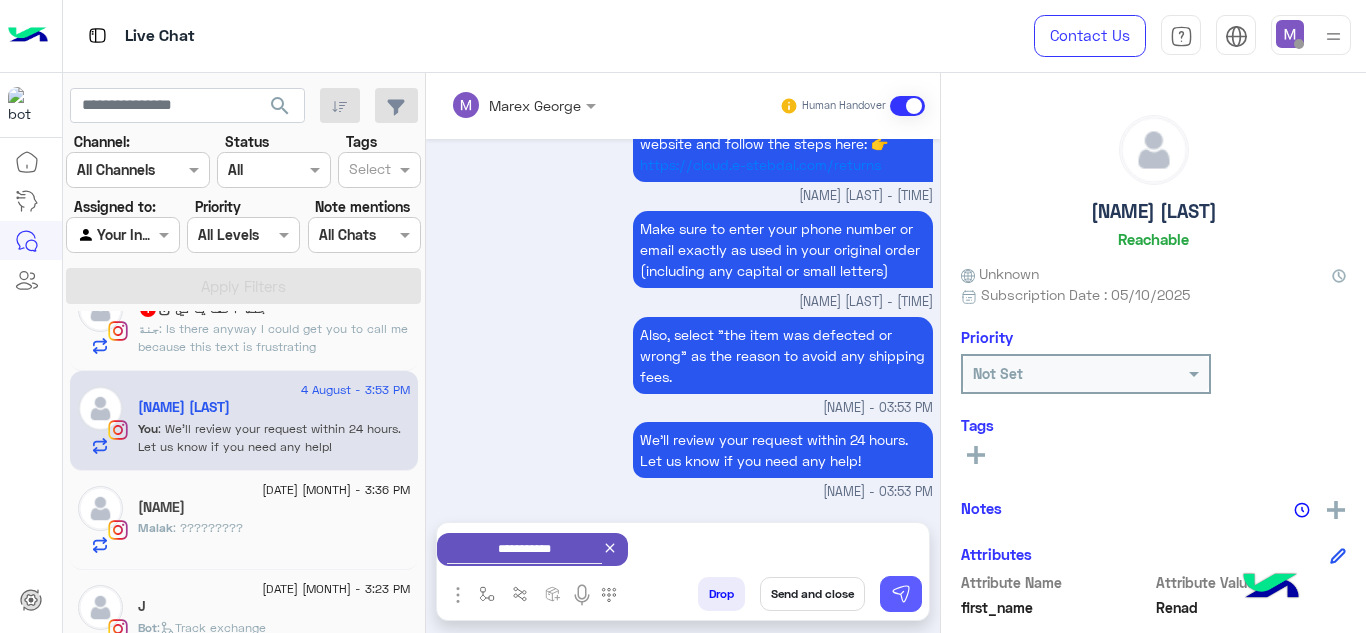 click at bounding box center (901, 594) 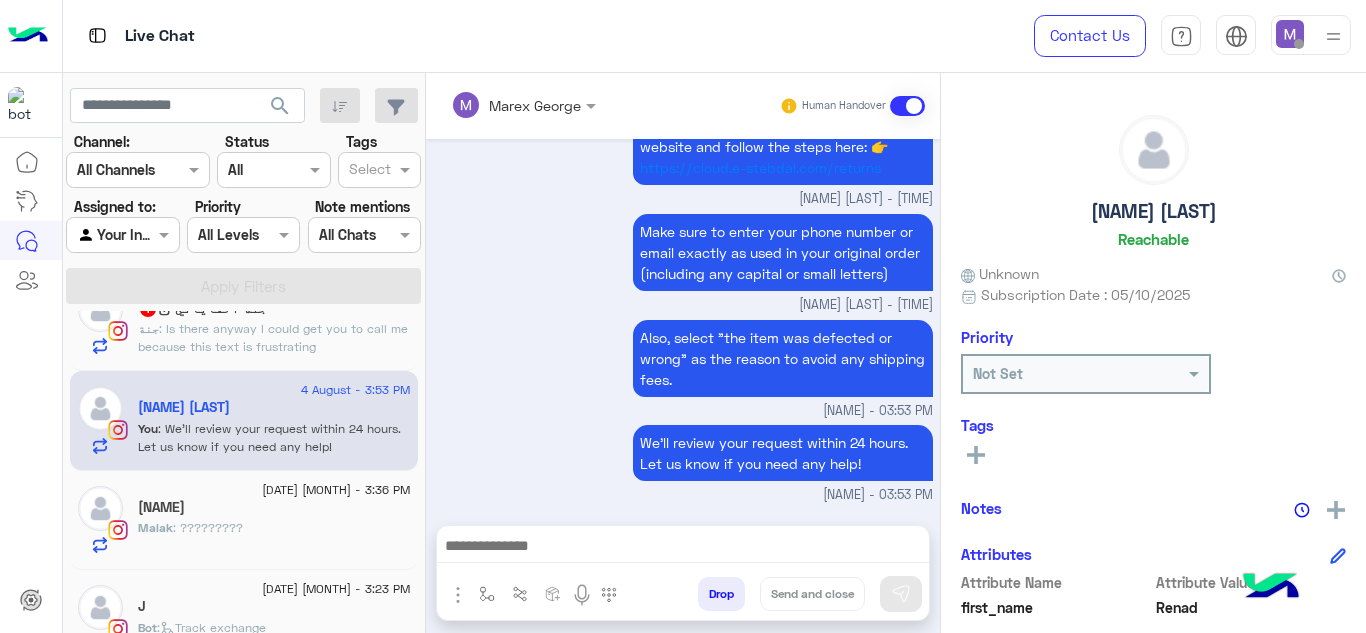 scroll, scrollTop: 765, scrollLeft: 0, axis: vertical 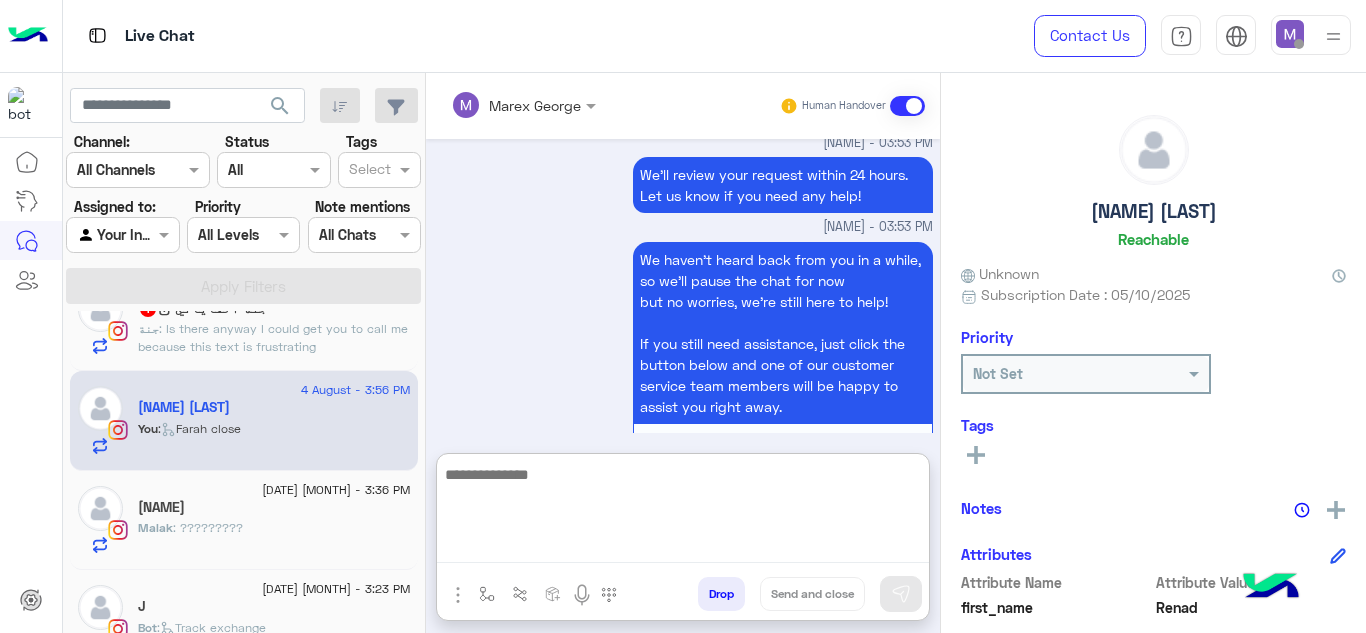 click at bounding box center (683, 512) 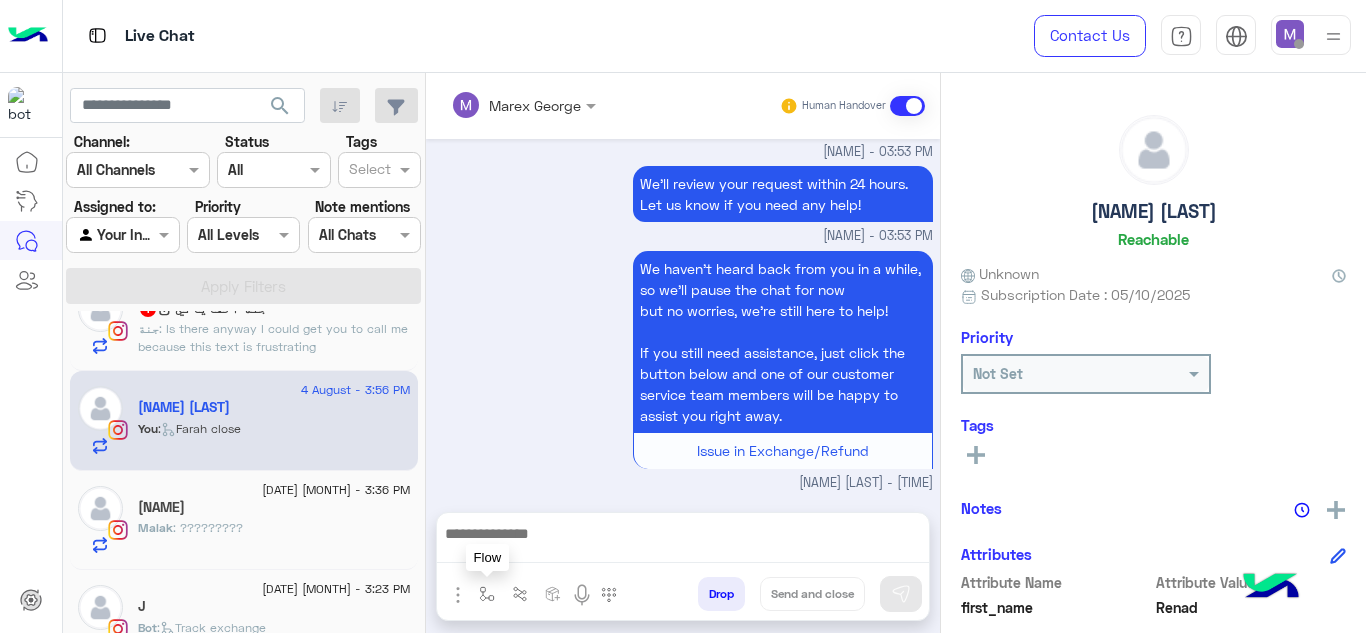 click at bounding box center (487, 594) 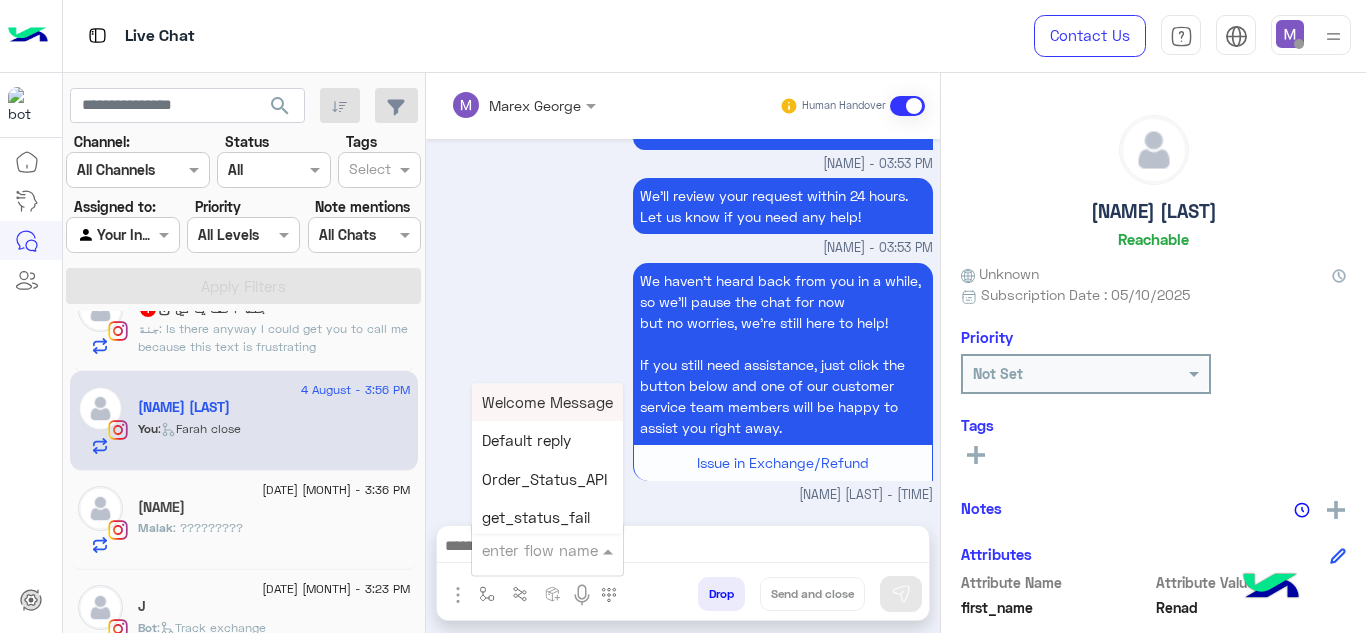 click at bounding box center (523, 550) 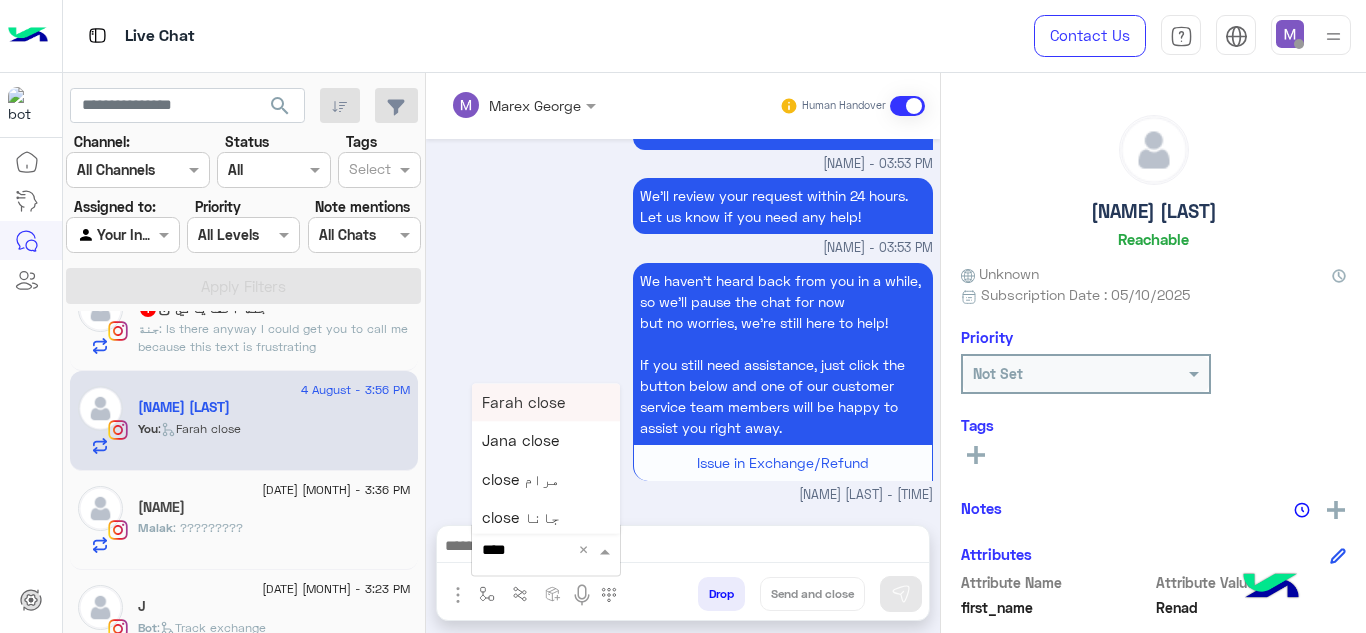 type on "*****" 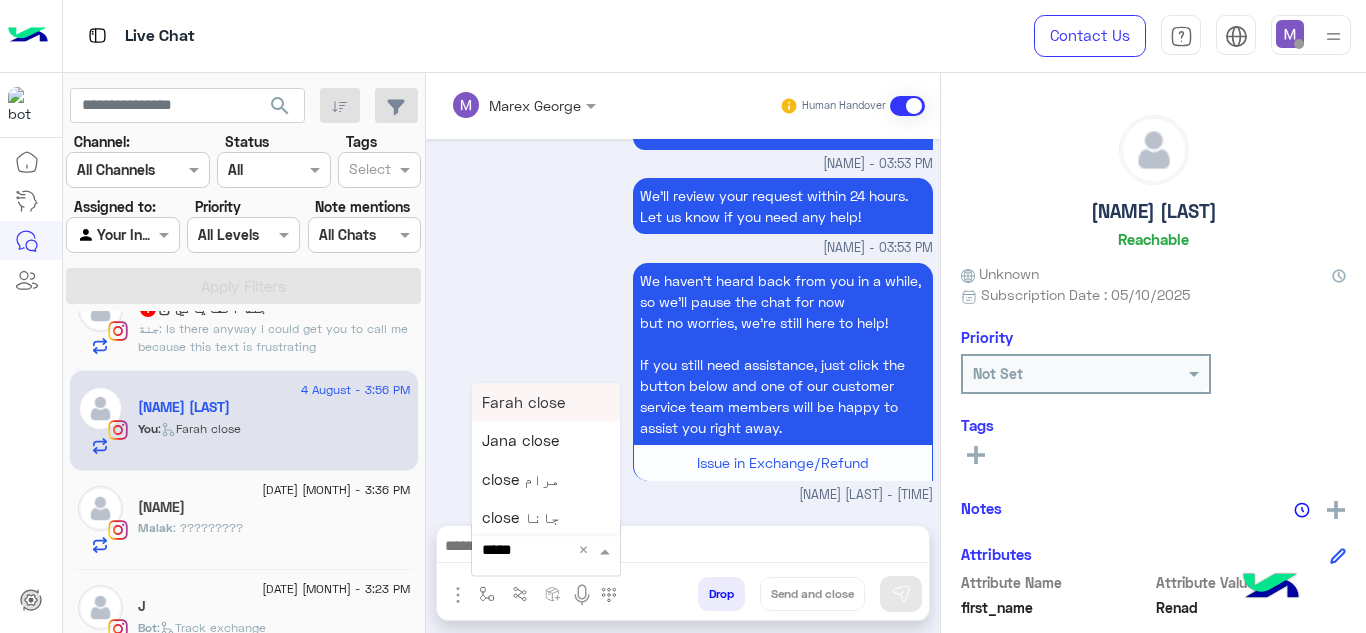 click on "Farah close" at bounding box center (546, 402) 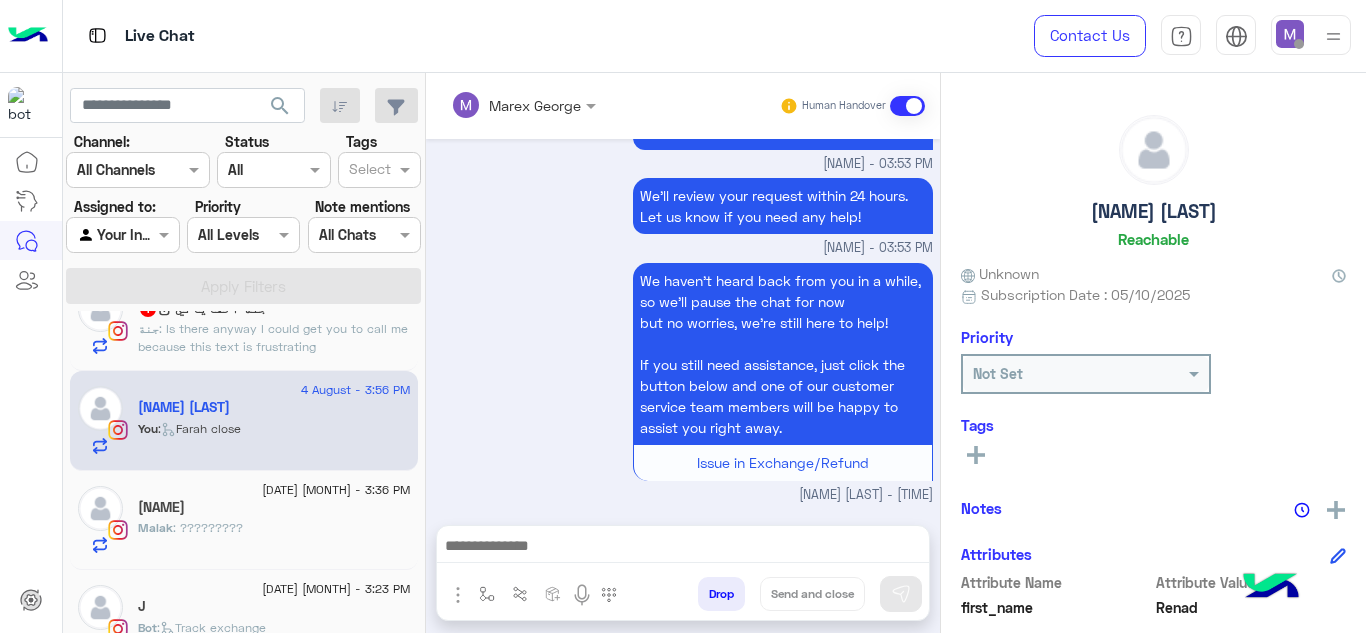 type on "**********" 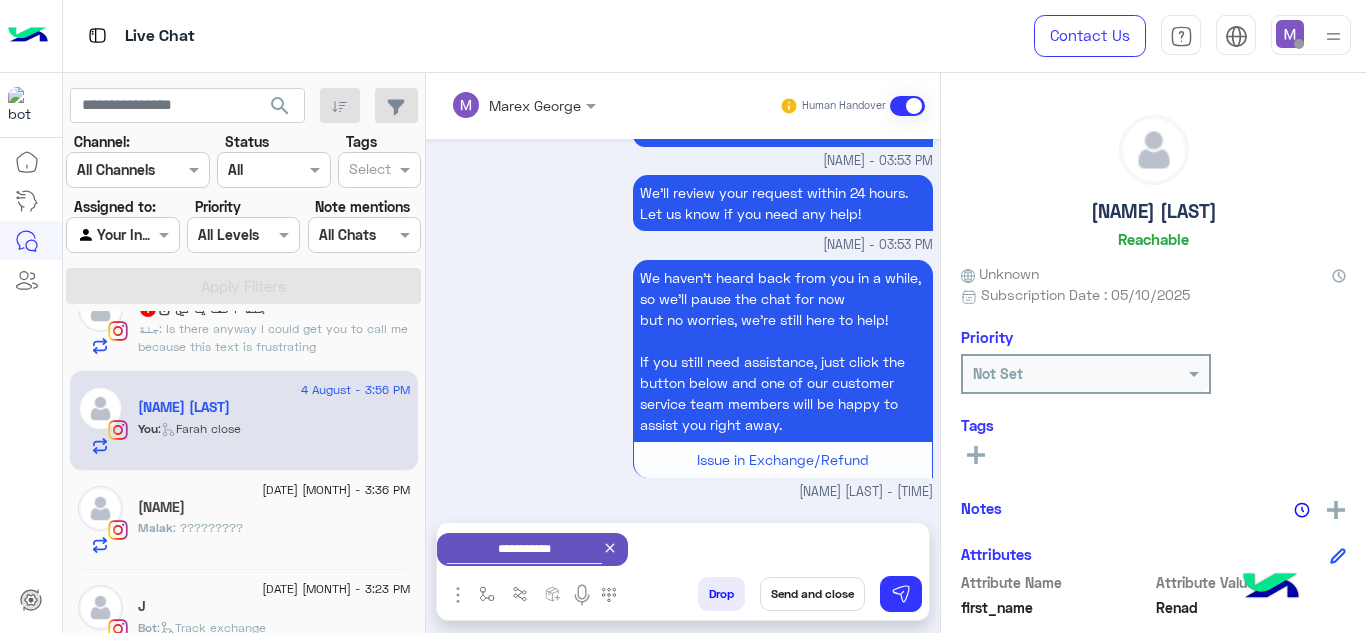 click on "Send and close" at bounding box center (812, 594) 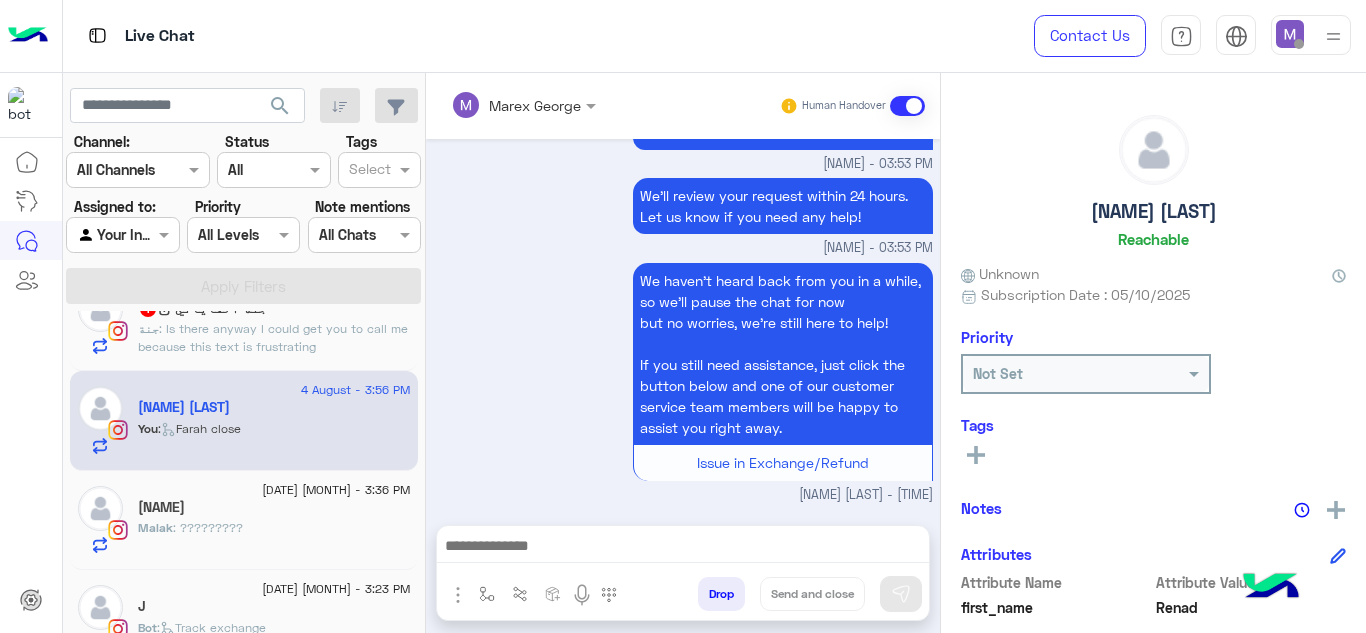 scroll, scrollTop: 802, scrollLeft: 0, axis: vertical 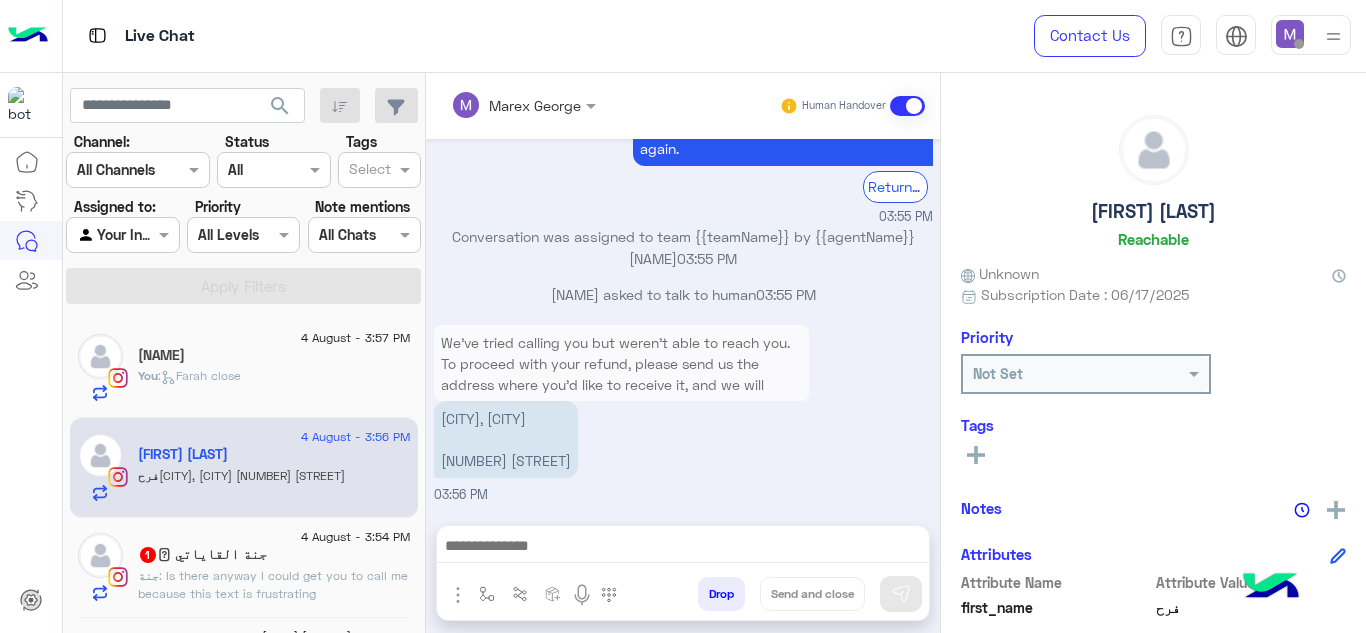 click on "You  :   Farah close" 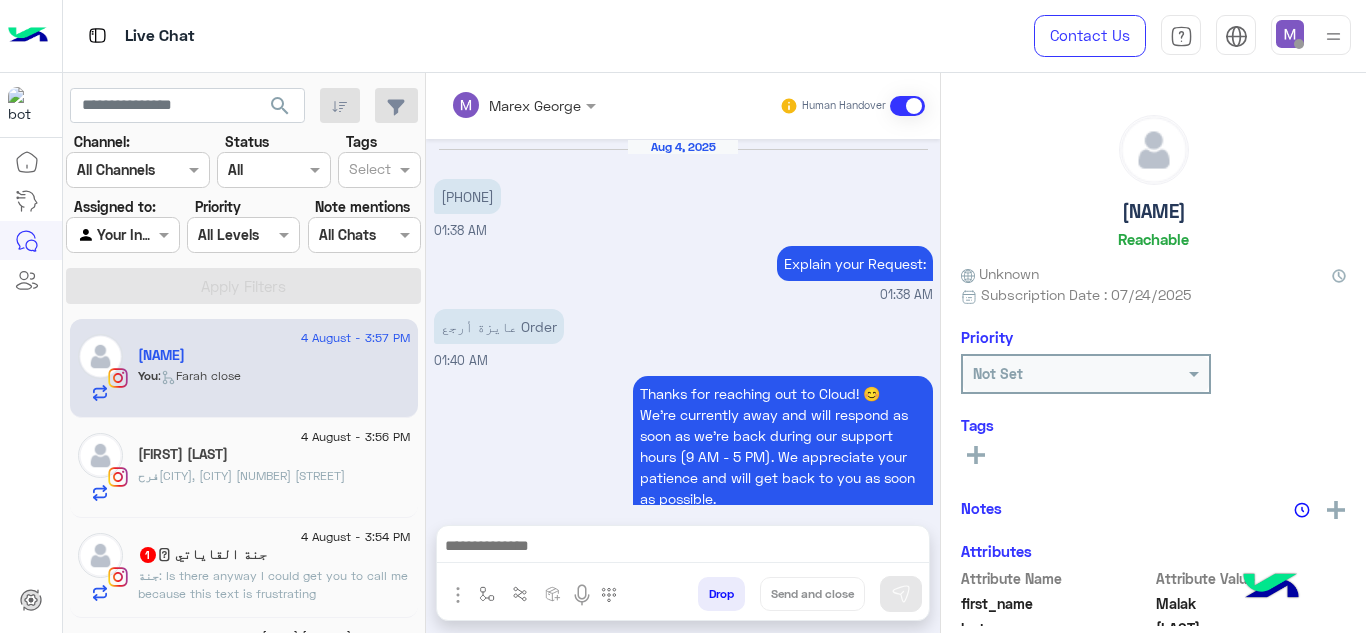 scroll, scrollTop: 456, scrollLeft: 0, axis: vertical 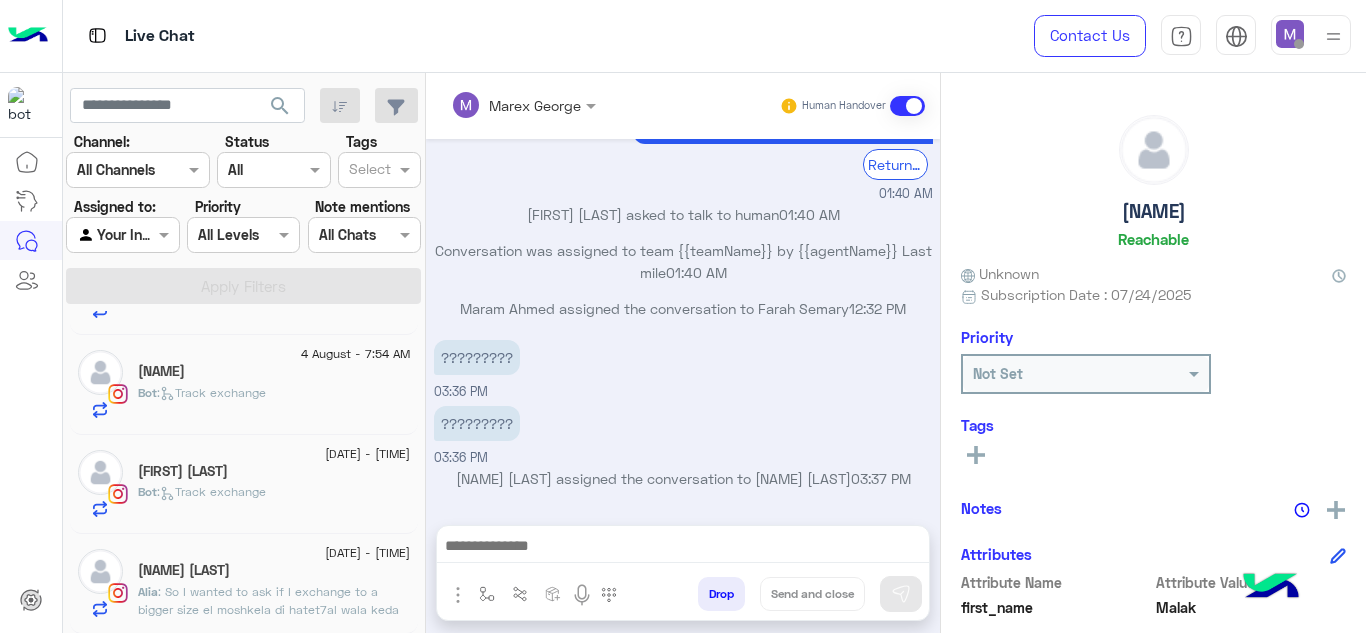 click on ": So I wanted to ask if I exchange to a bigger size el moshkela di hatet7al wala keda it doesn’t suit my body w a araga3o?" 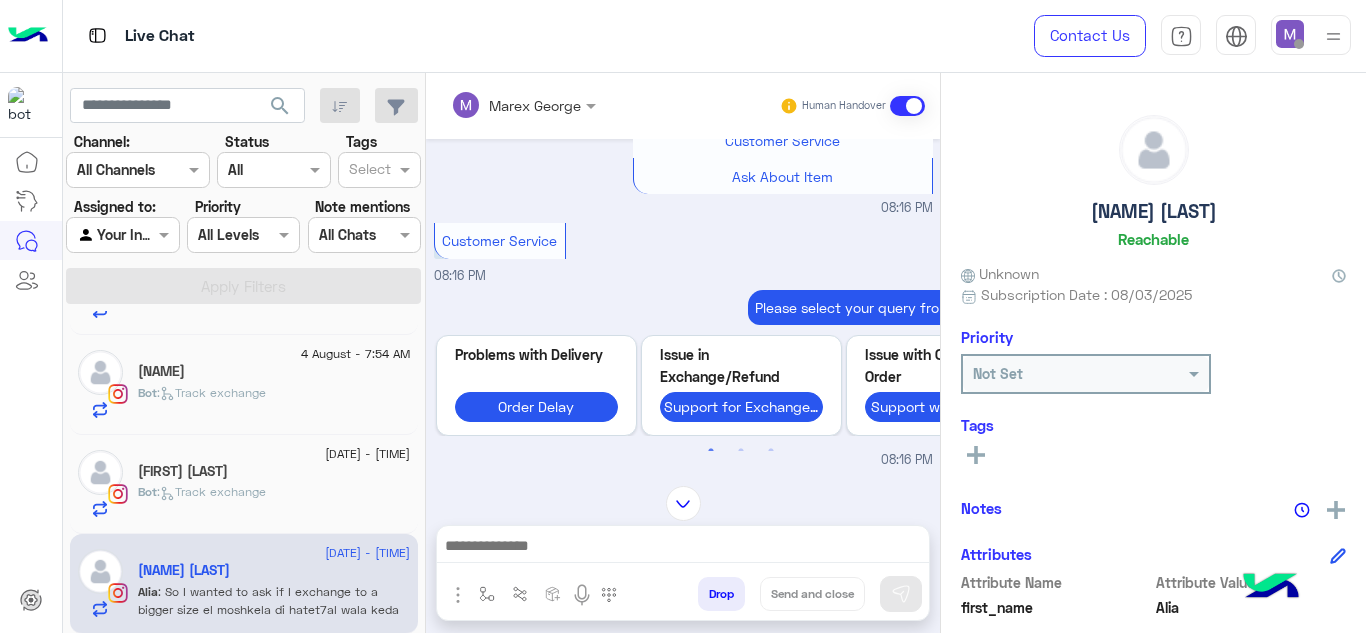 scroll, scrollTop: 566, scrollLeft: 0, axis: vertical 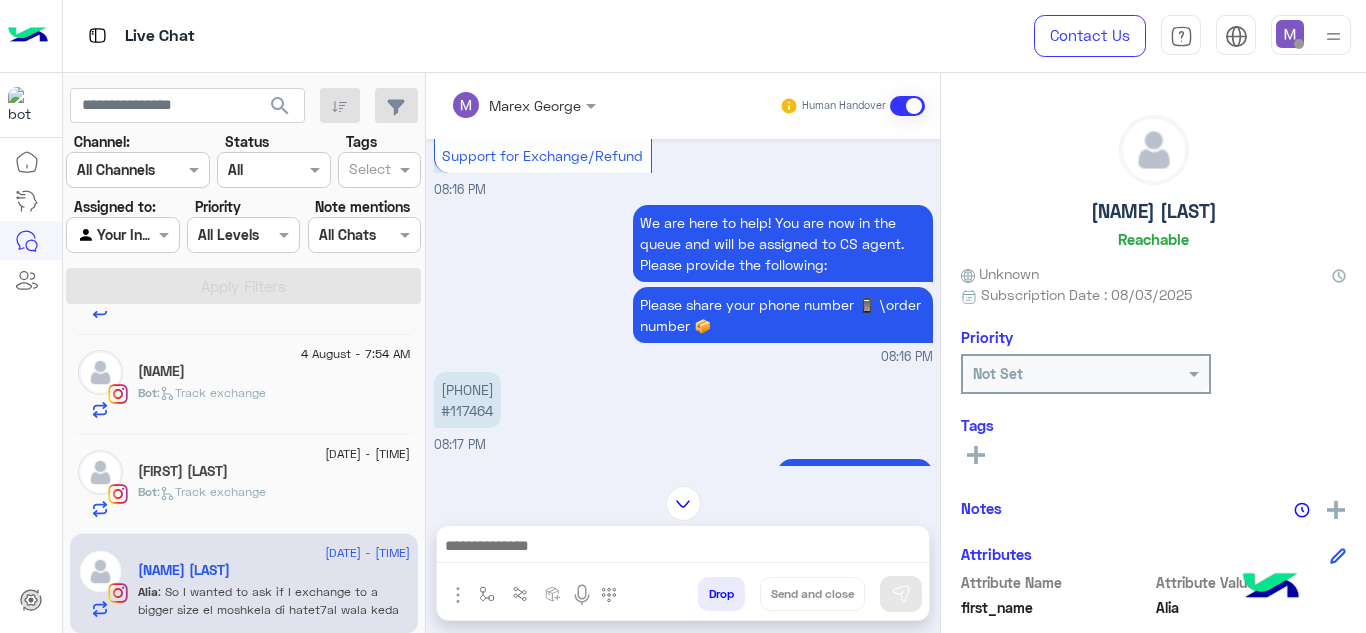 click on "[PHONE] #[NUMBER]" at bounding box center (467, 400) 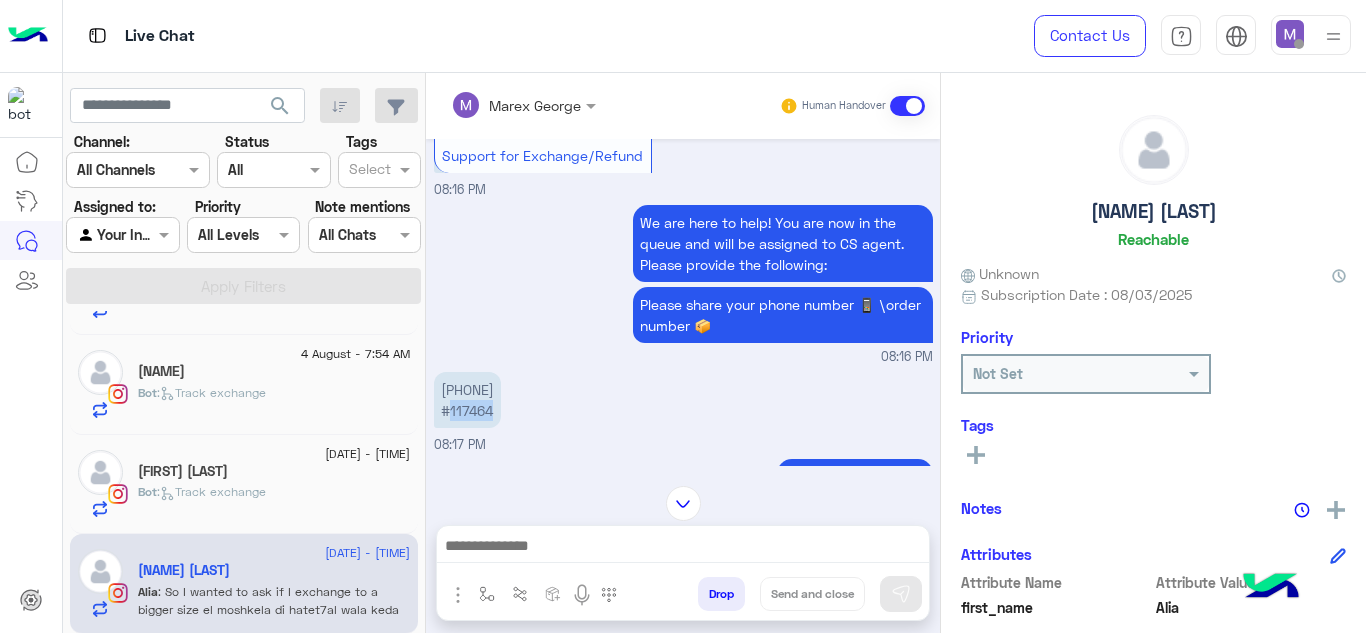 click on "[PHONE] #[NUMBER]" at bounding box center (467, 400) 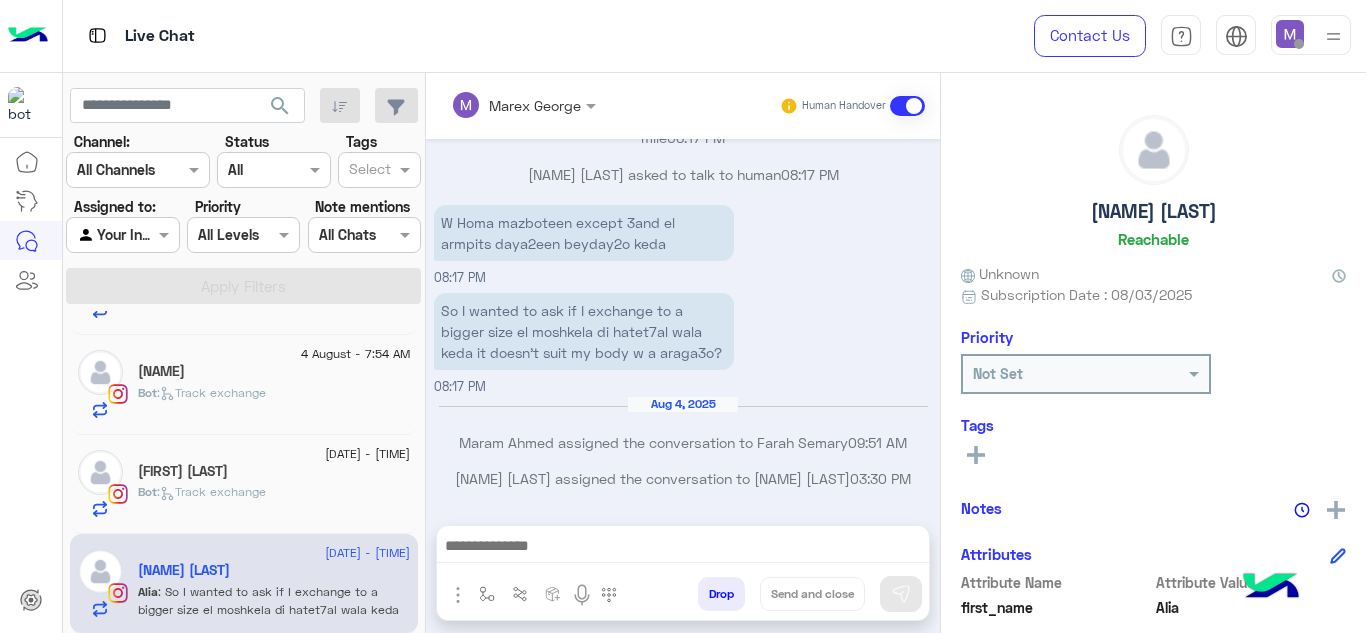 scroll, scrollTop: 1704, scrollLeft: 0, axis: vertical 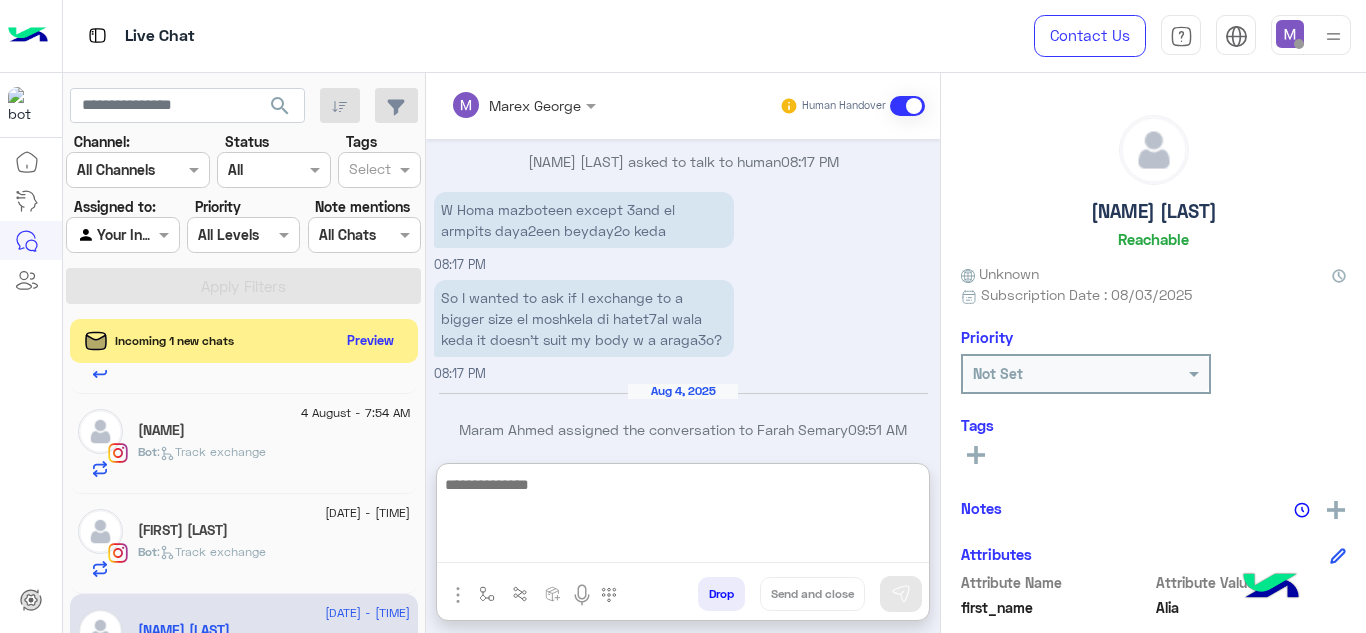 click at bounding box center (683, 518) 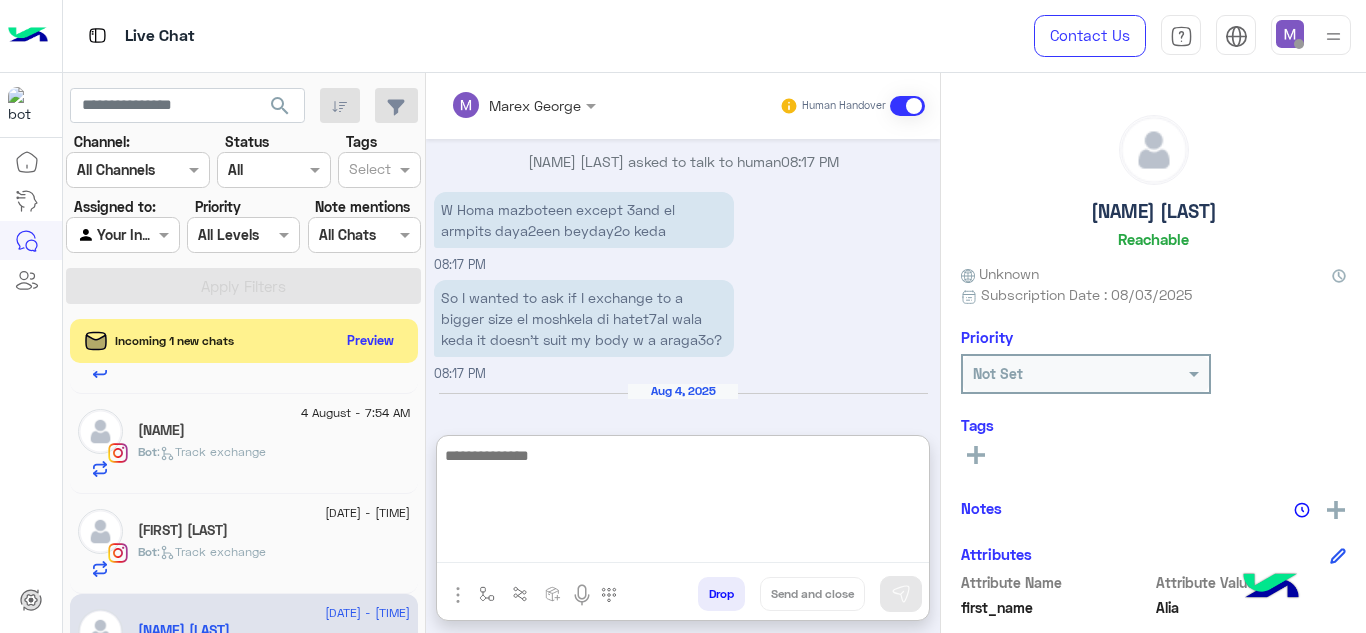 paste on "**********" 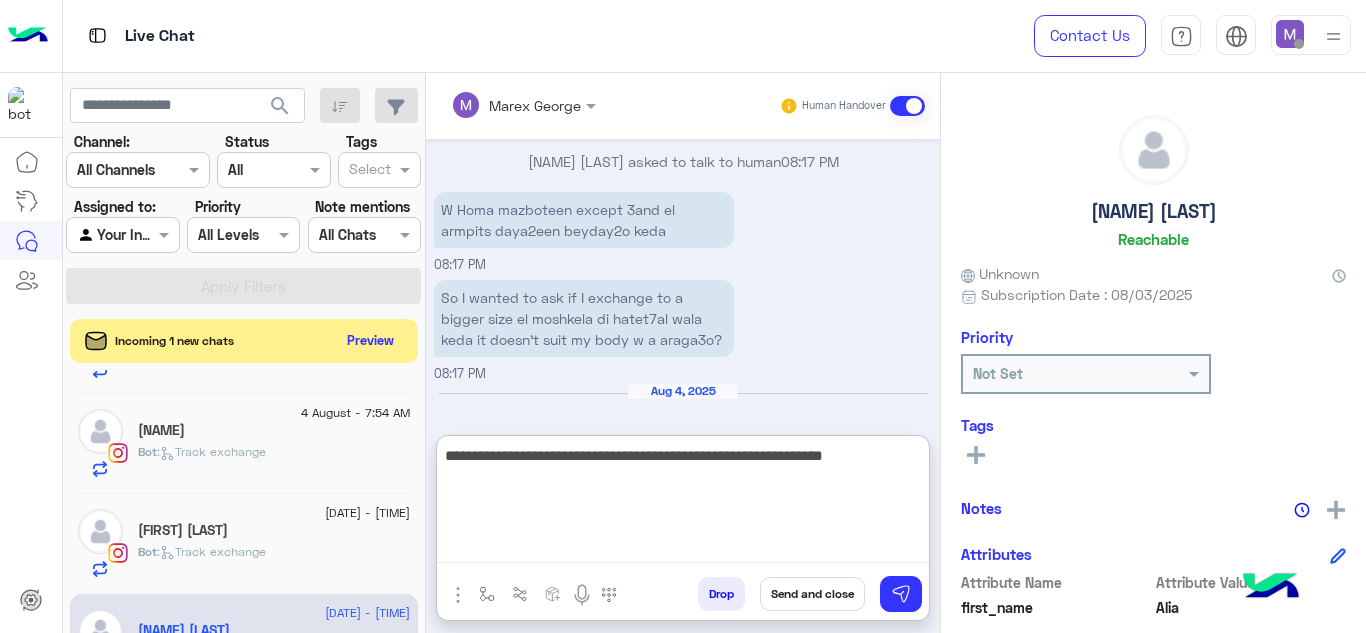 click on "**********" at bounding box center (683, 503) 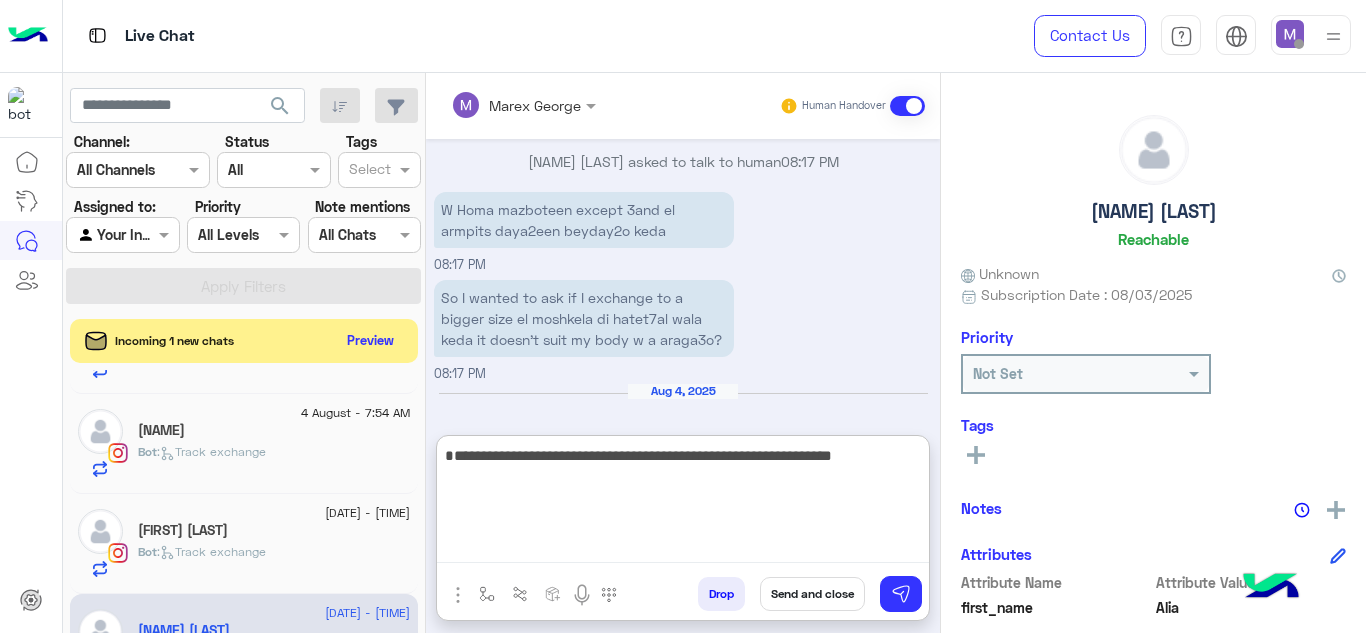 click on "**********" at bounding box center (683, 503) 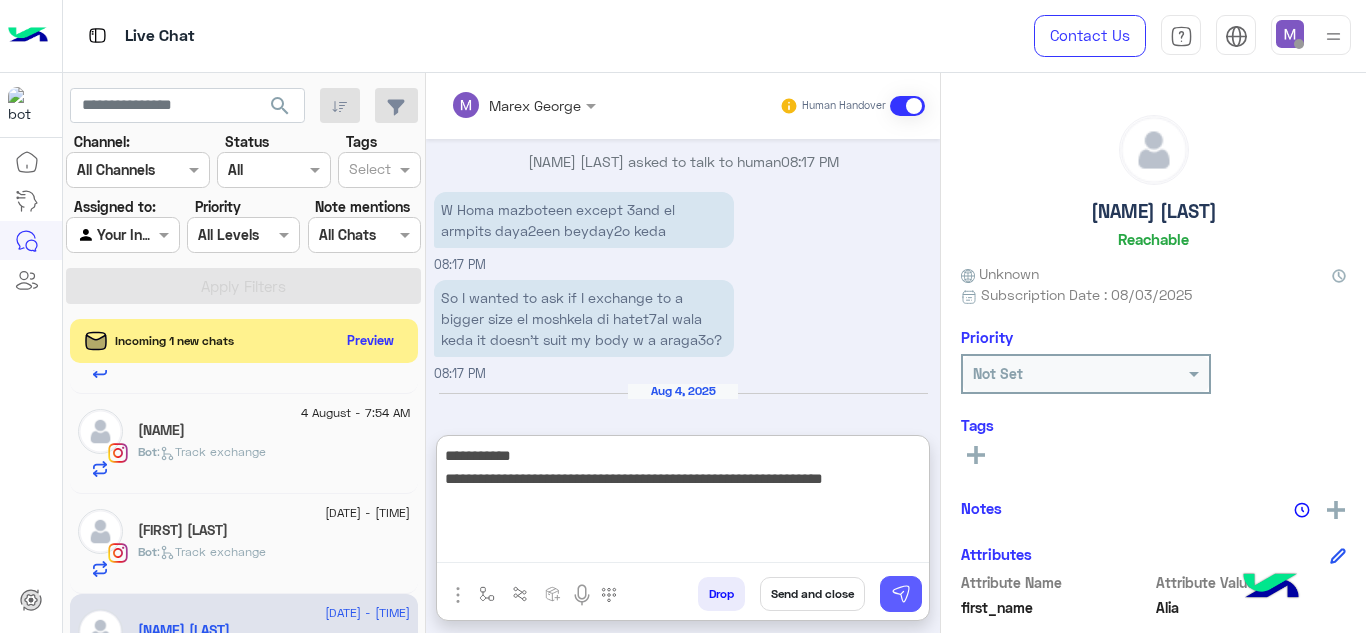type on "**********" 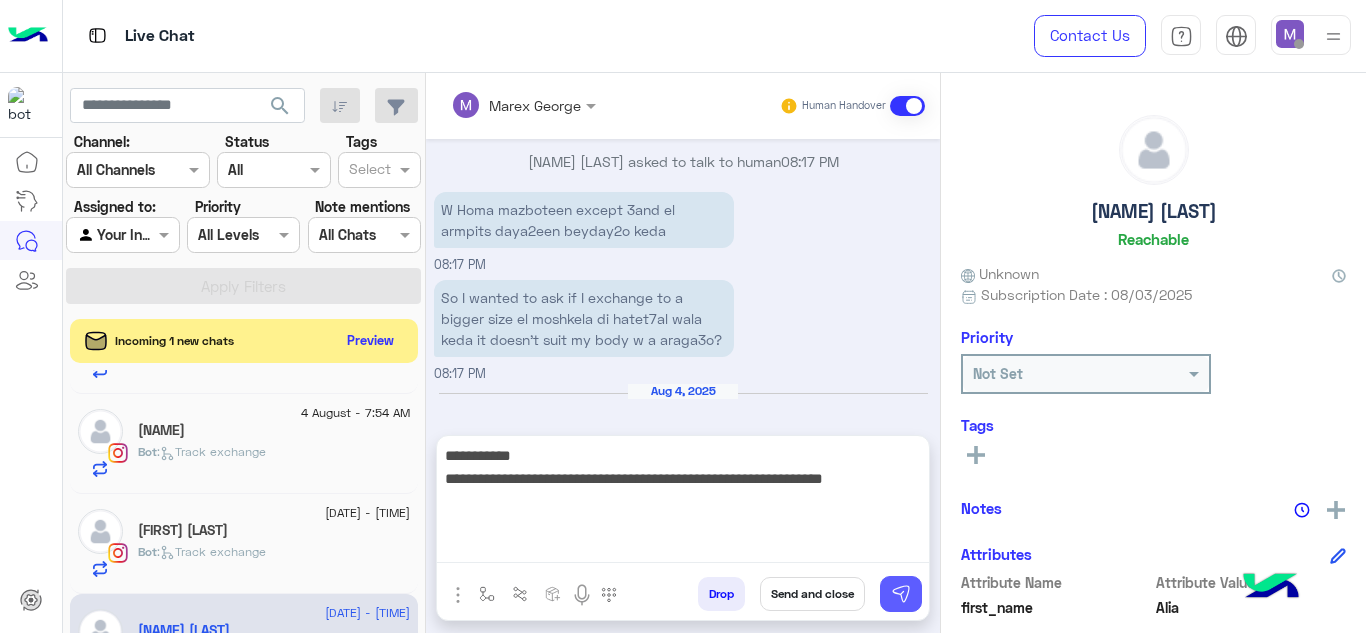 click at bounding box center [901, 594] 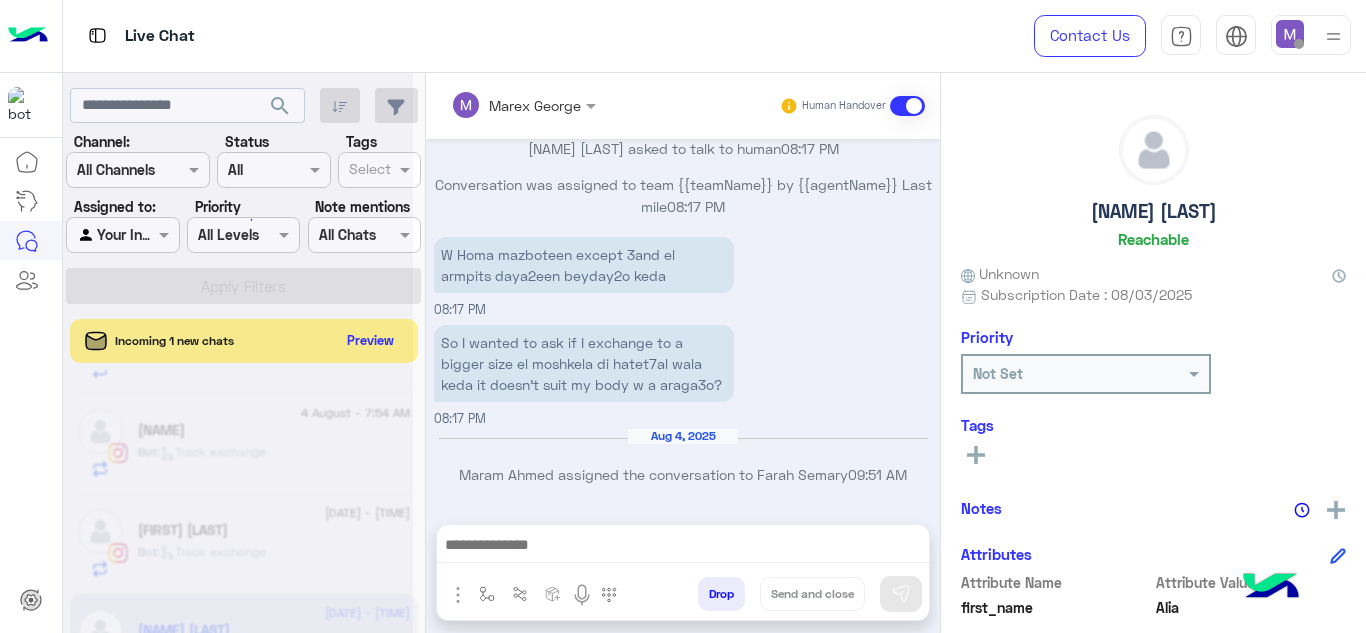 scroll, scrollTop: 1863, scrollLeft: 0, axis: vertical 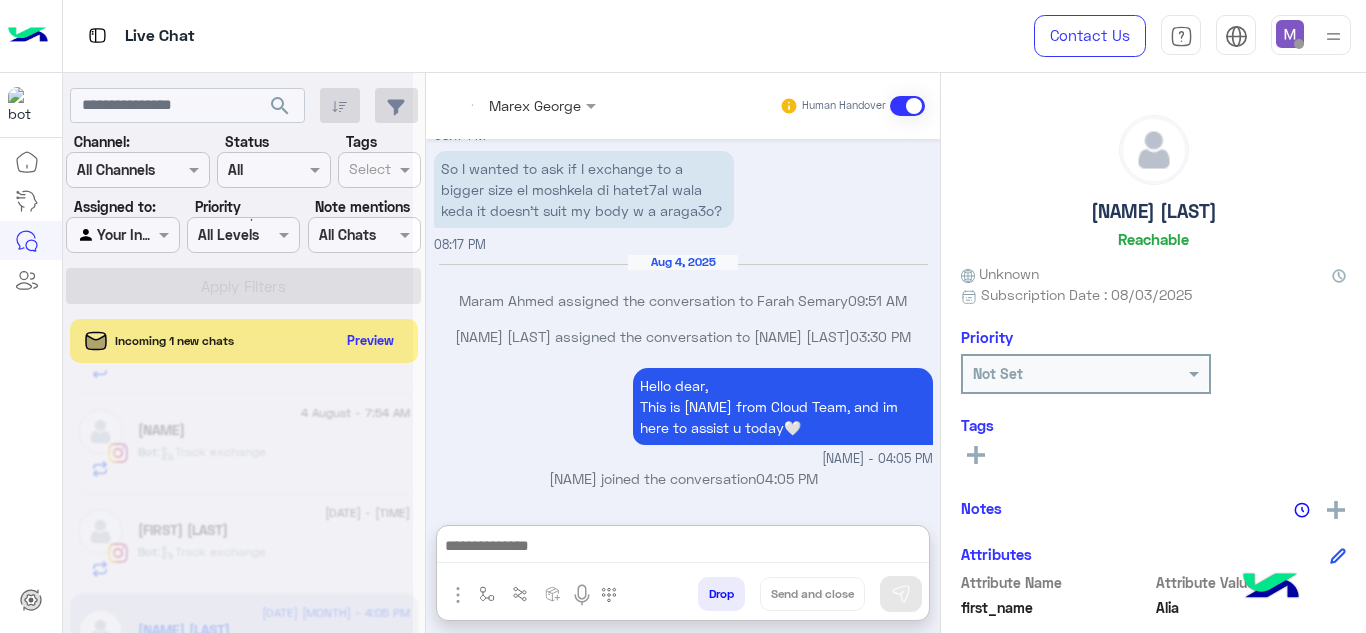 click at bounding box center [683, 548] 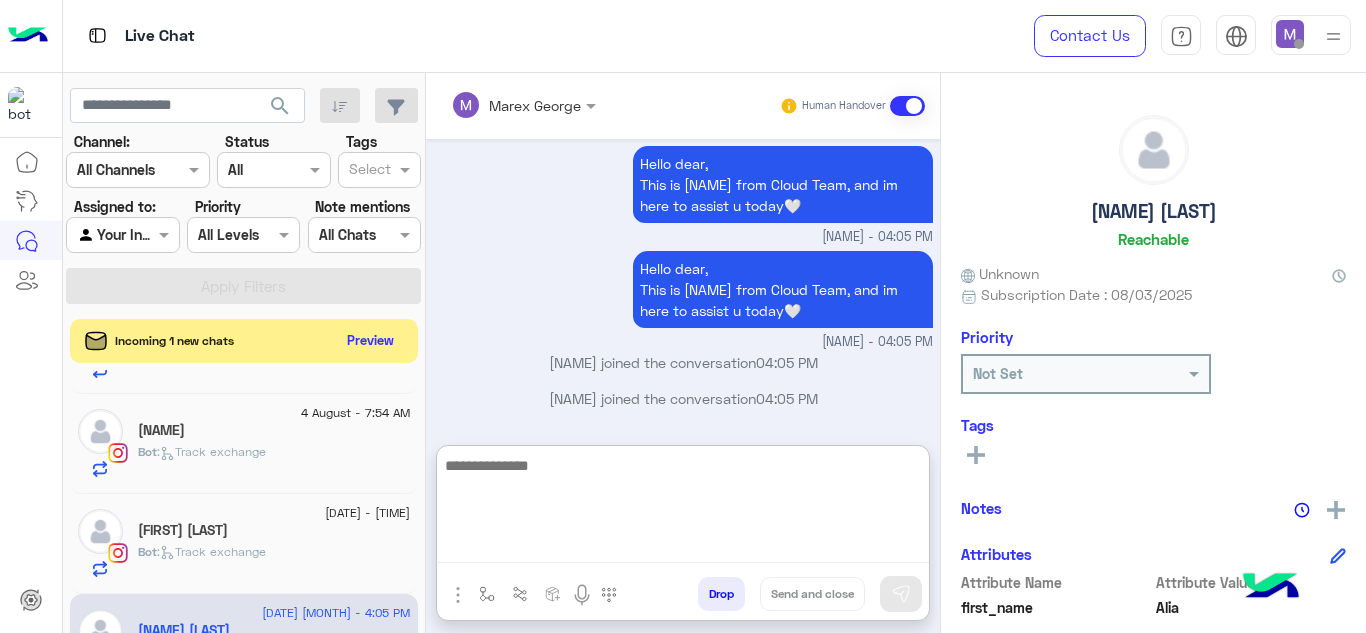 scroll, scrollTop: 2086, scrollLeft: 0, axis: vertical 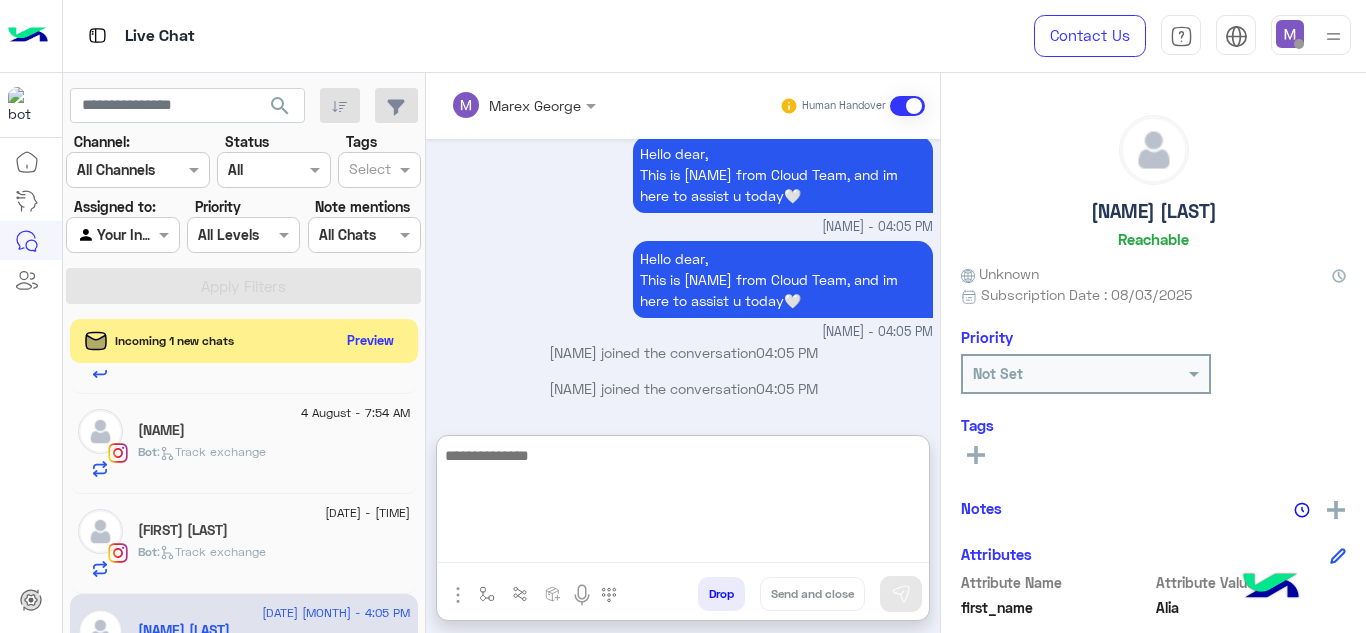 paste on "**********" 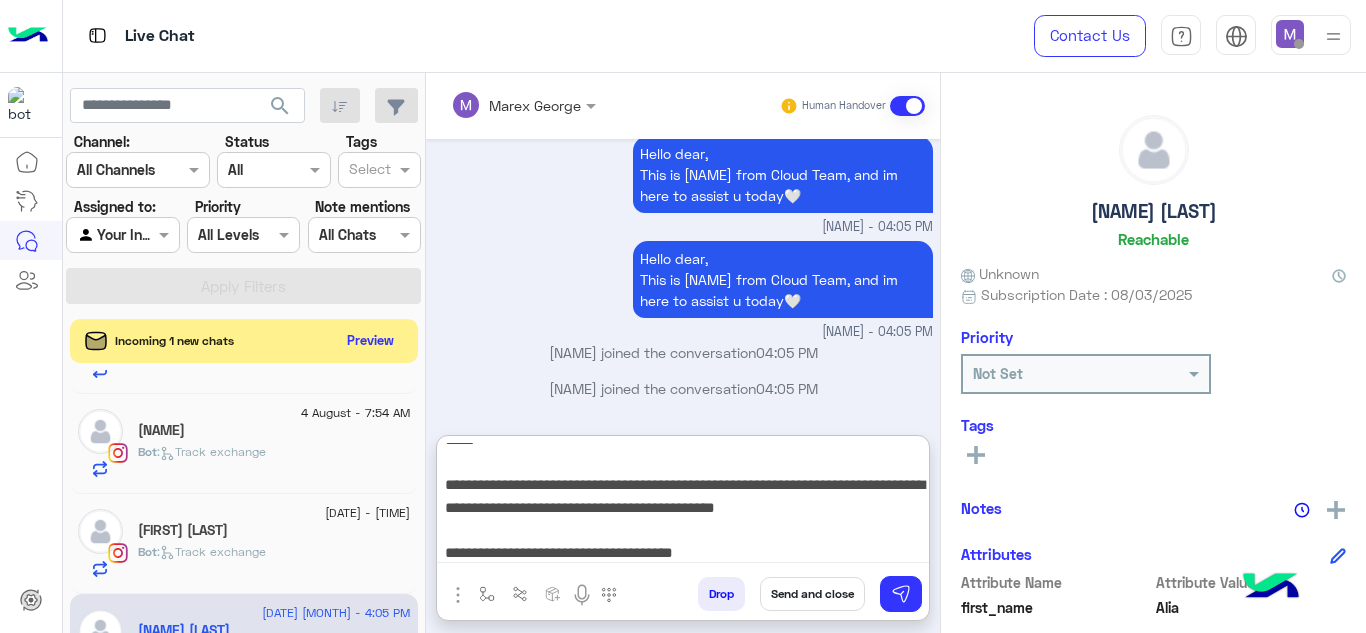 scroll, scrollTop: 0, scrollLeft: 0, axis: both 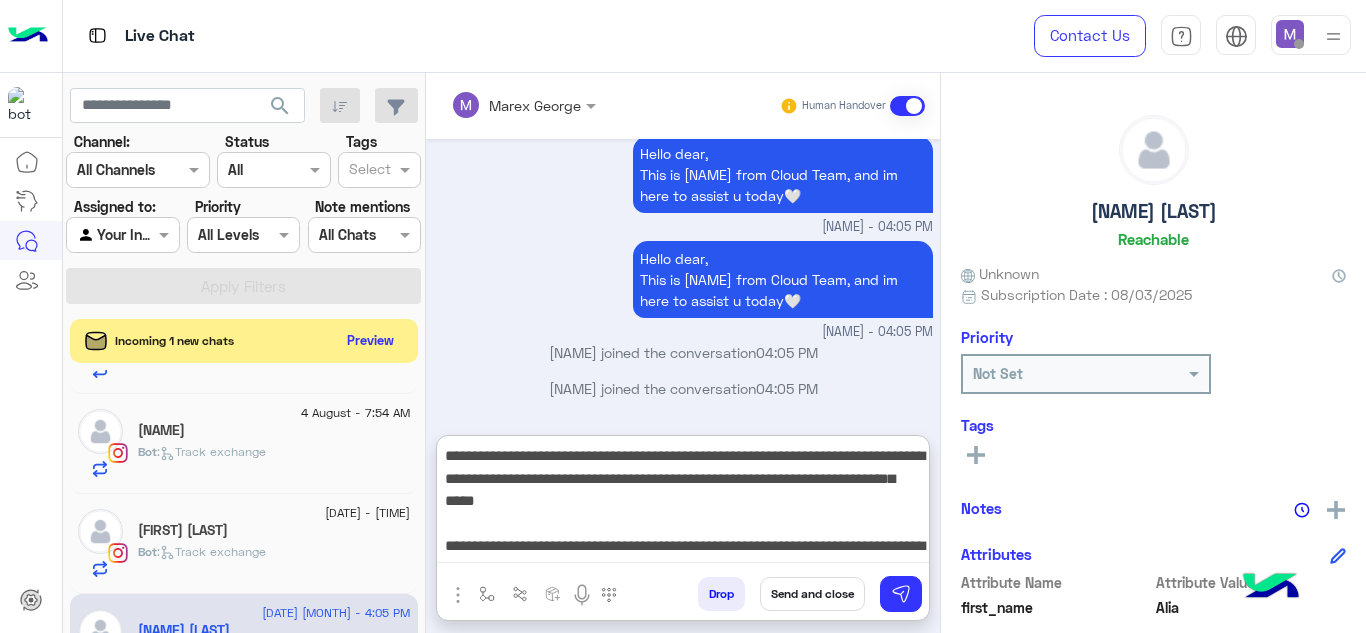 click on "**********" at bounding box center (683, 503) 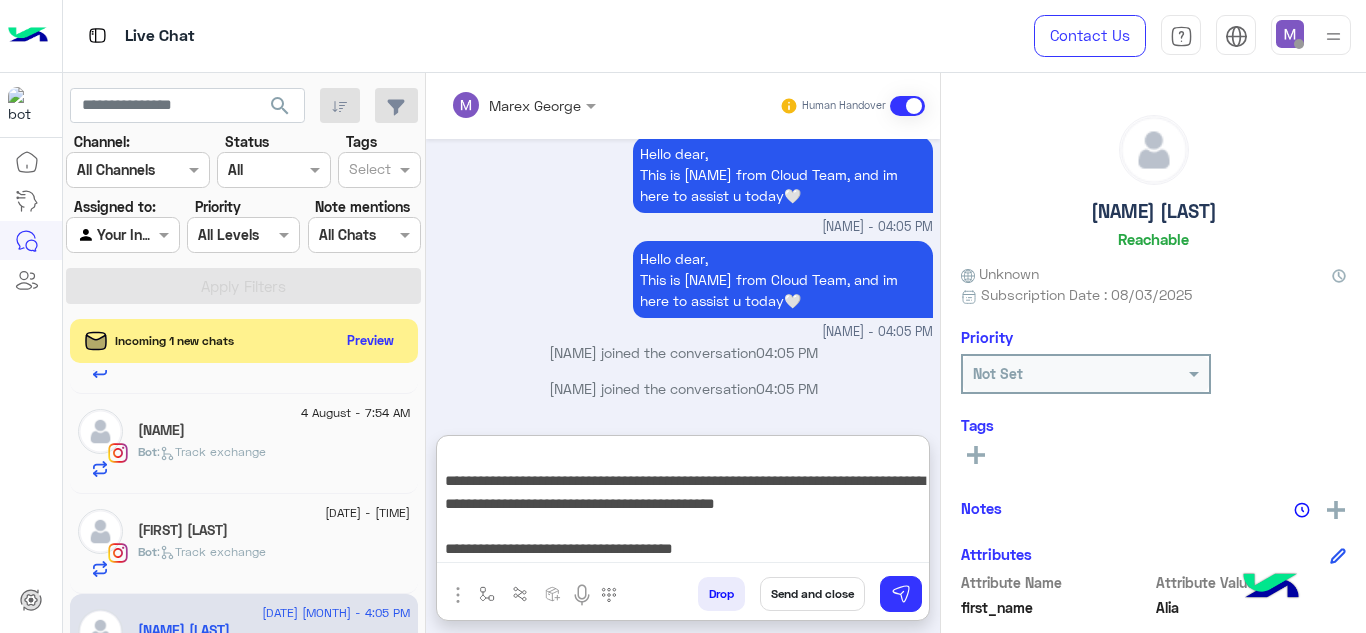 drag, startPoint x: 438, startPoint y: 473, endPoint x: 769, endPoint y: 548, distance: 339.39062 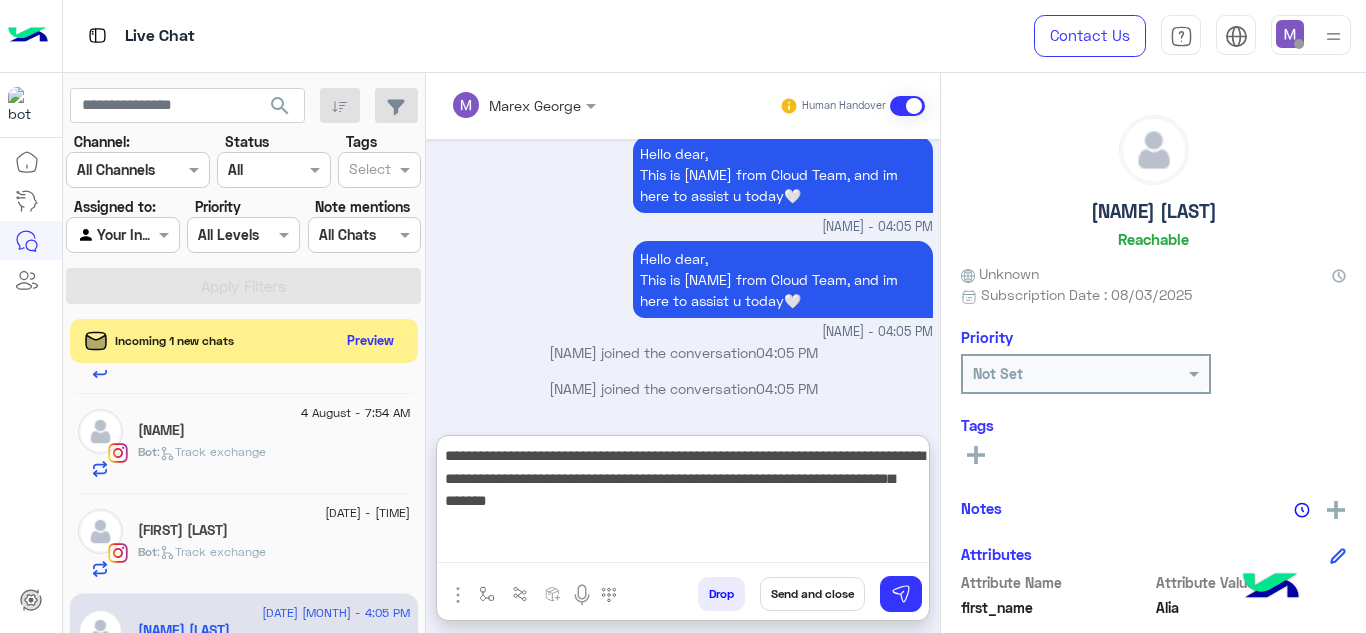 scroll, scrollTop: 0, scrollLeft: 0, axis: both 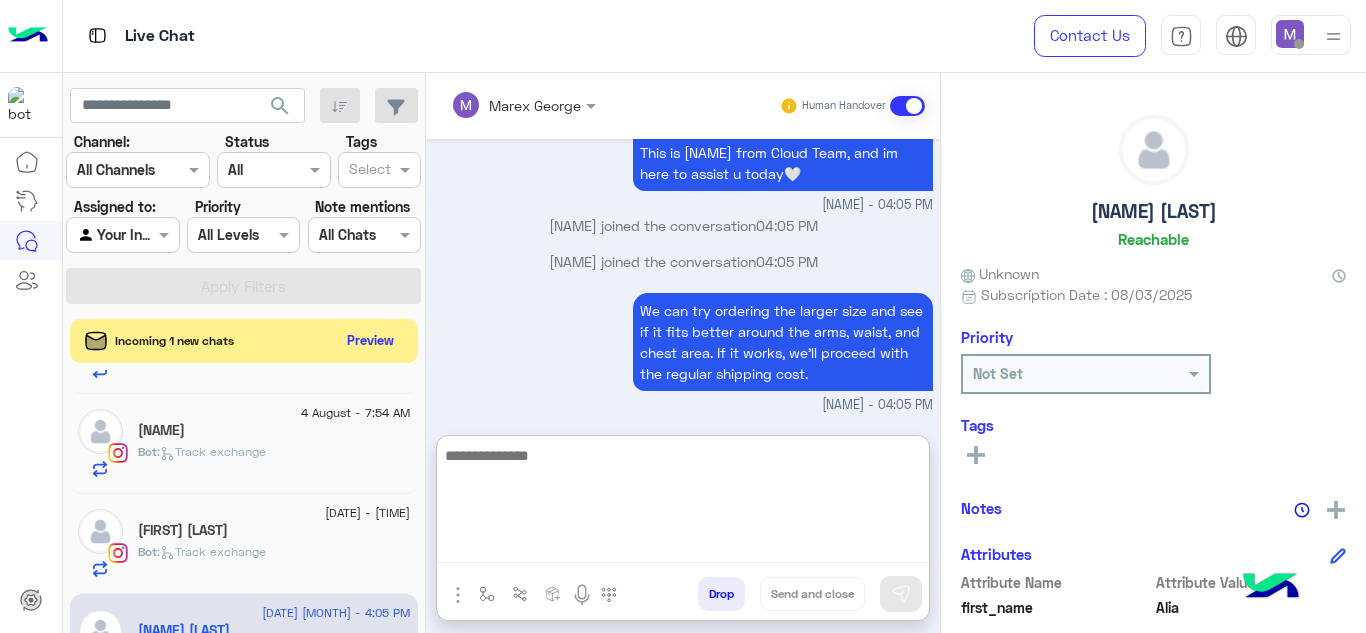 paste on "**********" 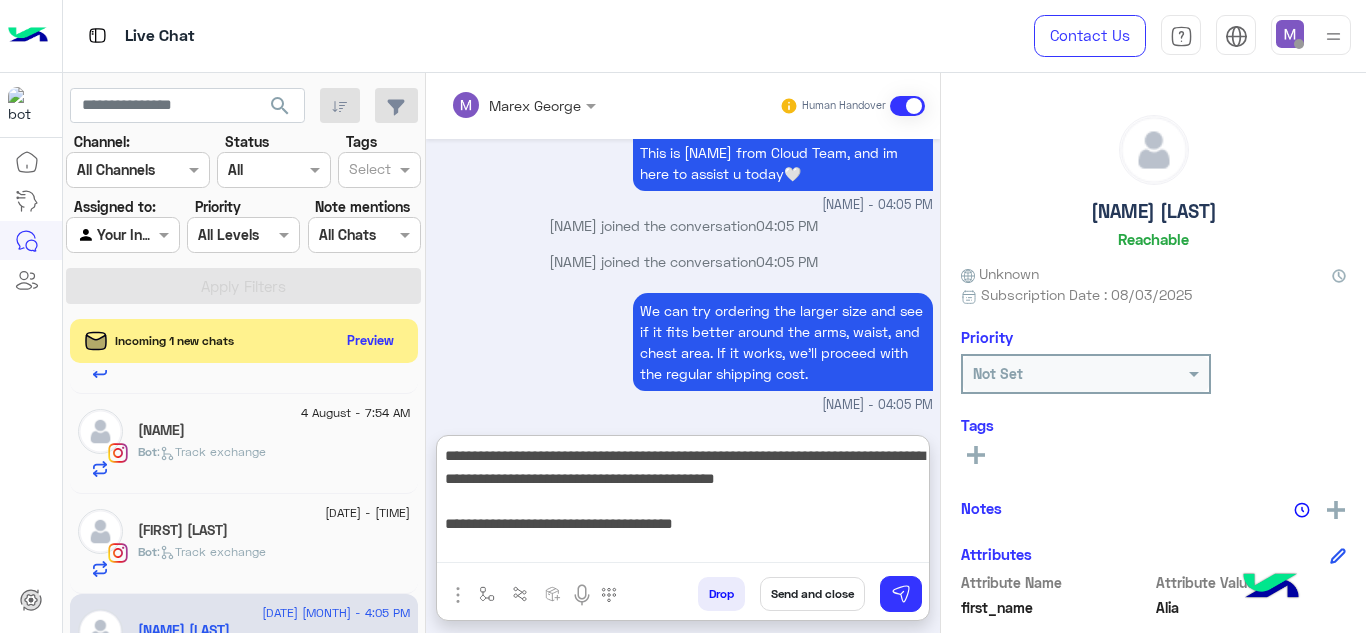drag, startPoint x: 444, startPoint y: 526, endPoint x: 791, endPoint y: 528, distance: 347.00577 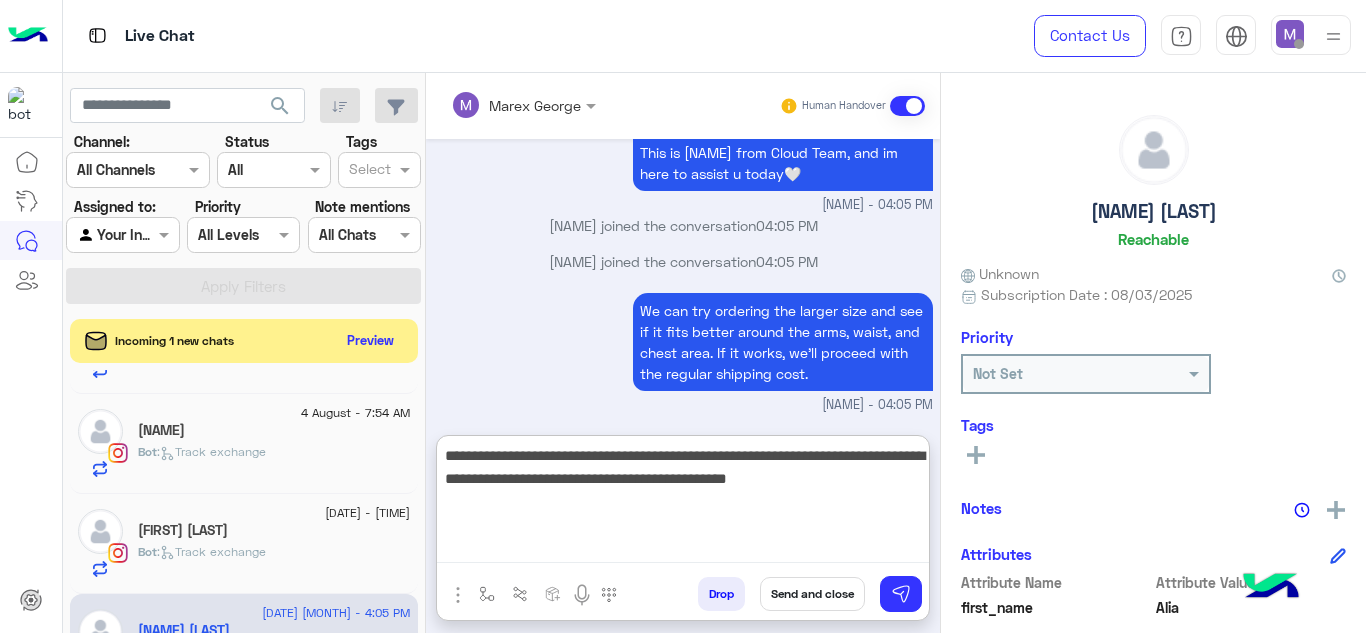 type 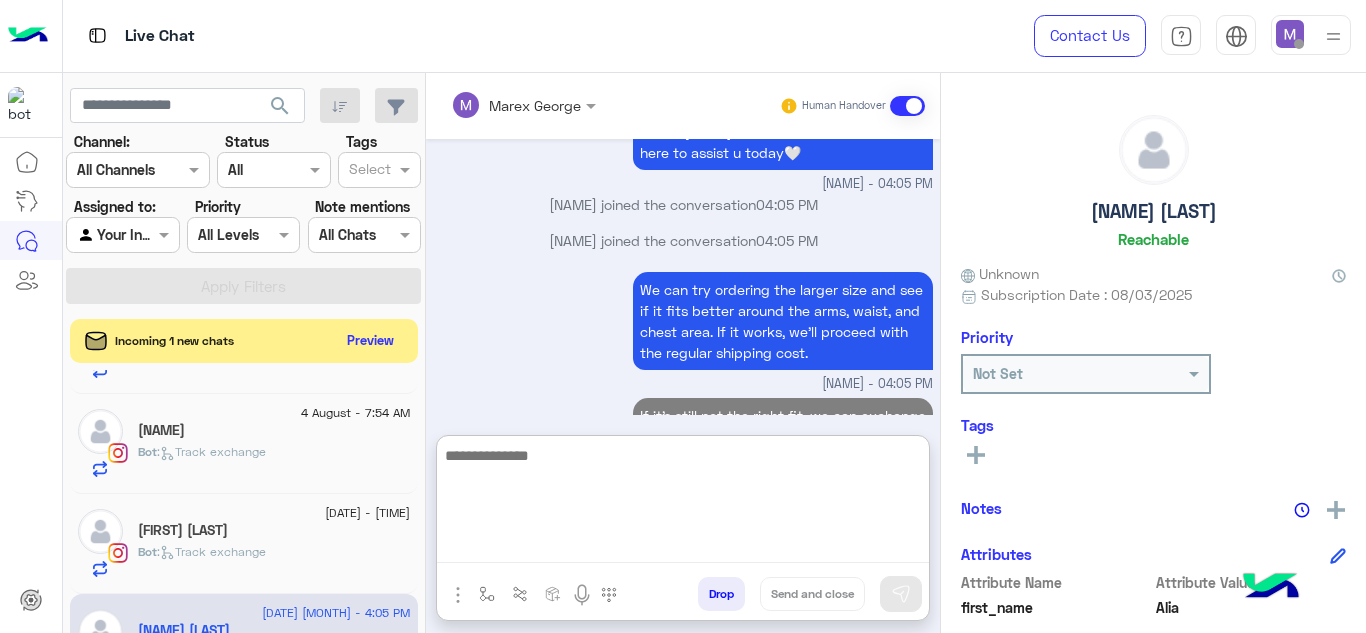 scroll, scrollTop: 2319, scrollLeft: 0, axis: vertical 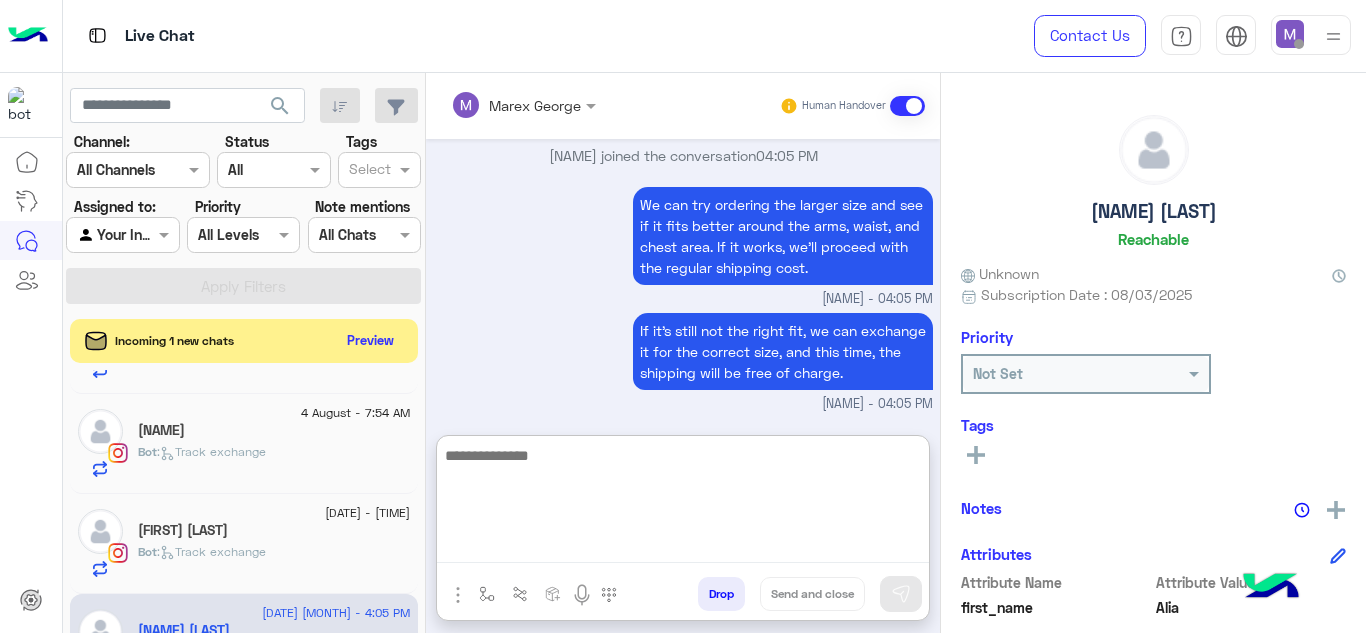 click at bounding box center (683, 503) 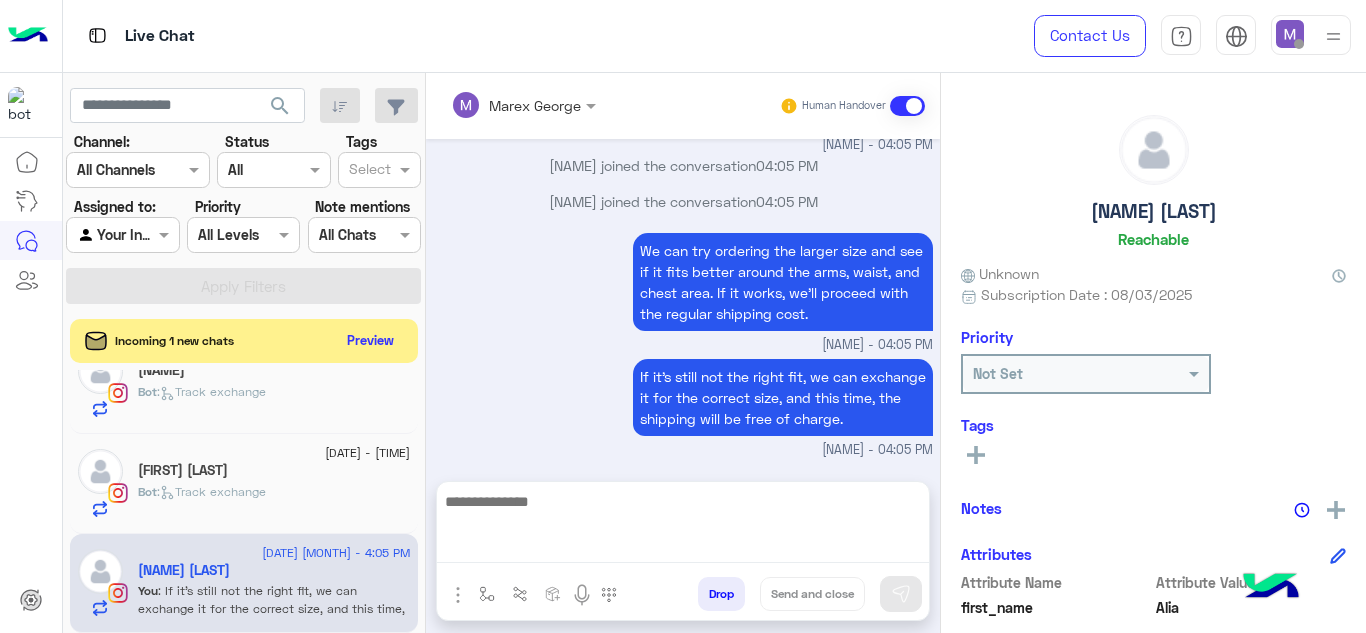 scroll, scrollTop: 0, scrollLeft: 0, axis: both 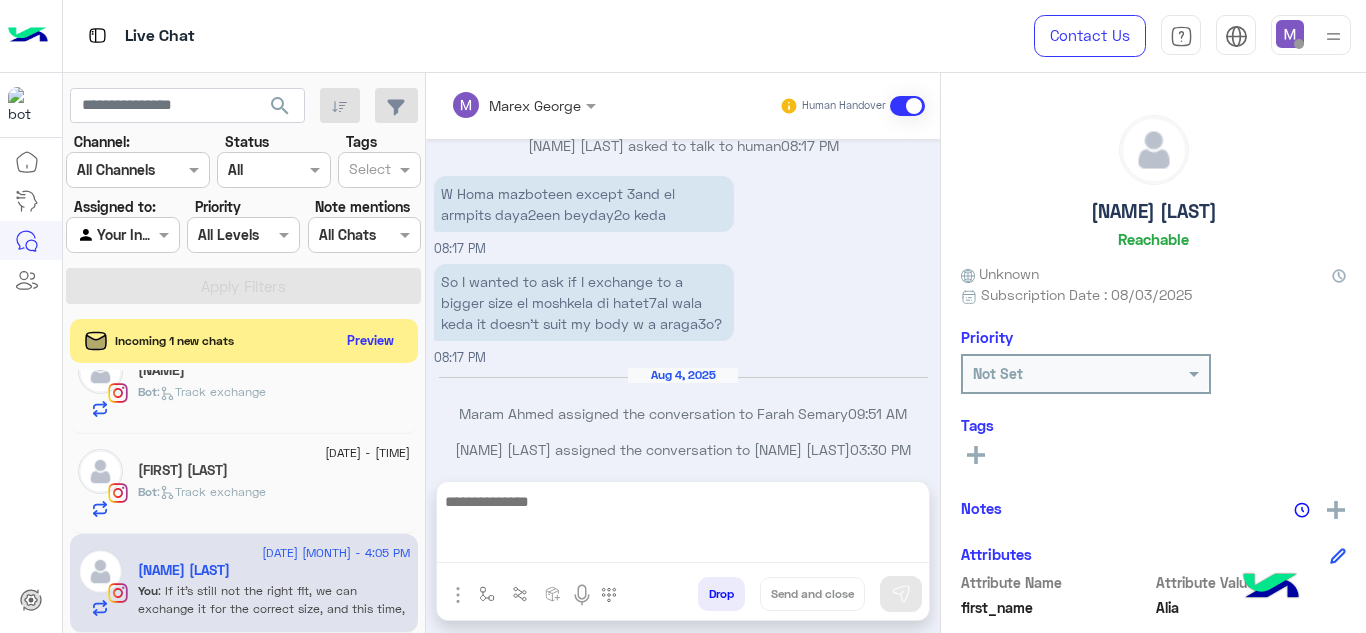 click on "Bot :   Track exchange" 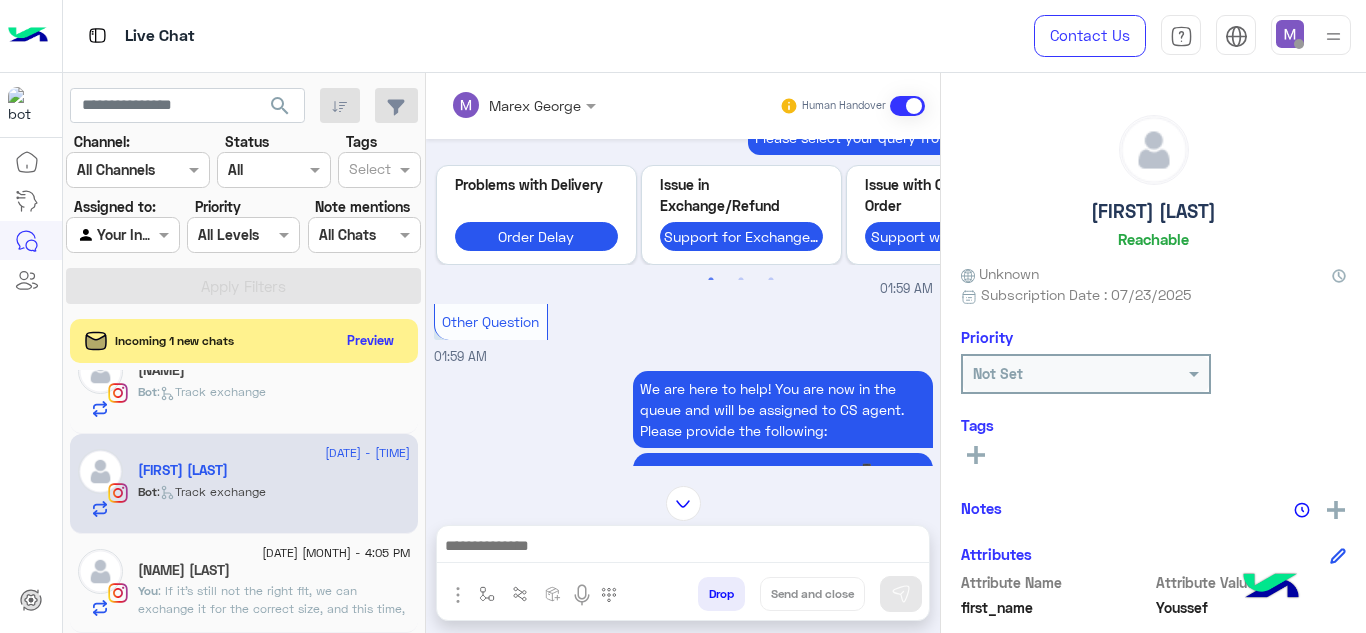 scroll, scrollTop: 2129, scrollLeft: 0, axis: vertical 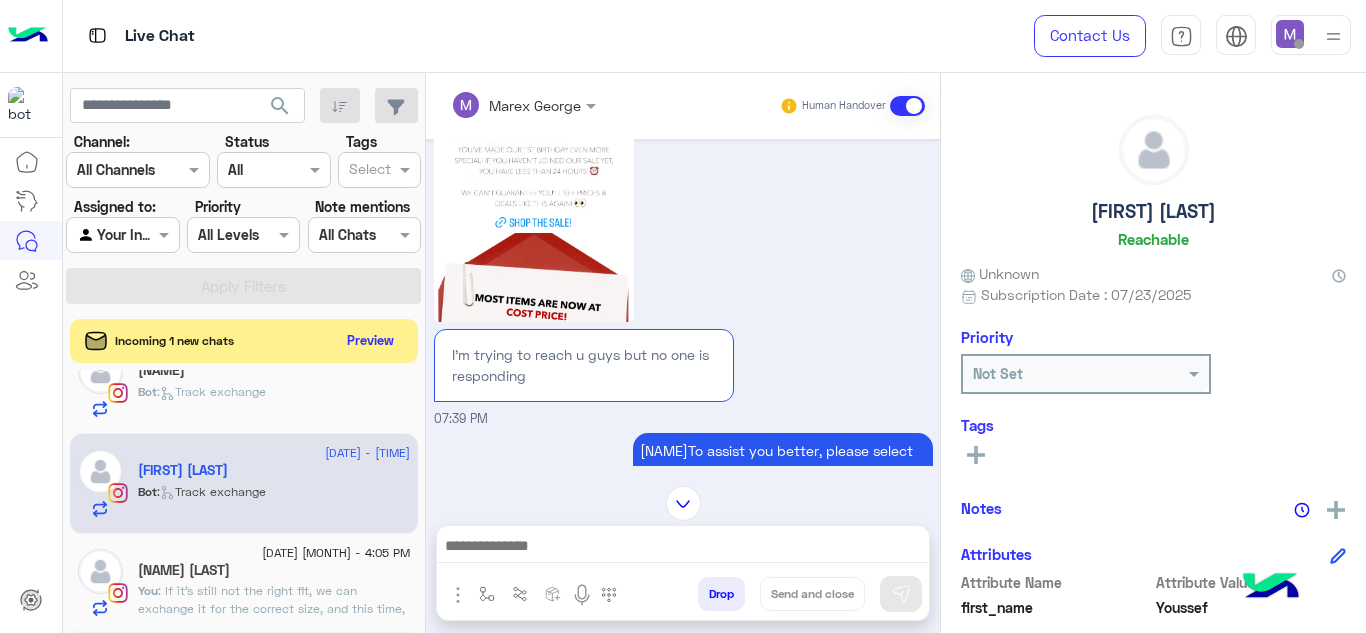 click at bounding box center (534, 197) 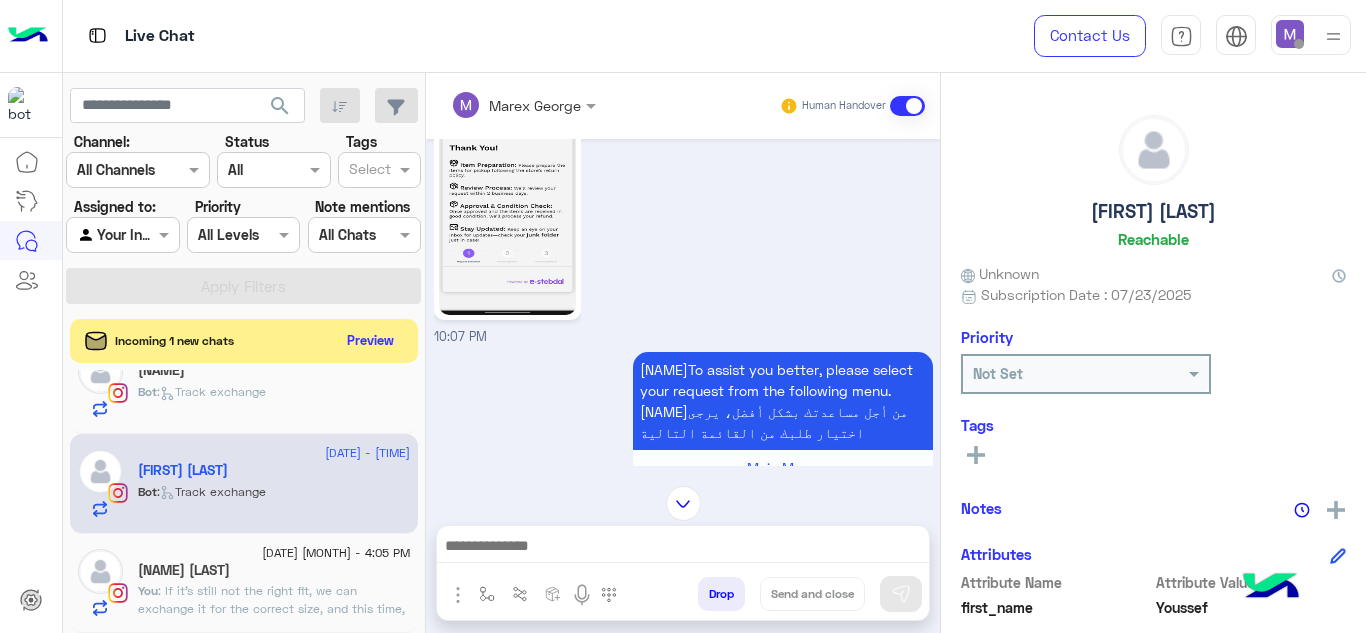 scroll, scrollTop: 5809, scrollLeft: 0, axis: vertical 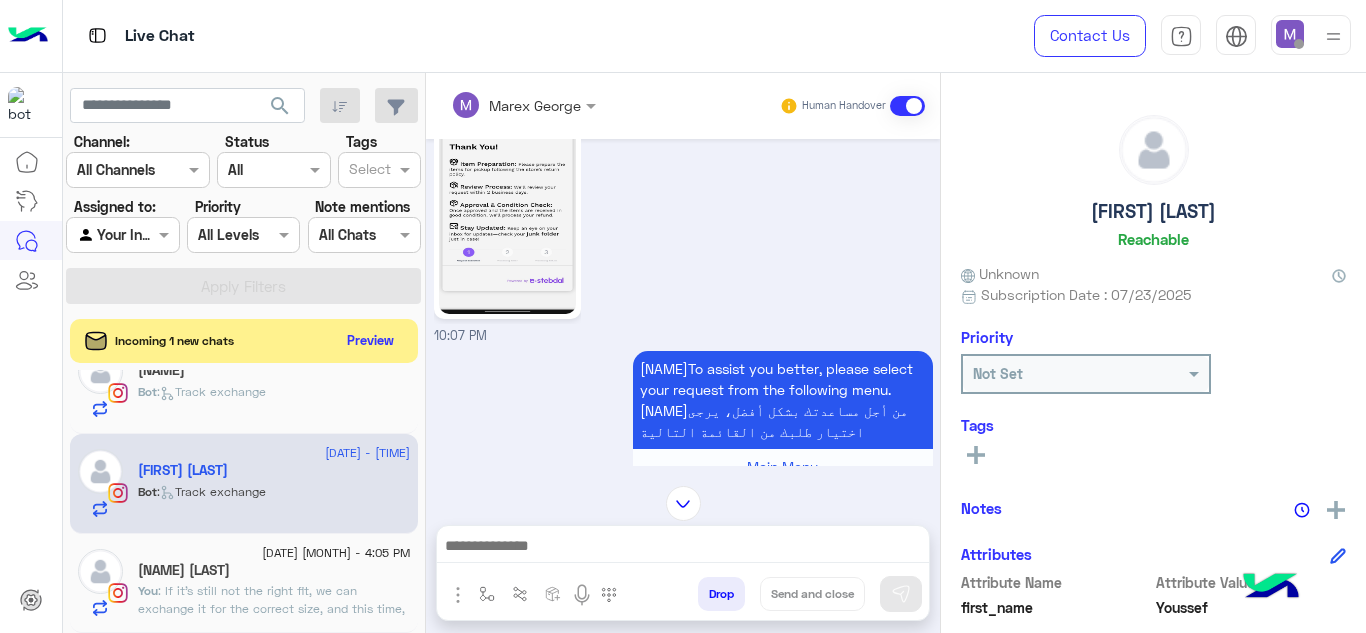 click 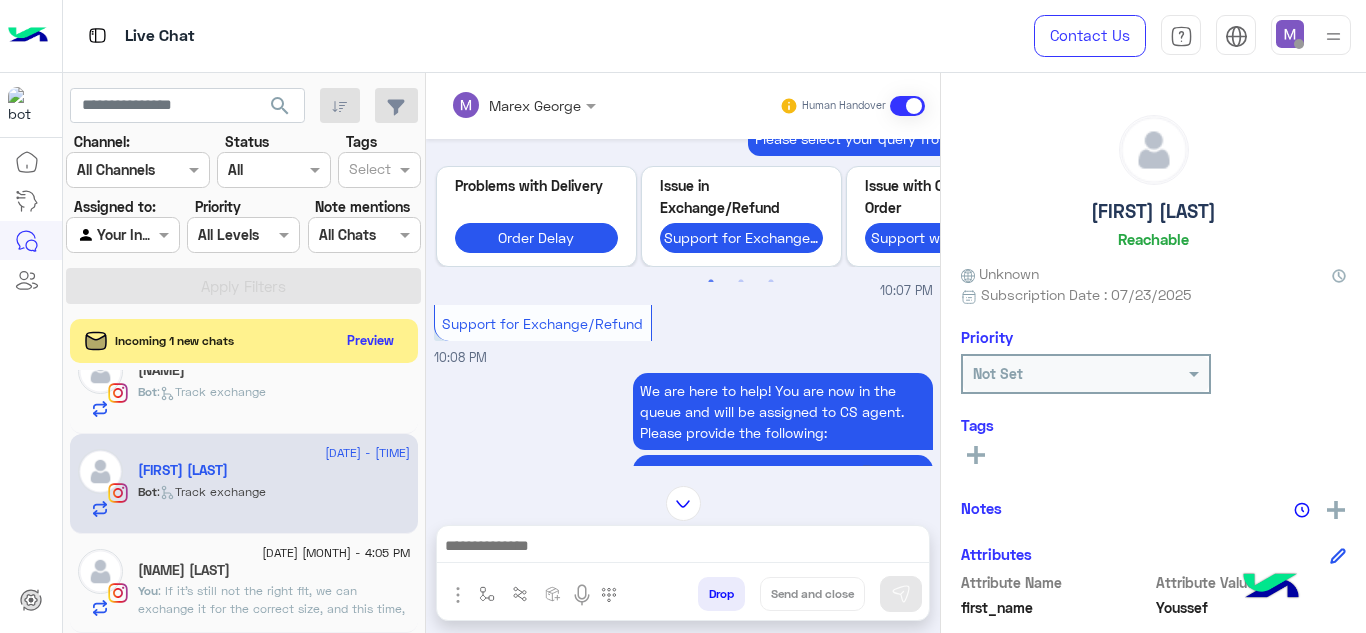 scroll, scrollTop: 6342, scrollLeft: 0, axis: vertical 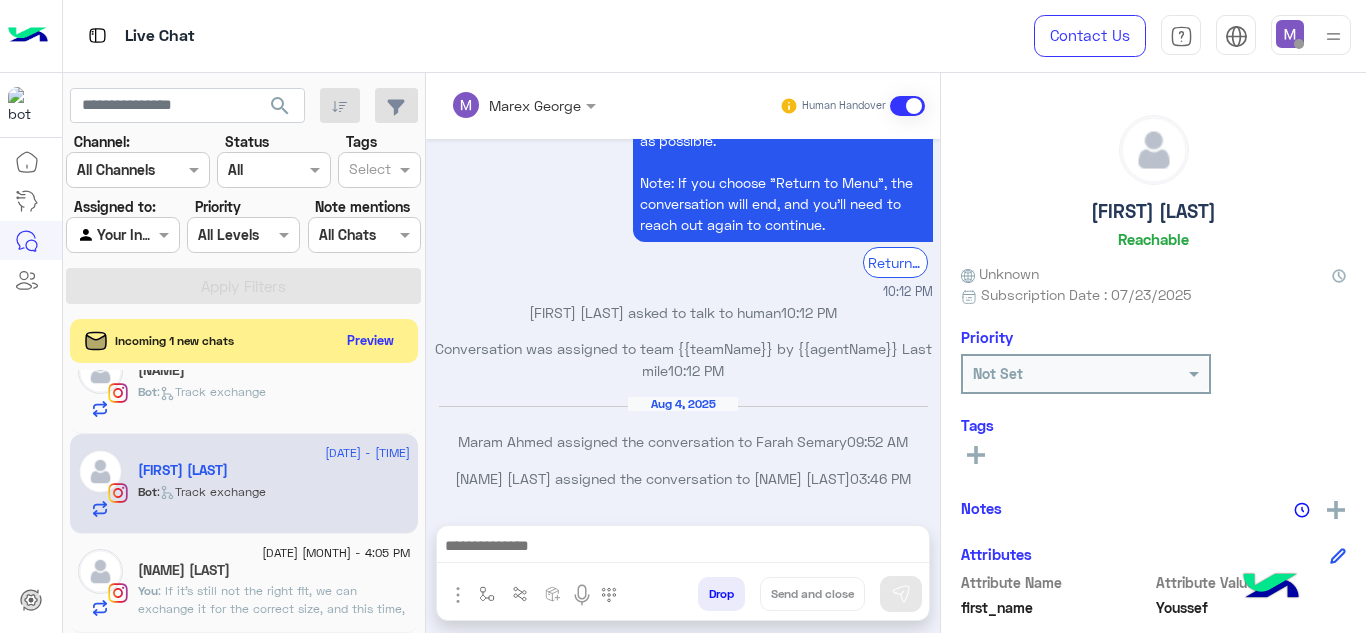 click on ": If it’s still not the right fit, we can exchange it for the correct size, and this time, the shipping will be free of charge." 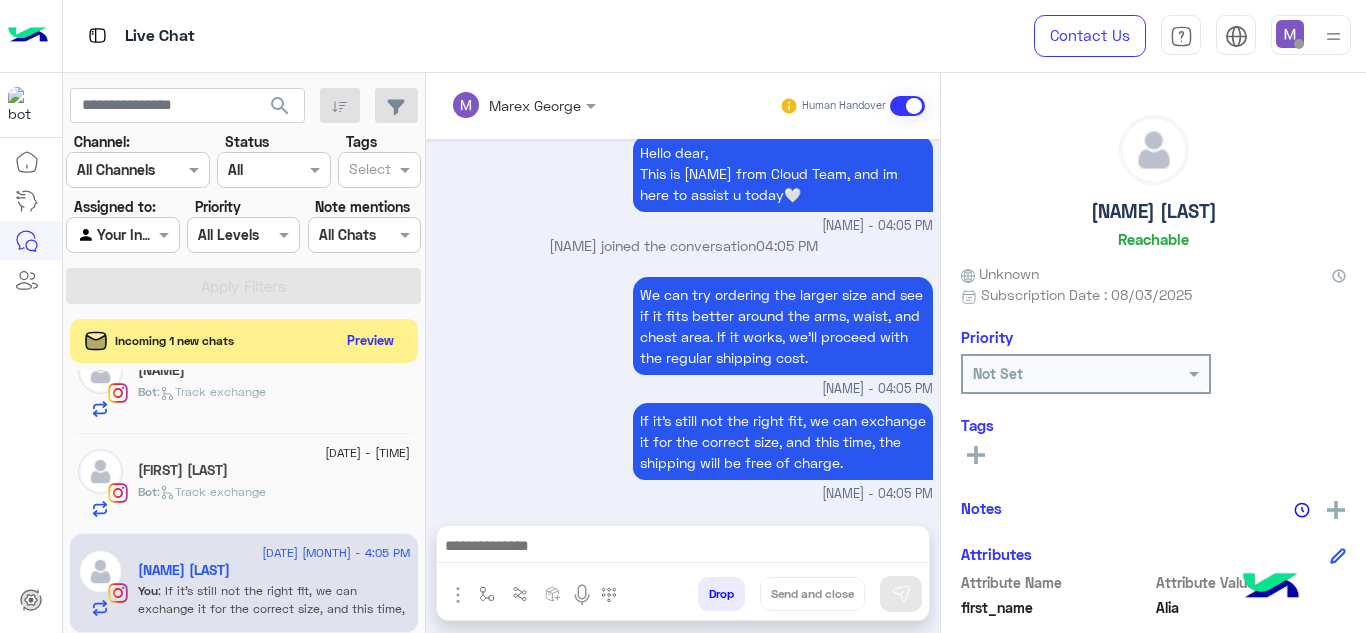 scroll, scrollTop: 442, scrollLeft: 0, axis: vertical 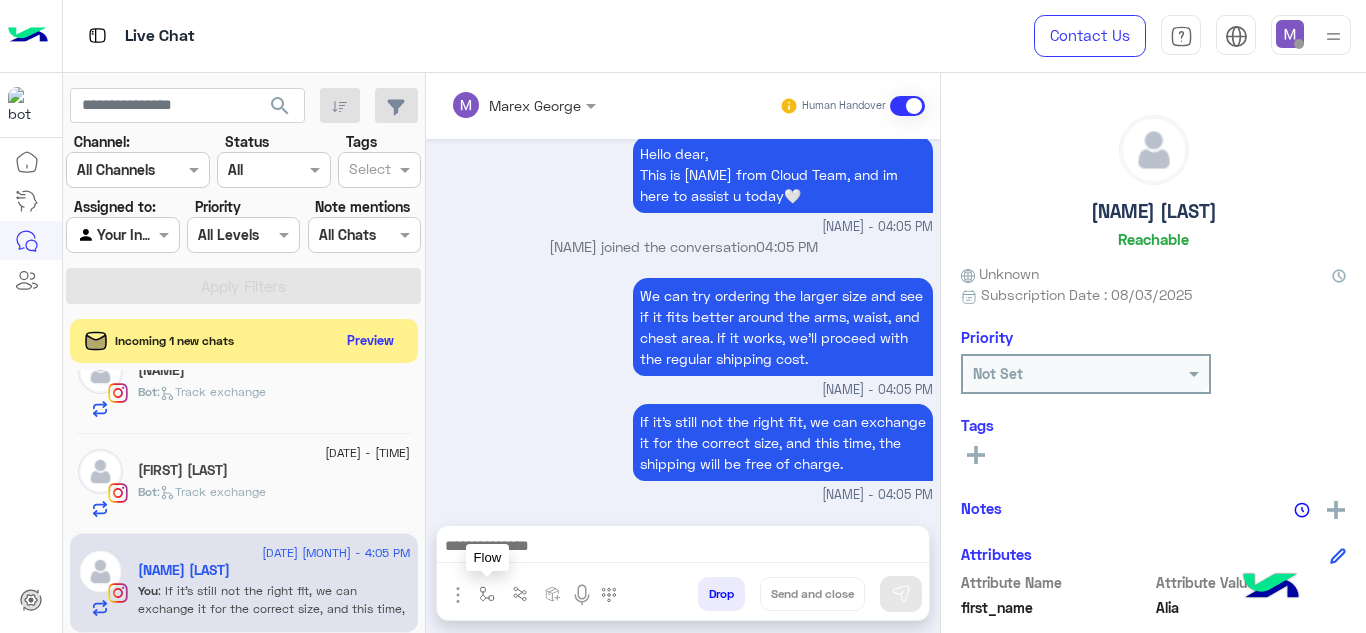 click at bounding box center [487, 593] 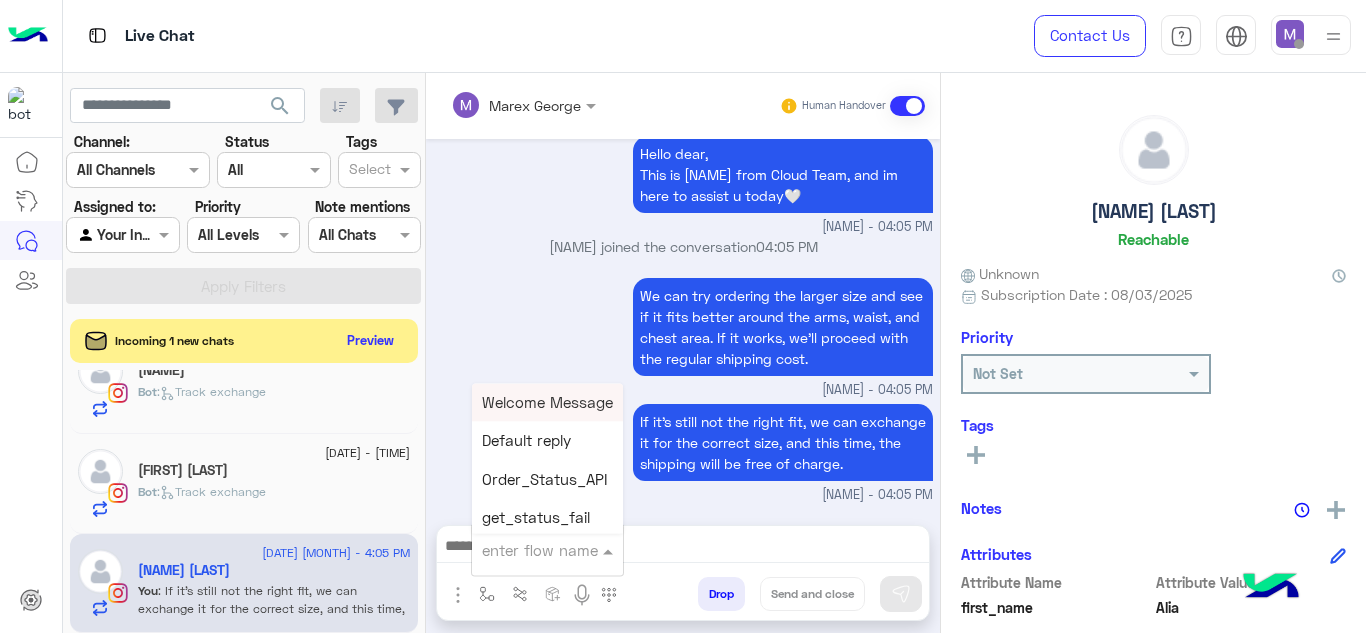 click at bounding box center (523, 550) 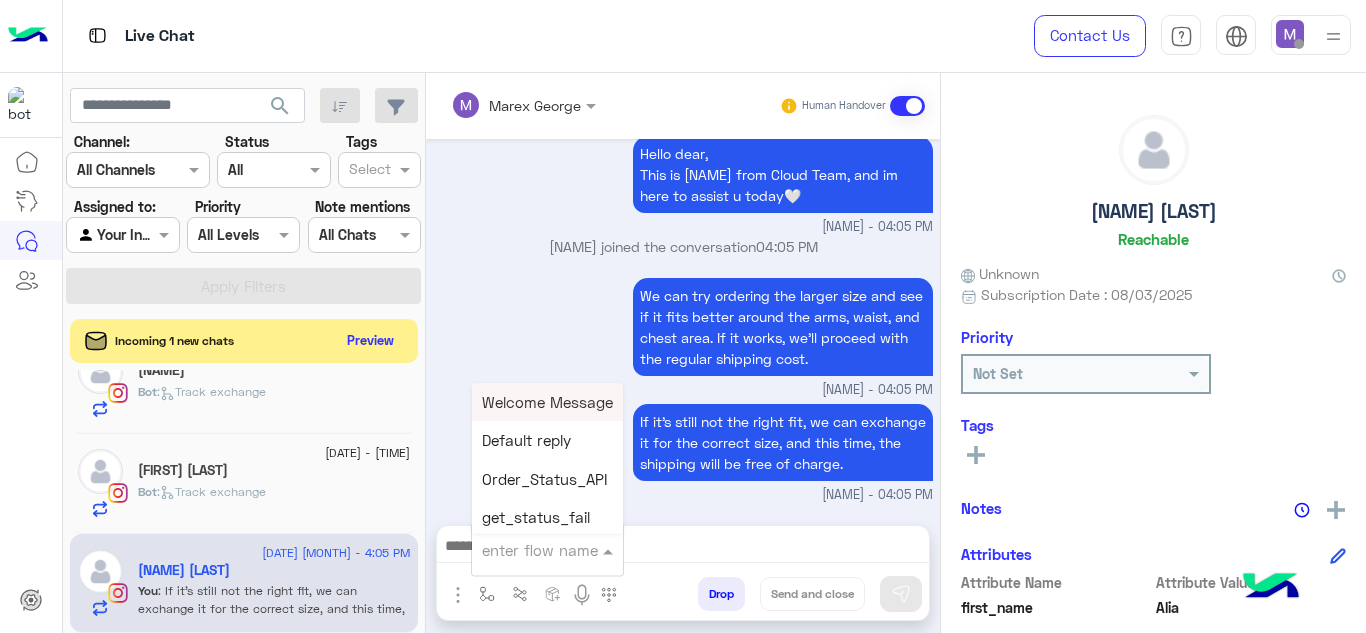 type on "*" 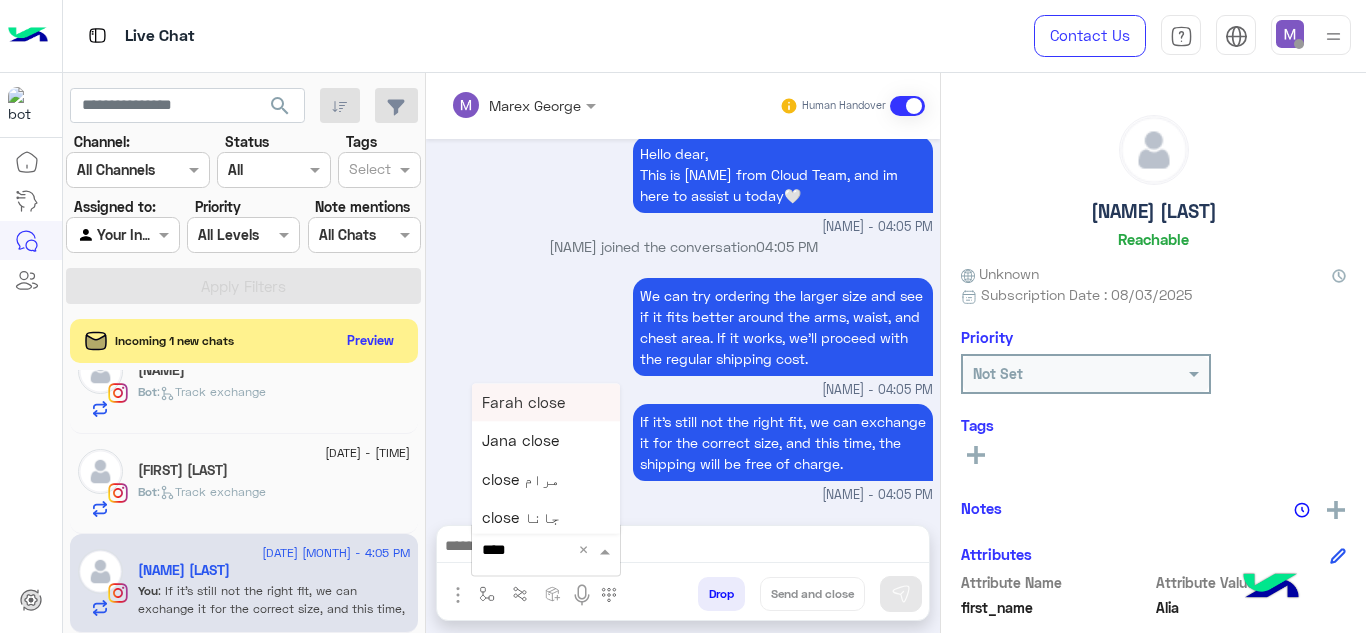 type on "*****" 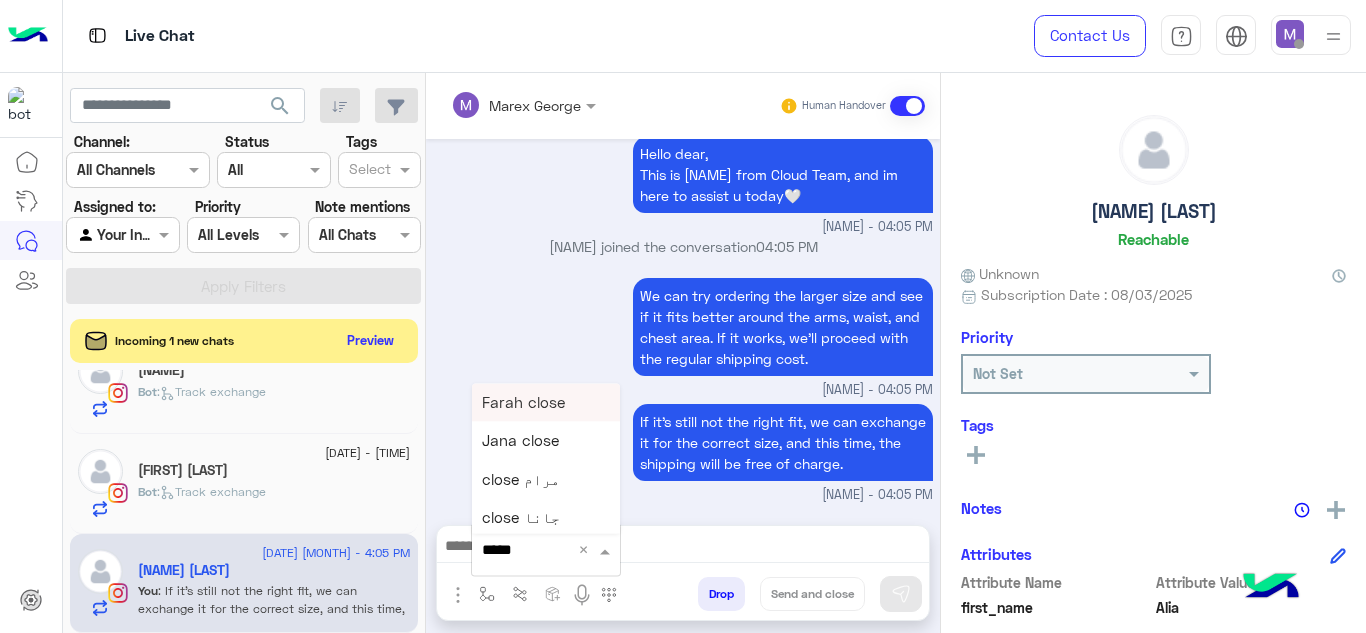 click on "Farah close" at bounding box center (523, 402) 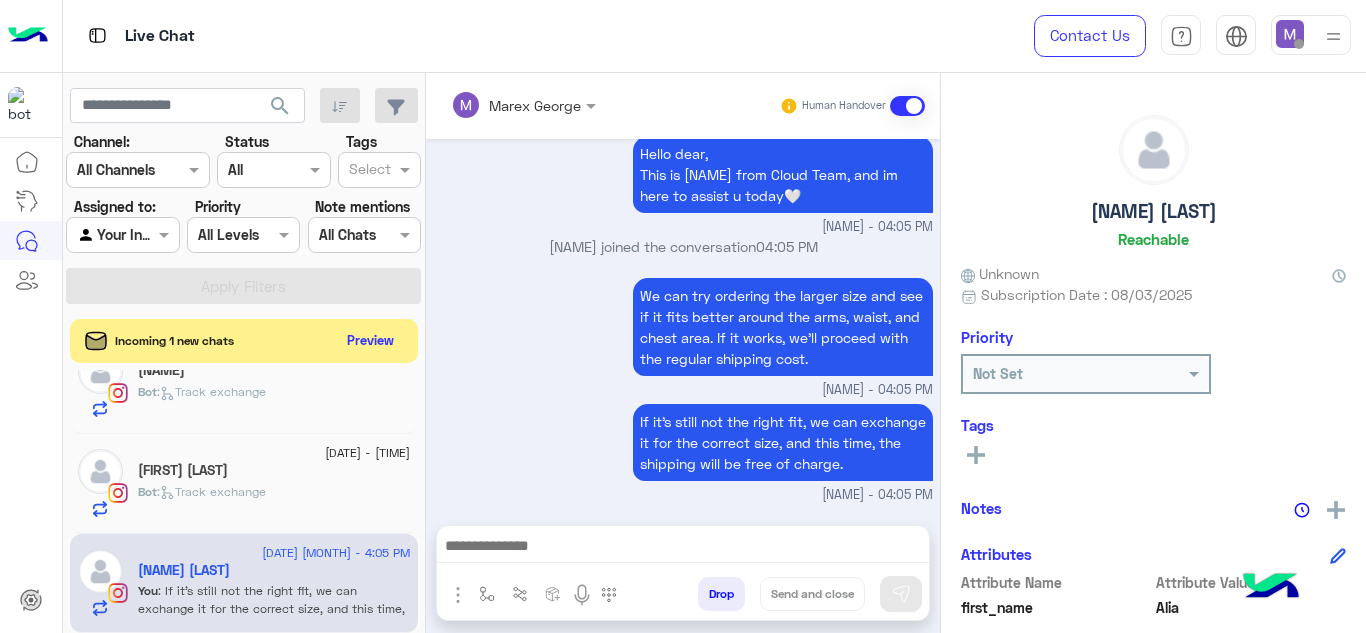 type on "**********" 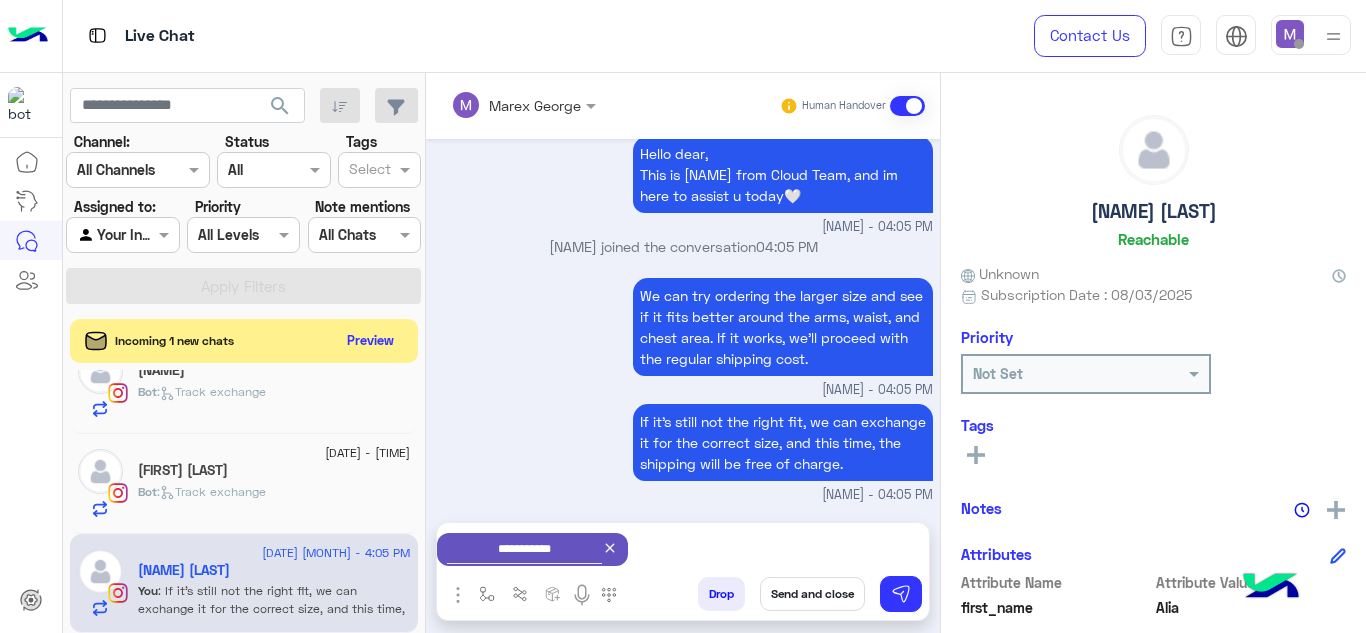 click on "Send and close" at bounding box center (812, 594) 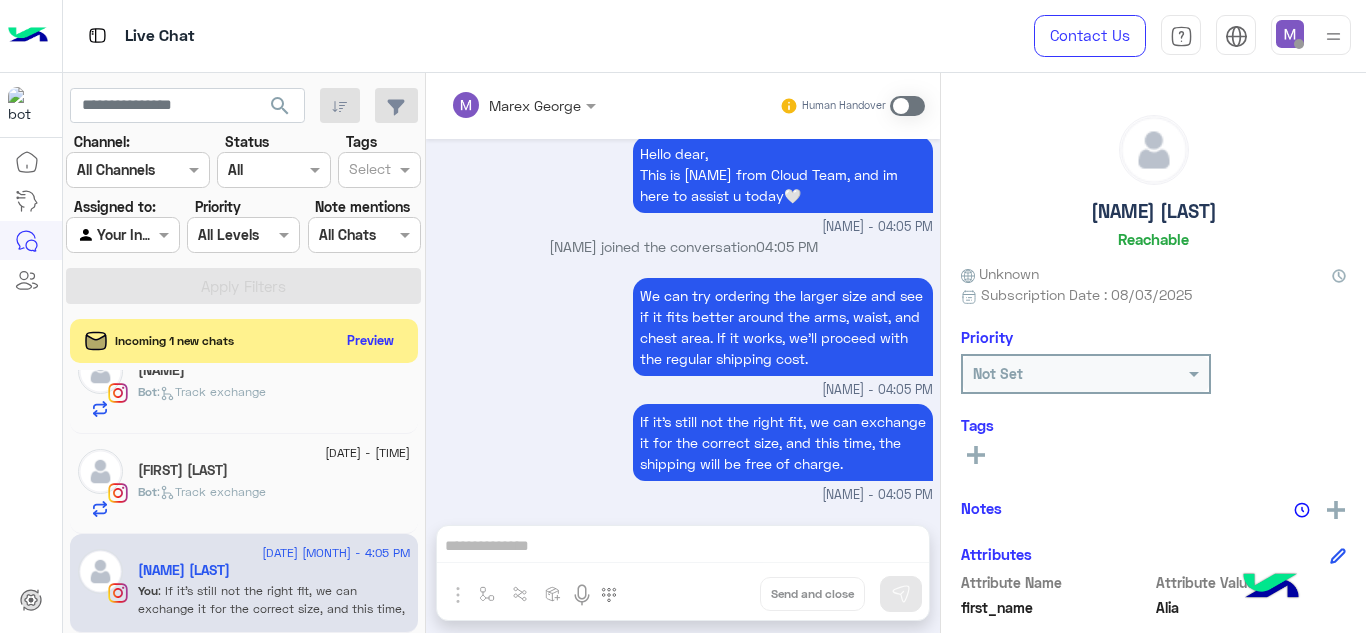 scroll, scrollTop: 479, scrollLeft: 0, axis: vertical 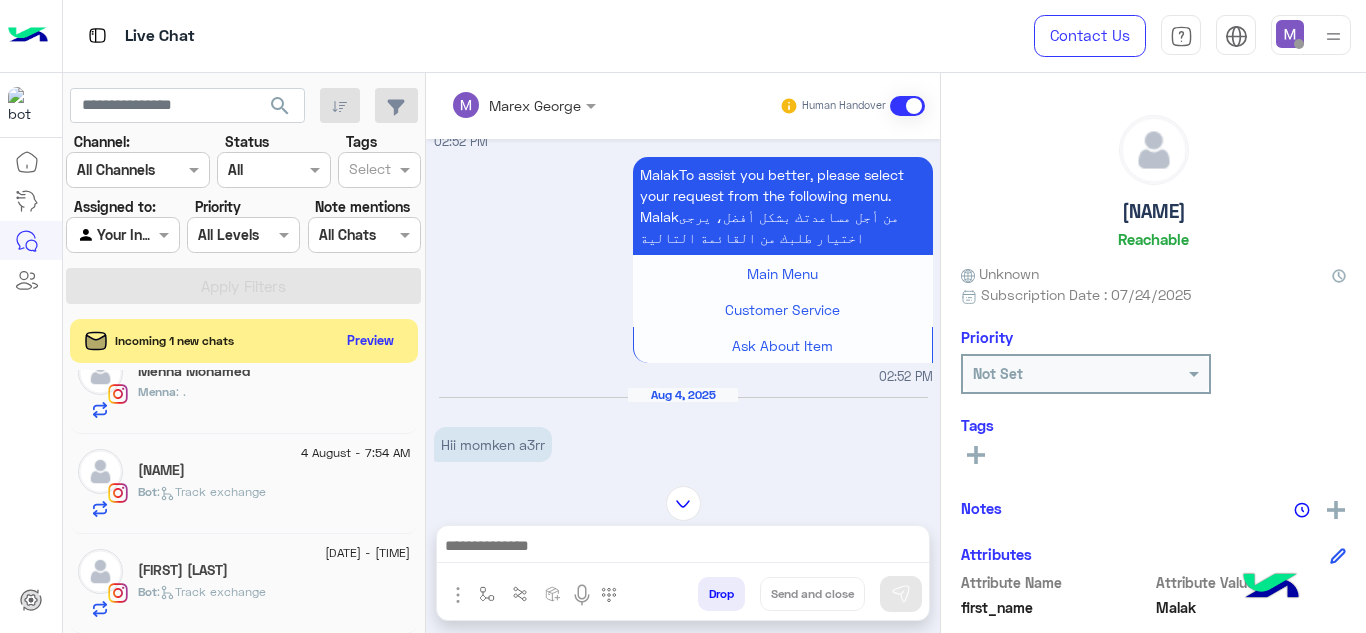 click on ":   Track exchange" 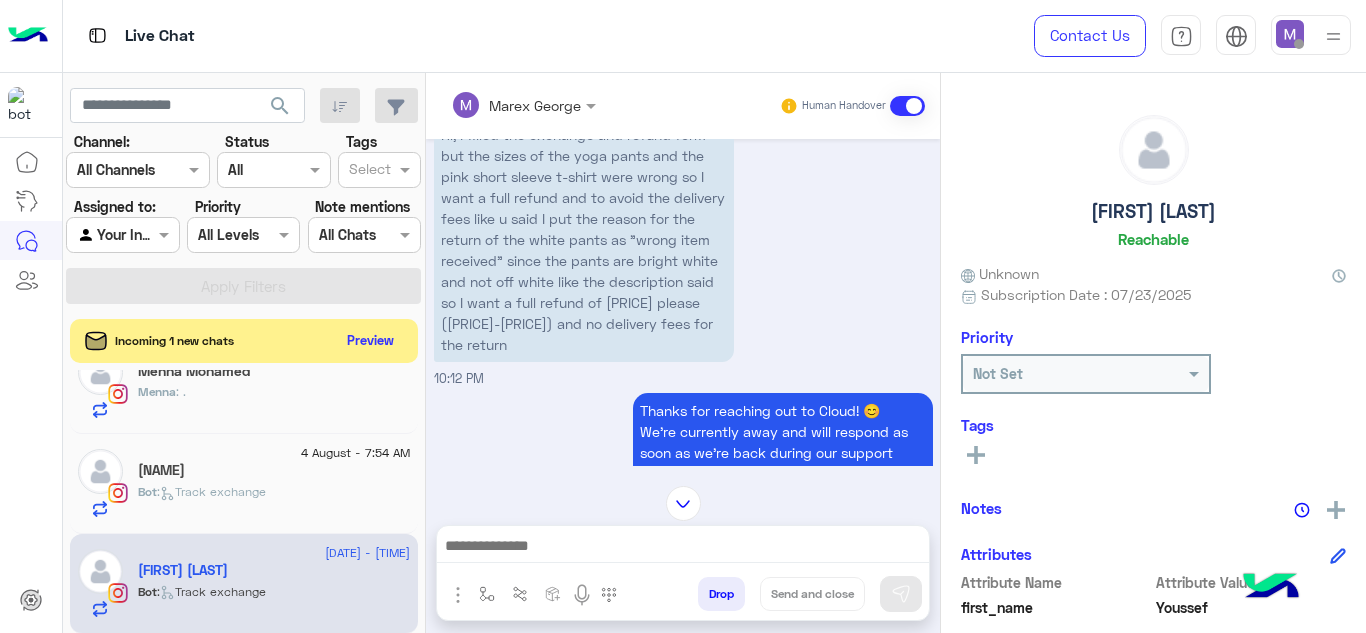 scroll, scrollTop: 347, scrollLeft: 0, axis: vertical 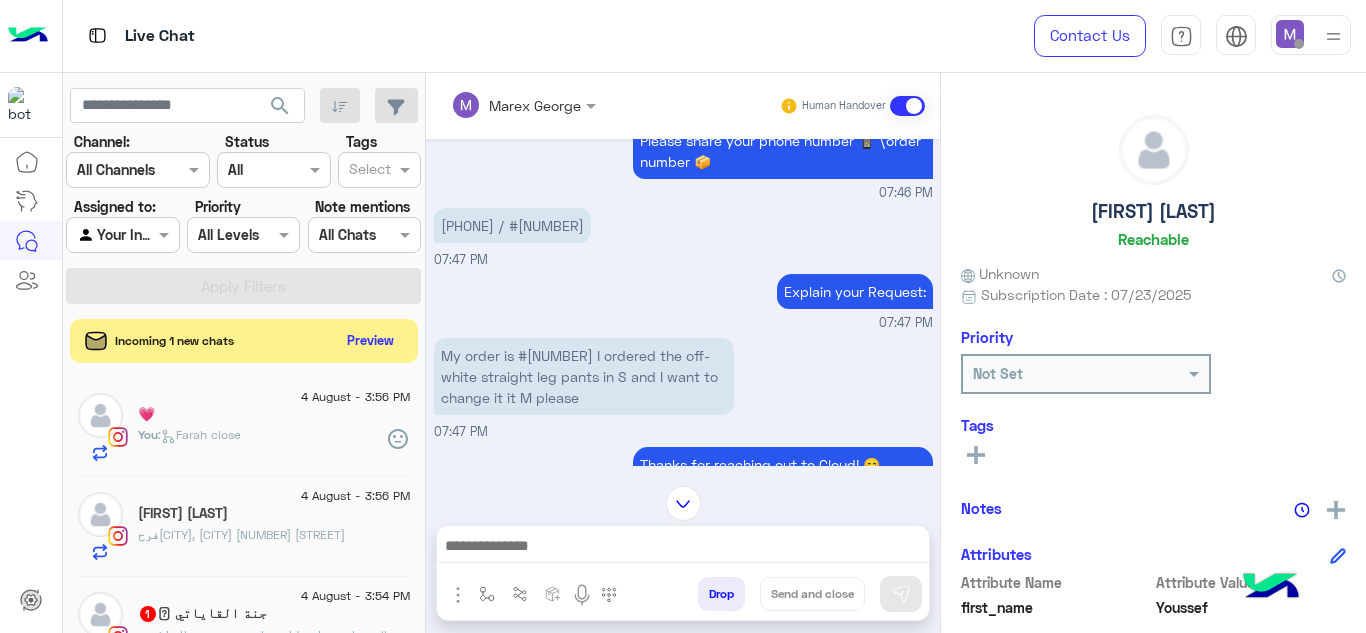 click on "My order is #[NUMBER] I ordered the off-white straight leg pants in S and I want to change it it M please" at bounding box center (584, 376) 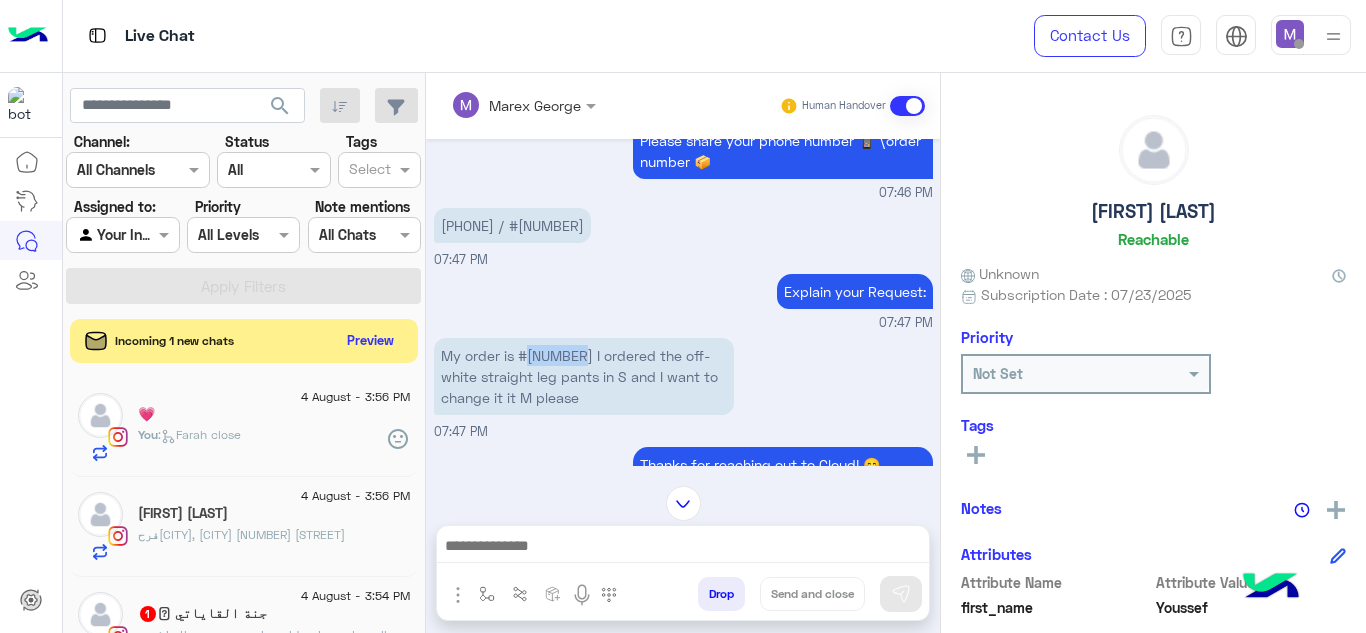 click on "My order is #[NUMBER] I ordered the off-white straight leg pants in S and I want to change it it M please" at bounding box center [584, 376] 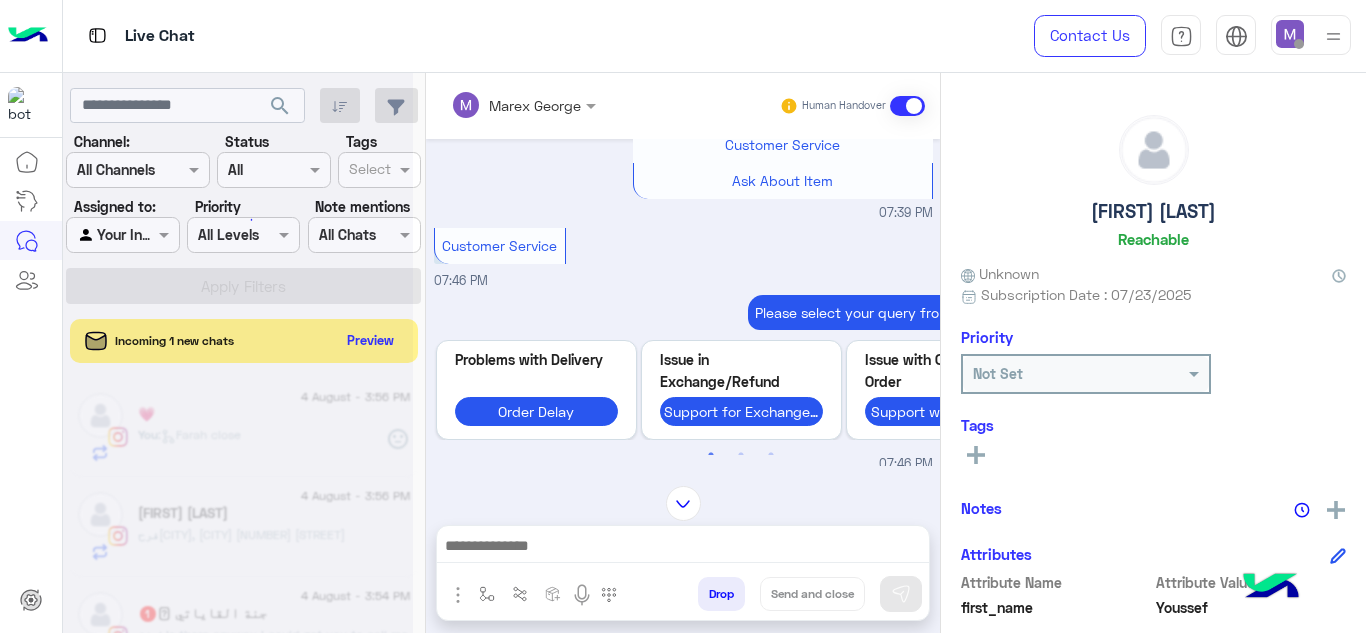 scroll, scrollTop: 258, scrollLeft: 0, axis: vertical 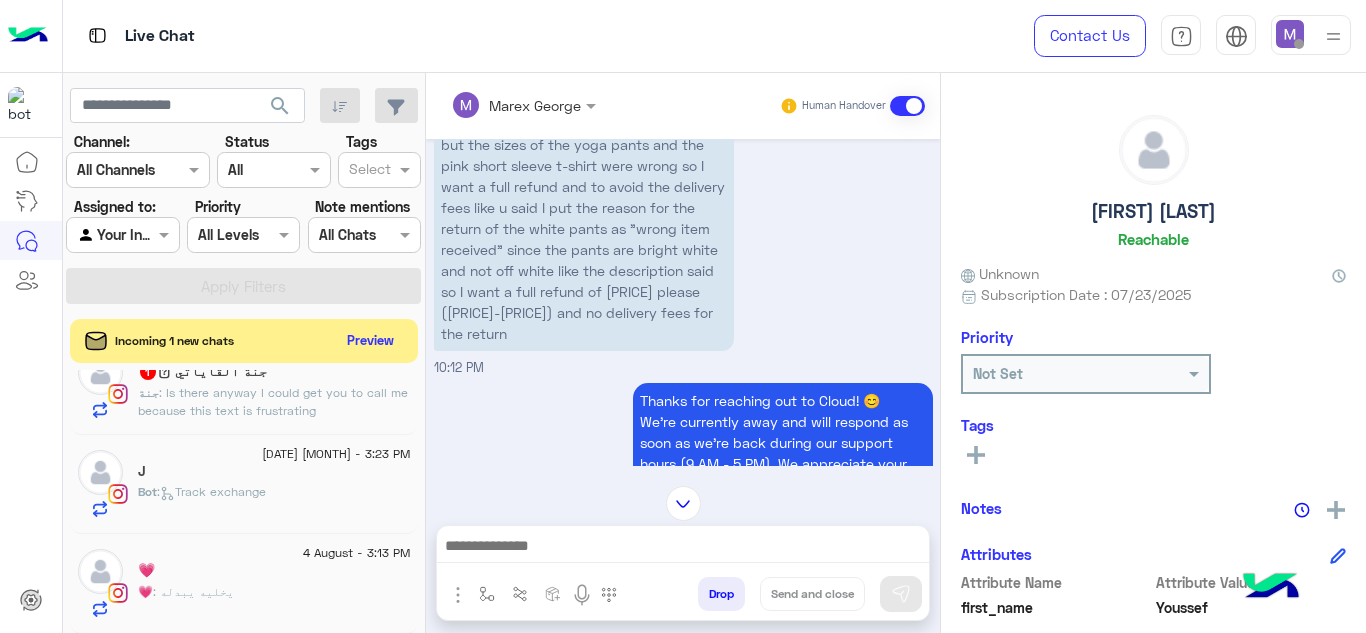 click on "💗 : يخليه يبدله" 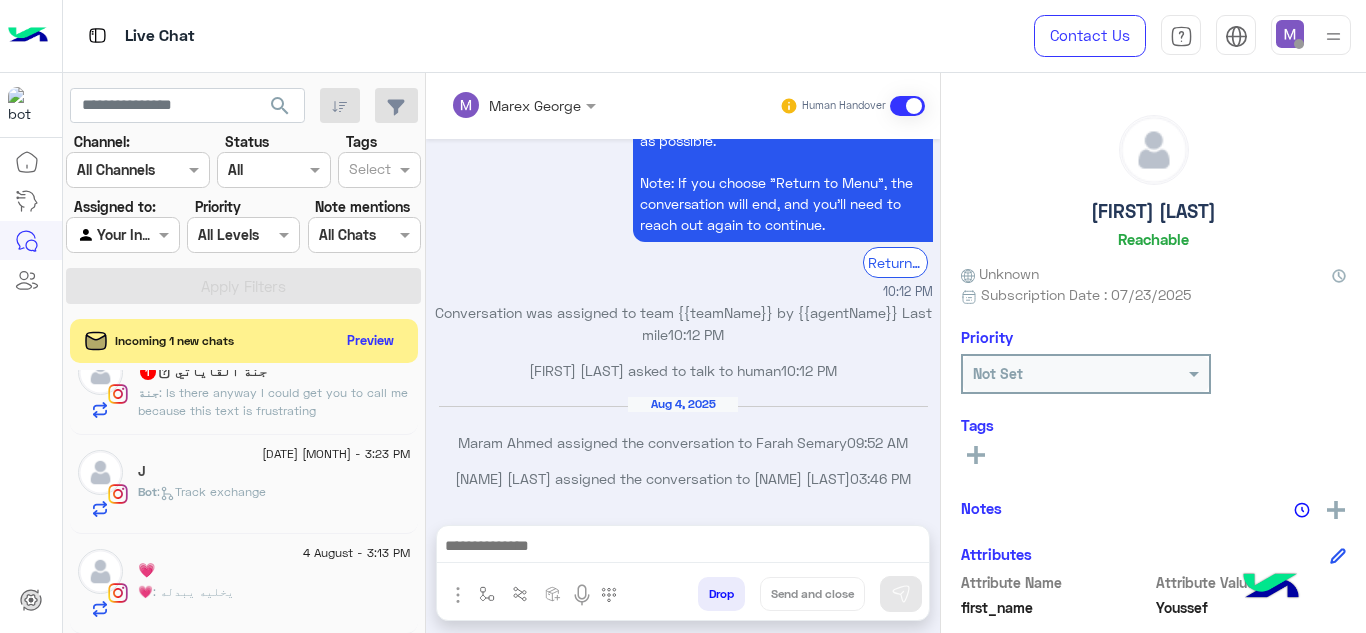 click on "[DATE] [MONTH] - 3:23 PM" 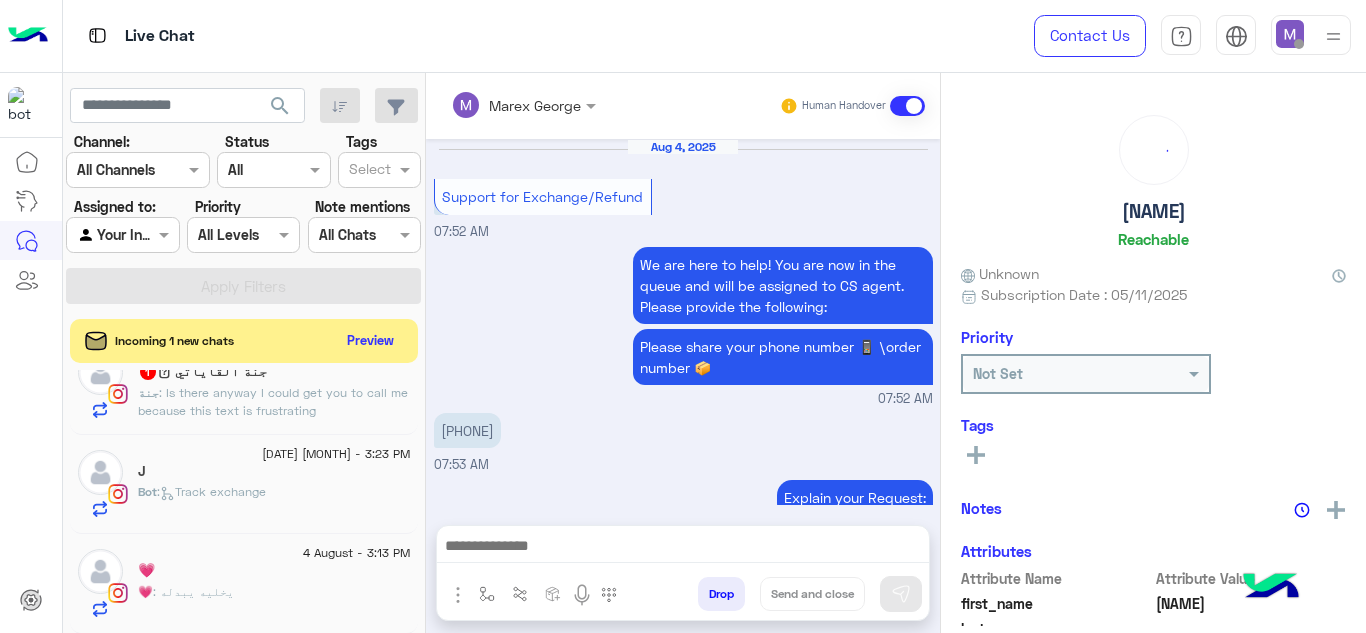 scroll, scrollTop: 557, scrollLeft: 0, axis: vertical 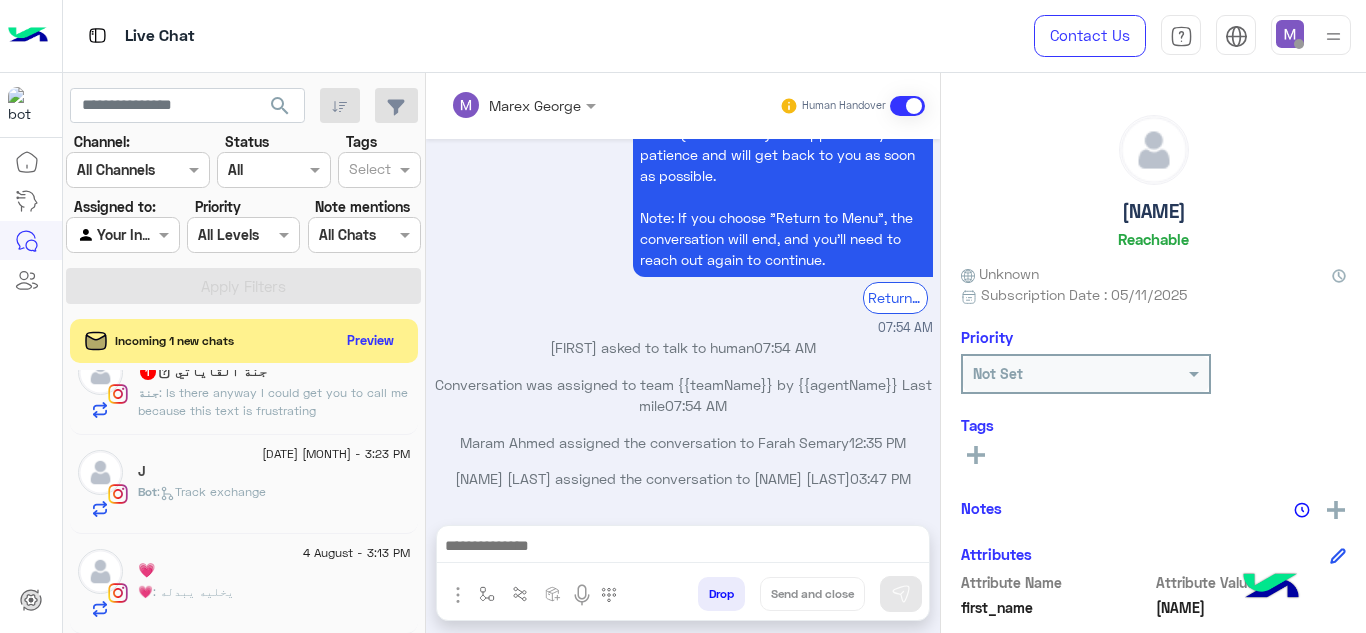 click on "💗" 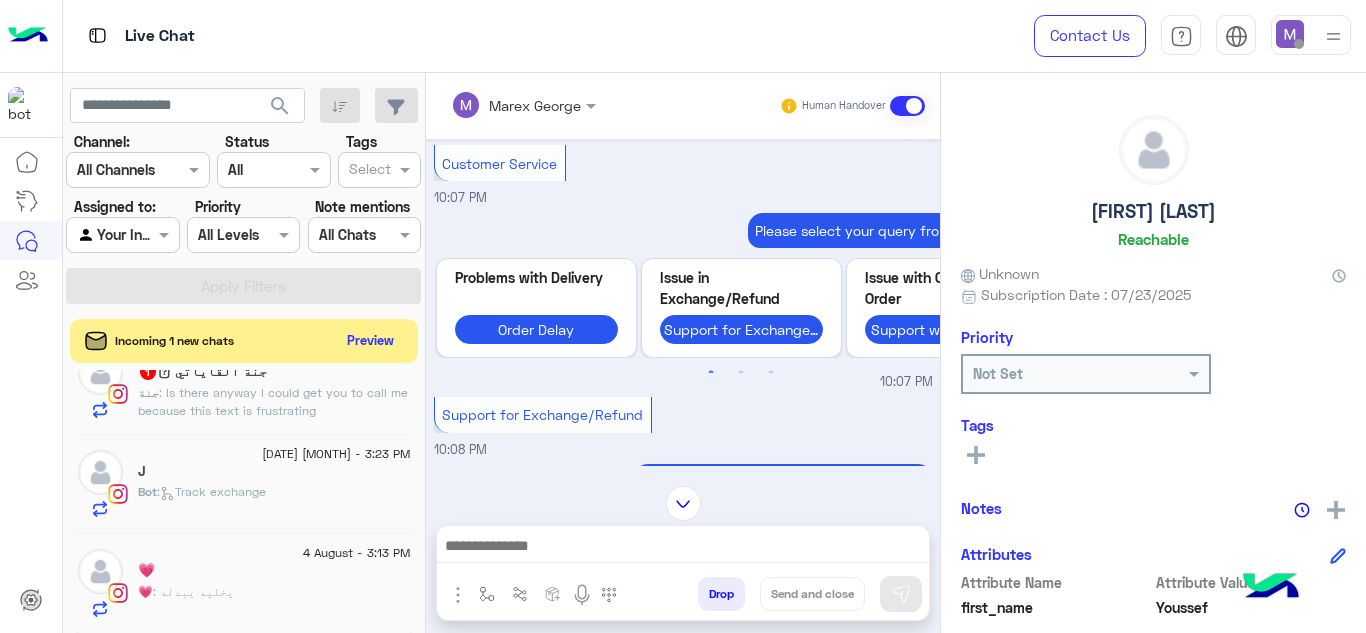 scroll, scrollTop: 2593, scrollLeft: 0, axis: vertical 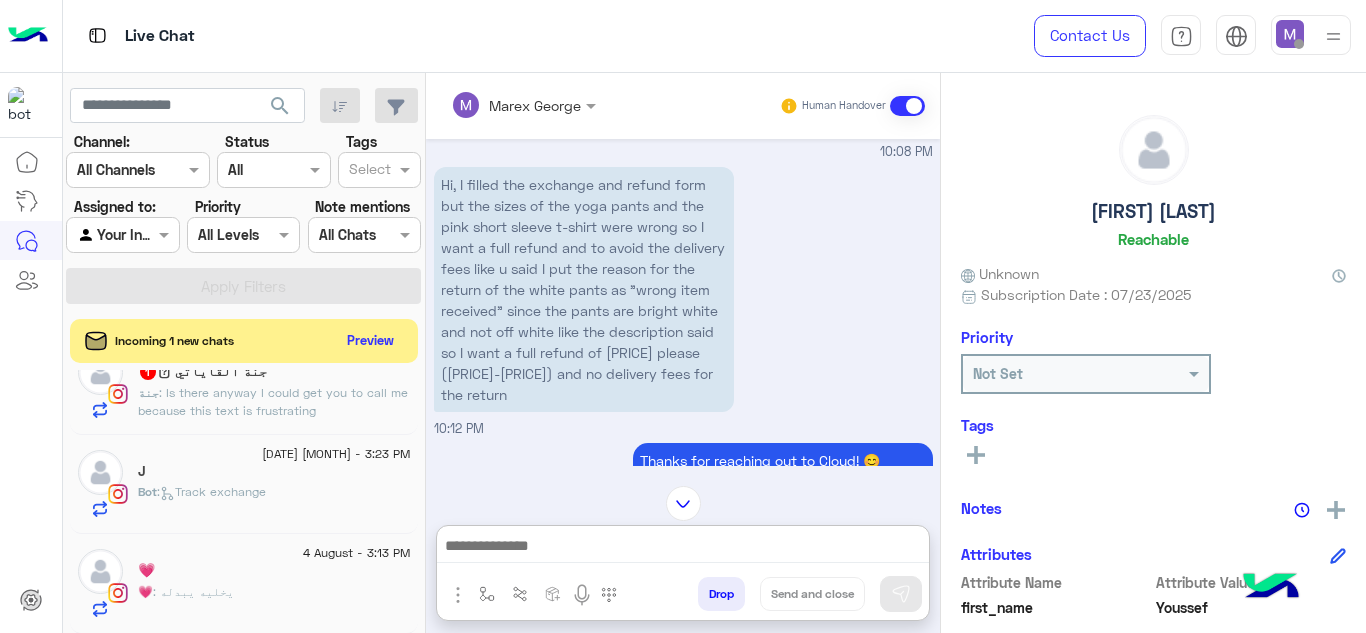click at bounding box center [683, 548] 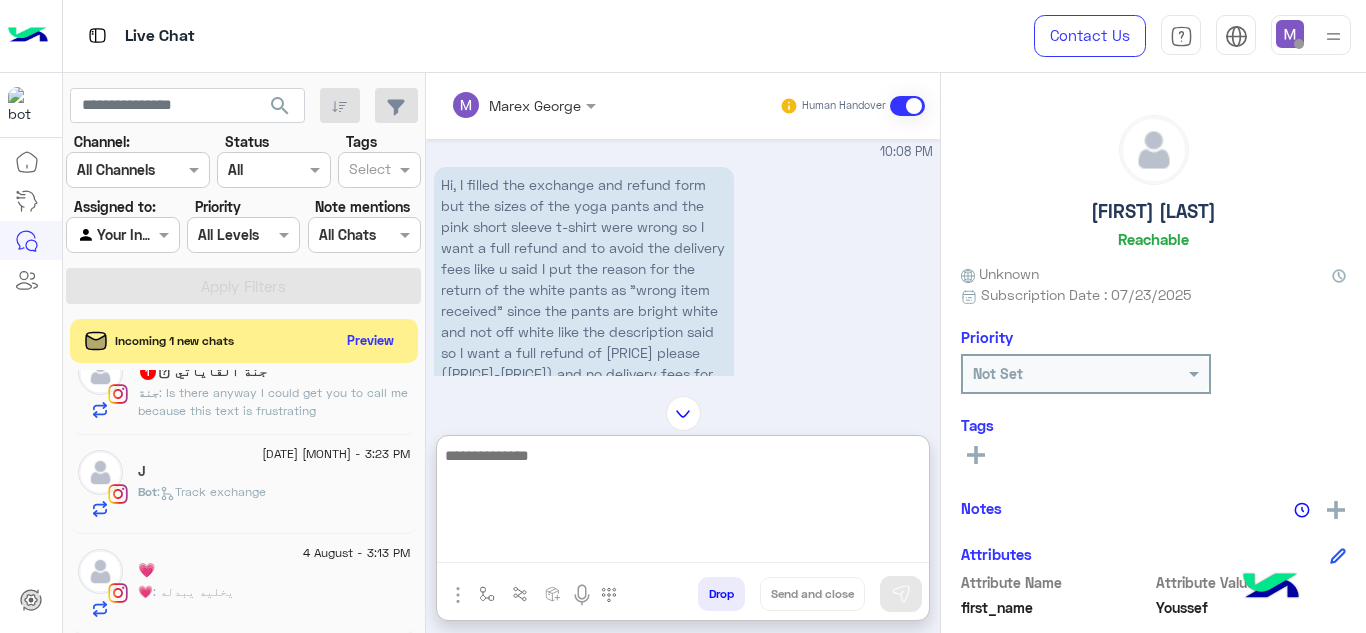 paste on "**********" 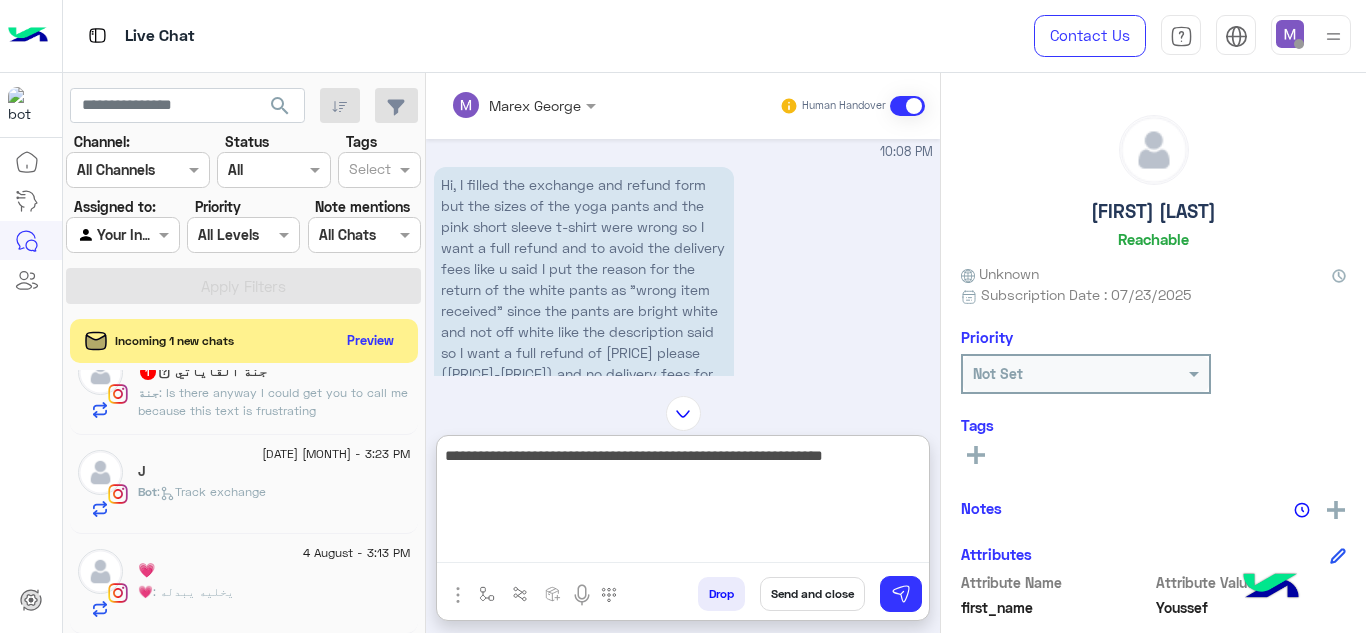 click on "**********" at bounding box center (683, 503) 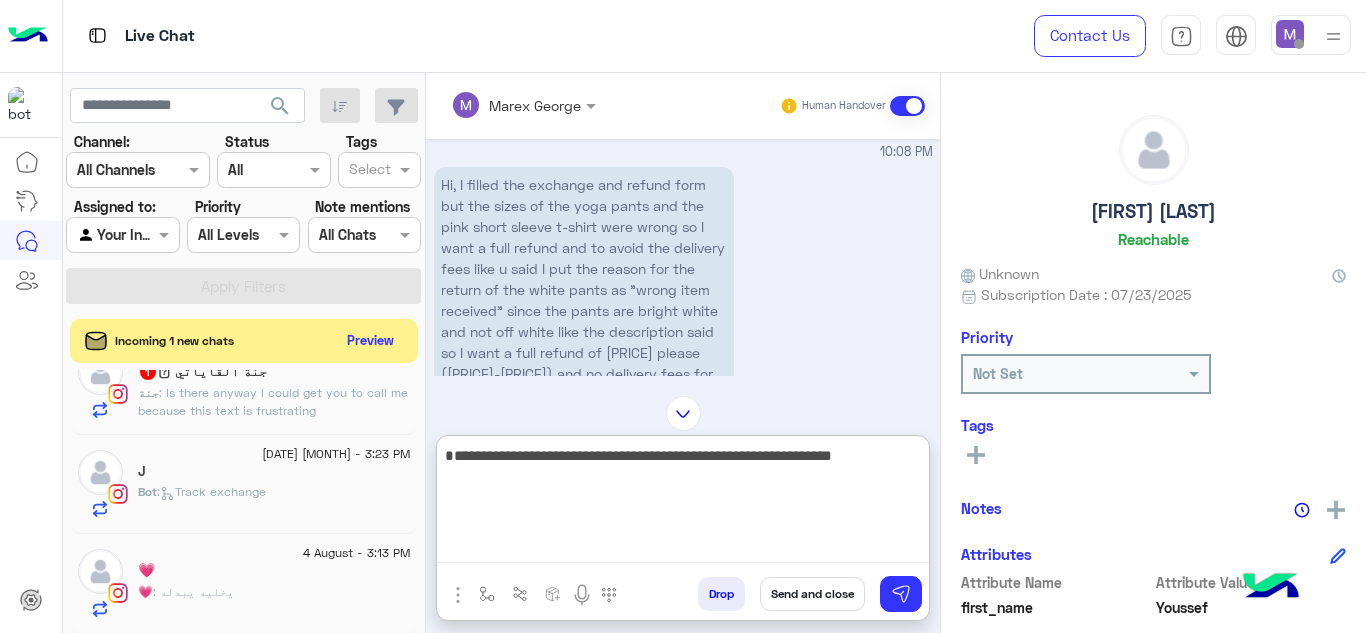click on "**********" at bounding box center (683, 503) 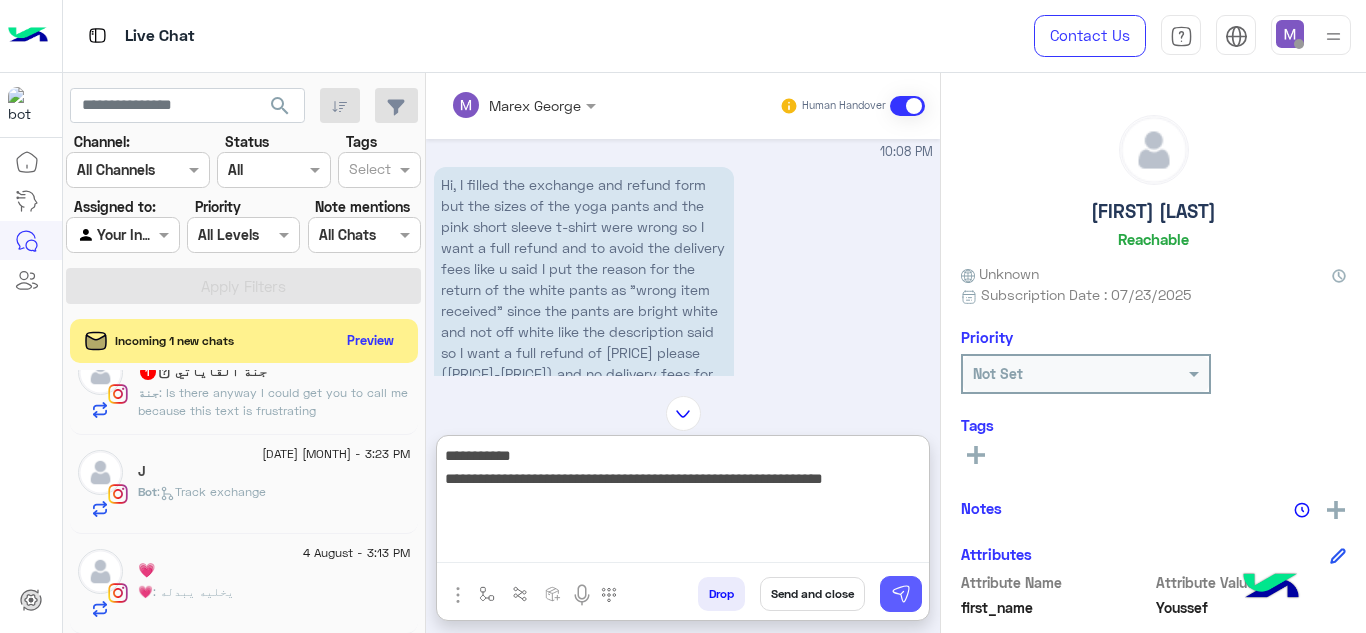 type on "**********" 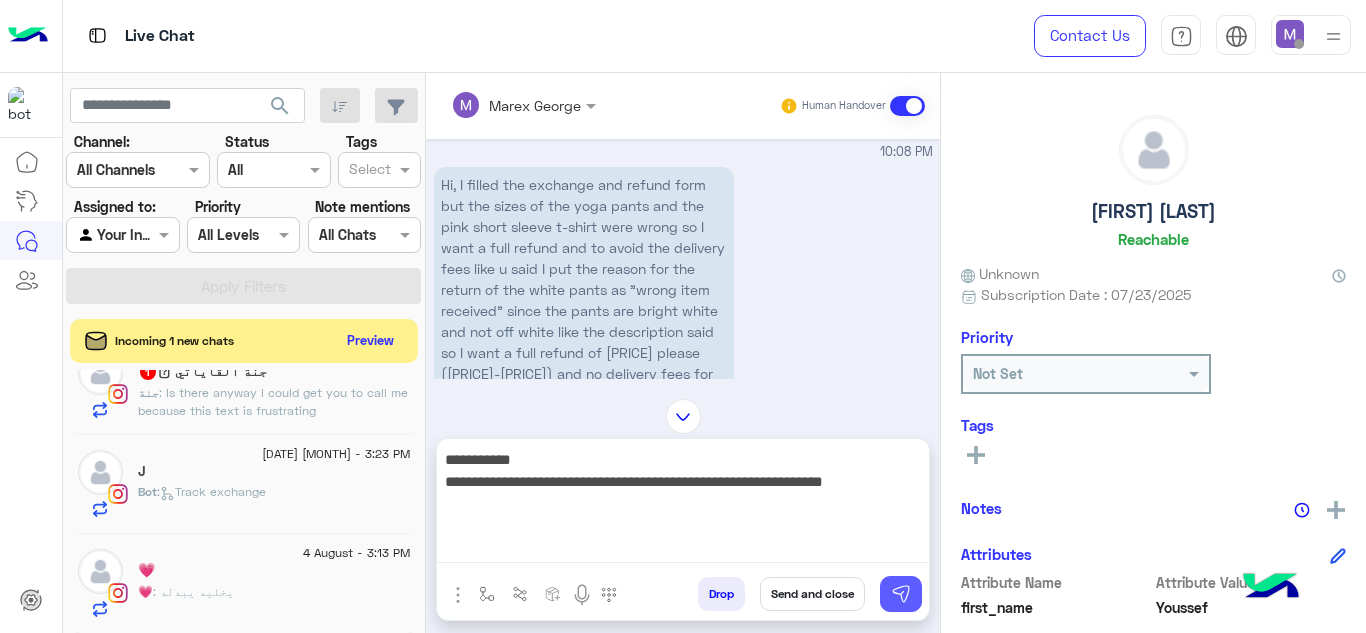click at bounding box center (901, 594) 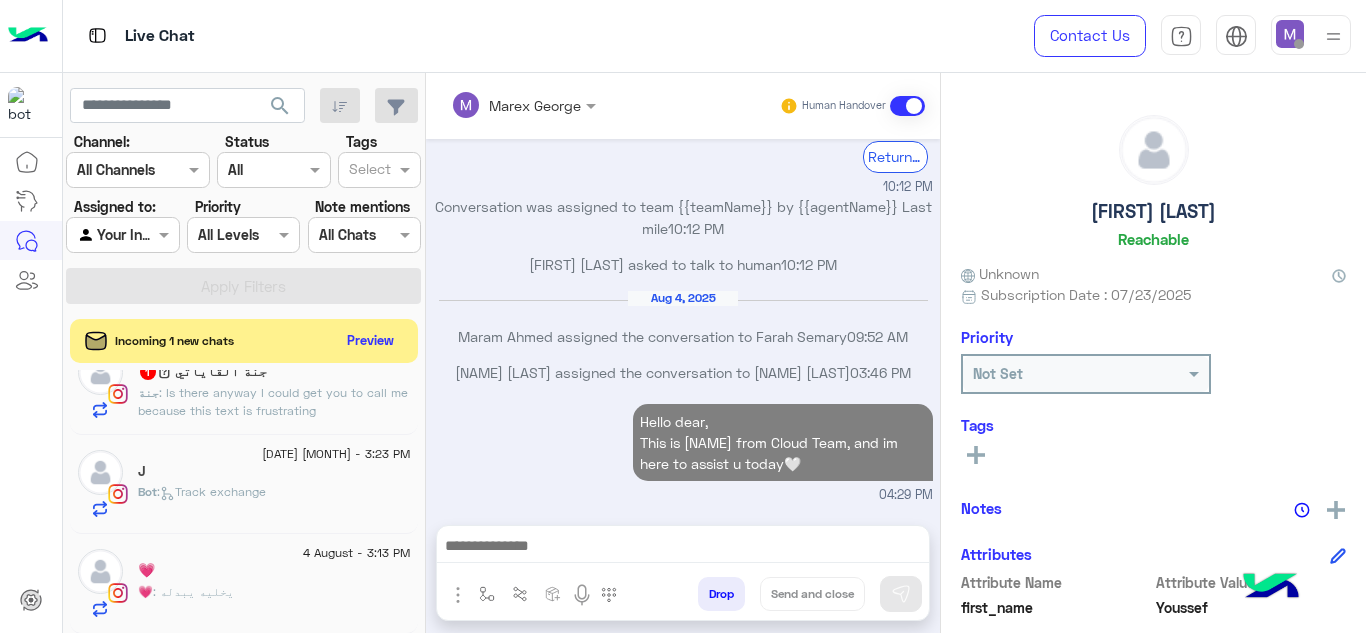 scroll, scrollTop: 3807, scrollLeft: 0, axis: vertical 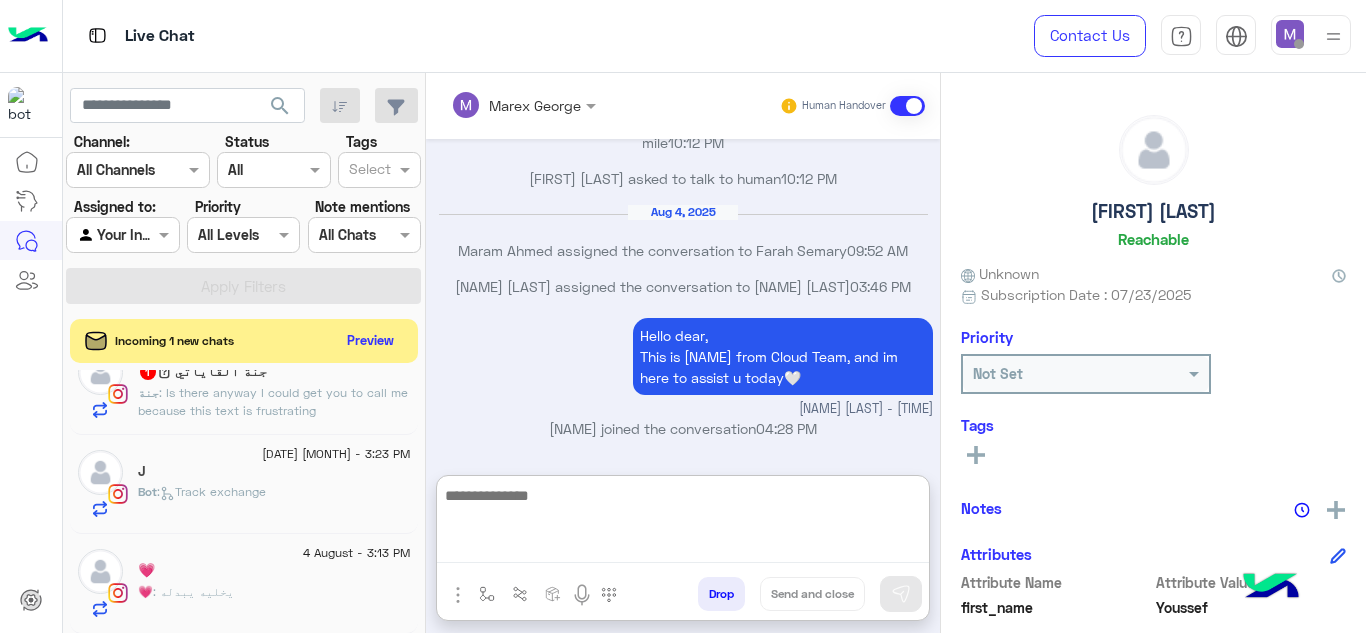 click at bounding box center (683, 523) 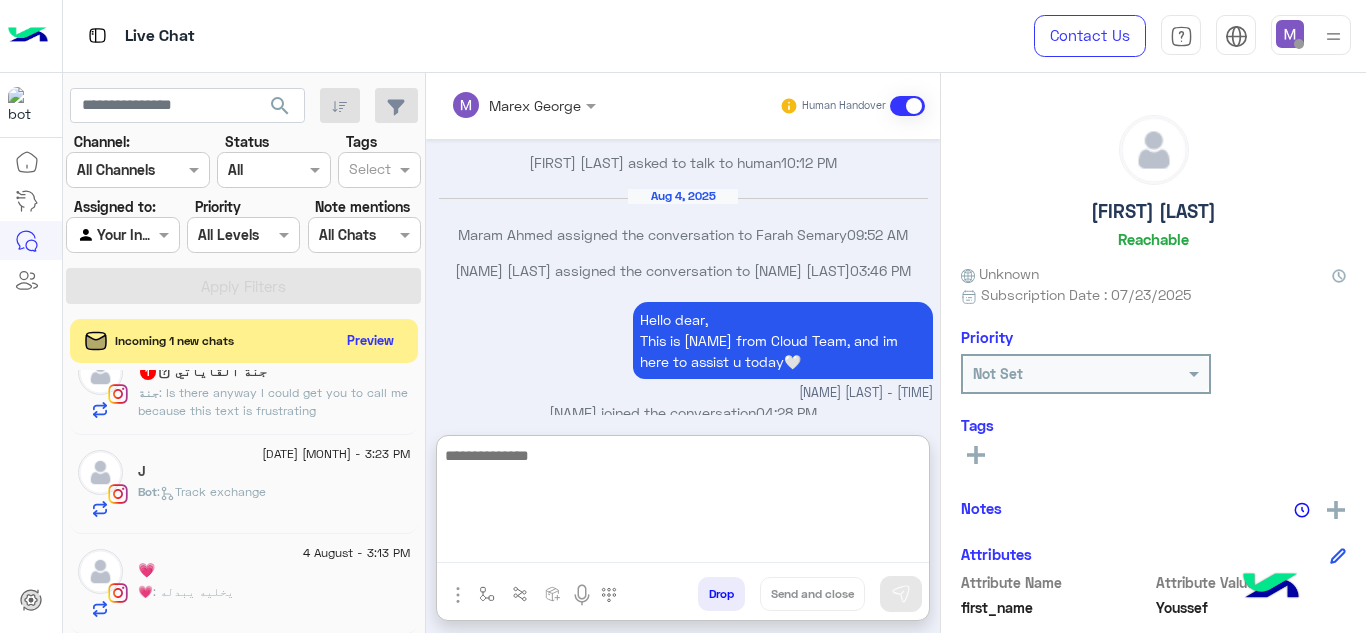 paste on "**********" 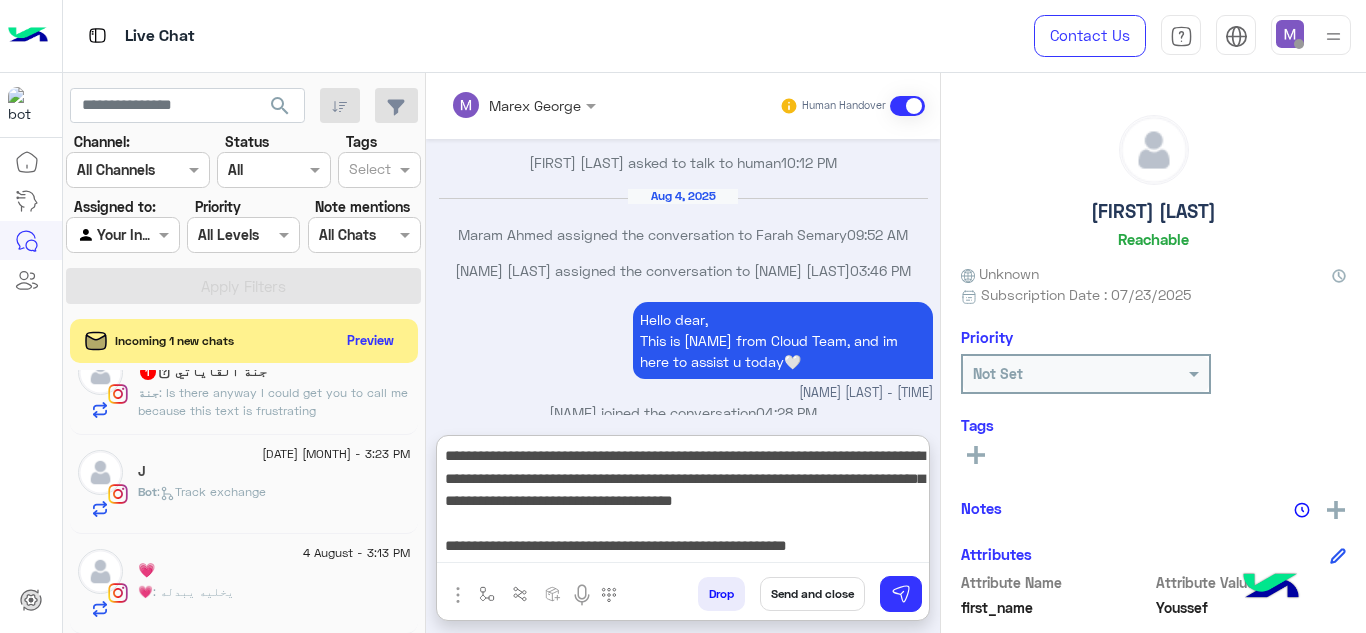 drag, startPoint x: 443, startPoint y: 520, endPoint x: 879, endPoint y: 572, distance: 439.08997 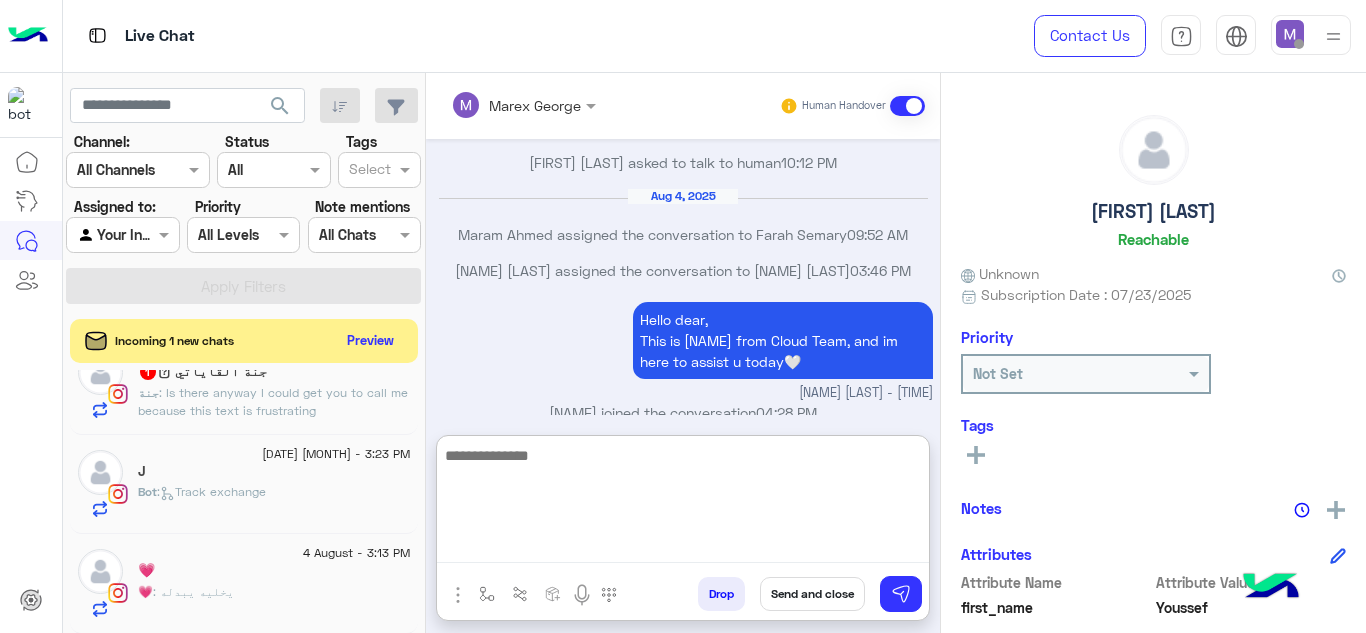 scroll, scrollTop: 4045, scrollLeft: 0, axis: vertical 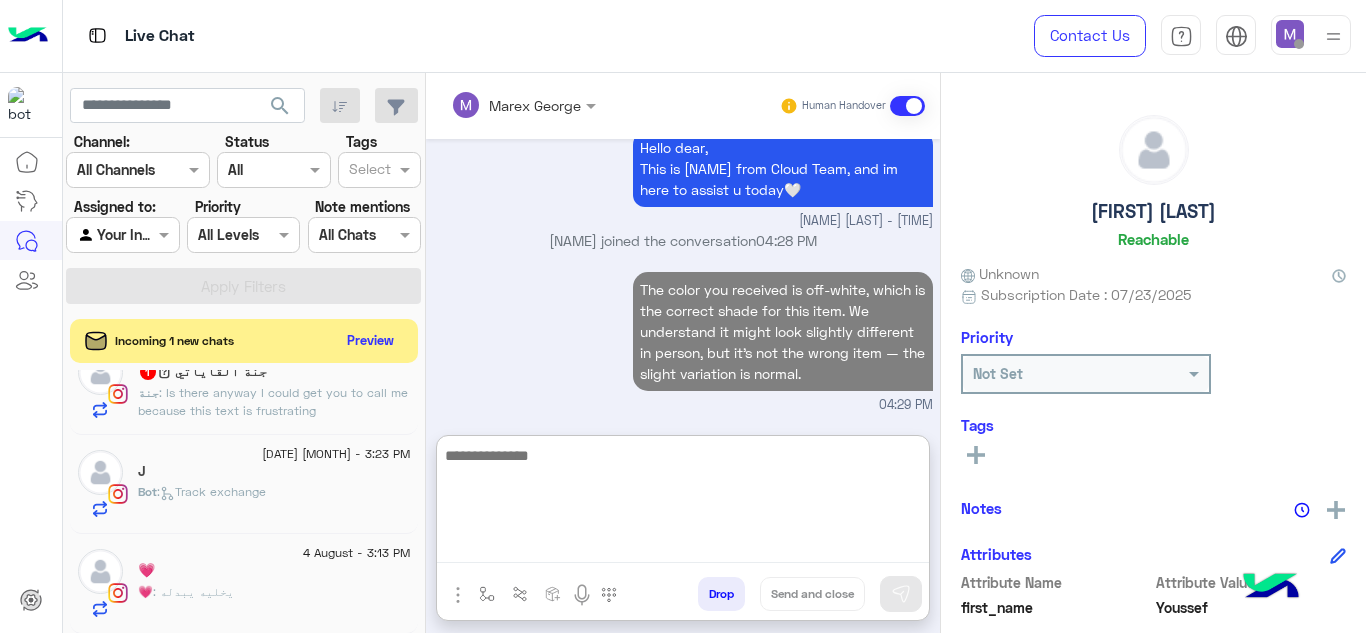 paste on "**********" 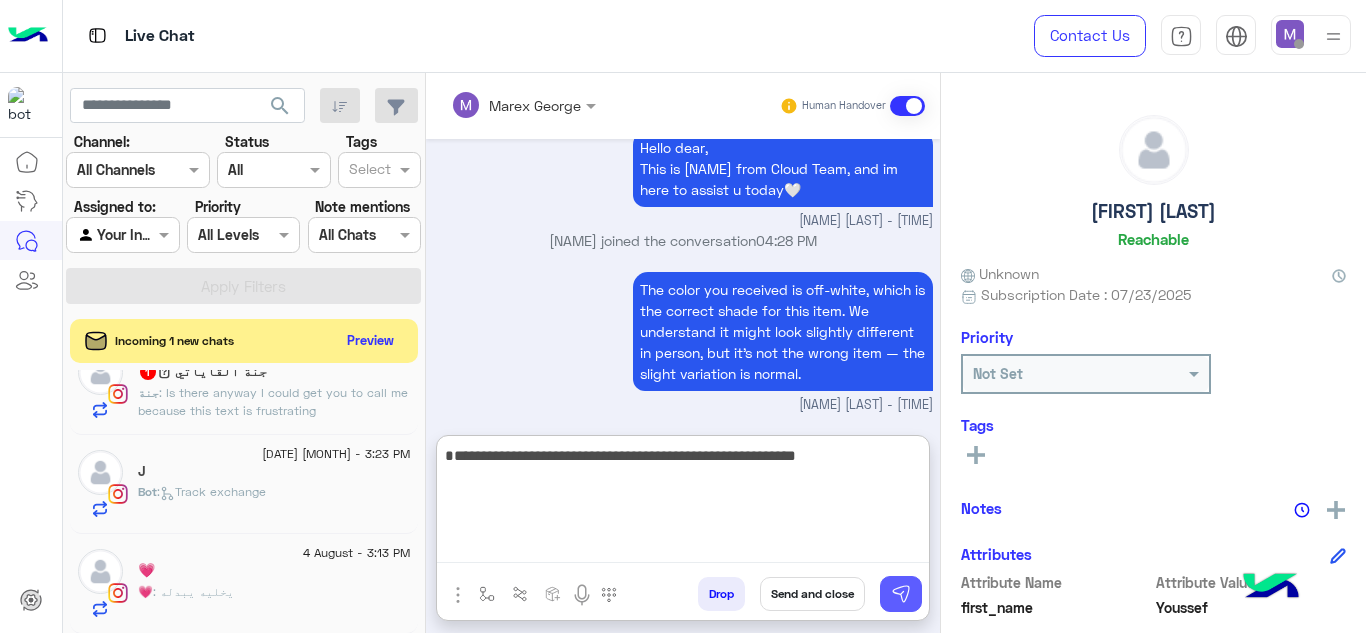 type on "**********" 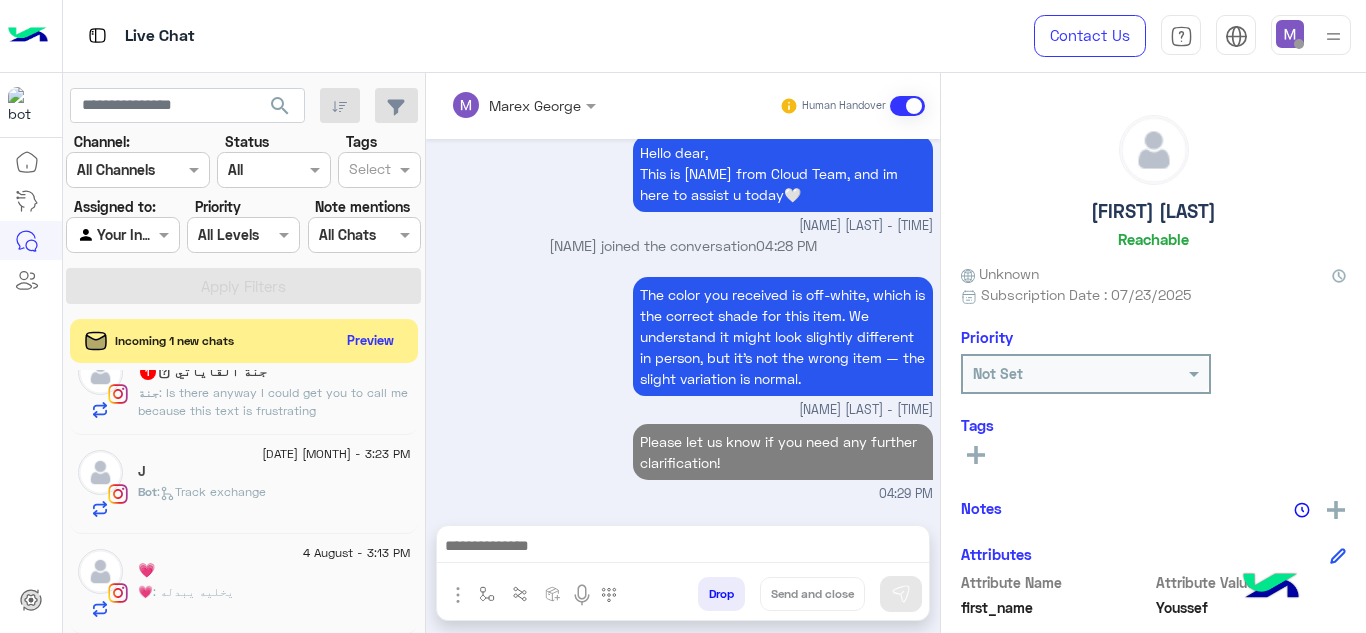 scroll, scrollTop: 4040, scrollLeft: 0, axis: vertical 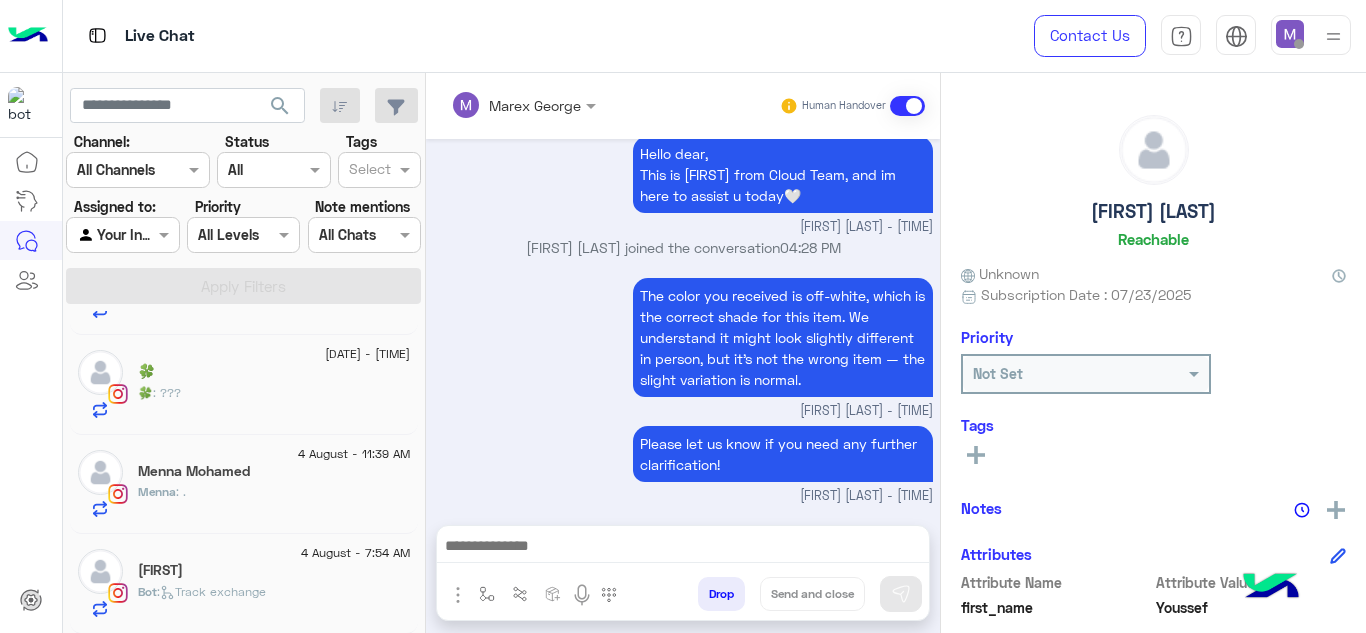 click on "4 August - 7:54 AM" 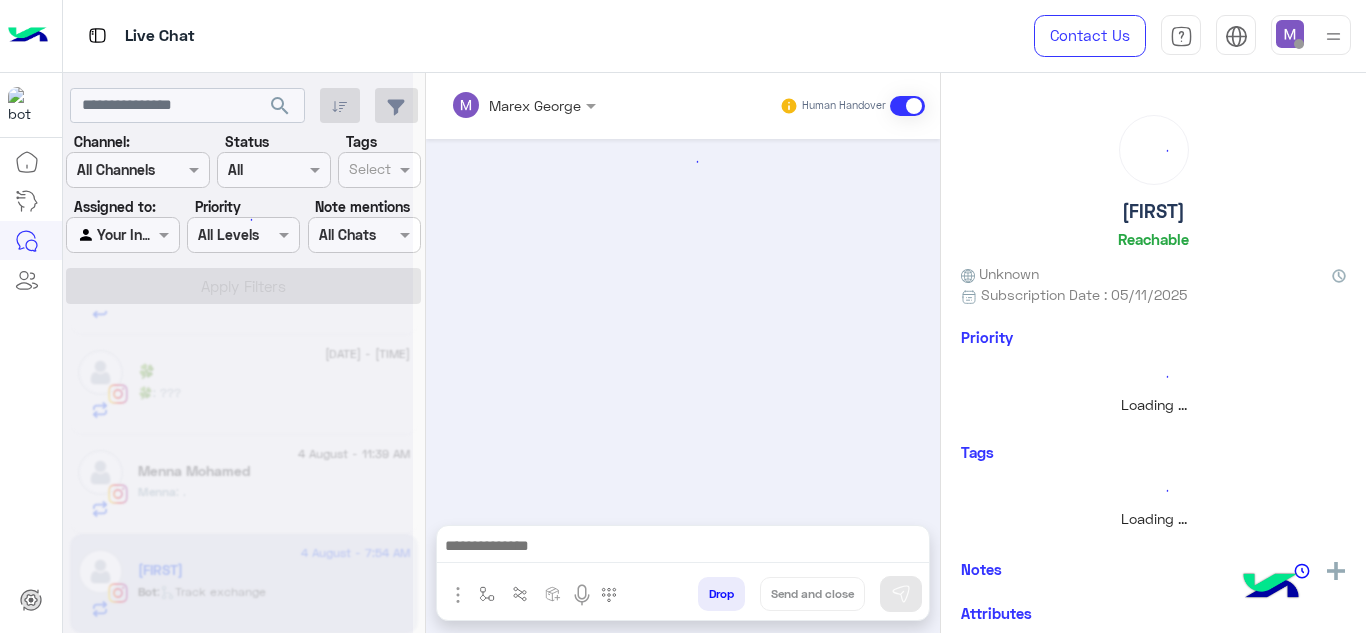 scroll, scrollTop: 557, scrollLeft: 0, axis: vertical 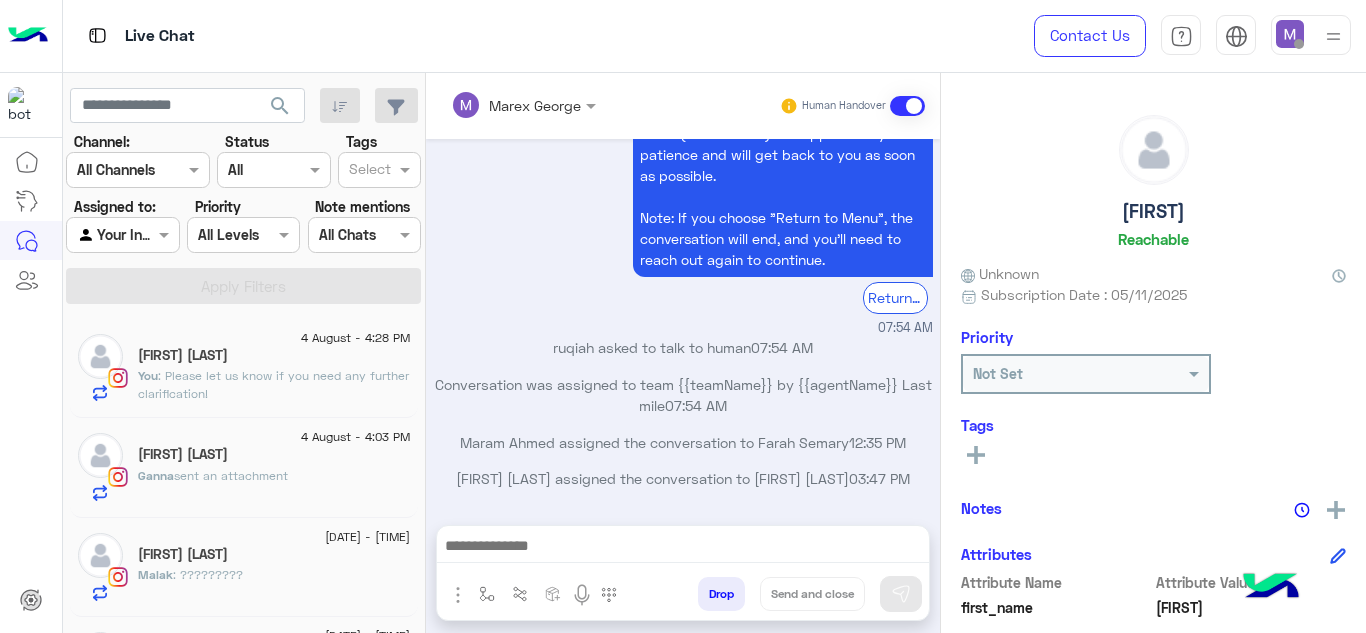 click on "Thanks for reaching out to Cloud! 😊 We're currently away and will respond as soon as we’re back during our support hours (9 AM - 5 PM). We appreciate your patience and will get back to you as soon as possible. Note: If you choose "Return to Menu", the conversation will end, and you’ll need to reach out again to continue." at bounding box center [783, 165] 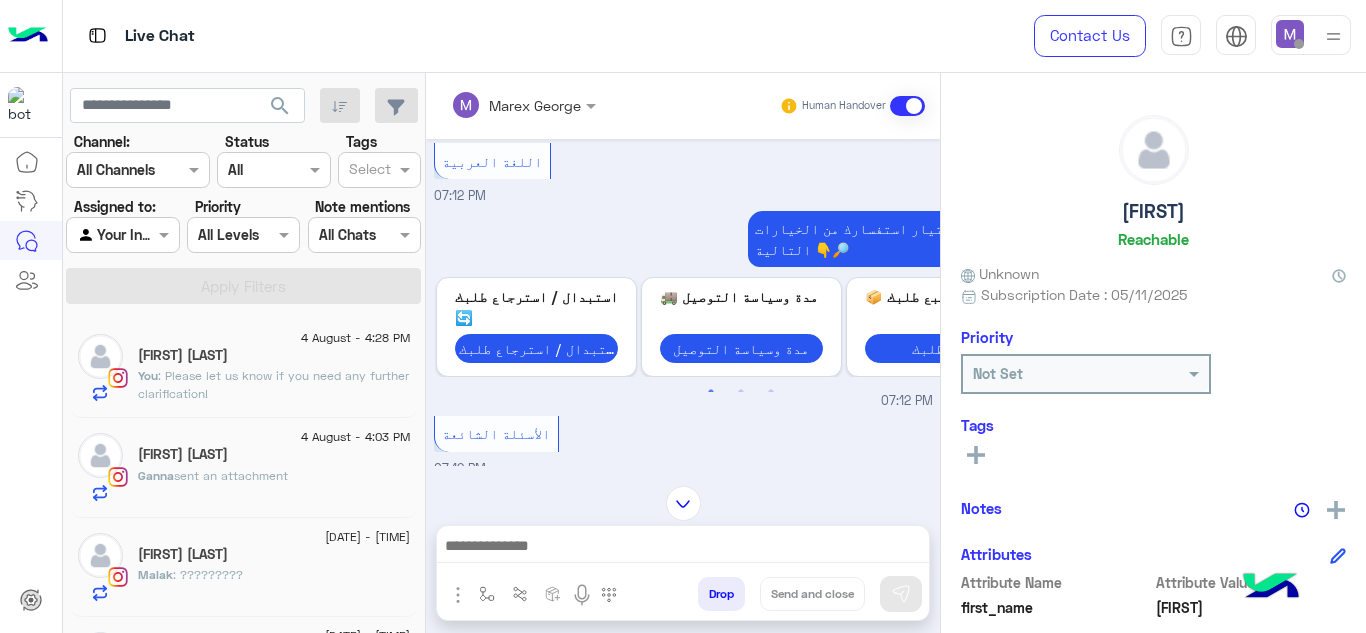 scroll, scrollTop: 324, scrollLeft: 0, axis: vertical 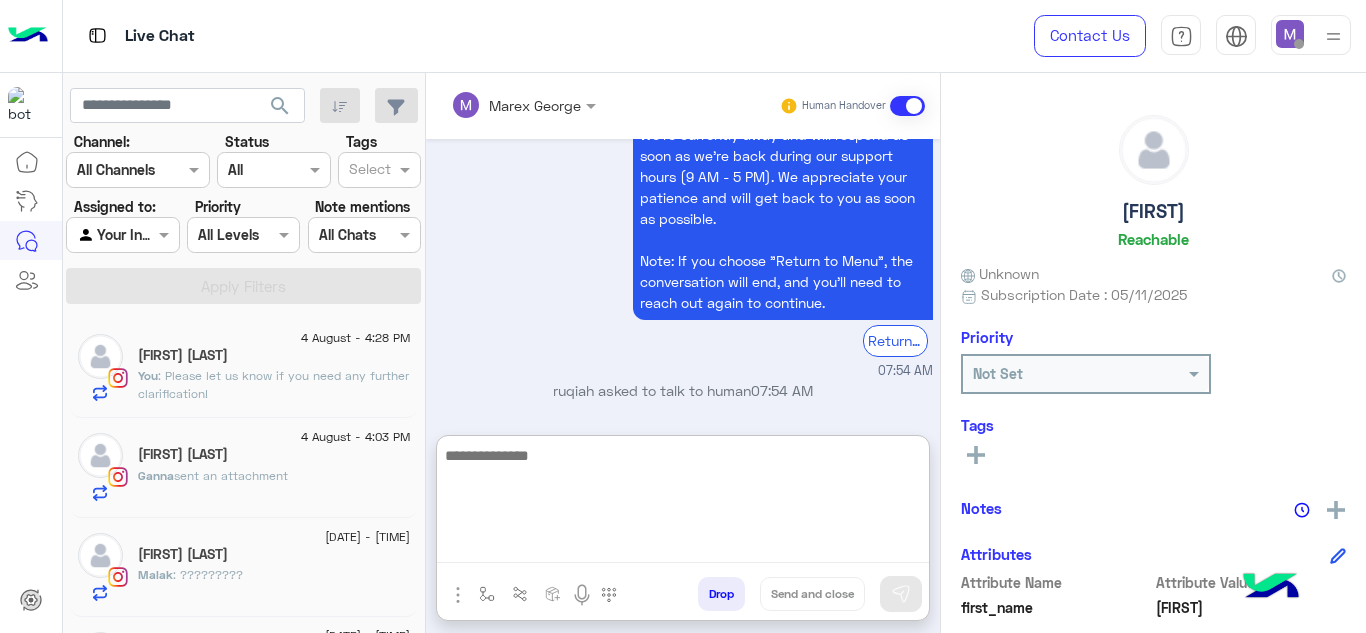click at bounding box center [683, 503] 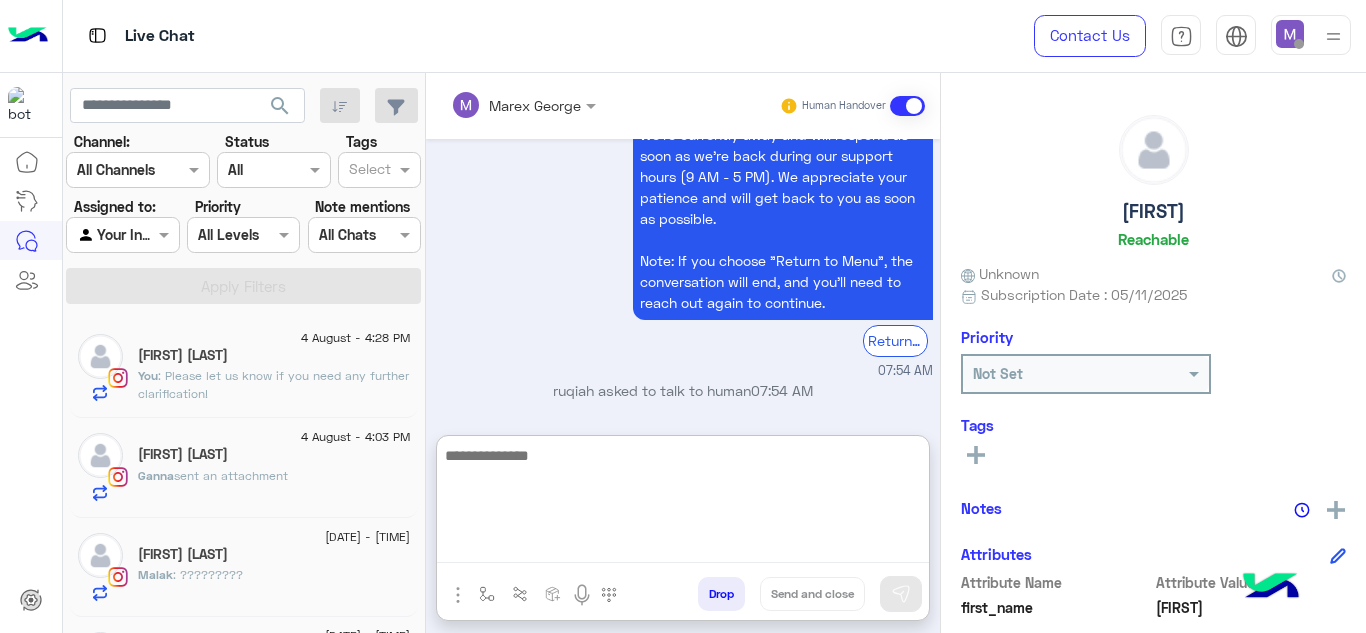 paste on "**********" 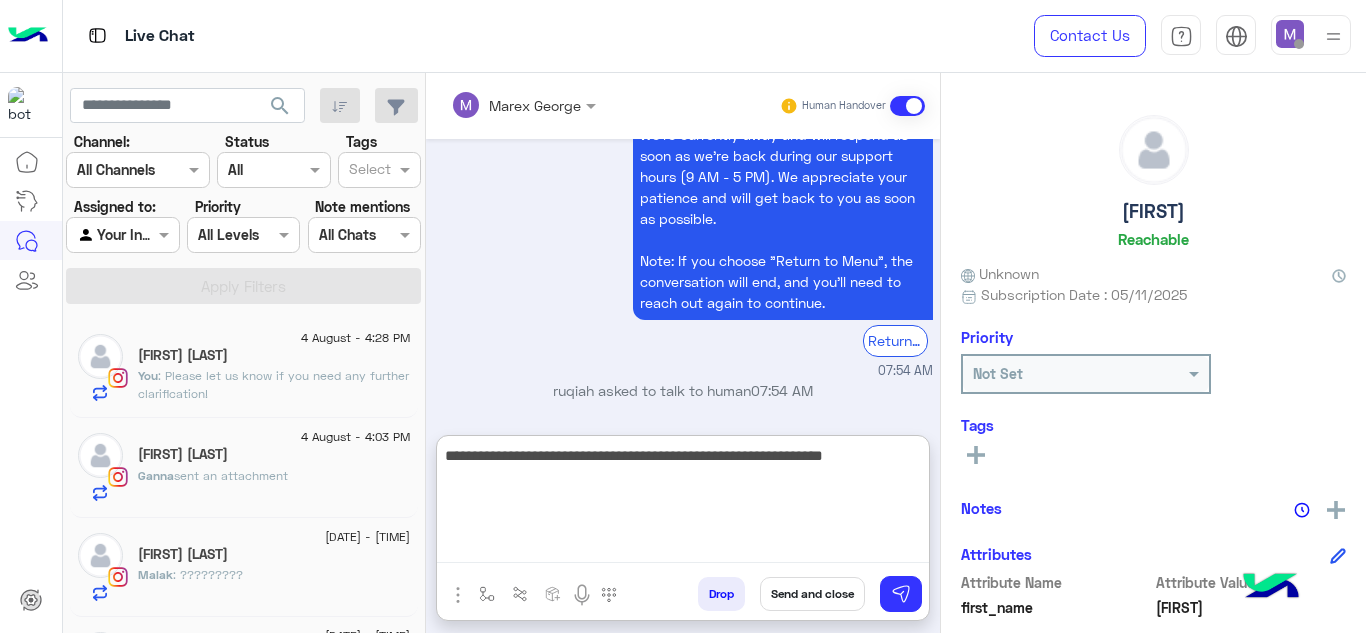 click on "**********" at bounding box center [683, 503] 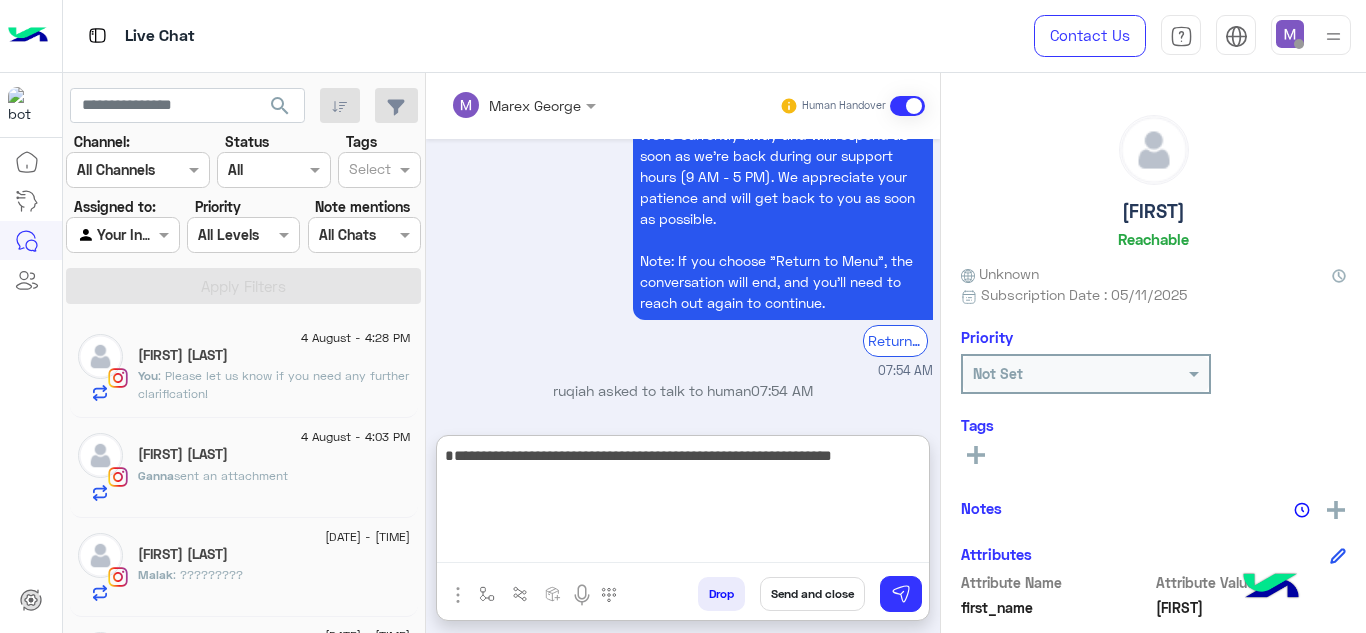 click on "**********" at bounding box center (683, 503) 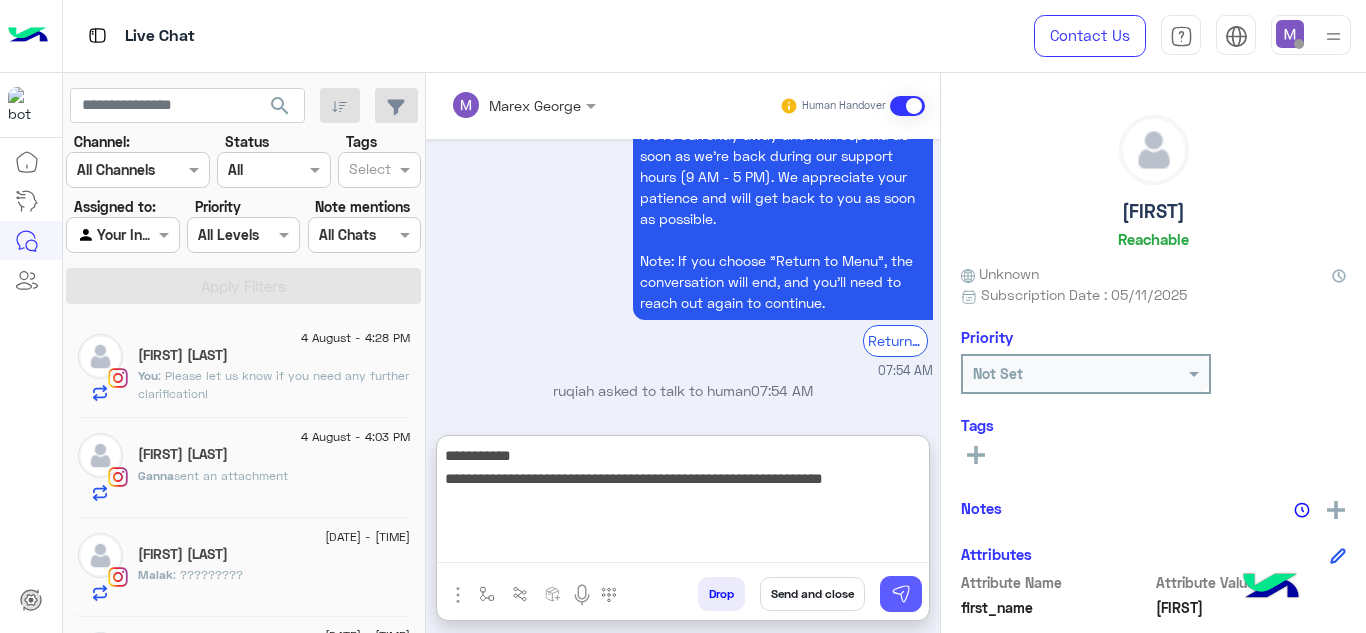 type on "**********" 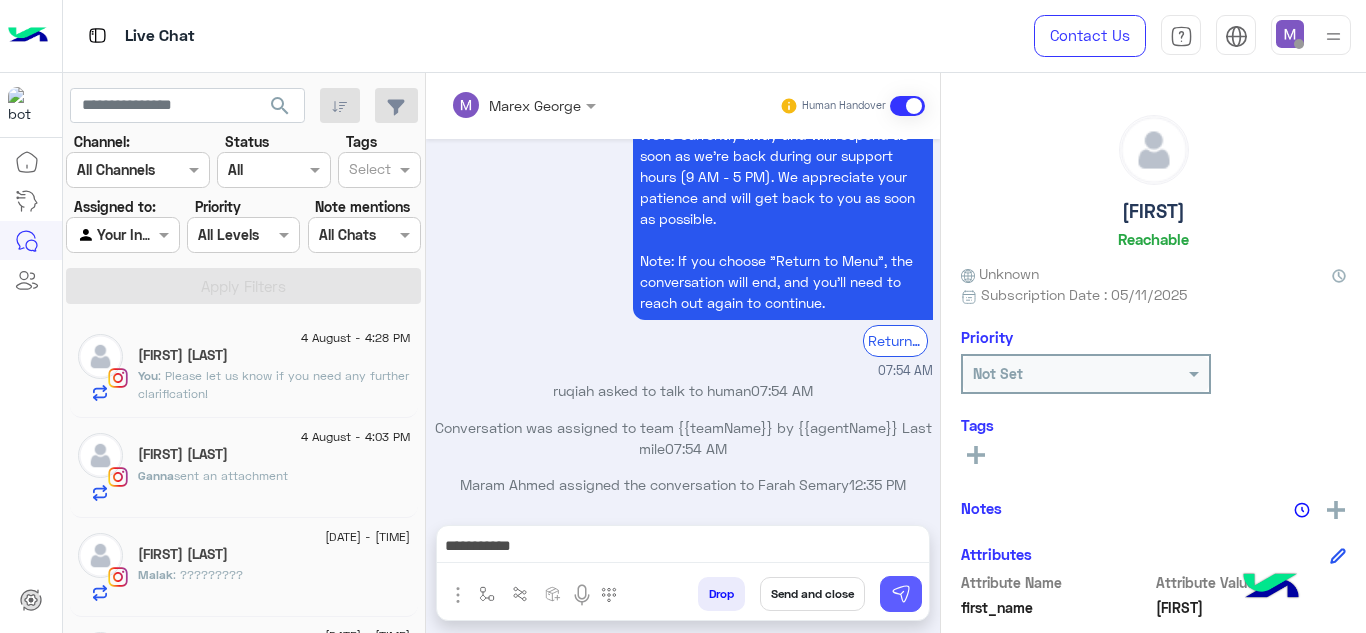 click at bounding box center (901, 594) 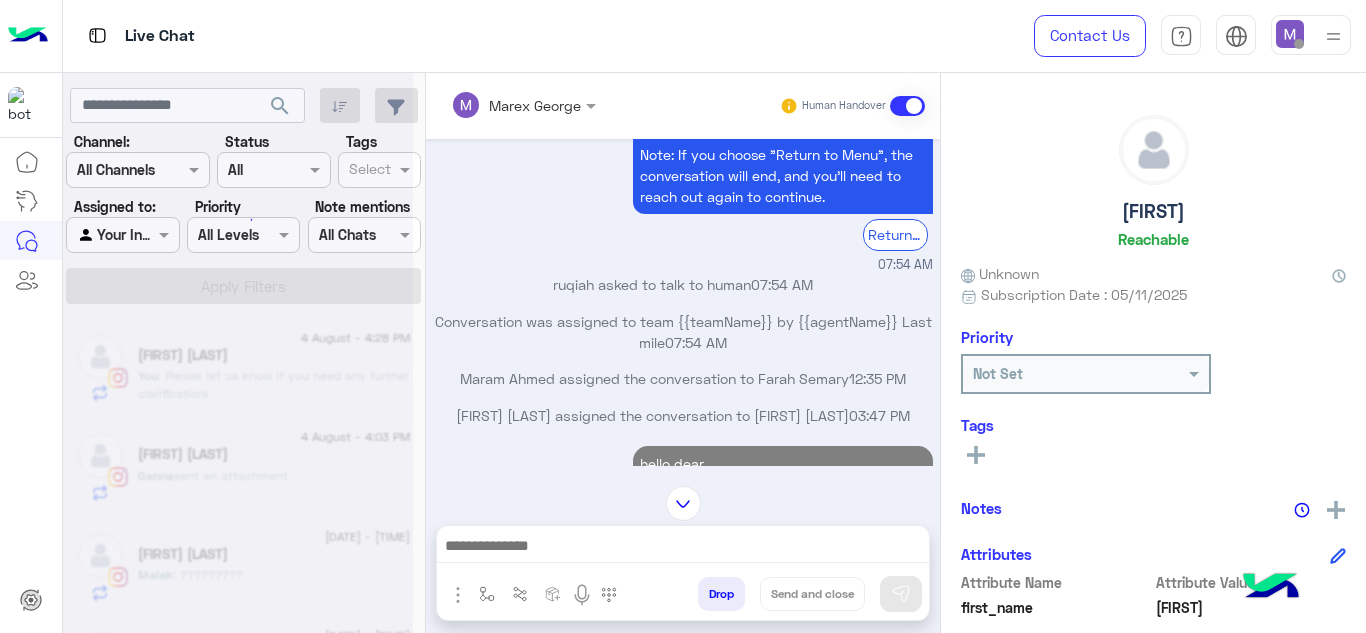 scroll, scrollTop: 0, scrollLeft: 0, axis: both 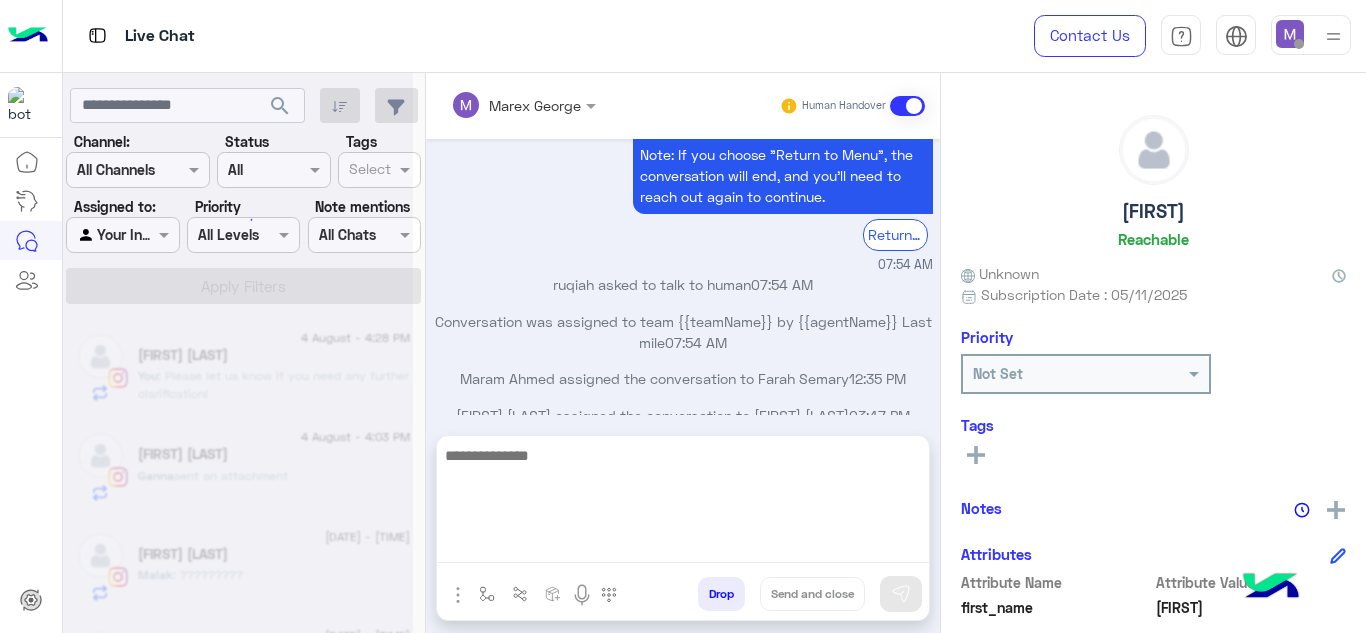 click at bounding box center [683, 503] 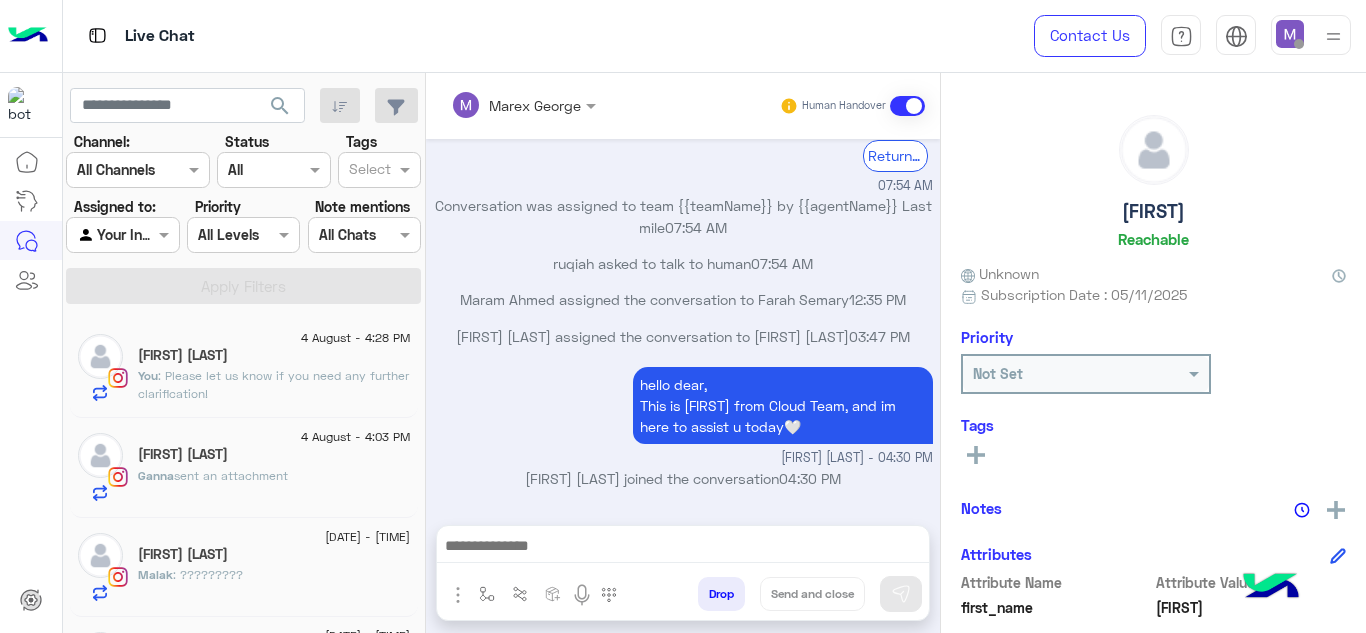 scroll, scrollTop: 3062, scrollLeft: 0, axis: vertical 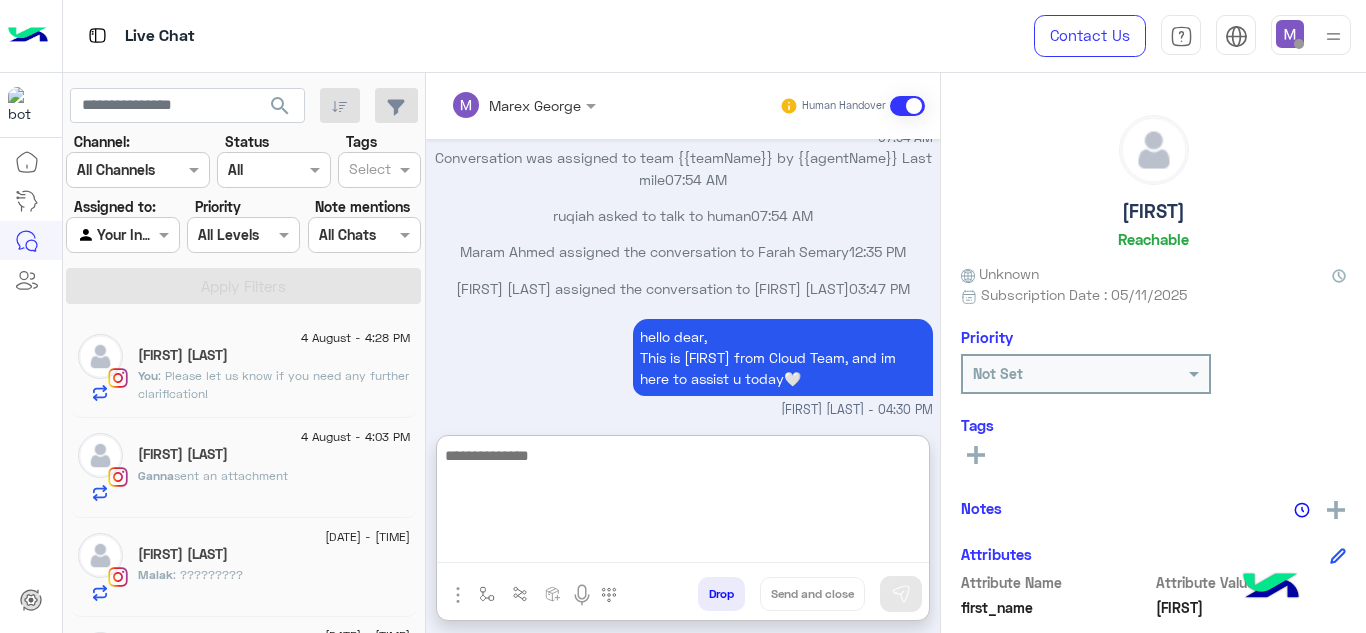 click at bounding box center (683, 503) 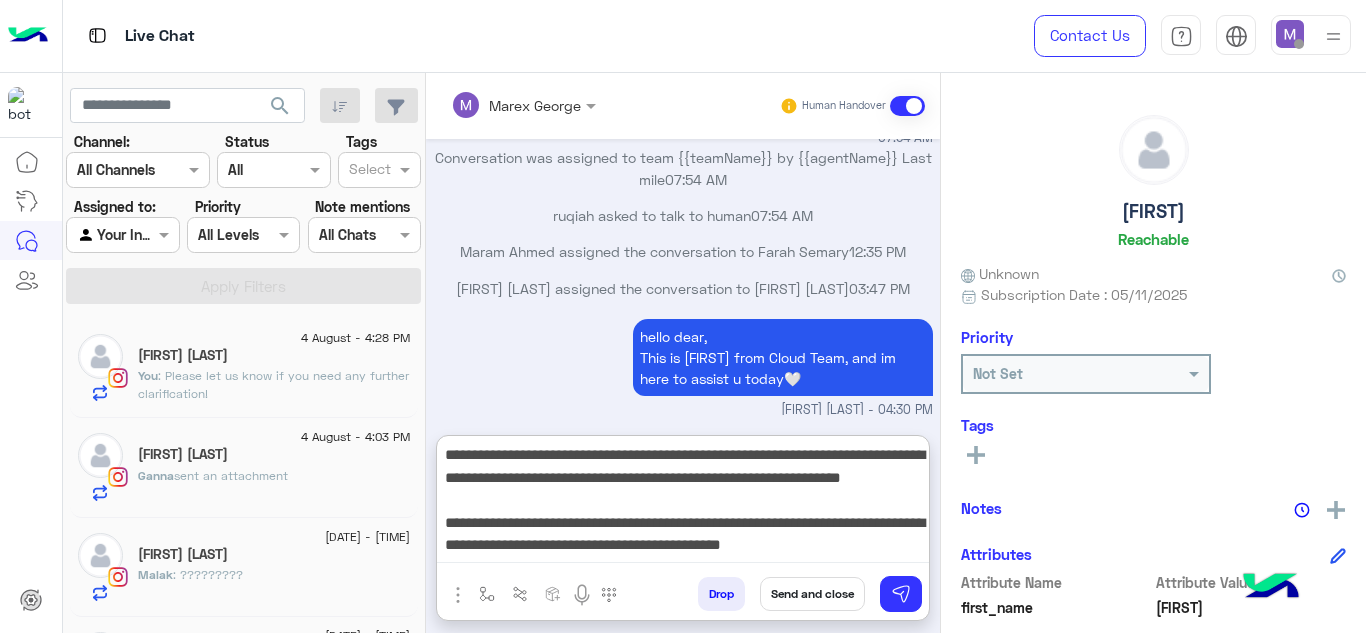 scroll, scrollTop: 2, scrollLeft: 0, axis: vertical 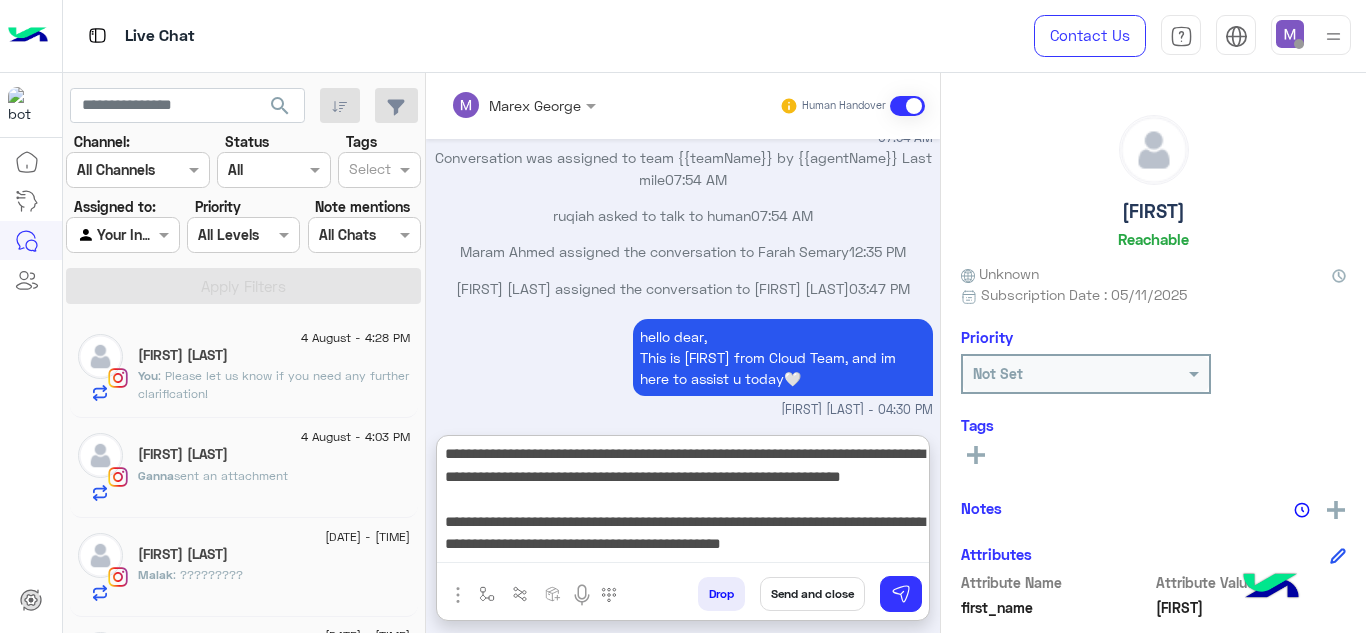 click on "**********" at bounding box center (683, 503) 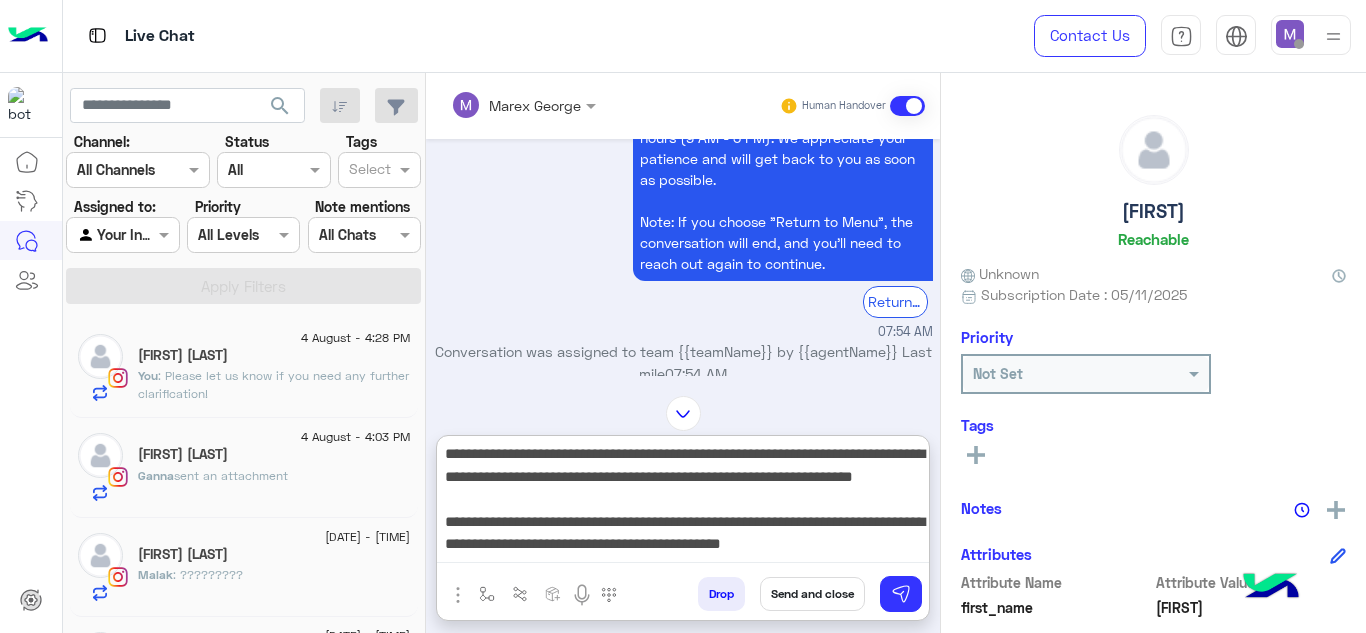 scroll, scrollTop: 3151, scrollLeft: 0, axis: vertical 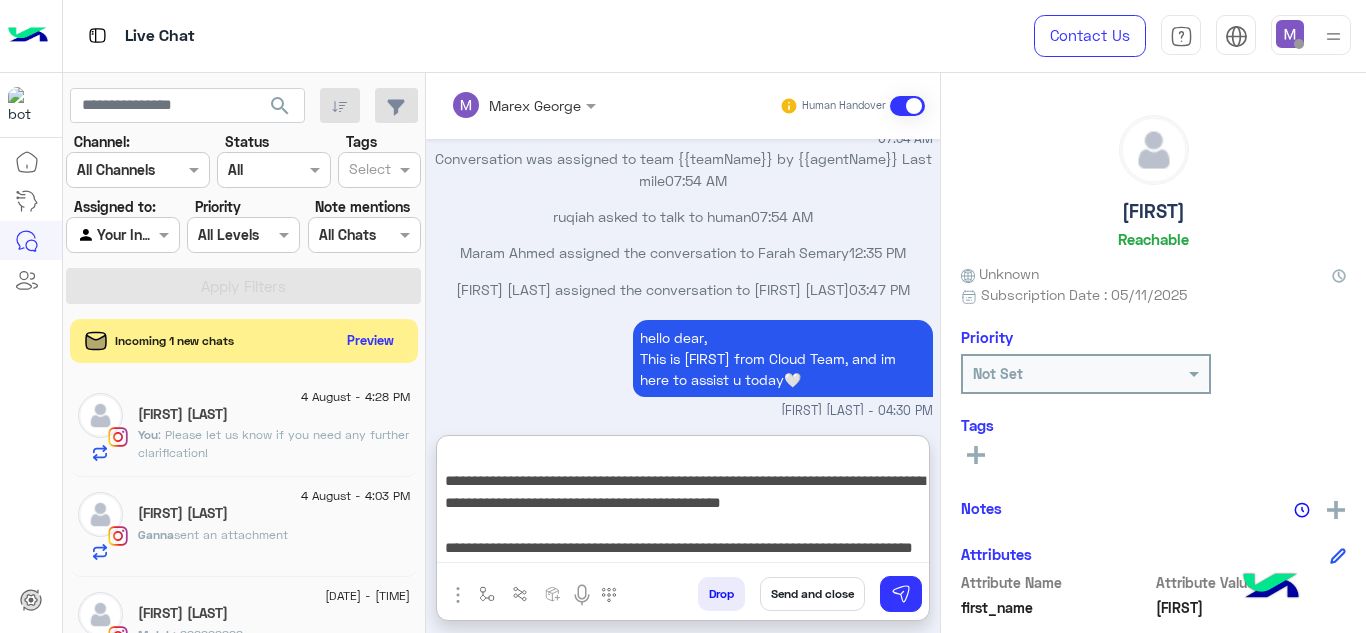 drag, startPoint x: 443, startPoint y: 454, endPoint x: 623, endPoint y: 572, distance: 215.2301 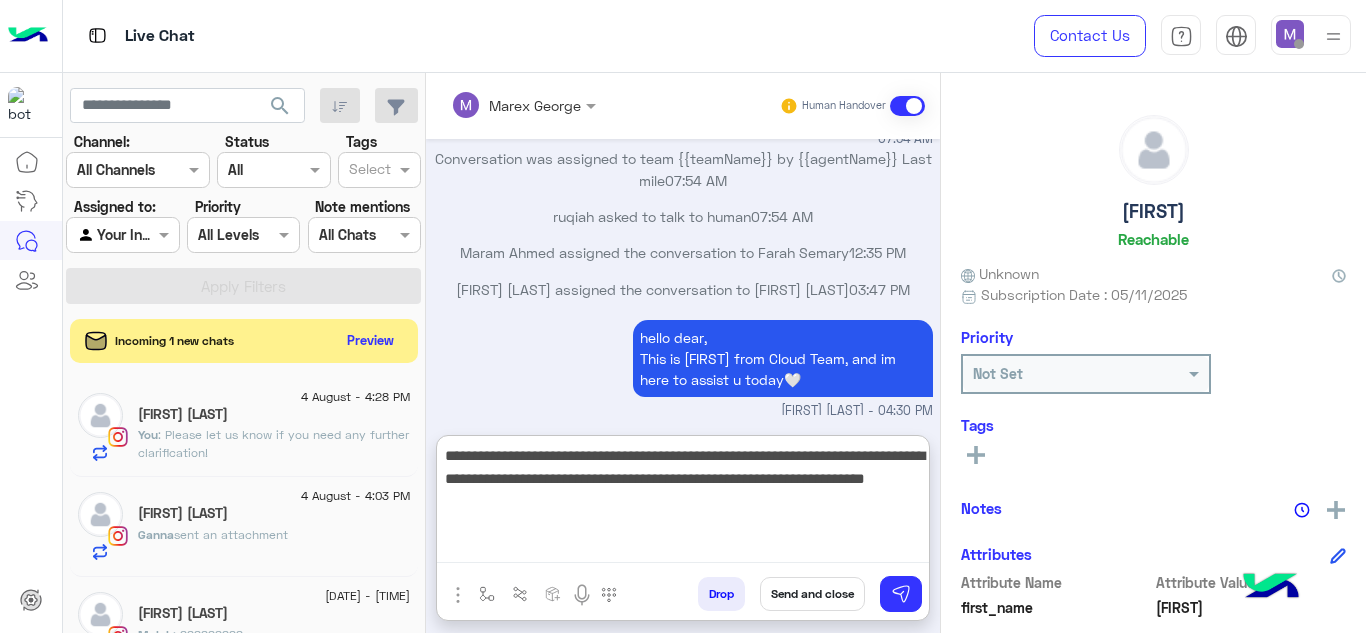 scroll, scrollTop: 0, scrollLeft: 0, axis: both 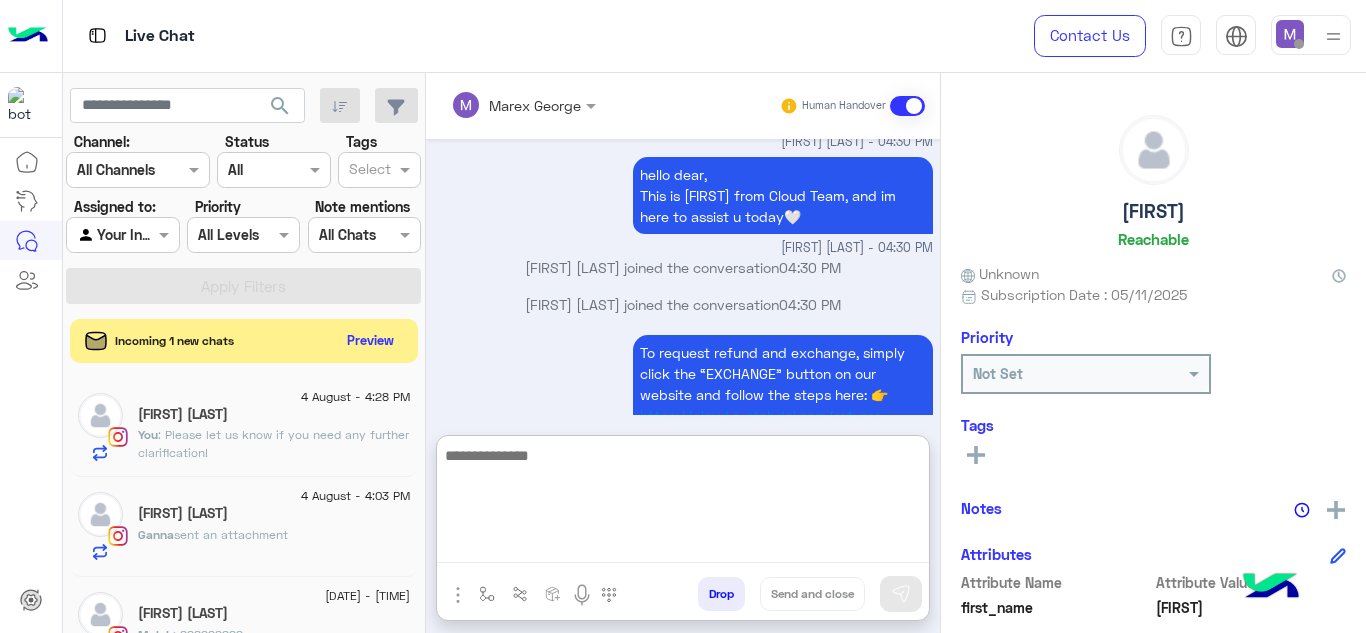click at bounding box center (683, 503) 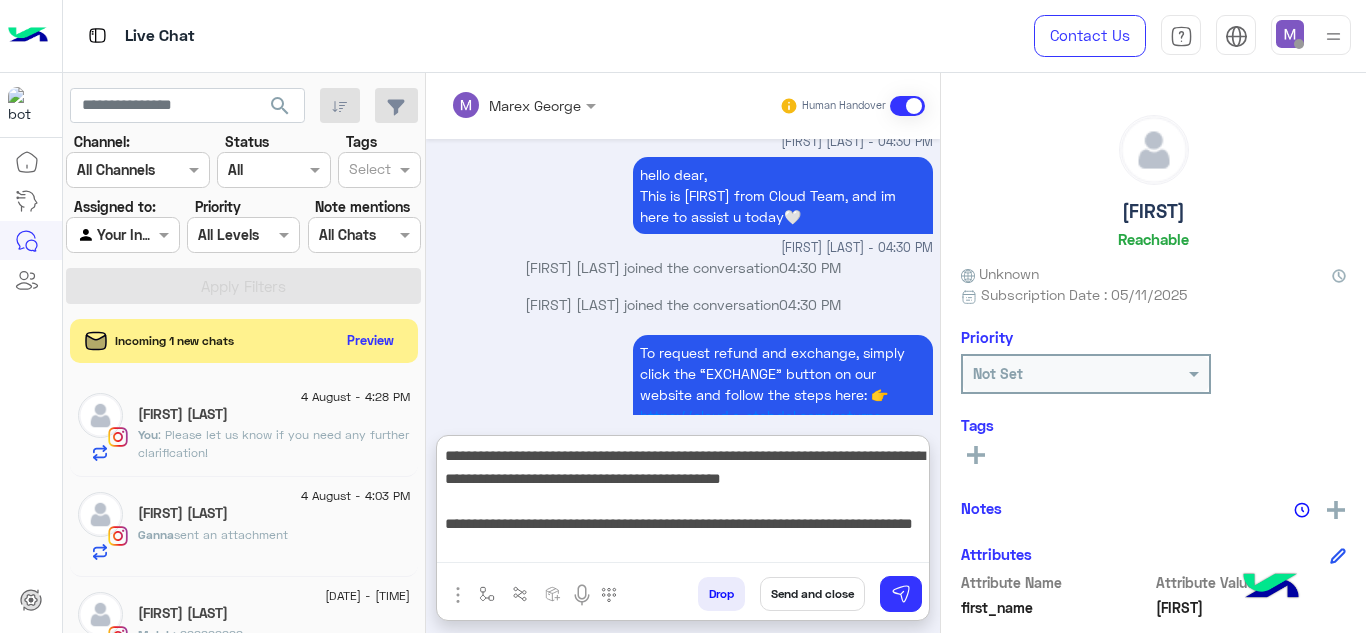 drag, startPoint x: 444, startPoint y: 522, endPoint x: 563, endPoint y: 559, distance: 124.61942 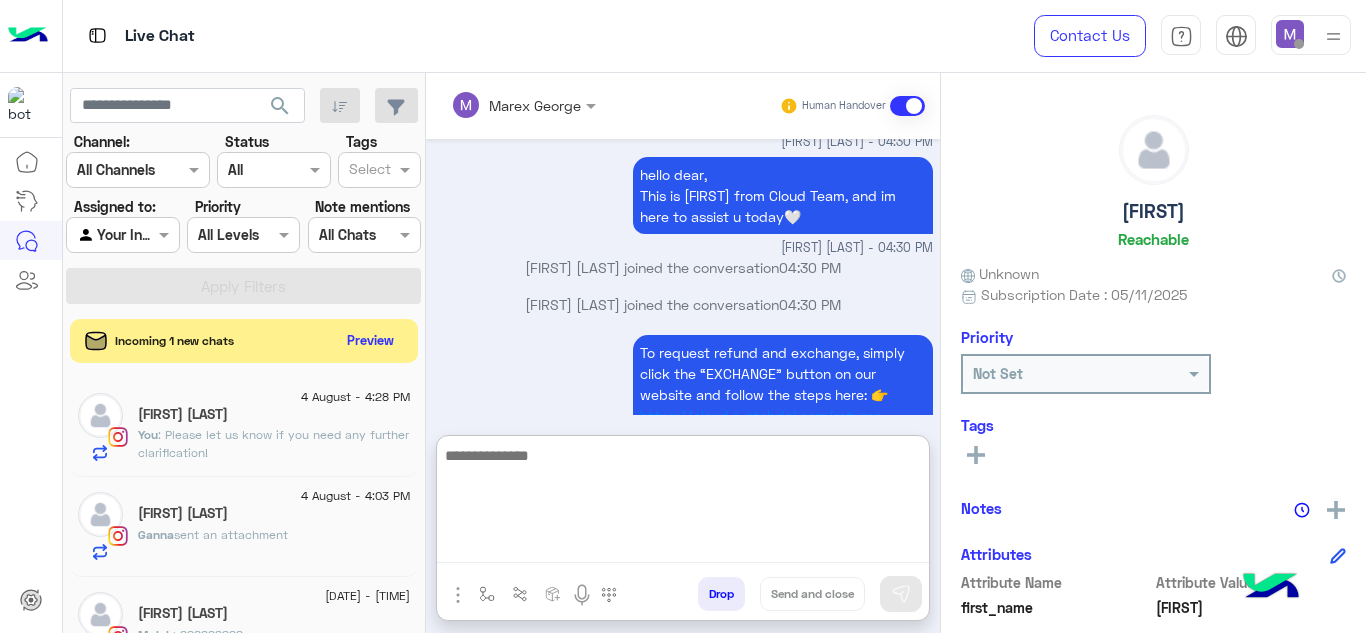 scroll, scrollTop: 3526, scrollLeft: 0, axis: vertical 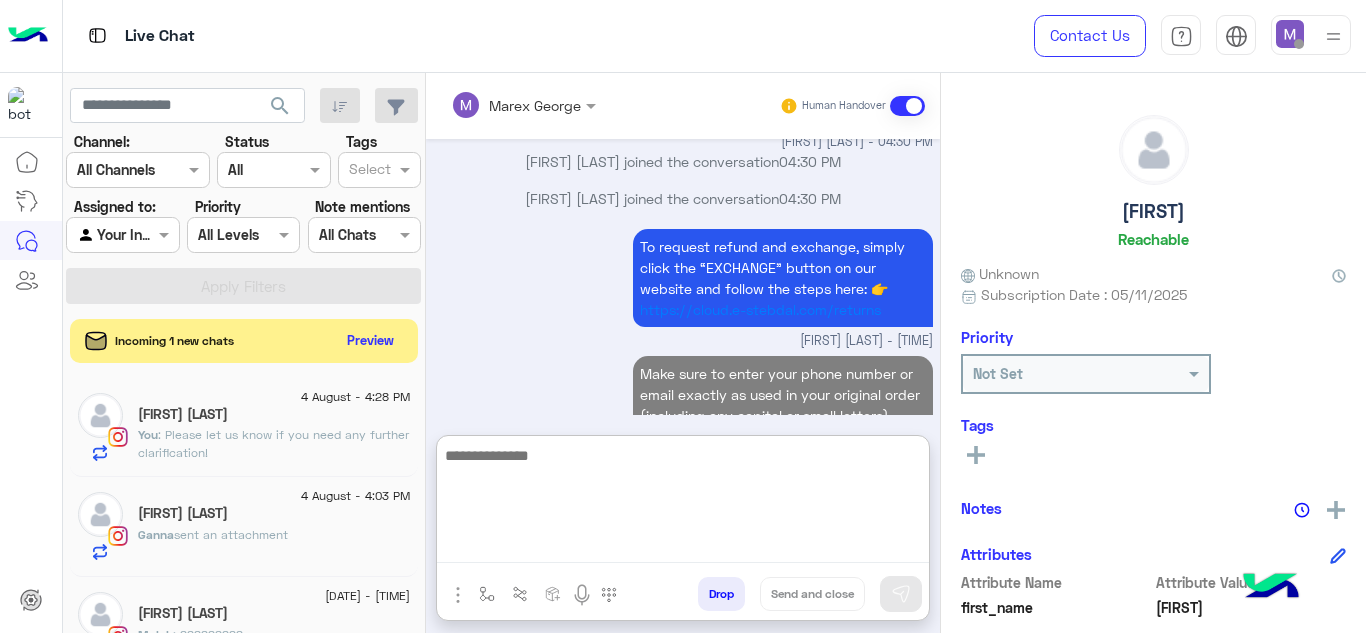 paste on "**********" 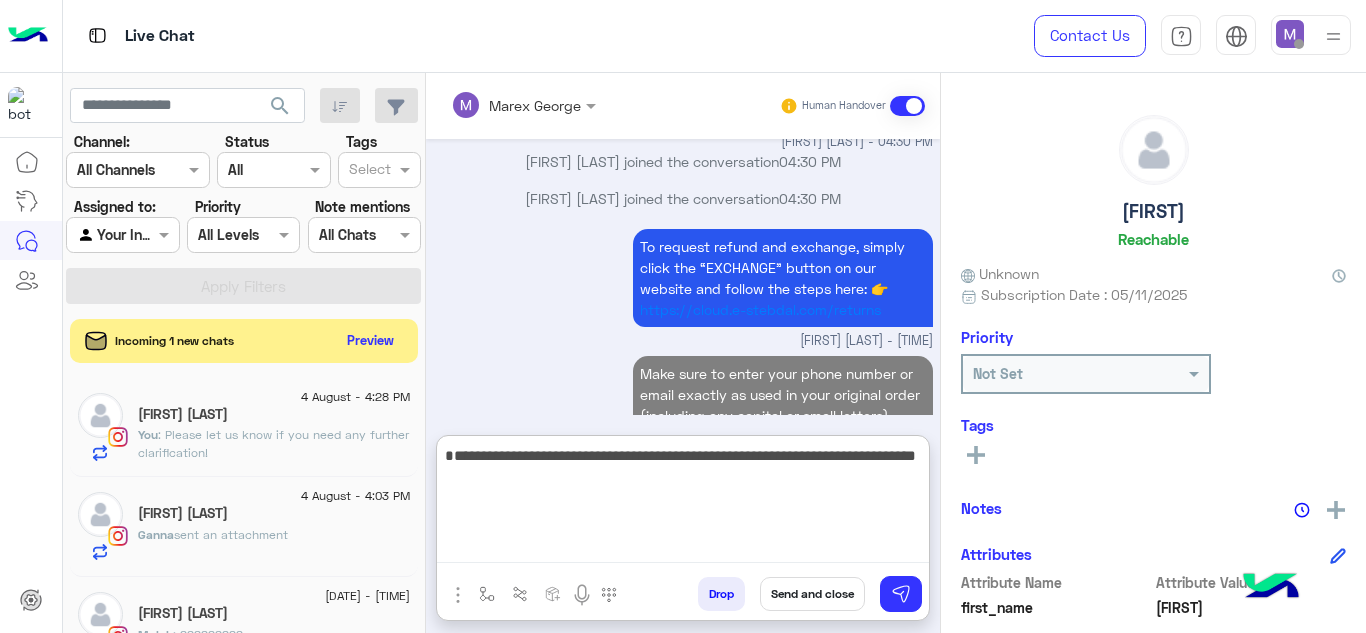 type 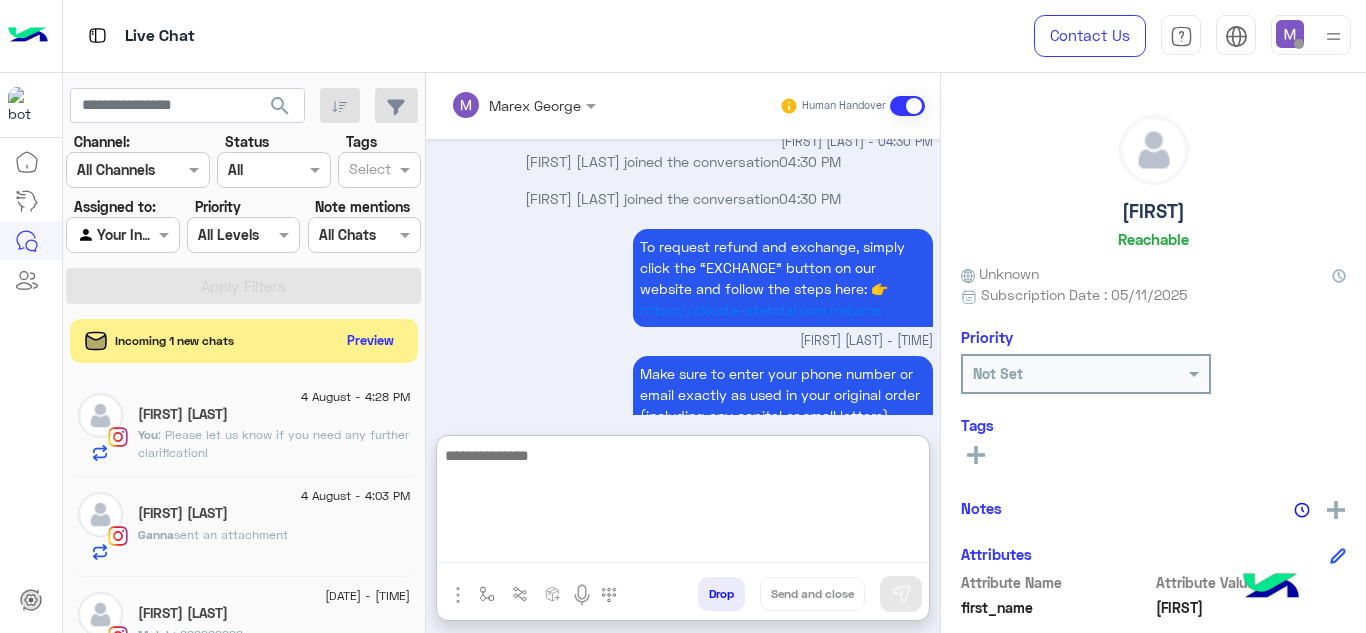 scroll, scrollTop: 3611, scrollLeft: 0, axis: vertical 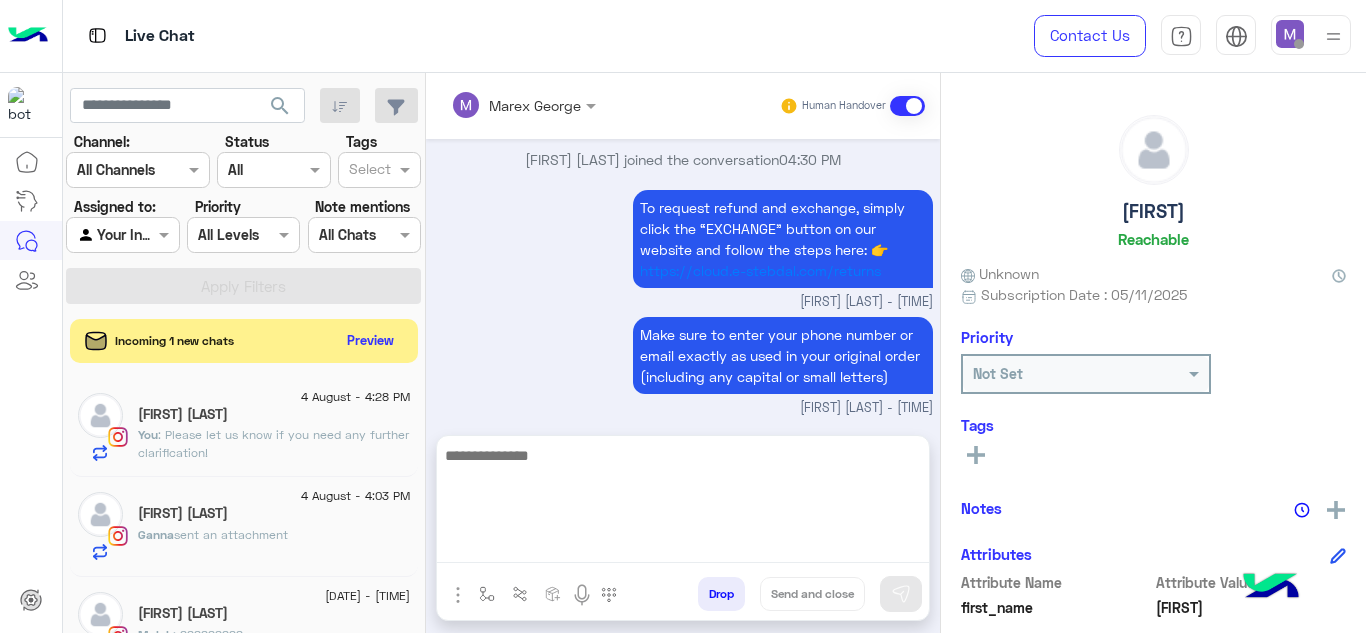 click on "[FIRST] [LAST]" 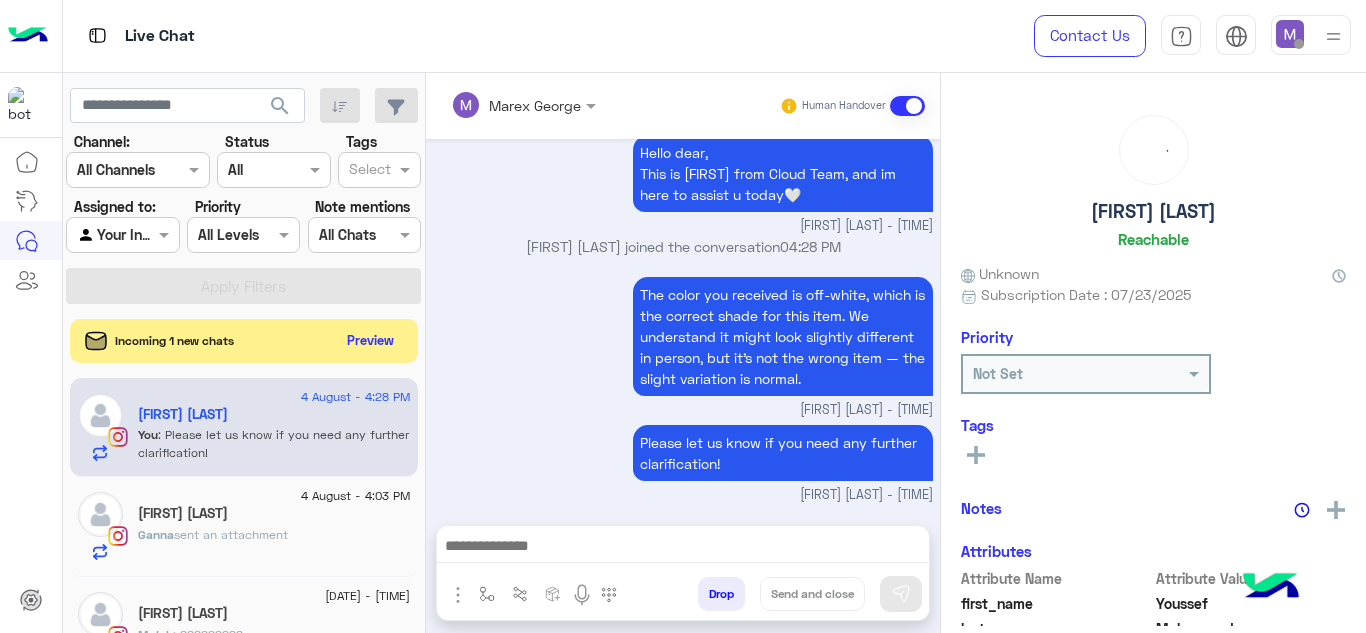 scroll, scrollTop: 811, scrollLeft: 0, axis: vertical 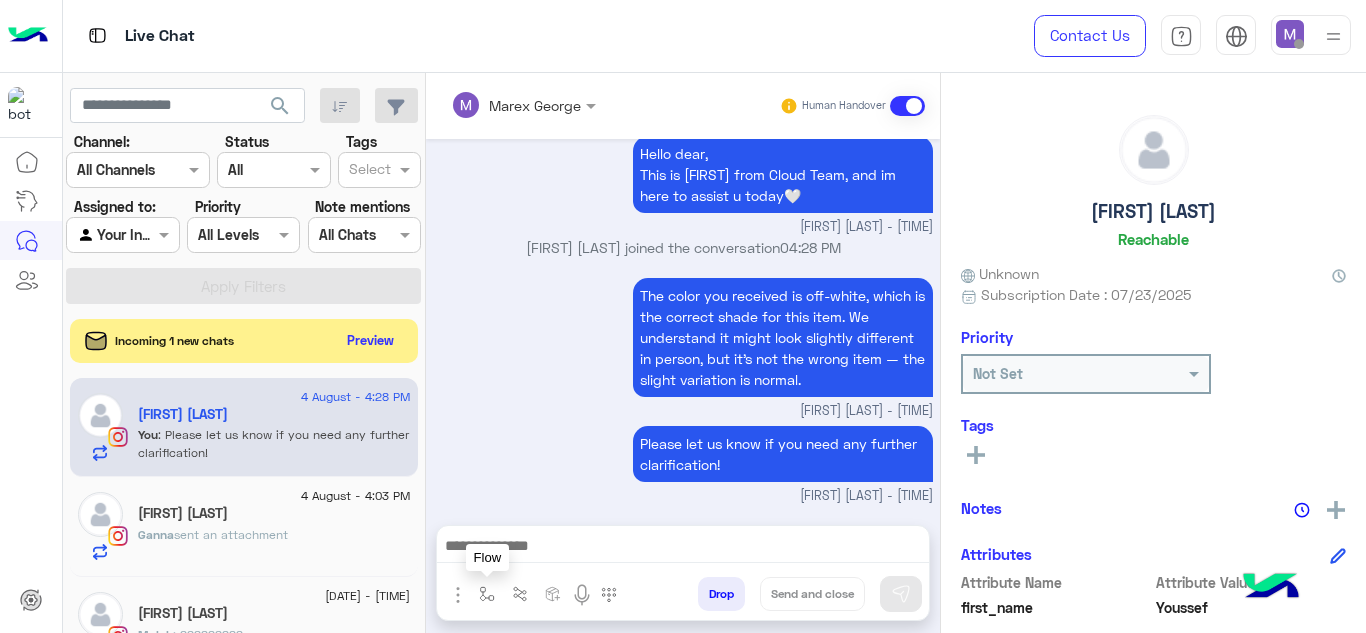 click at bounding box center (487, 594) 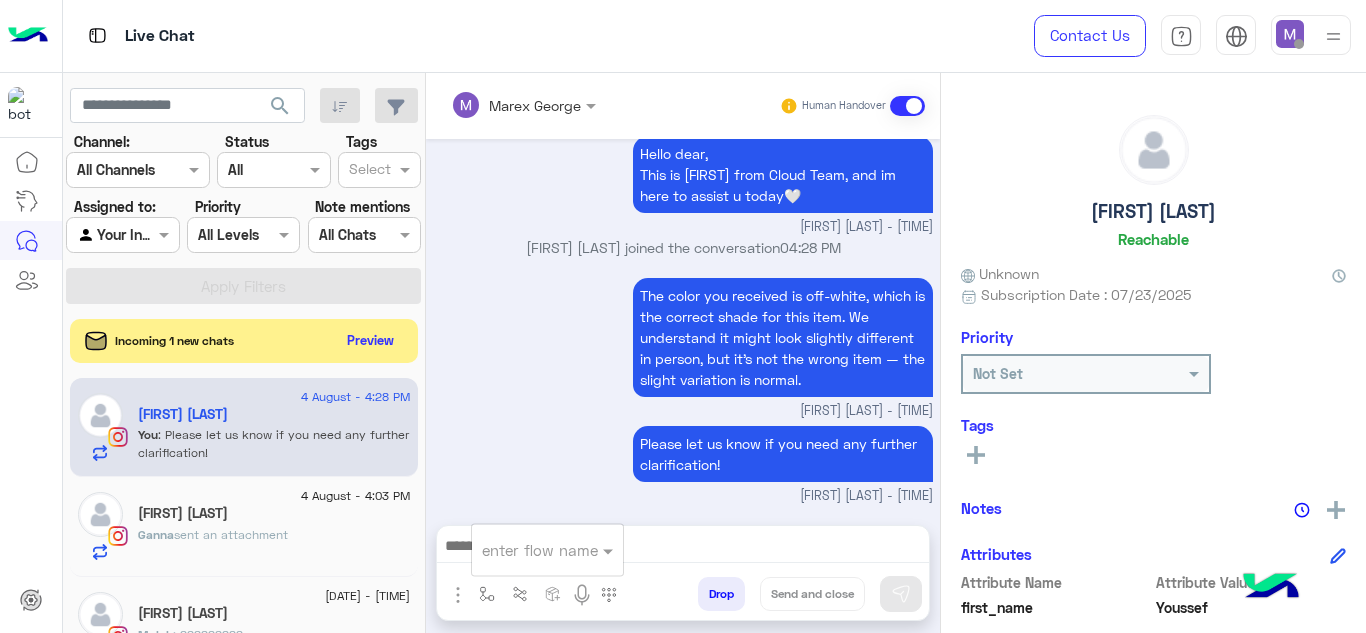 click at bounding box center [547, 549] 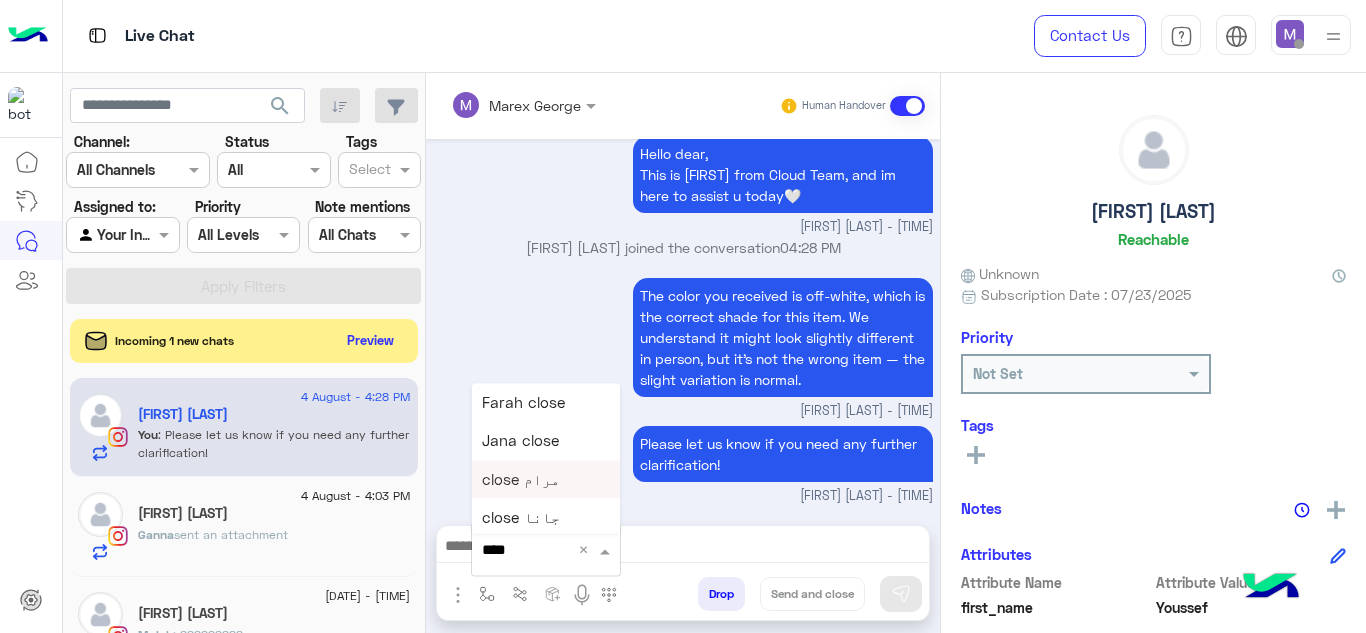 type on "*****" 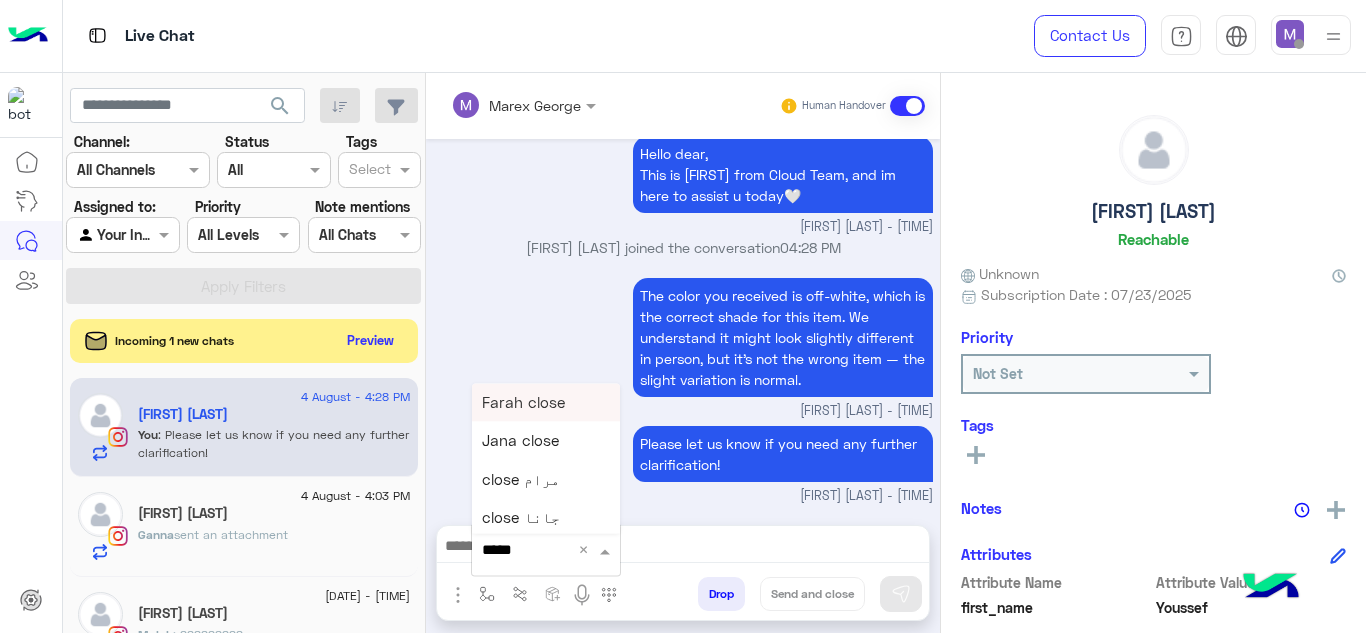click on "Farah close" at bounding box center (523, 402) 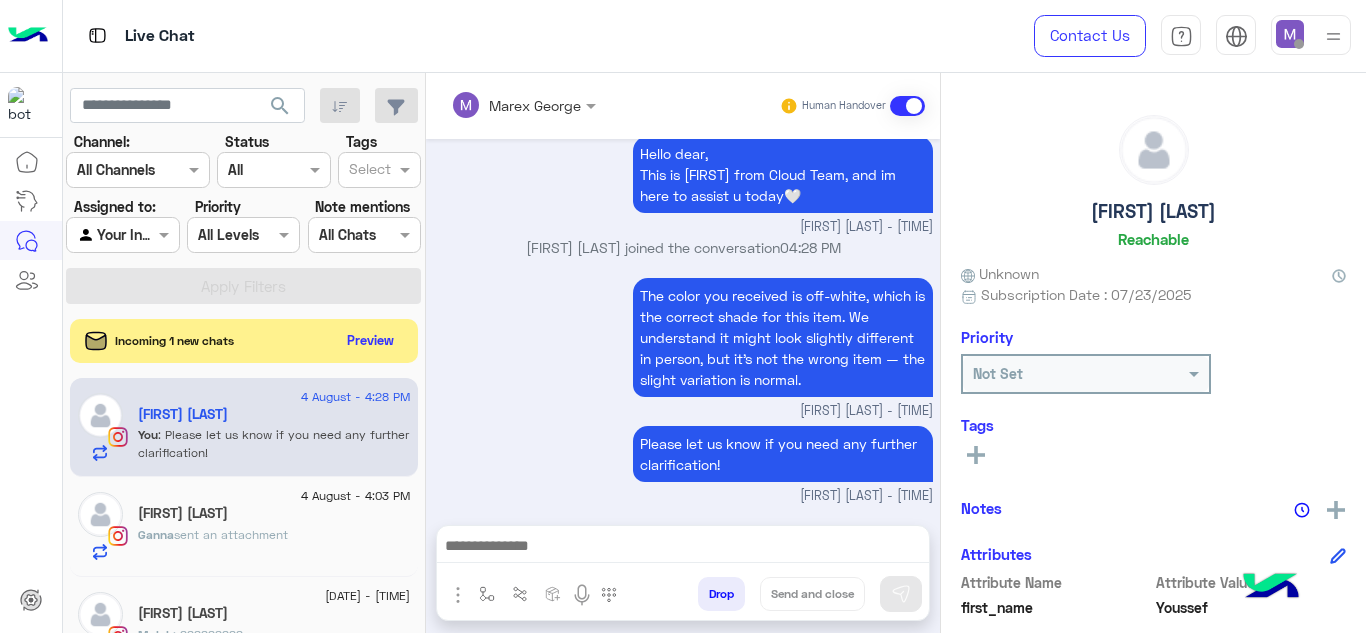 type on "**********" 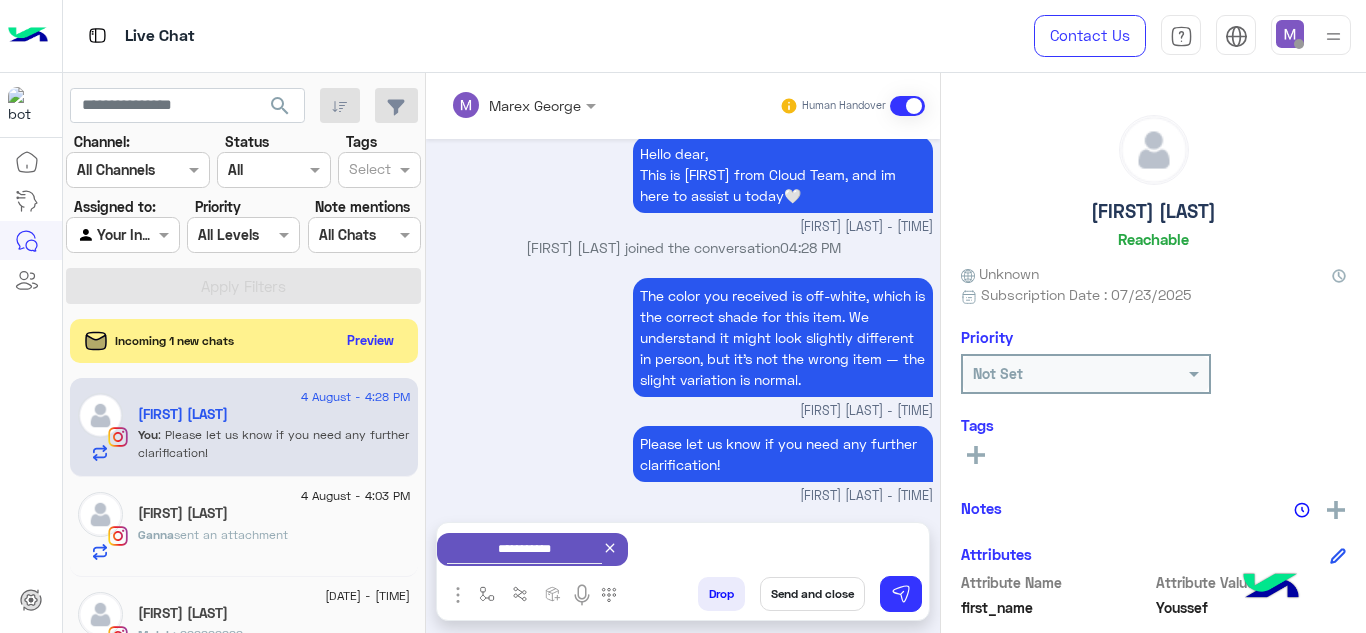 click on "Send and close" at bounding box center (812, 594) 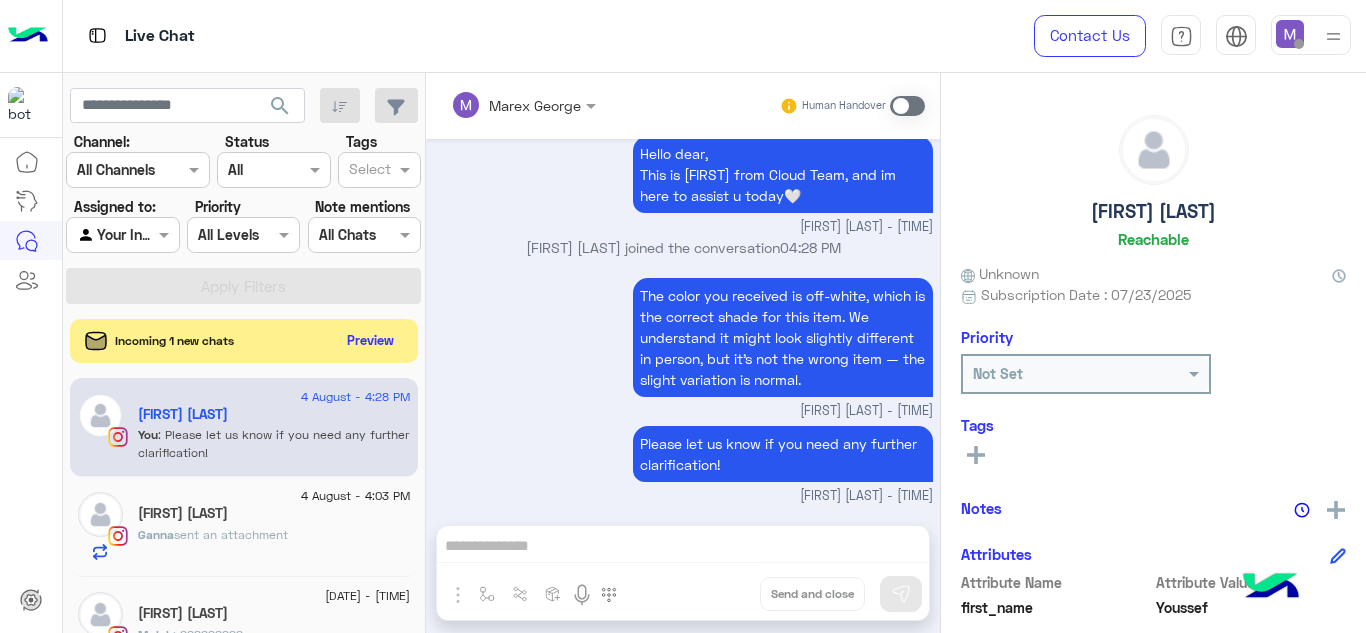 scroll, scrollTop: 848, scrollLeft: 0, axis: vertical 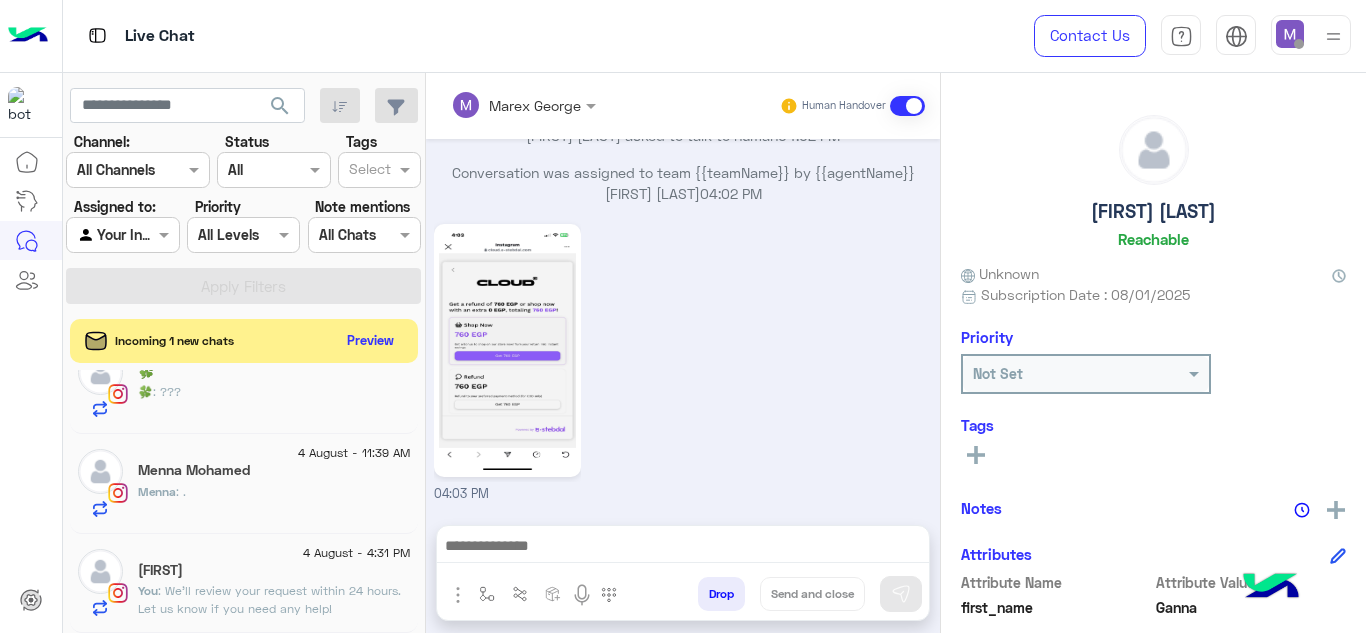 click on "You  :  We’ll review your request within 24 hours. Let us know if you need any help!" 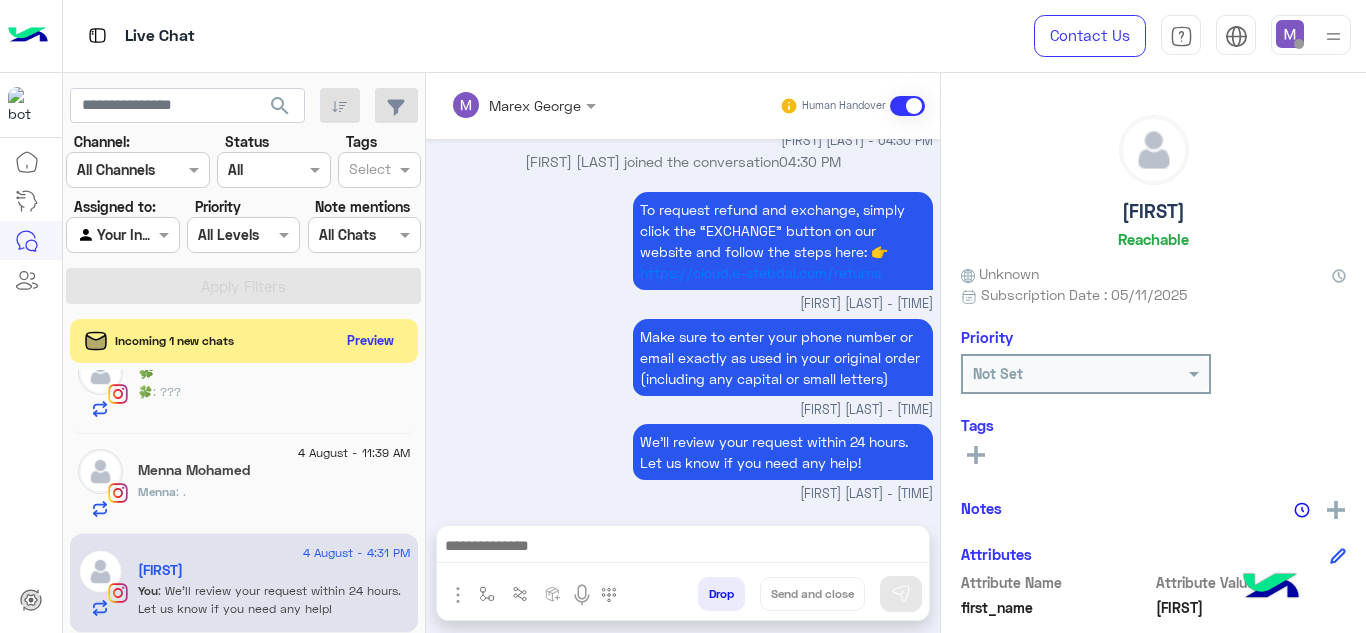 scroll, scrollTop: 584, scrollLeft: 0, axis: vertical 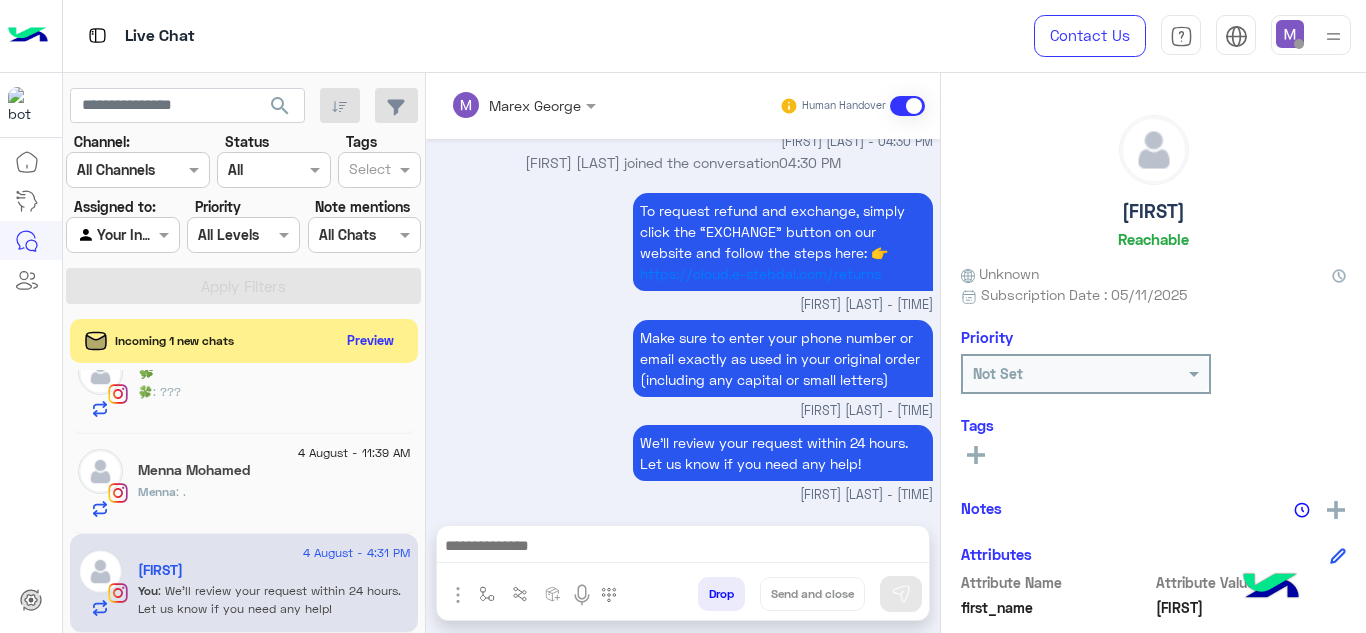 click on "Menna Mohamed" 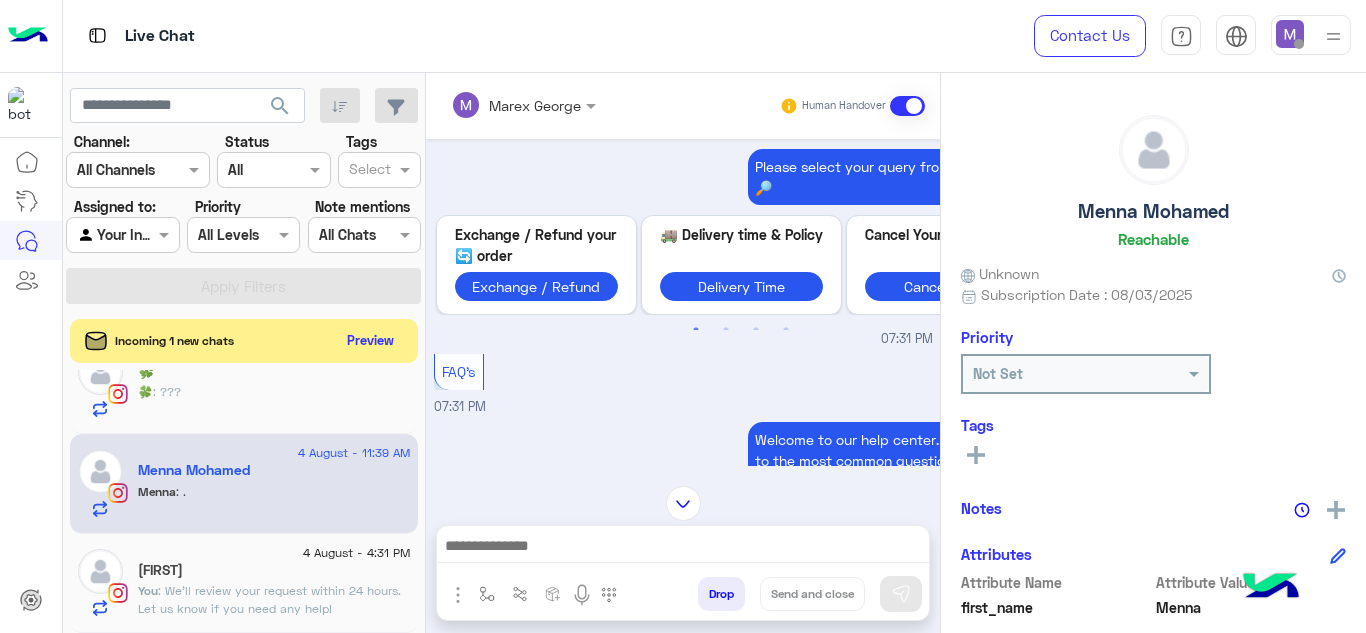 scroll, scrollTop: 427, scrollLeft: 0, axis: vertical 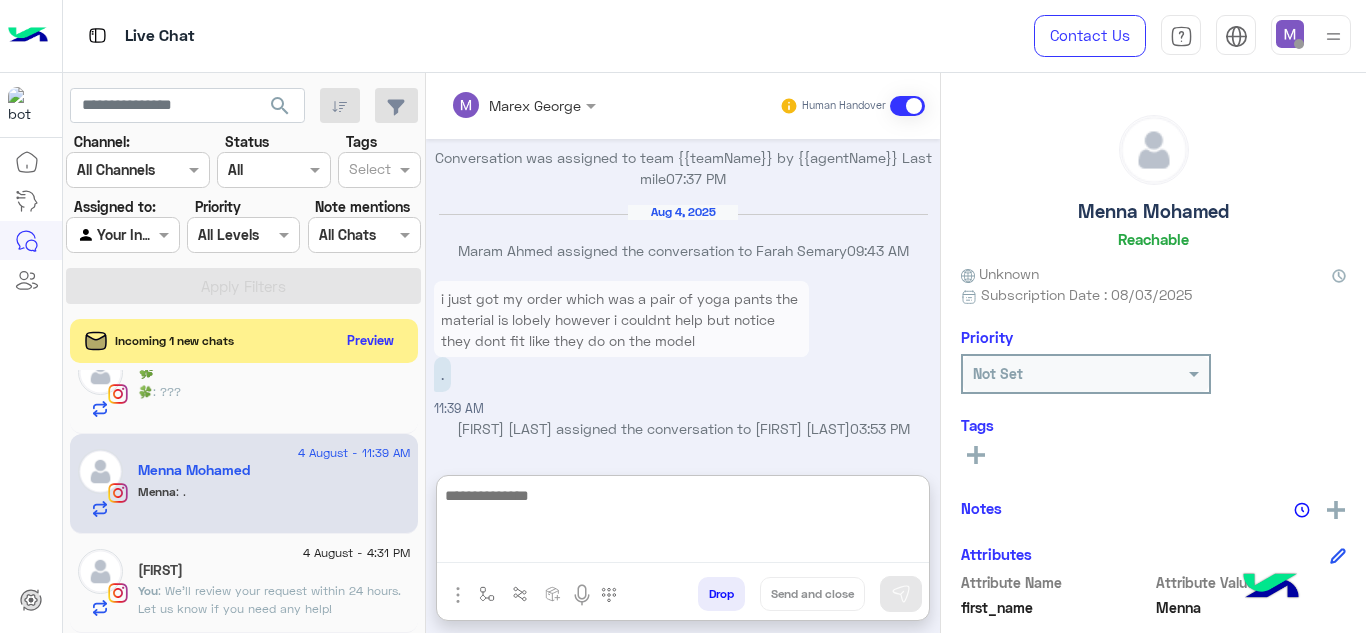click at bounding box center (683, 523) 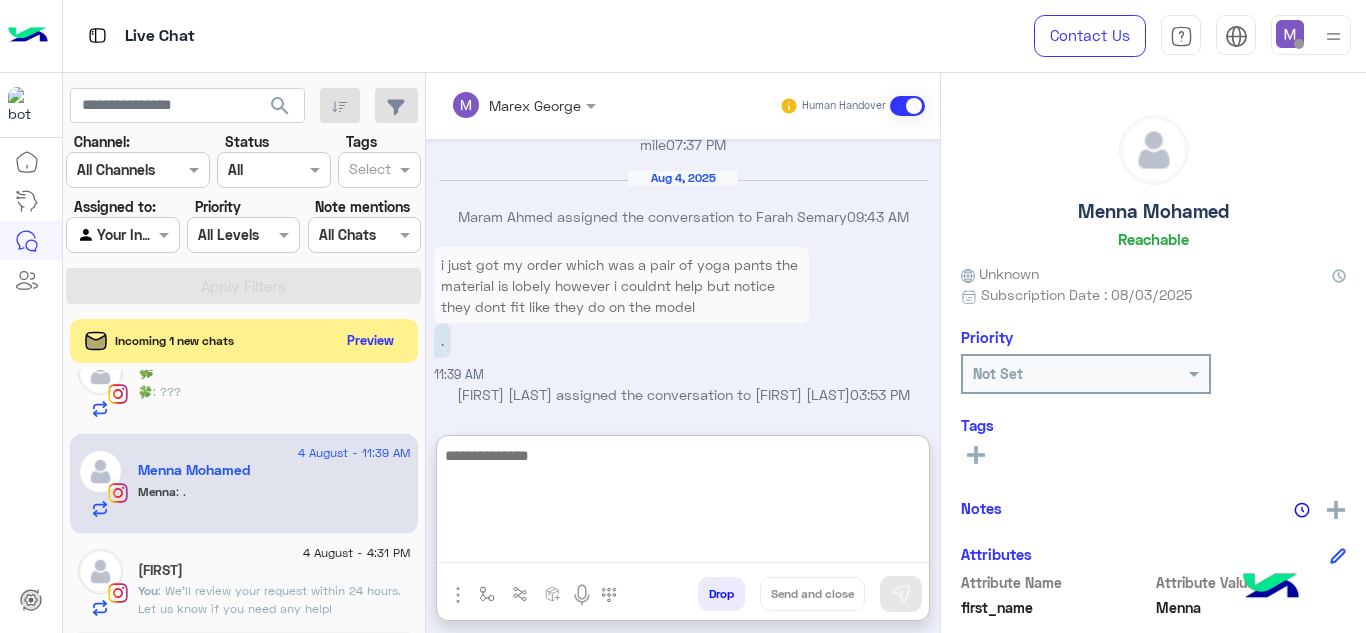 paste on "**********" 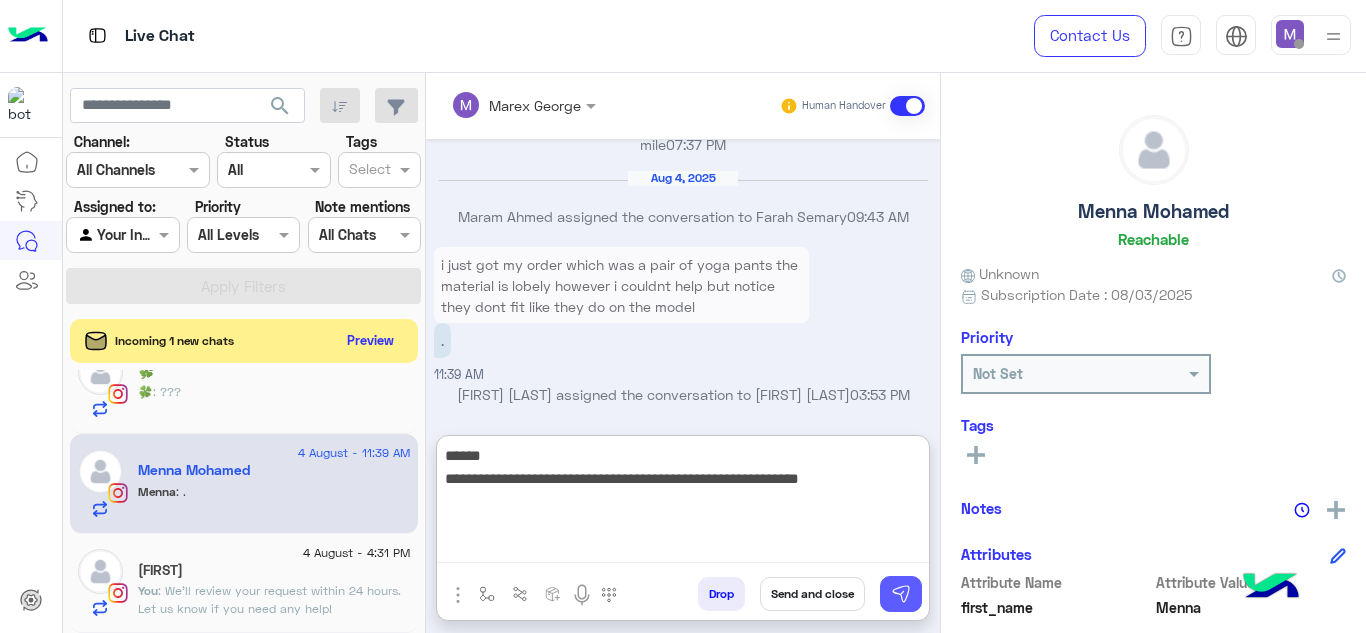 type on "**********" 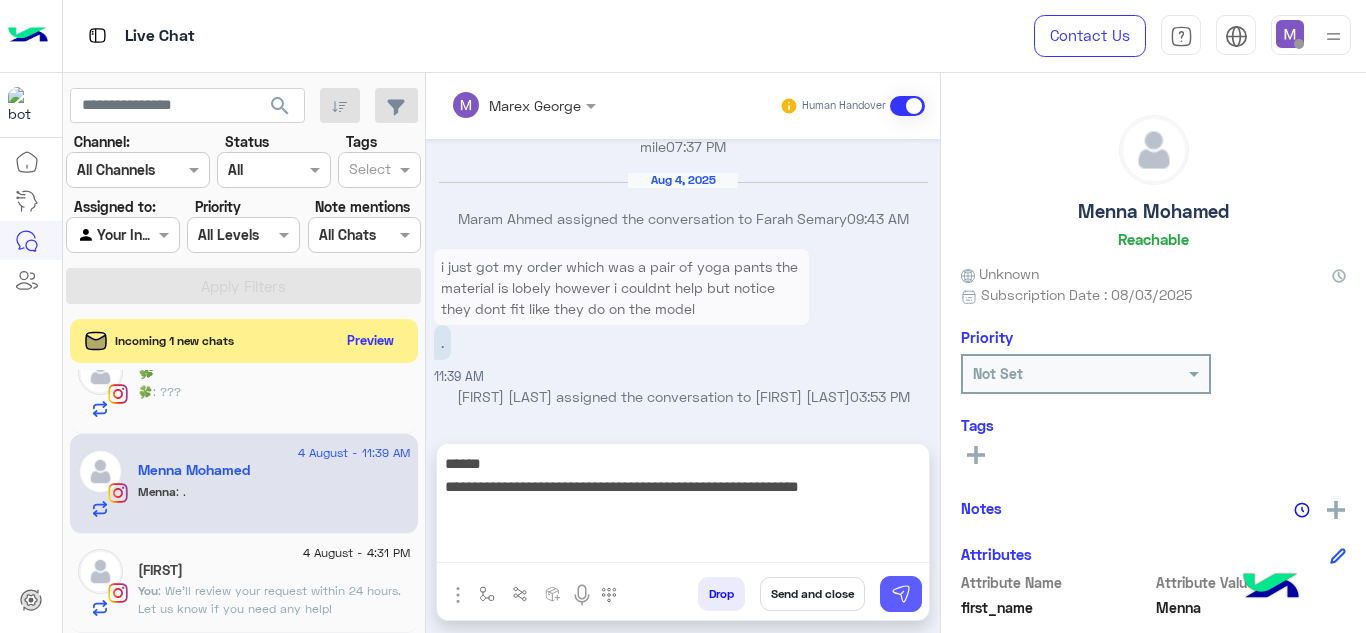 click at bounding box center (901, 594) 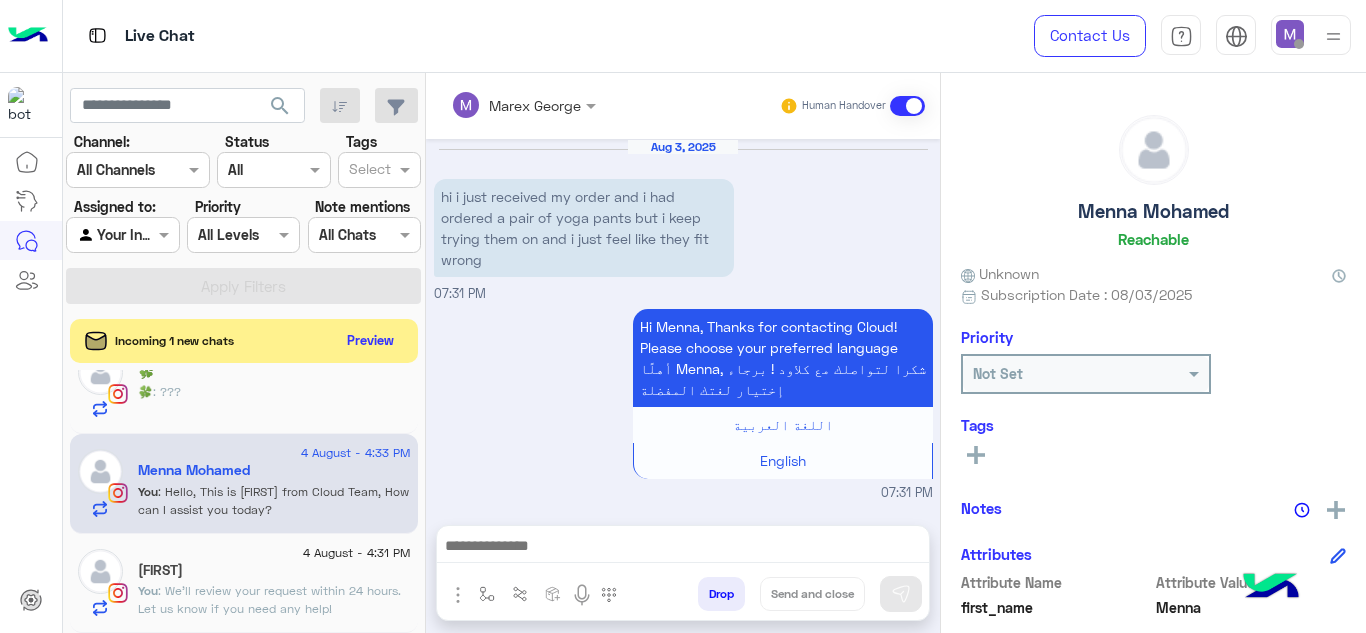 scroll, scrollTop: 3833, scrollLeft: 0, axis: vertical 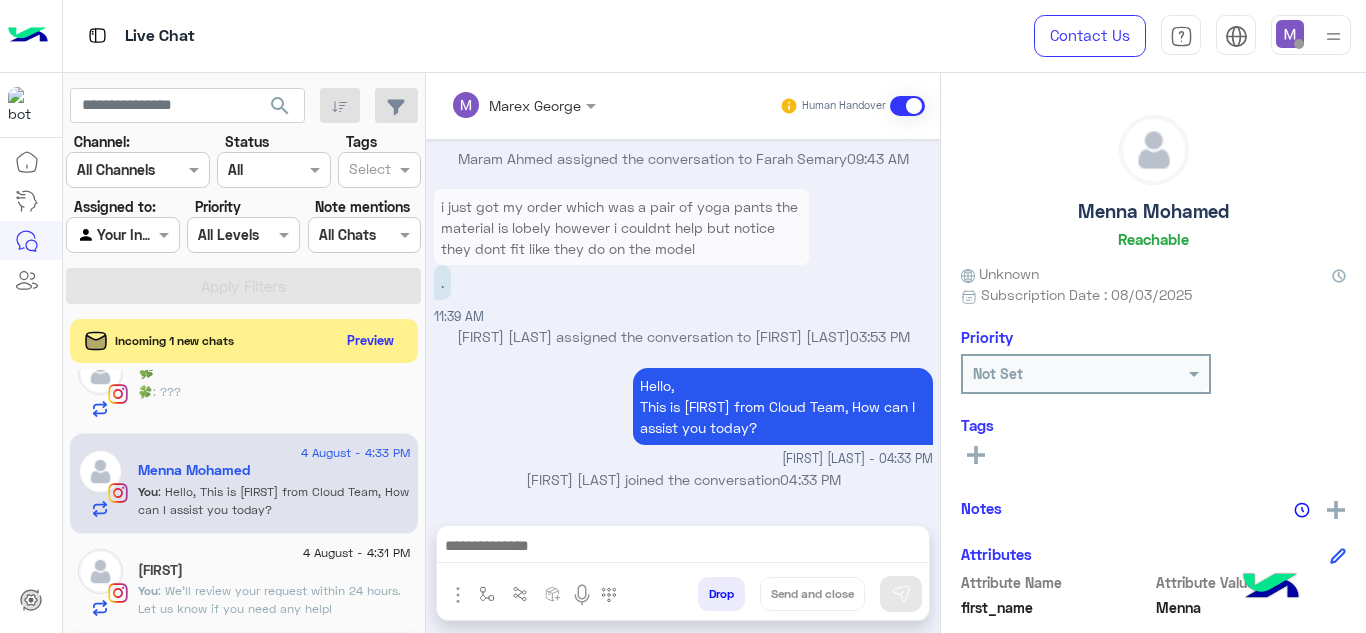 click on "[NAME]" 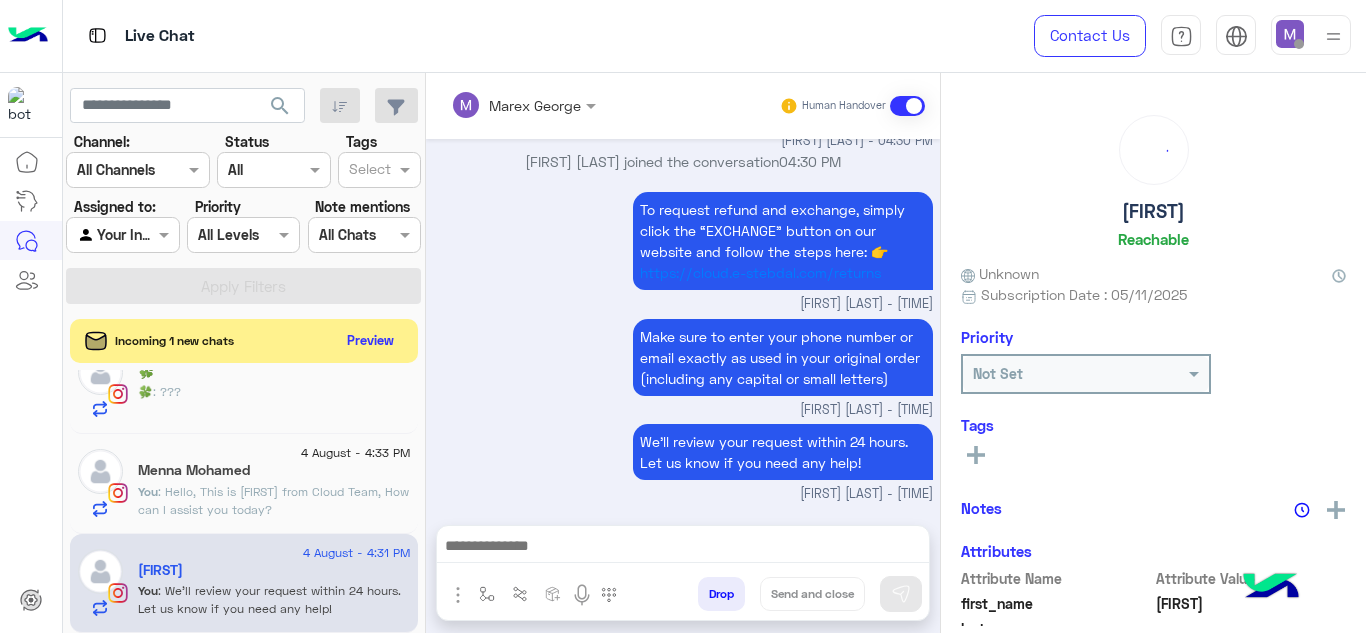 scroll, scrollTop: 584, scrollLeft: 0, axis: vertical 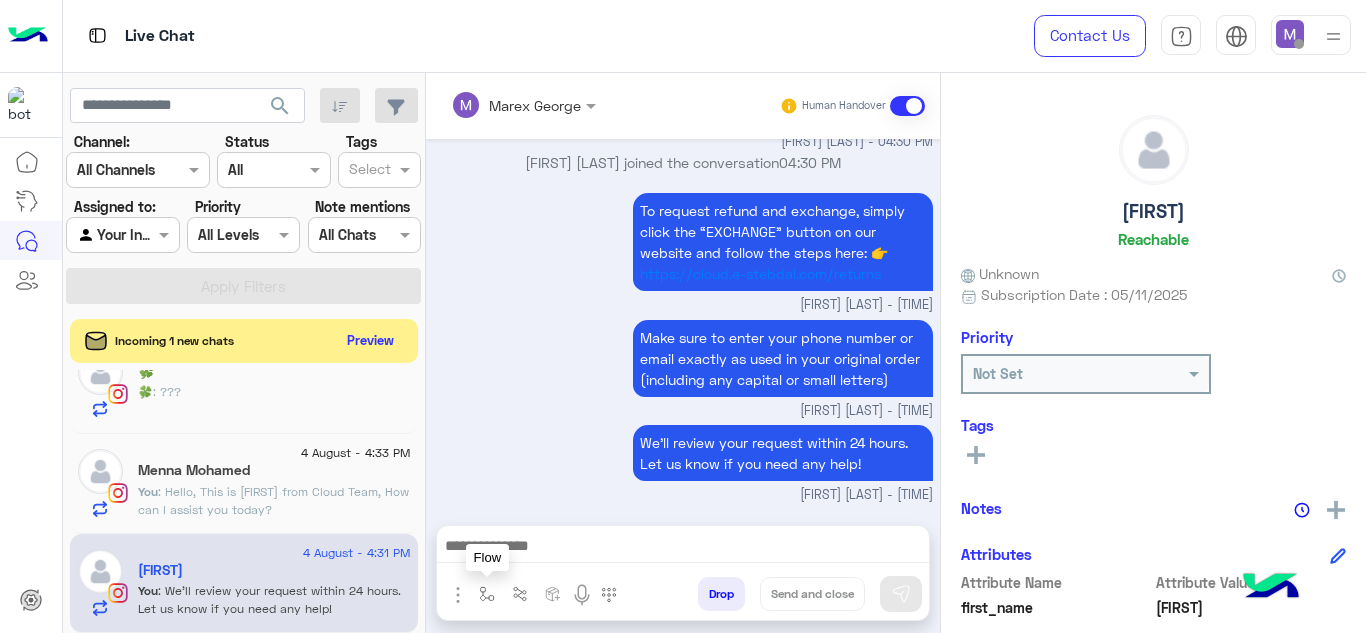 click at bounding box center [487, 593] 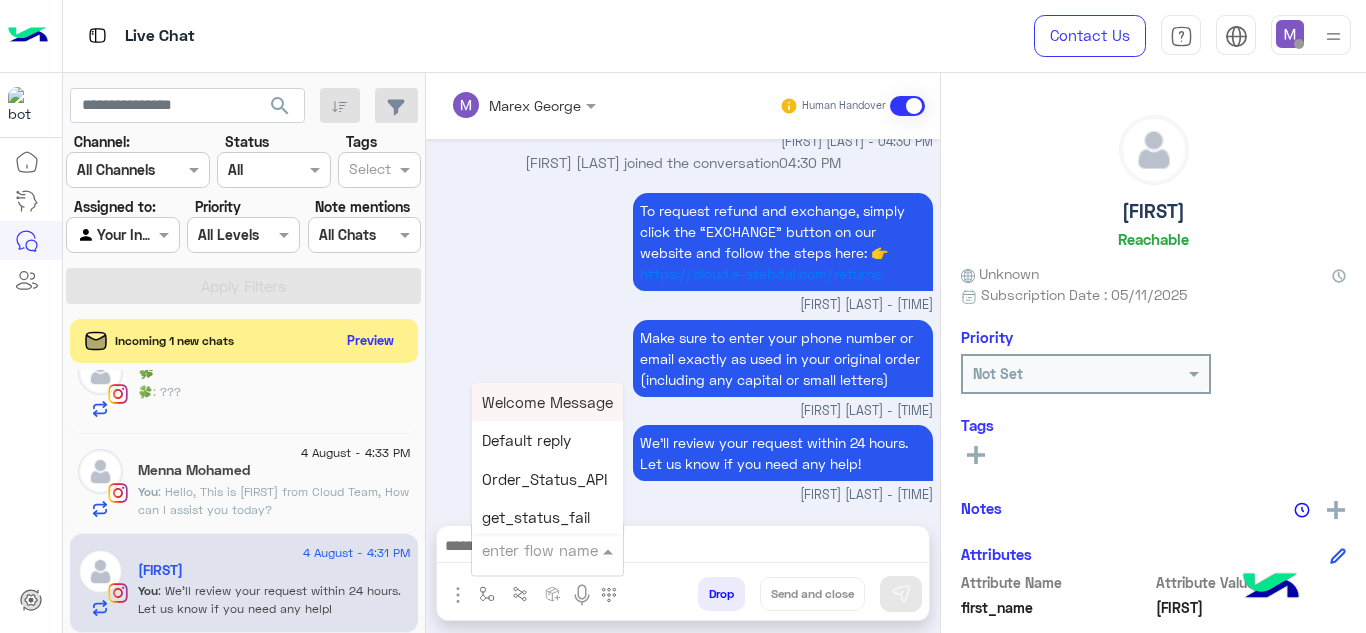 click at bounding box center [523, 550] 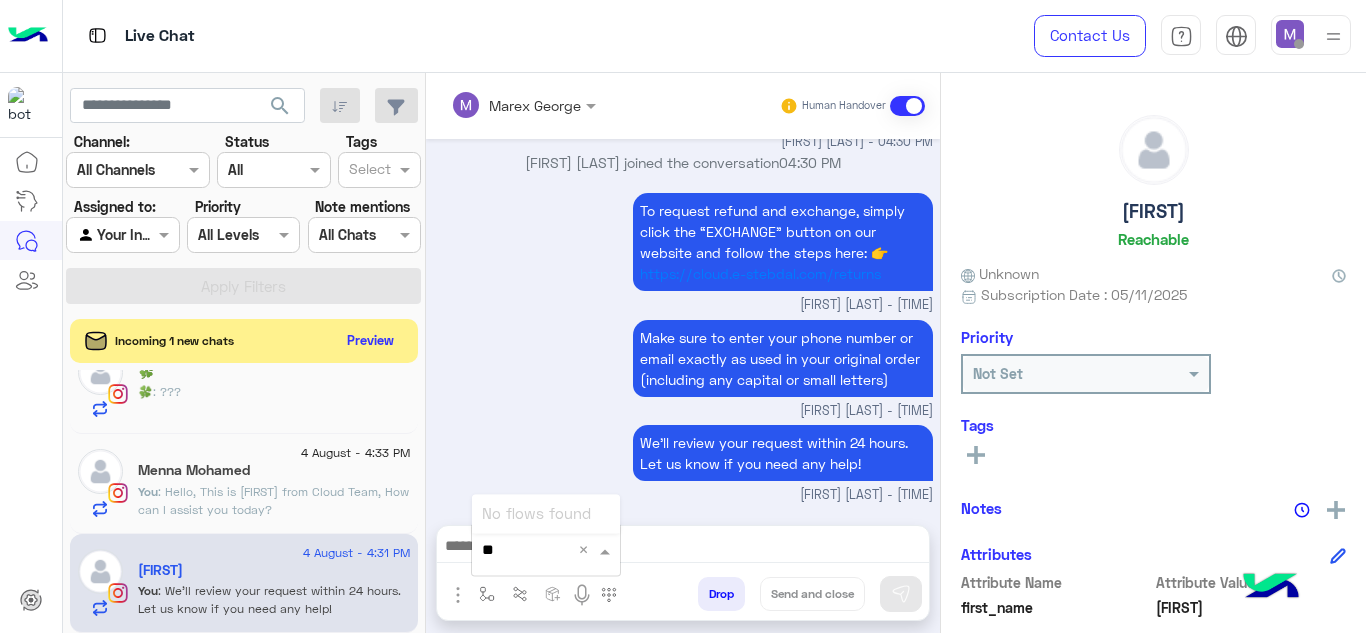 type on "*" 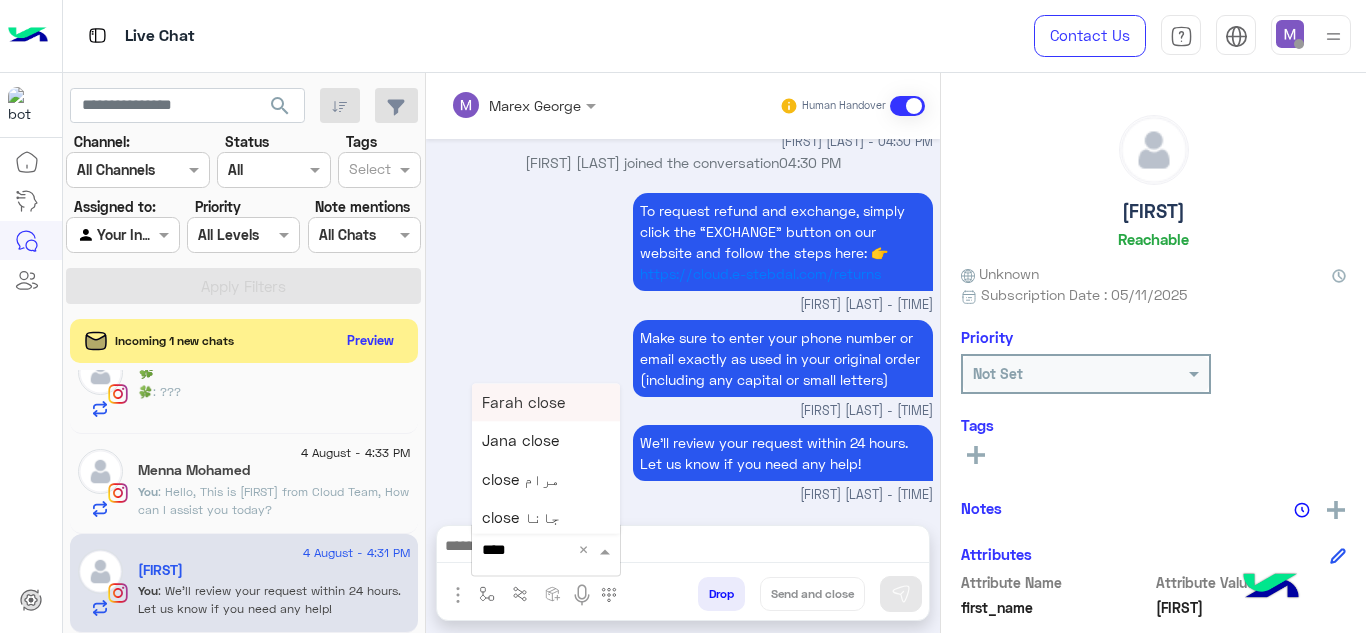 type on "*****" 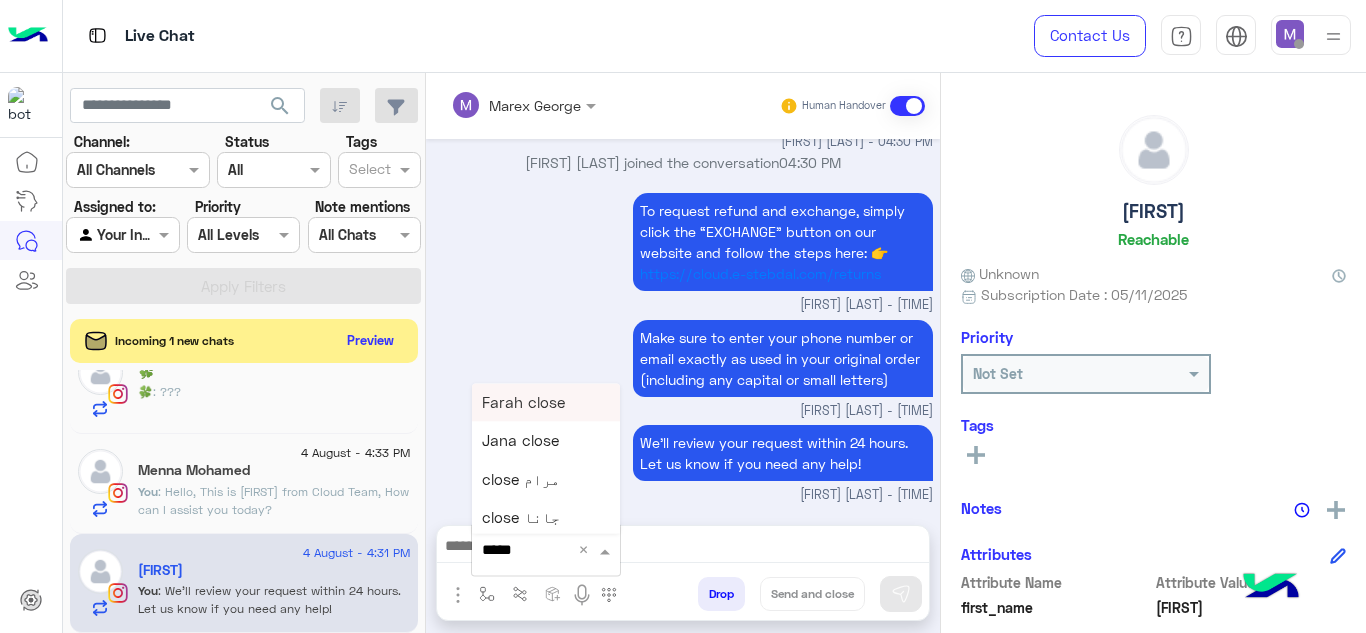 click on "Farah close" at bounding box center [523, 402] 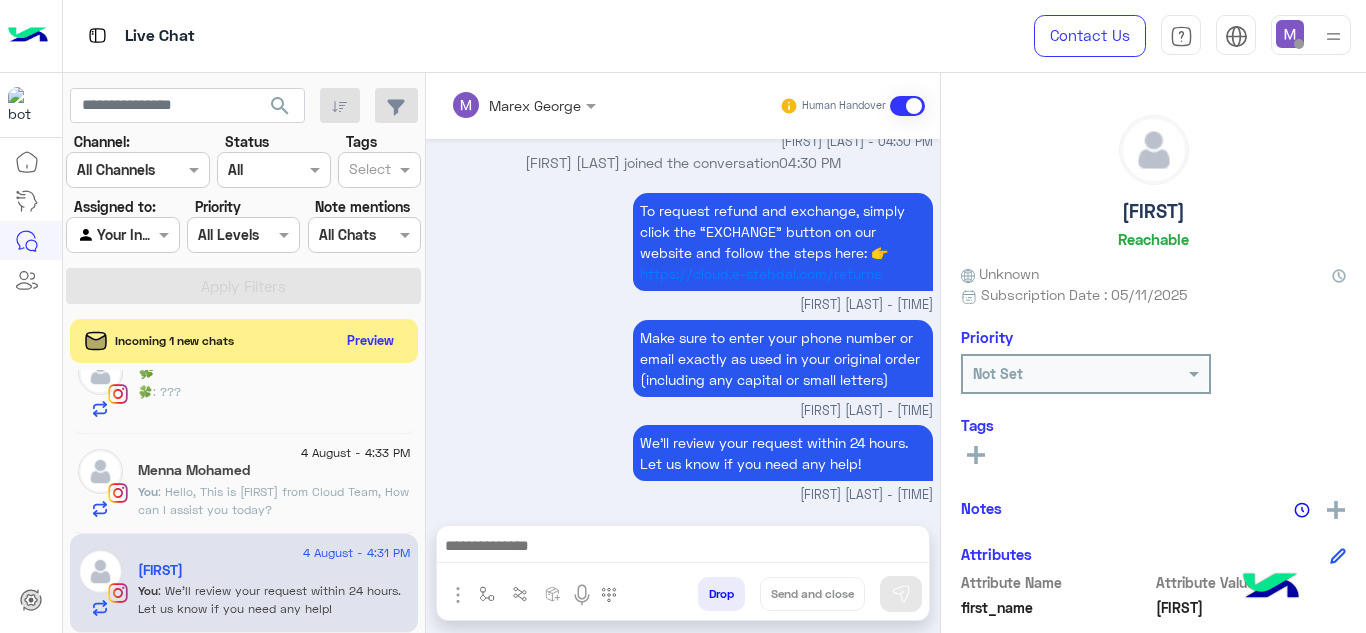 type on "**********" 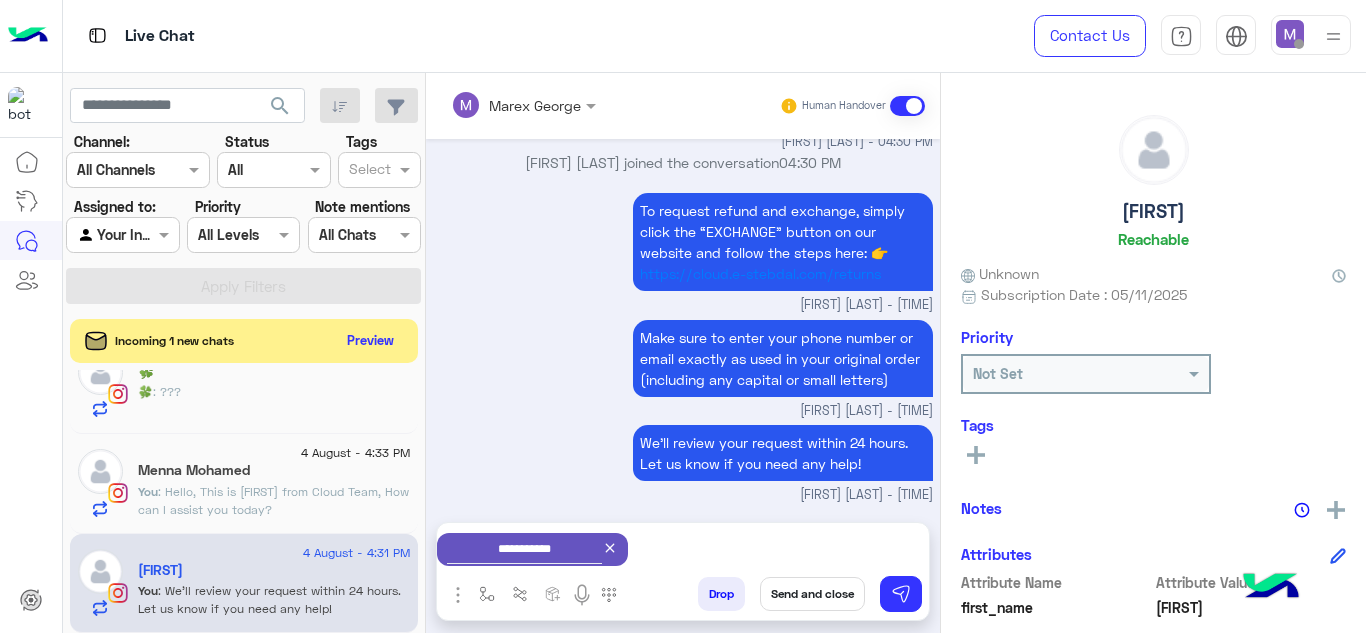 click on "Send and close" at bounding box center [812, 594] 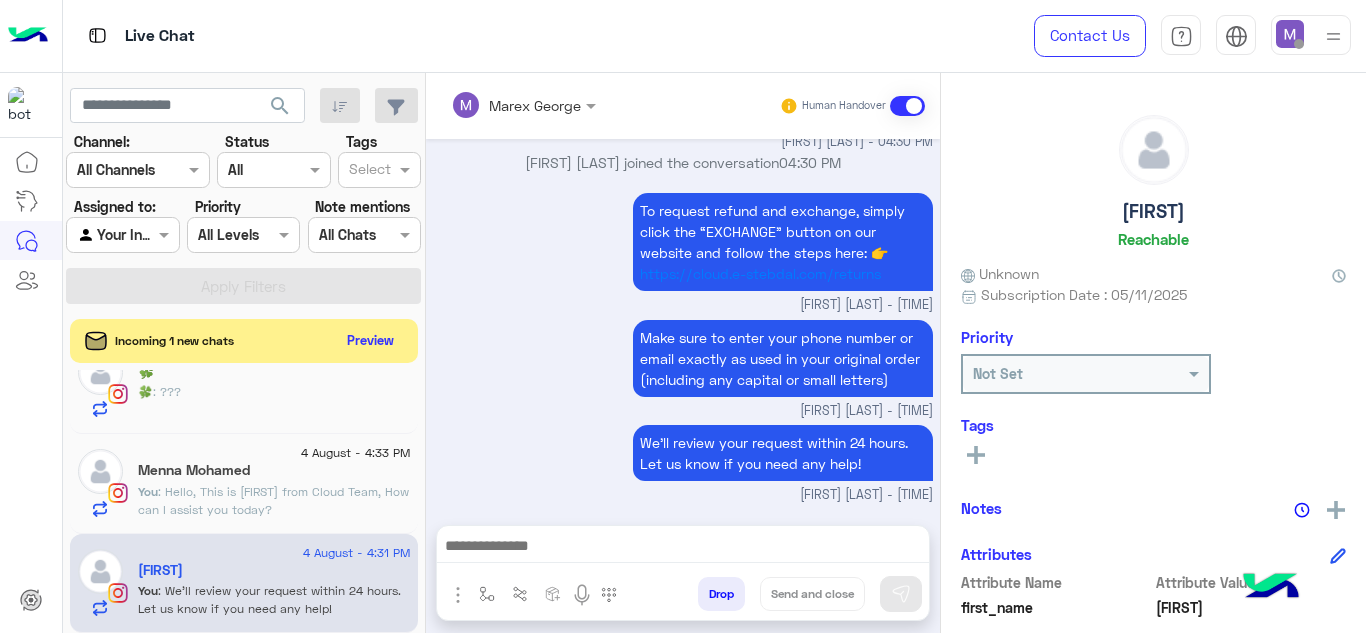 scroll, scrollTop: 621, scrollLeft: 0, axis: vertical 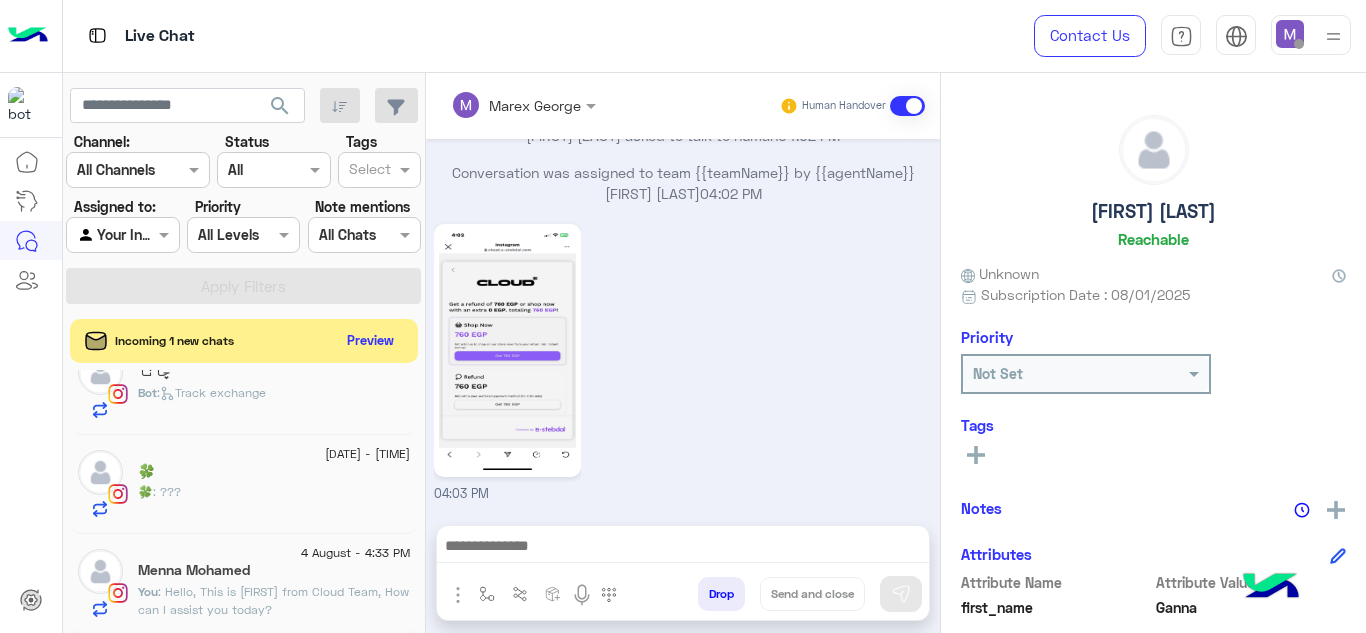 click on "4 August - 4:33 PM" 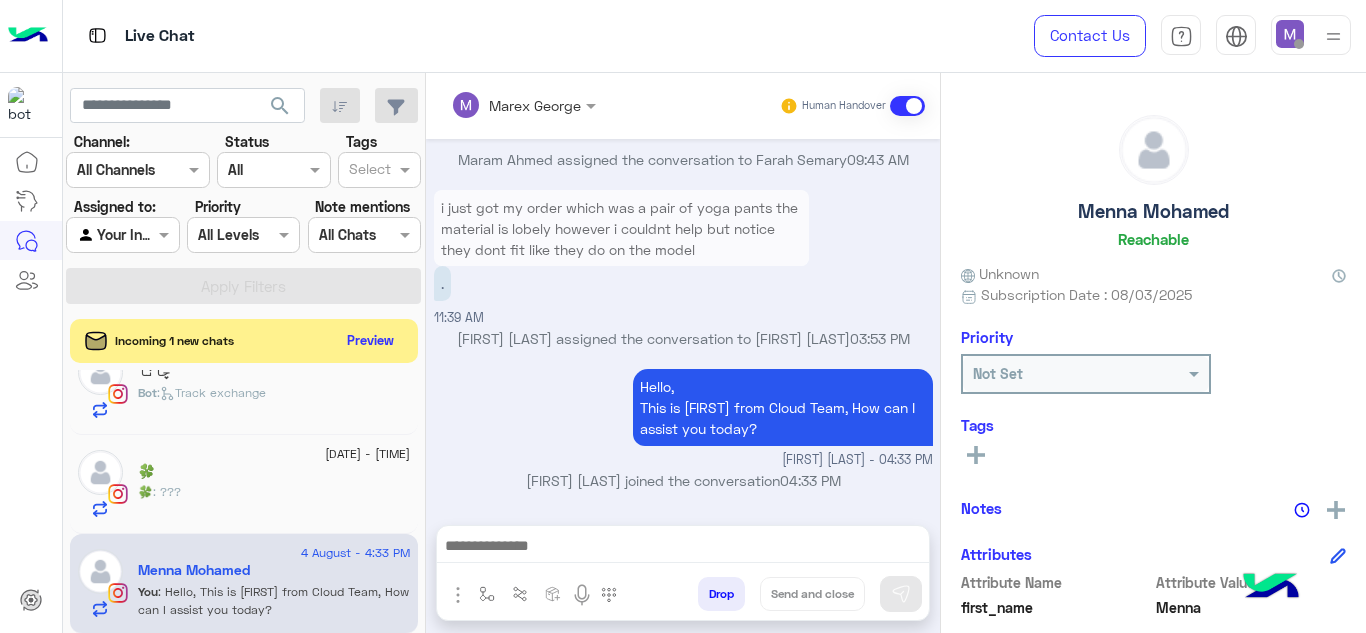 scroll, scrollTop: 638, scrollLeft: 0, axis: vertical 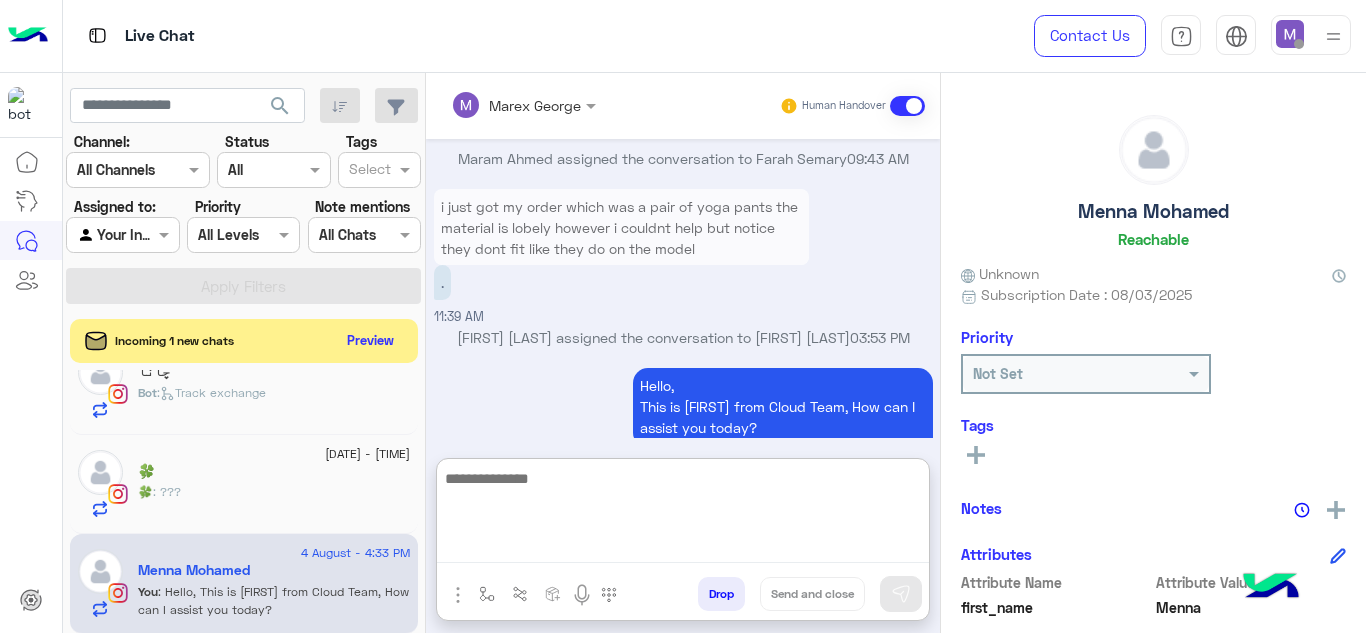 click at bounding box center (683, 514) 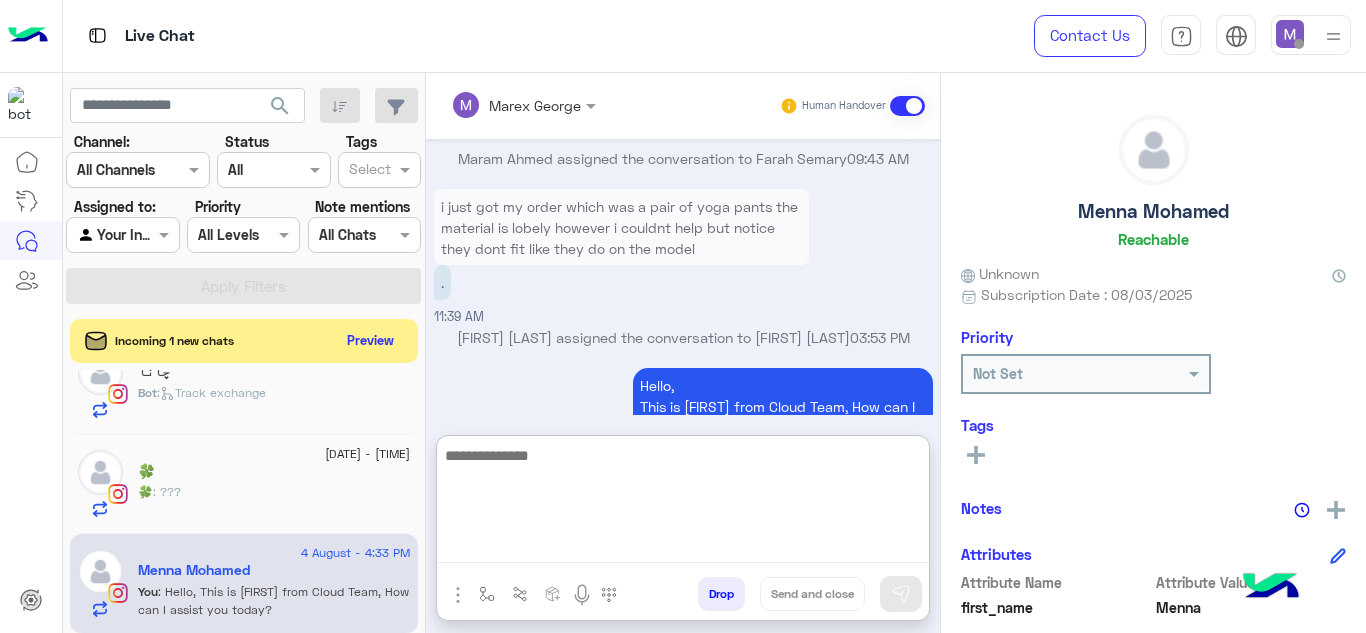 paste on "**********" 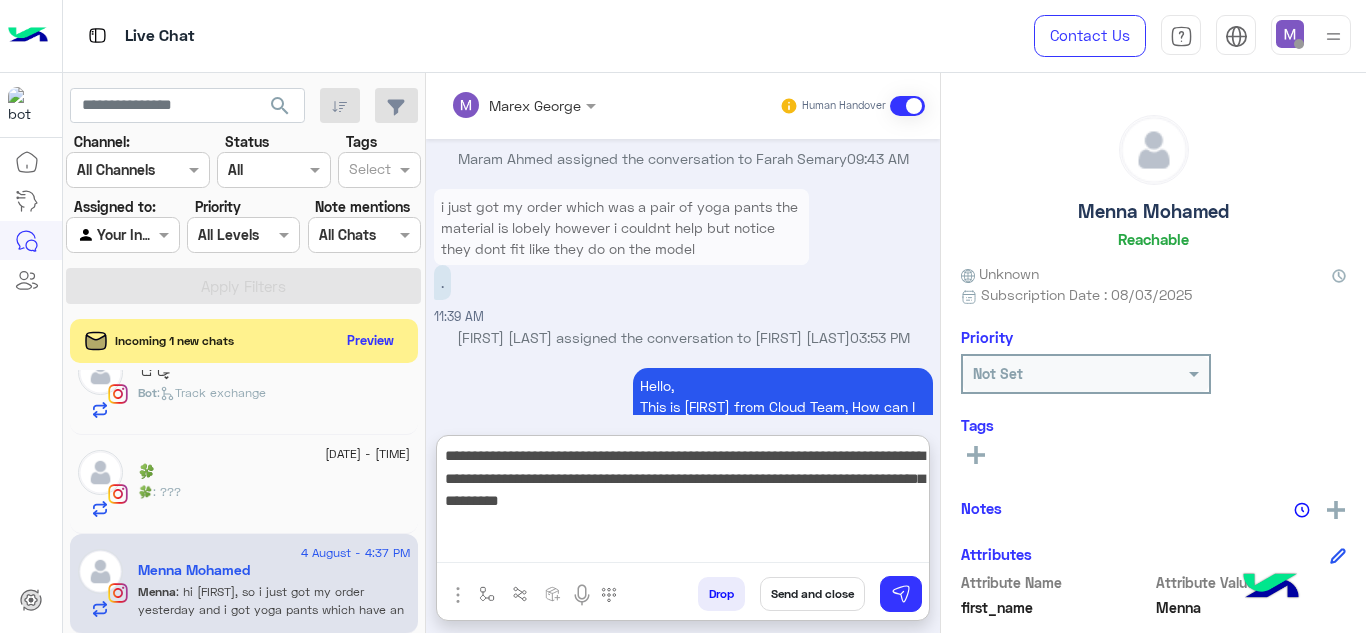 scroll, scrollTop: 879, scrollLeft: 0, axis: vertical 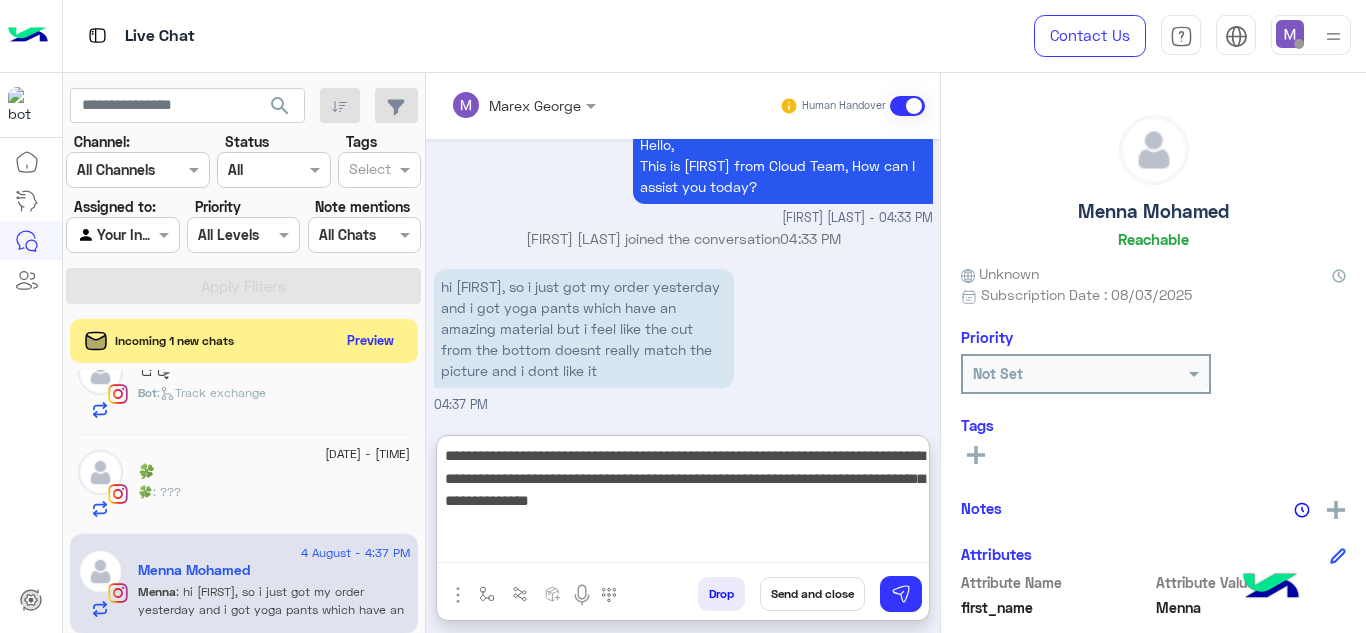 click on "**********" at bounding box center [683, 503] 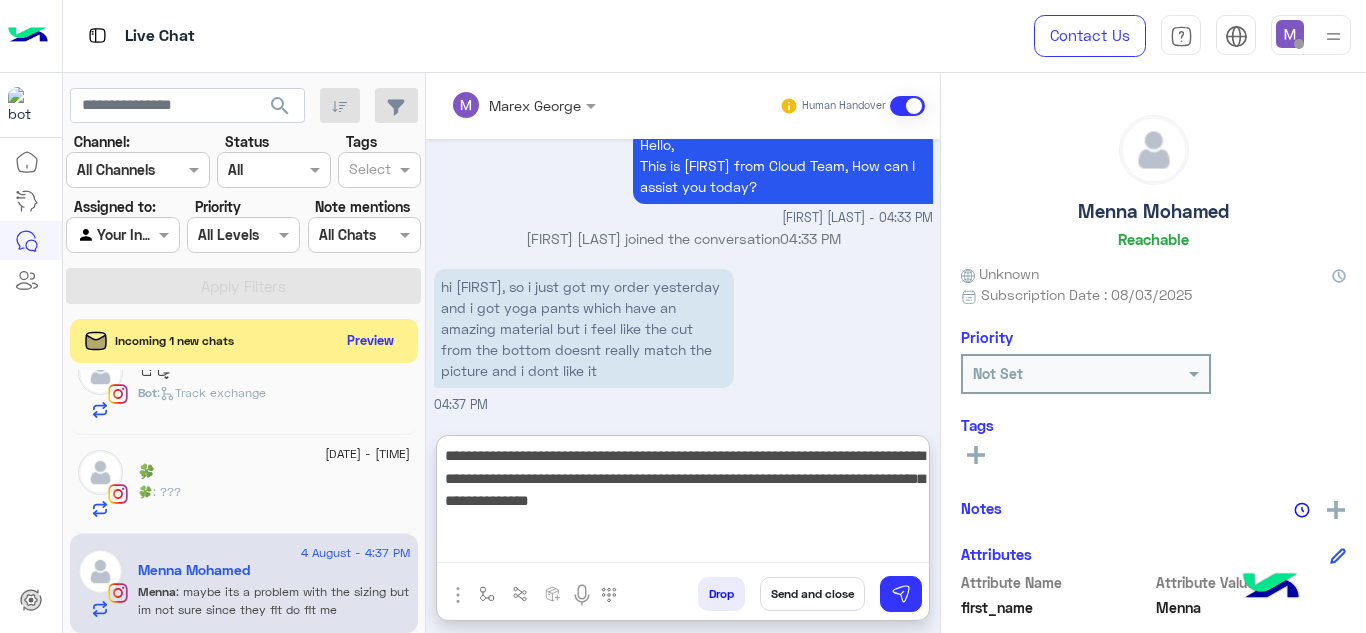 scroll, scrollTop: 967, scrollLeft: 0, axis: vertical 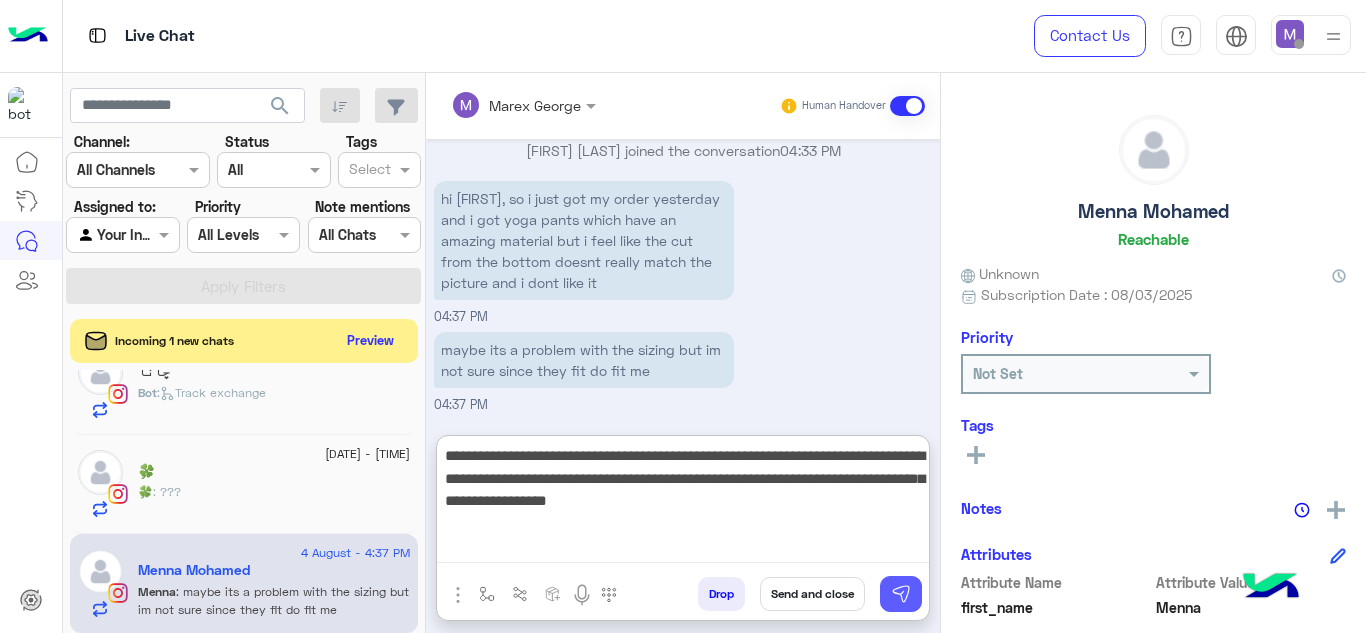 type on "**********" 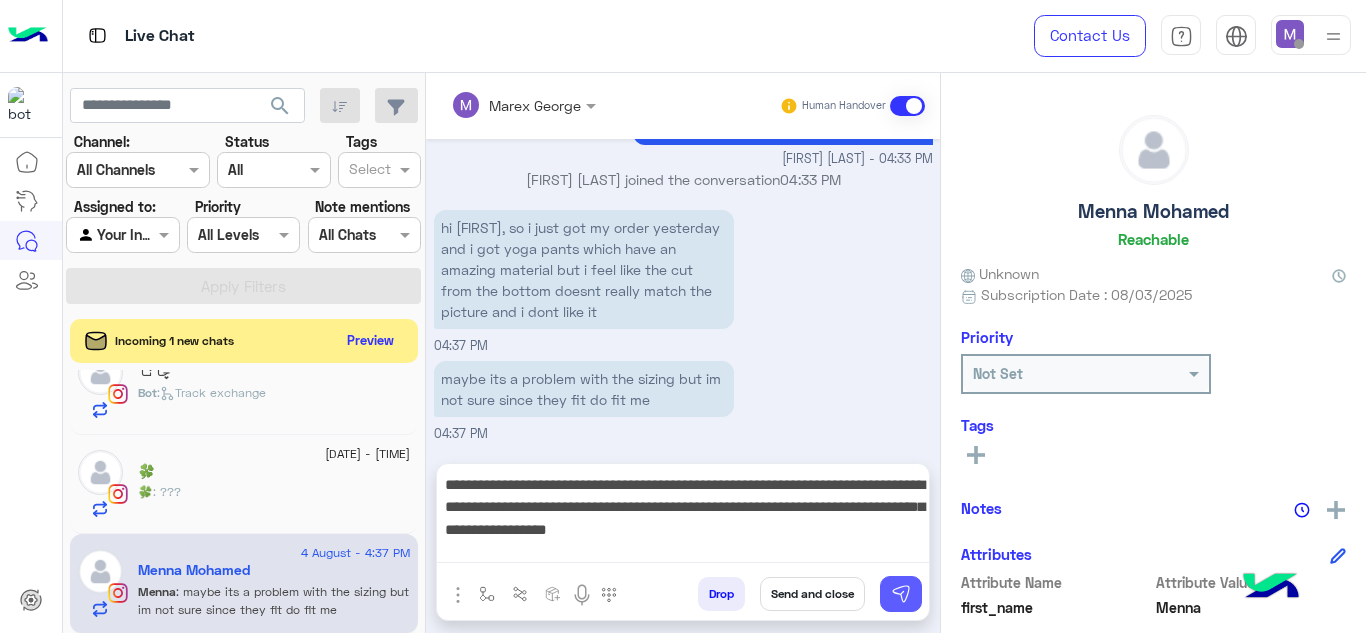 scroll, scrollTop: 1025, scrollLeft: 0, axis: vertical 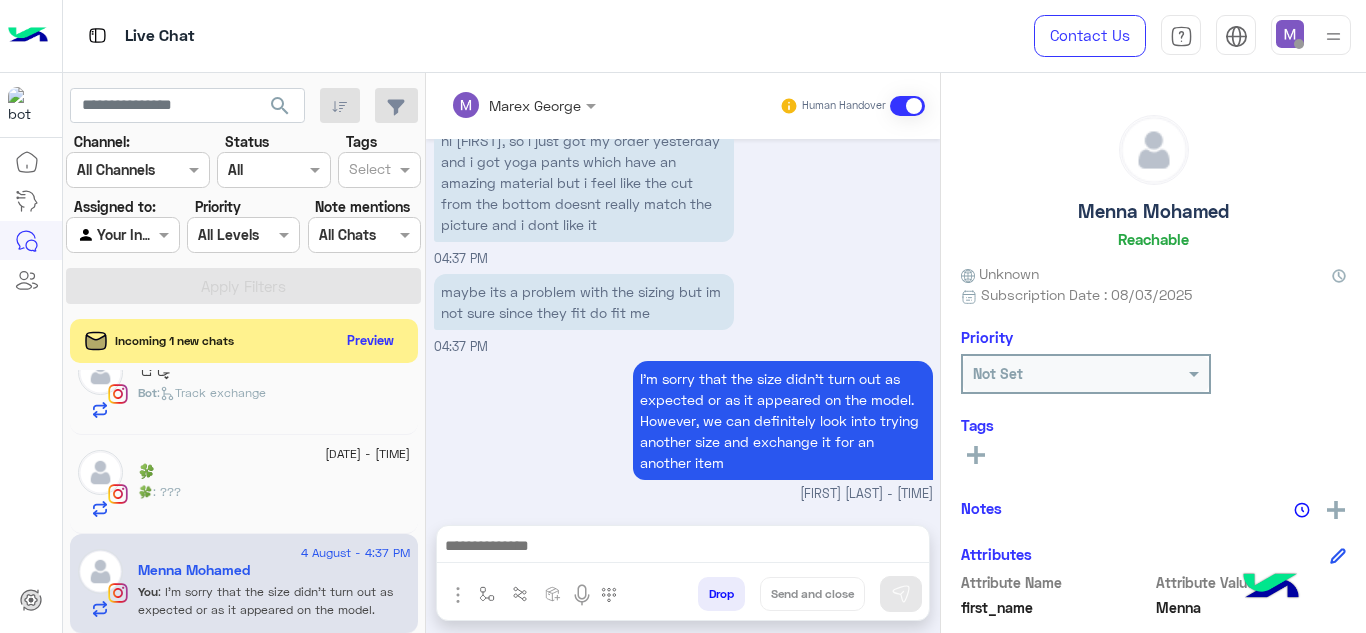 click on "🍀" 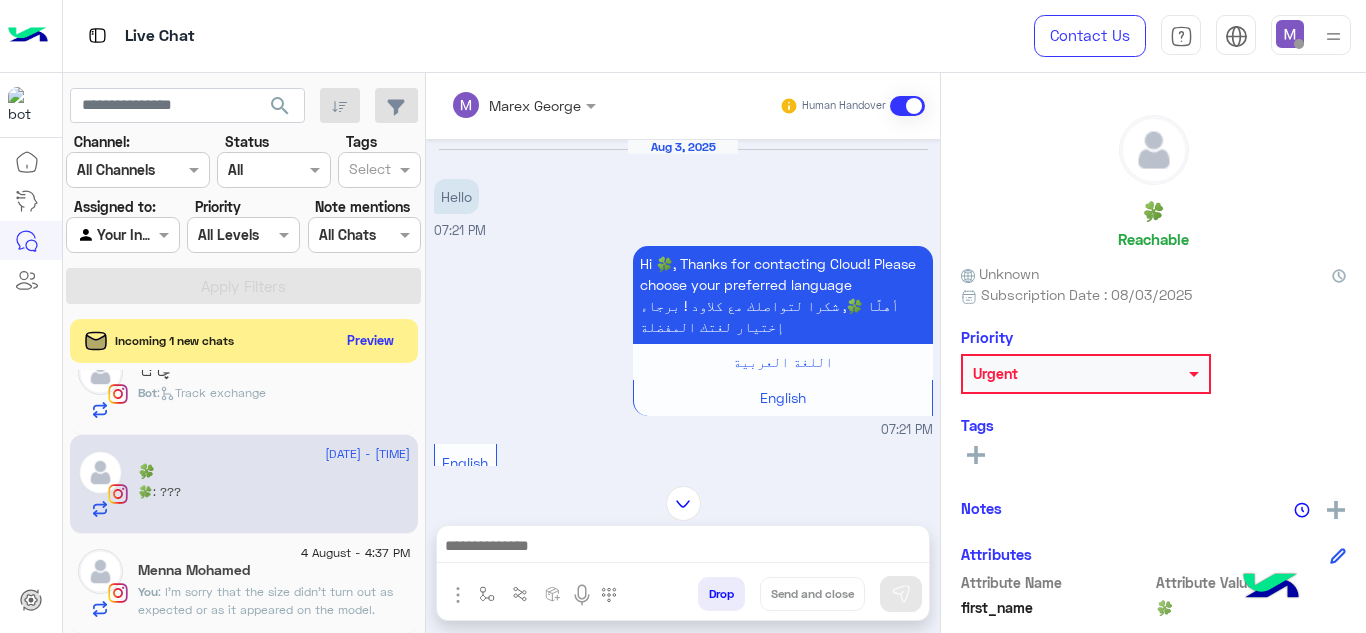 scroll, scrollTop: 1067, scrollLeft: 0, axis: vertical 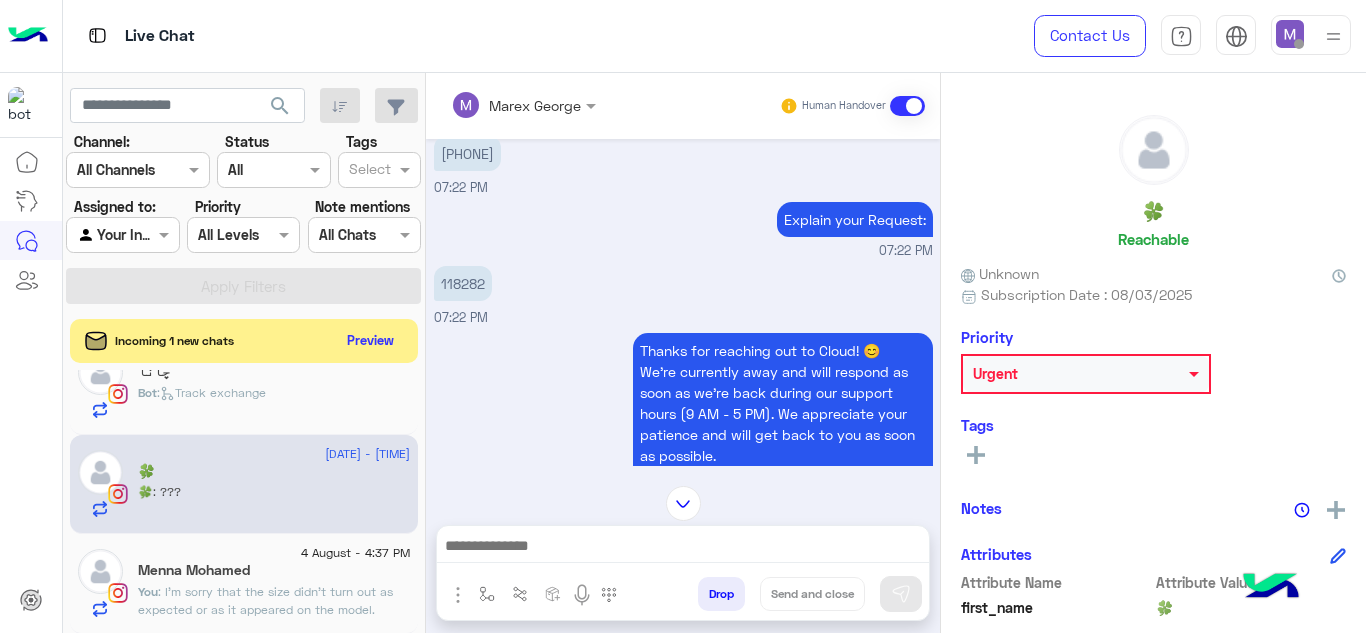 click on "118282" at bounding box center [463, 283] 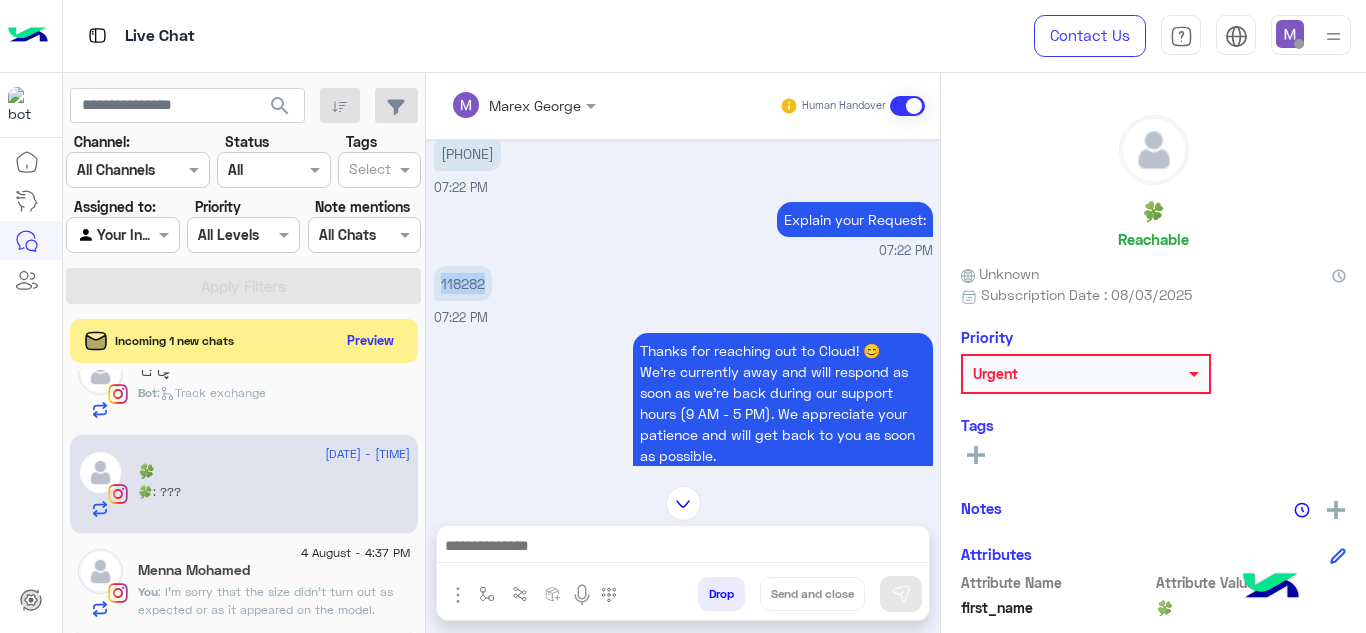 click on "118282" at bounding box center [463, 283] 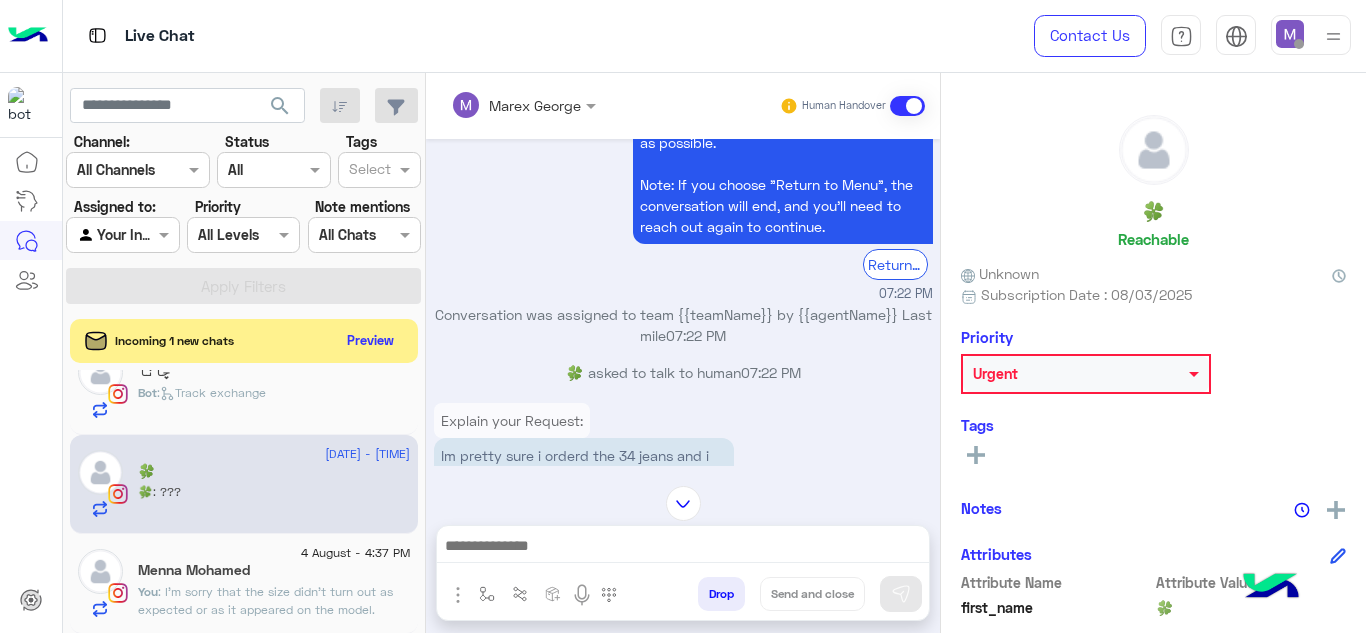 scroll, scrollTop: 1679, scrollLeft: 0, axis: vertical 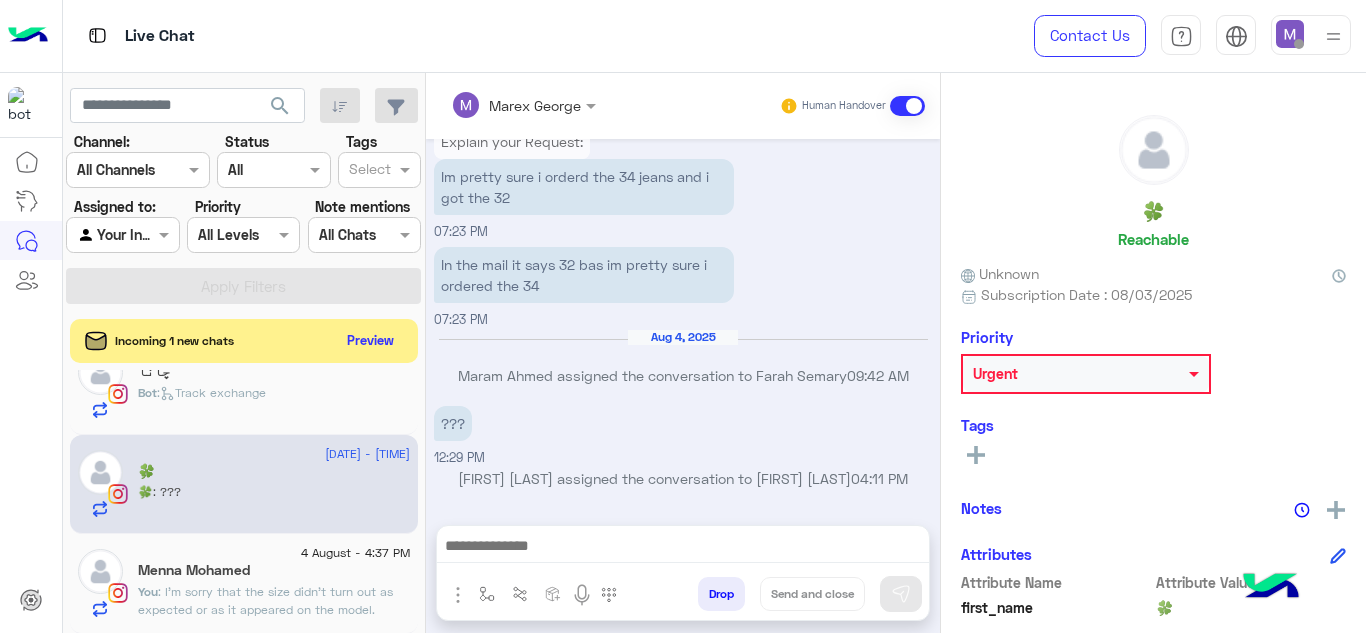 click on "Menna Mohamed" 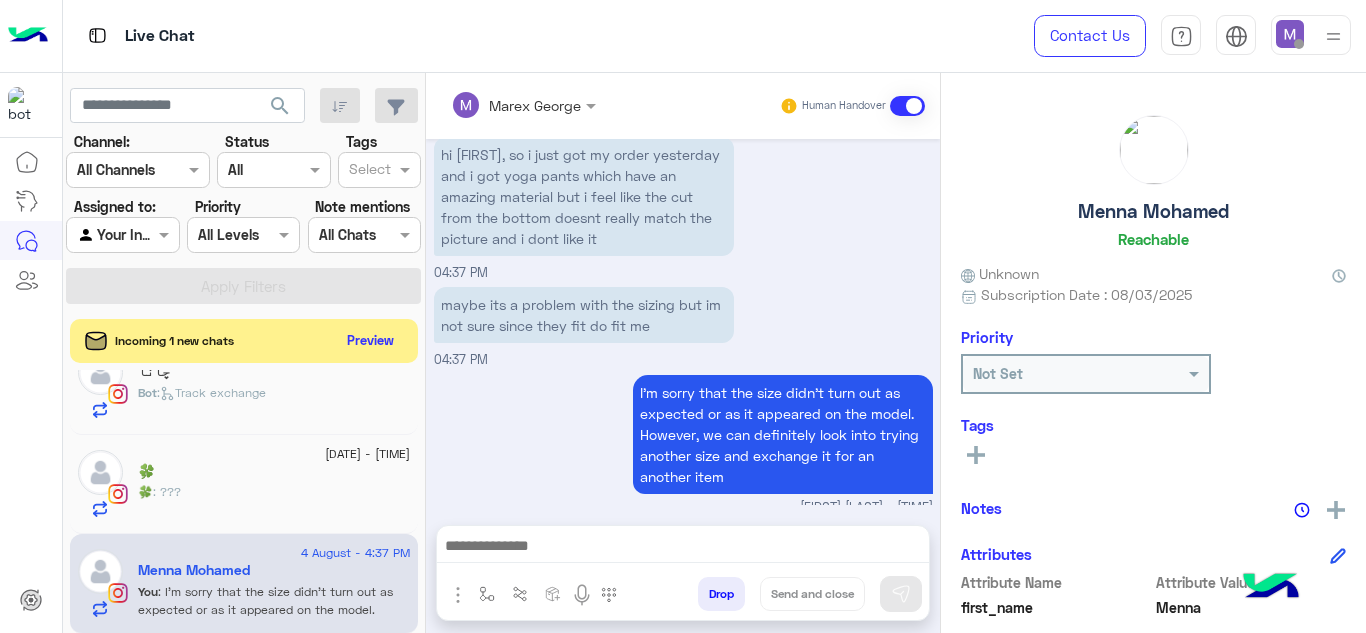 scroll, scrollTop: 542, scrollLeft: 0, axis: vertical 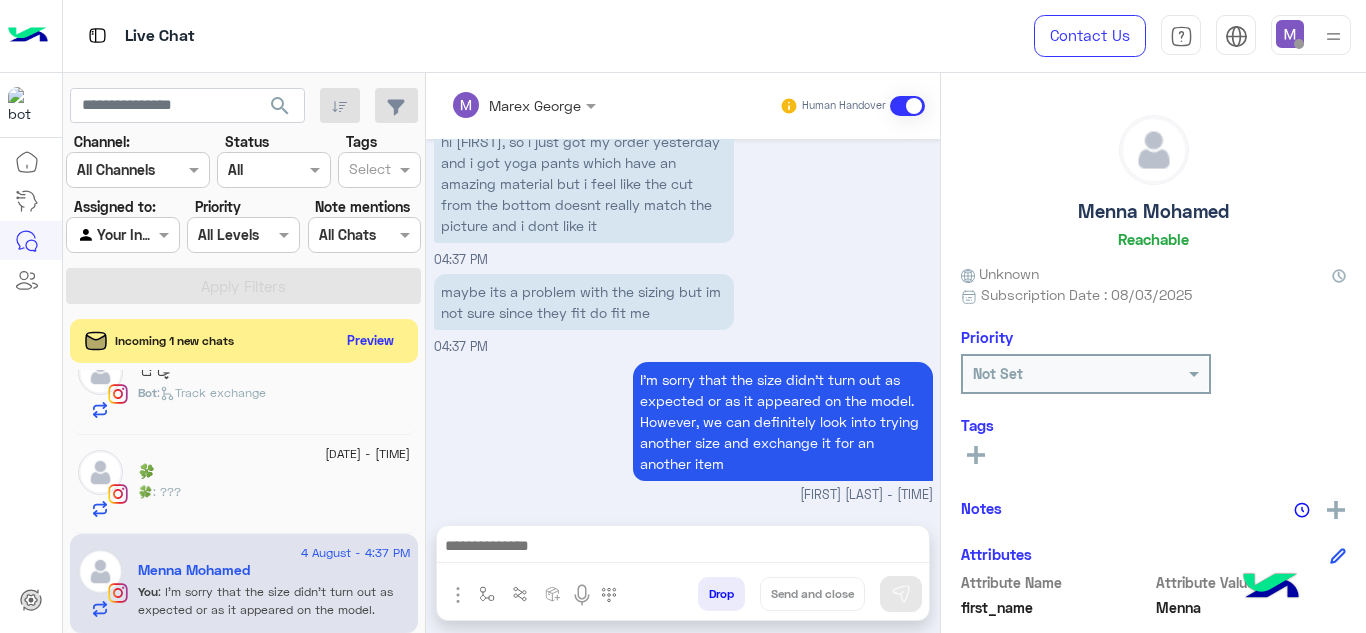 click on "4 August - 12:29 PM" 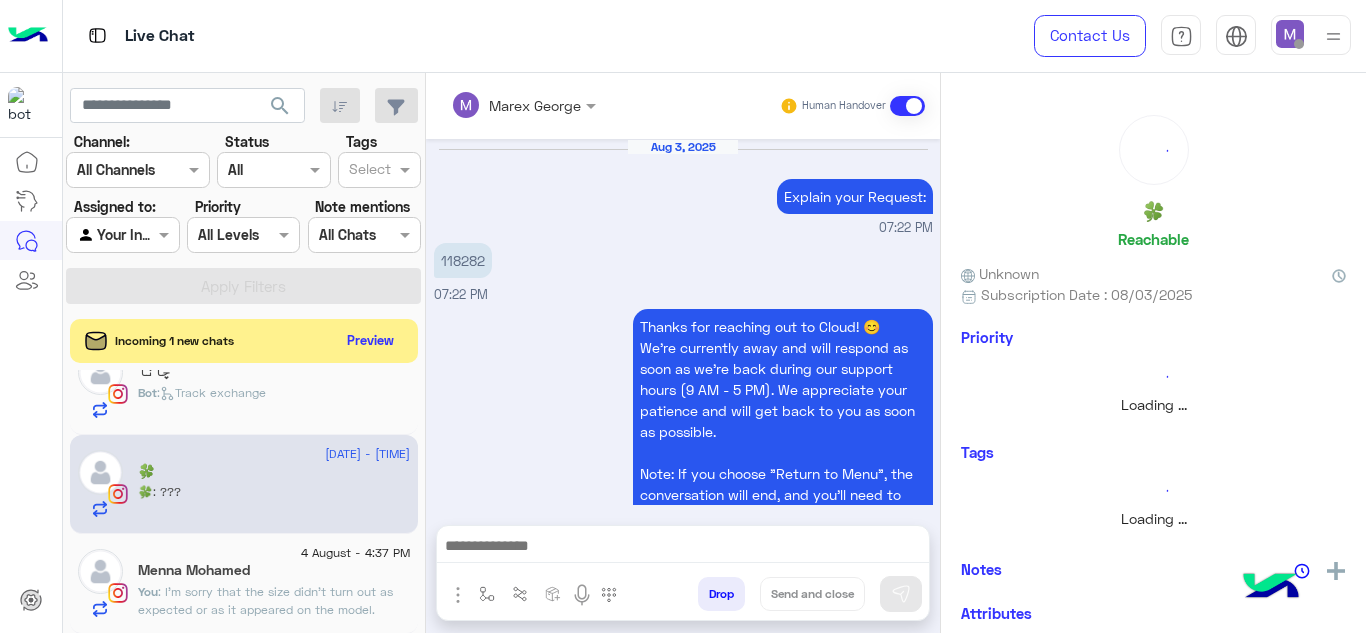 scroll, scrollTop: 568, scrollLeft: 0, axis: vertical 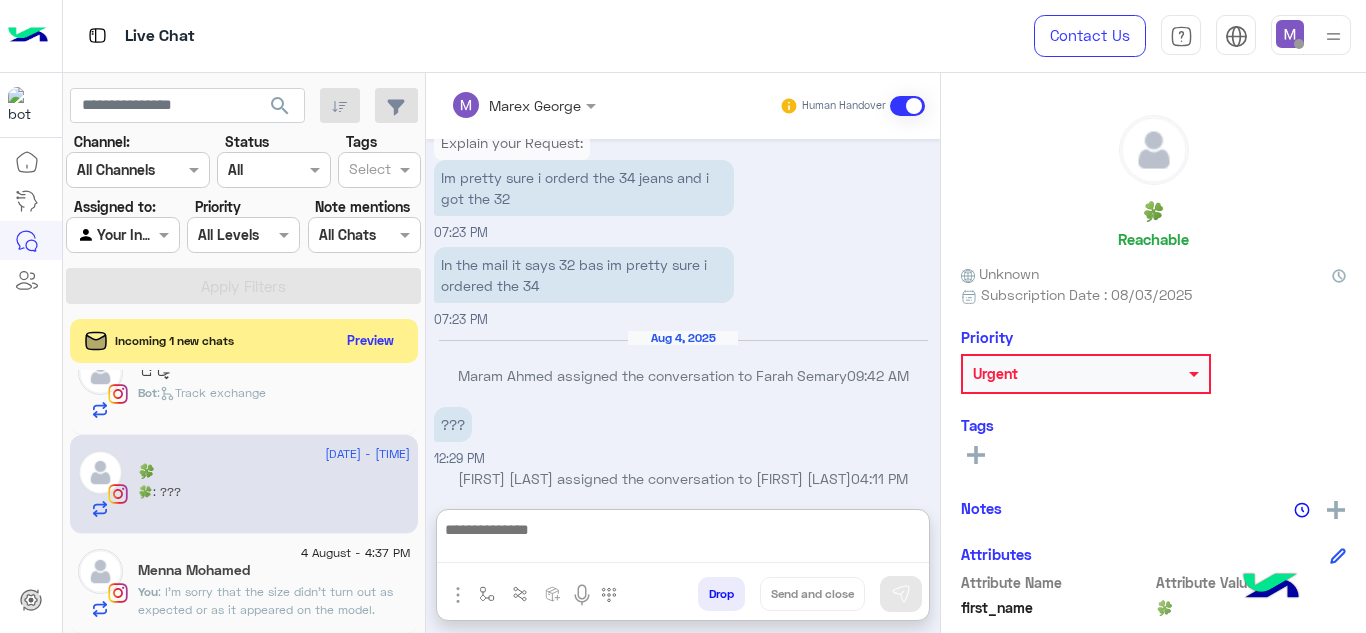 click at bounding box center (683, 540) 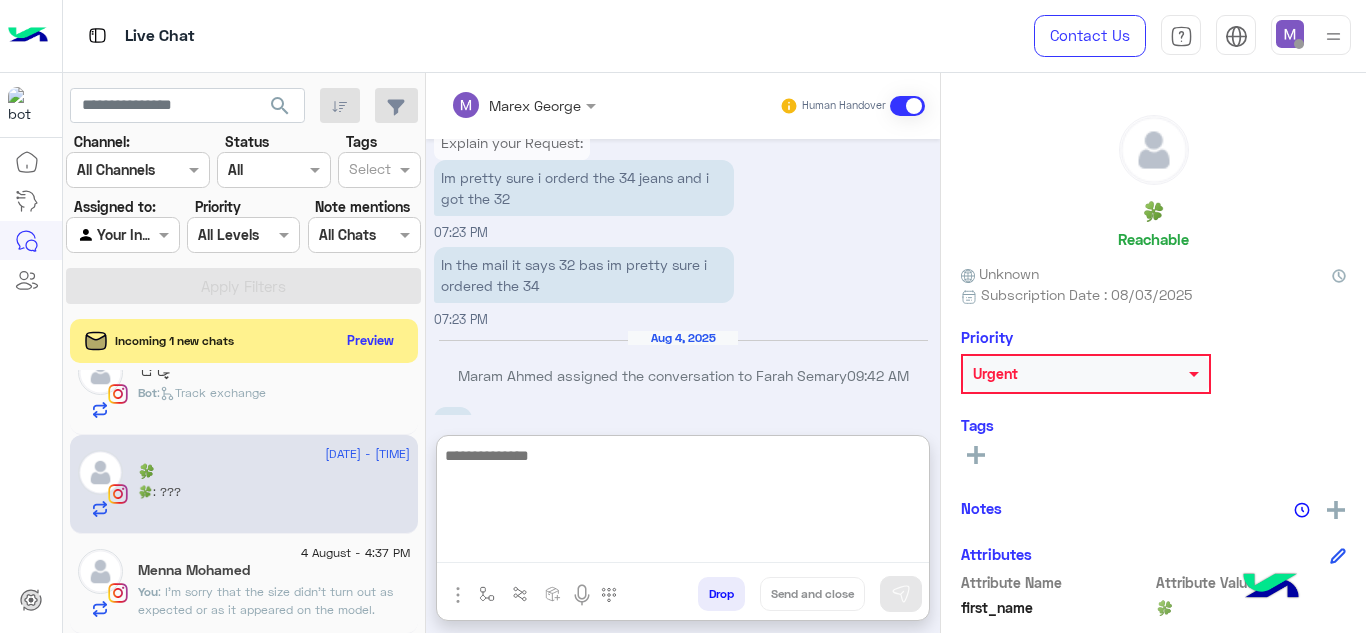 paste on "**********" 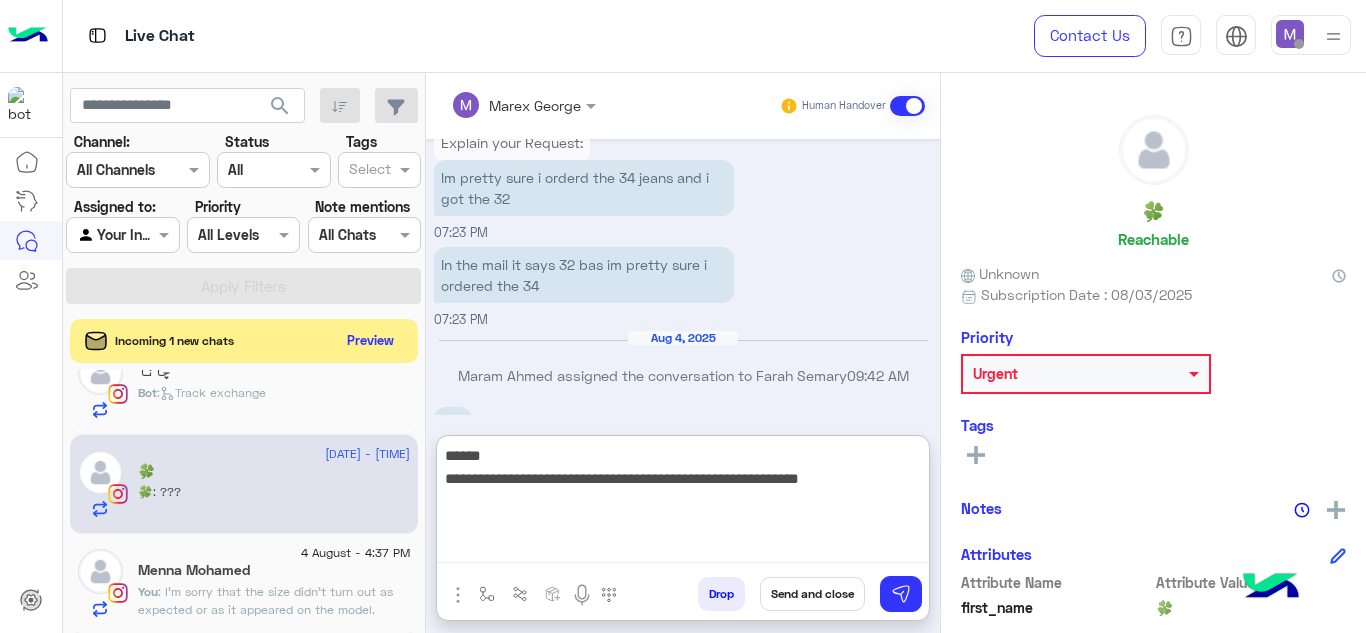 drag, startPoint x: 879, startPoint y: 479, endPoint x: 679, endPoint y: 470, distance: 200.2024 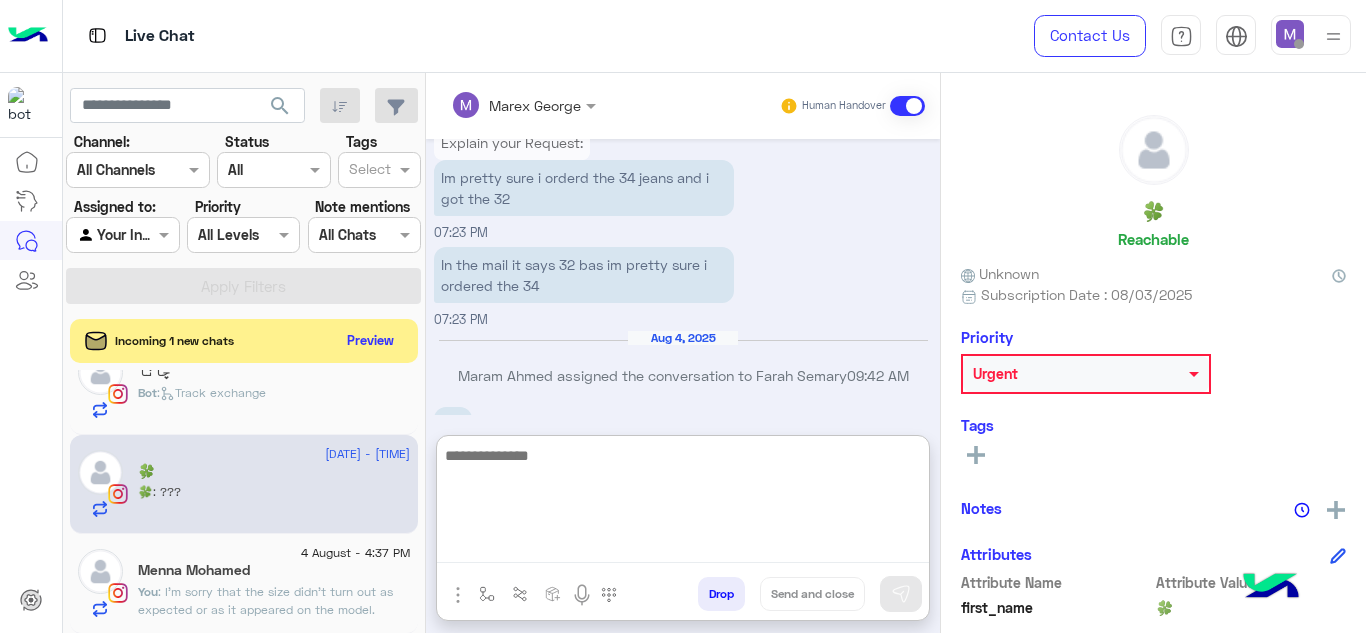 paste on "**********" 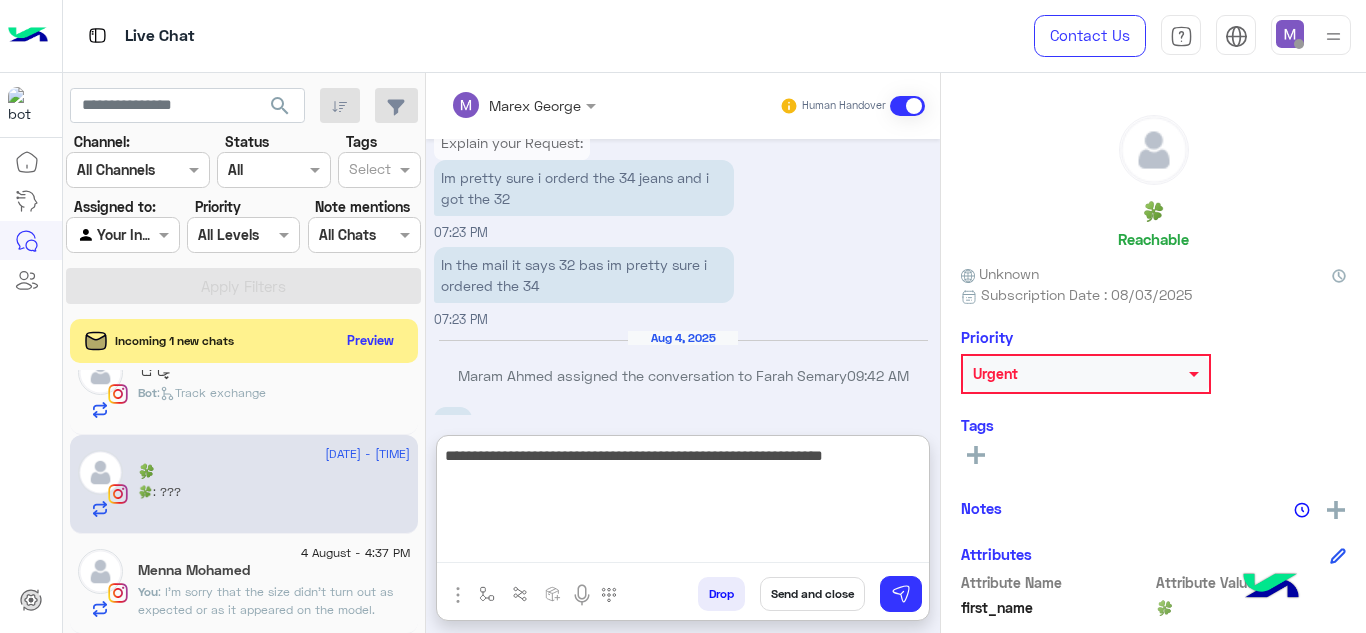 click on "**********" at bounding box center (683, 503) 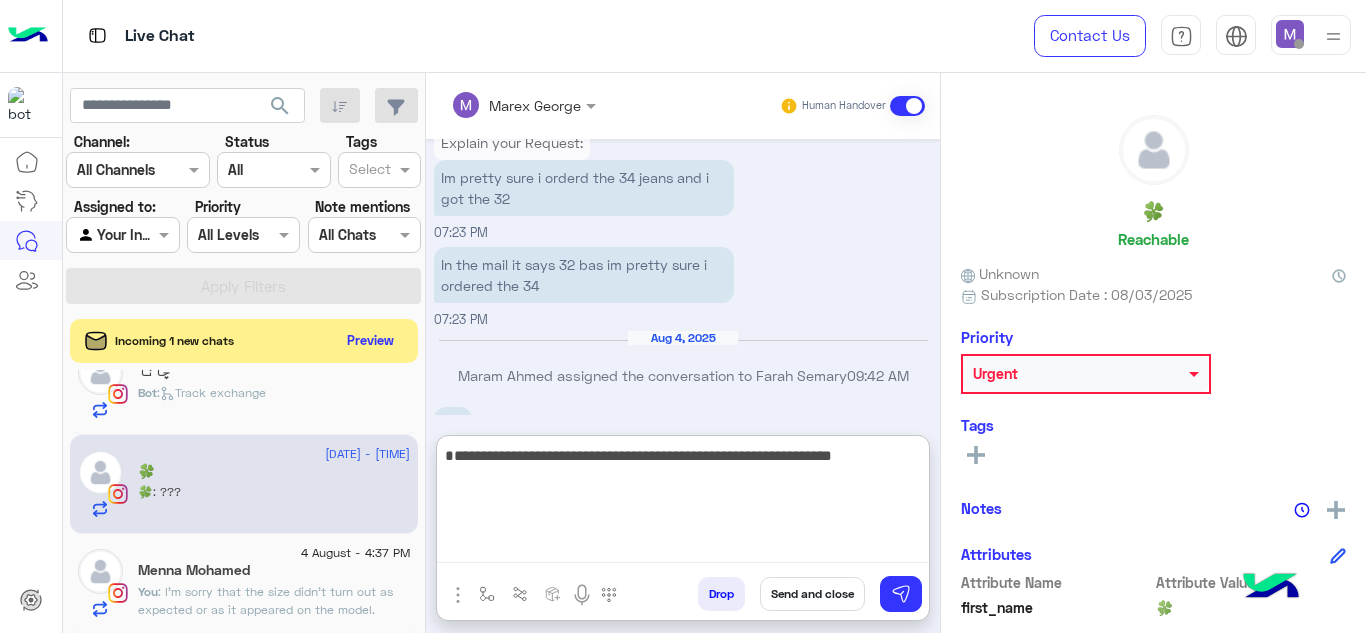 click on "**********" at bounding box center (683, 503) 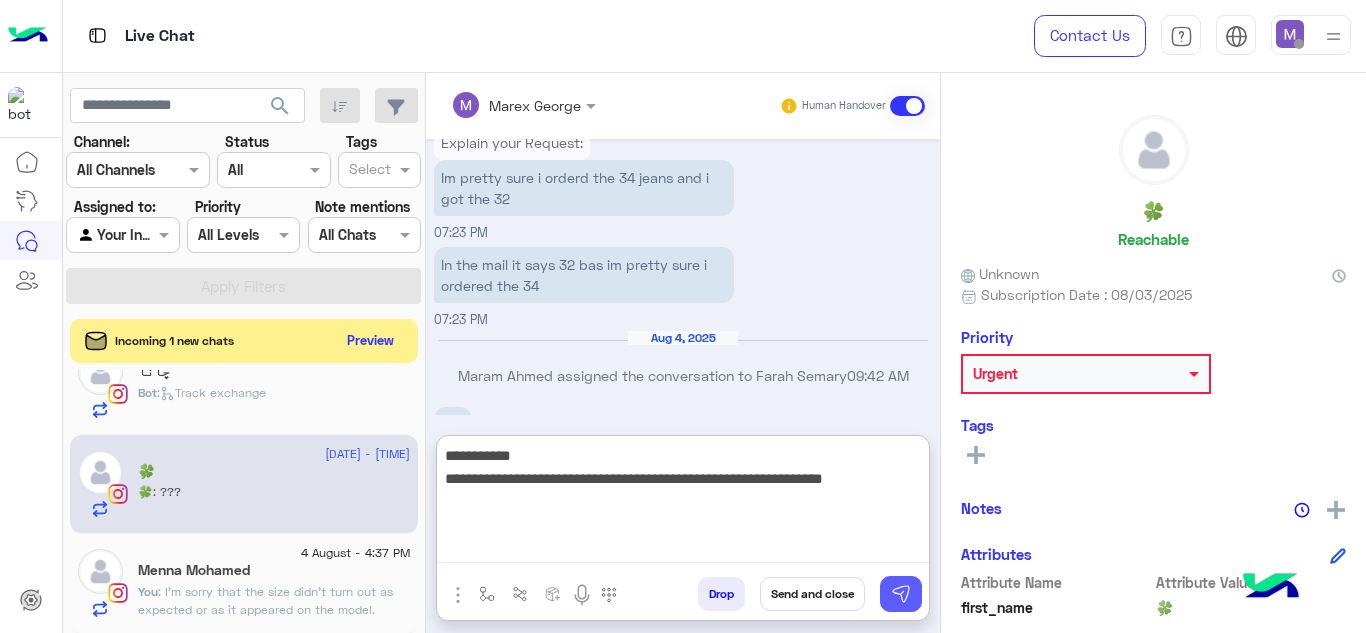 type on "**********" 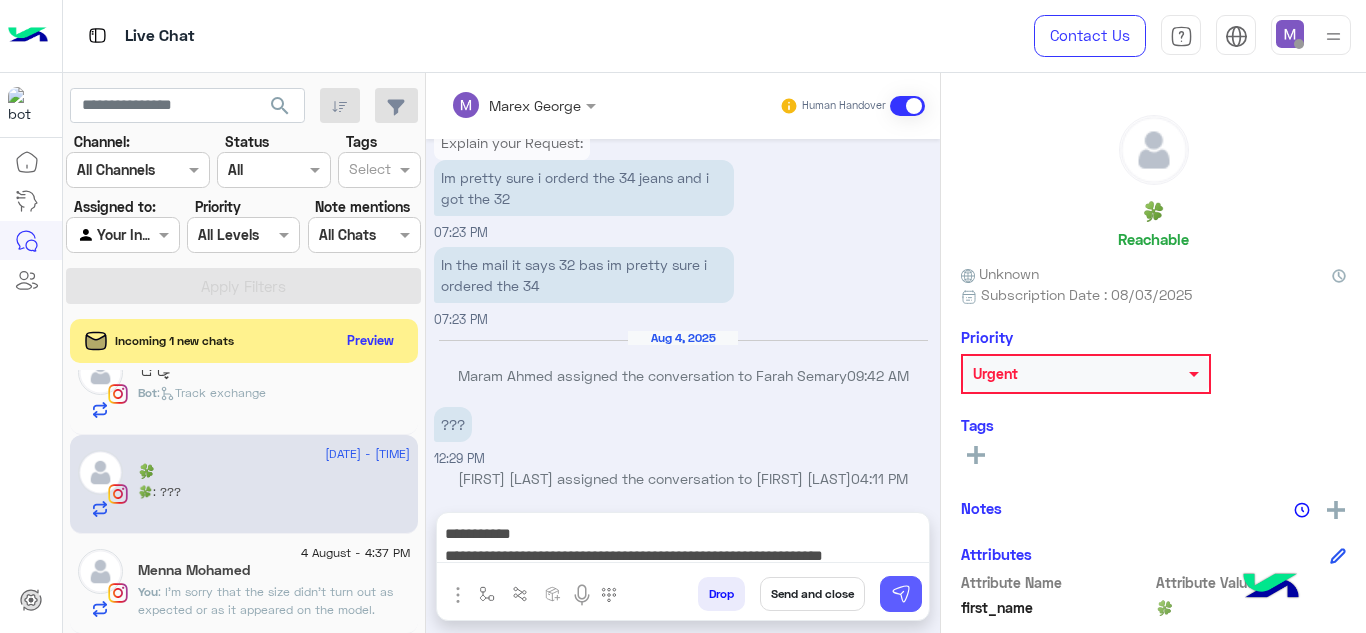 click at bounding box center [901, 594] 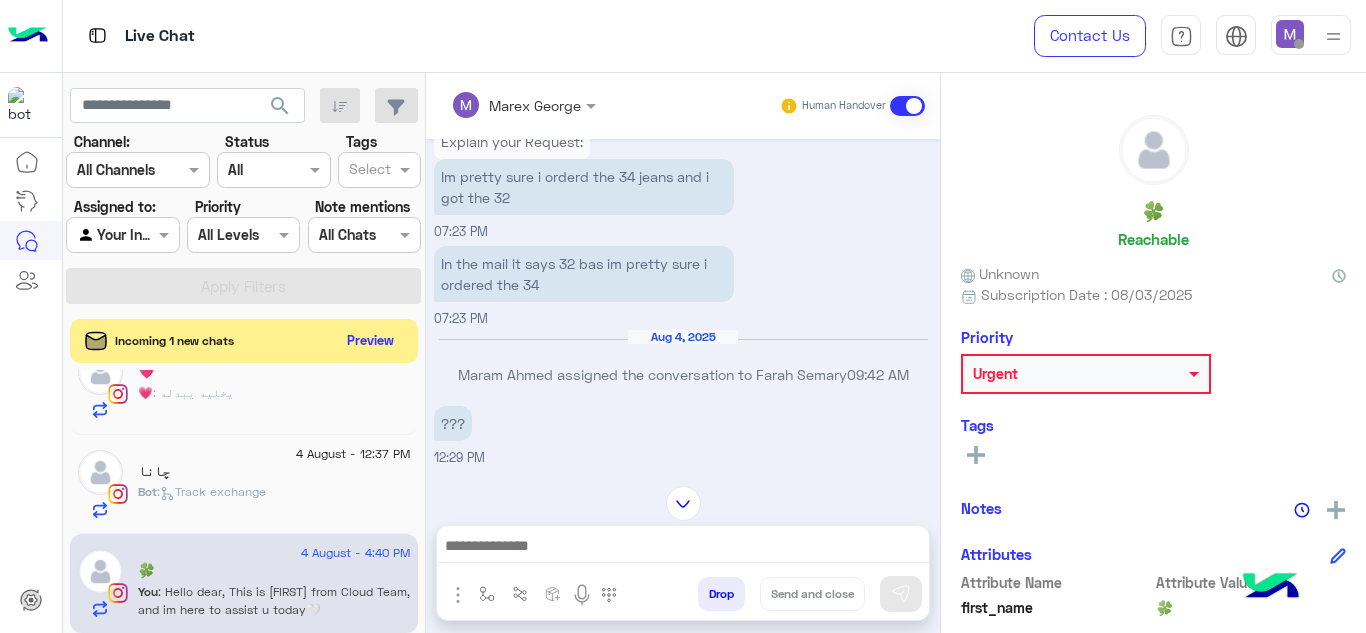scroll, scrollTop: 710, scrollLeft: 0, axis: vertical 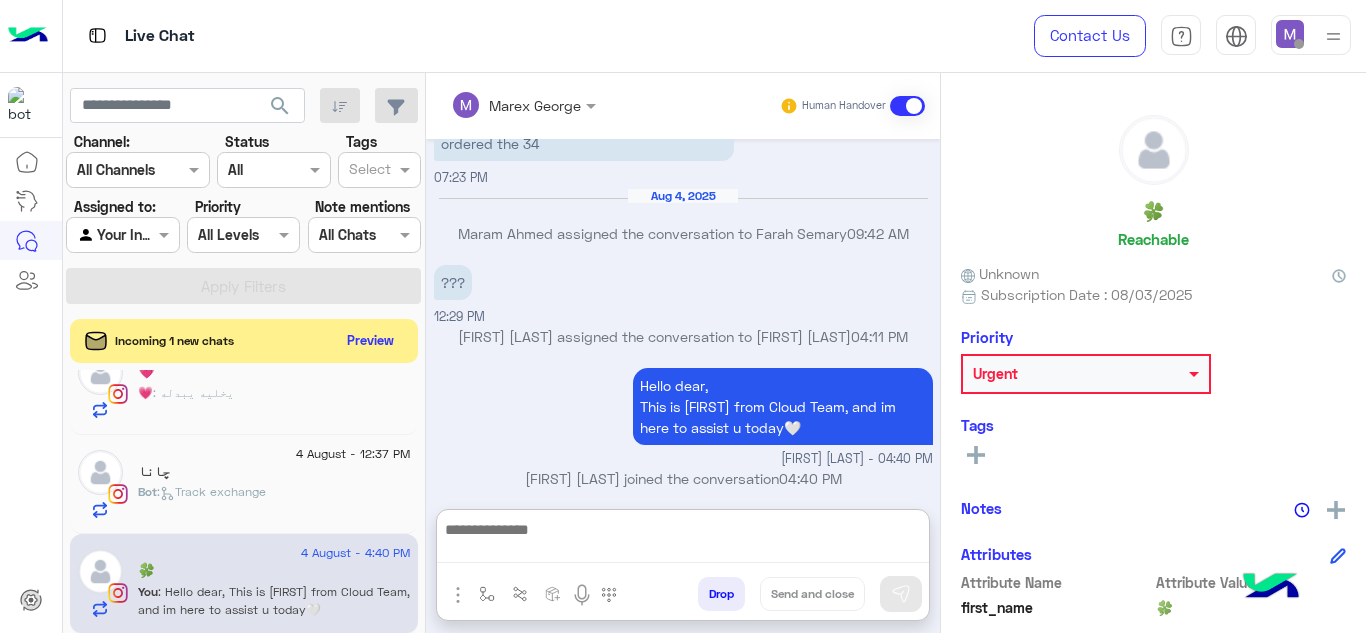 click at bounding box center [683, 540] 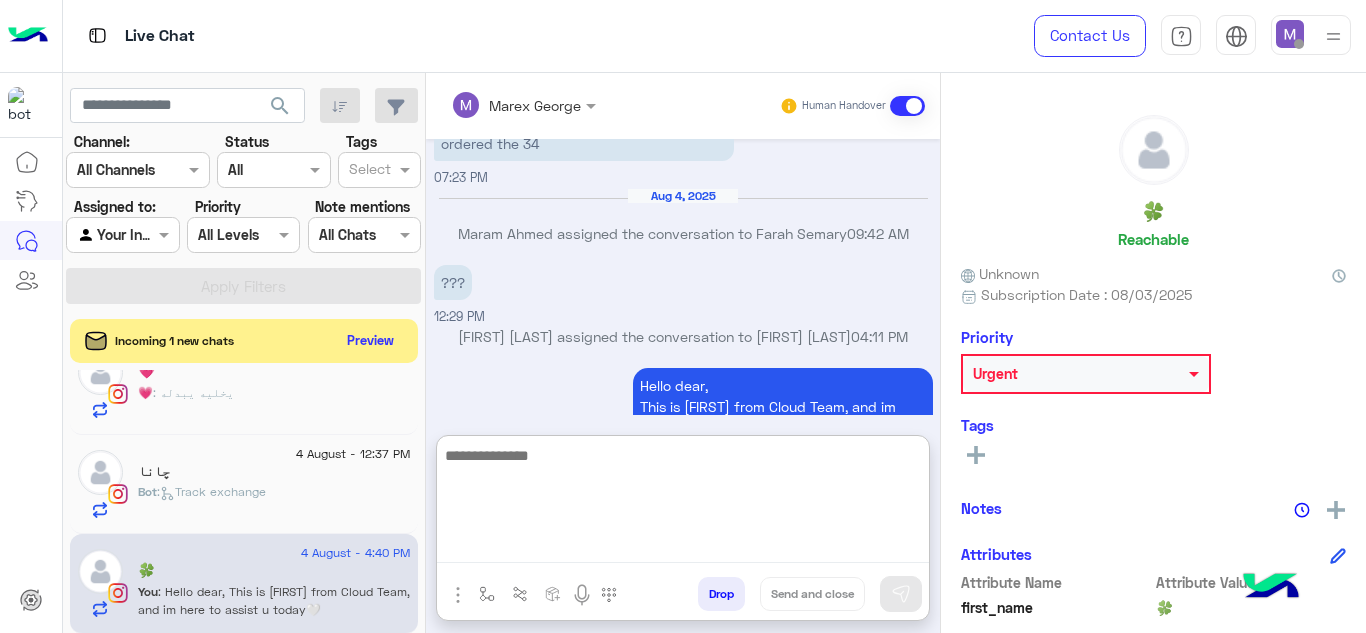 paste on "**********" 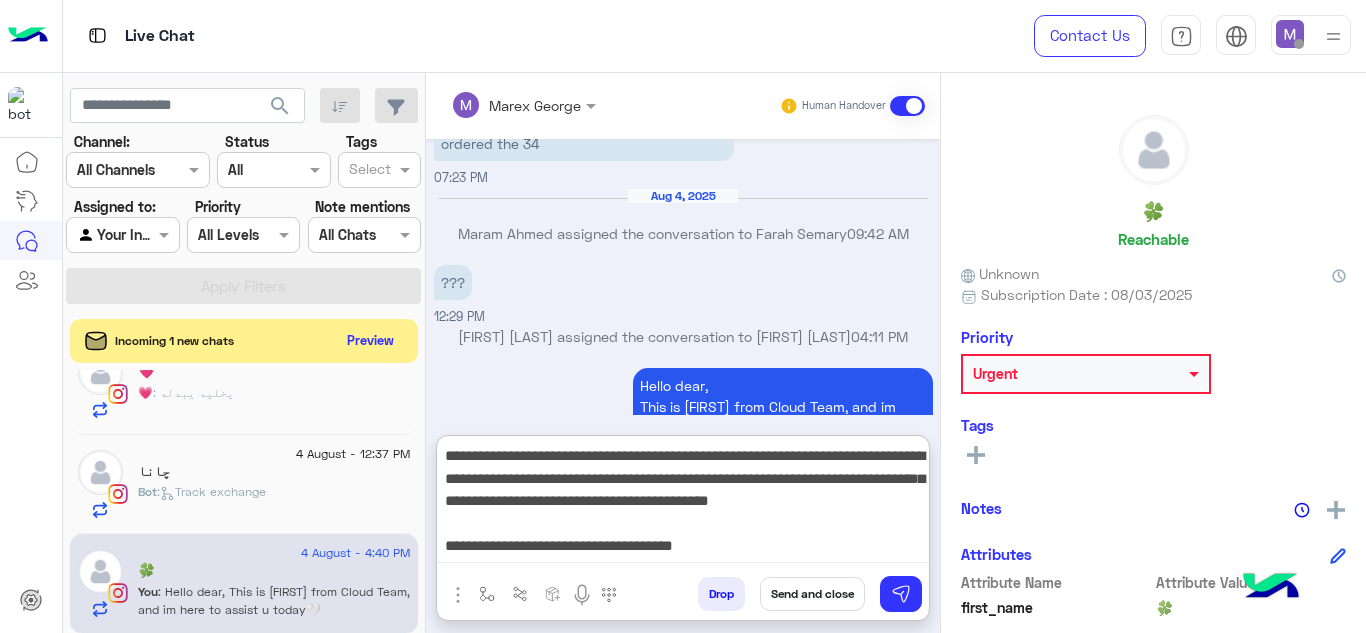 scroll, scrollTop: 16, scrollLeft: 0, axis: vertical 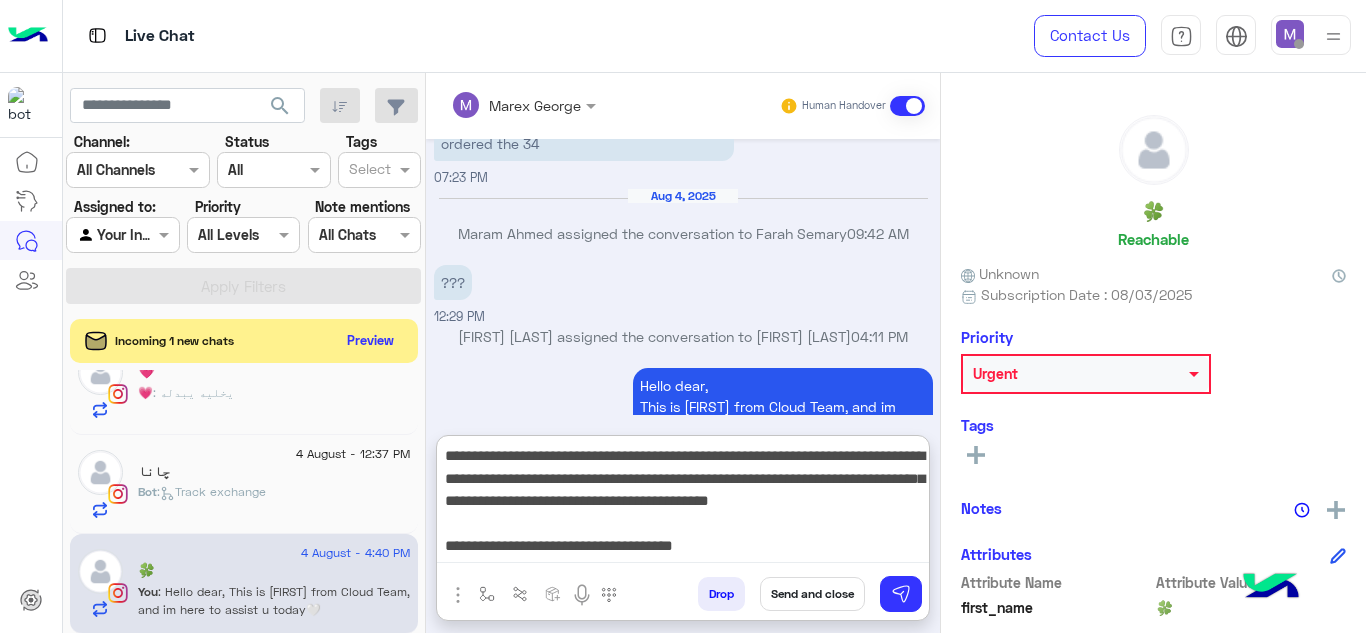 drag, startPoint x: 450, startPoint y: 527, endPoint x: 799, endPoint y: 546, distance: 349.5168 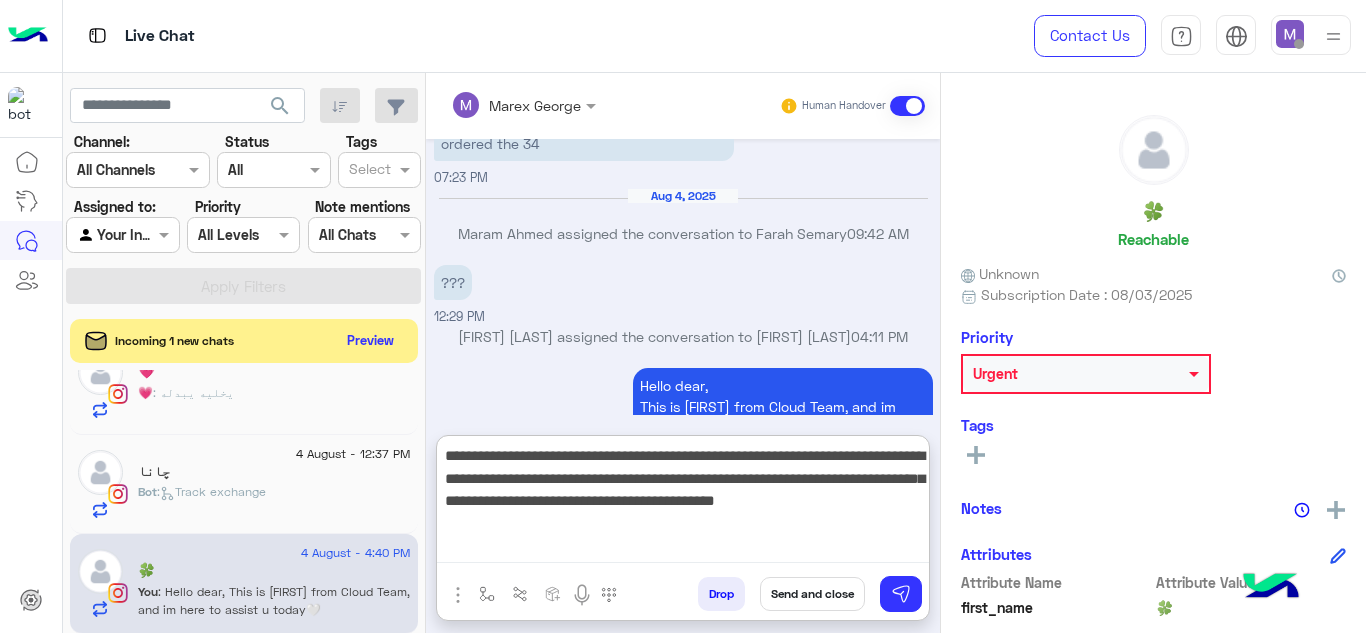 scroll, scrollTop: 0, scrollLeft: 0, axis: both 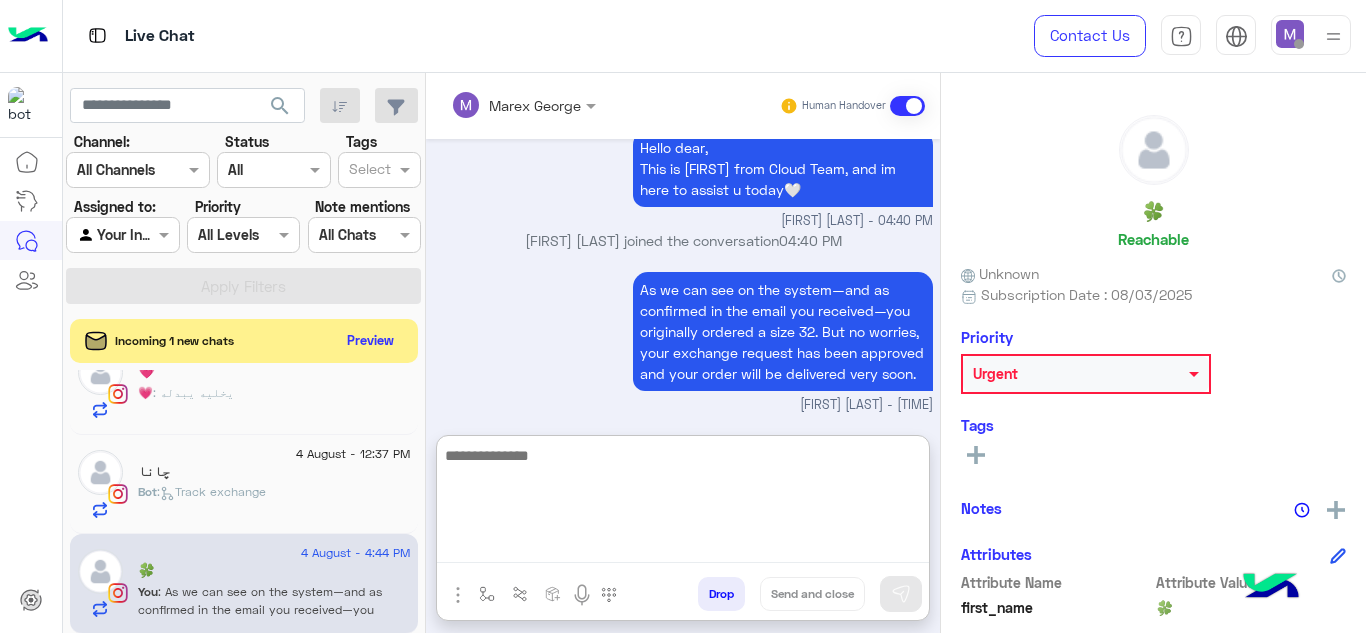 click at bounding box center [683, 503] 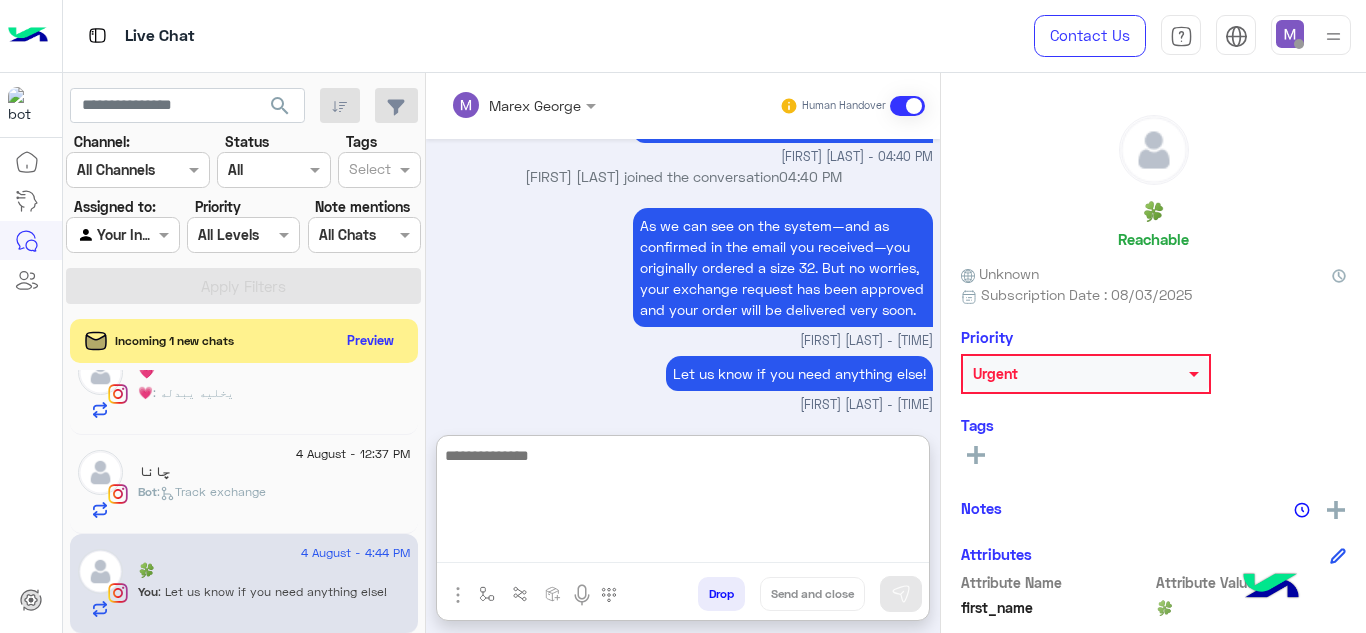 scroll, scrollTop: 0, scrollLeft: 0, axis: both 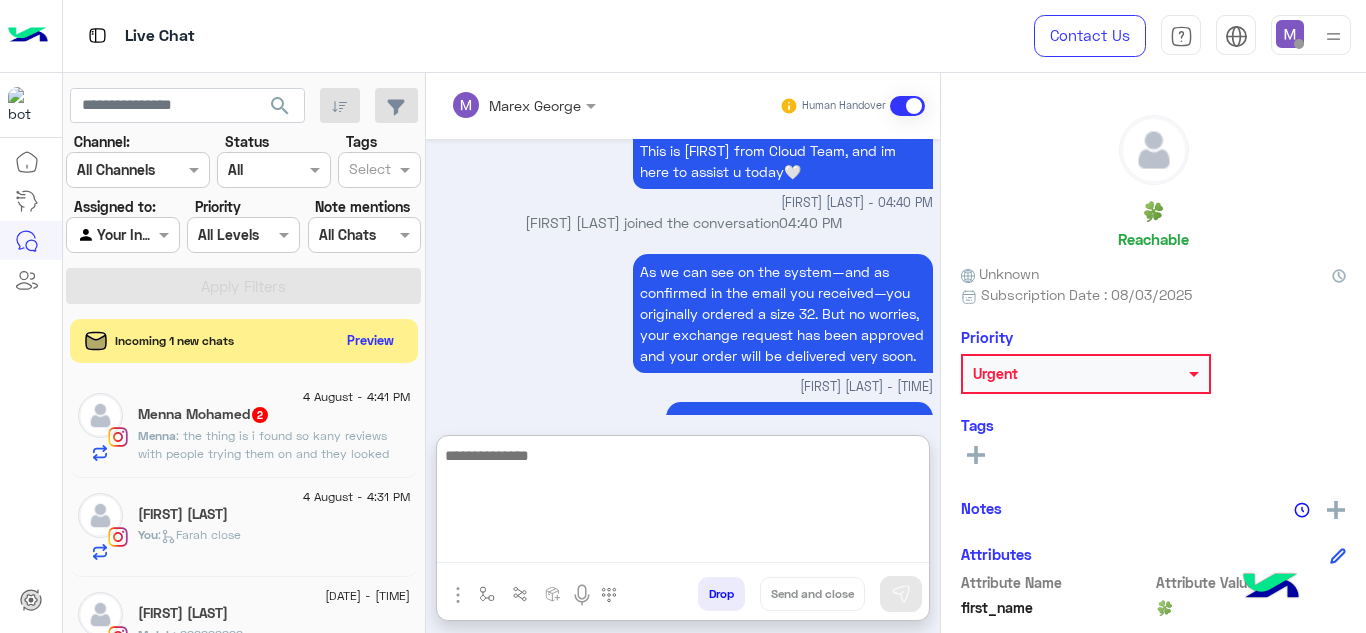 click on ": the thing is i found so kany reviews with people trying them on and they looked the way they did on the model so i dont get it" 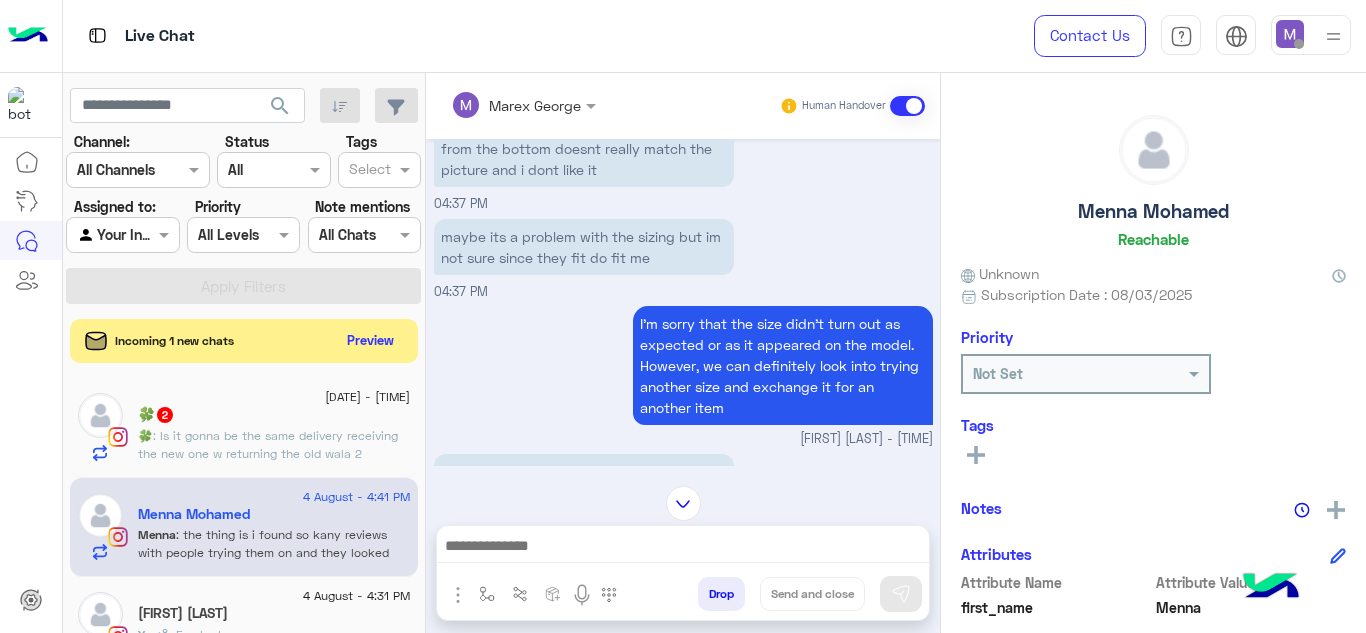 scroll, scrollTop: 630, scrollLeft: 0, axis: vertical 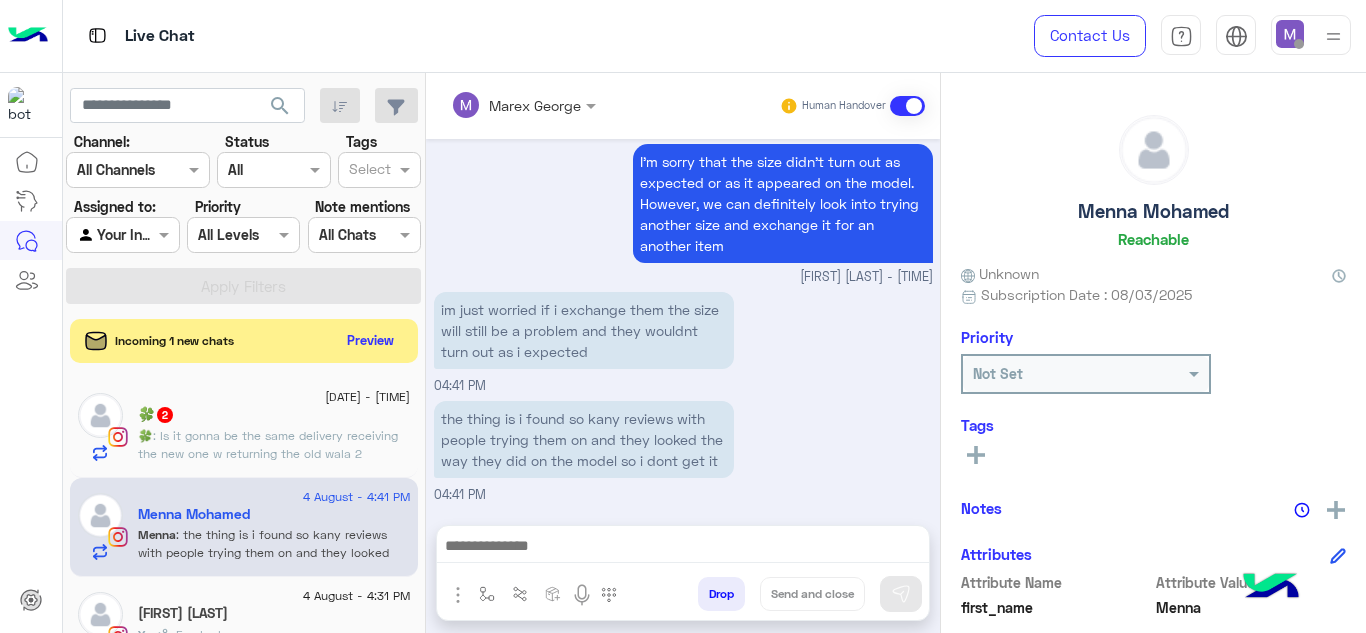 click on ": Is it gonna be the same delivery receiving the new one w returning the old wala 2 separate ones?" 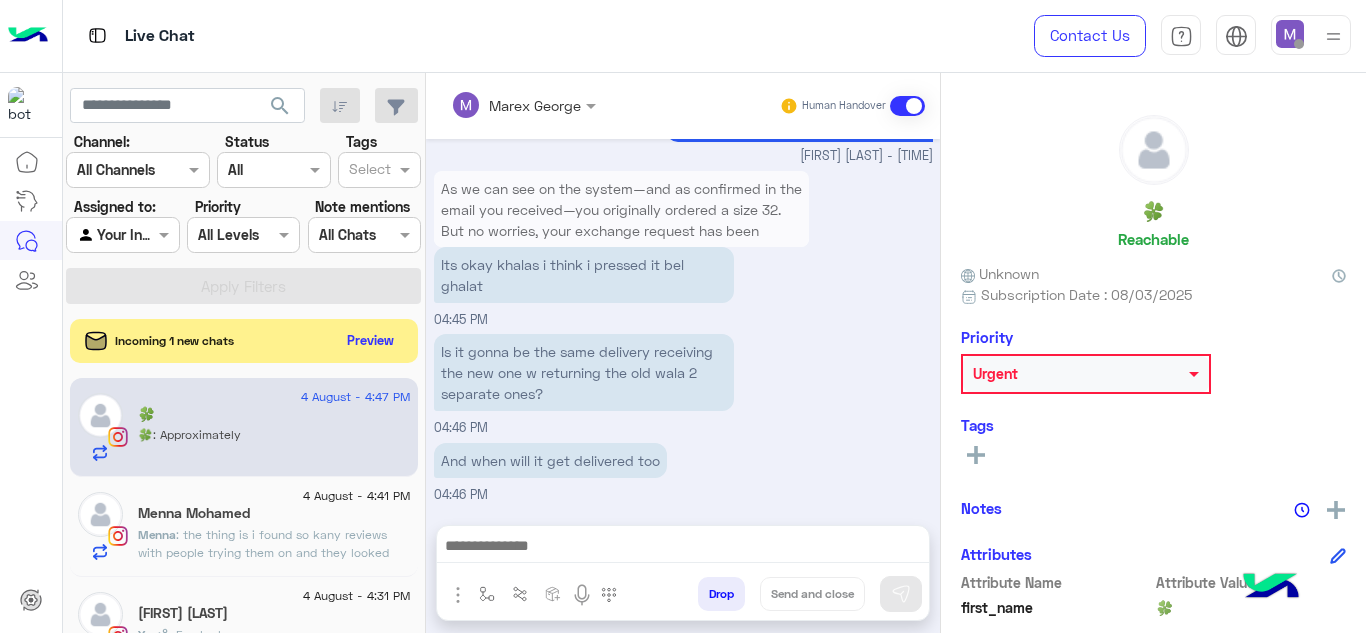 scroll, scrollTop: 691, scrollLeft: 0, axis: vertical 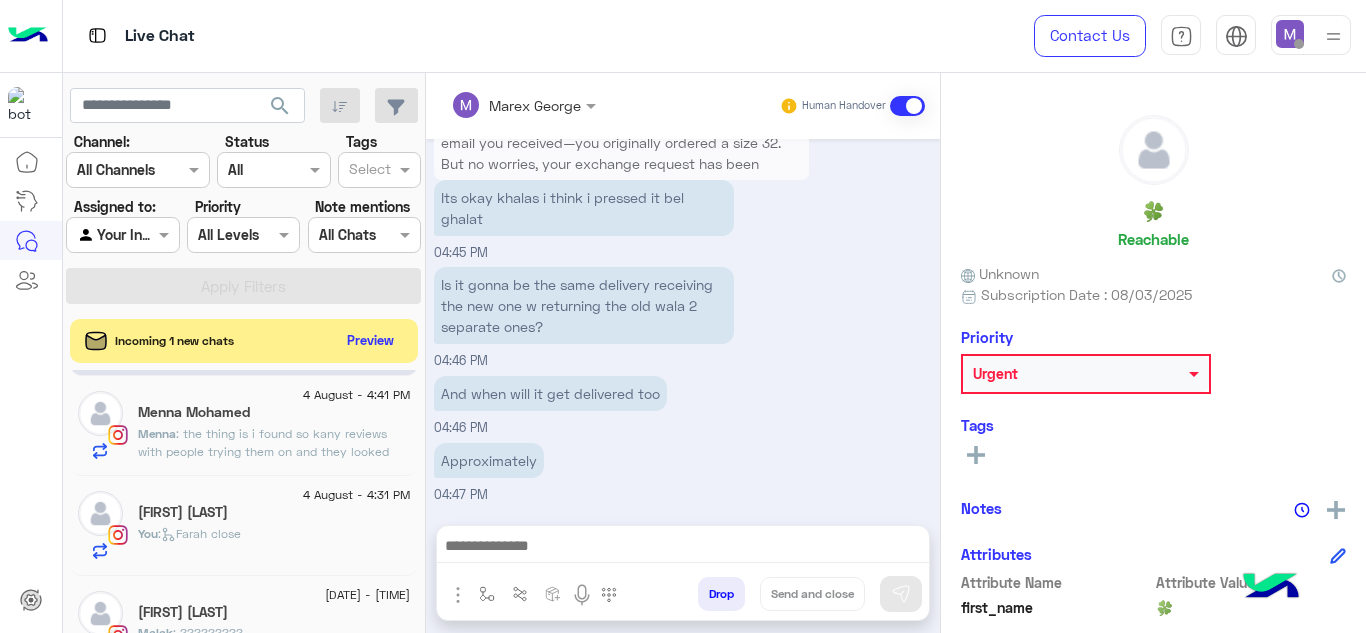 click on "Menna Mohamed" 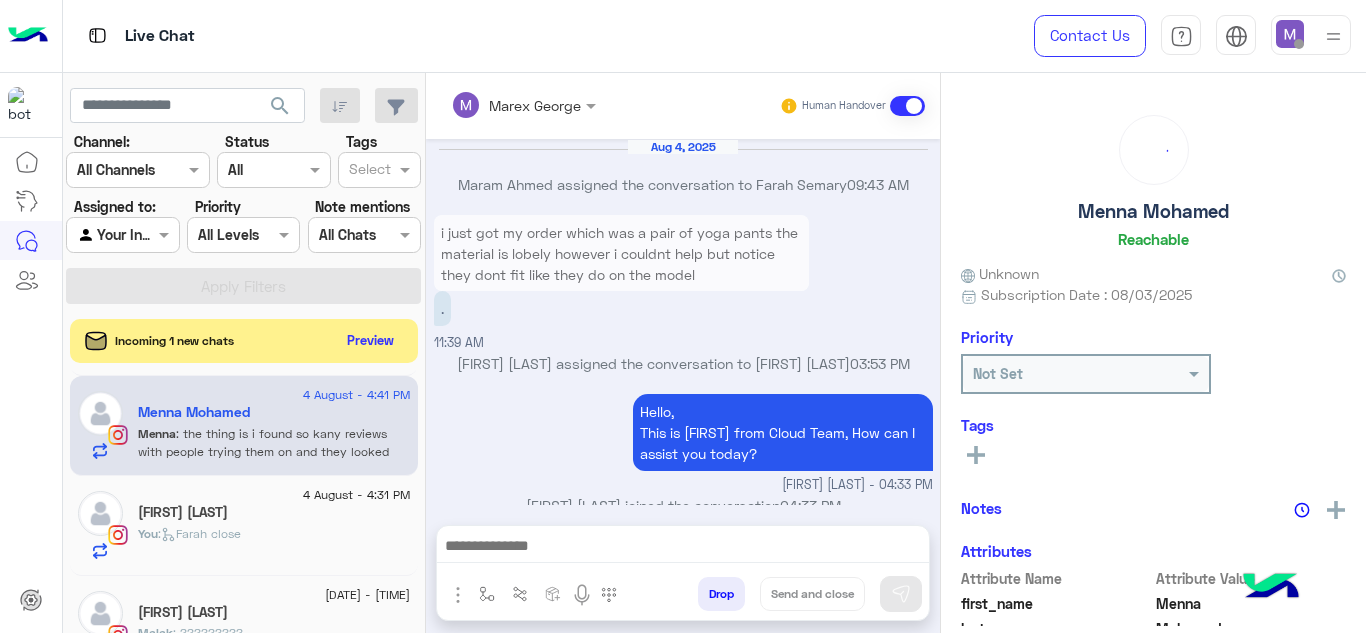 scroll, scrollTop: 630, scrollLeft: 0, axis: vertical 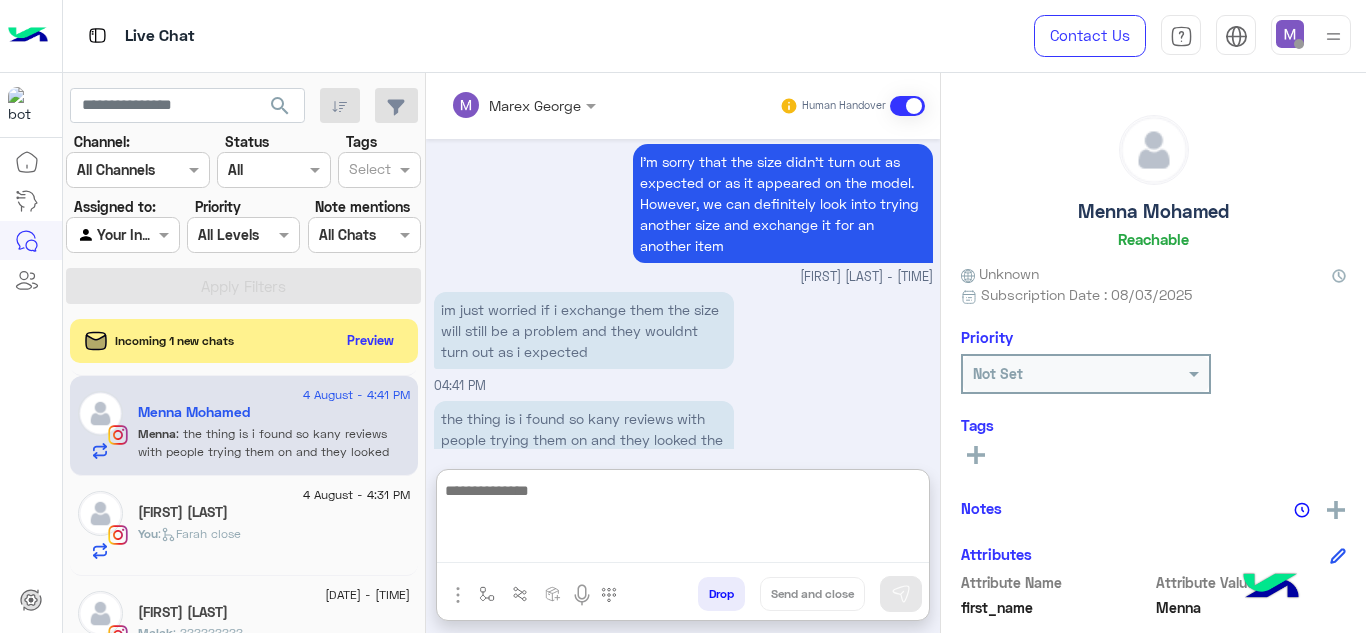click at bounding box center (683, 520) 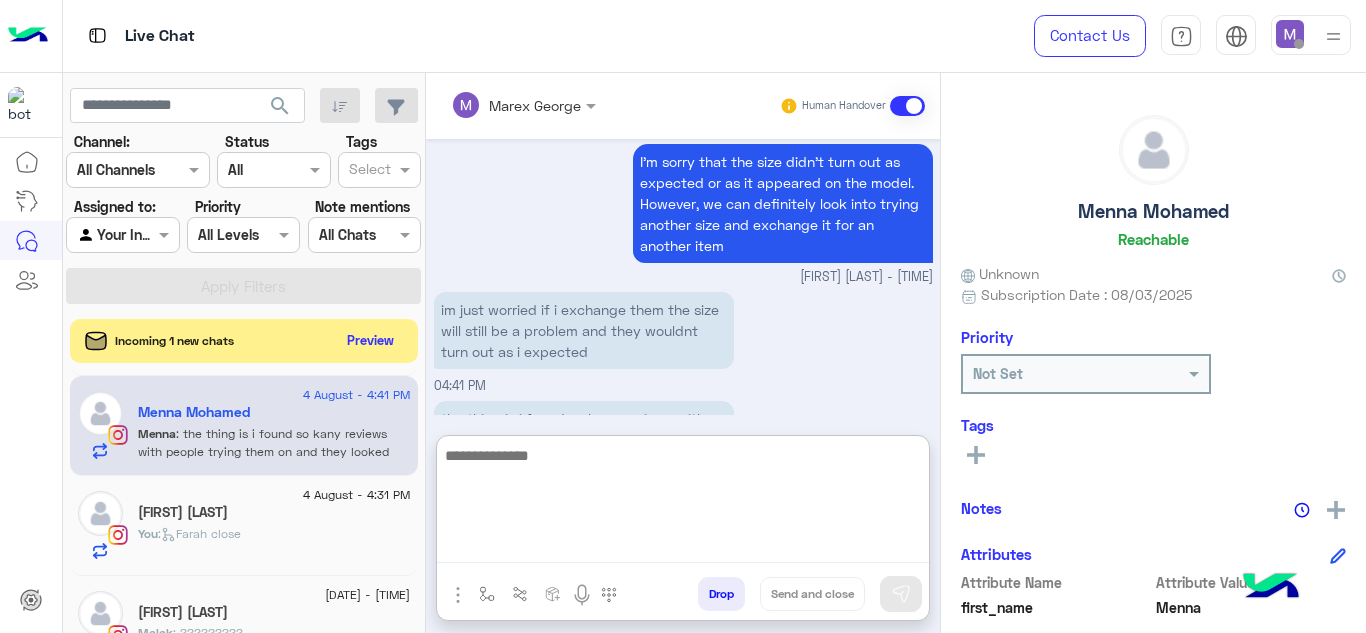 paste on "**********" 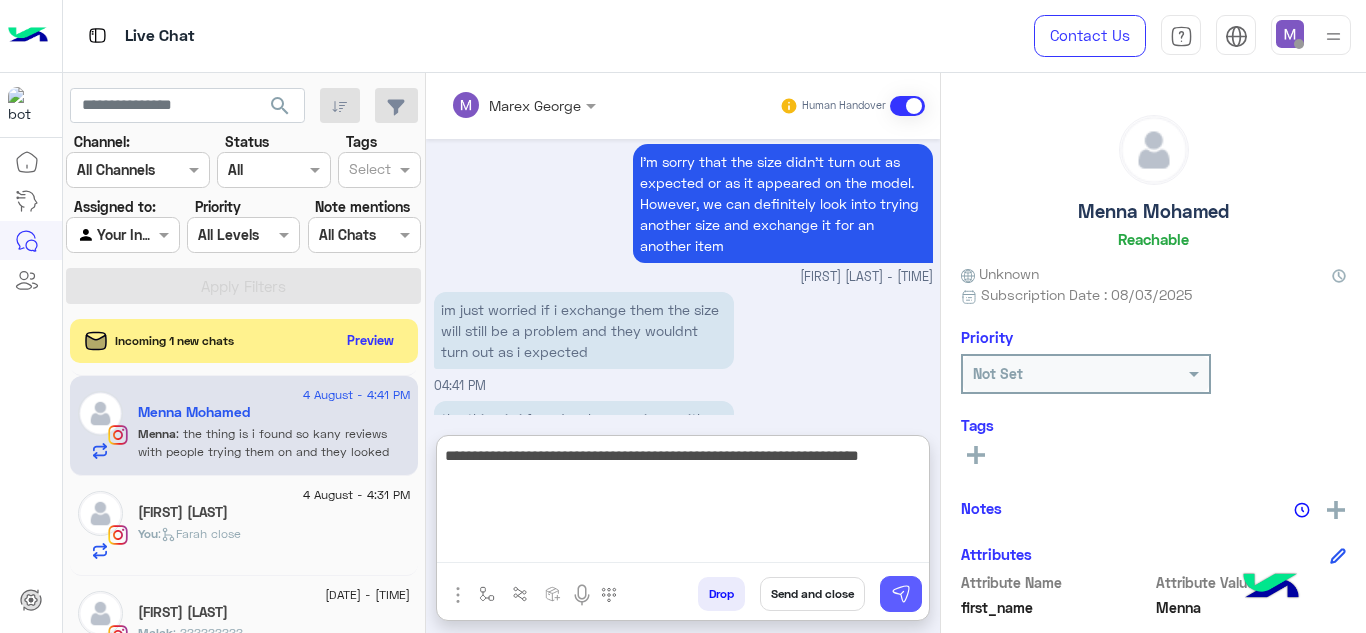 type on "**********" 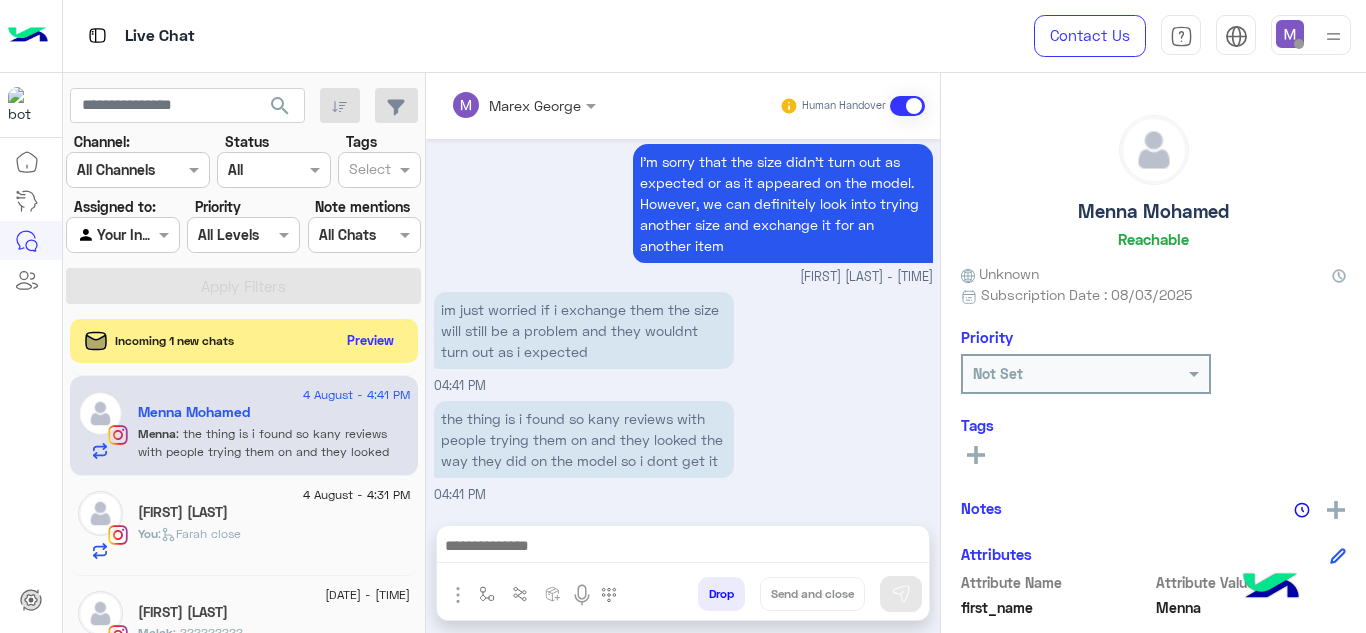 scroll, scrollTop: 715, scrollLeft: 0, axis: vertical 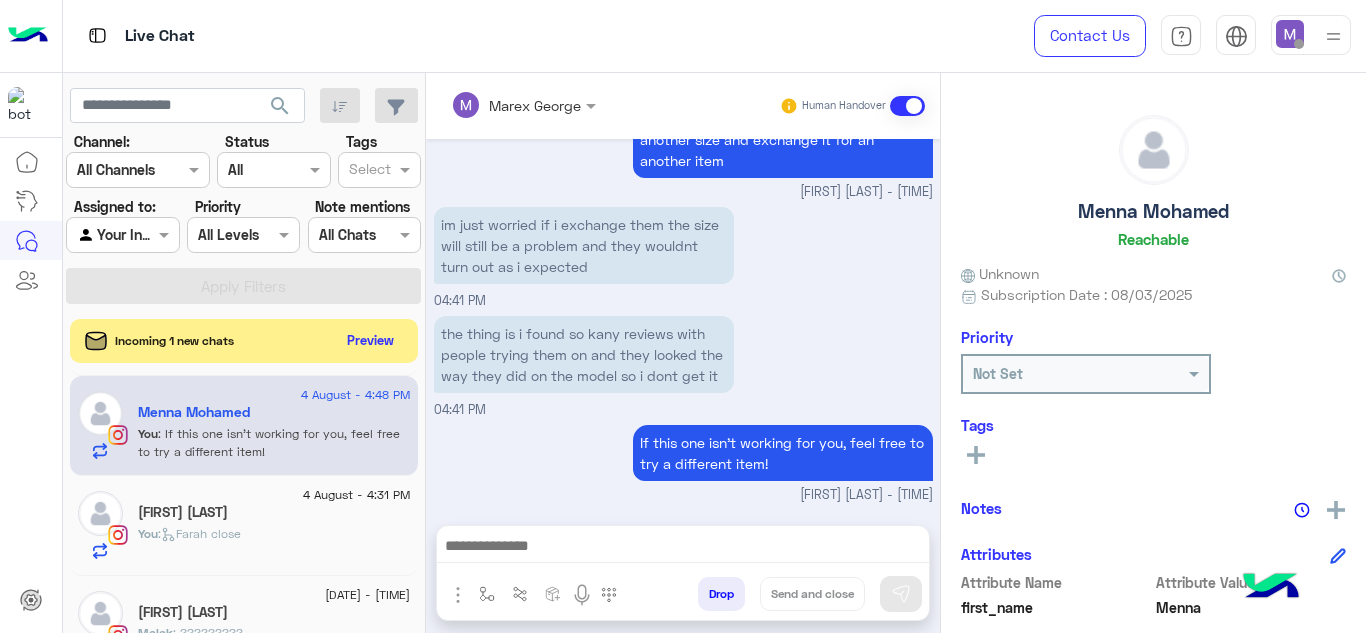 click on "Ganna Diaa" 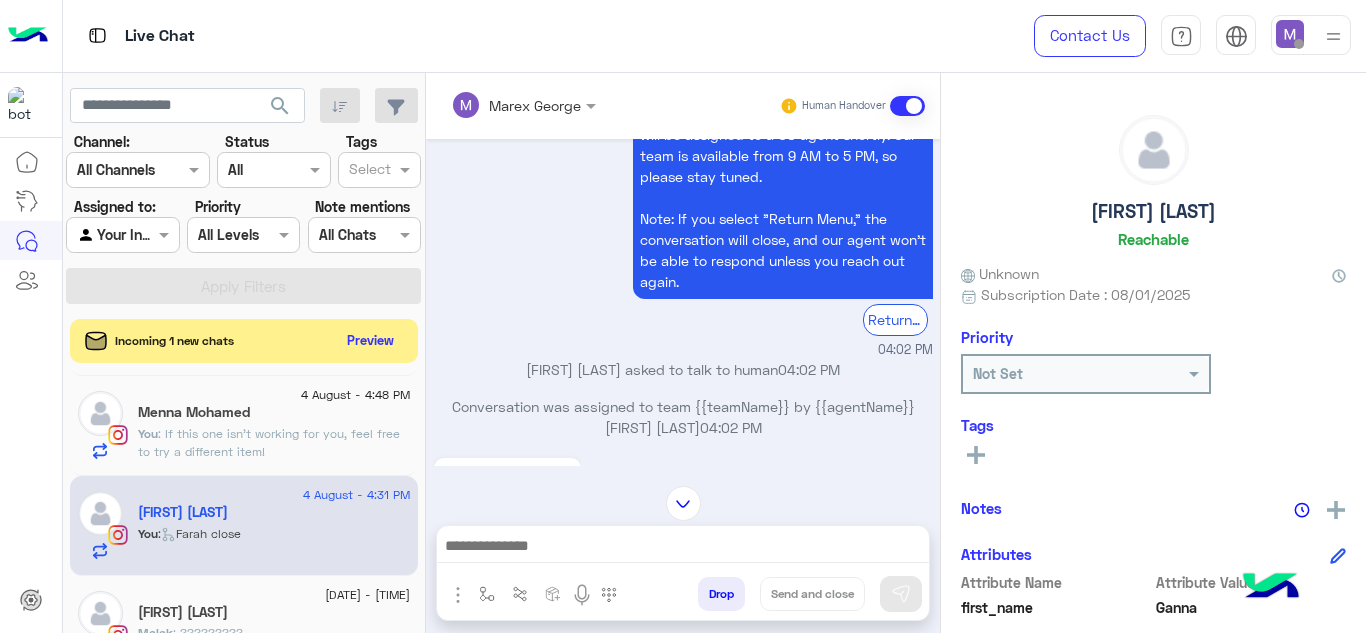 scroll, scrollTop: 971, scrollLeft: 0, axis: vertical 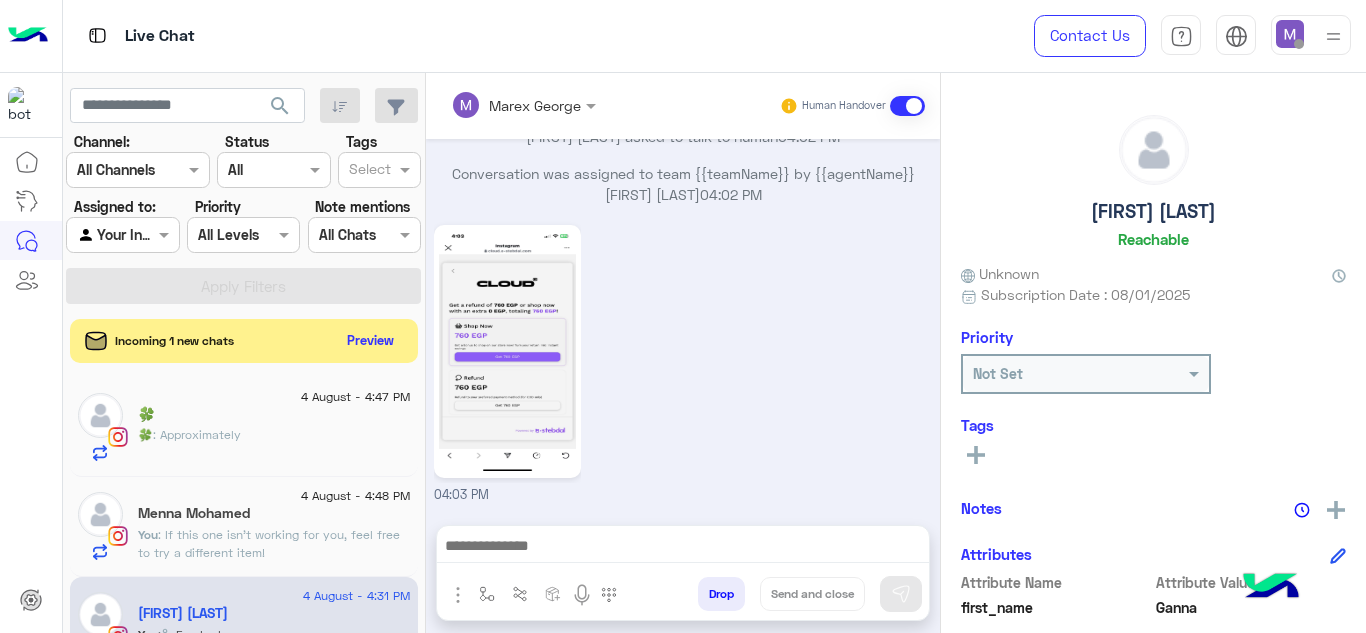 click on "🍀" 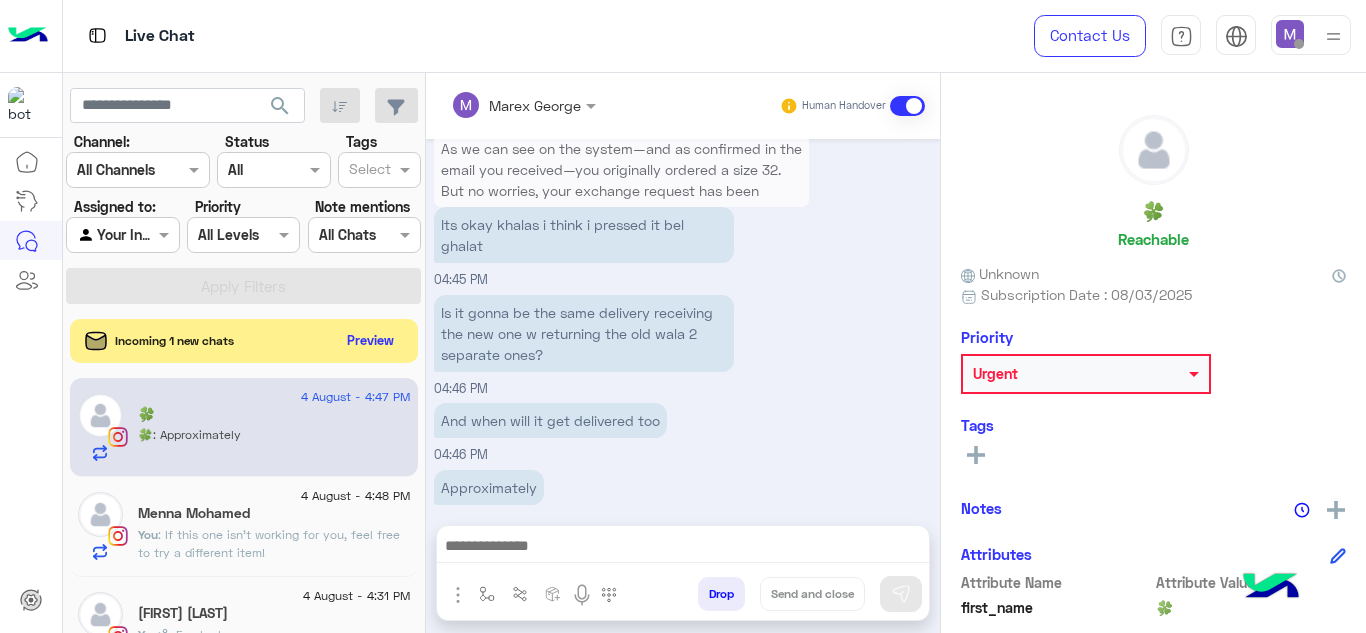 scroll, scrollTop: 531, scrollLeft: 0, axis: vertical 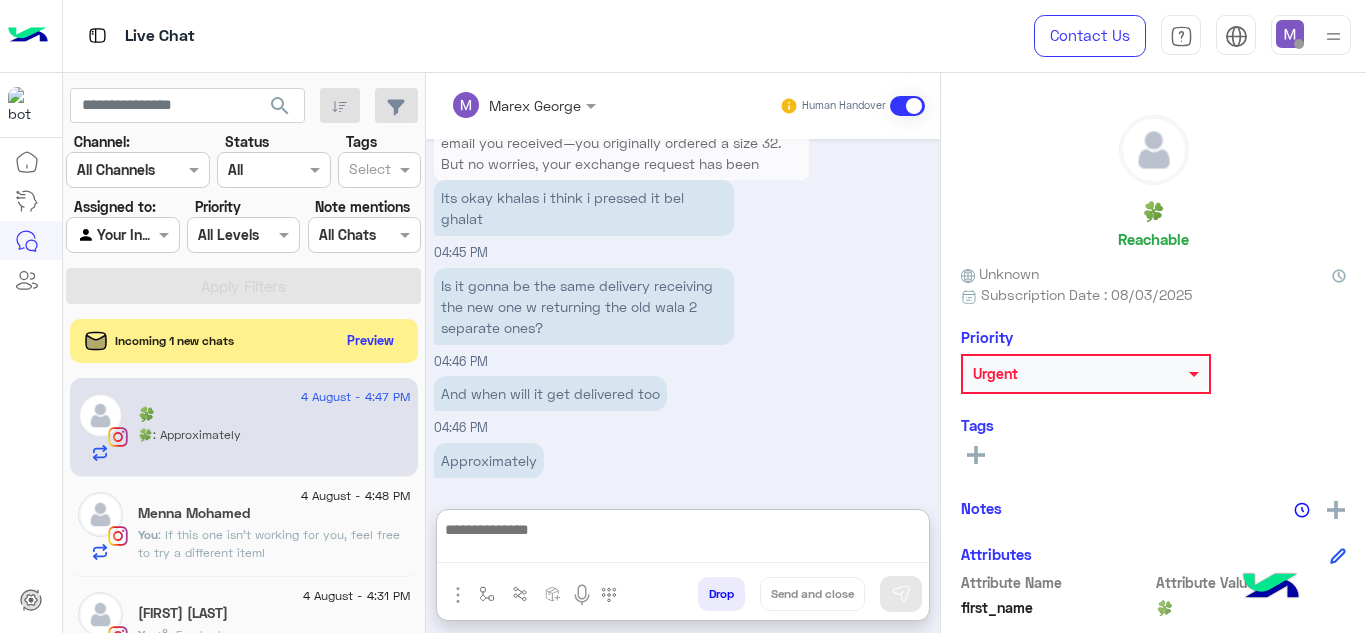 click at bounding box center [683, 540] 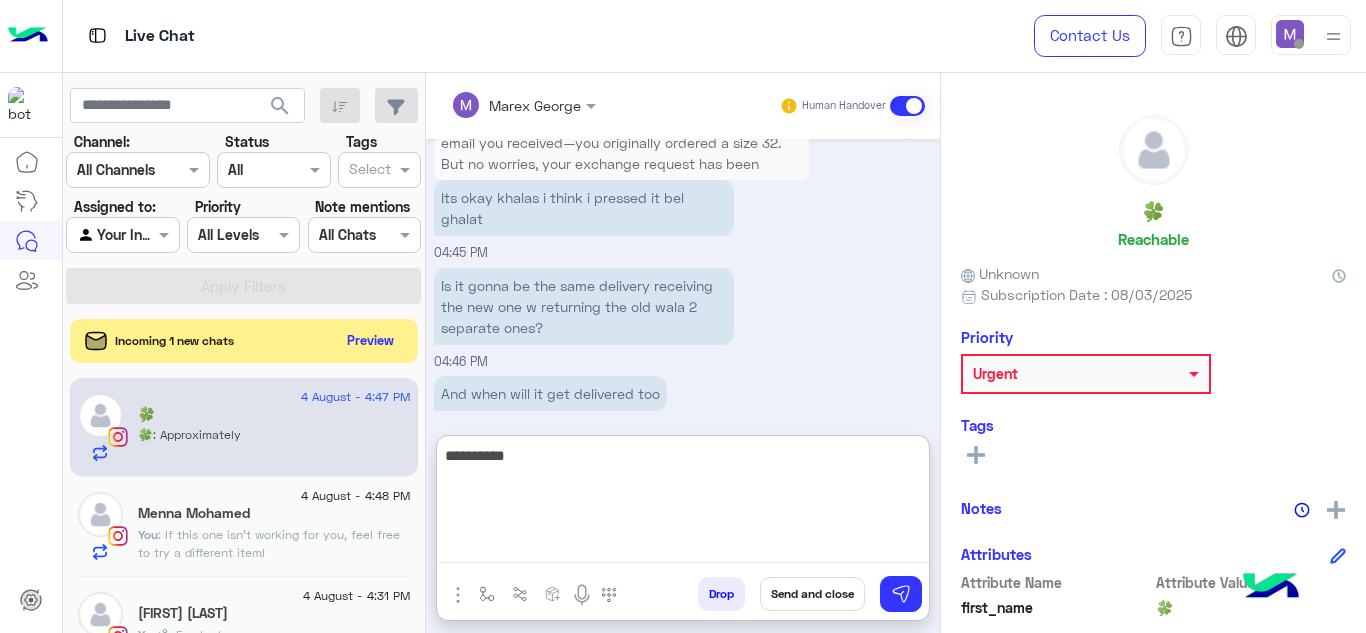 click on "*********" at bounding box center [683, 503] 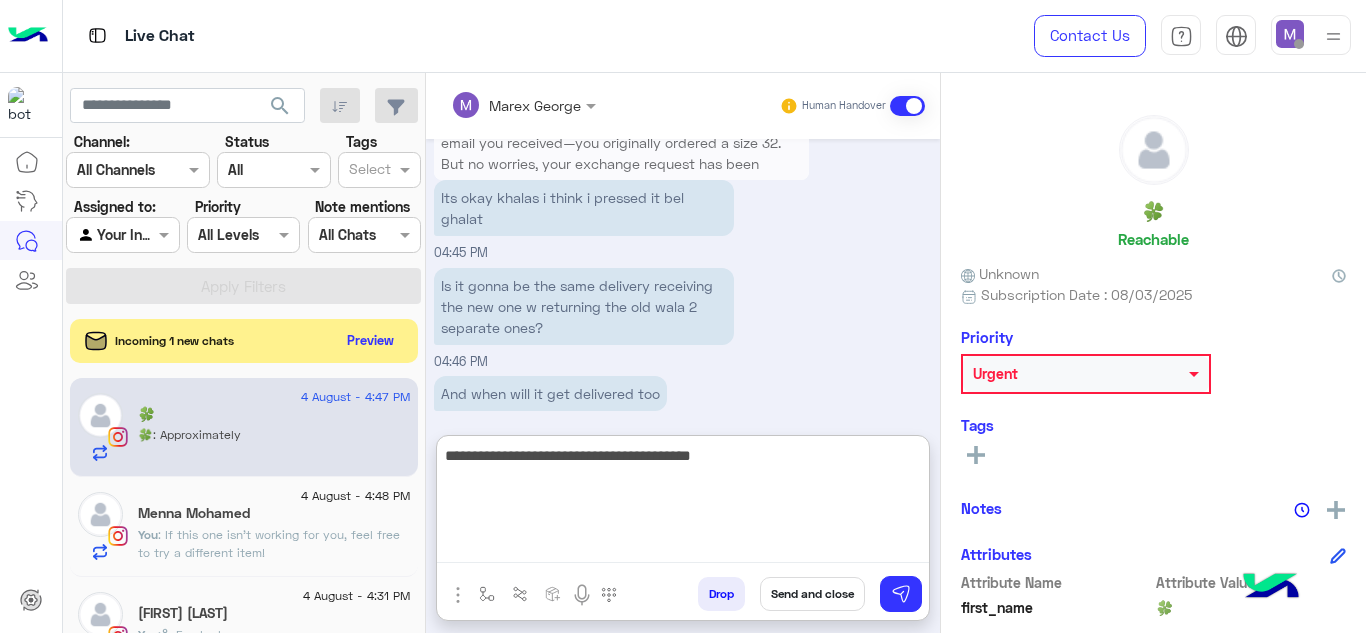 type on "**********" 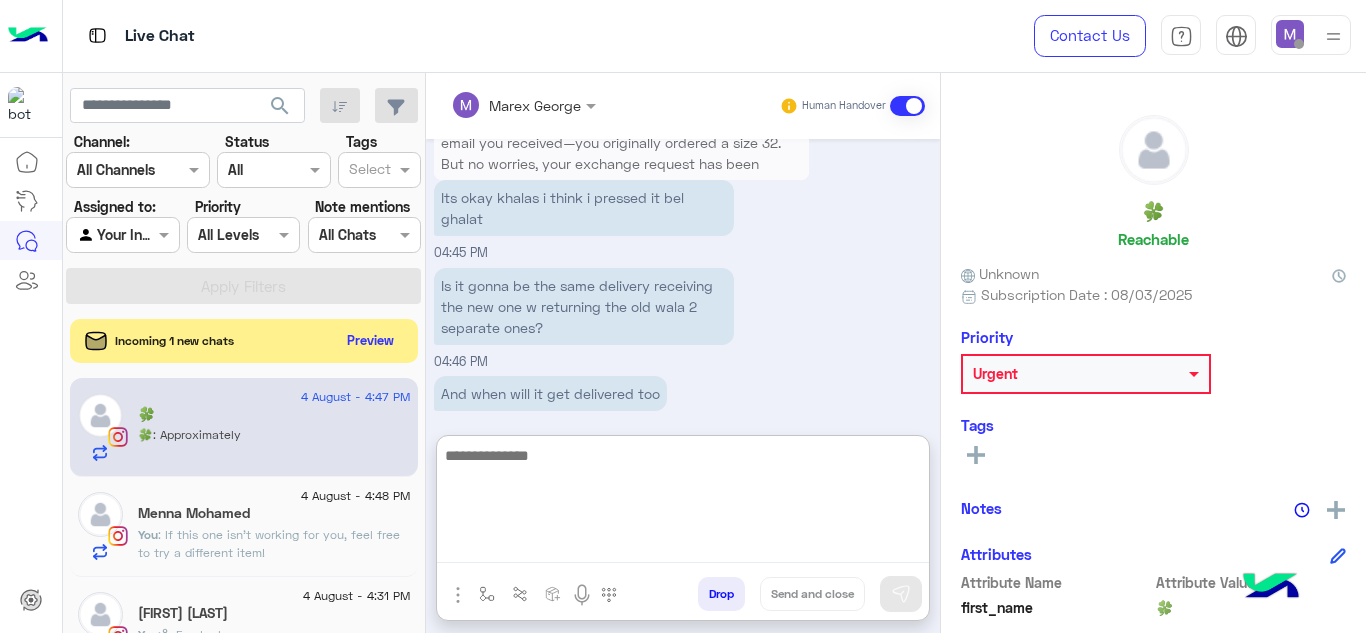 scroll, scrollTop: 685, scrollLeft: 0, axis: vertical 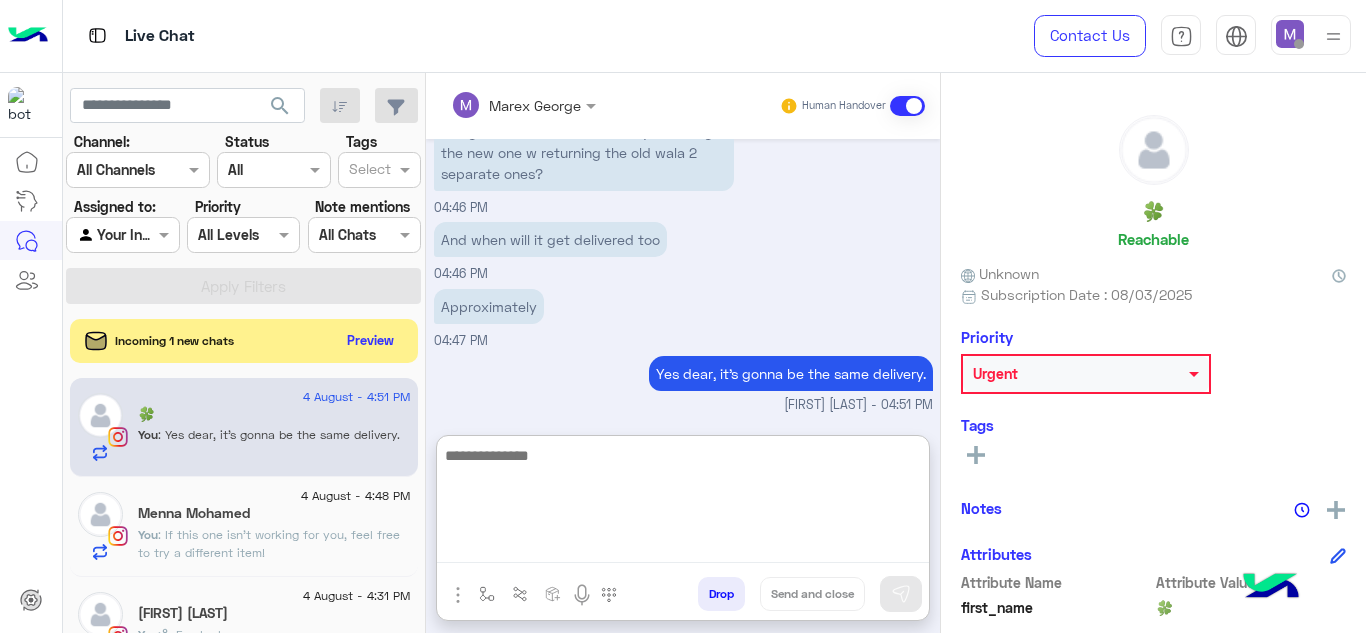 click at bounding box center (683, 503) 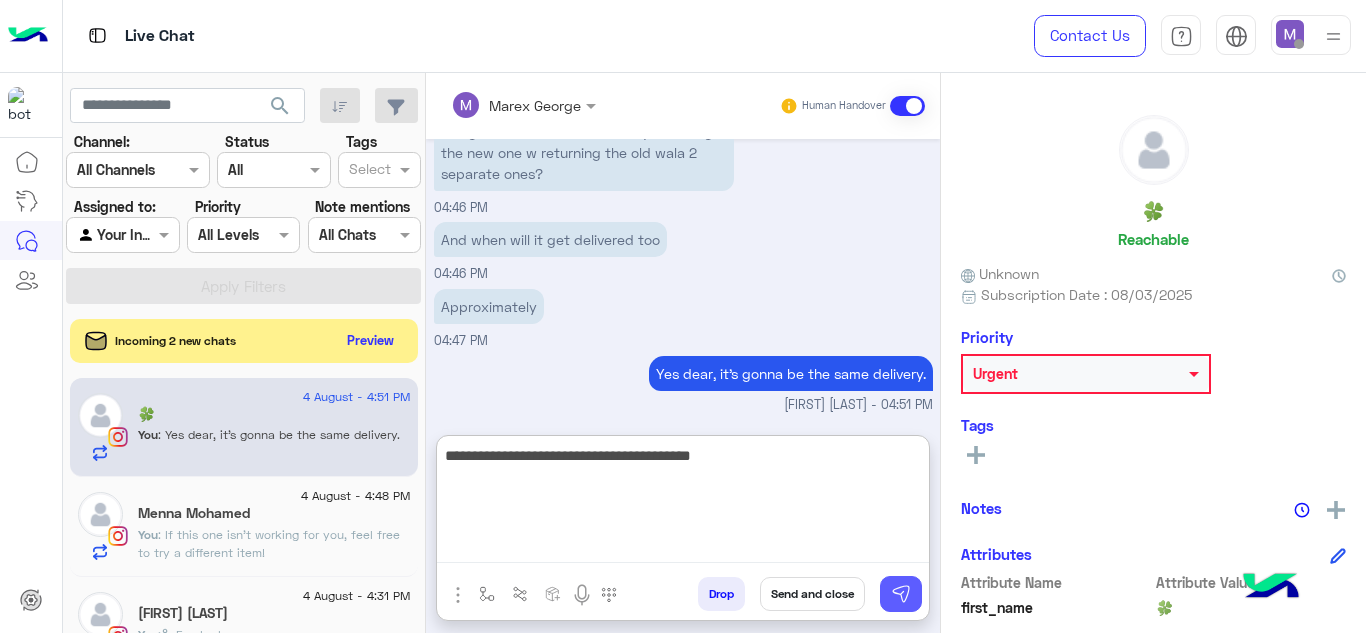 type on "**********" 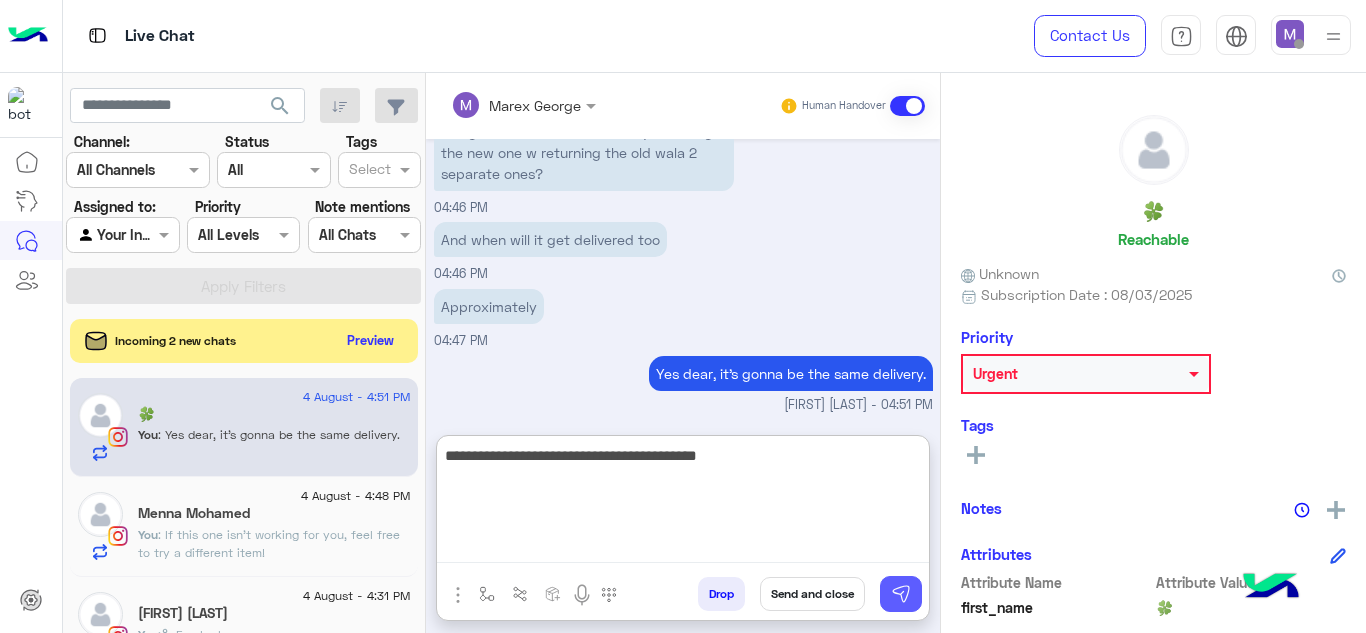 type 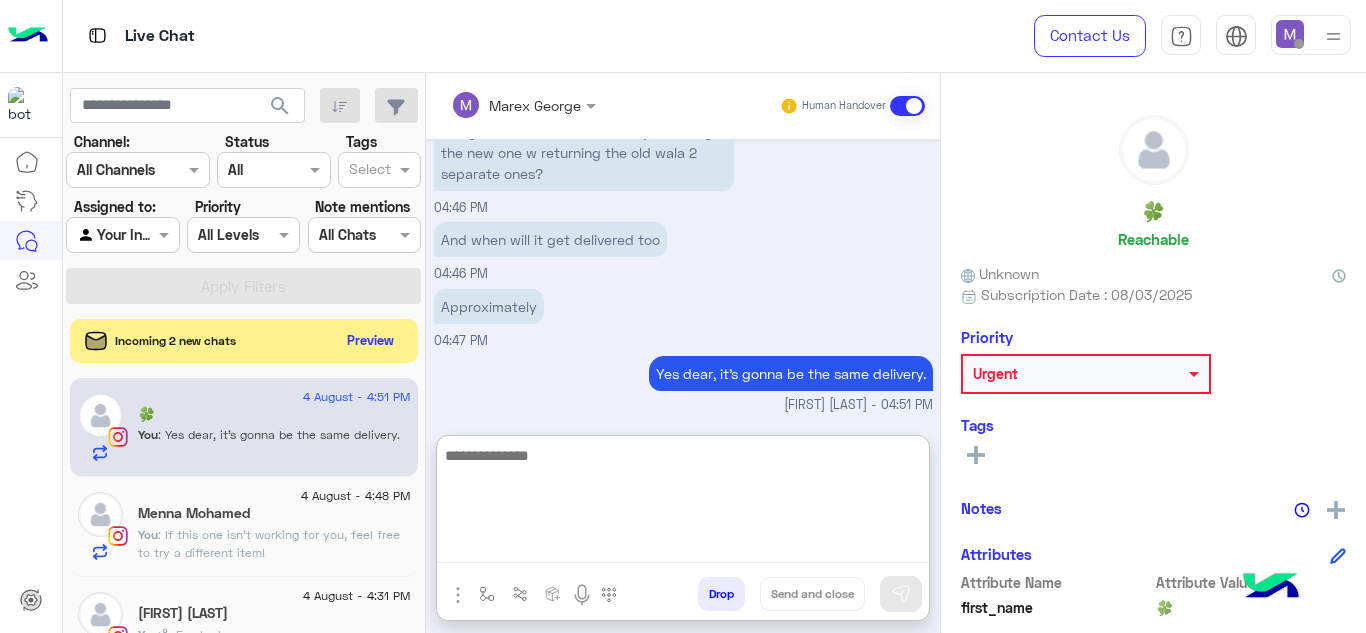 scroll, scrollTop: 749, scrollLeft: 0, axis: vertical 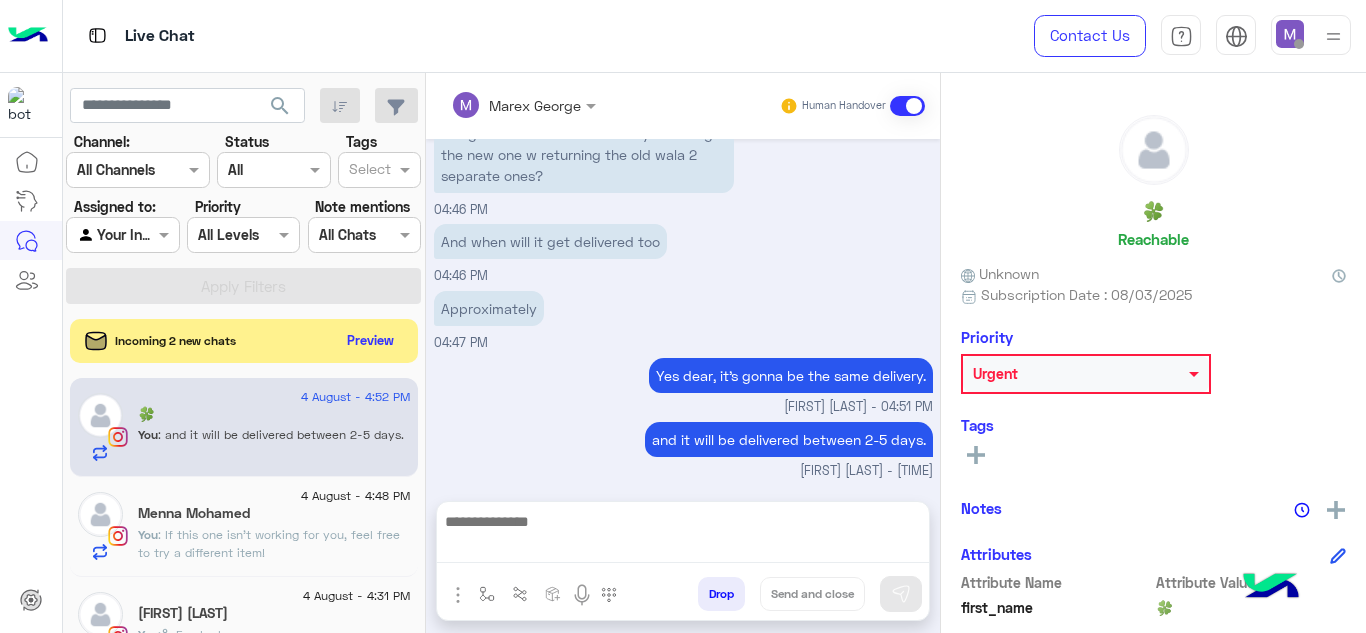 click on "Menna Mohamed" 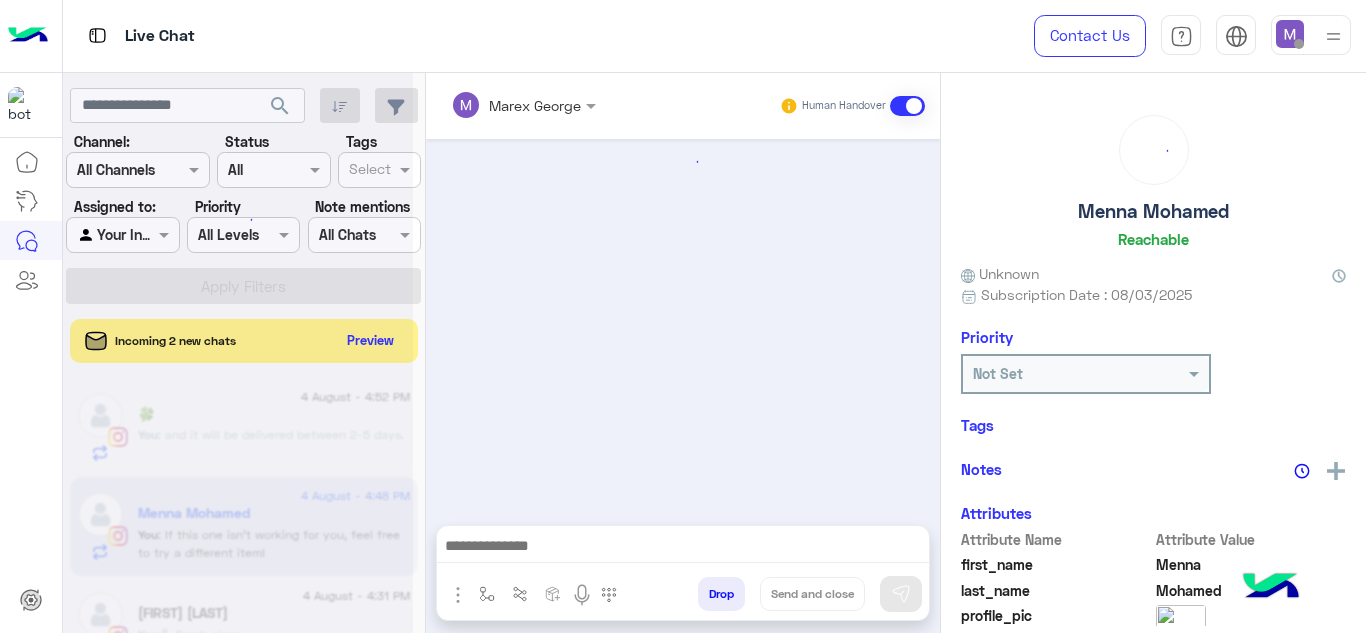 scroll, scrollTop: 678, scrollLeft: 0, axis: vertical 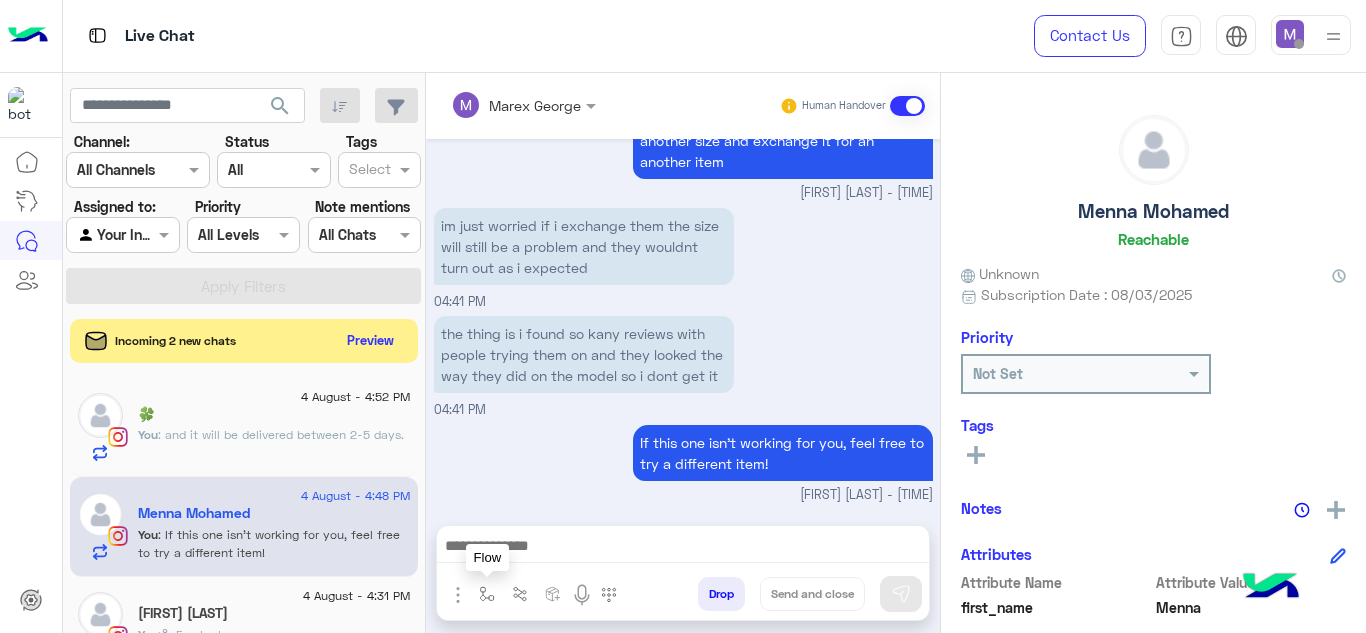 click at bounding box center (487, 593) 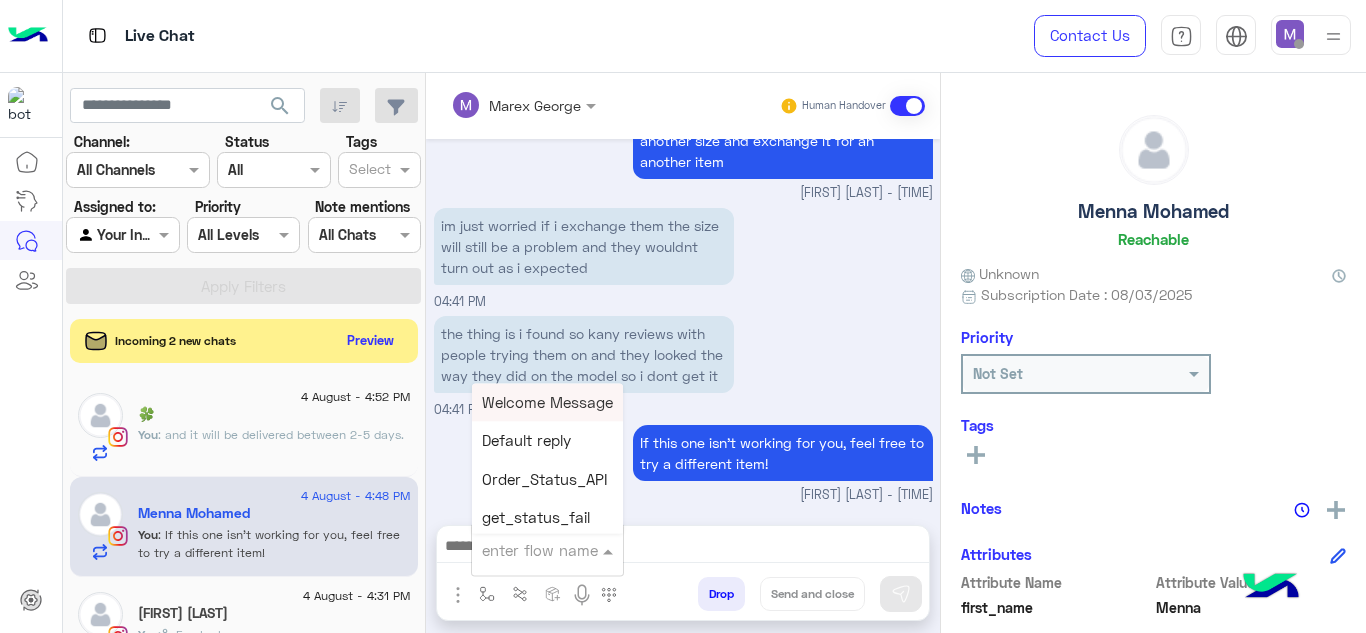 click at bounding box center (523, 550) 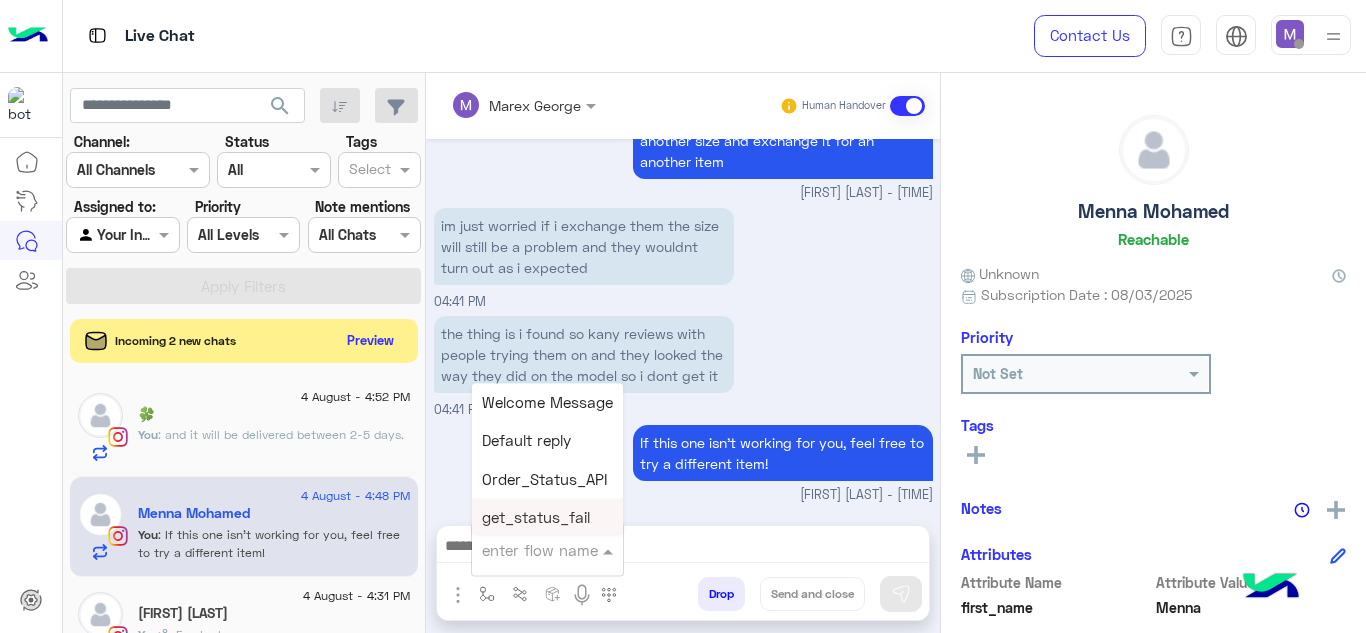 click at bounding box center [547, 549] 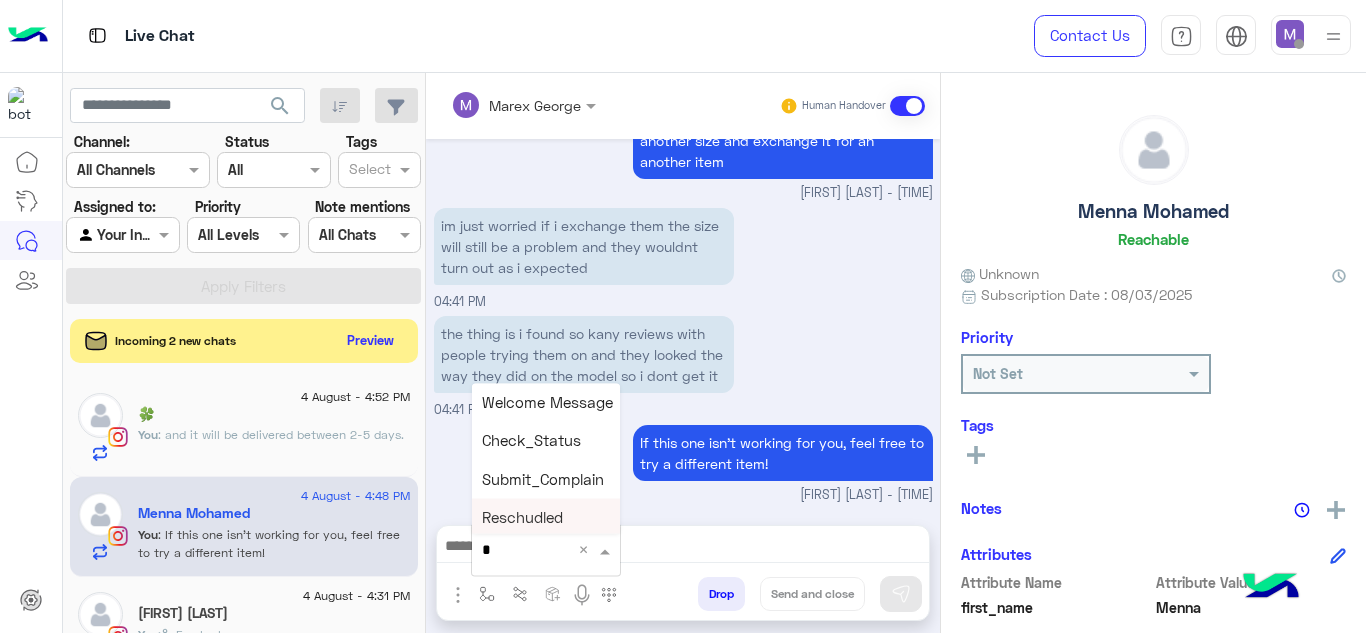 type on "**" 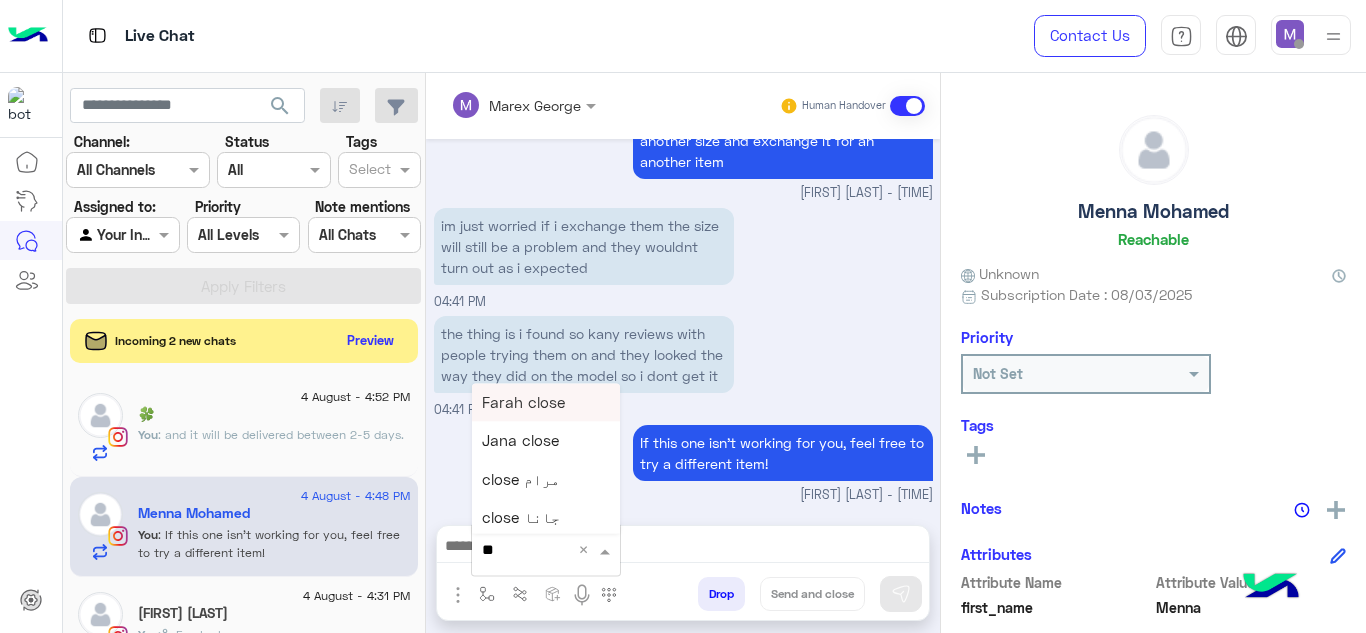 click on "Farah close" at bounding box center (546, 402) 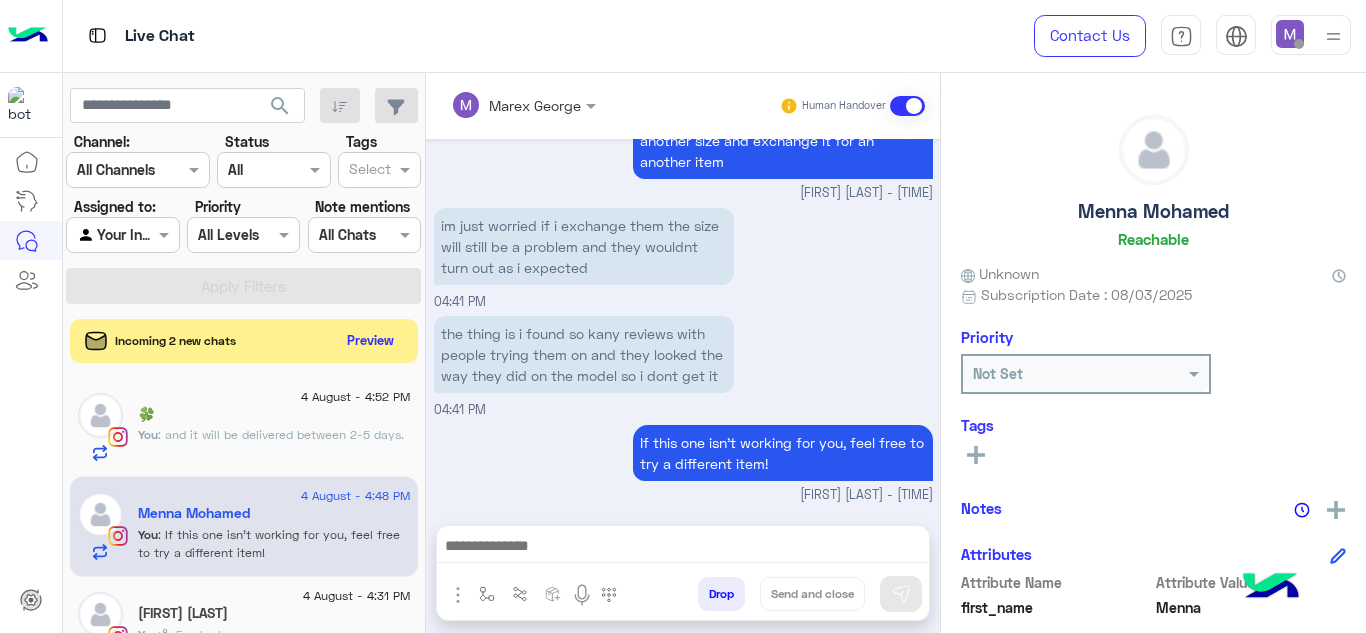 type on "**********" 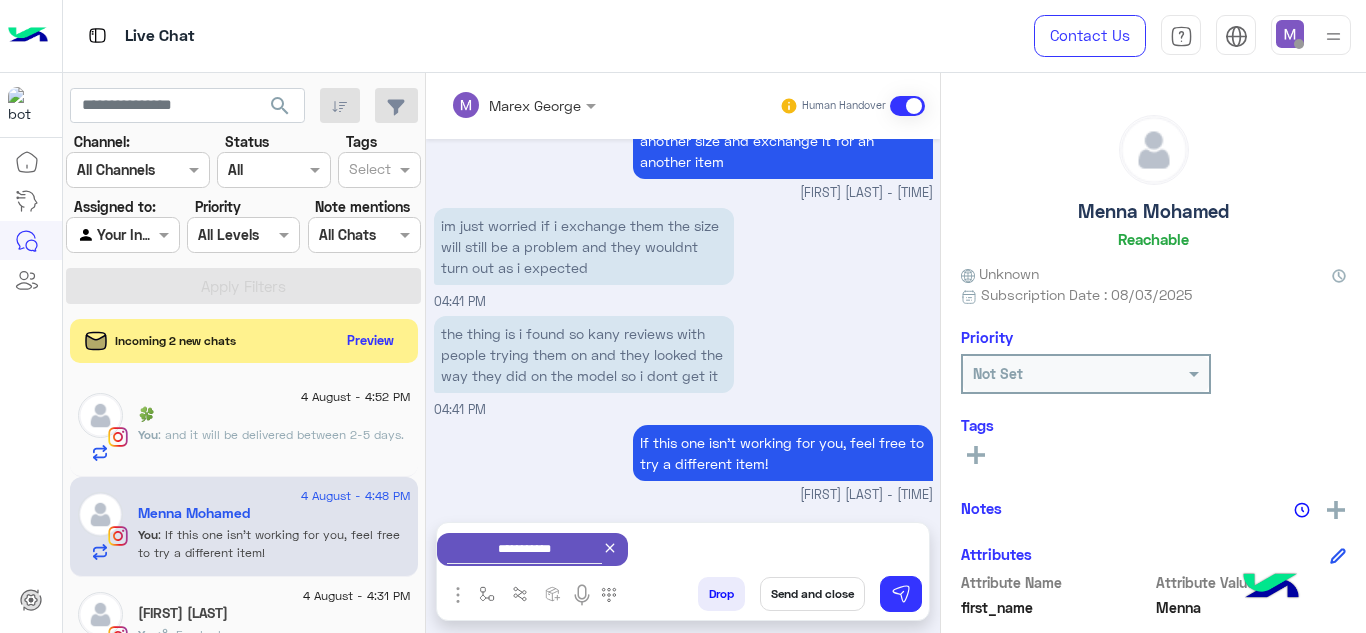 click on "Send and close" at bounding box center (812, 594) 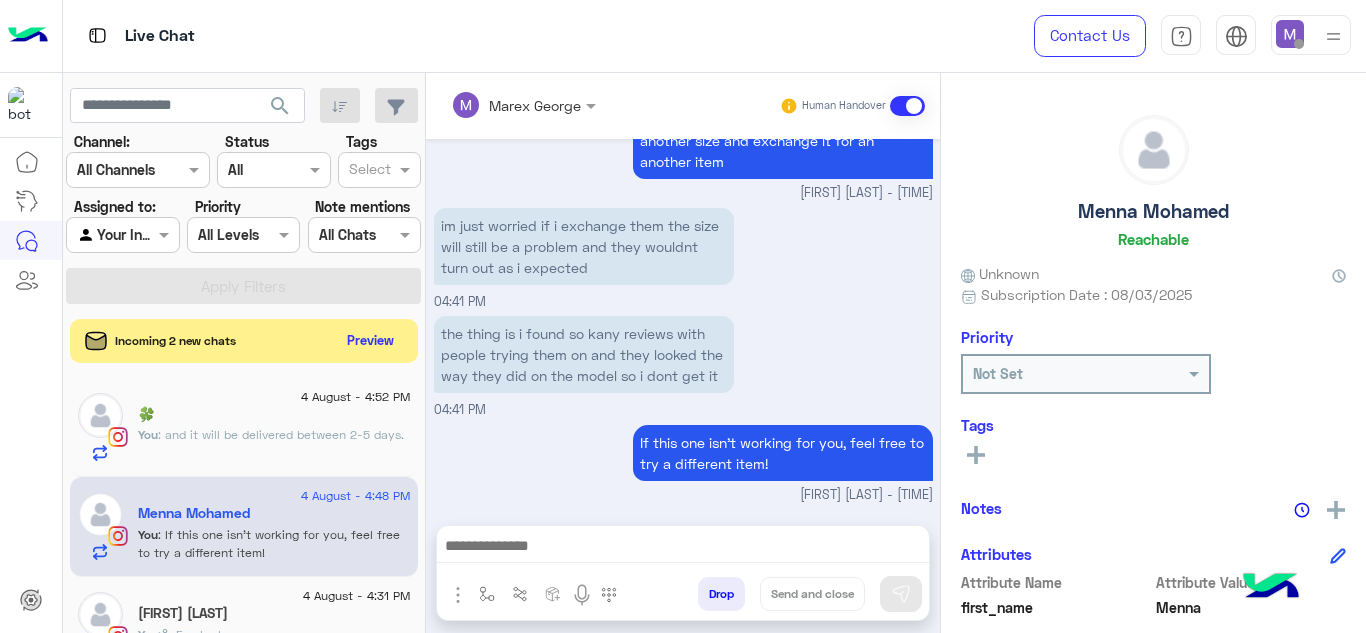 scroll, scrollTop: 715, scrollLeft: 0, axis: vertical 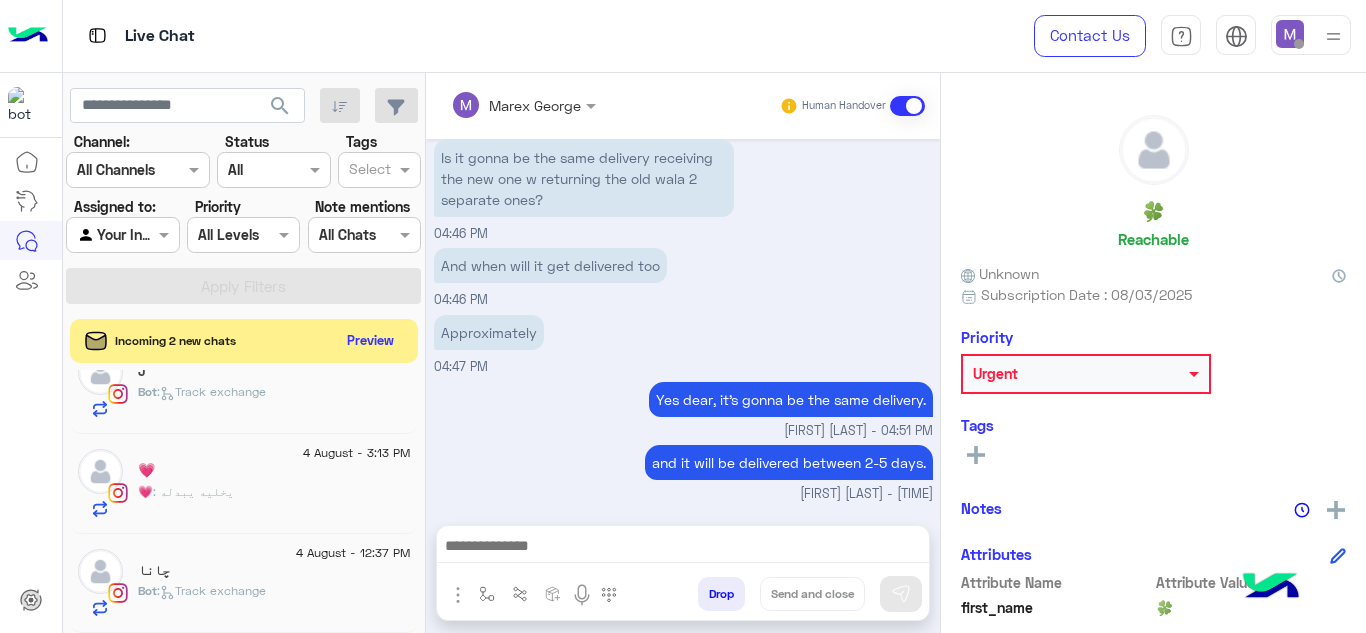 click on "چانا" 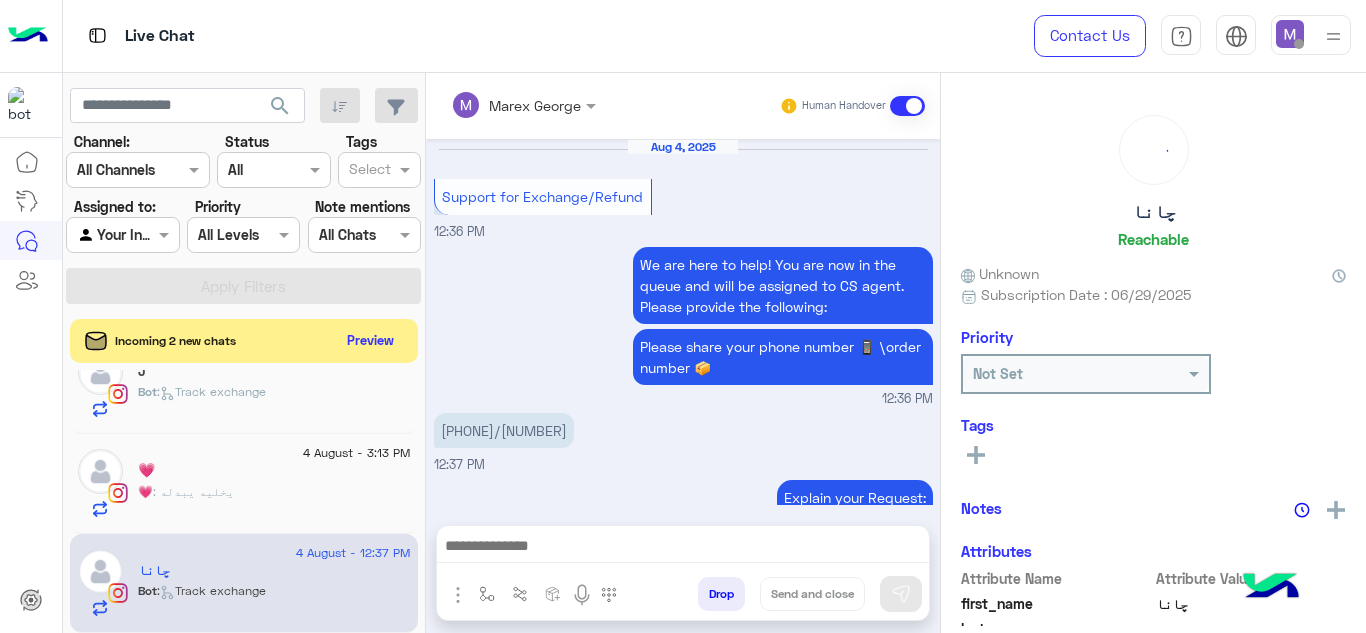 scroll, scrollTop: 557, scrollLeft: 0, axis: vertical 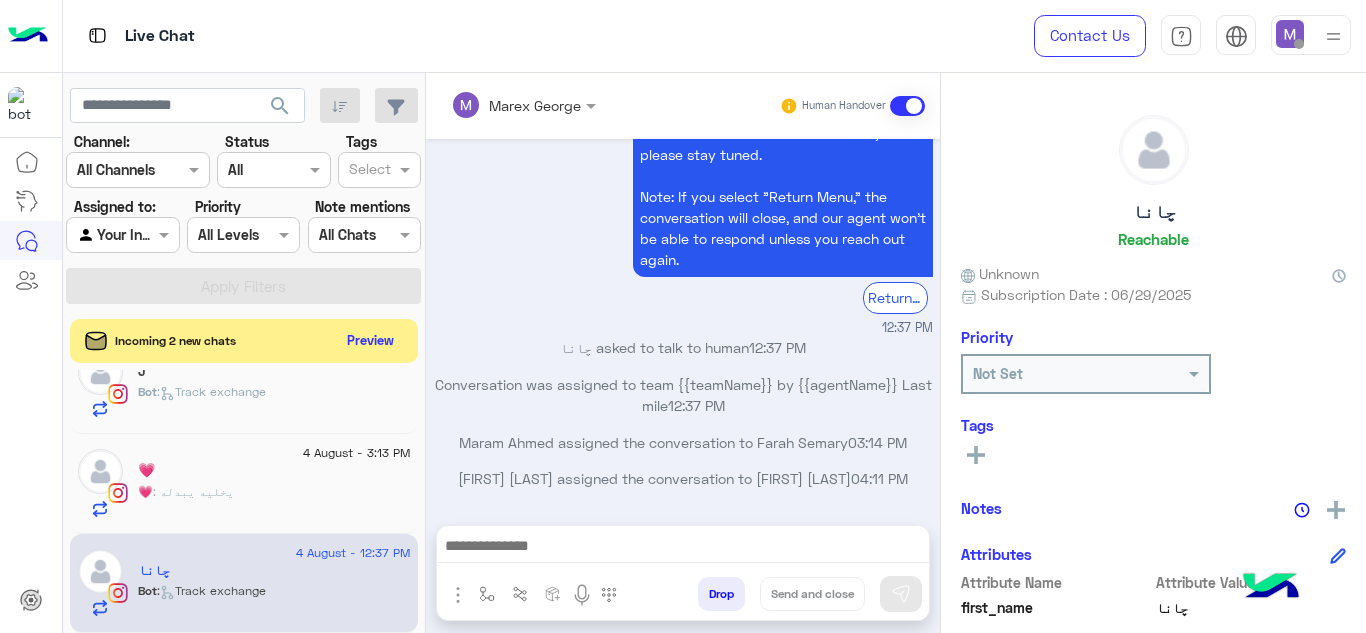 click on "💗 : يخليه يبدله" 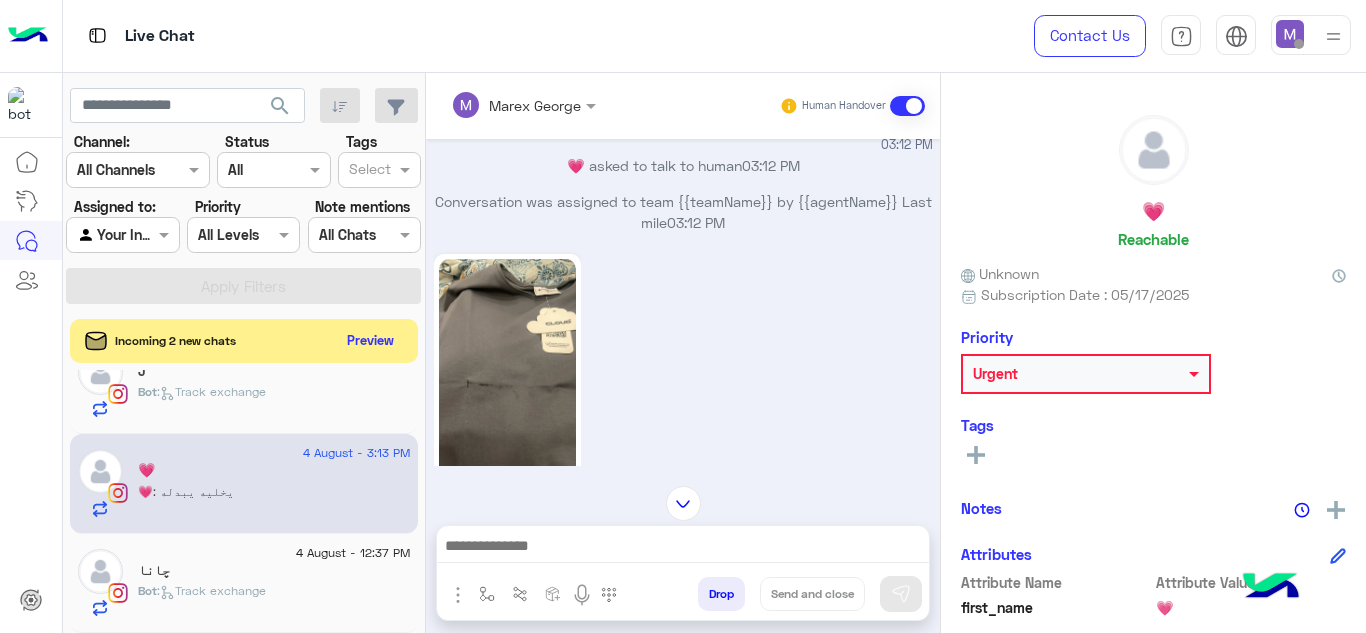 scroll, scrollTop: 355, scrollLeft: 0, axis: vertical 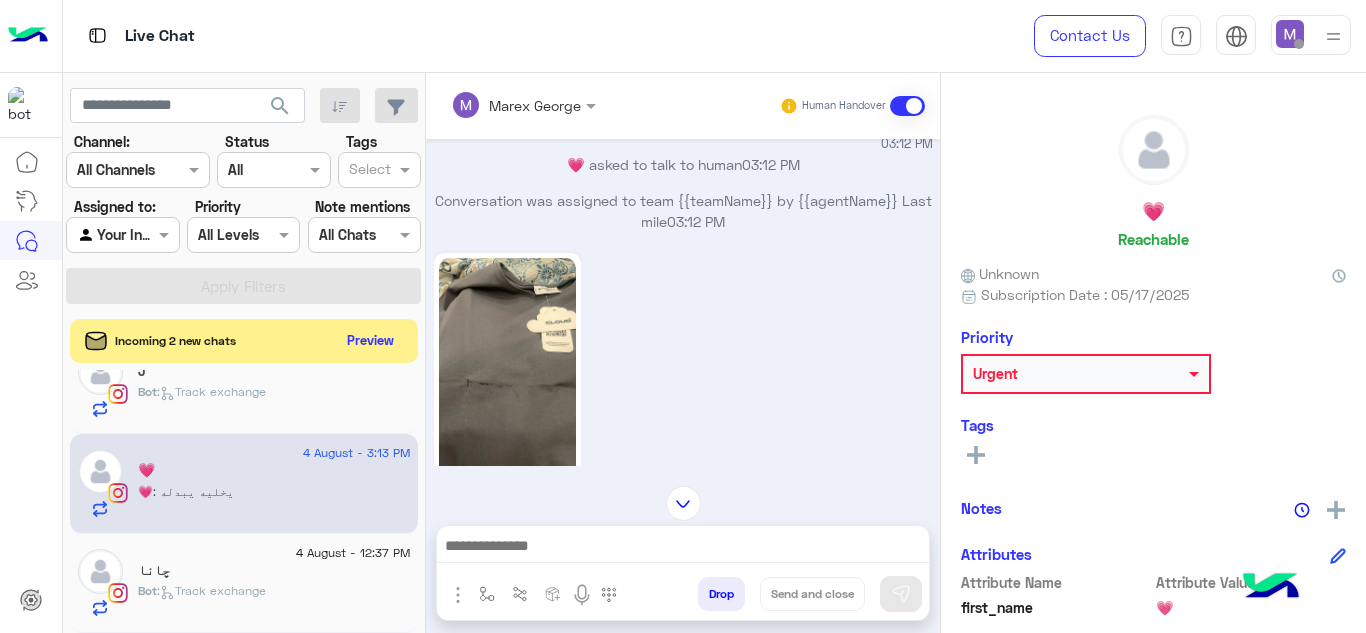 click 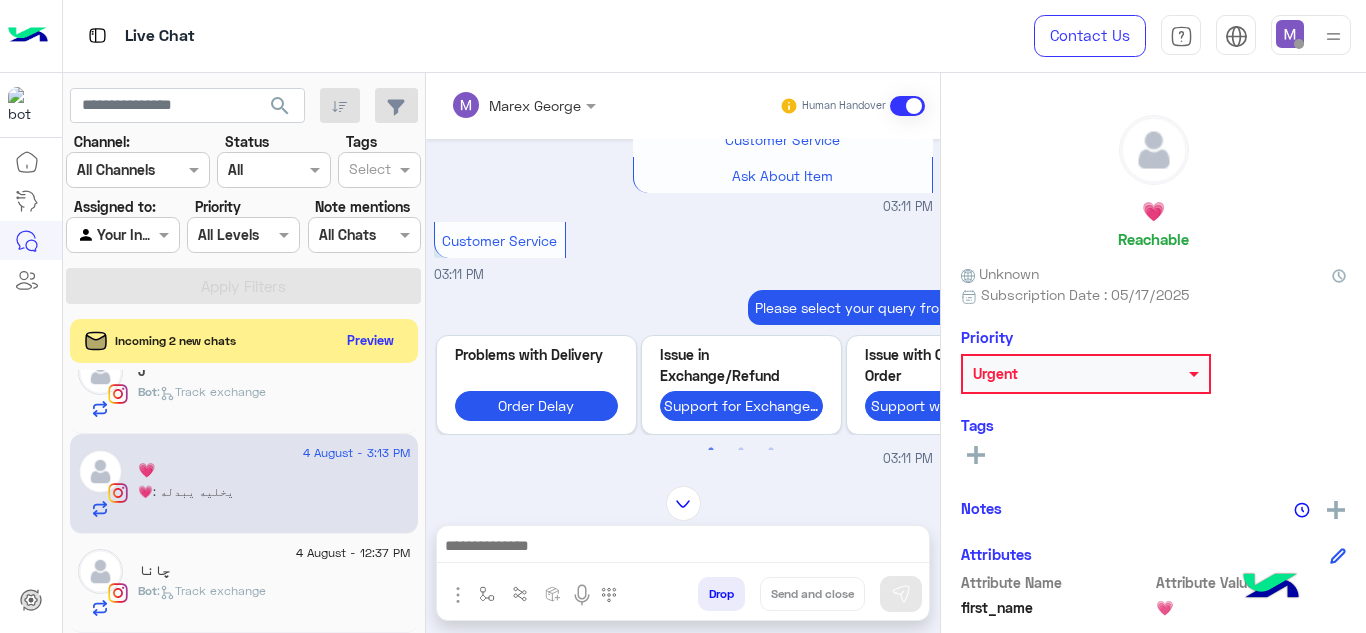 scroll, scrollTop: 1650, scrollLeft: 0, axis: vertical 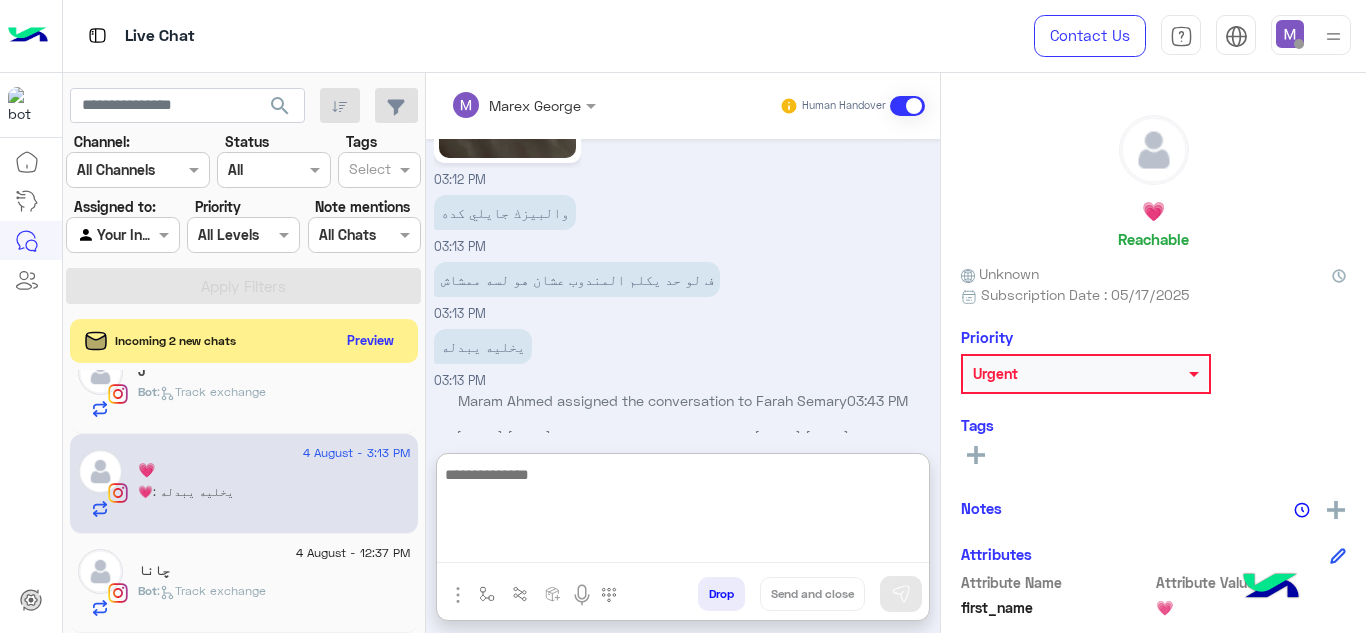 click at bounding box center [683, 513] 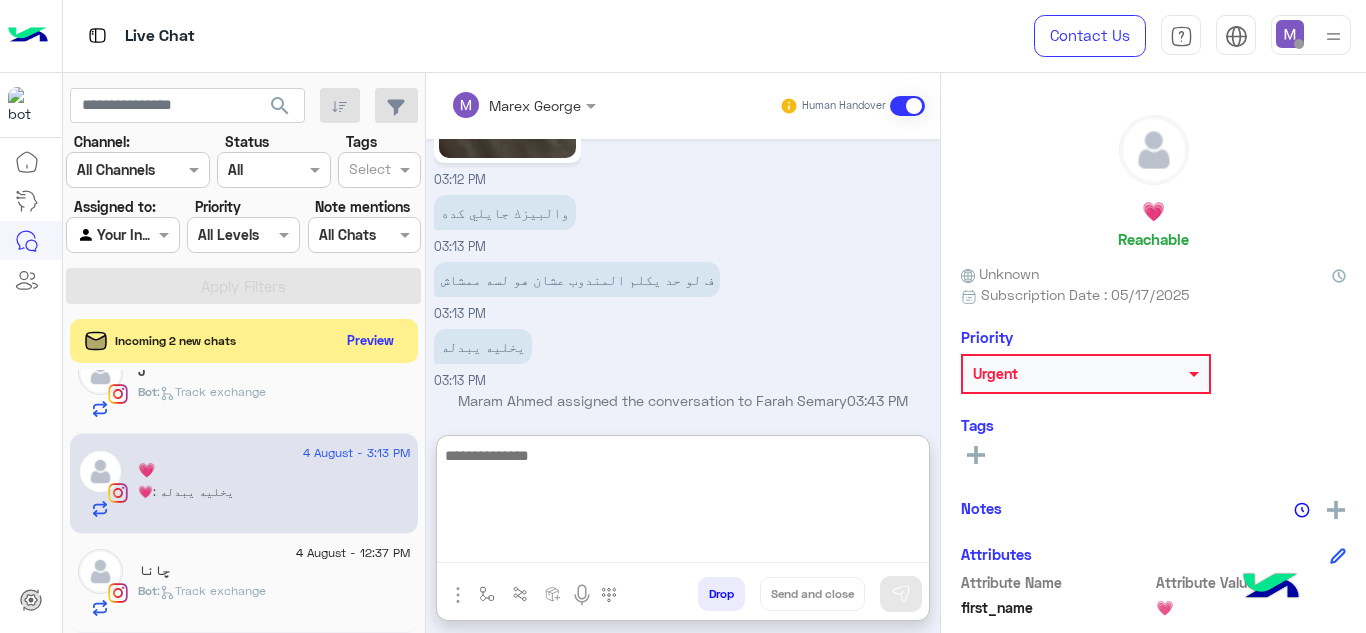 paste on "**********" 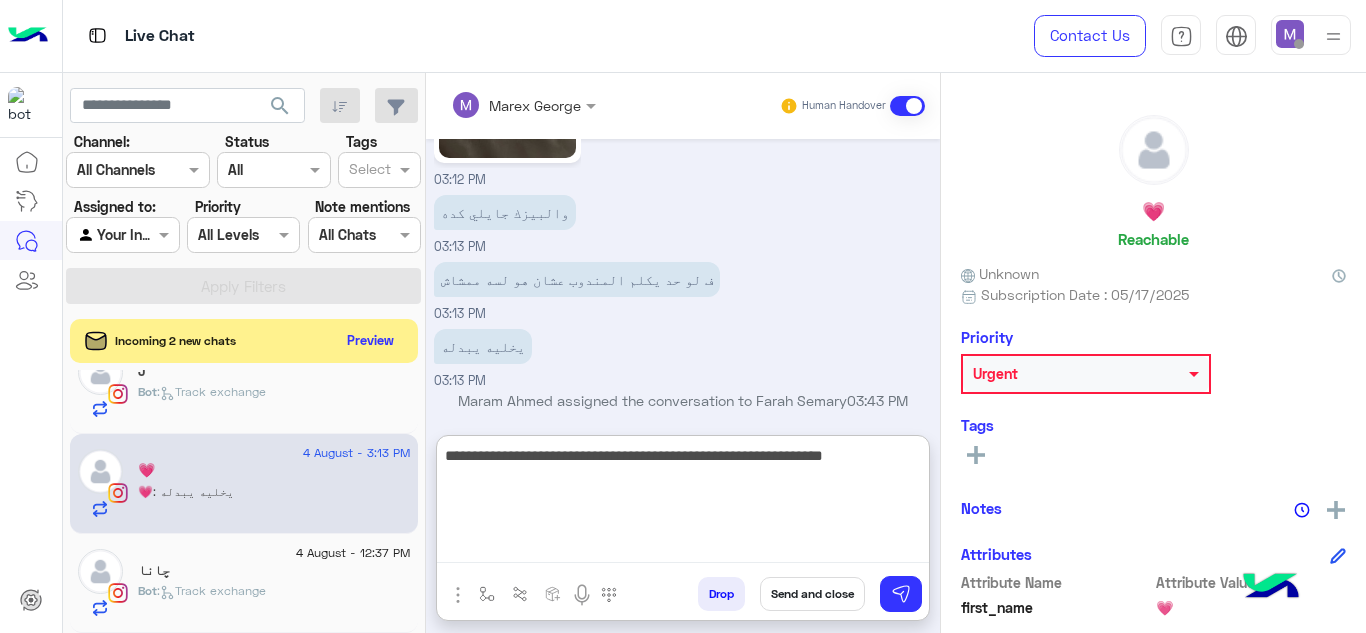 click on "**********" at bounding box center (683, 503) 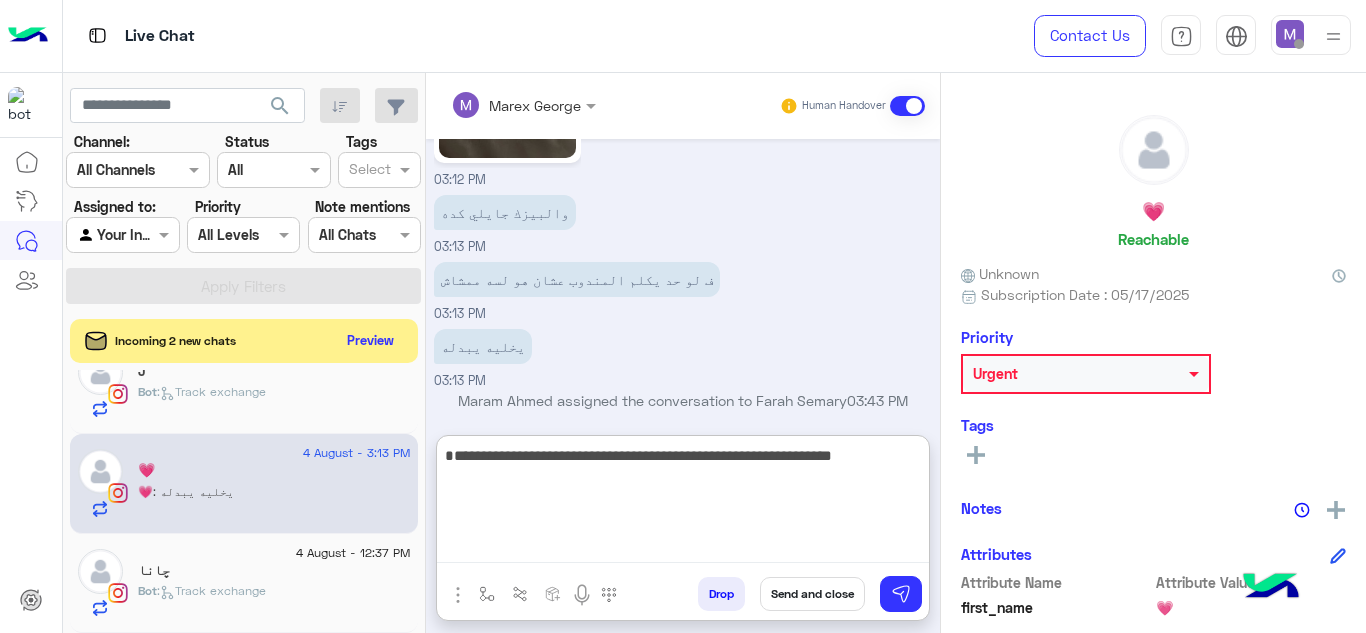 click on "**********" at bounding box center [683, 503] 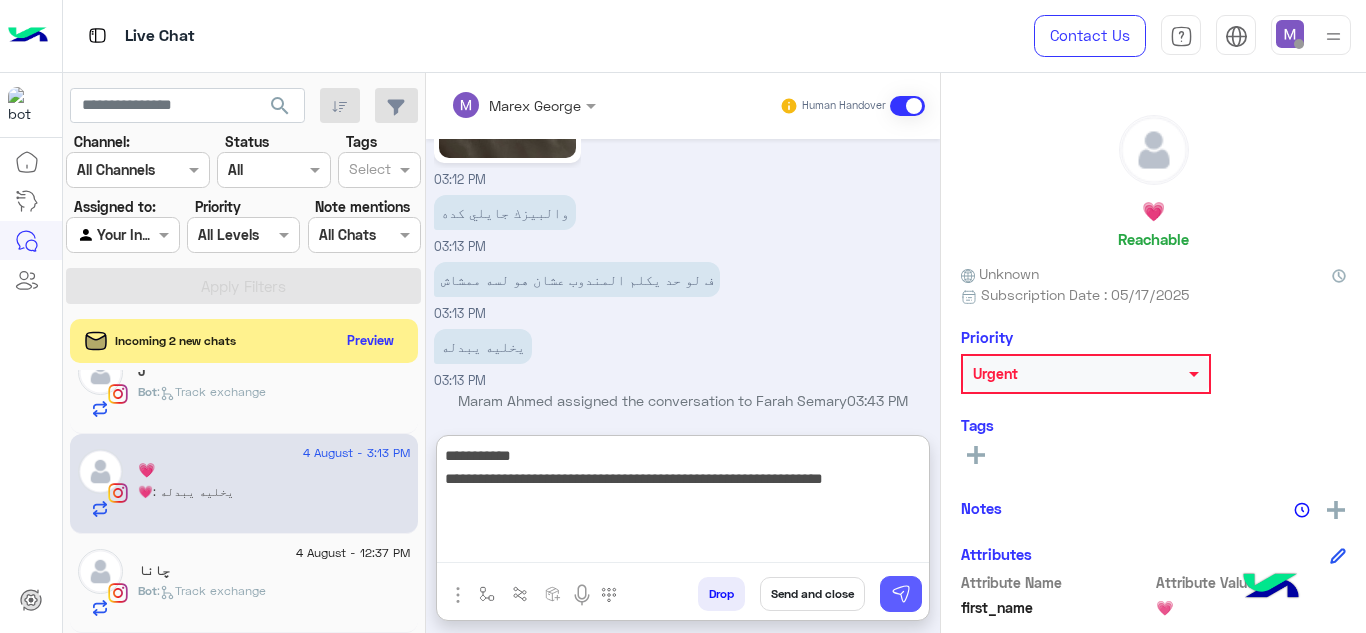 type on "**********" 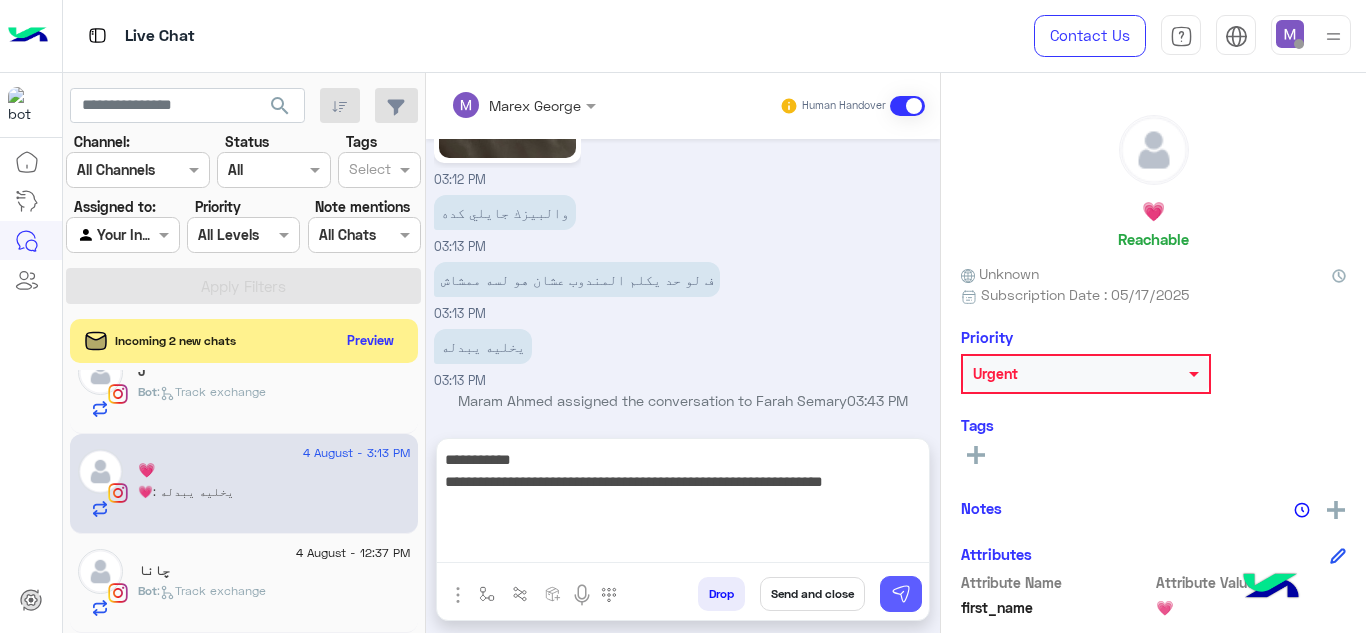 click at bounding box center [901, 594] 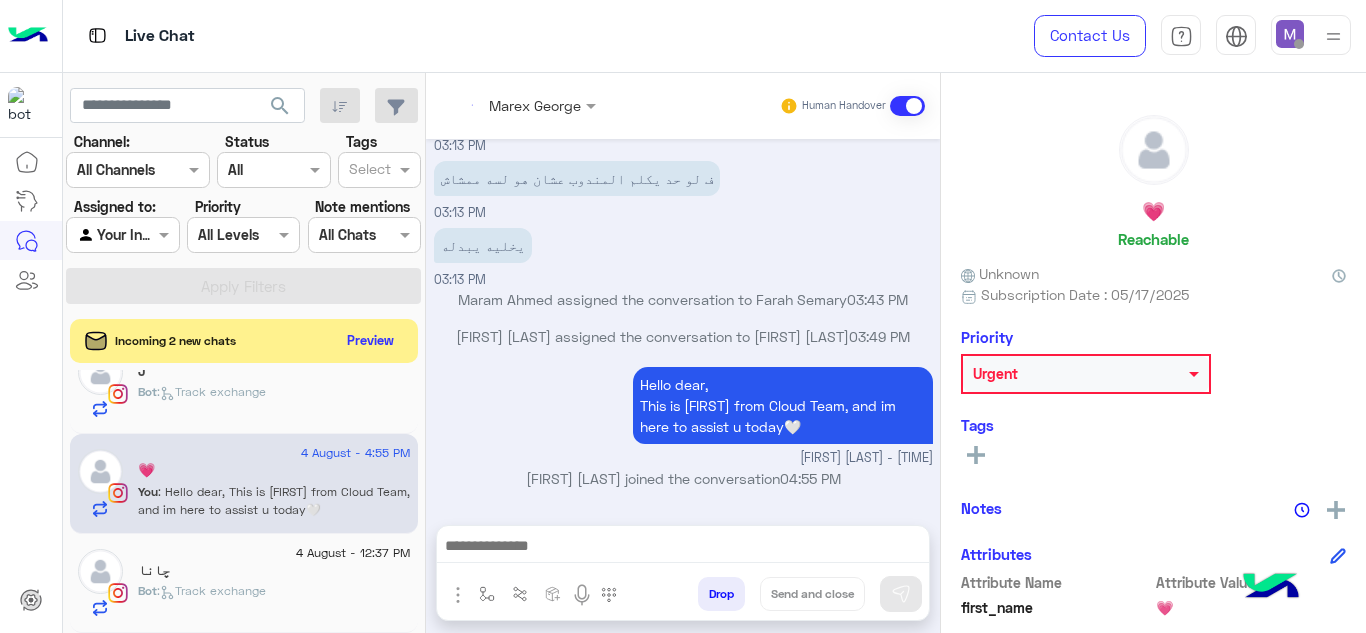 scroll, scrollTop: 4409, scrollLeft: 0, axis: vertical 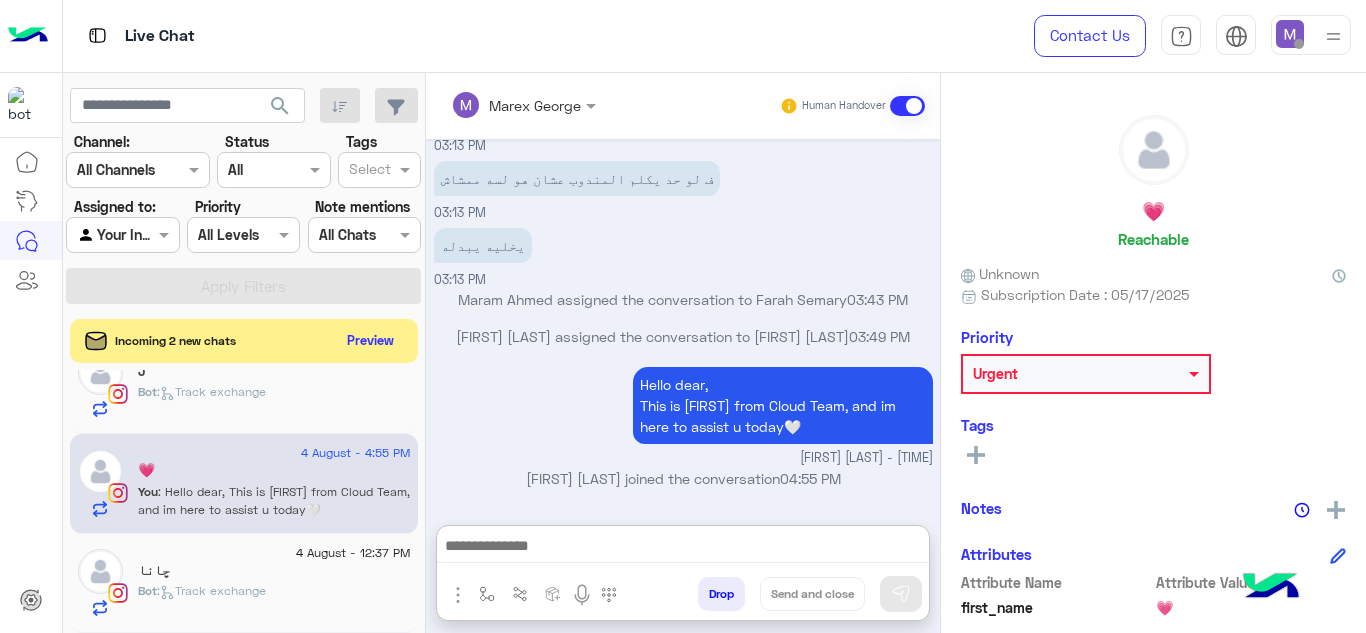 click at bounding box center (683, 548) 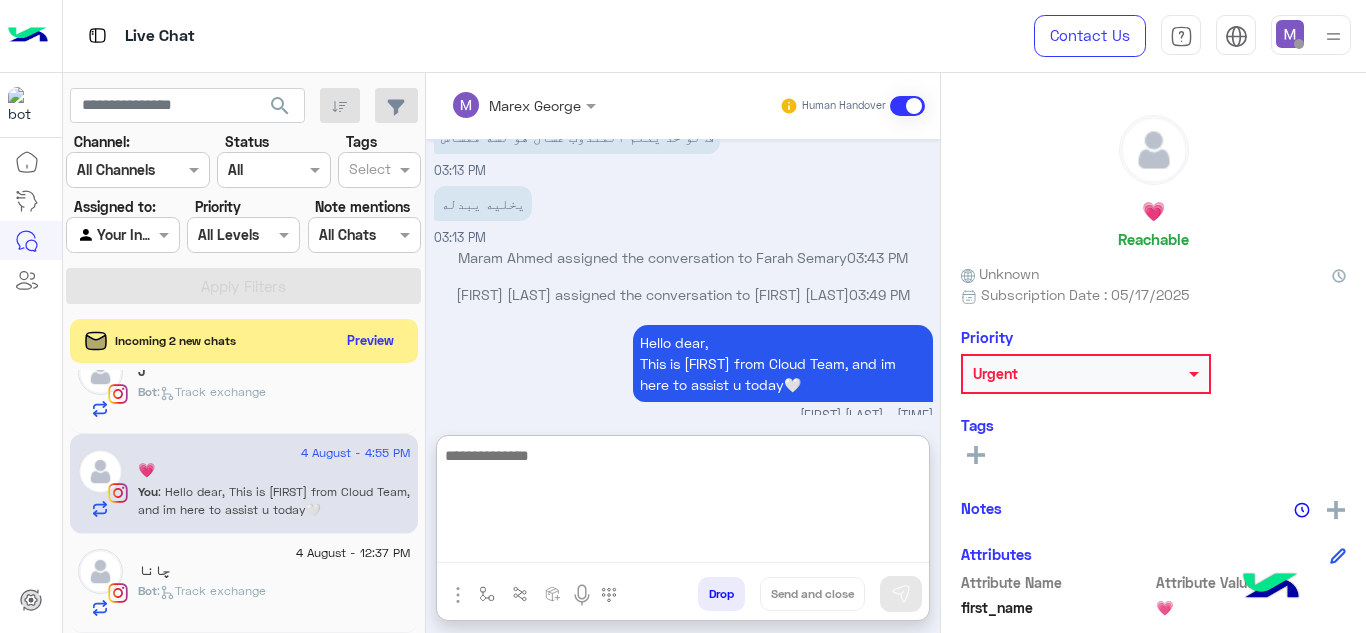 paste on "**********" 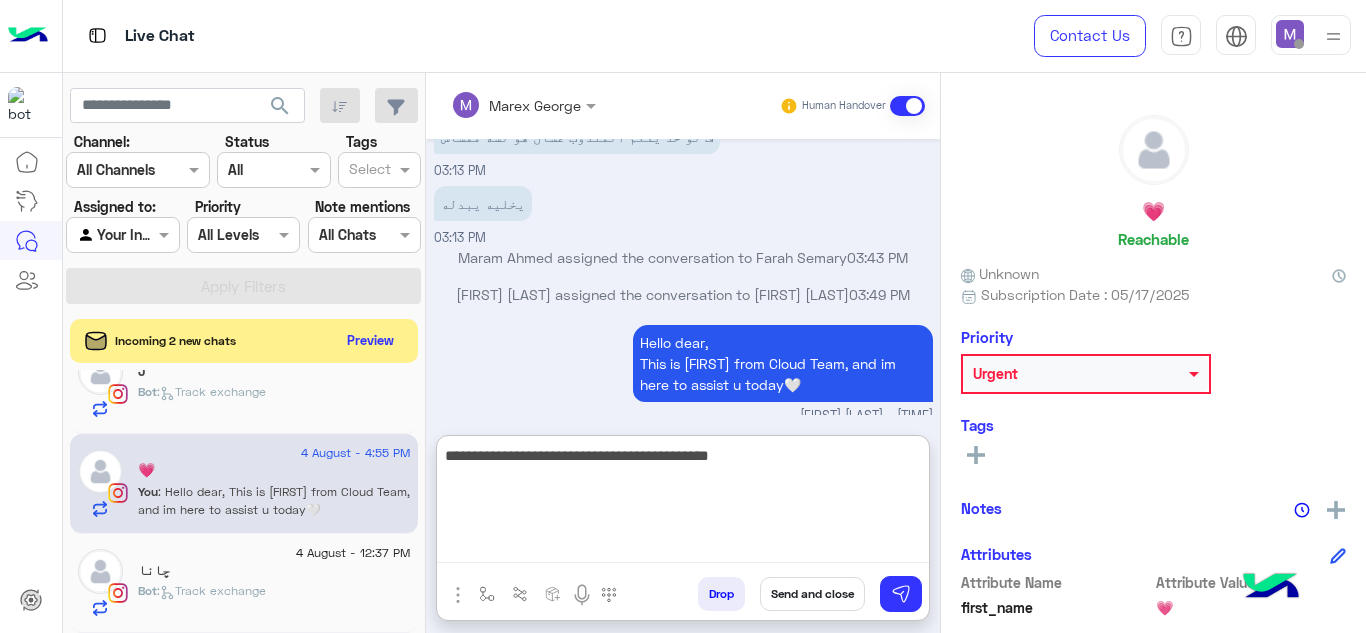 click on "**********" at bounding box center [683, 503] 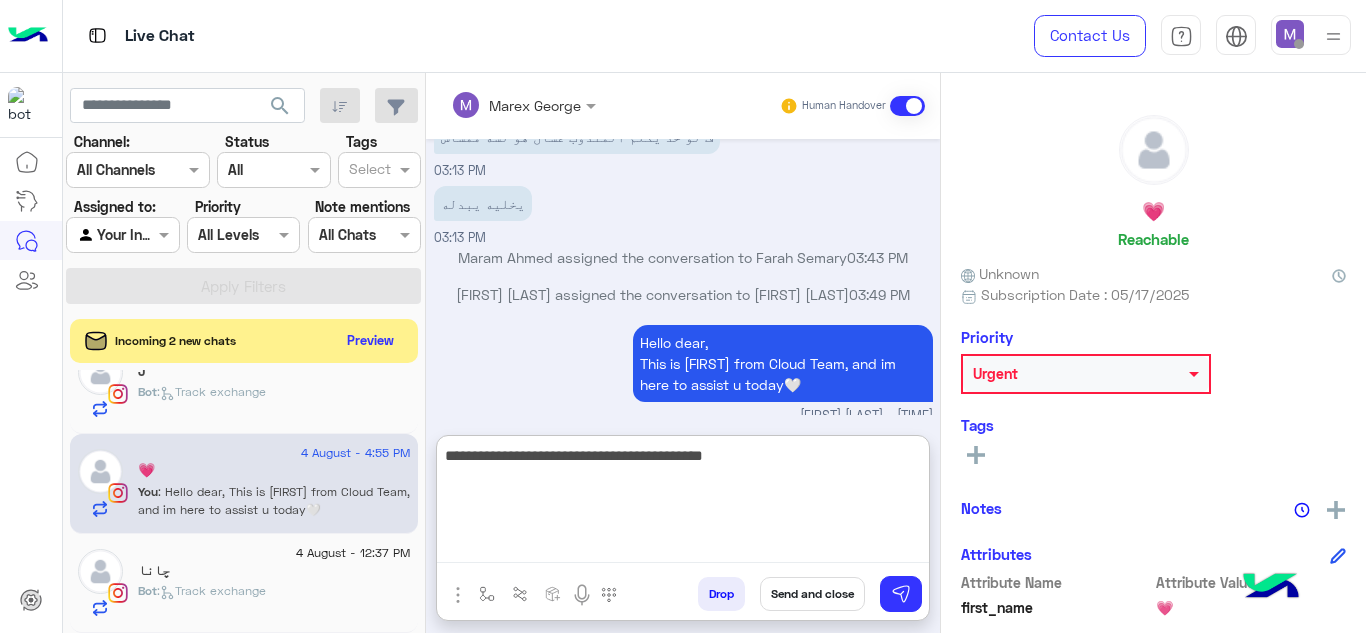 type on "**********" 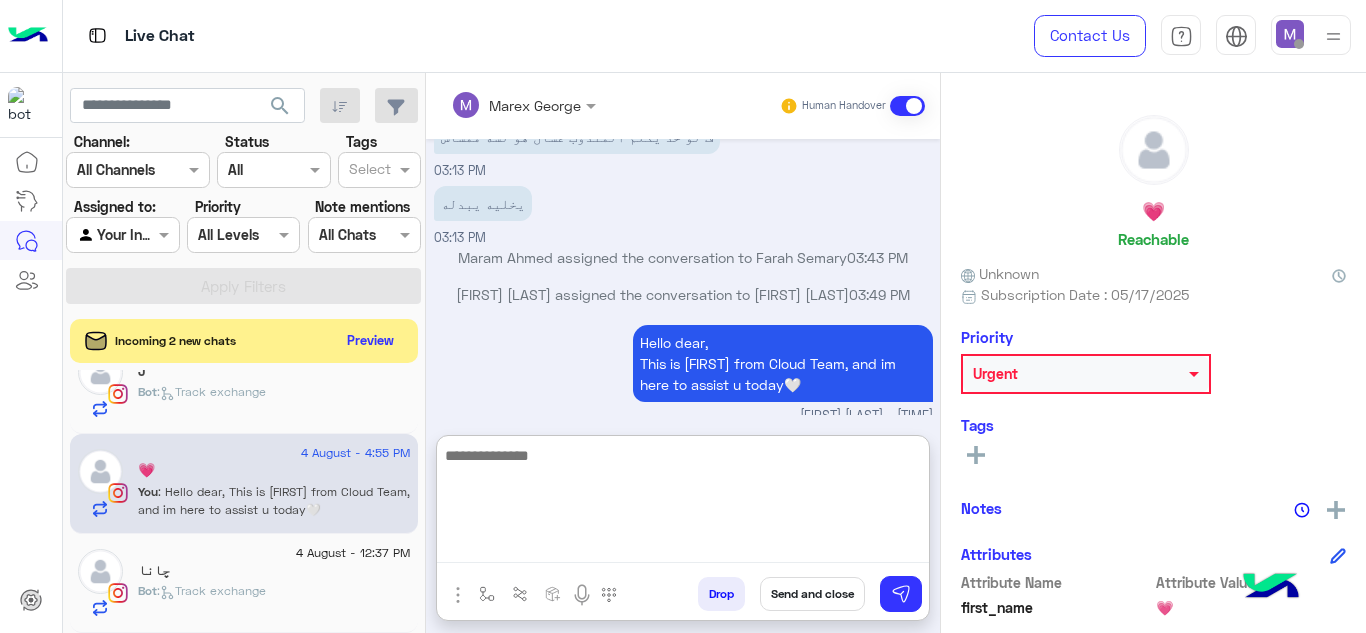 scroll, scrollTop: 4583, scrollLeft: 0, axis: vertical 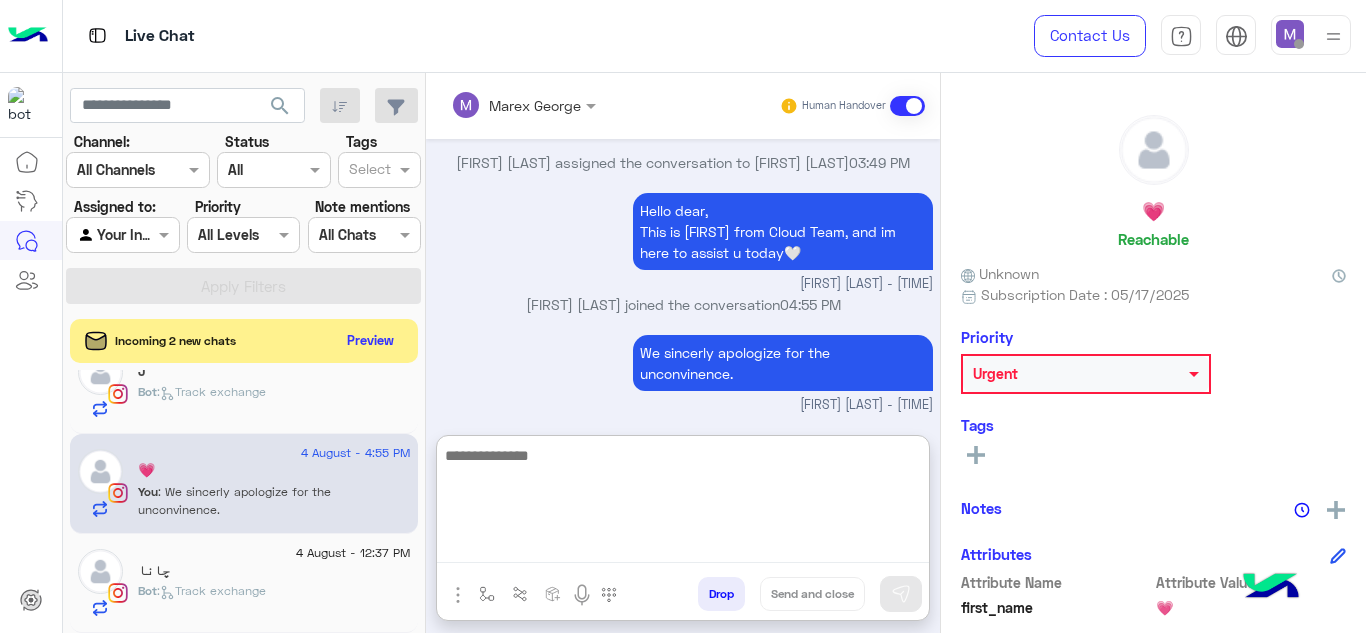 click at bounding box center (683, 503) 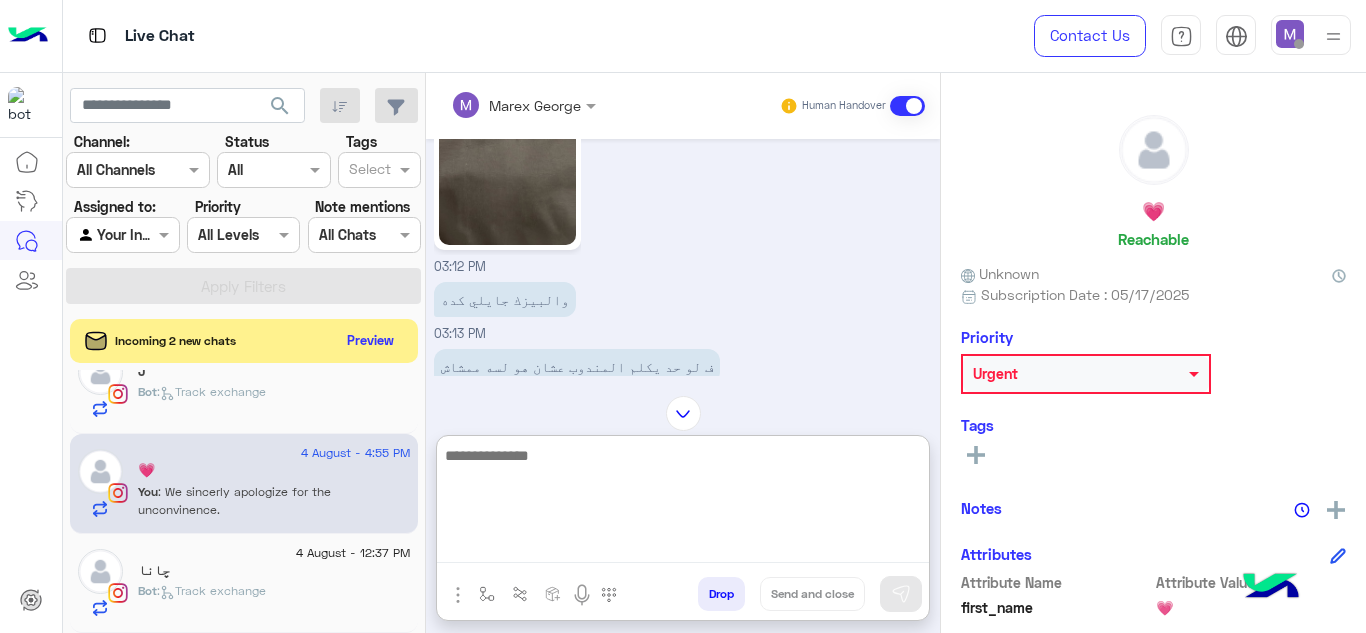 scroll, scrollTop: 4182, scrollLeft: 0, axis: vertical 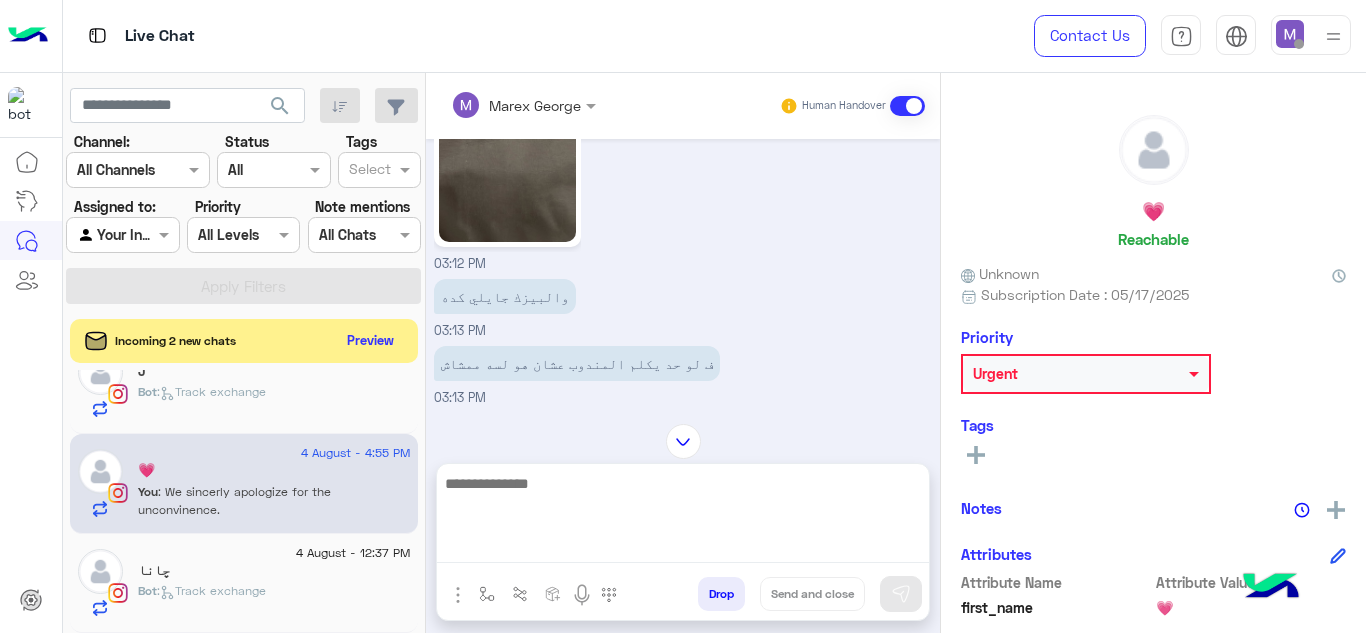 click 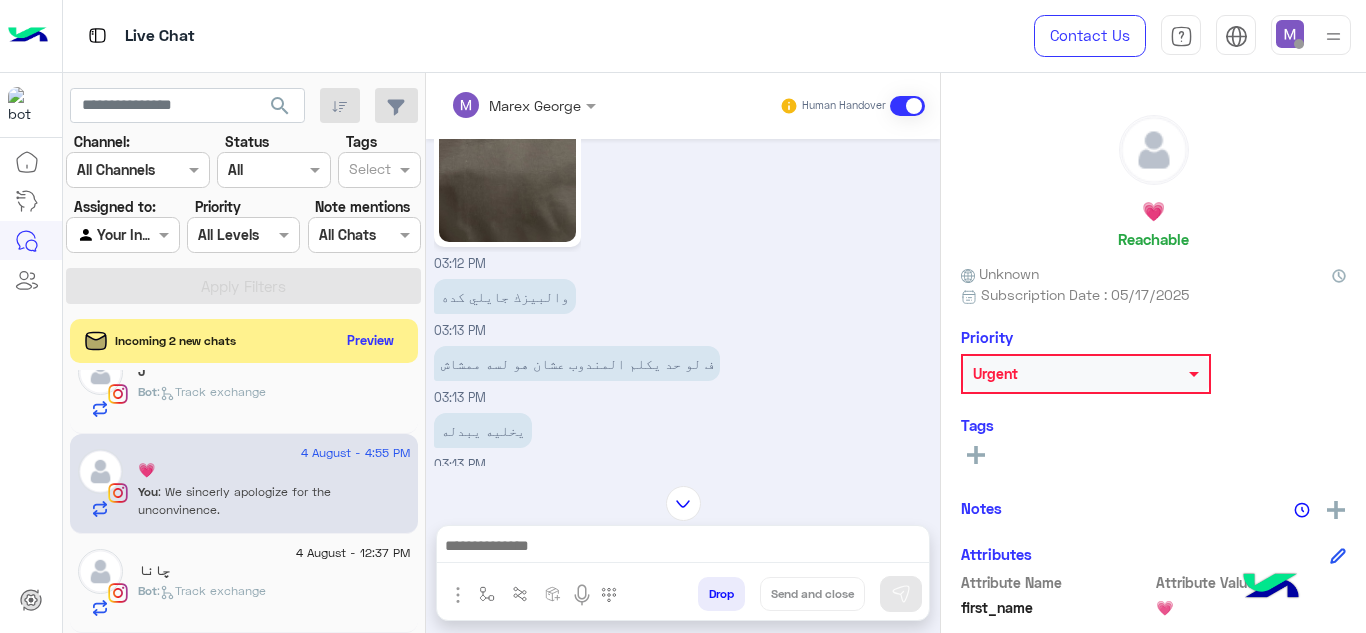 scroll, scrollTop: 4493, scrollLeft: 0, axis: vertical 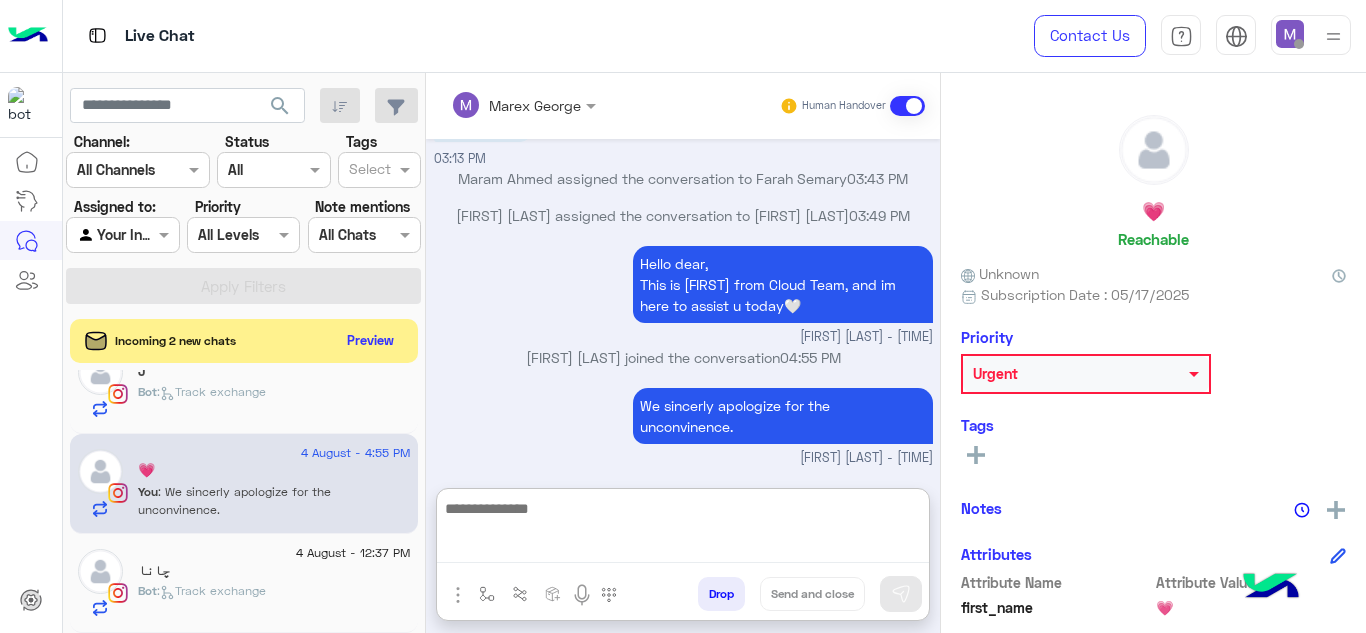 click at bounding box center (683, 529) 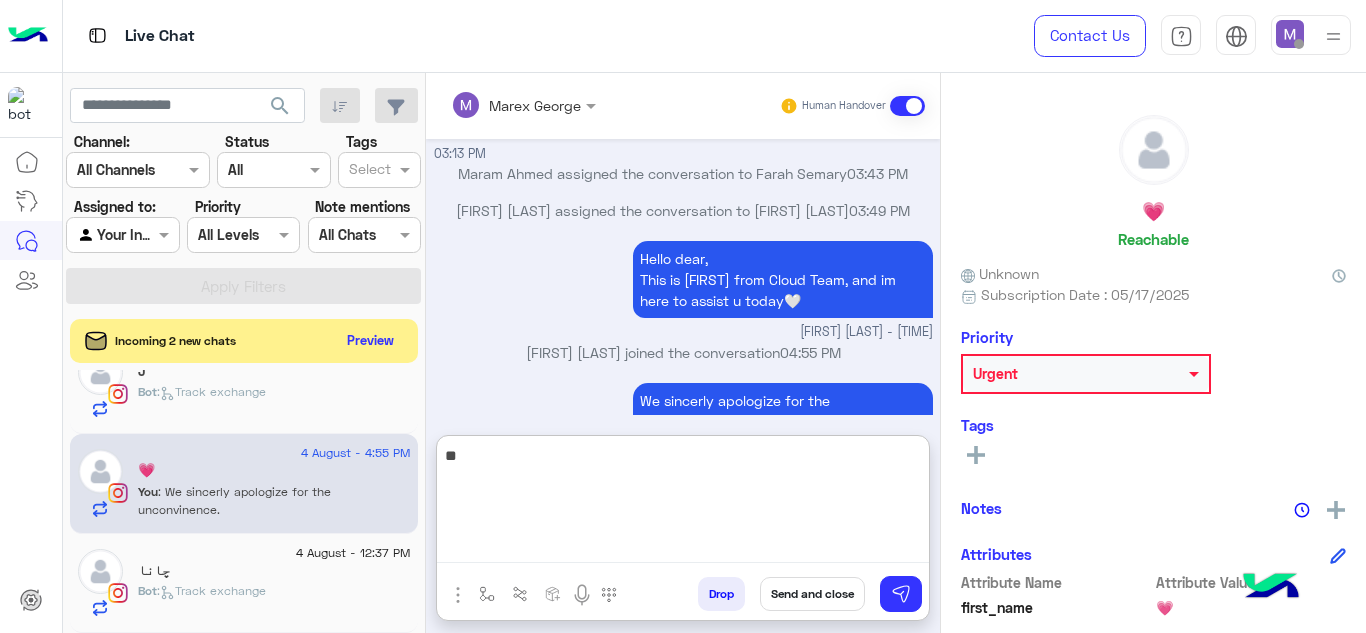 type on "*" 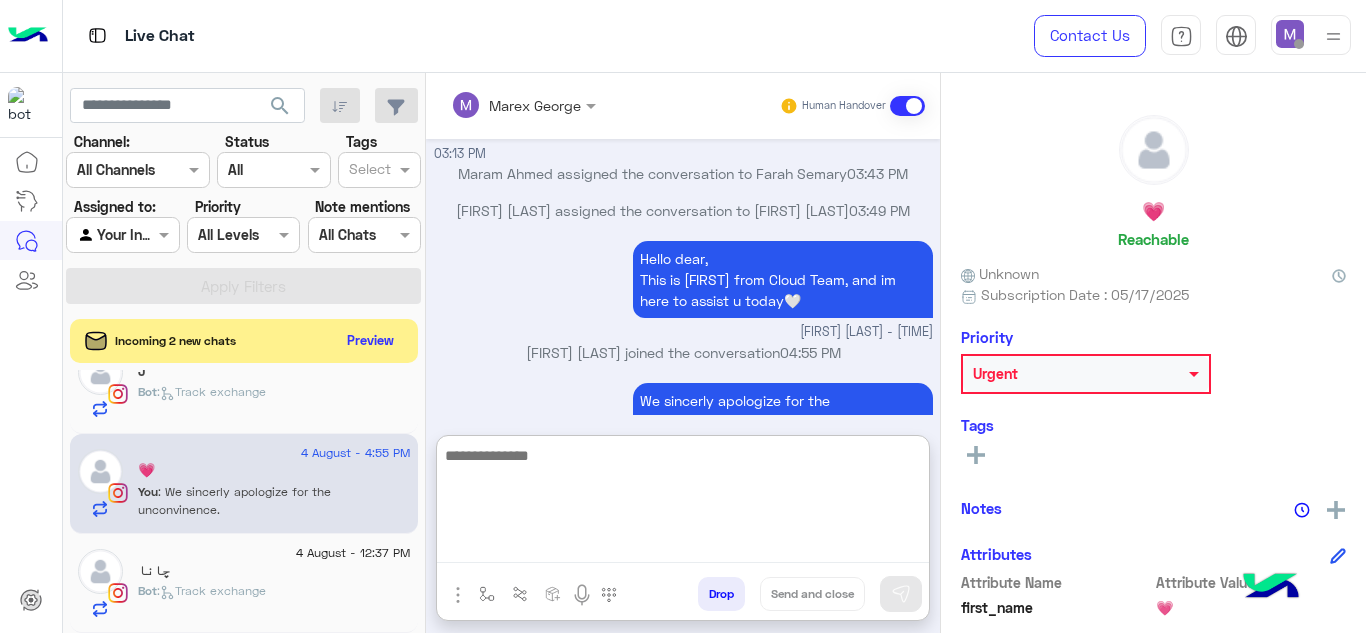 scroll, scrollTop: 4583, scrollLeft: 0, axis: vertical 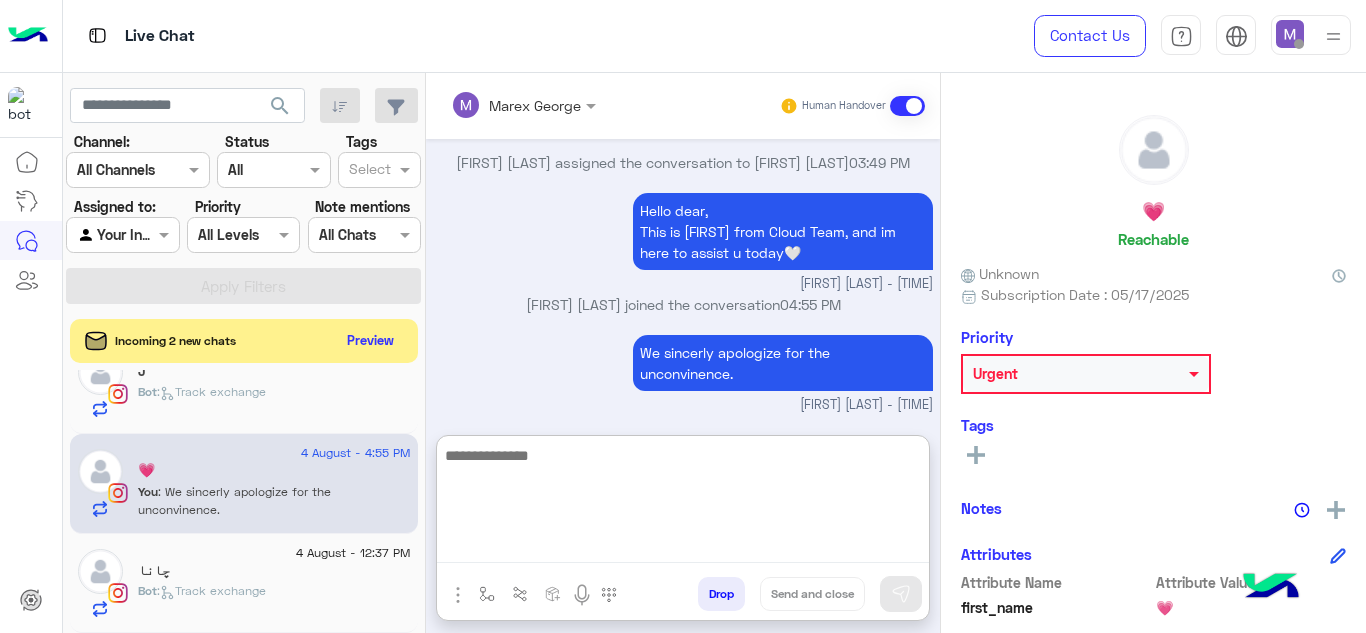 click at bounding box center [683, 503] 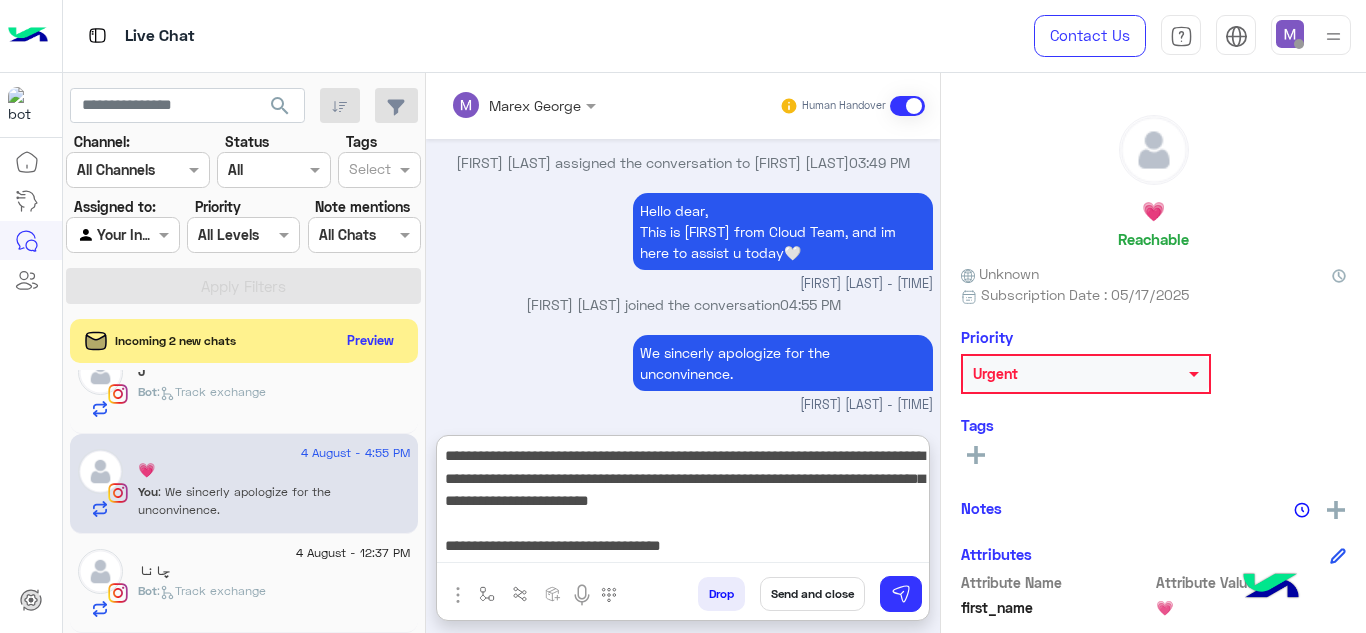 drag, startPoint x: 444, startPoint y: 545, endPoint x: 788, endPoint y: 537, distance: 344.09302 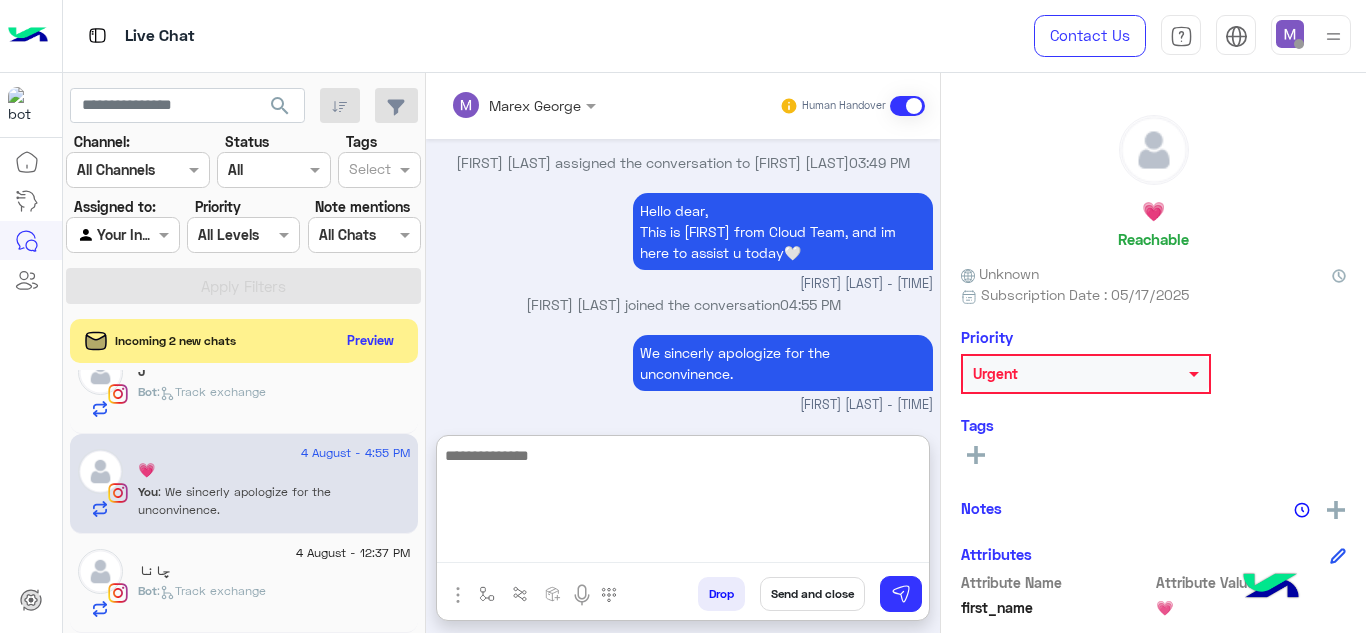 scroll, scrollTop: 4731, scrollLeft: 0, axis: vertical 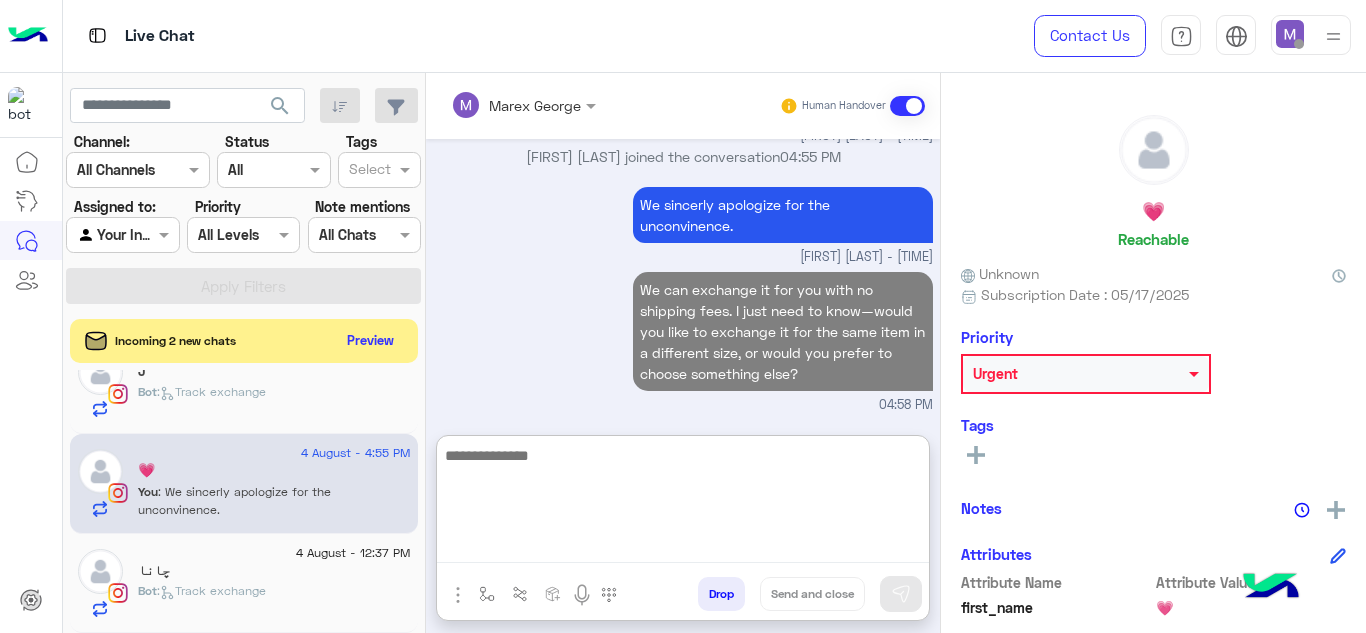paste on "**********" 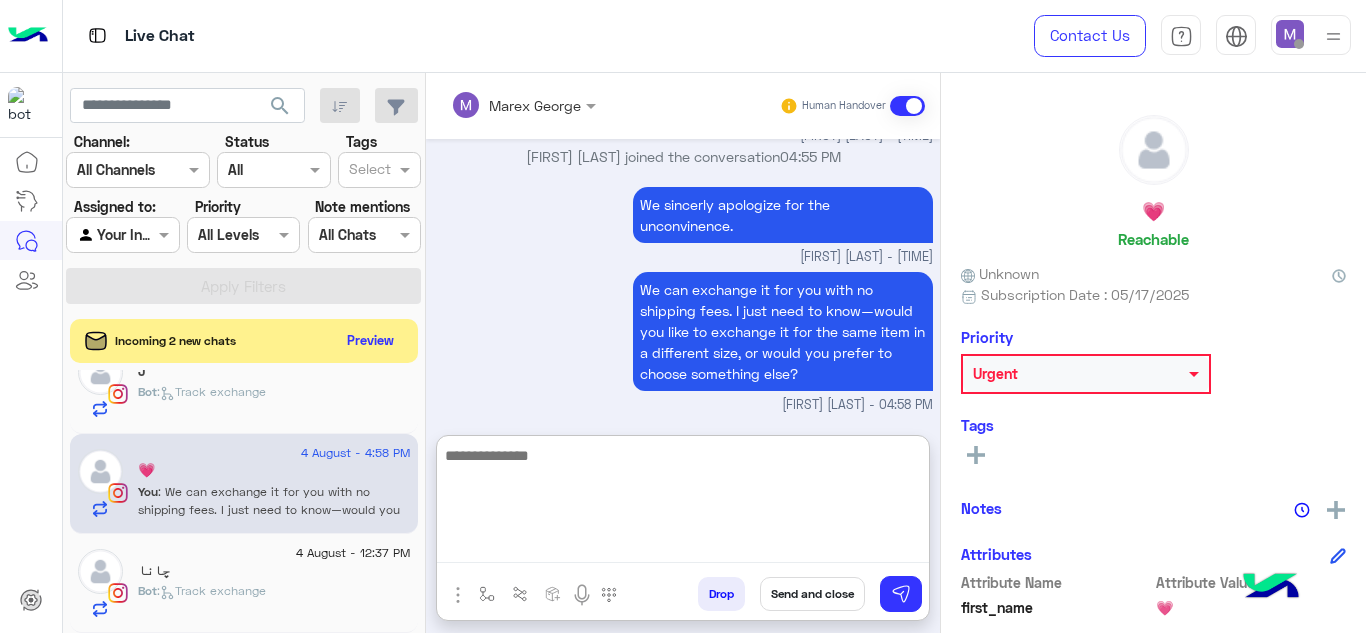 scroll, scrollTop: 4795, scrollLeft: 0, axis: vertical 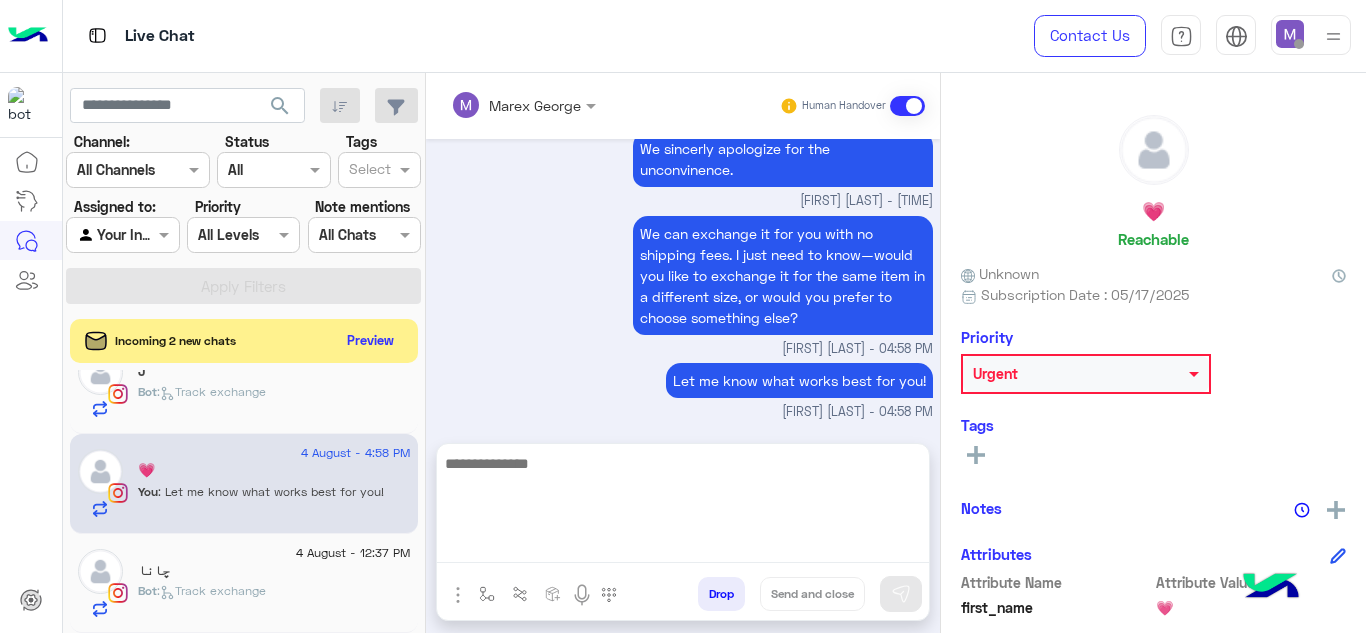 click on ":   Track exchange" 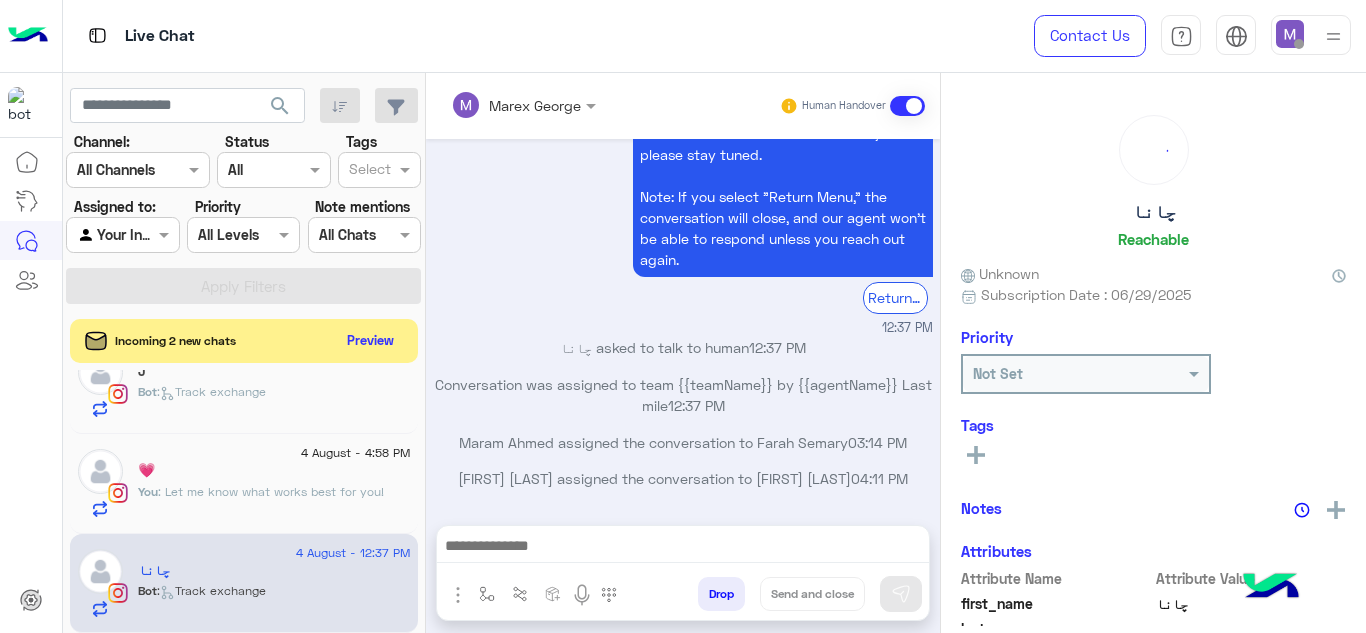 scroll, scrollTop: 556, scrollLeft: 0, axis: vertical 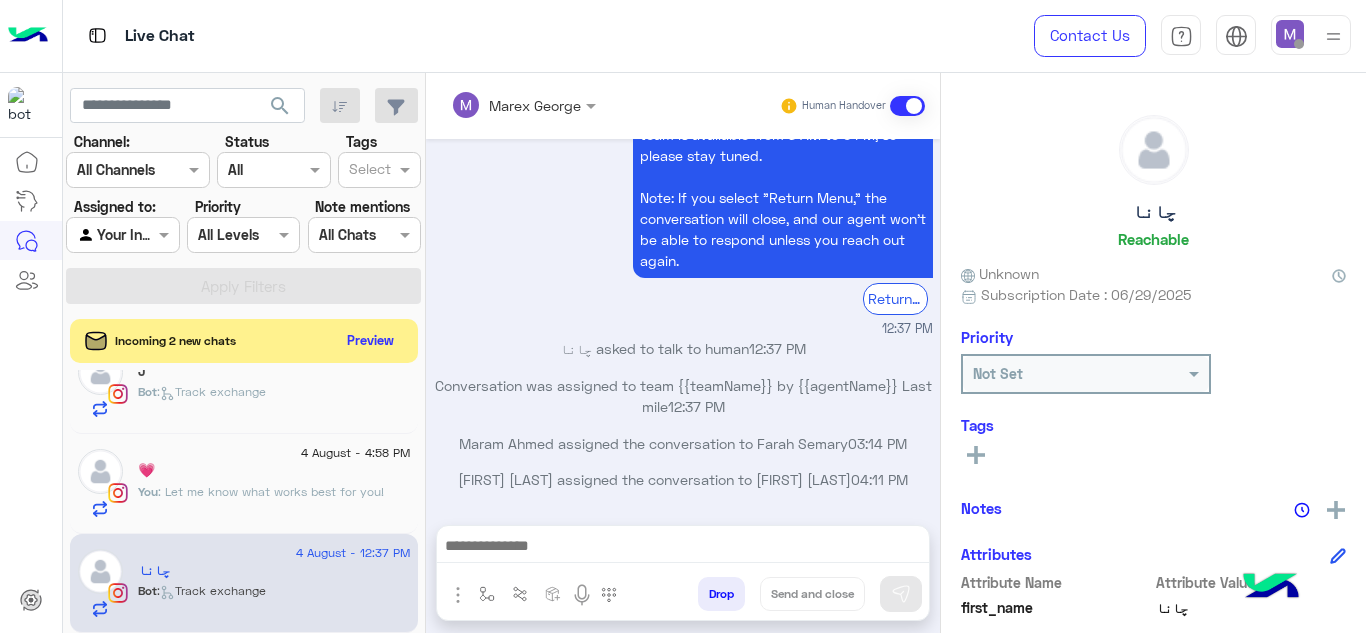 click on ": Let me know what works best for you!" 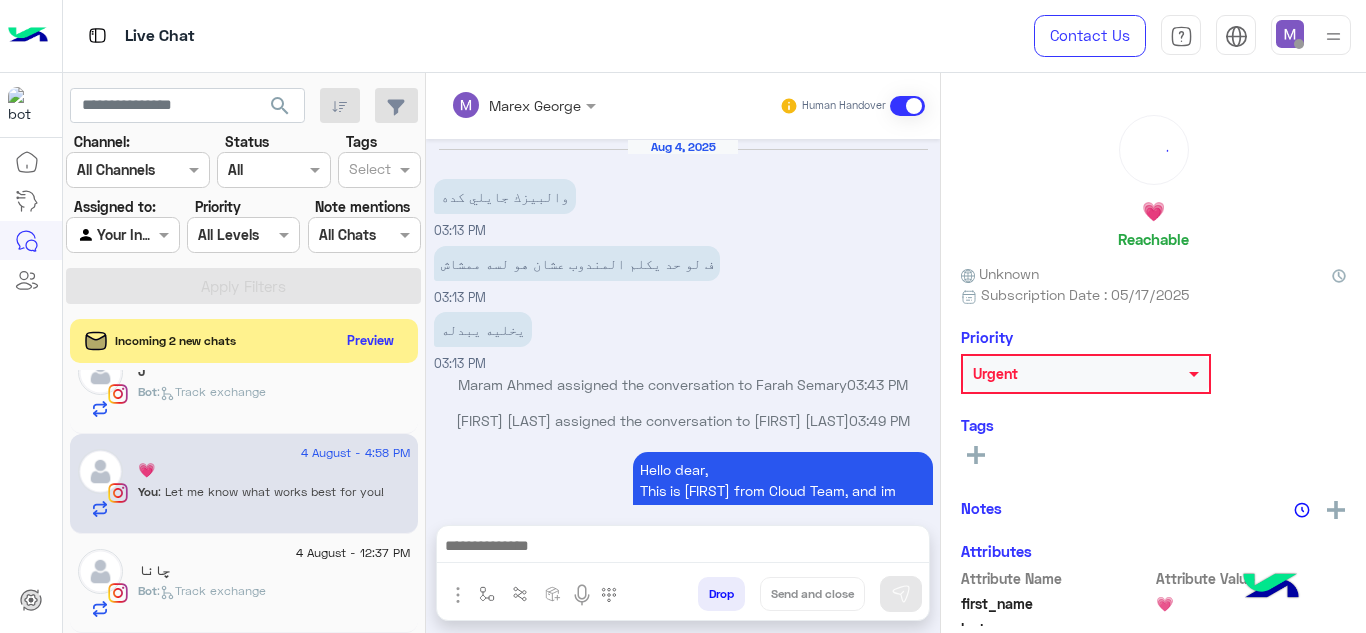 scroll, scrollTop: 380, scrollLeft: 0, axis: vertical 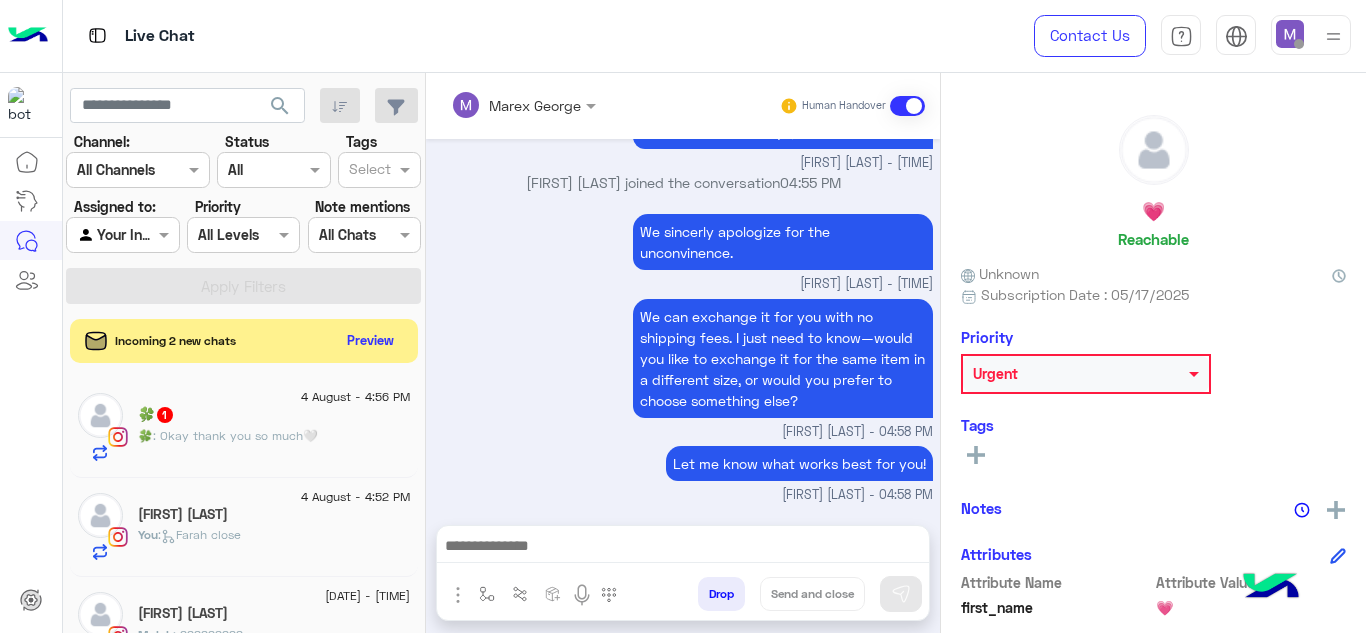 click on "🍀   1" 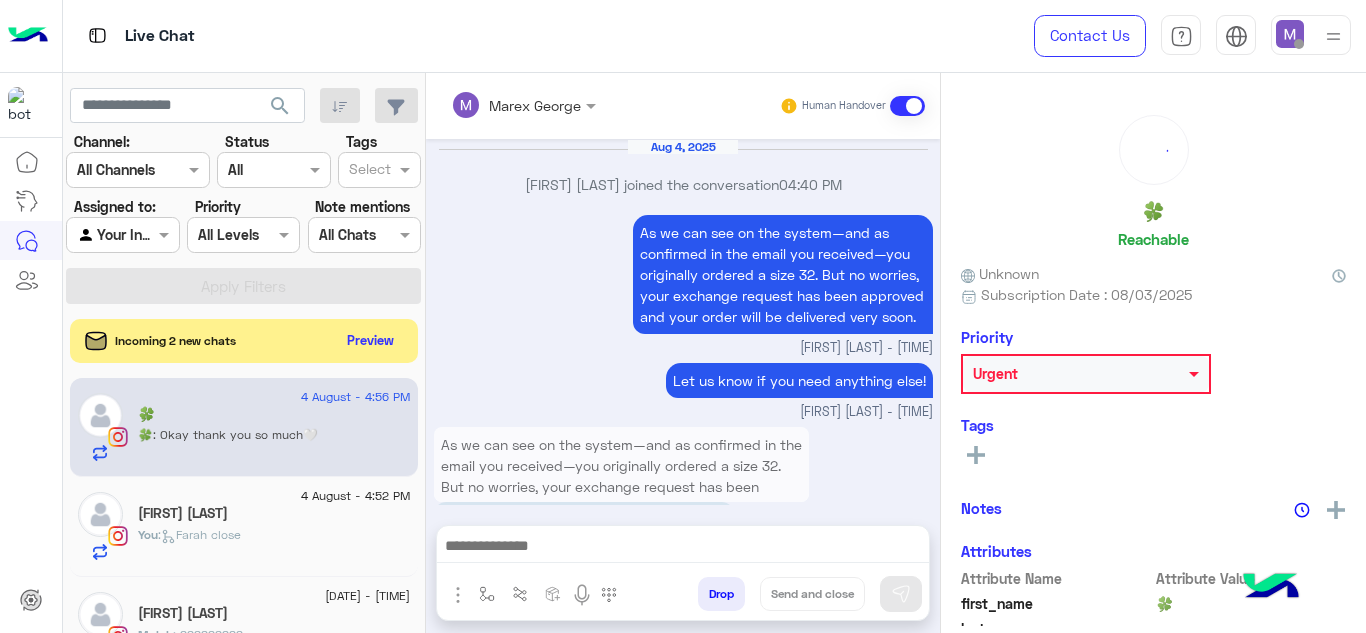 scroll, scrollTop: 517, scrollLeft: 0, axis: vertical 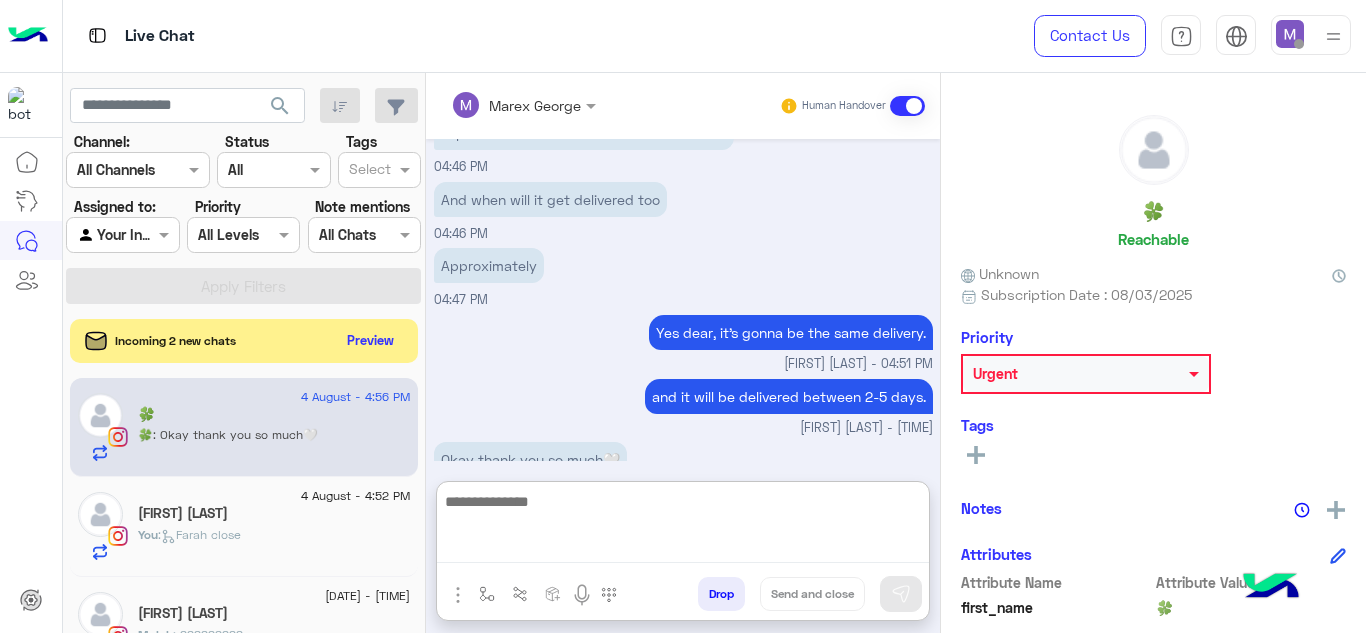 click at bounding box center (683, 526) 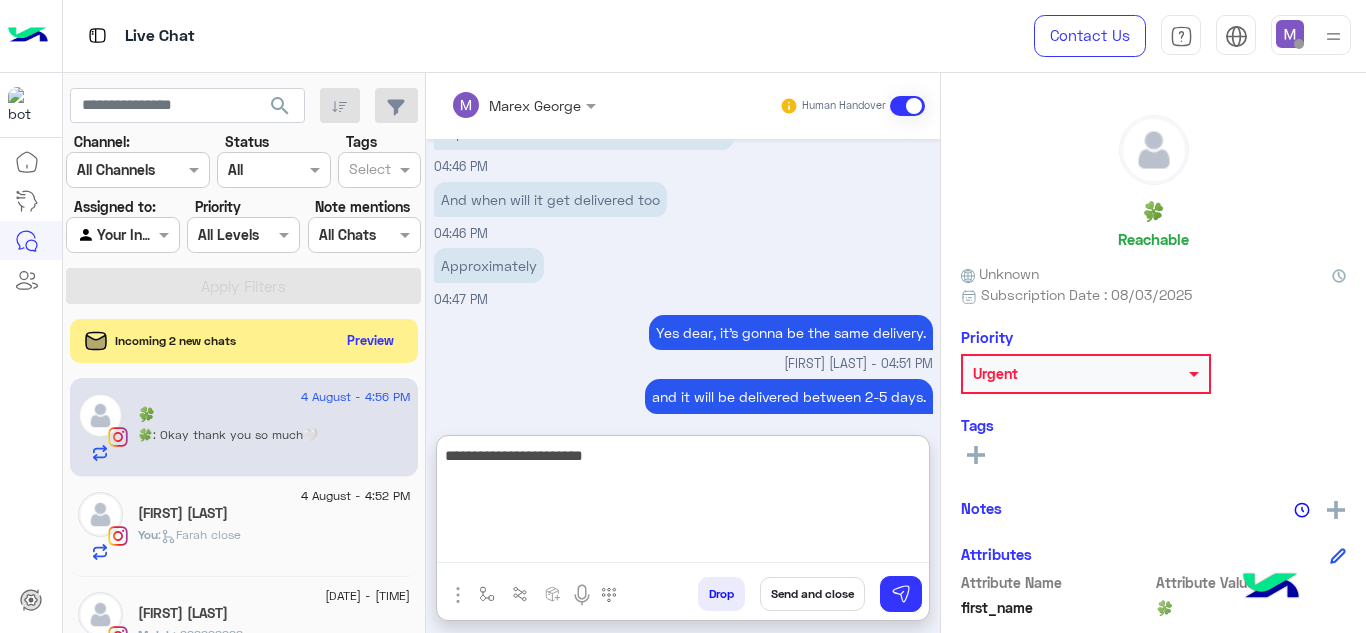 click on "**********" at bounding box center (683, 503) 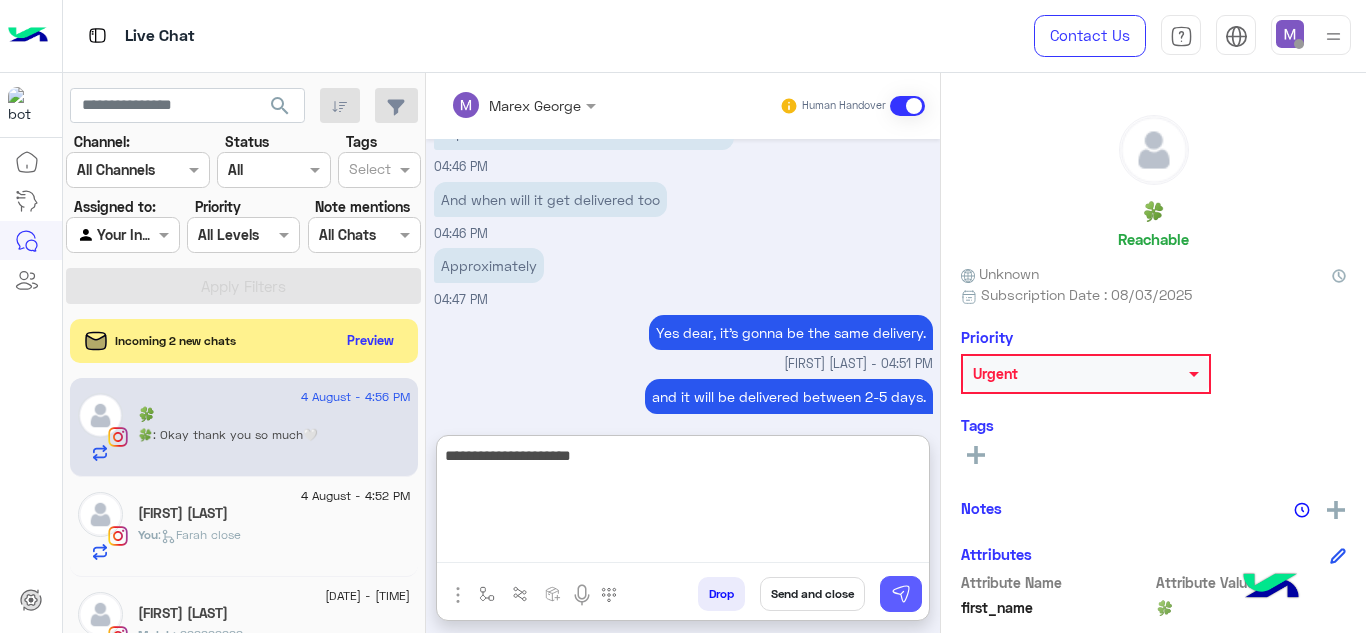 type on "**********" 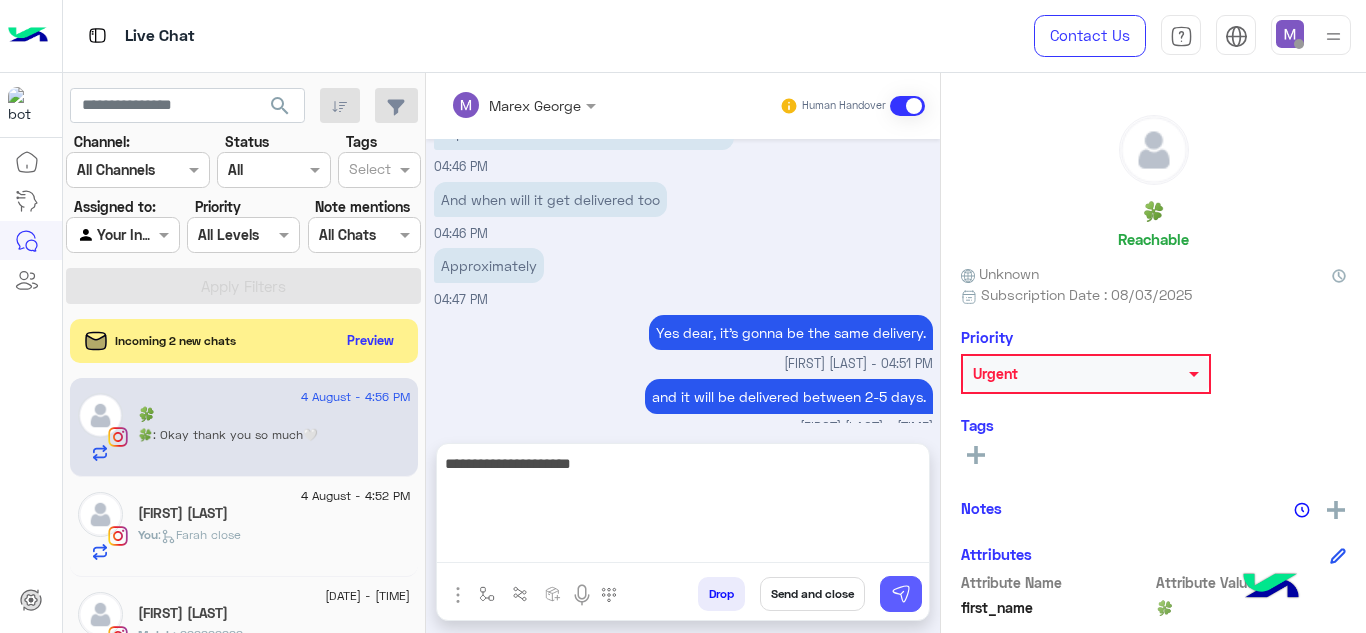 click at bounding box center (901, 594) 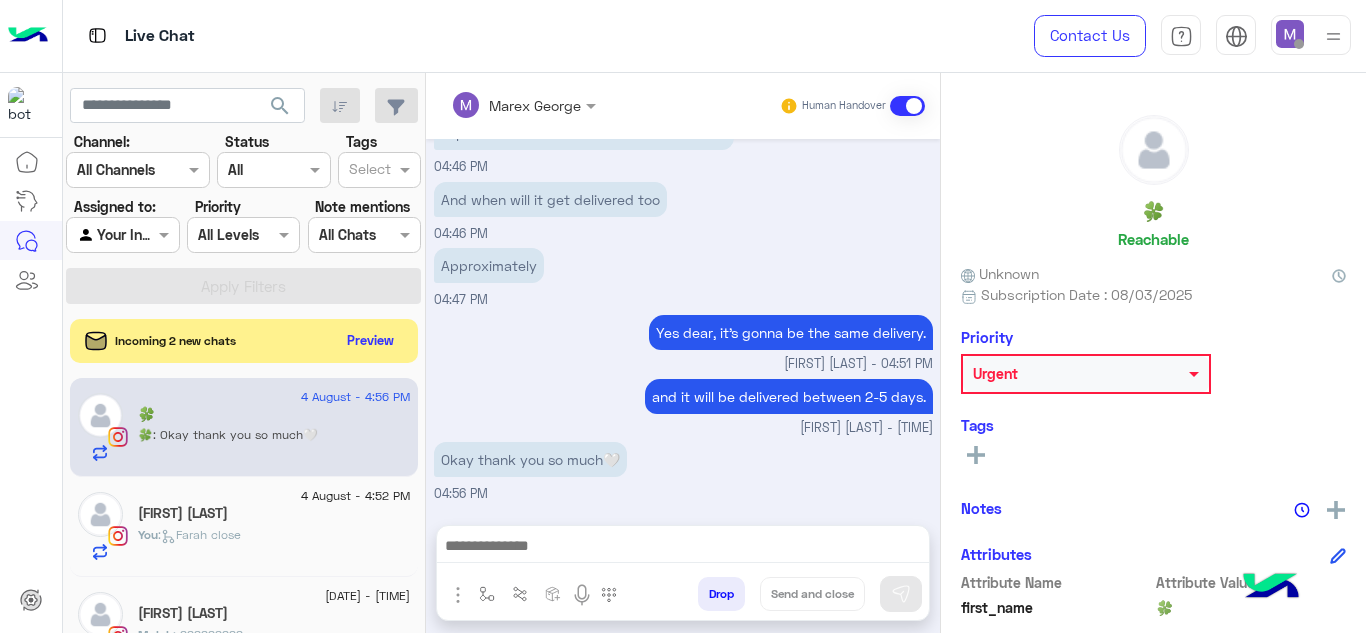 scroll, scrollTop: 580, scrollLeft: 0, axis: vertical 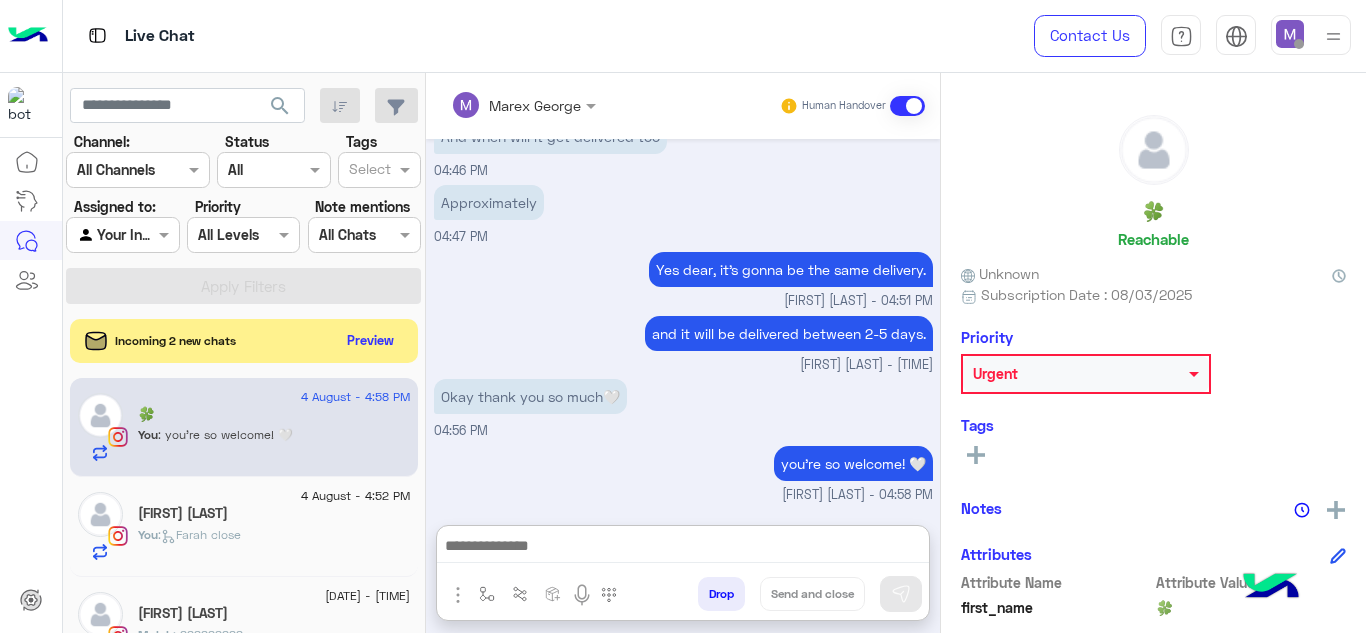 click at bounding box center (683, 548) 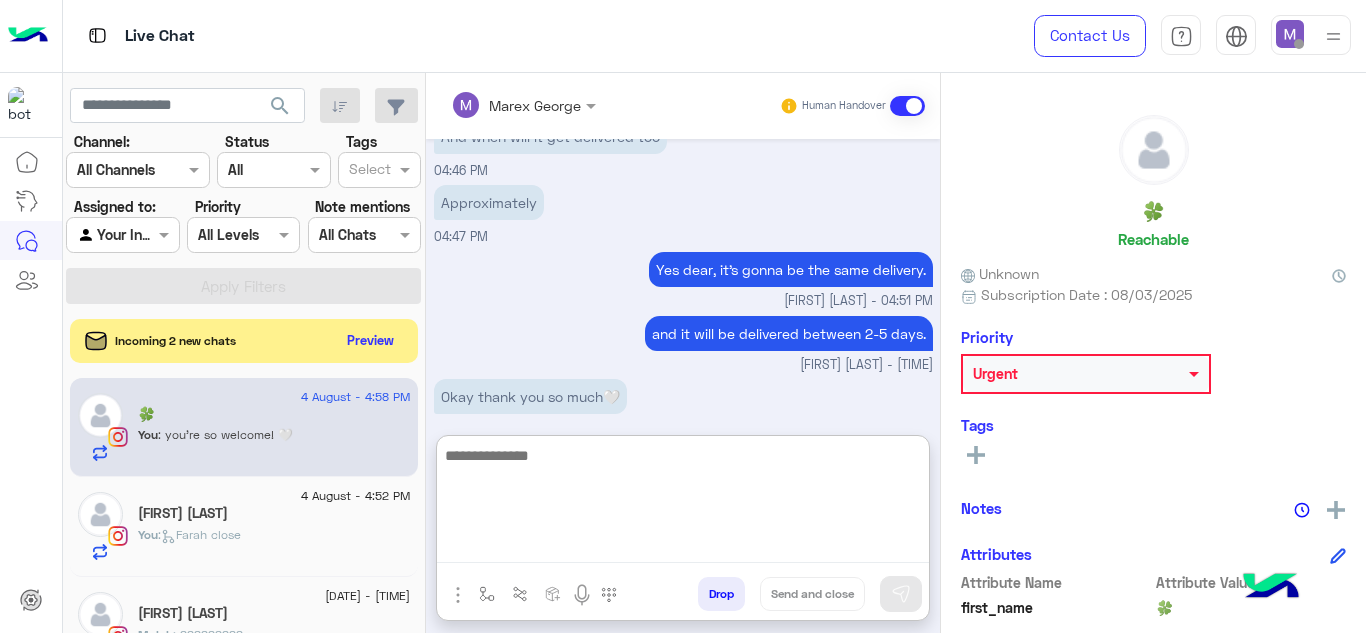 click on "and it will be delivered between 2-5 days." at bounding box center [789, 333] 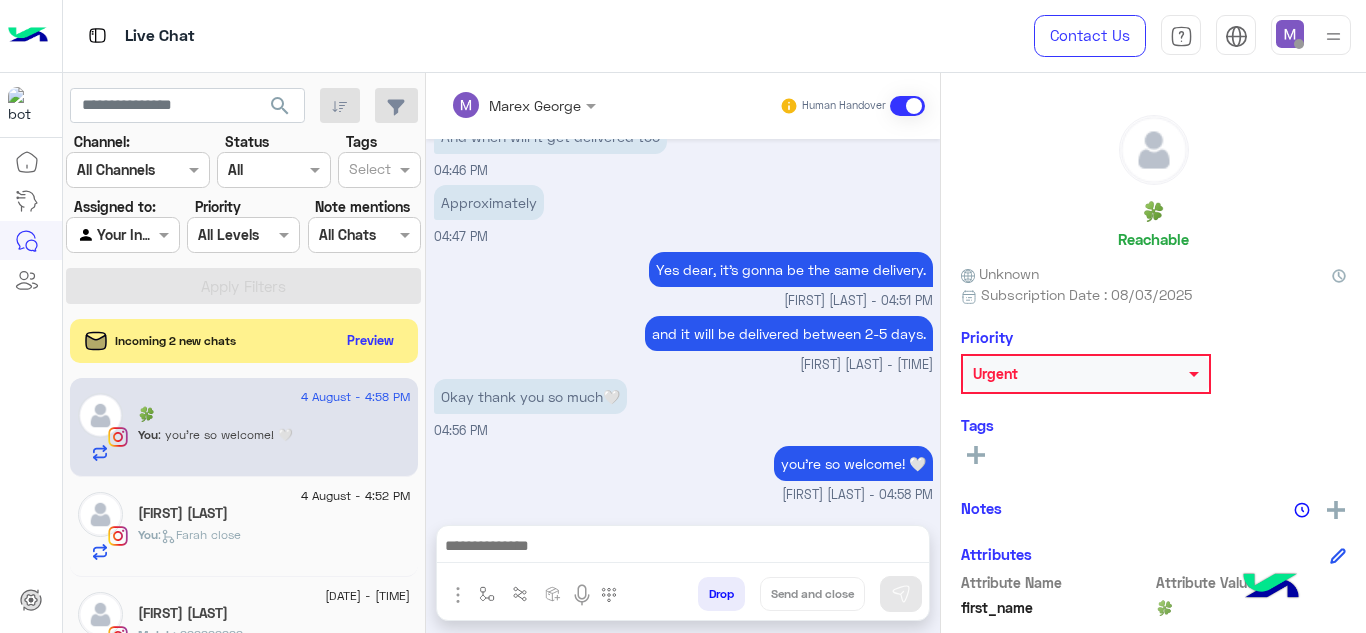 click on "you're so welcome! 🤍" at bounding box center [853, 463] 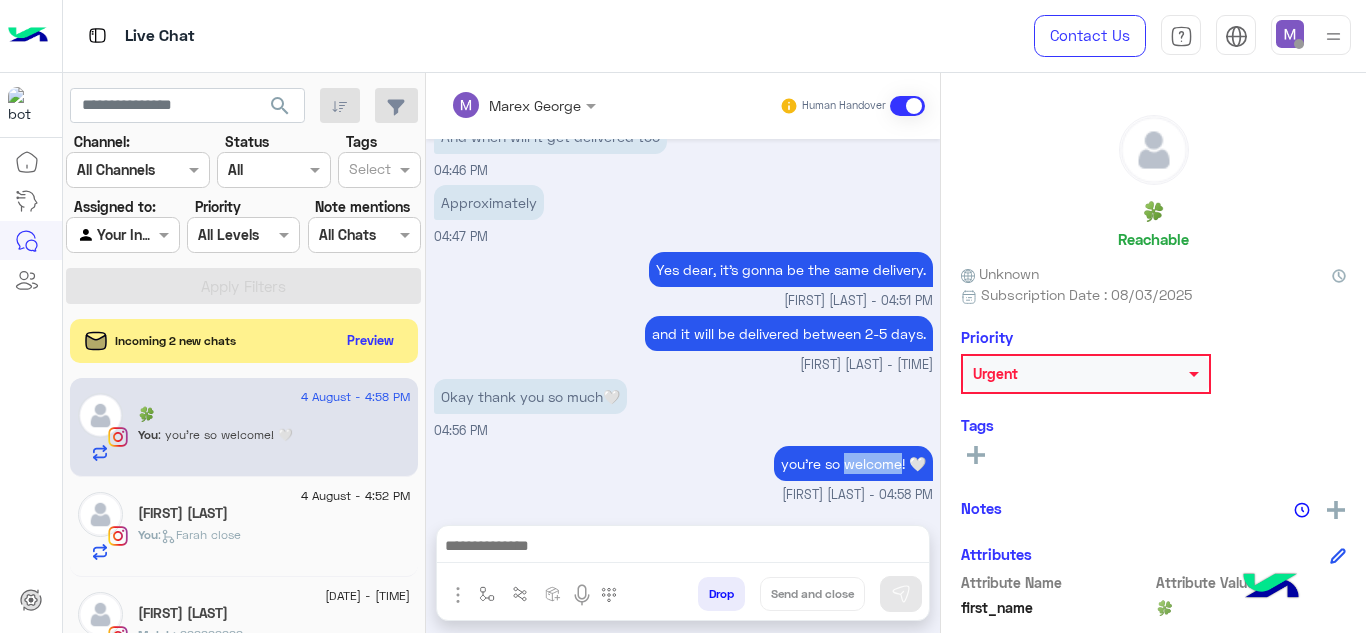 click on "you're so welcome! 🤍" at bounding box center [853, 463] 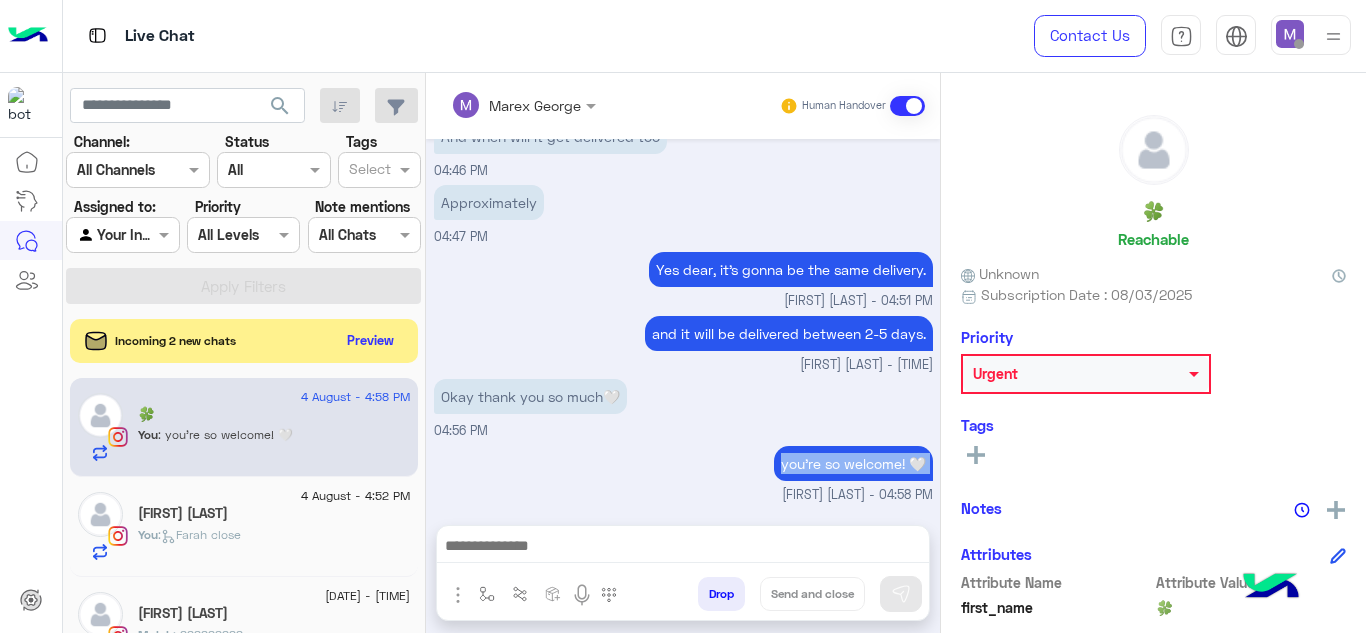 click on "you're so welcome! 🤍" at bounding box center [853, 463] 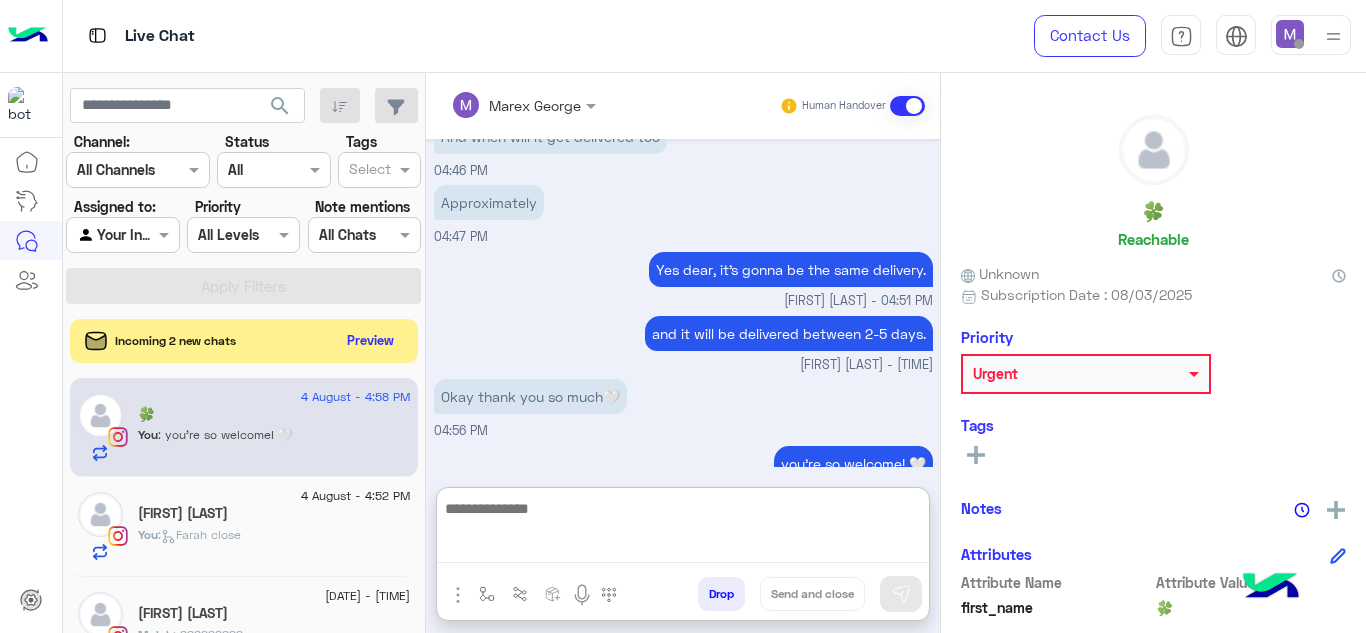 click at bounding box center (683, 529) 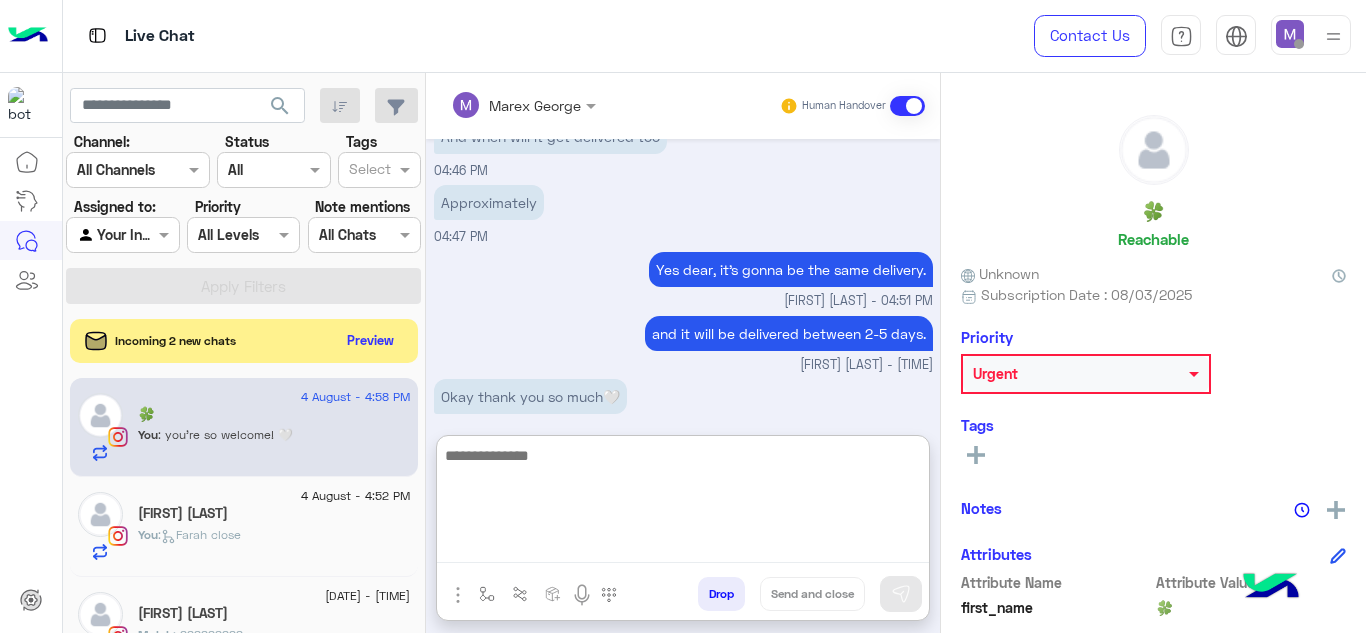 paste on "**********" 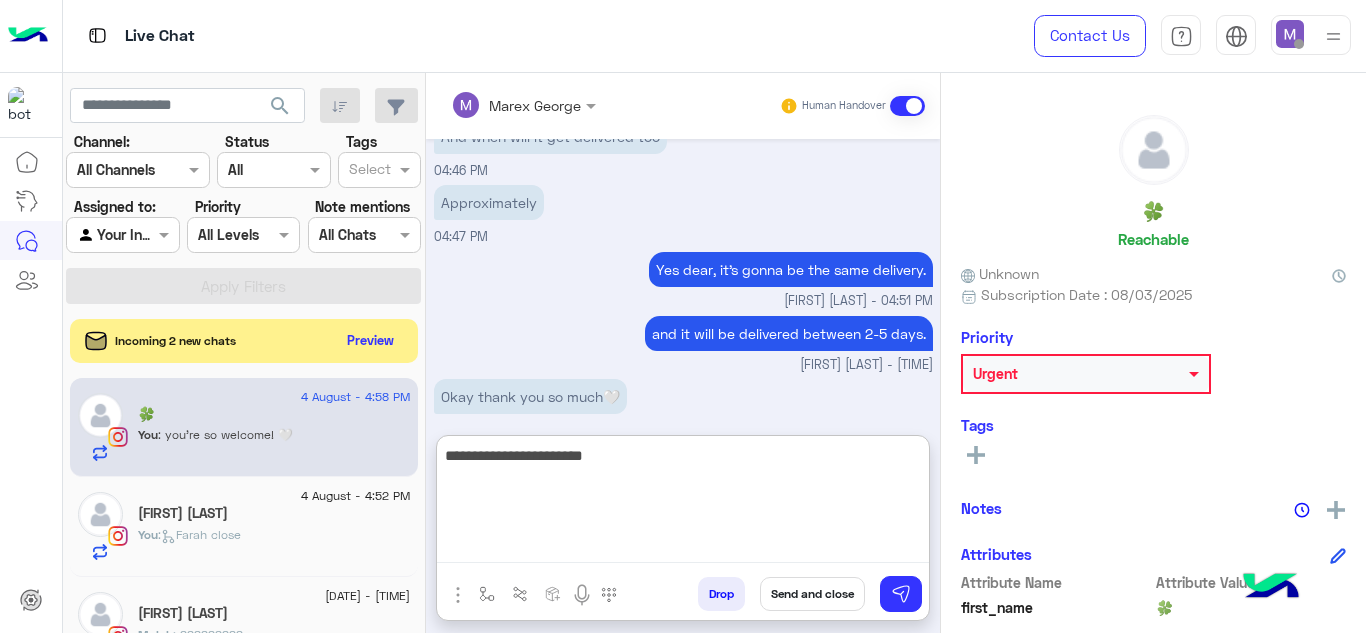type on "**********" 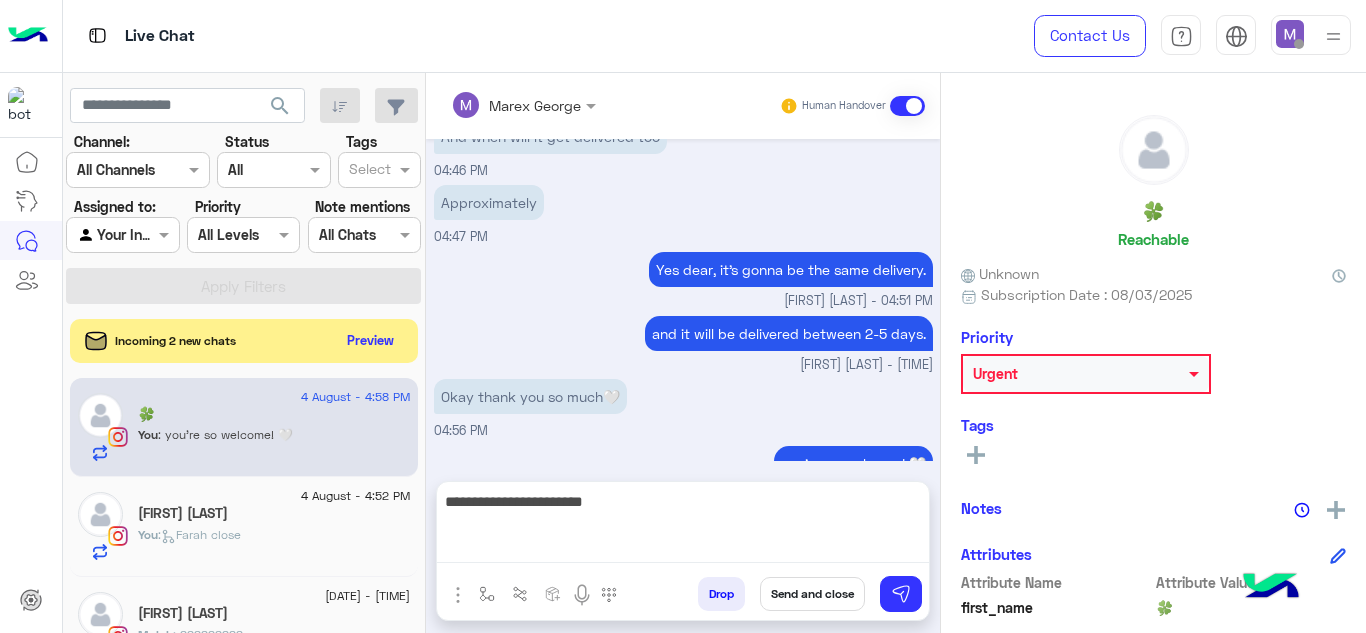 click on "Ganna Diaa" 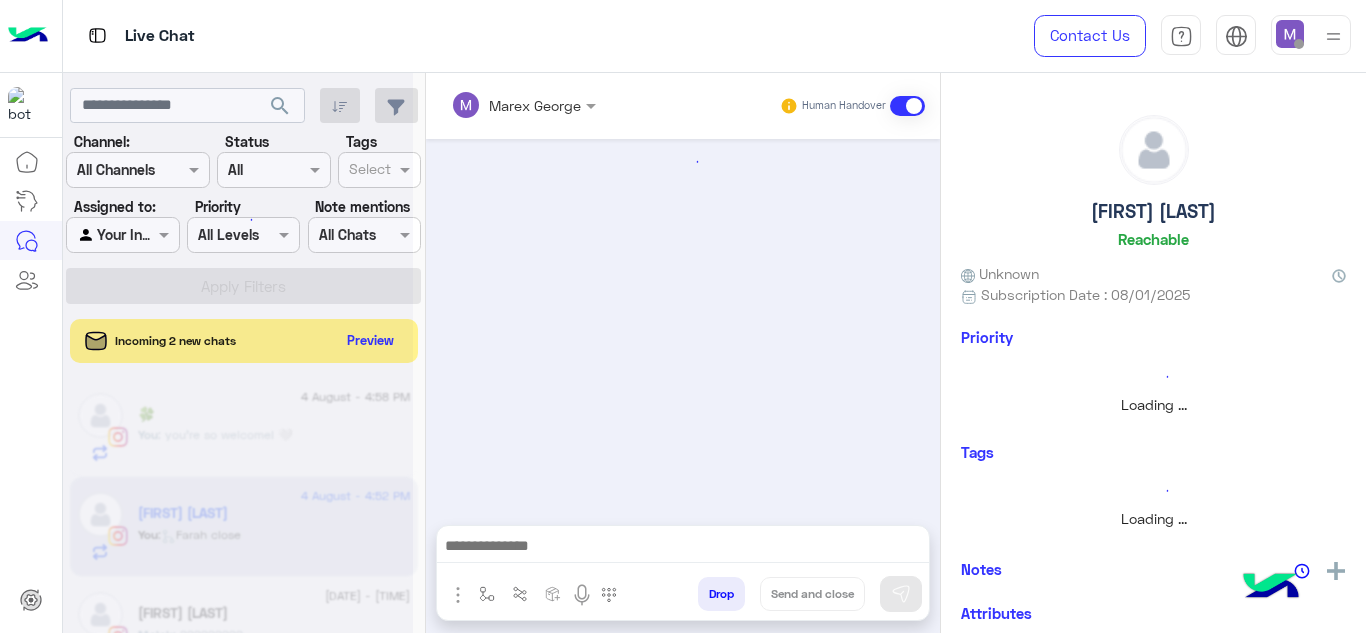 scroll, scrollTop: 972, scrollLeft: 0, axis: vertical 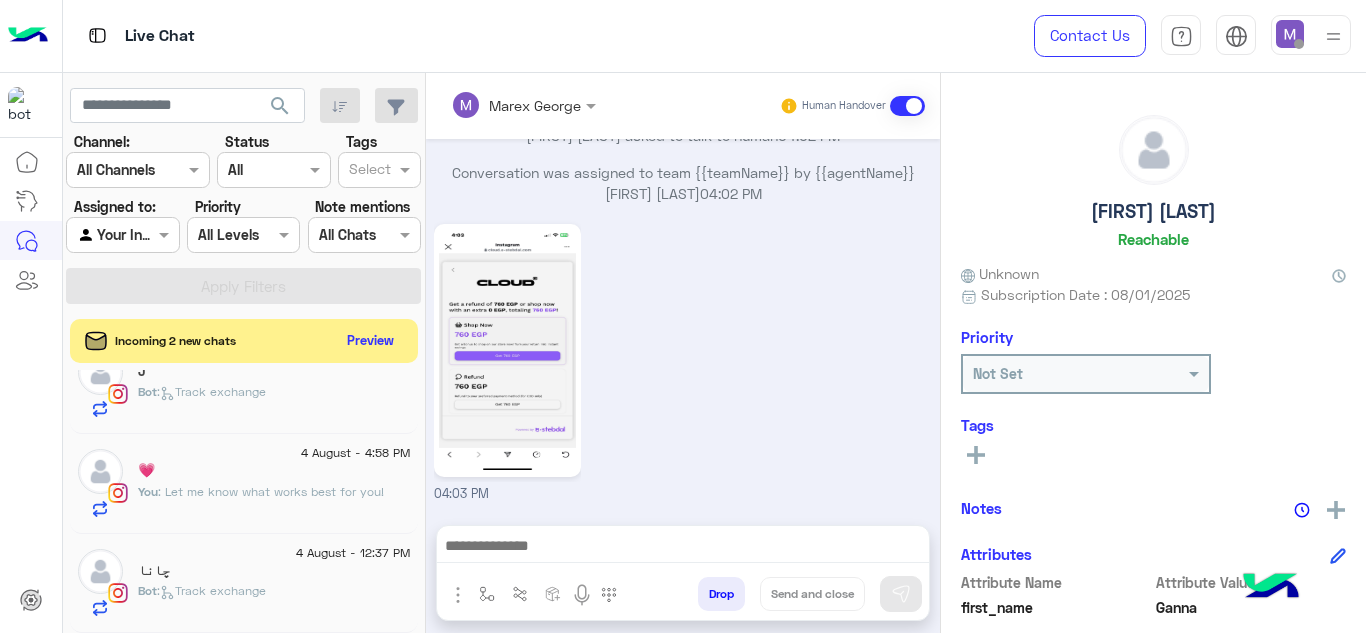 click on "چانا" 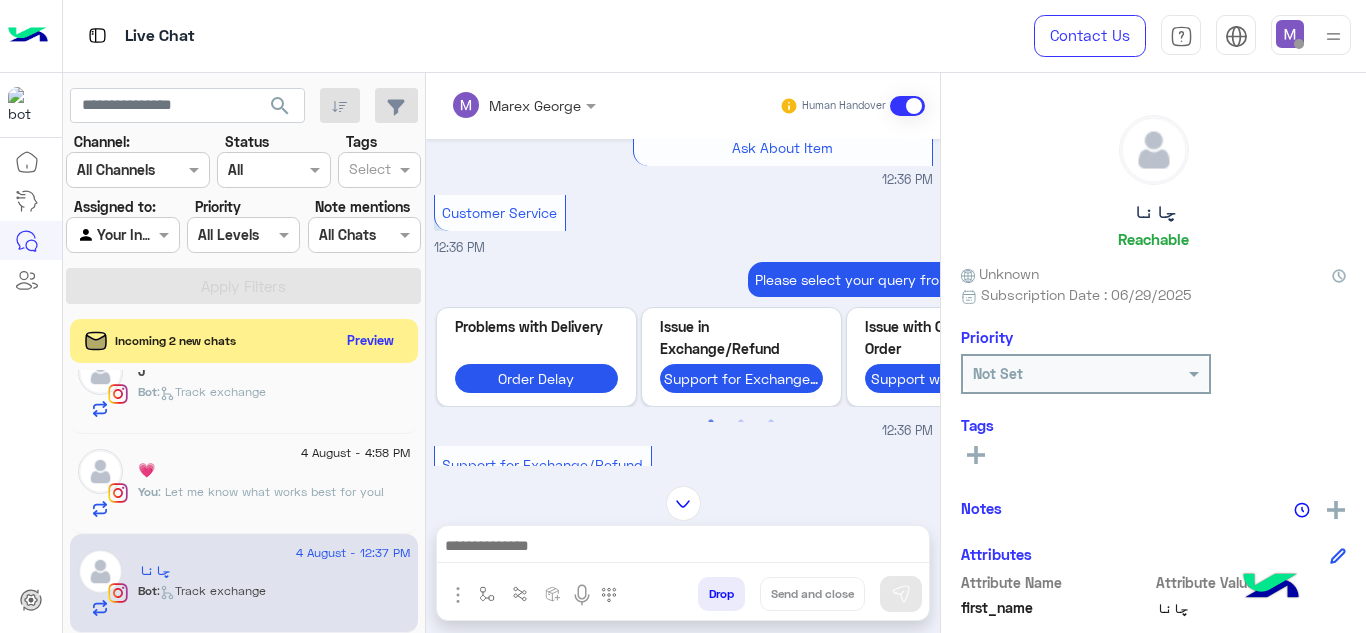 scroll, scrollTop: 1031, scrollLeft: 0, axis: vertical 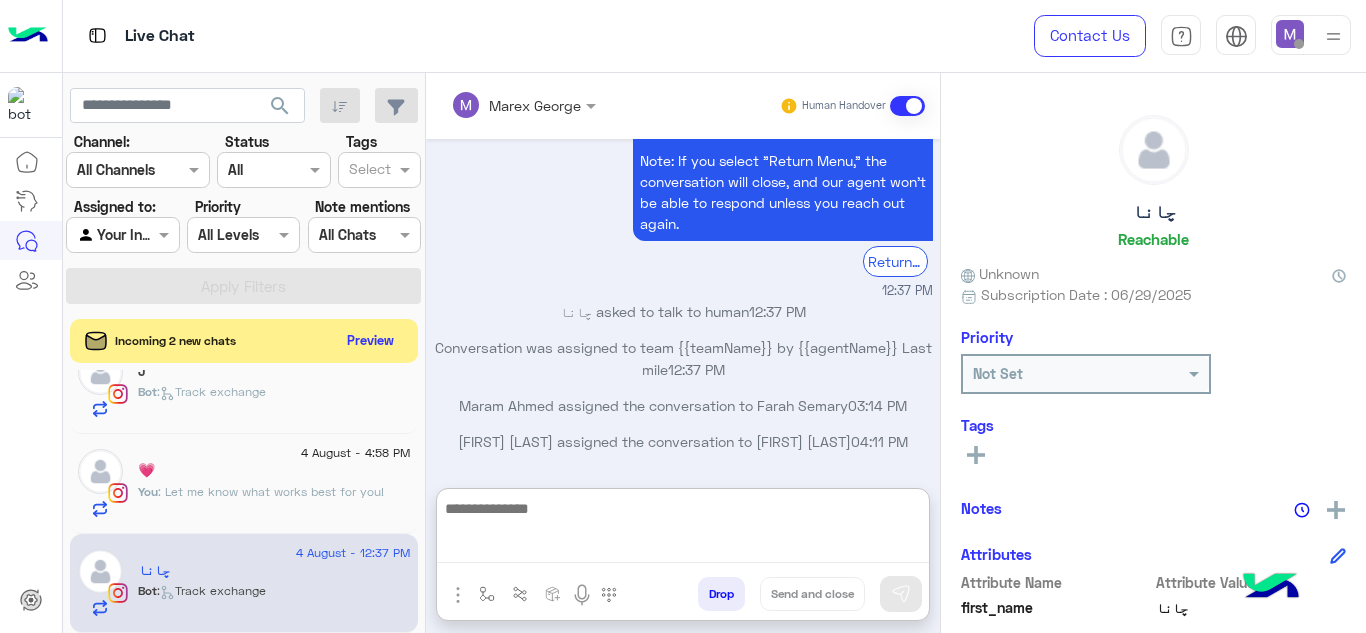 click at bounding box center (683, 529) 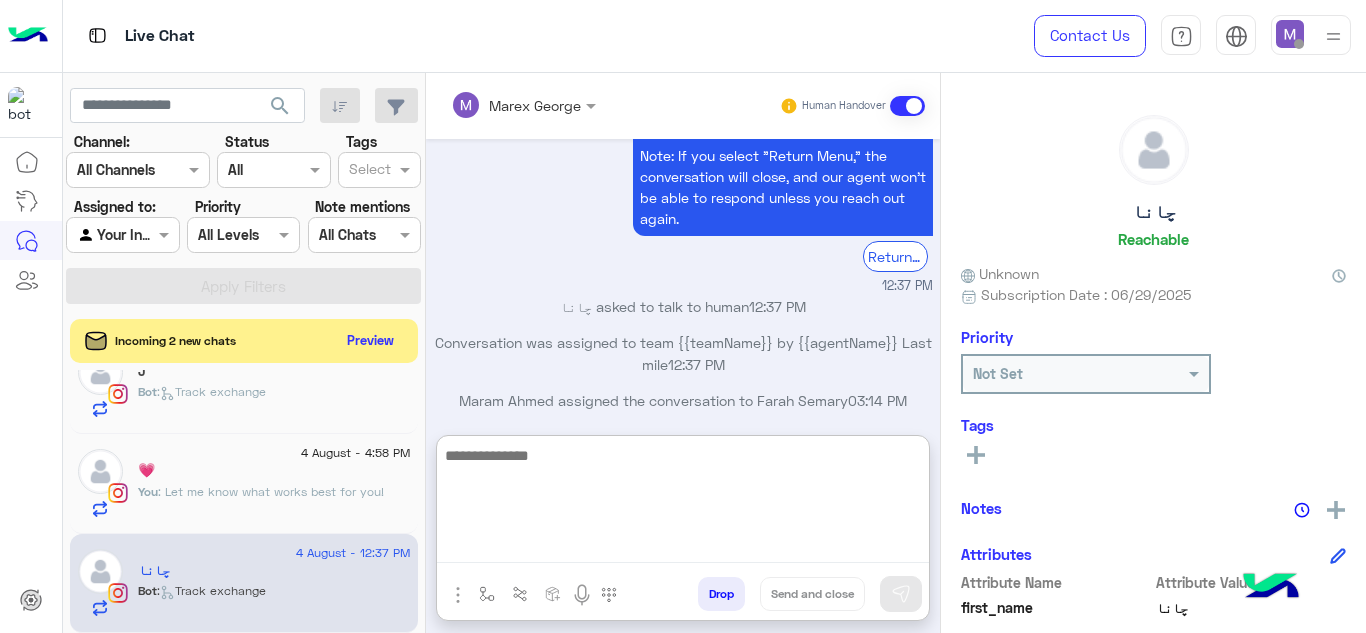 paste on "**********" 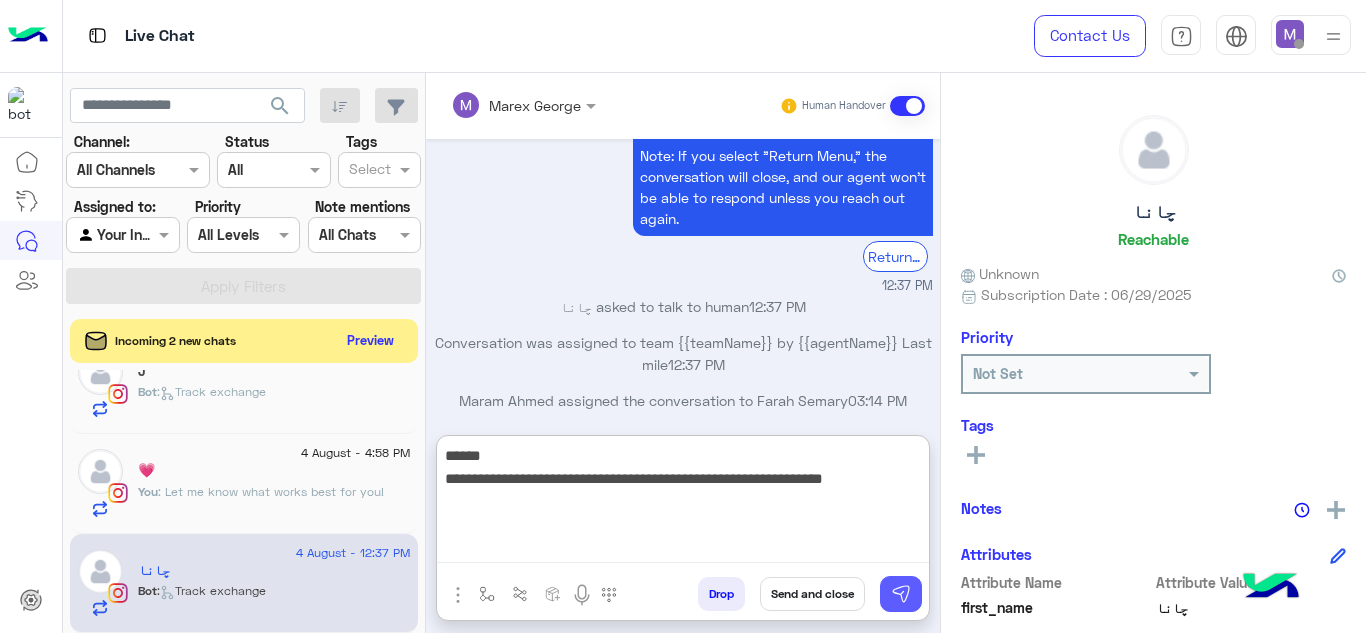 type on "**********" 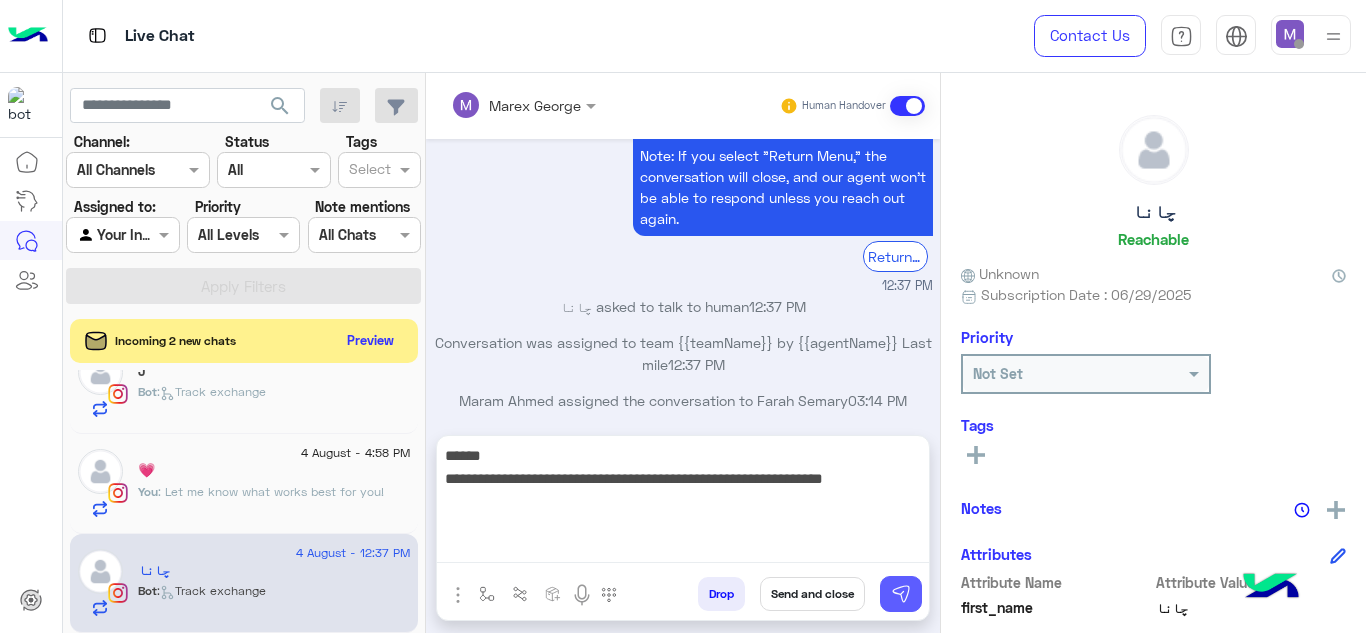 click at bounding box center (901, 594) 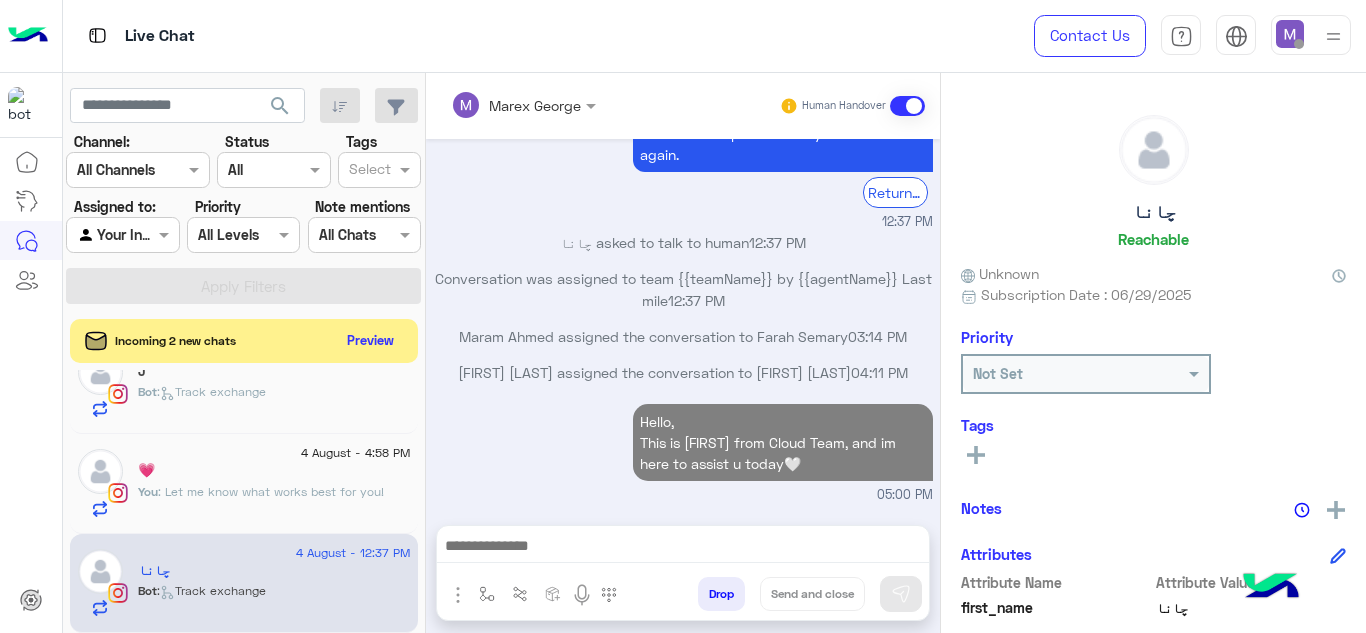 click at bounding box center (683, 548) 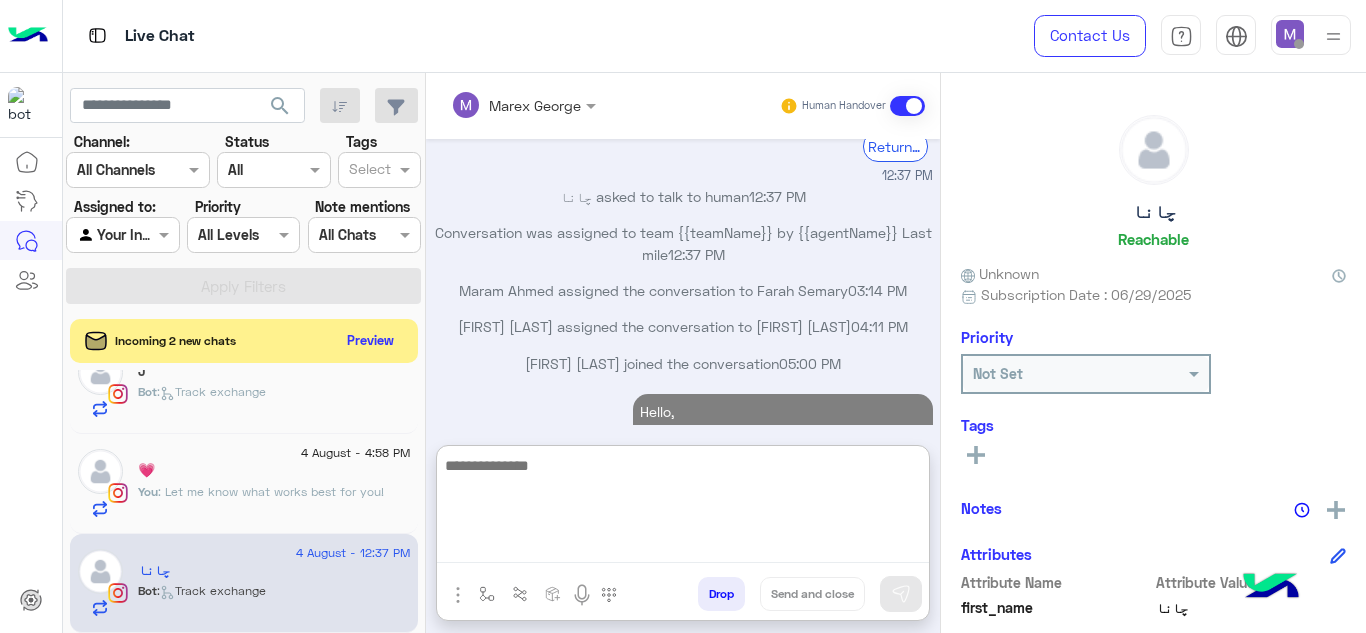 scroll, scrollTop: 2055, scrollLeft: 0, axis: vertical 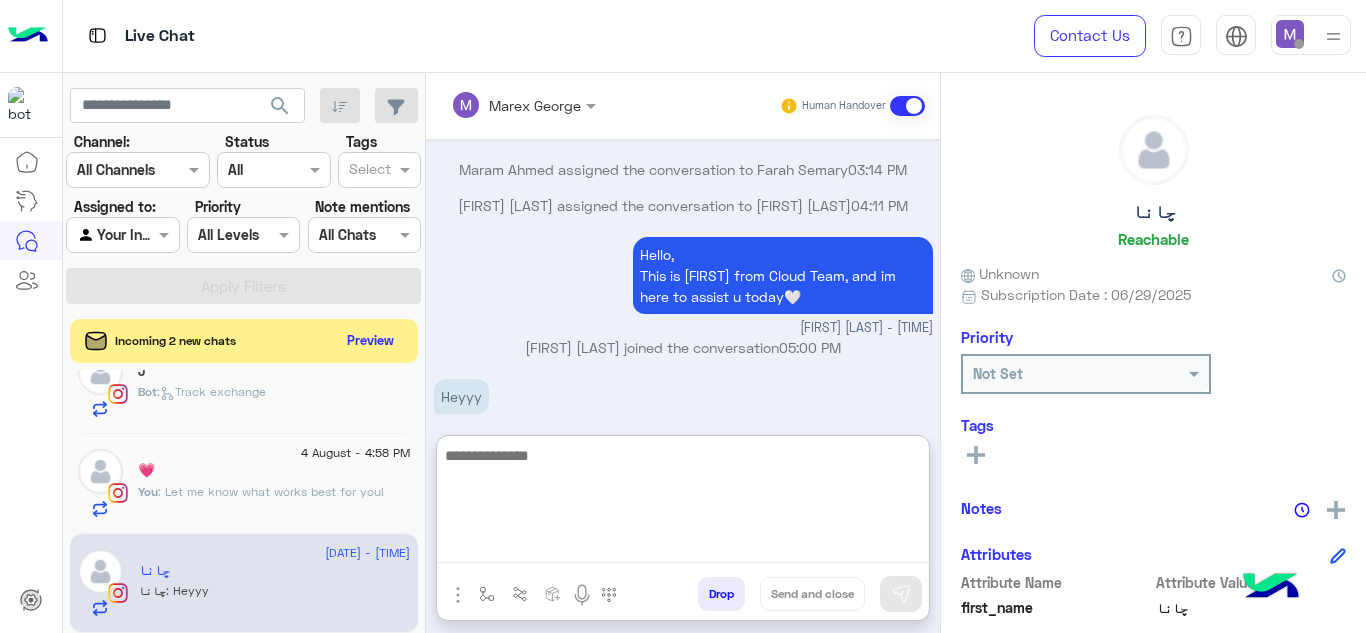 click at bounding box center (683, 503) 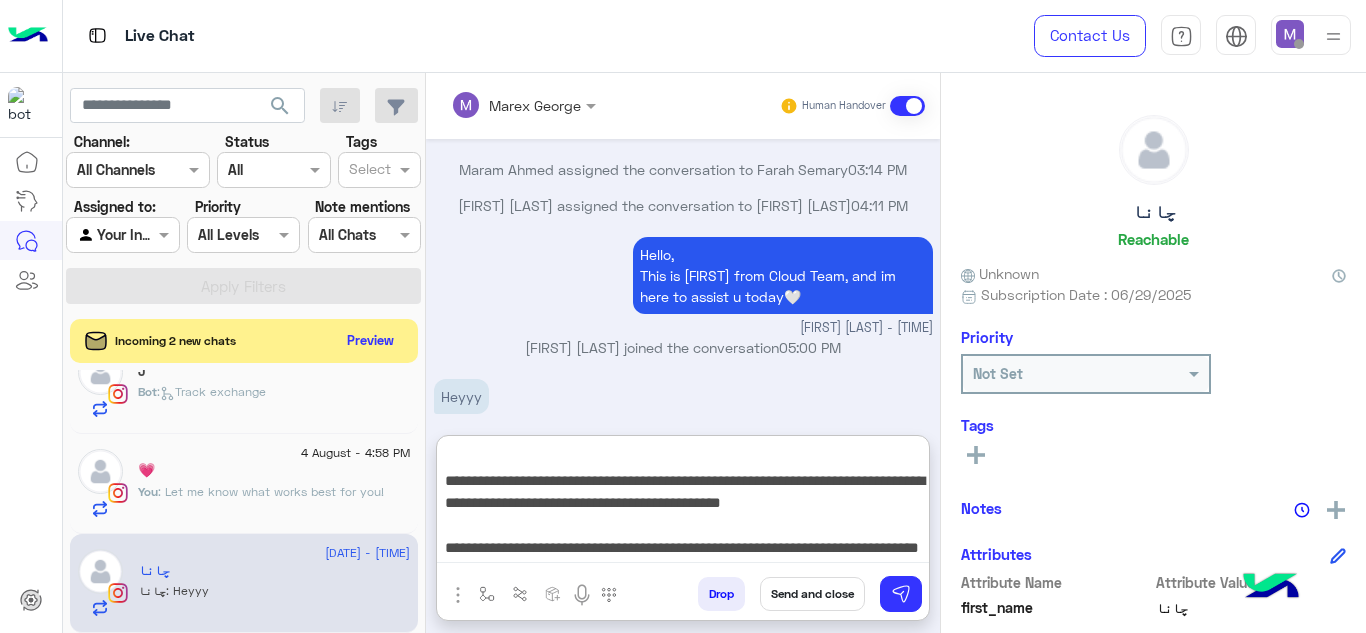 scroll, scrollTop: 0, scrollLeft: 0, axis: both 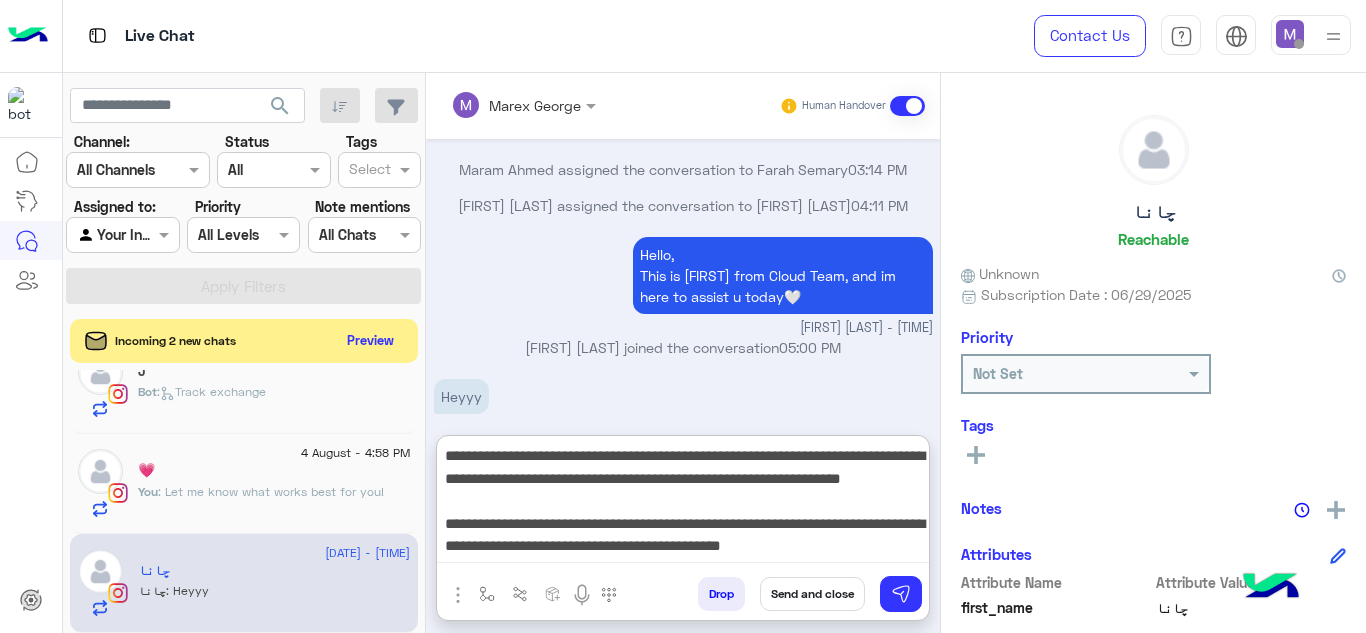 click on "**********" at bounding box center (683, 503) 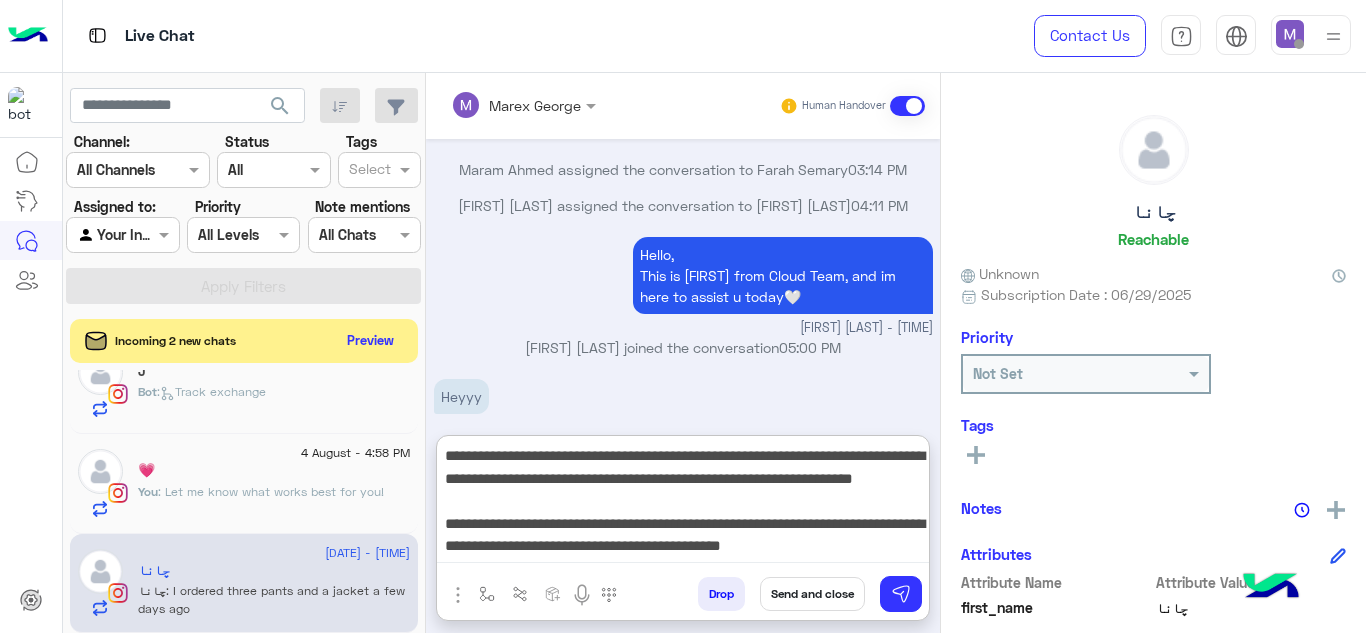 scroll, scrollTop: 2211, scrollLeft: 0, axis: vertical 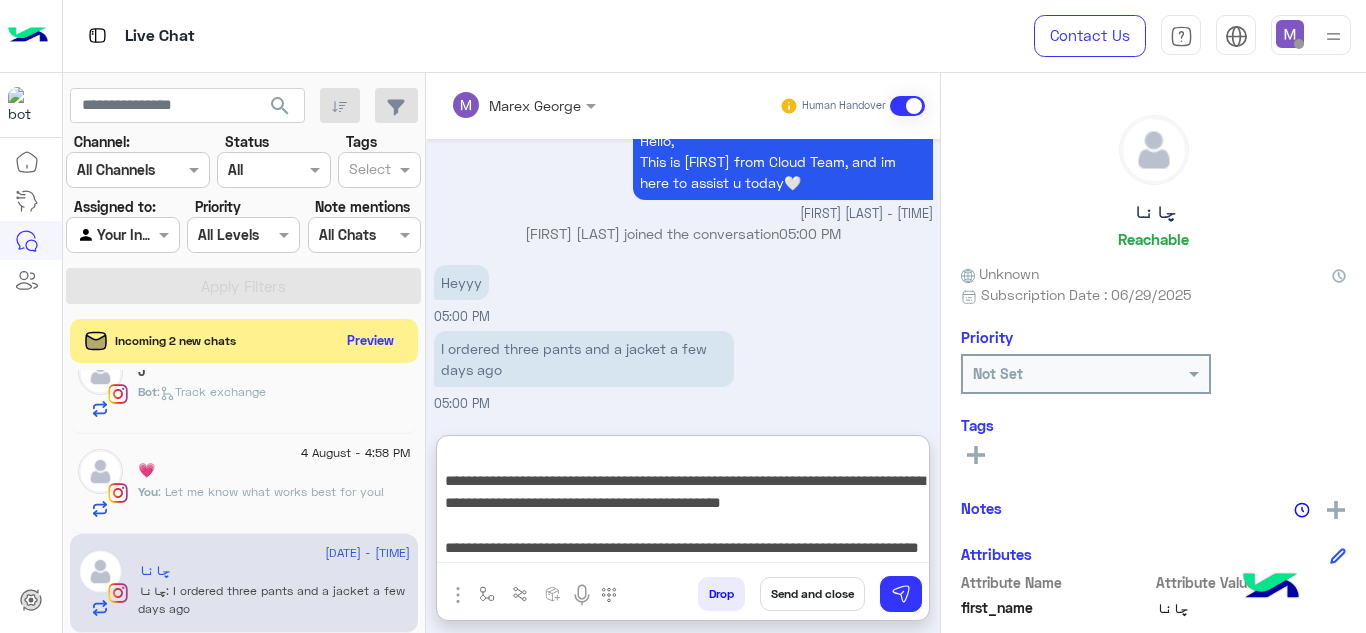 drag, startPoint x: 441, startPoint y: 475, endPoint x: 969, endPoint y: 564, distance: 535.4484 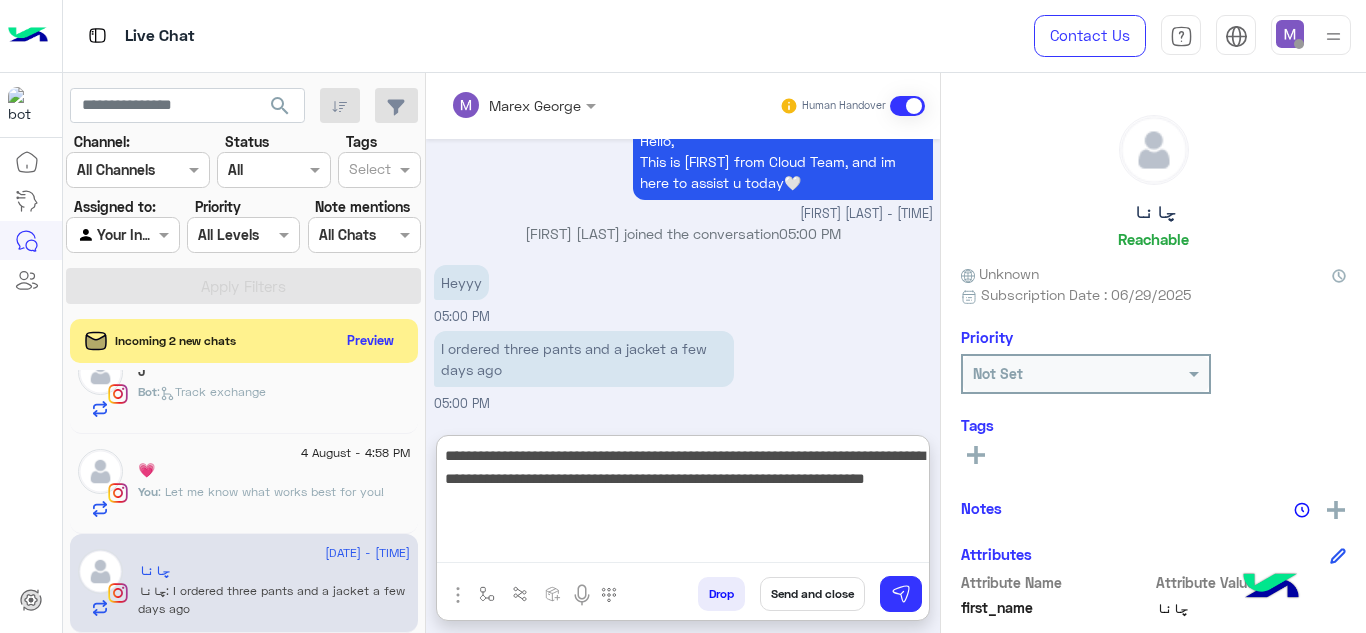 scroll, scrollTop: 0, scrollLeft: 0, axis: both 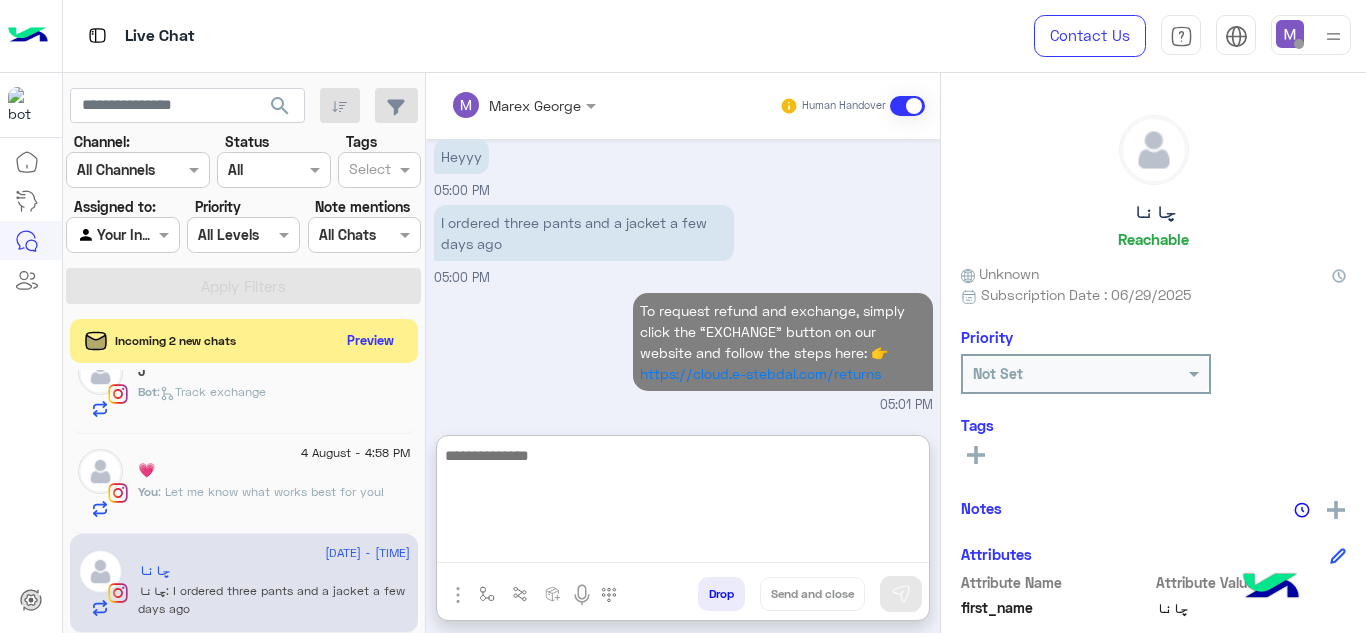 paste on "**********" 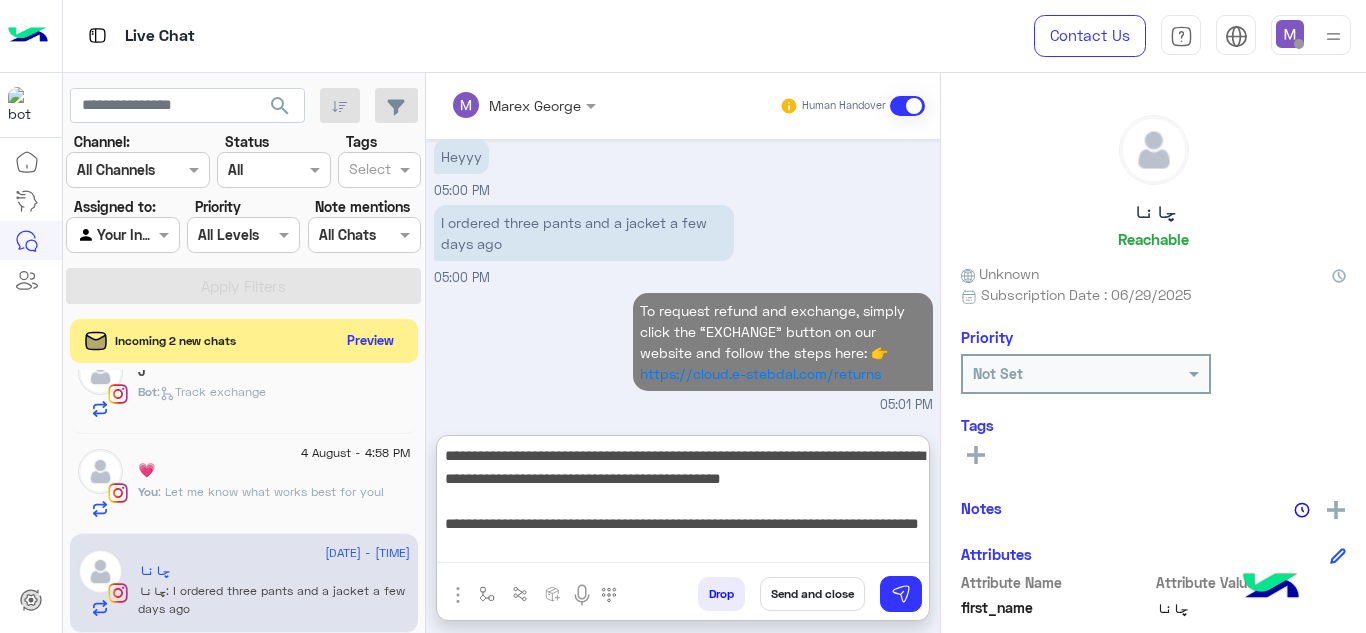 scroll, scrollTop: 16, scrollLeft: 0, axis: vertical 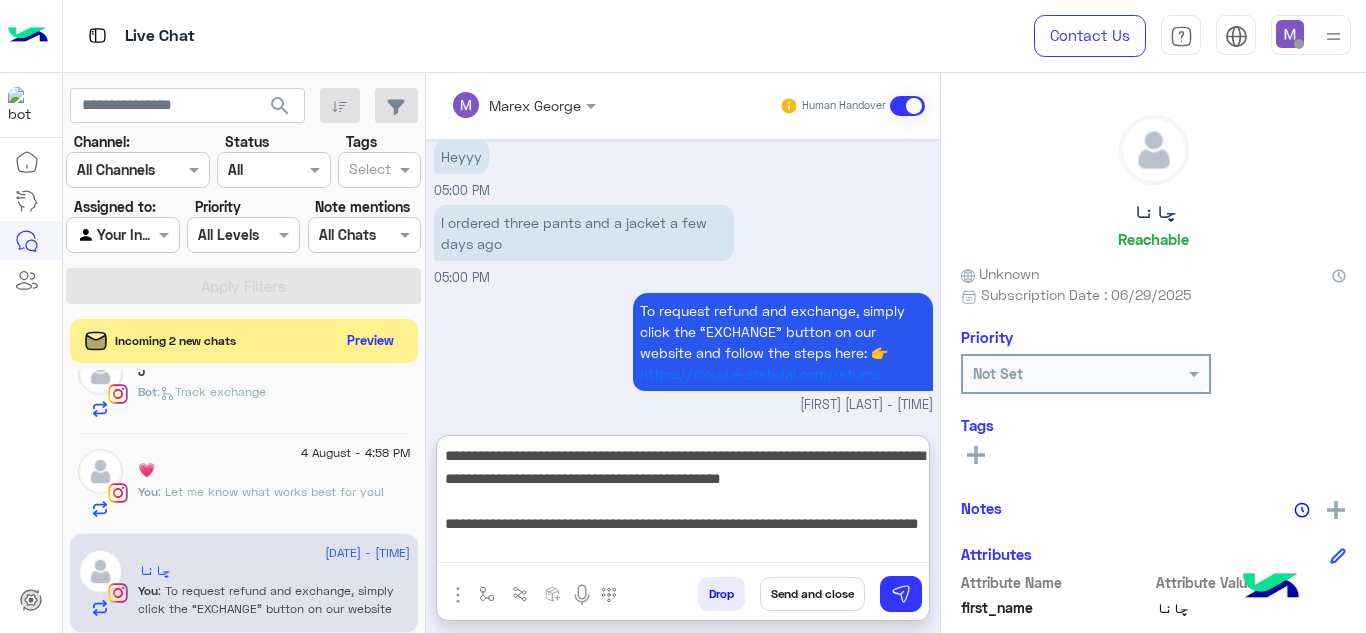 drag, startPoint x: 449, startPoint y: 512, endPoint x: 588, endPoint y: 539, distance: 141.59802 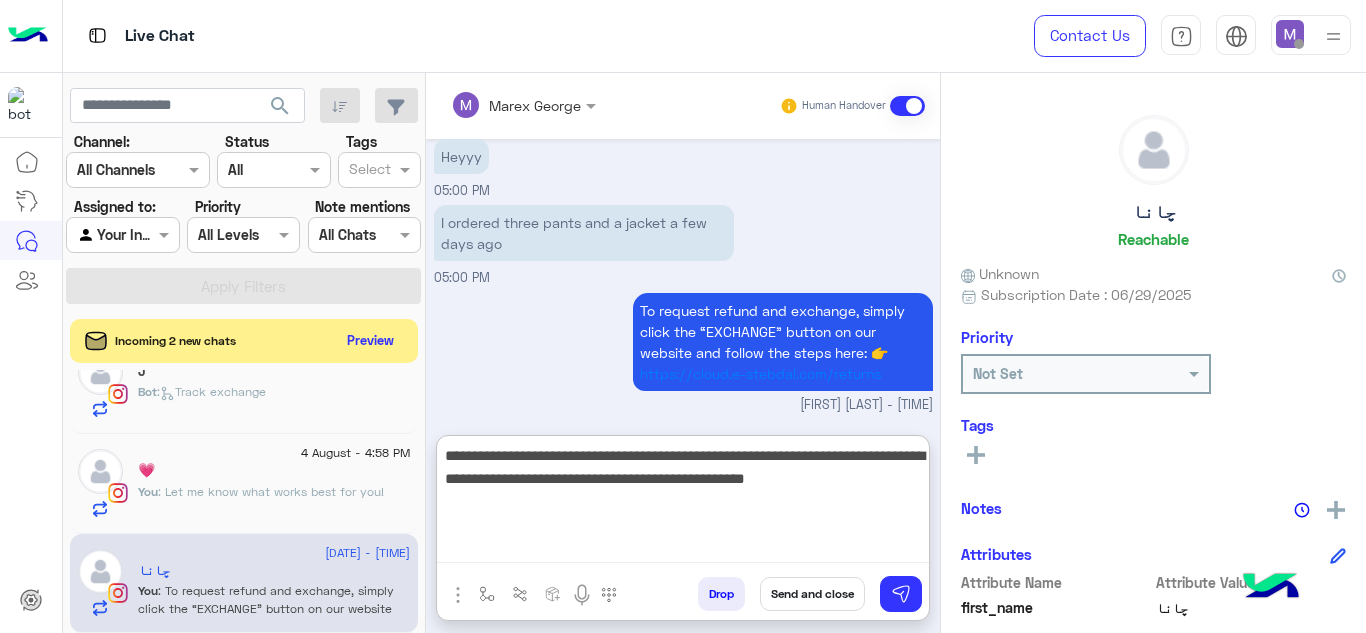 scroll, scrollTop: 0, scrollLeft: 0, axis: both 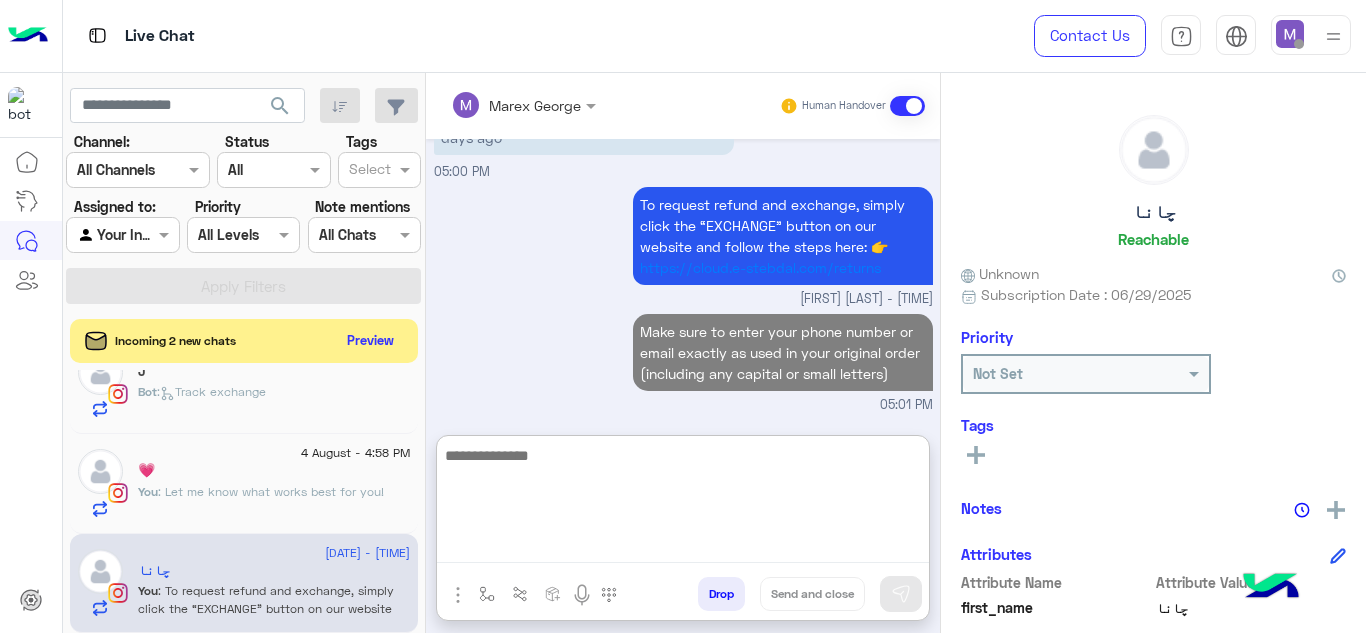paste on "**********" 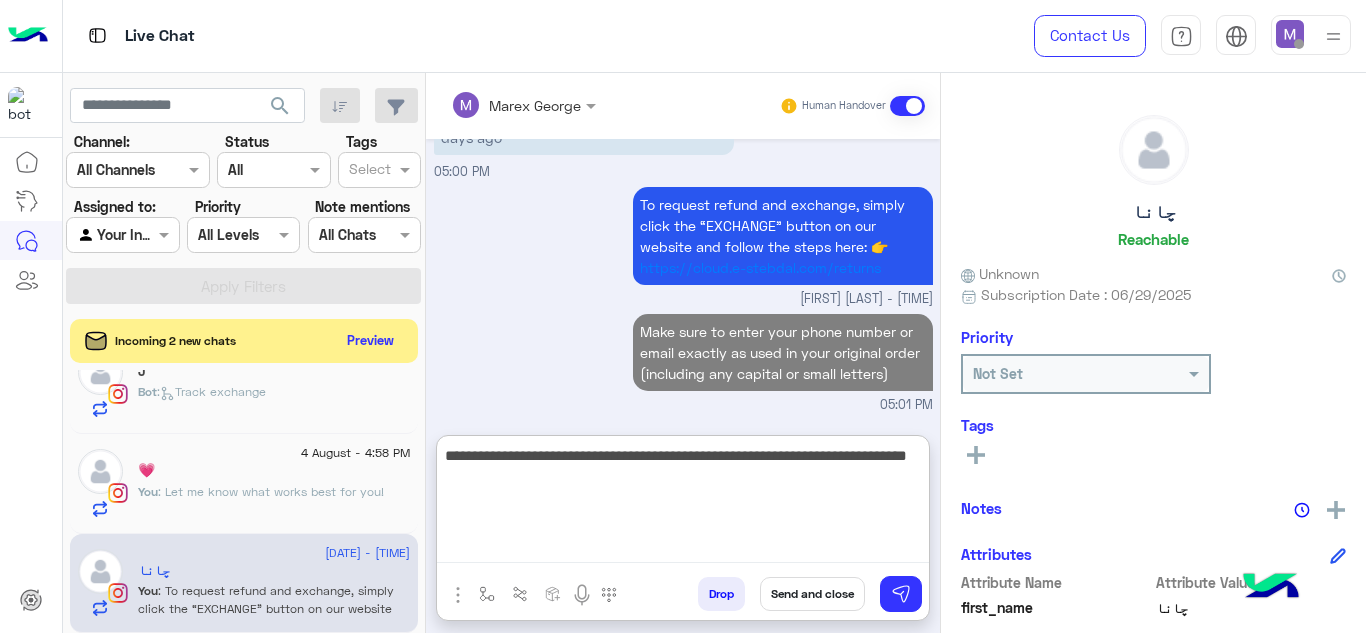 click on "**********" at bounding box center (683, 503) 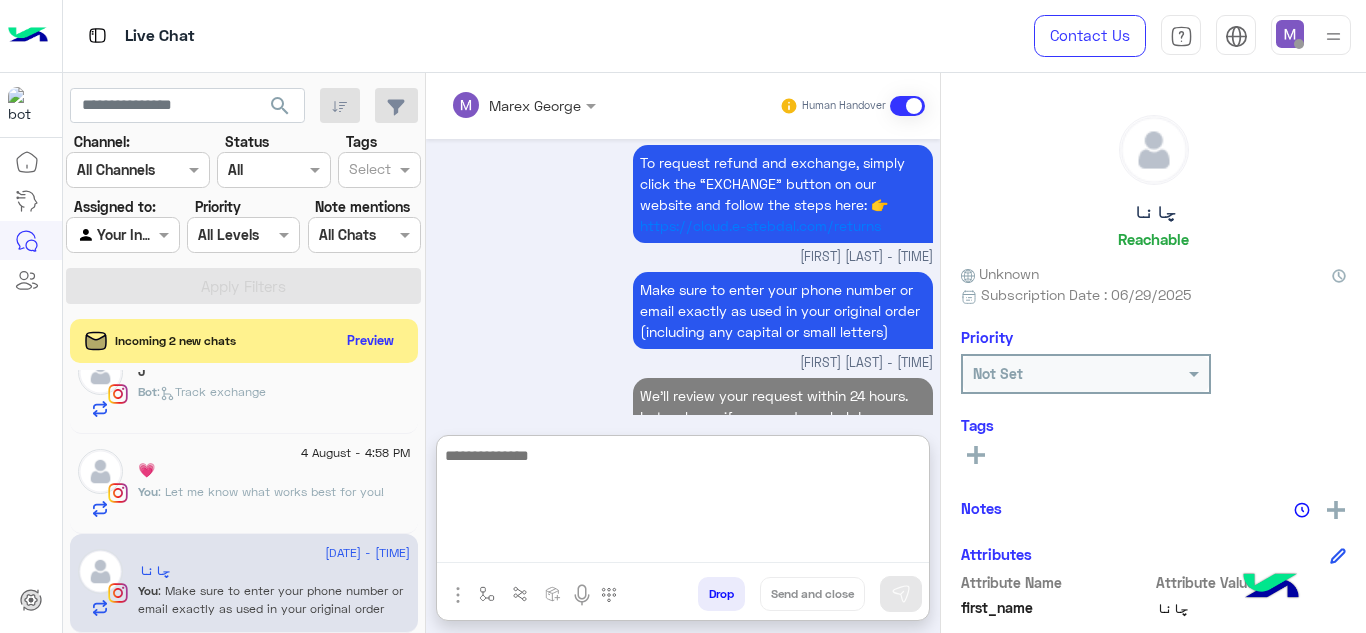 scroll, scrollTop: 2528, scrollLeft: 0, axis: vertical 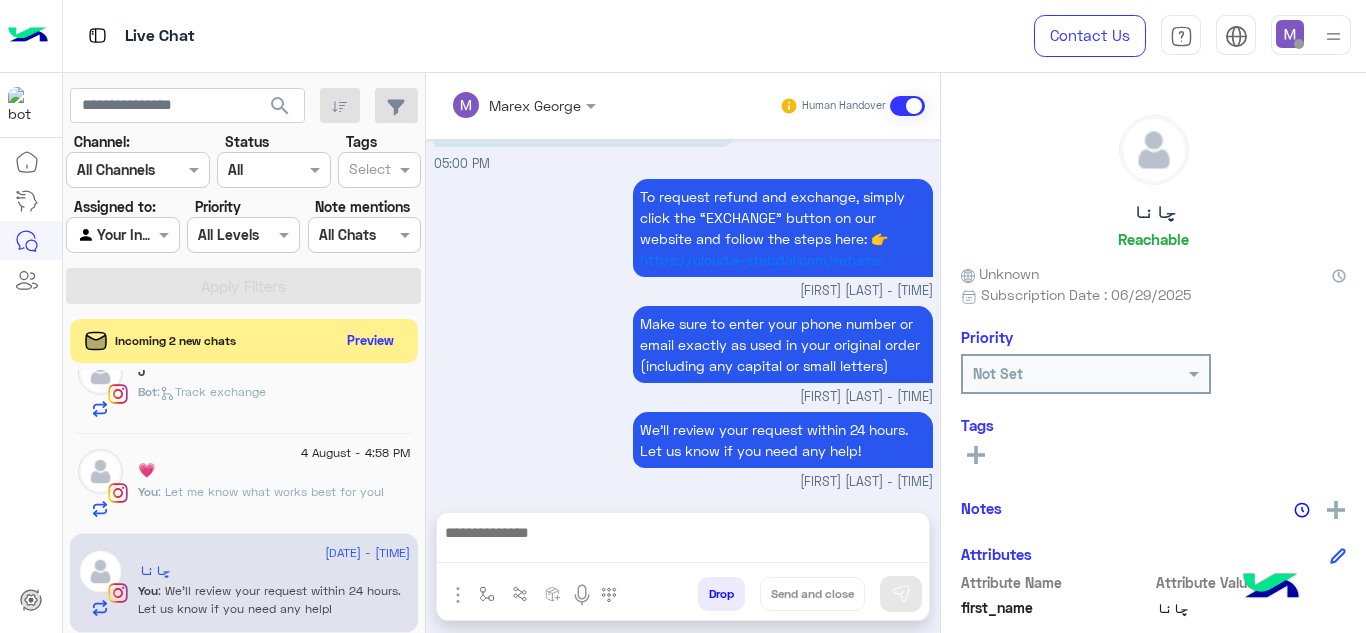 click on "💗" 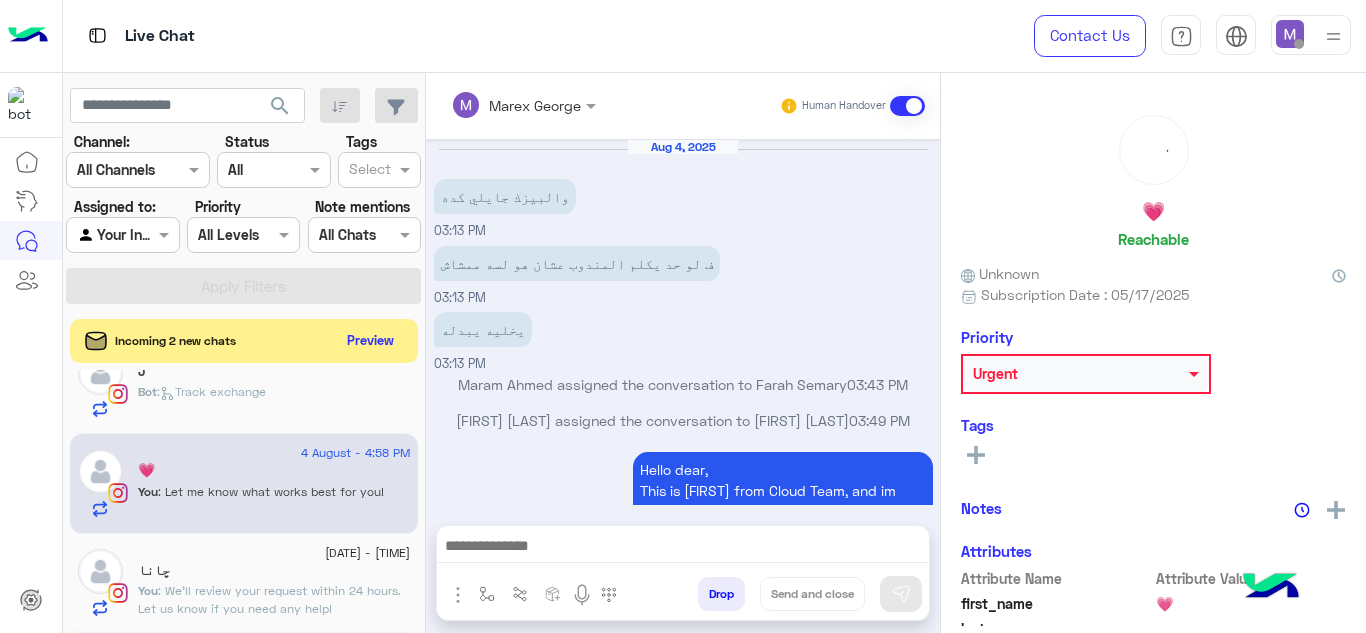 scroll, scrollTop: 380, scrollLeft: 0, axis: vertical 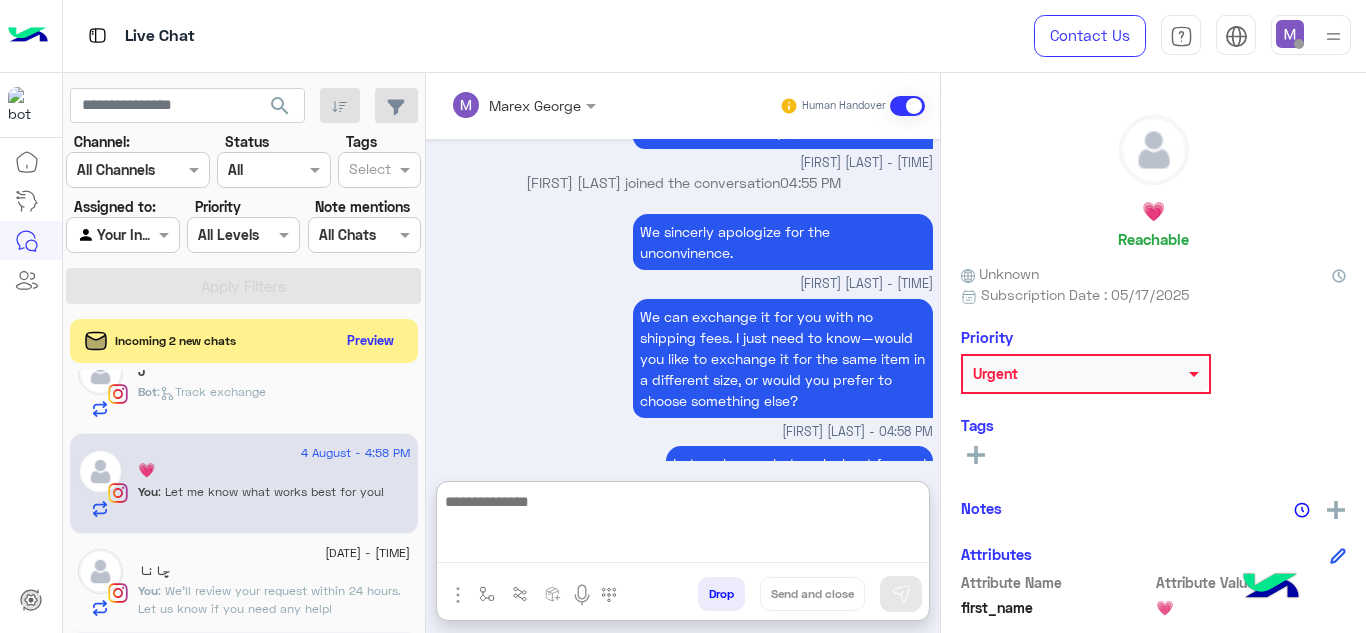 click at bounding box center (683, 526) 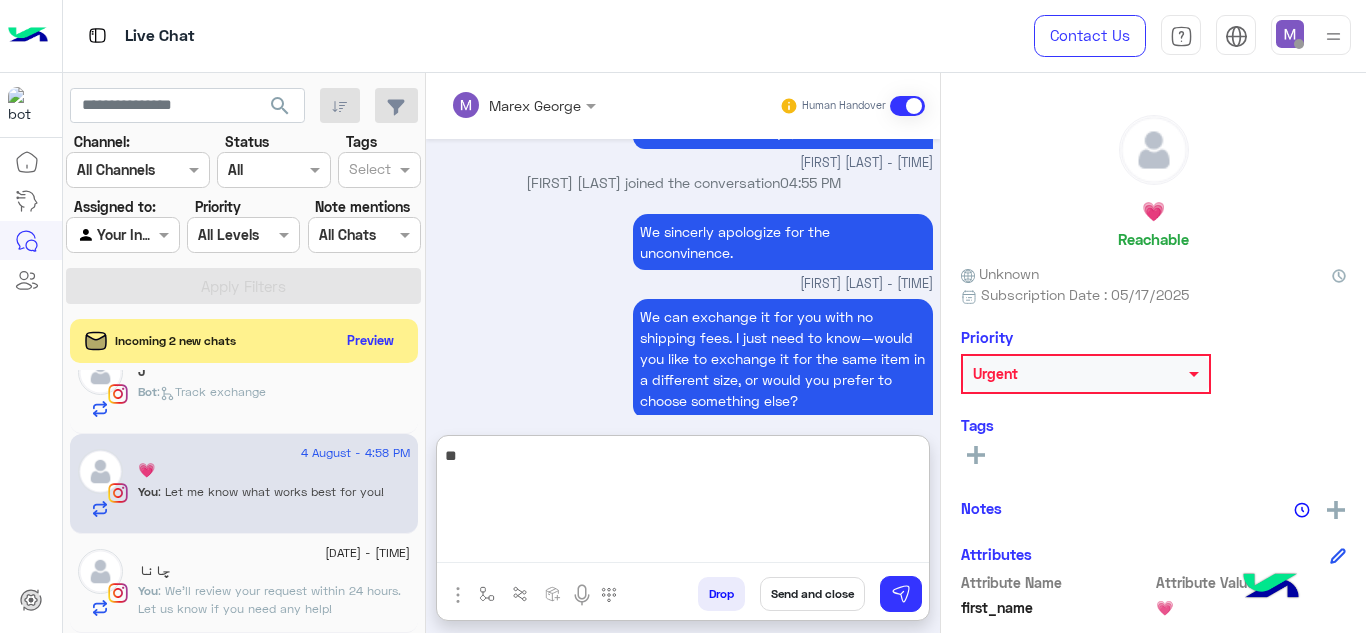 type on "*" 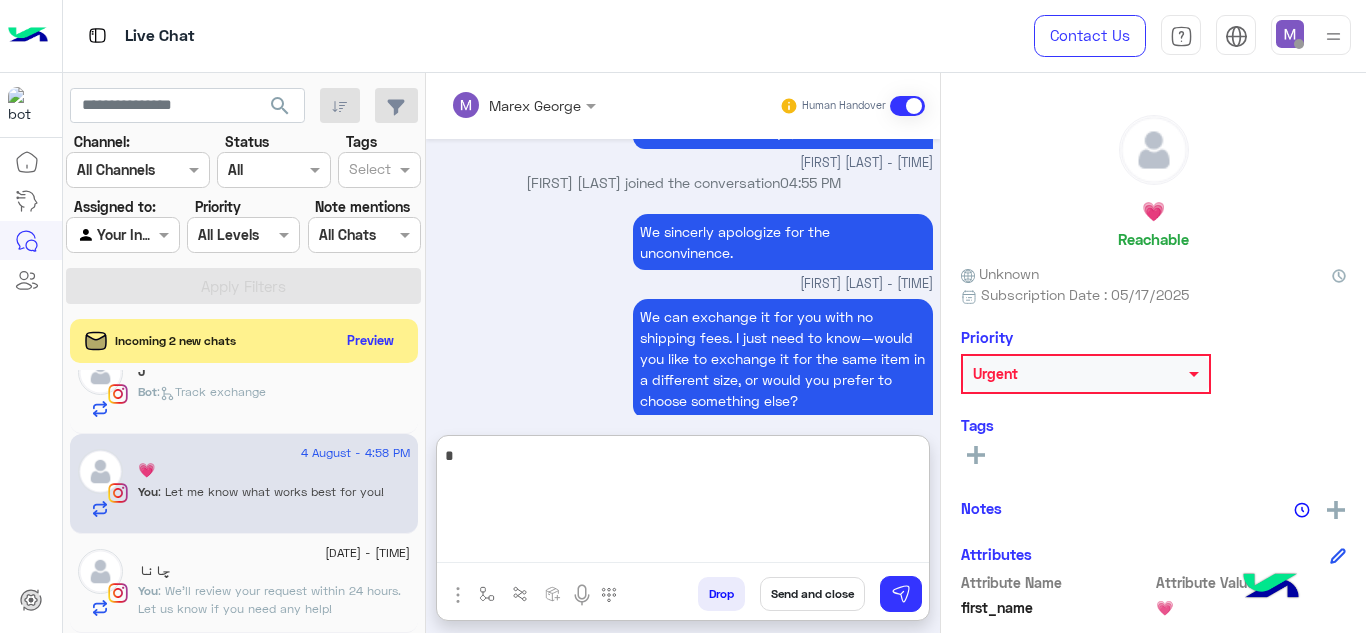 type 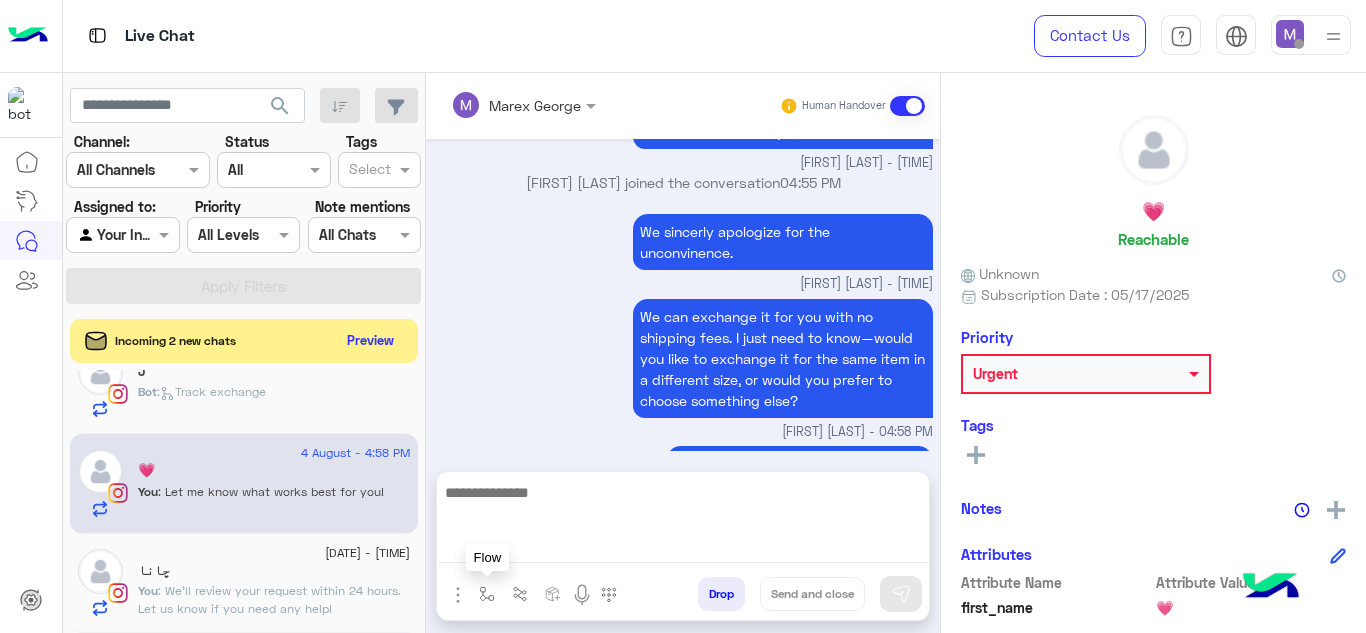click at bounding box center (487, 594) 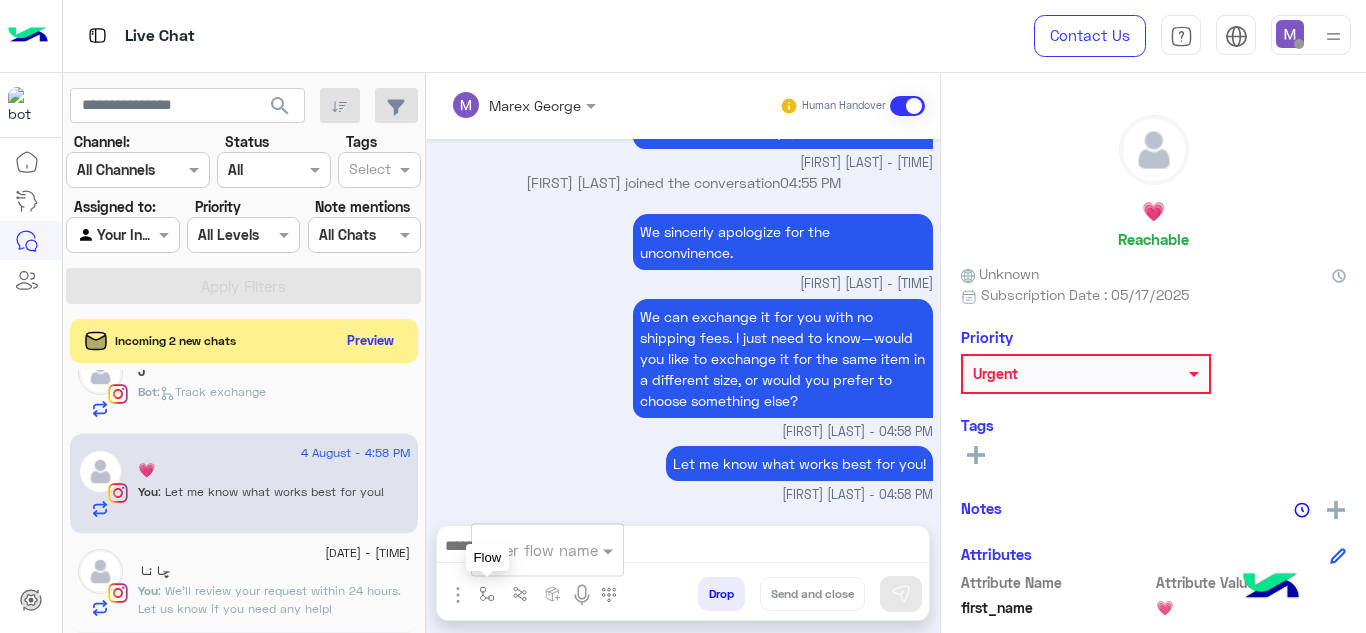type 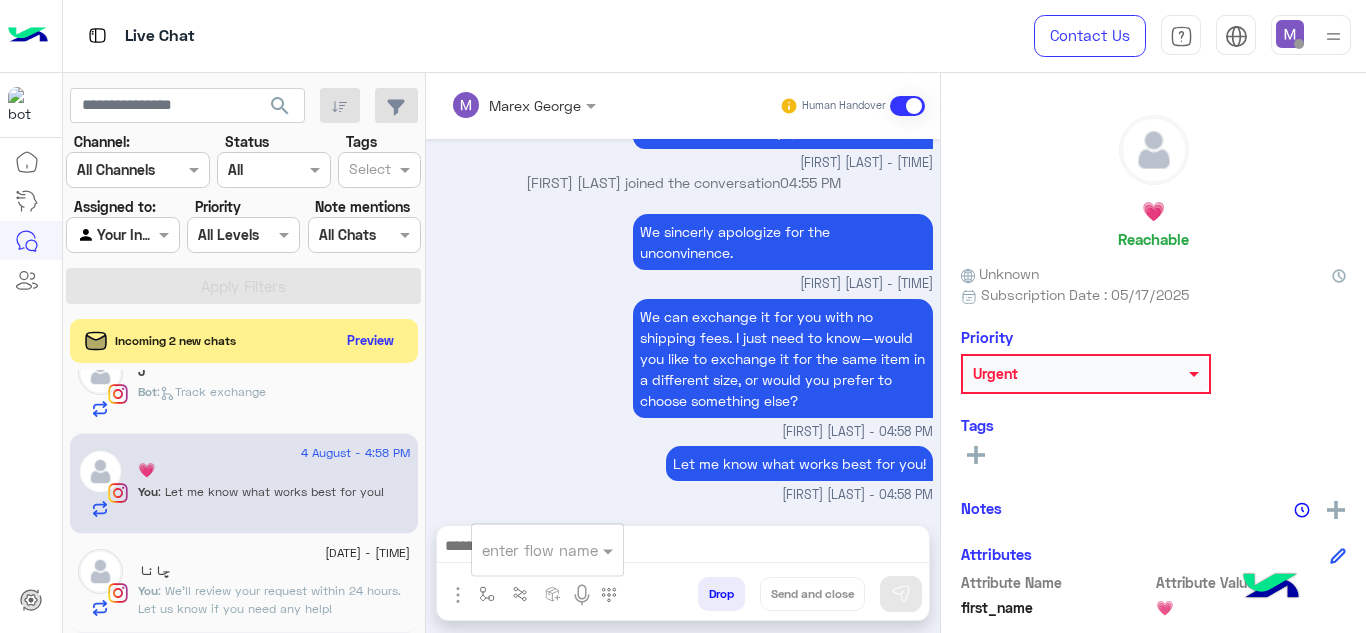 click at bounding box center [547, 549] 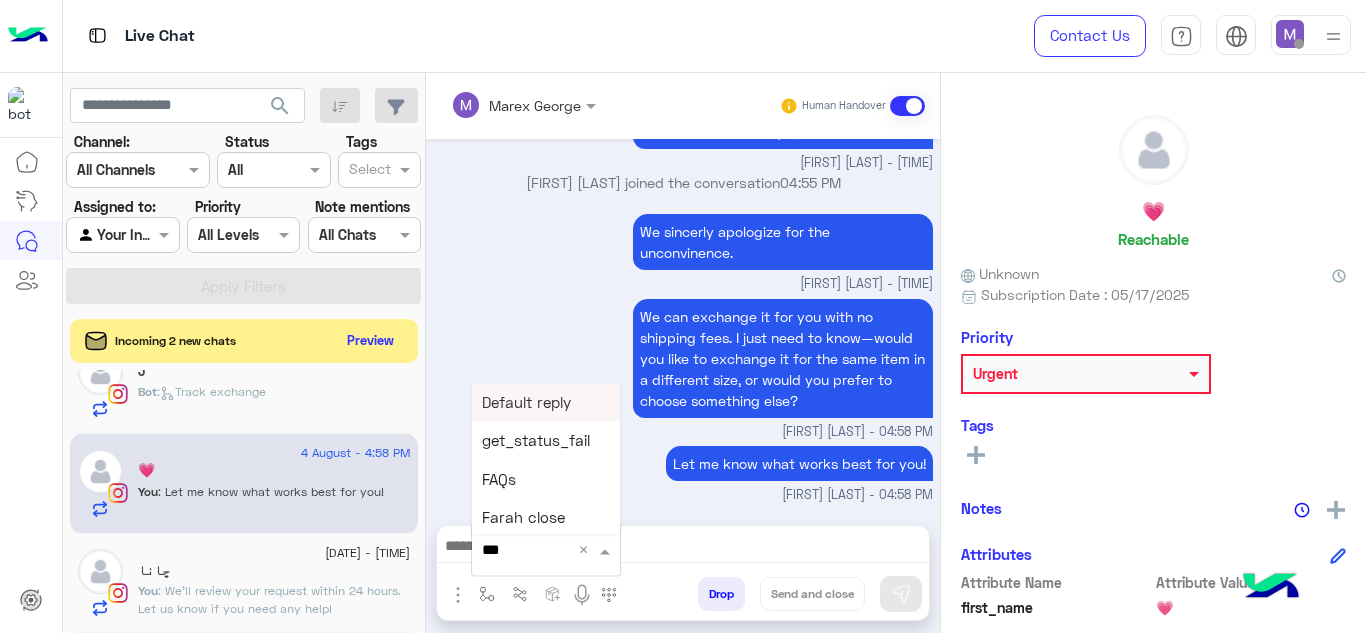 type on "****" 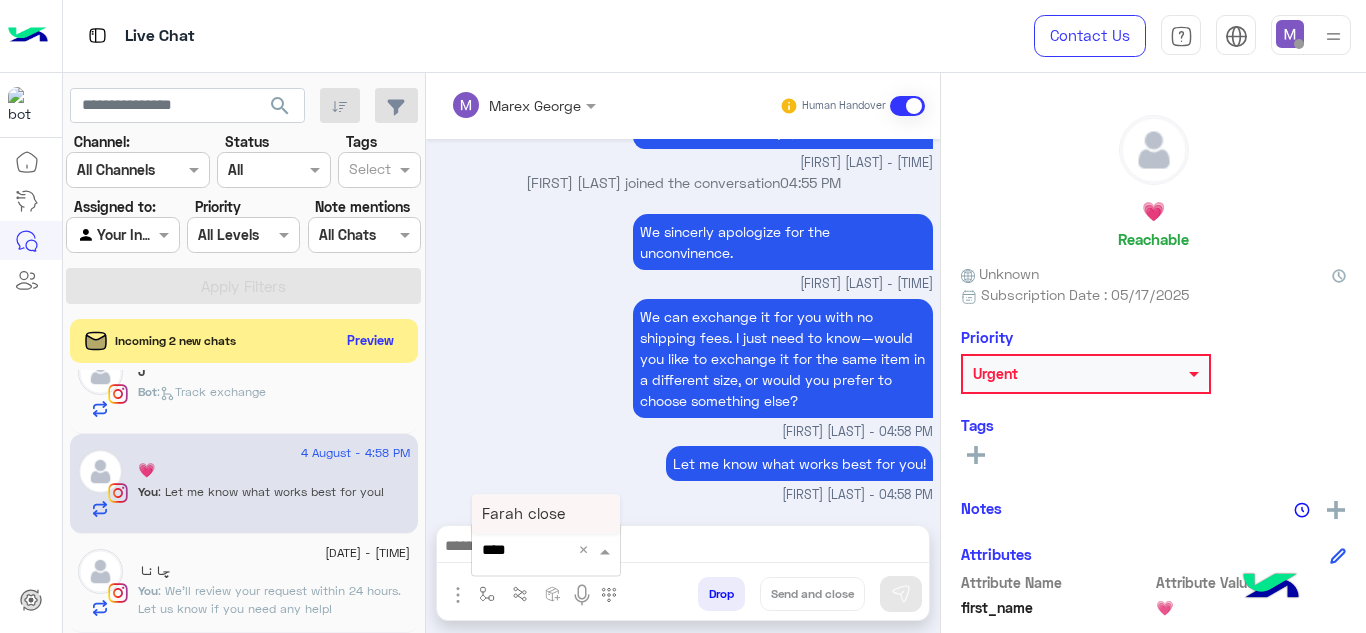 click on "Farah close" at bounding box center [546, 514] 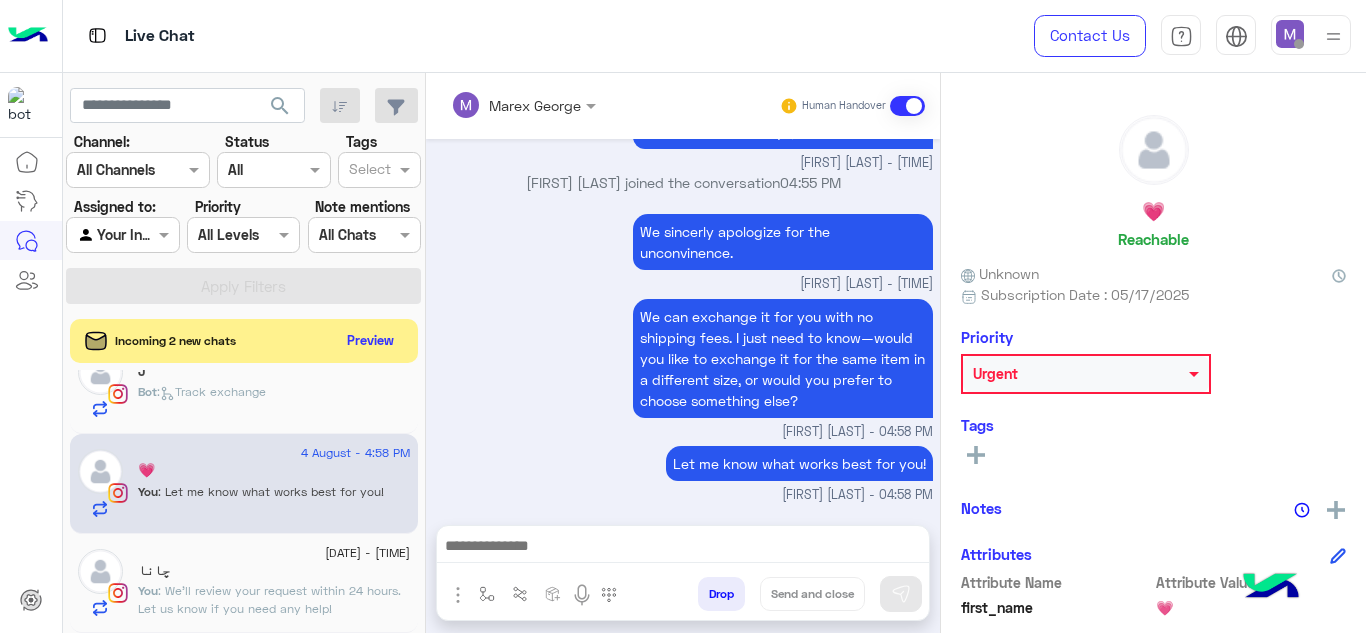 type on "**********" 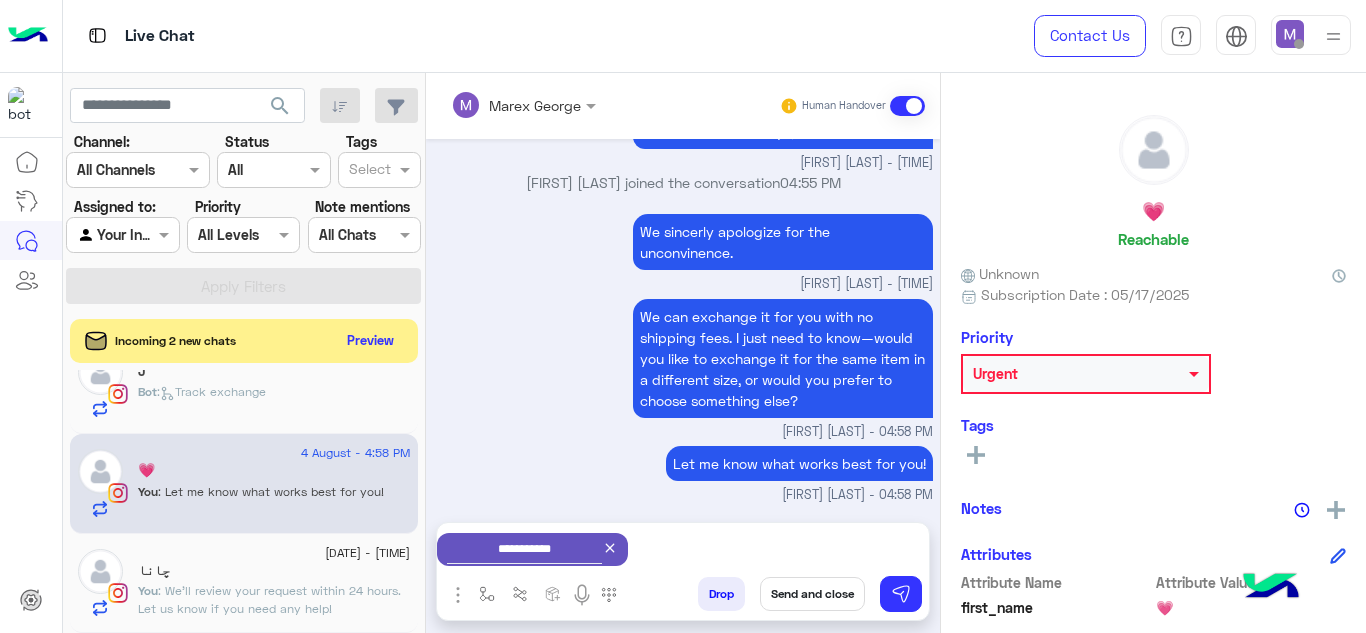 click on "Send and close" at bounding box center (812, 594) 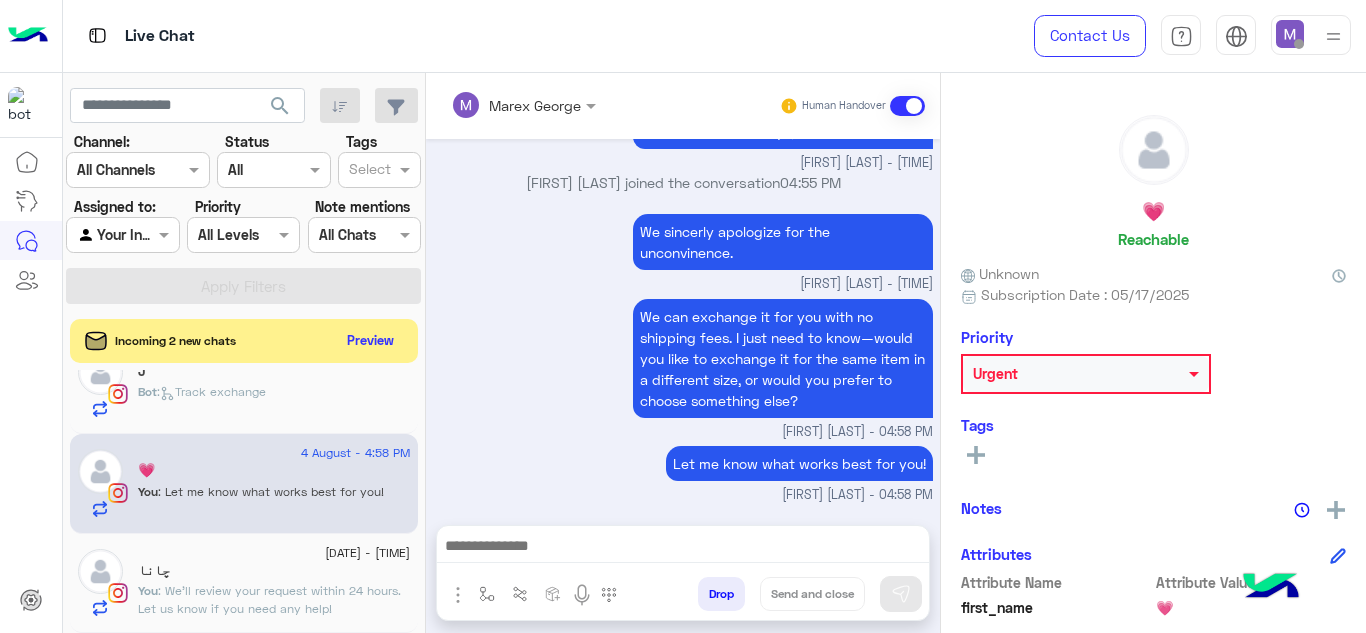 scroll, scrollTop: 417, scrollLeft: 0, axis: vertical 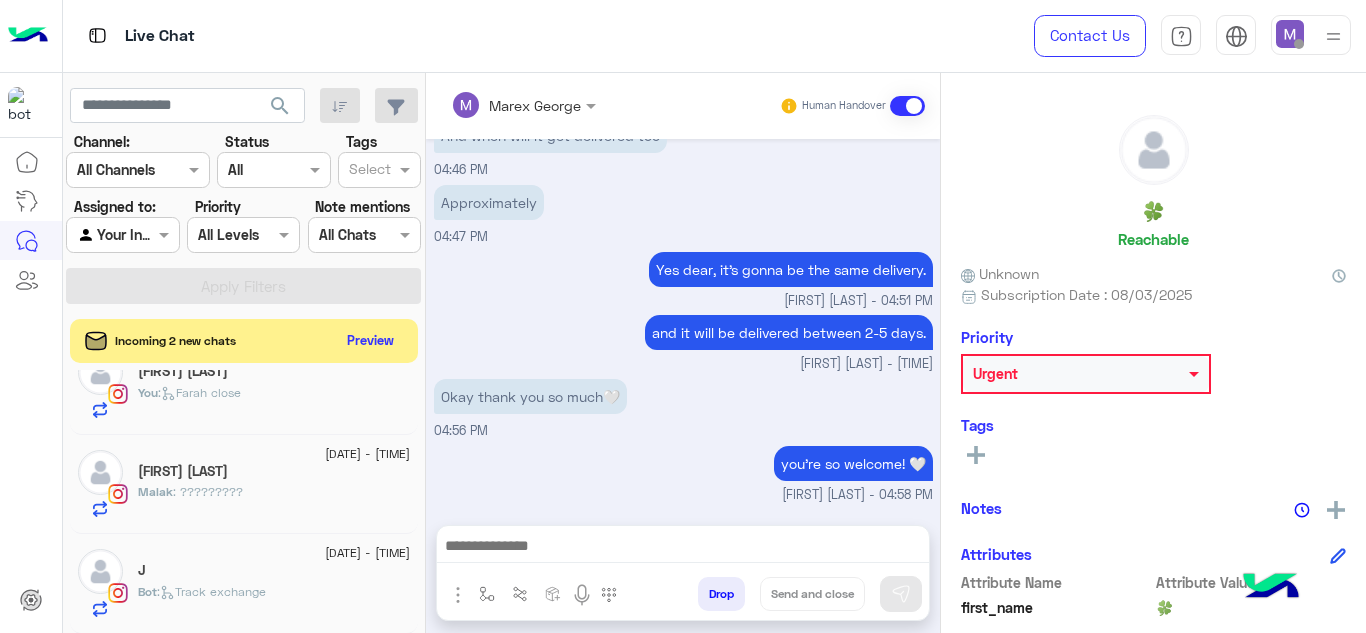 click on "[DATE] [MONTH] - 3:23 PM" 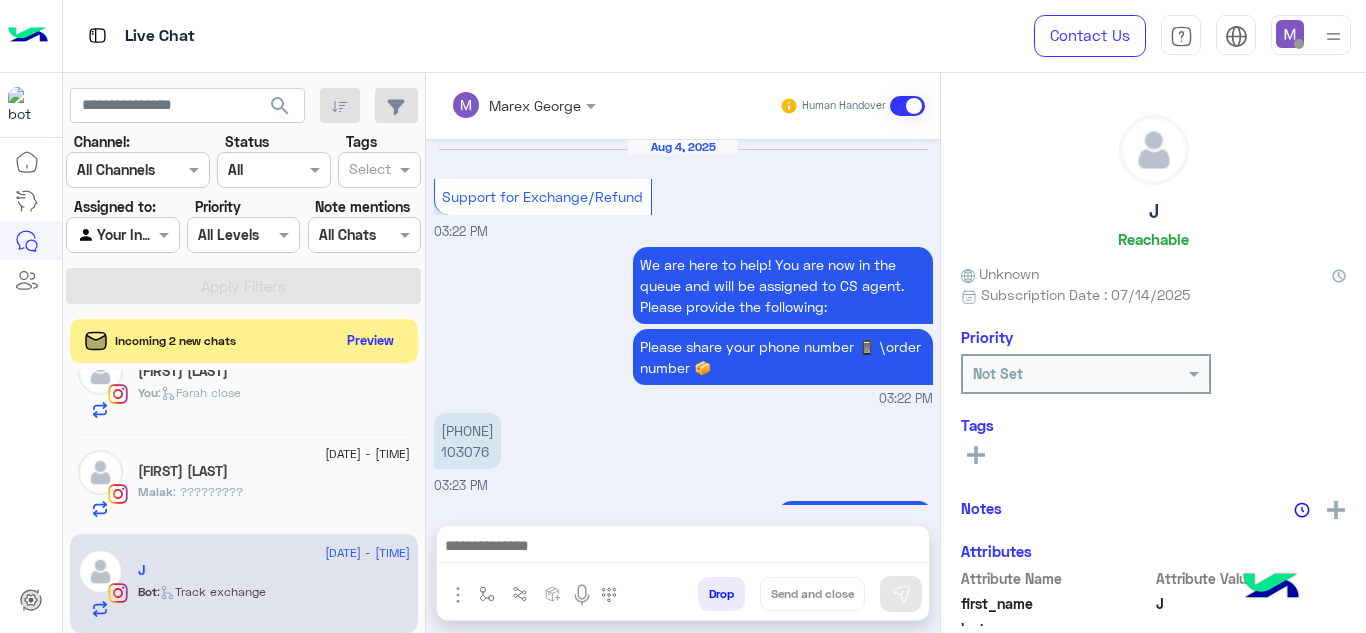 scroll, scrollTop: 557, scrollLeft: 0, axis: vertical 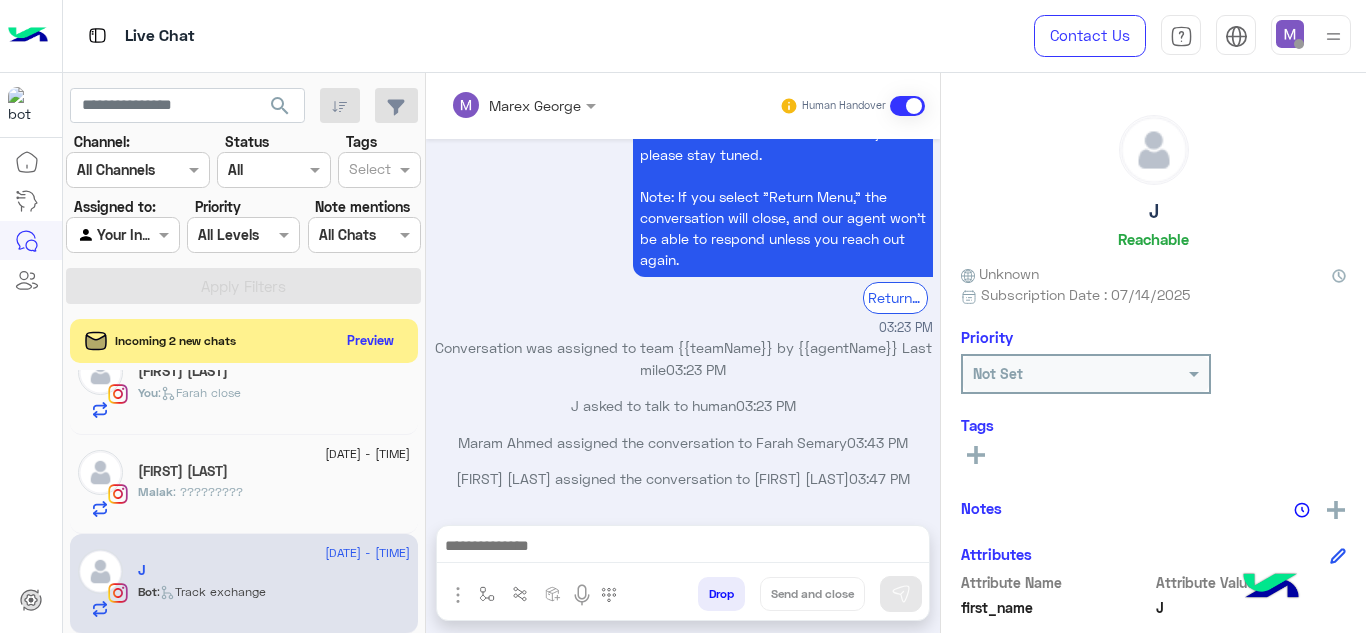 click on "Malak : ?????????" 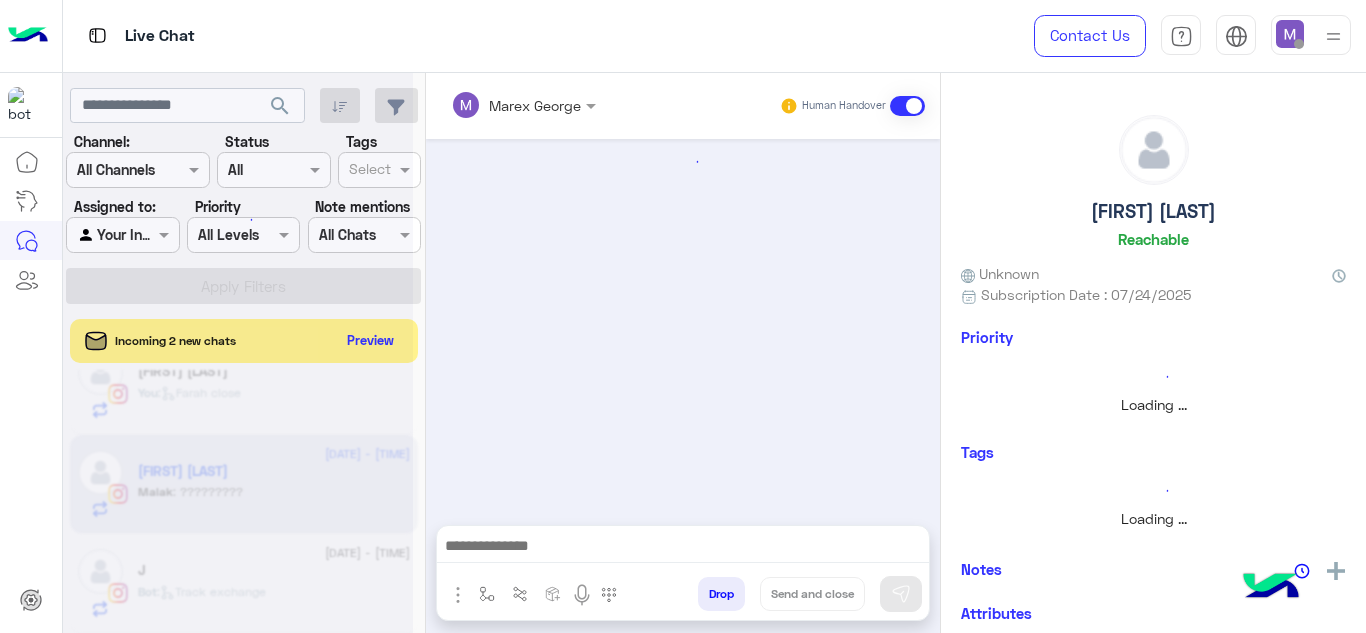 scroll, scrollTop: 456, scrollLeft: 0, axis: vertical 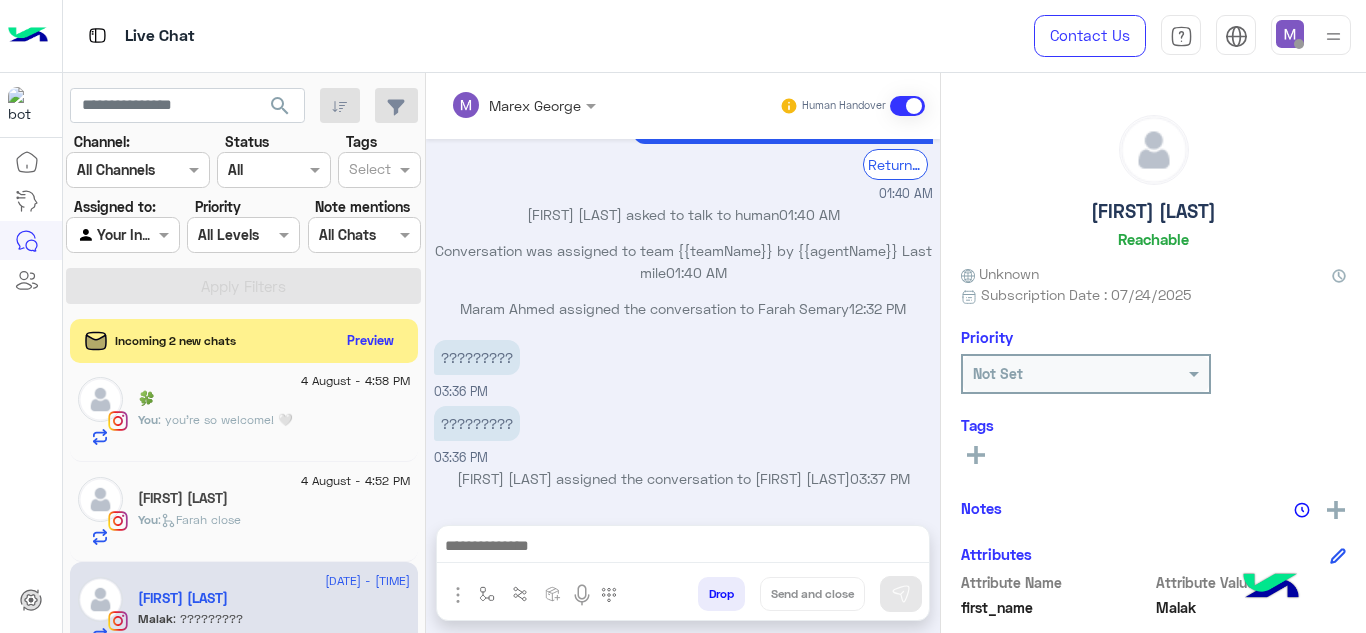 click on "Ganna Diaa" 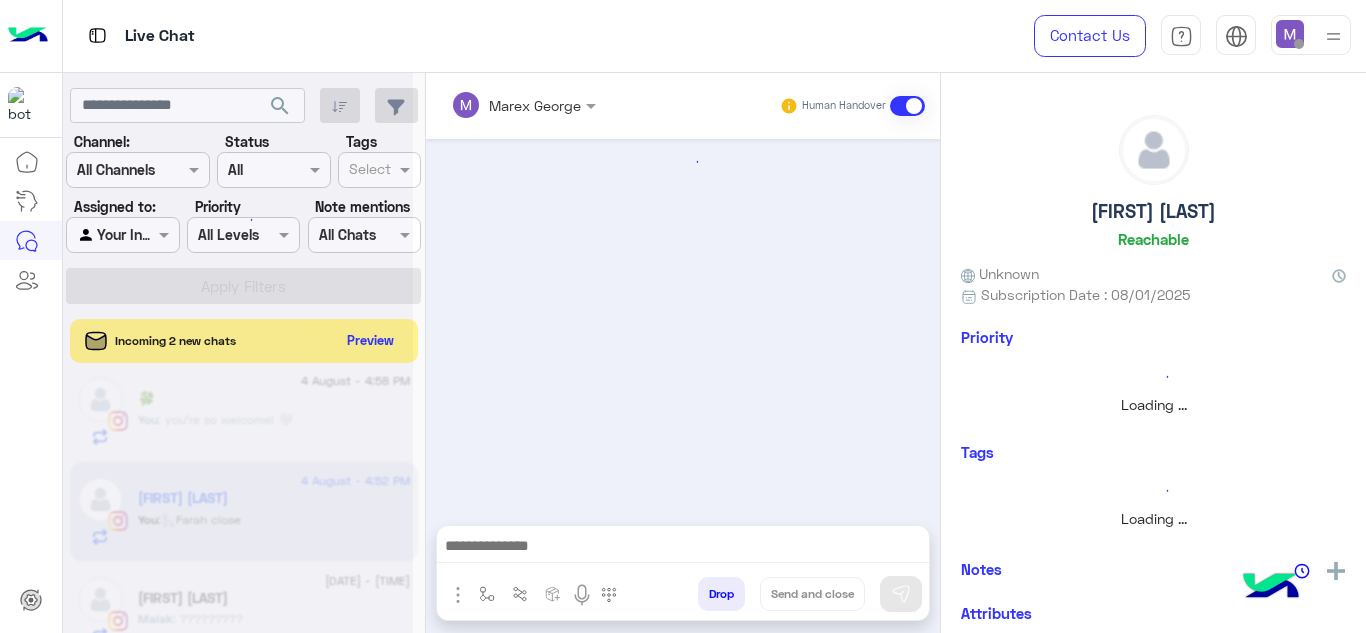 scroll, scrollTop: 972, scrollLeft: 0, axis: vertical 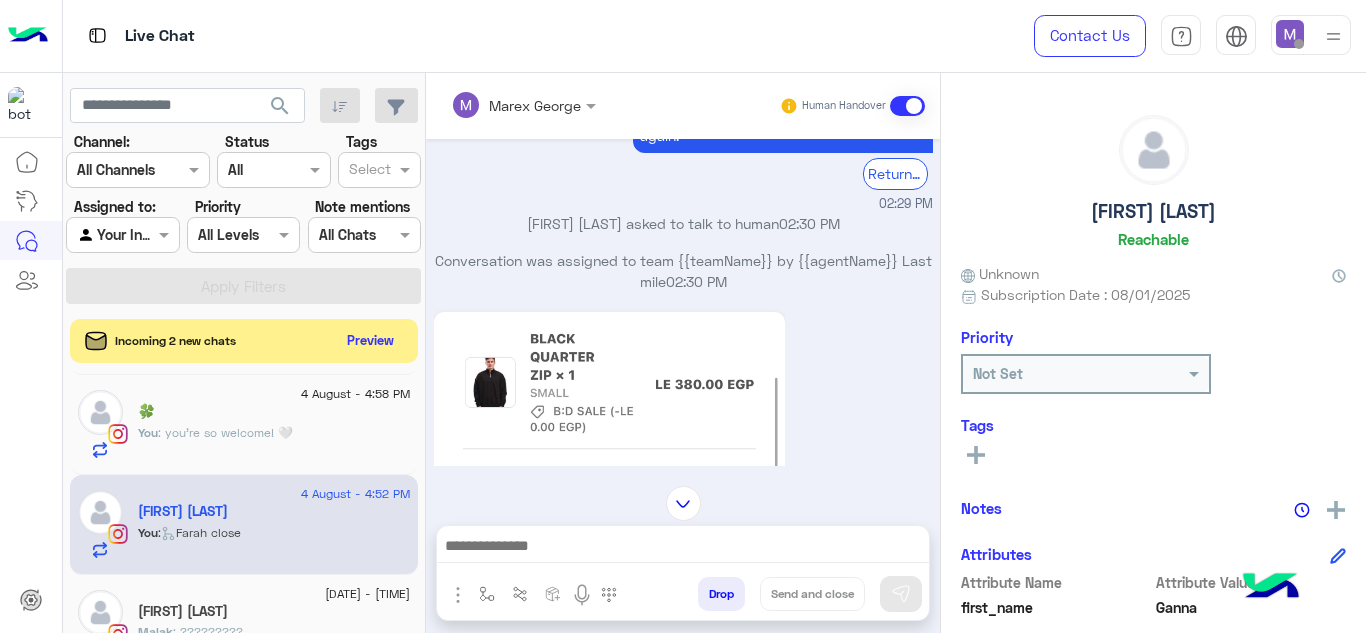click on "4 August - 4:58 PM" 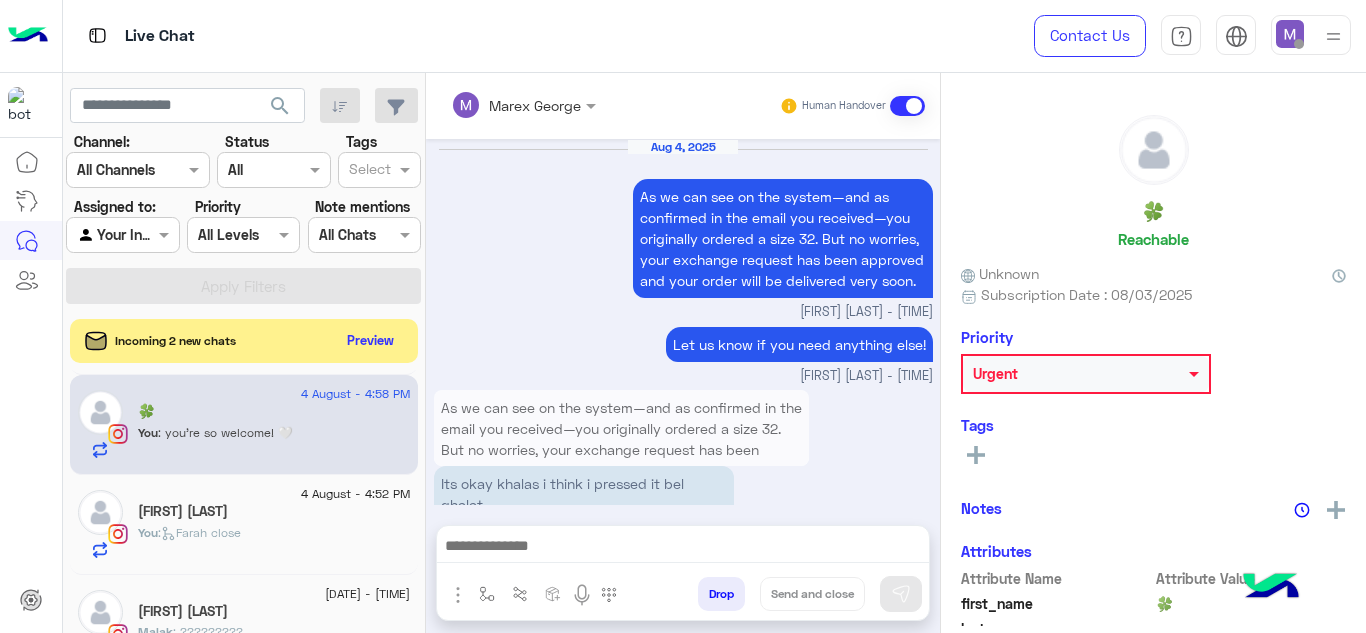 scroll, scrollTop: 544, scrollLeft: 0, axis: vertical 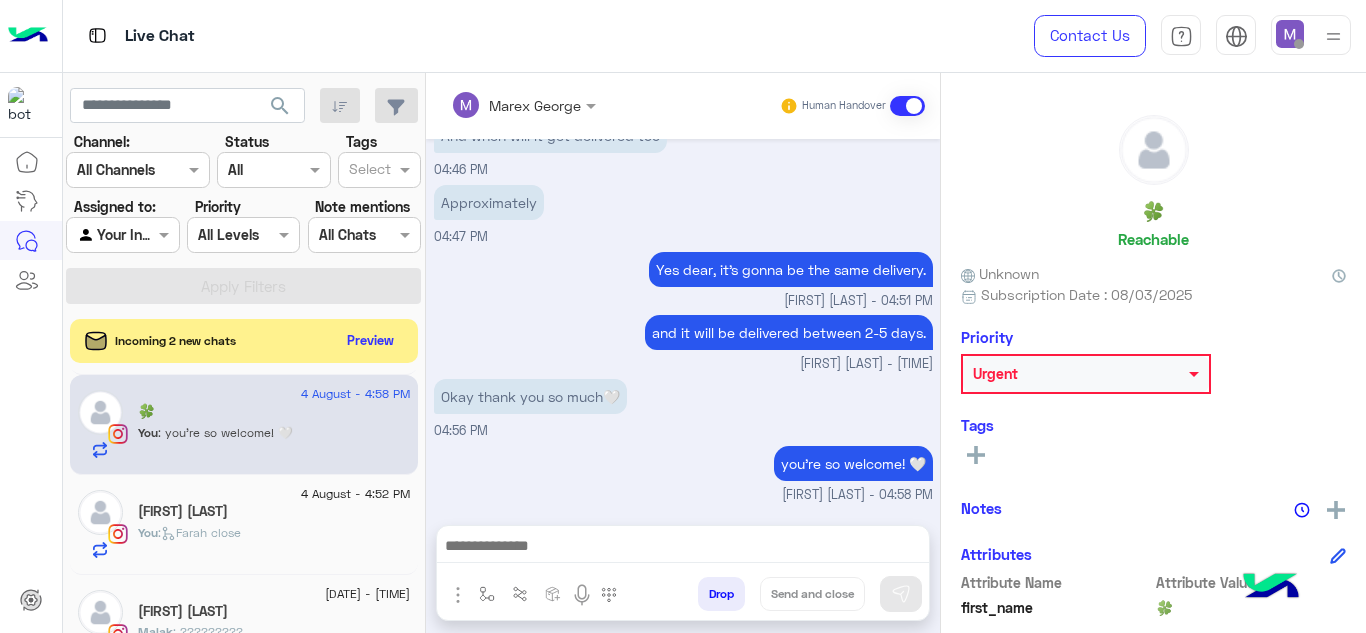 click on "you're so welcome! 🤍" at bounding box center (853, 463) 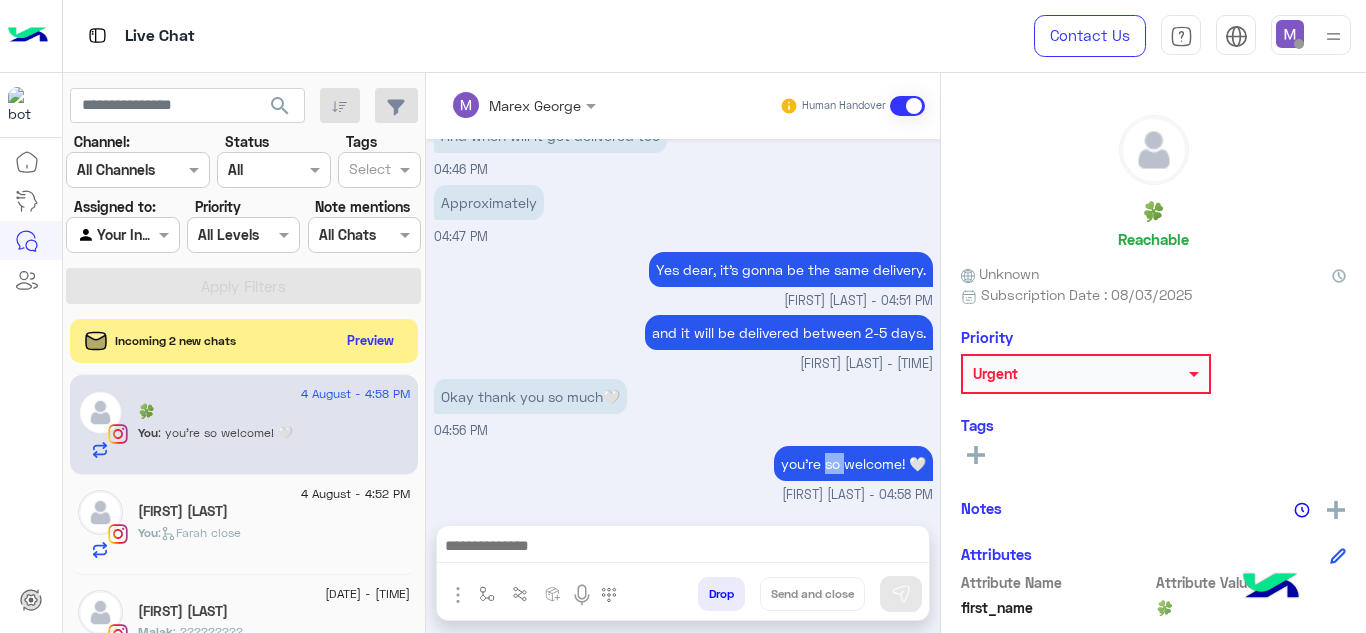 click on "you're so welcome! 🤍" at bounding box center (853, 463) 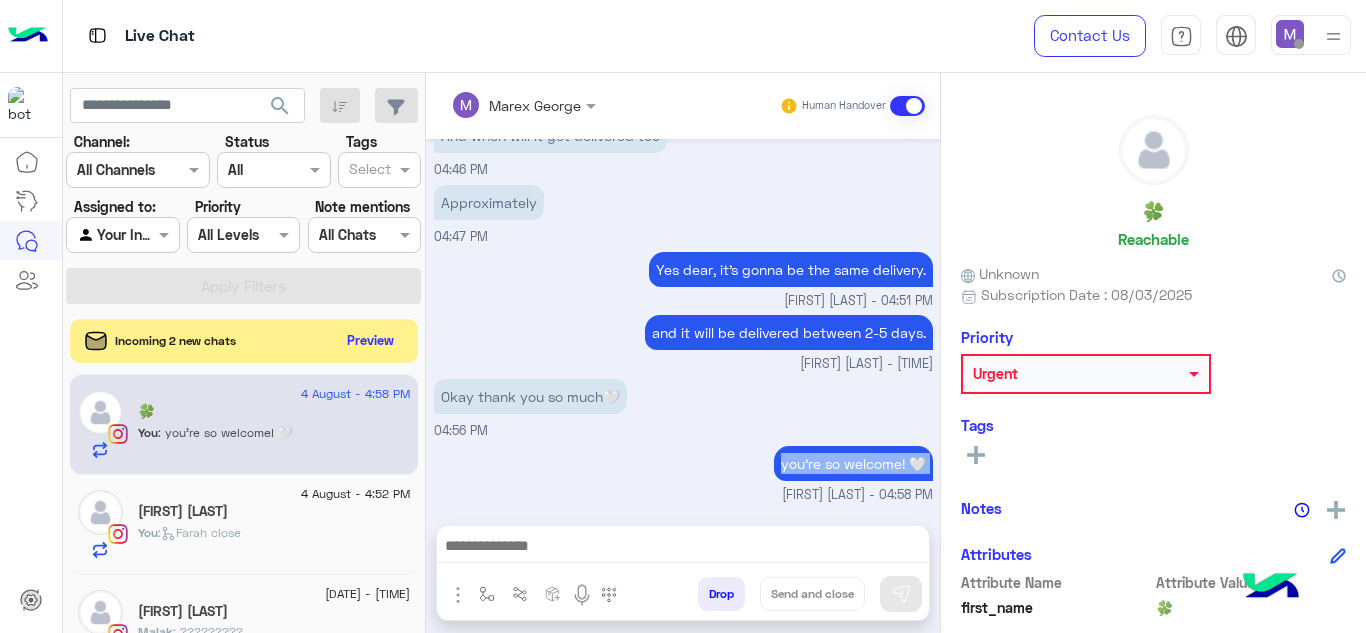 click on "you're so welcome! 🤍" at bounding box center [853, 463] 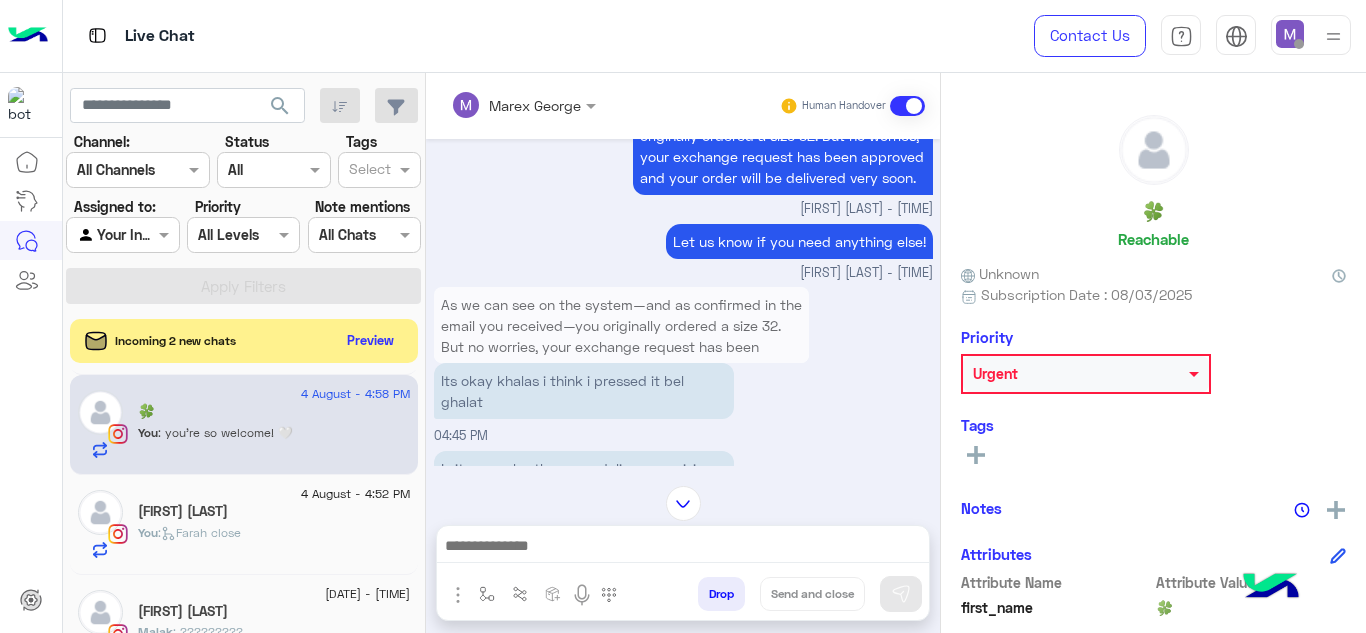scroll, scrollTop: 103, scrollLeft: 0, axis: vertical 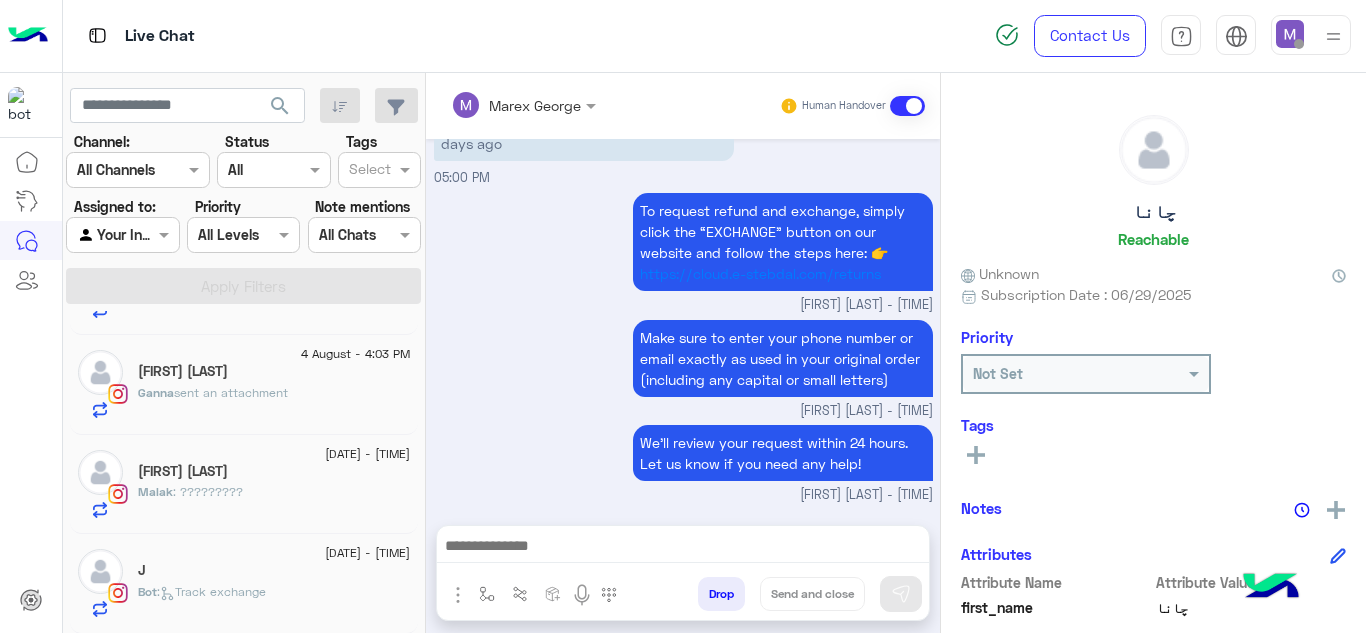 click on "[DATE] [MONTH] - 3:23 PM" 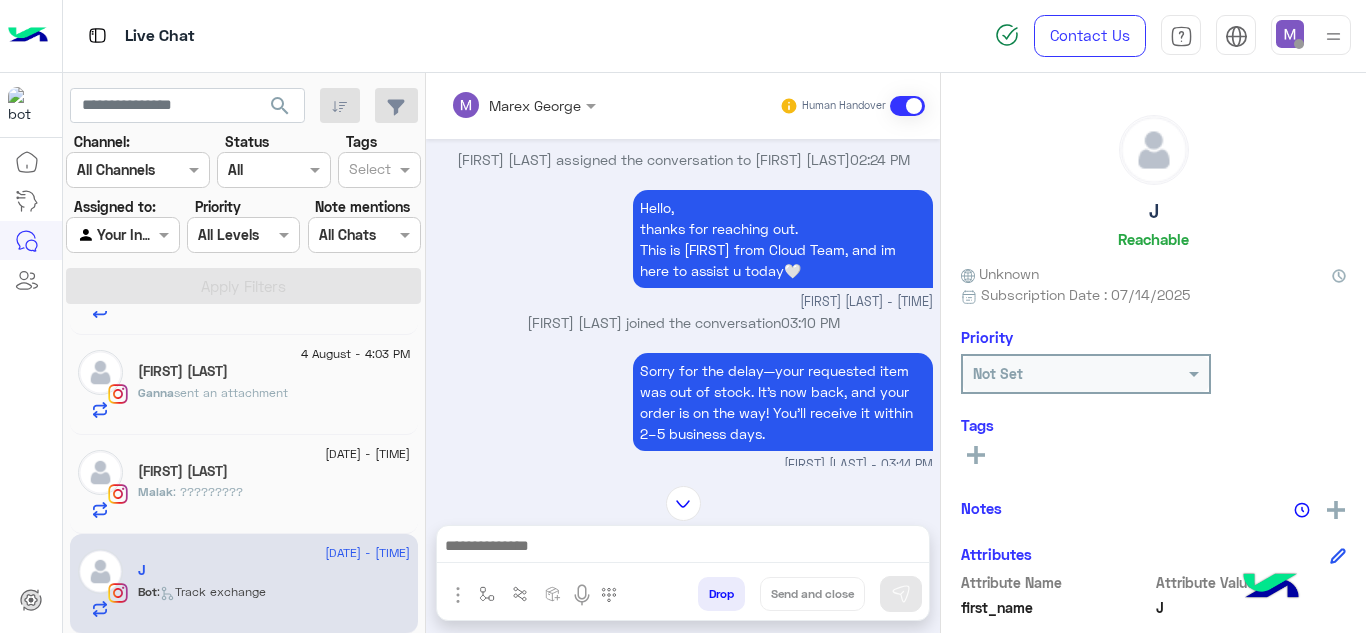 scroll, scrollTop: 24, scrollLeft: 0, axis: vertical 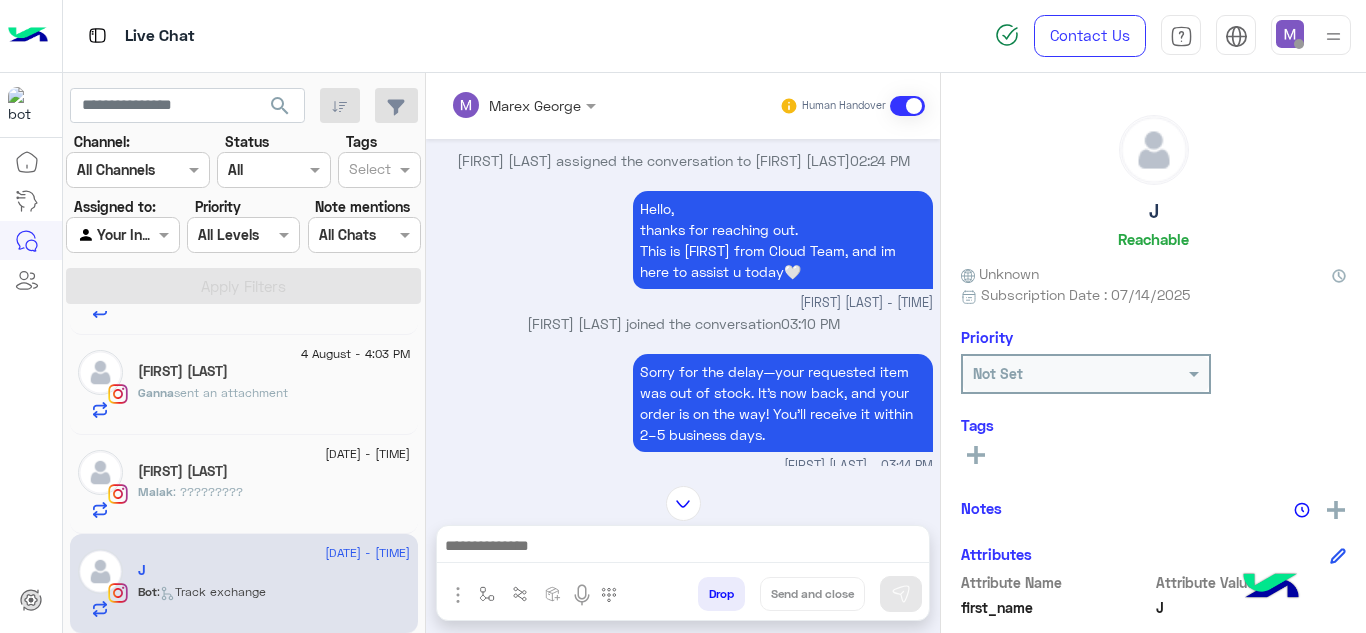 click on "[NAME]" 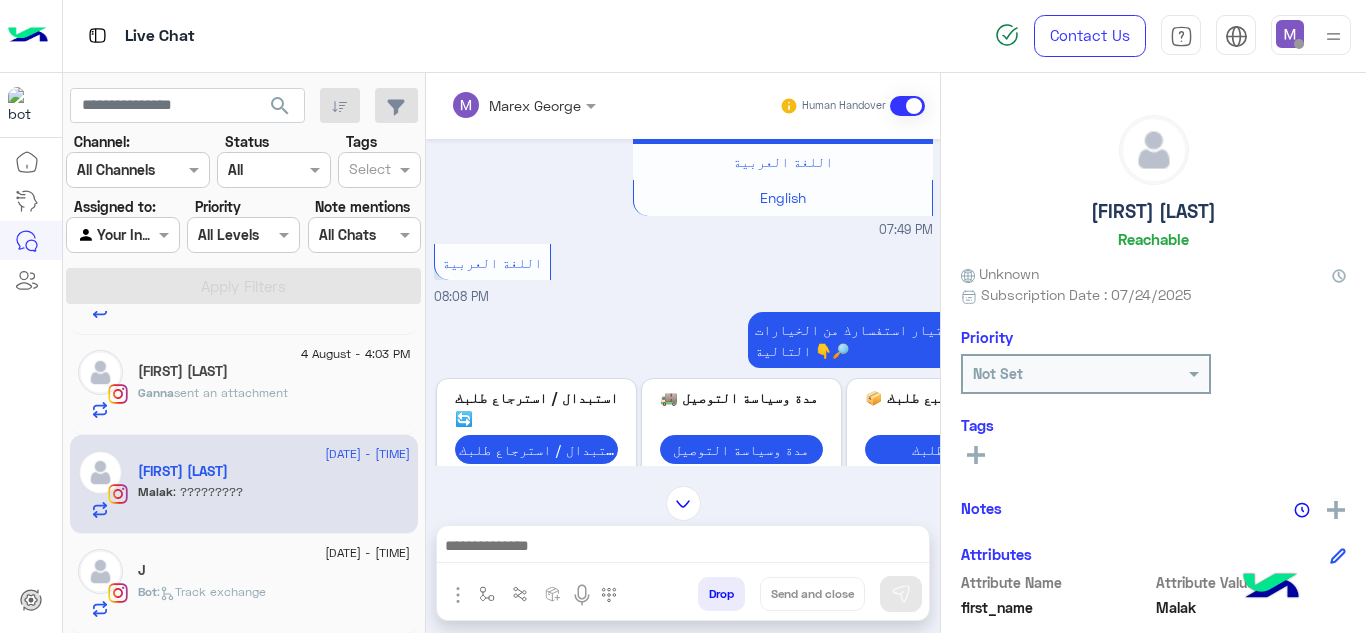 scroll, scrollTop: 201, scrollLeft: 0, axis: vertical 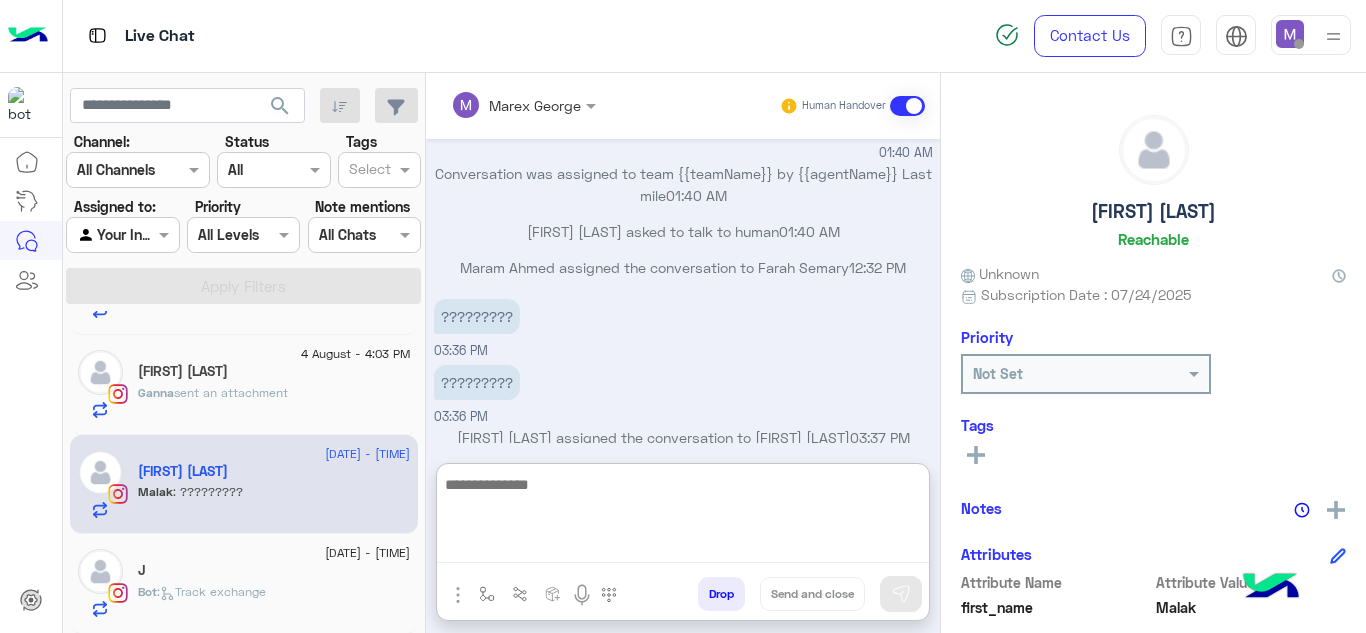 click at bounding box center (683, 518) 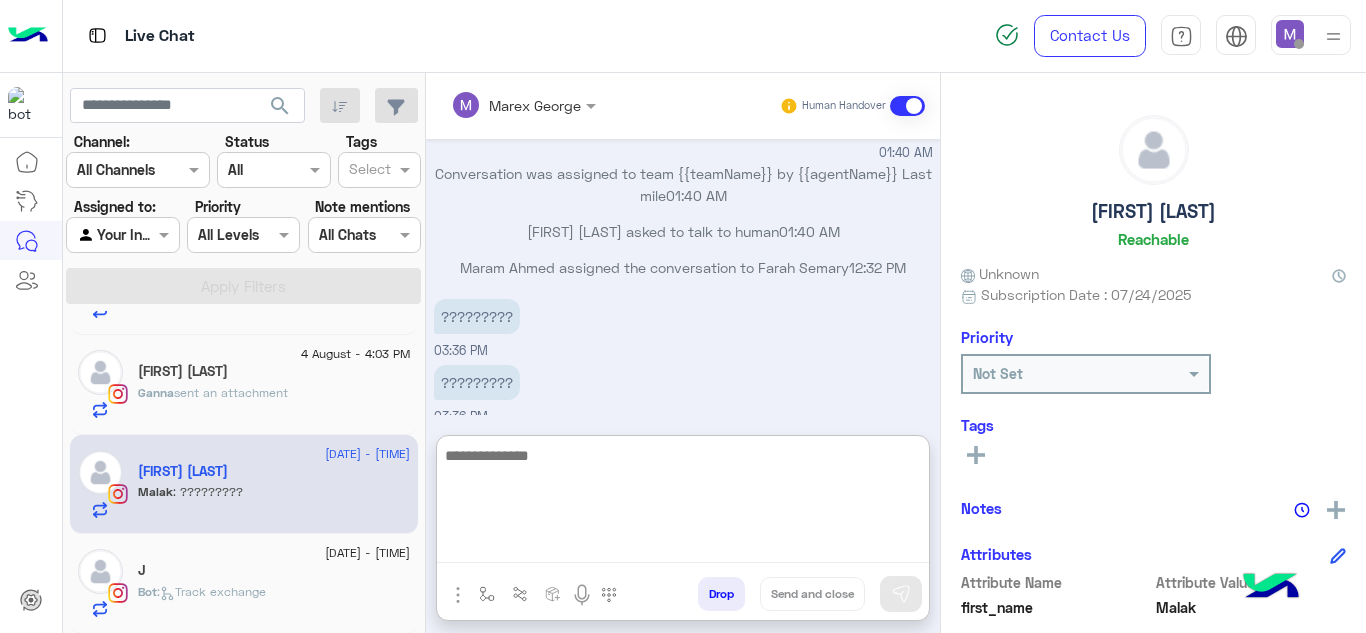 paste on "**********" 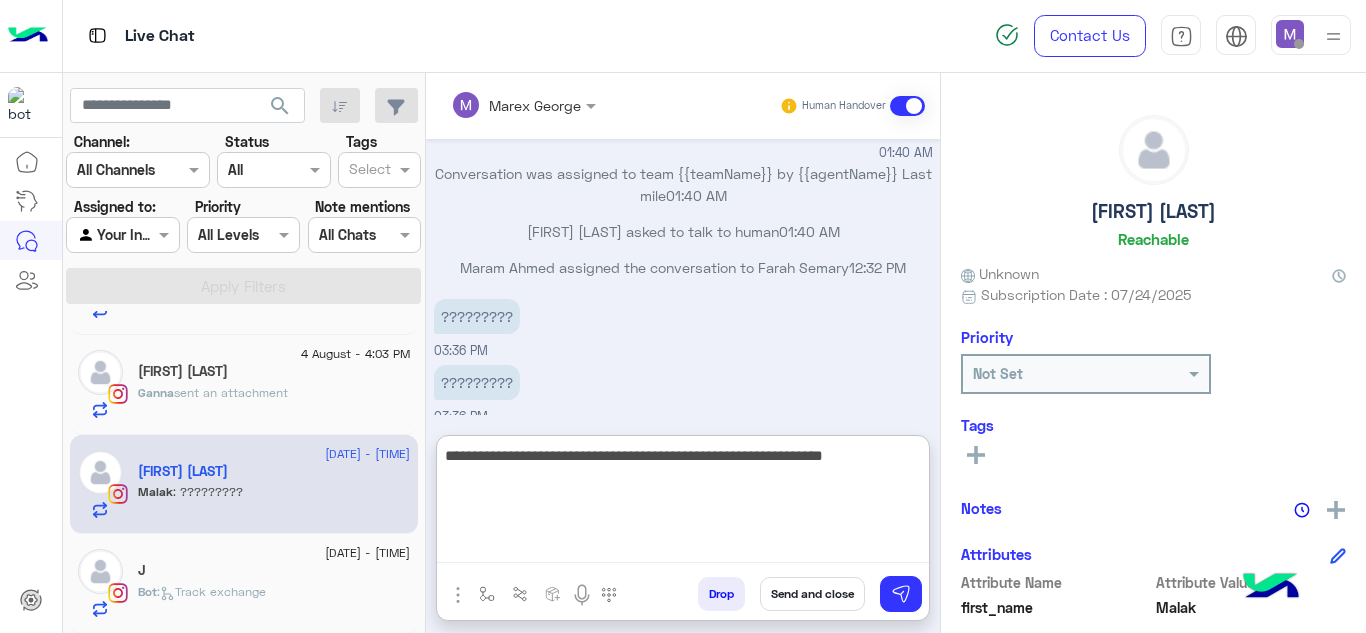 click on "**********" at bounding box center [683, 503] 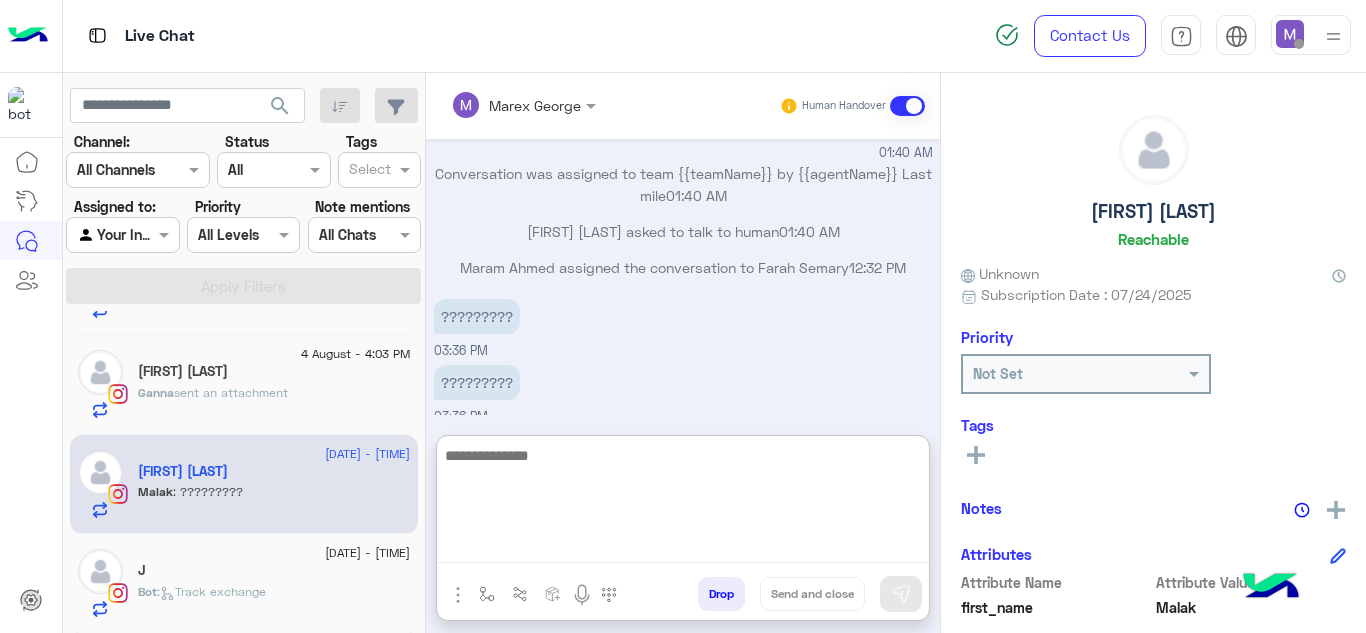 paste on "**********" 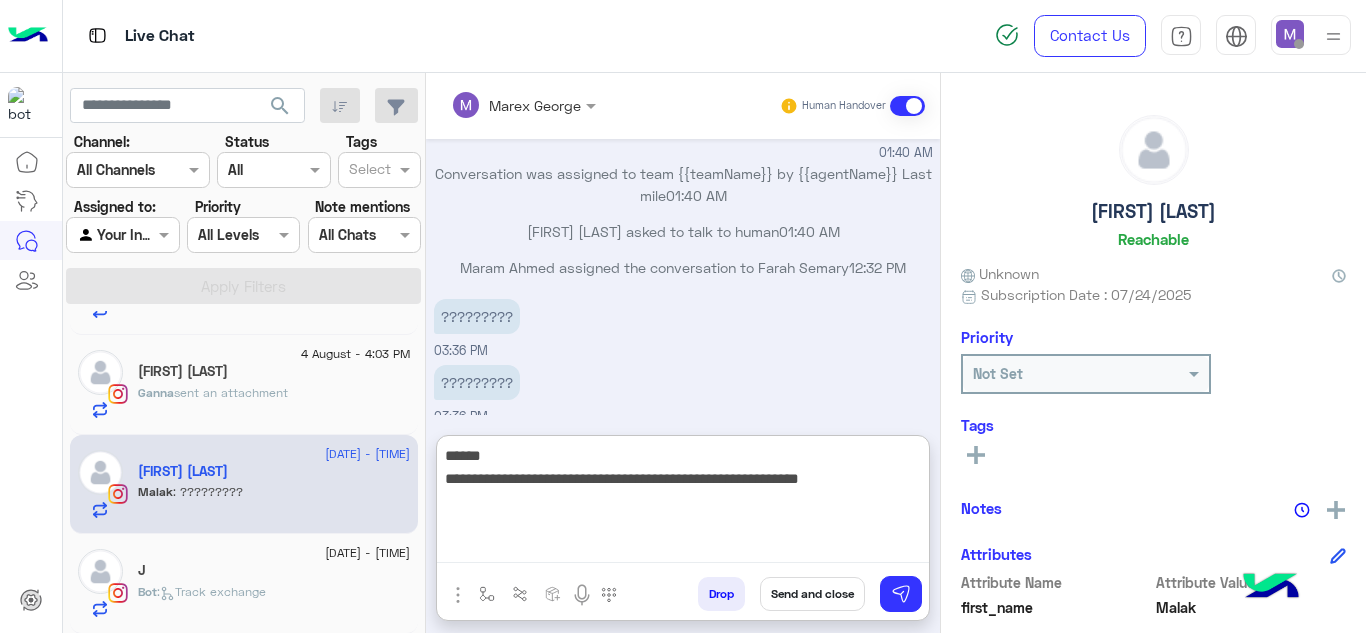 click on "**********" at bounding box center [683, 503] 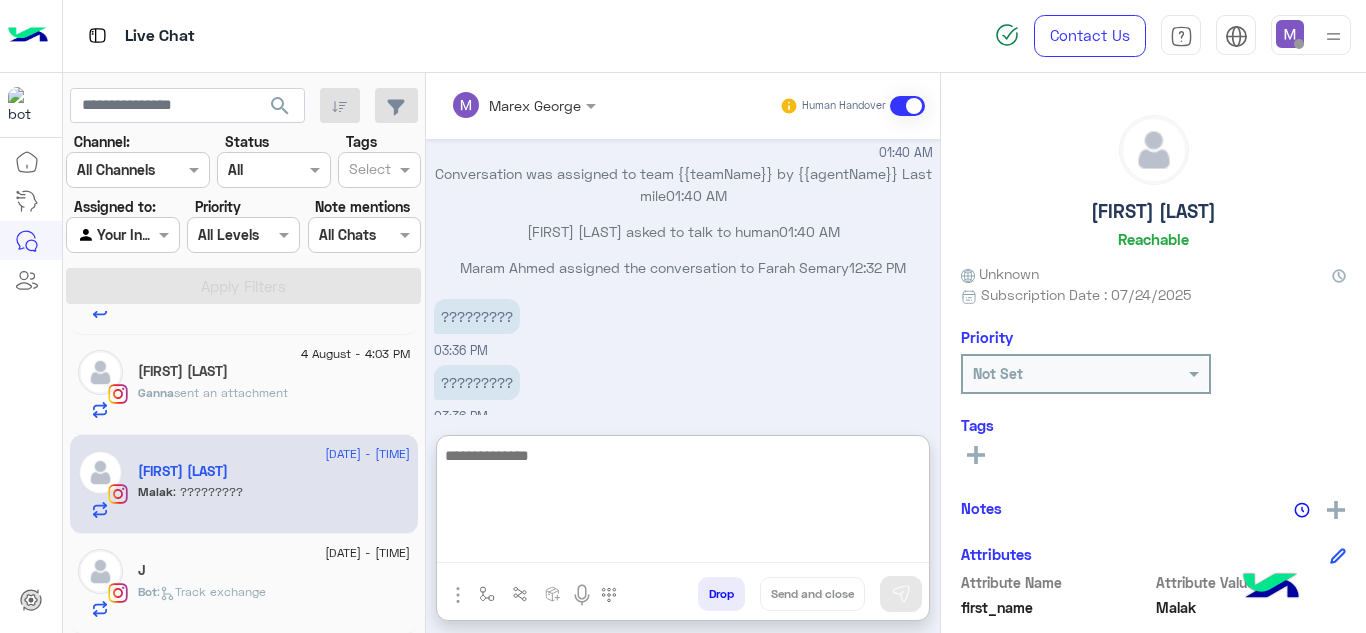 paste on "**********" 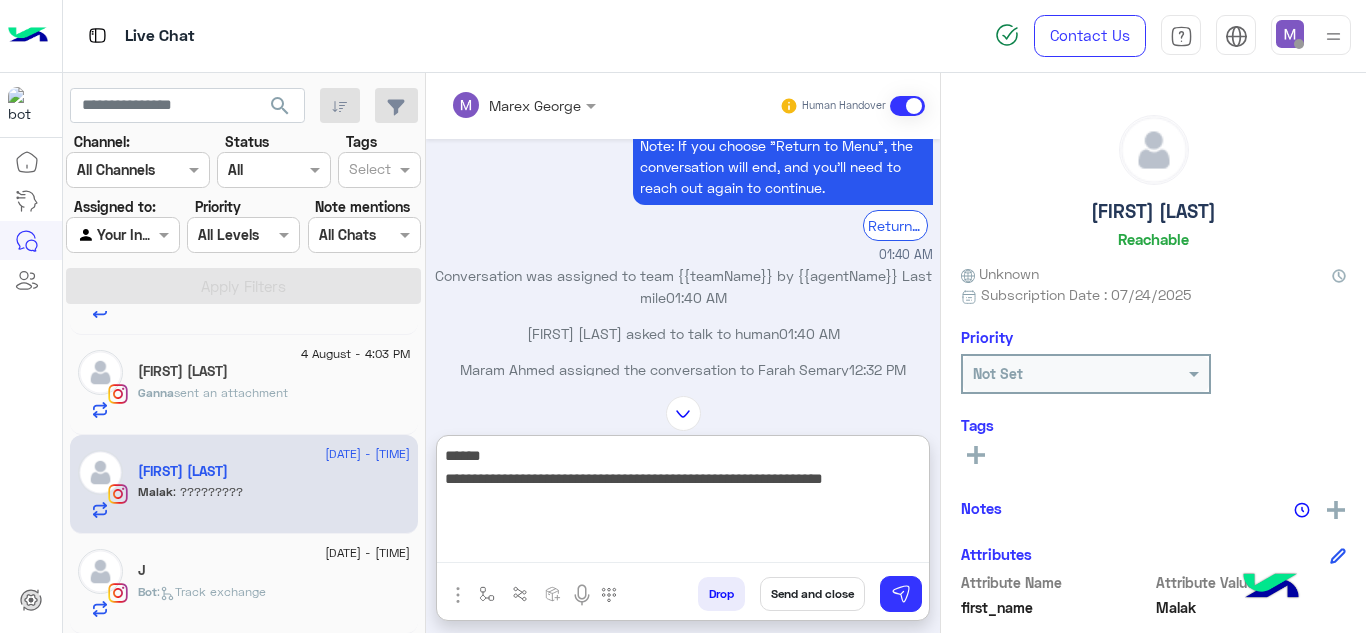 scroll, scrollTop: 5791, scrollLeft: 0, axis: vertical 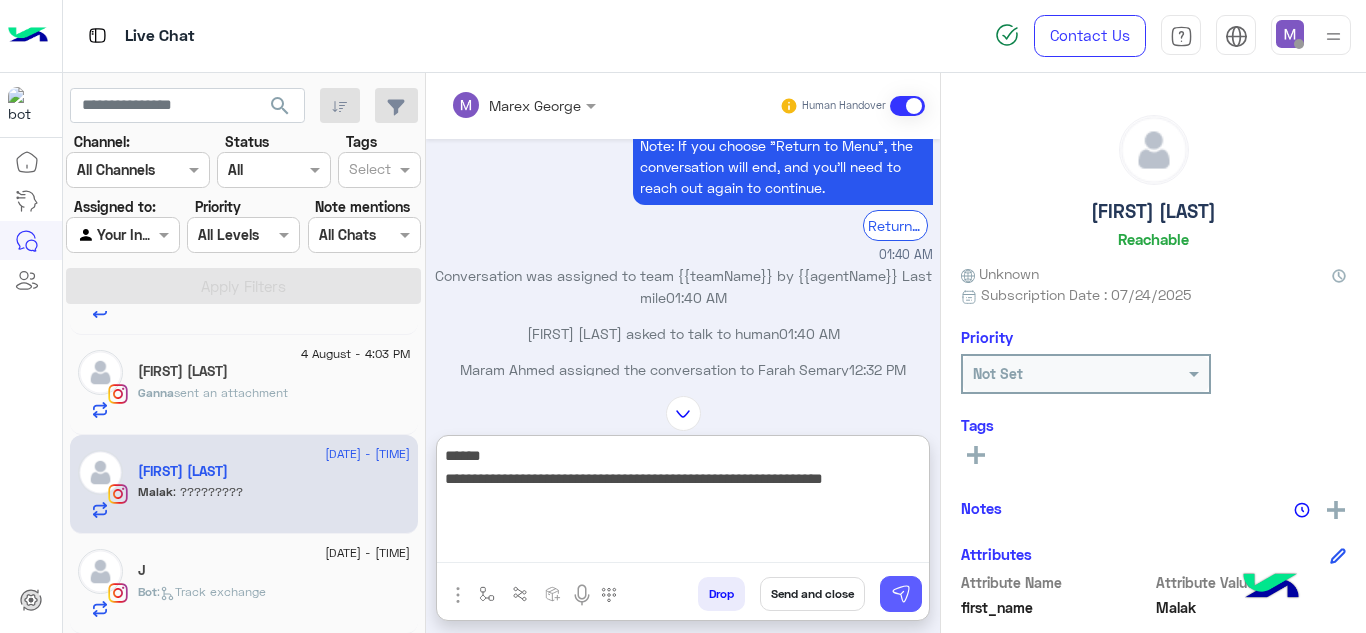 type on "**********" 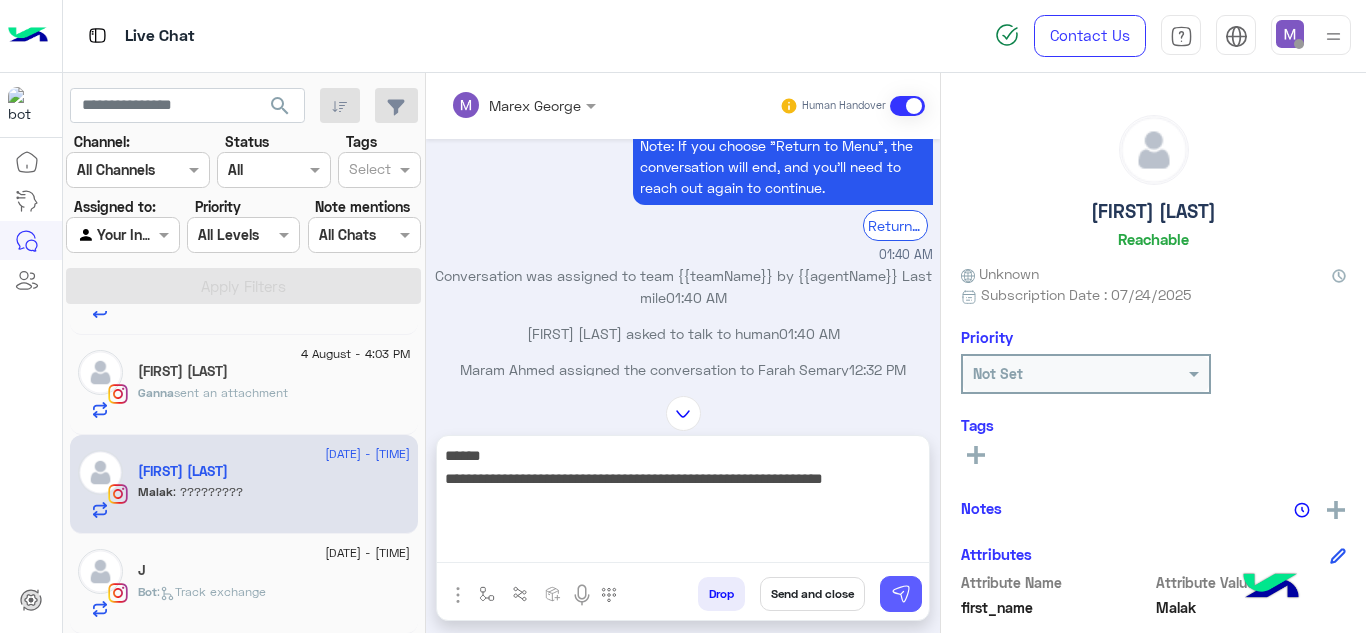 click at bounding box center [901, 594] 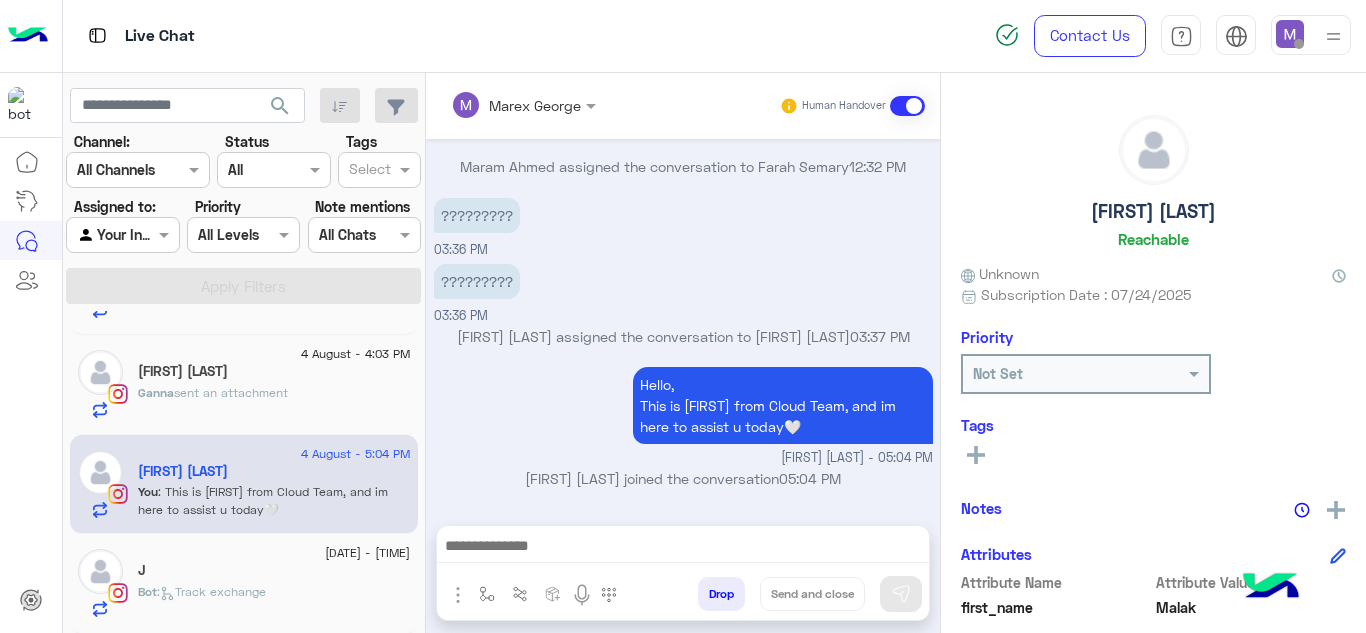 scroll, scrollTop: 6036, scrollLeft: 0, axis: vertical 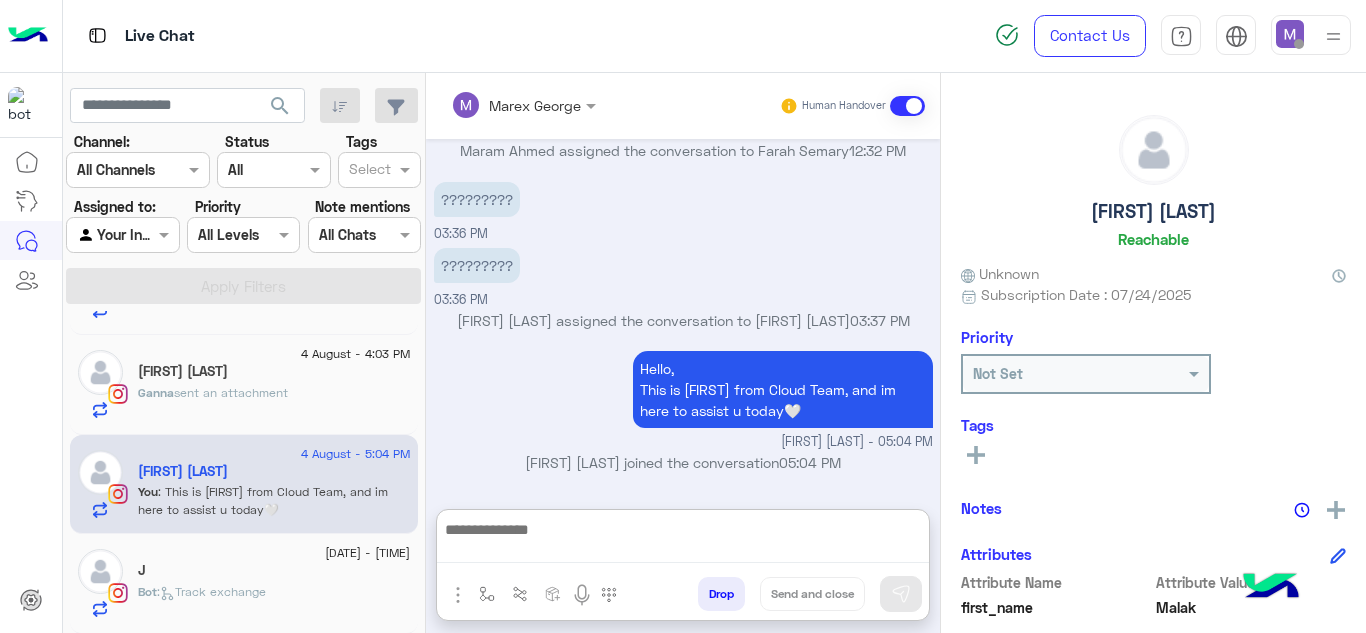 click at bounding box center (683, 540) 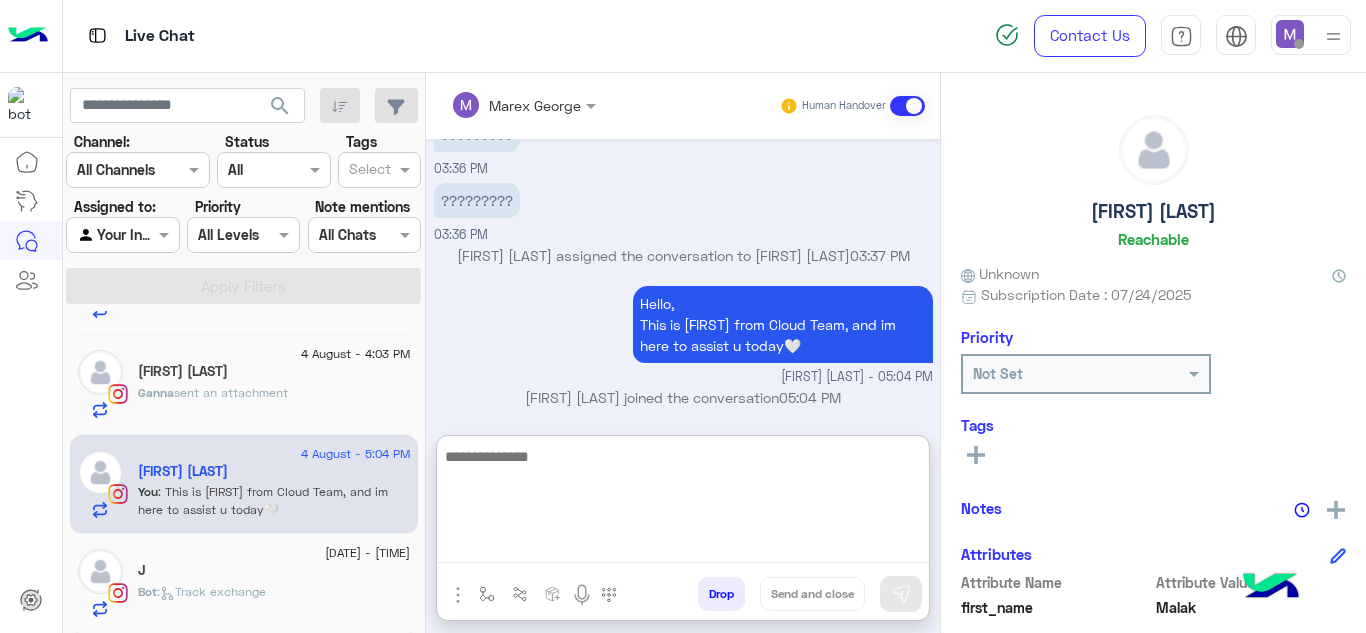 paste on "**********" 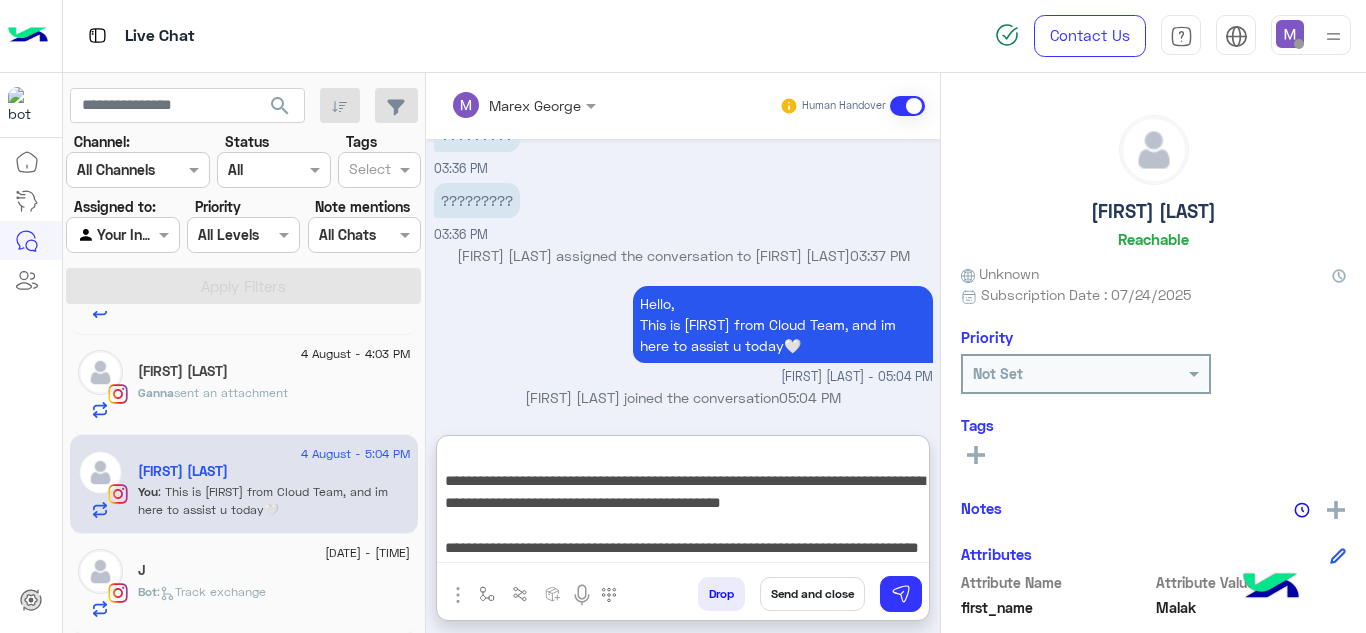 scroll, scrollTop: 75, scrollLeft: 0, axis: vertical 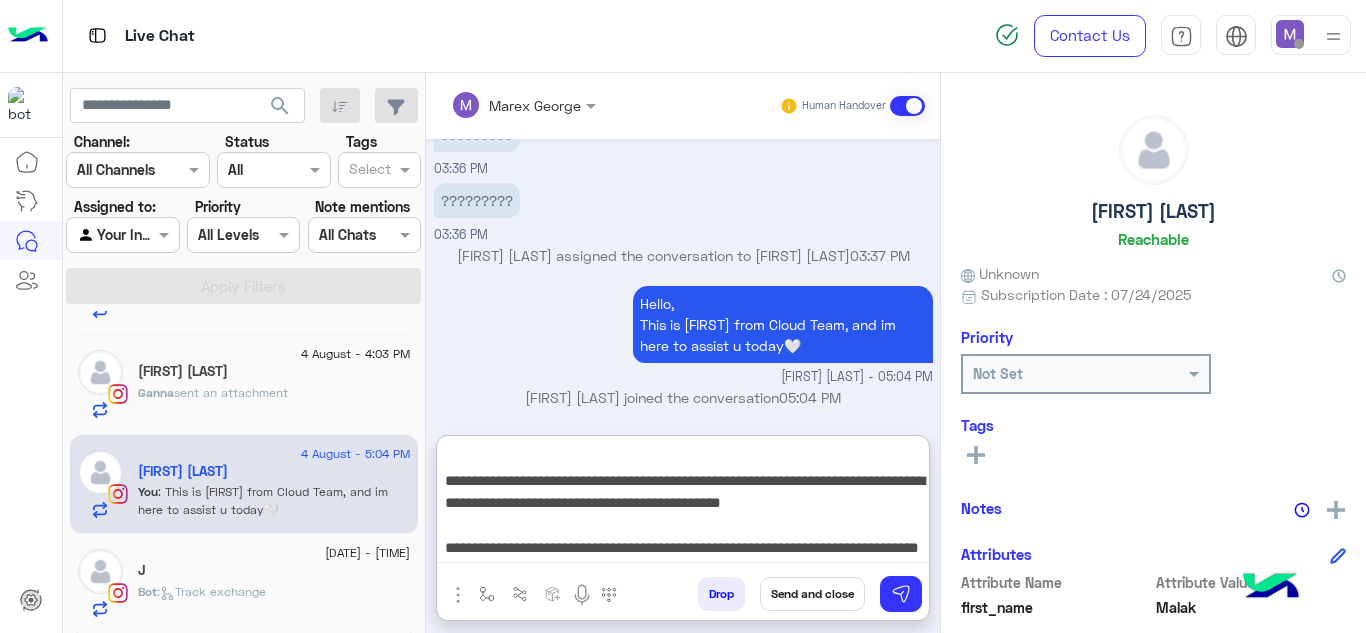 drag, startPoint x: 445, startPoint y: 472, endPoint x: 667, endPoint y: 573, distance: 243.89546 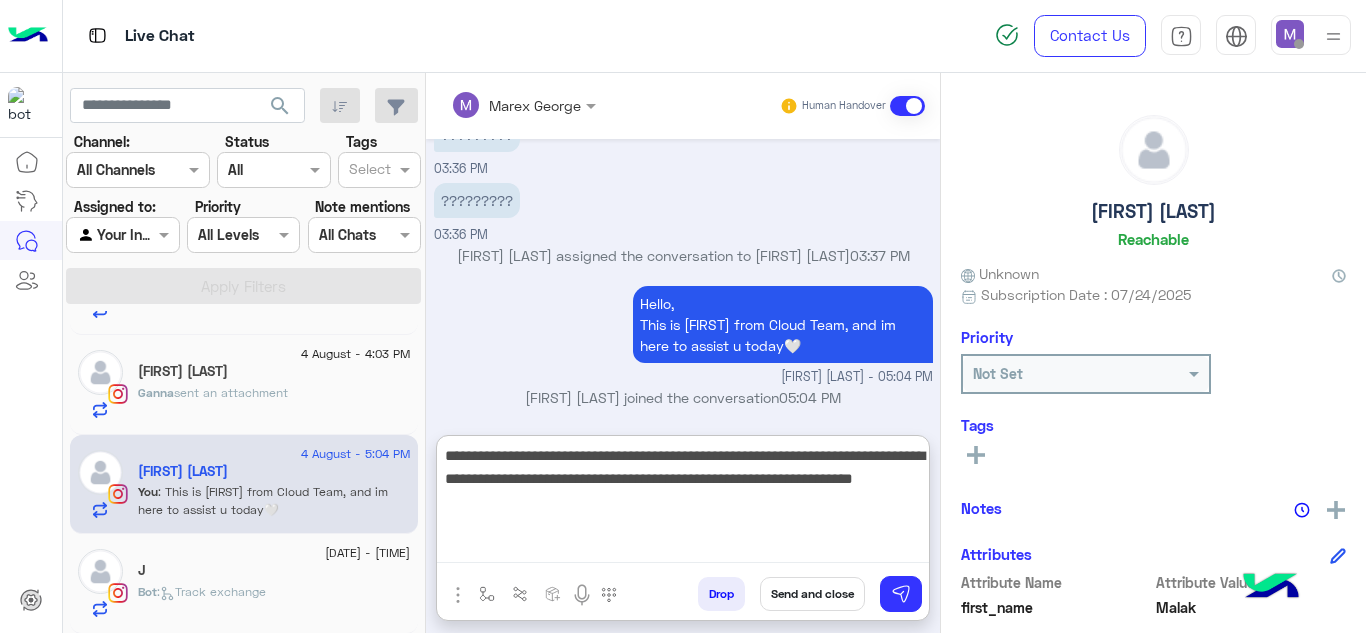 scroll, scrollTop: 0, scrollLeft: 0, axis: both 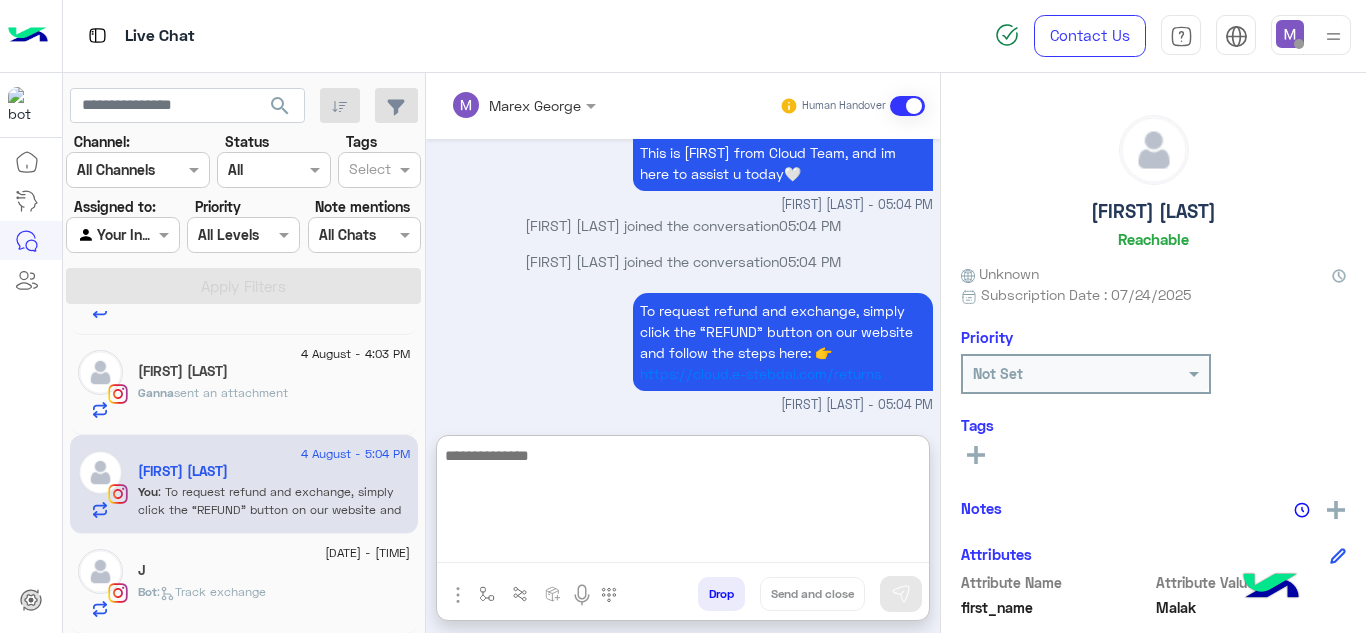 paste on "**********" 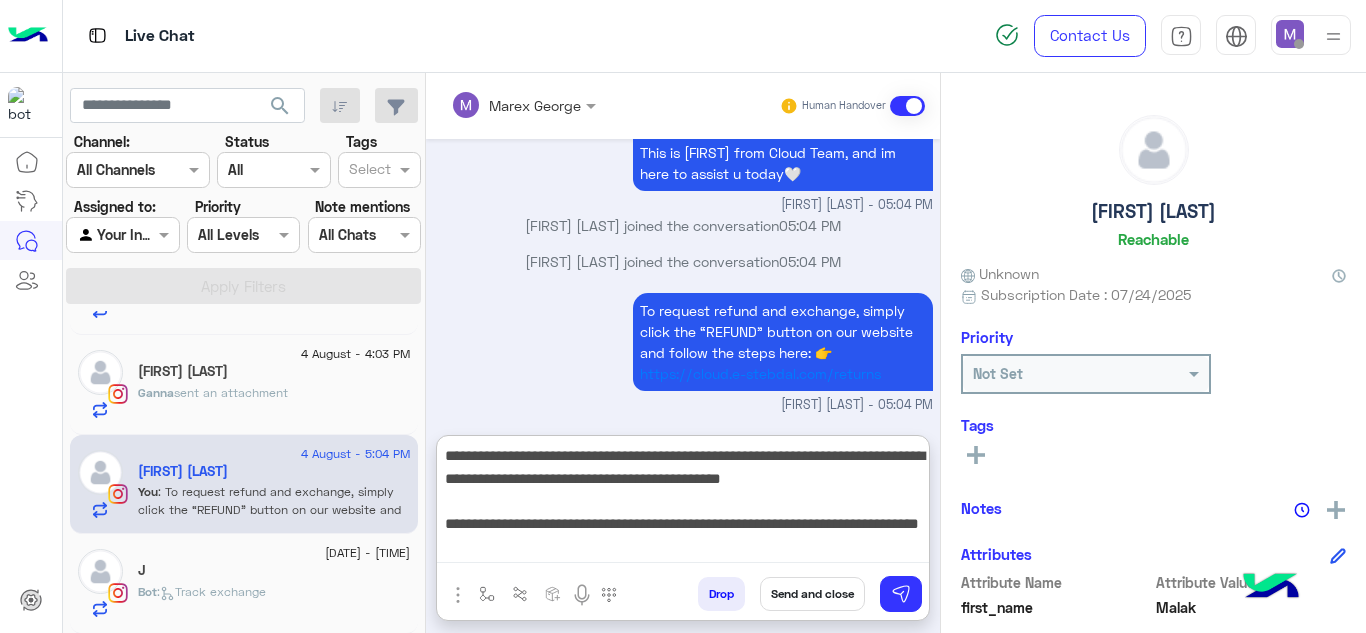 scroll, scrollTop: 16, scrollLeft: 0, axis: vertical 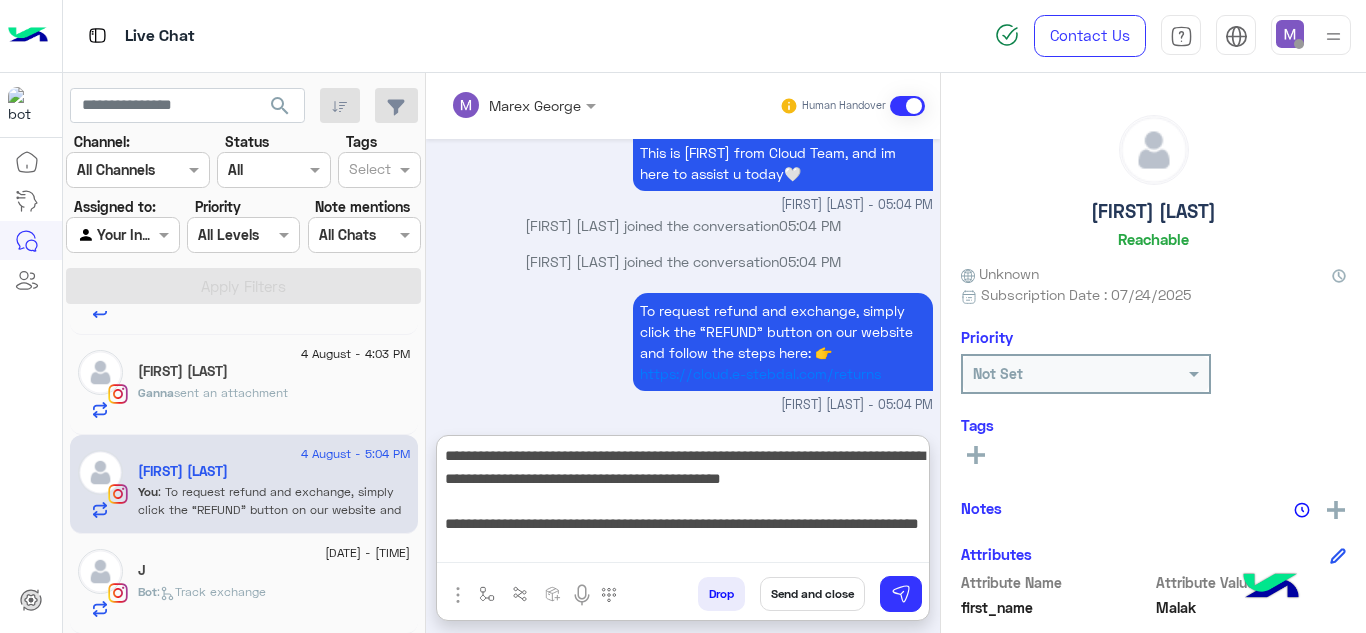 drag, startPoint x: 445, startPoint y: 505, endPoint x: 602, endPoint y: 545, distance: 162.01543 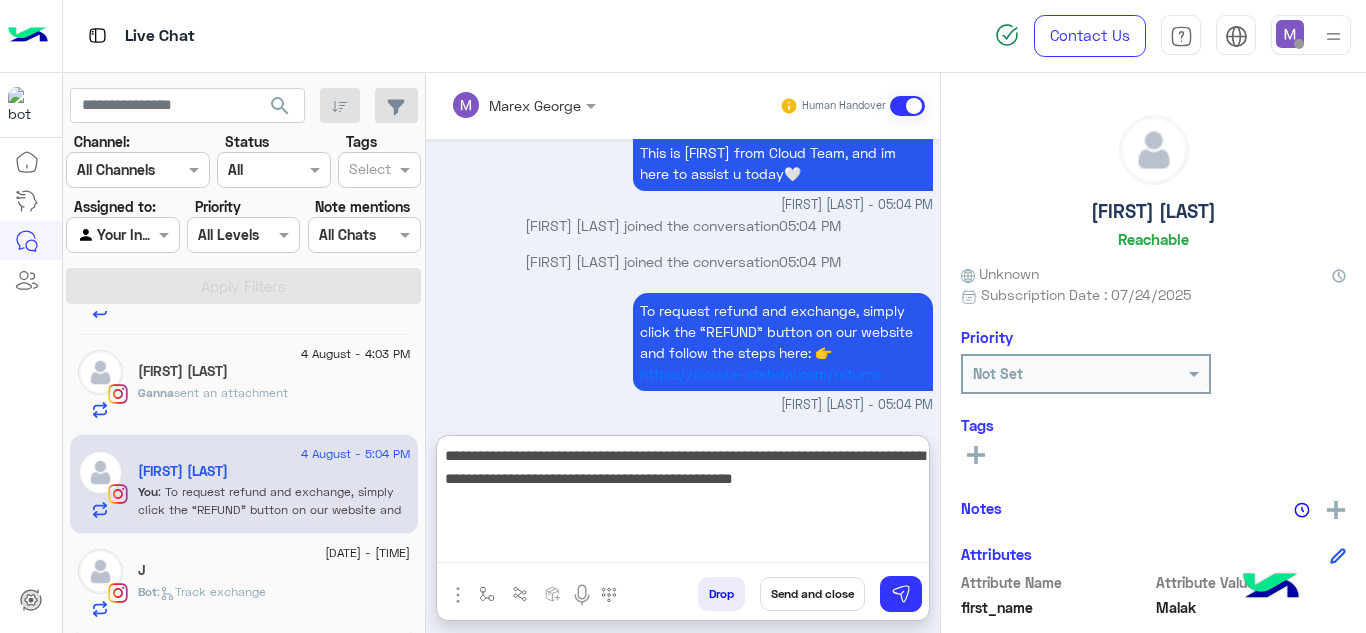 scroll, scrollTop: 0, scrollLeft: 0, axis: both 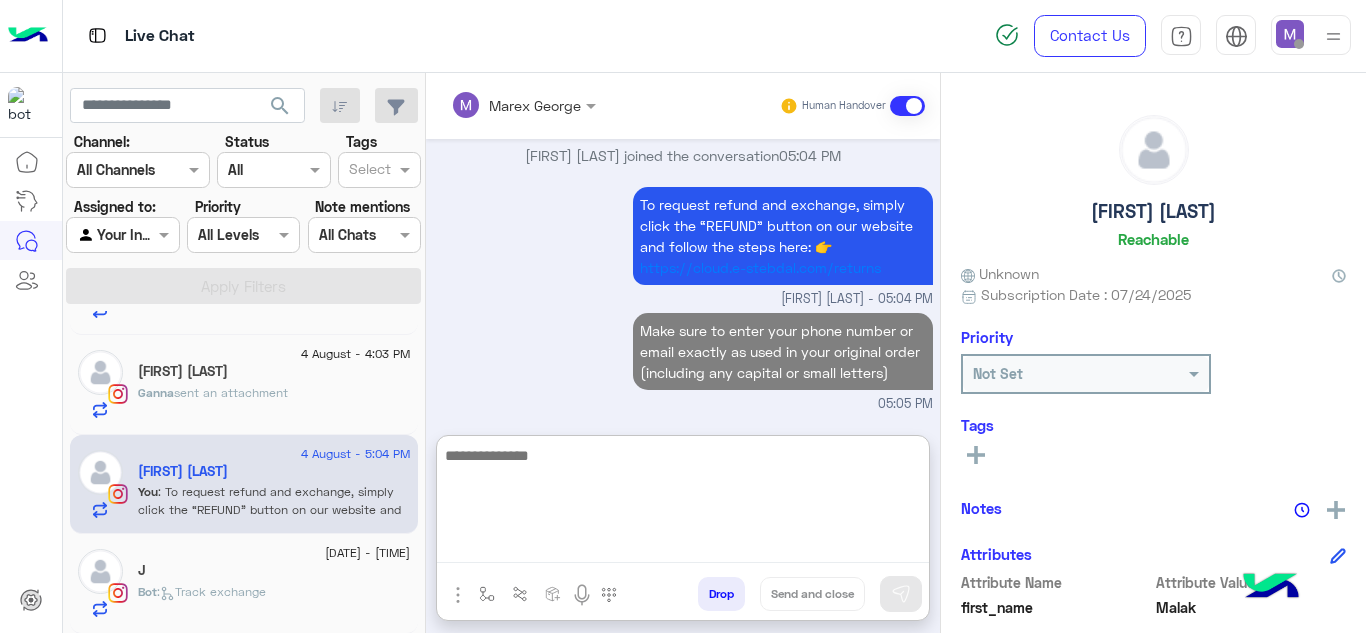 paste on "**********" 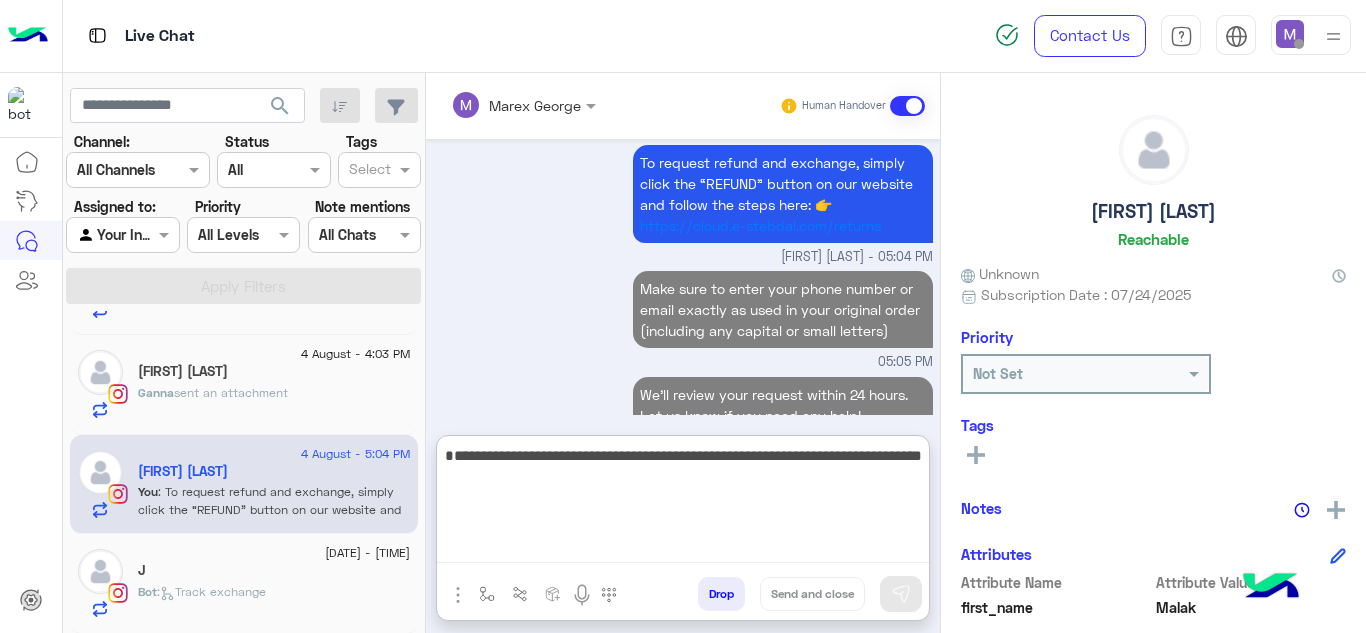 type 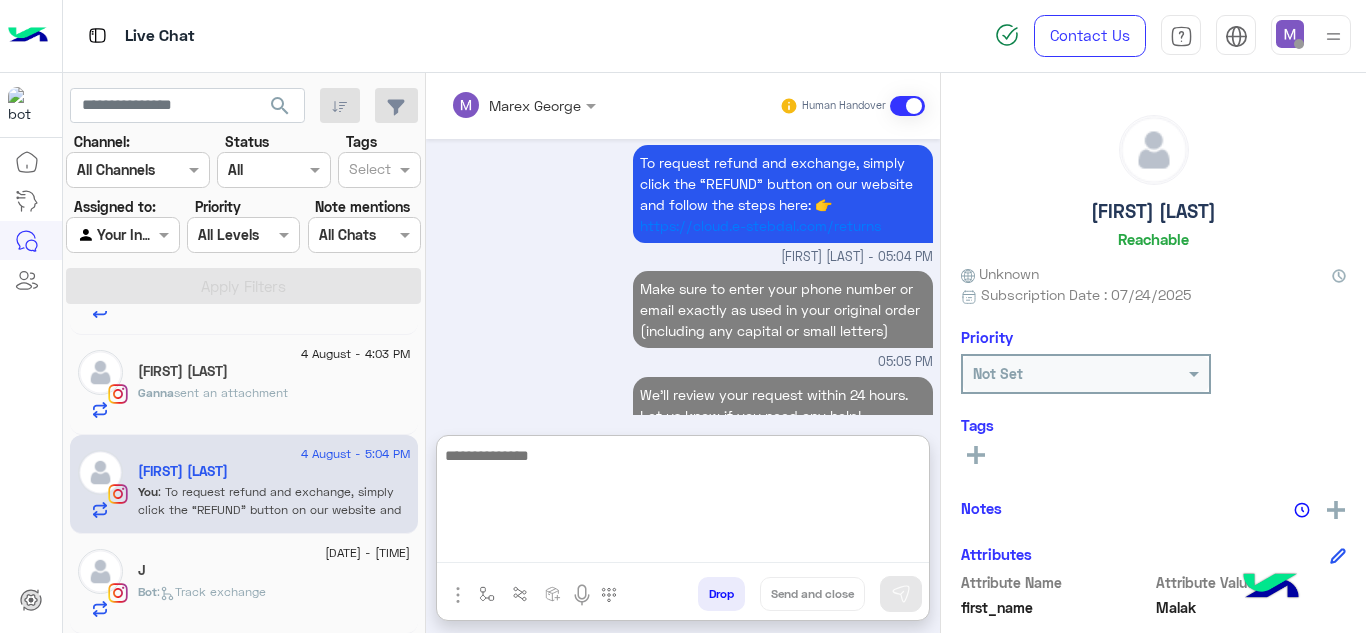 scroll, scrollTop: 6585, scrollLeft: 0, axis: vertical 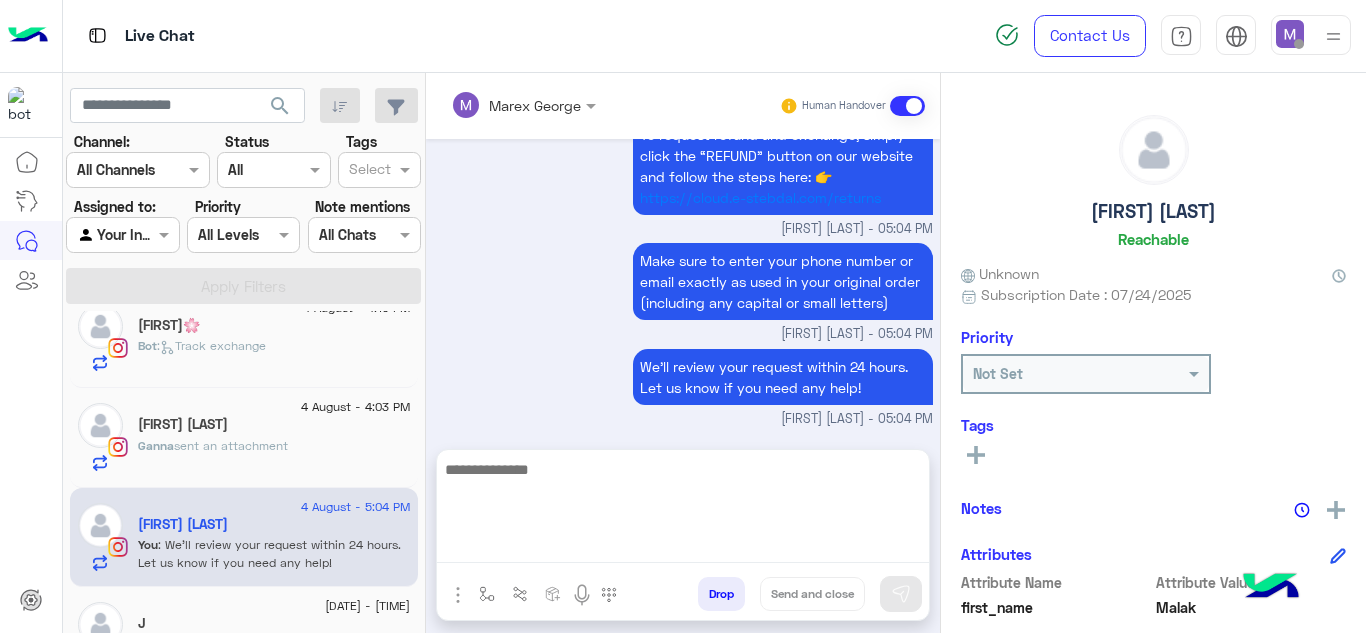 click on "Ganna  sent an attachment" 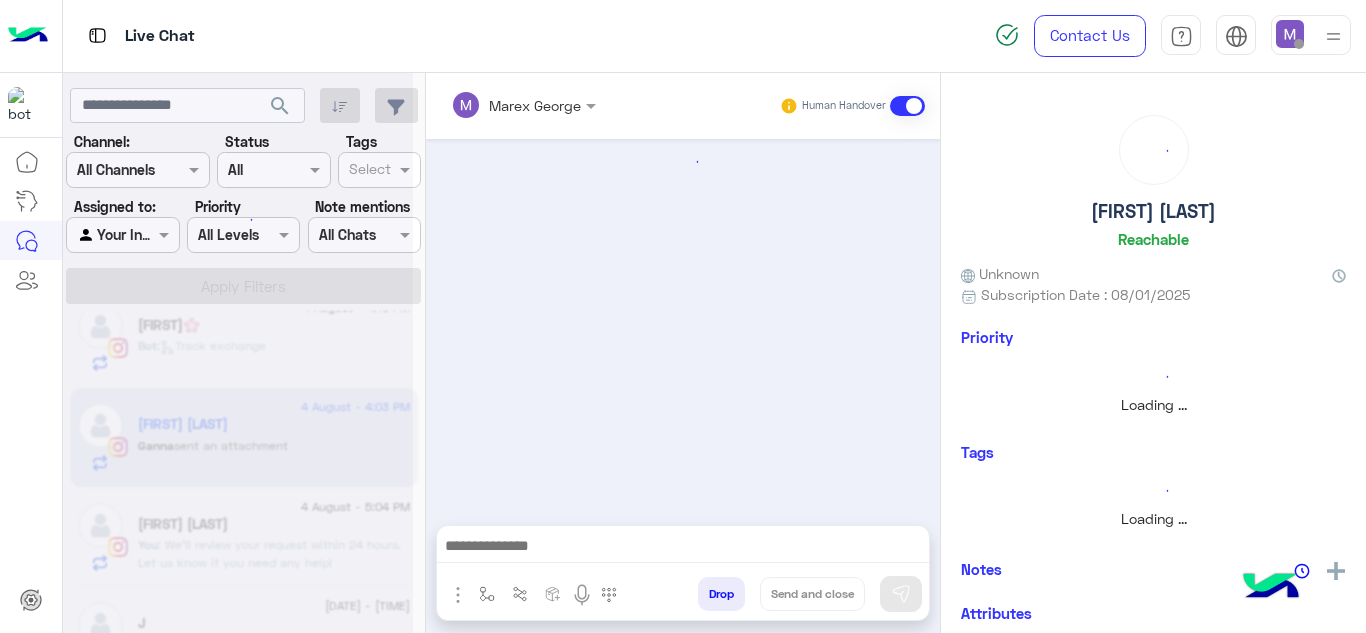 scroll, scrollTop: 972, scrollLeft: 0, axis: vertical 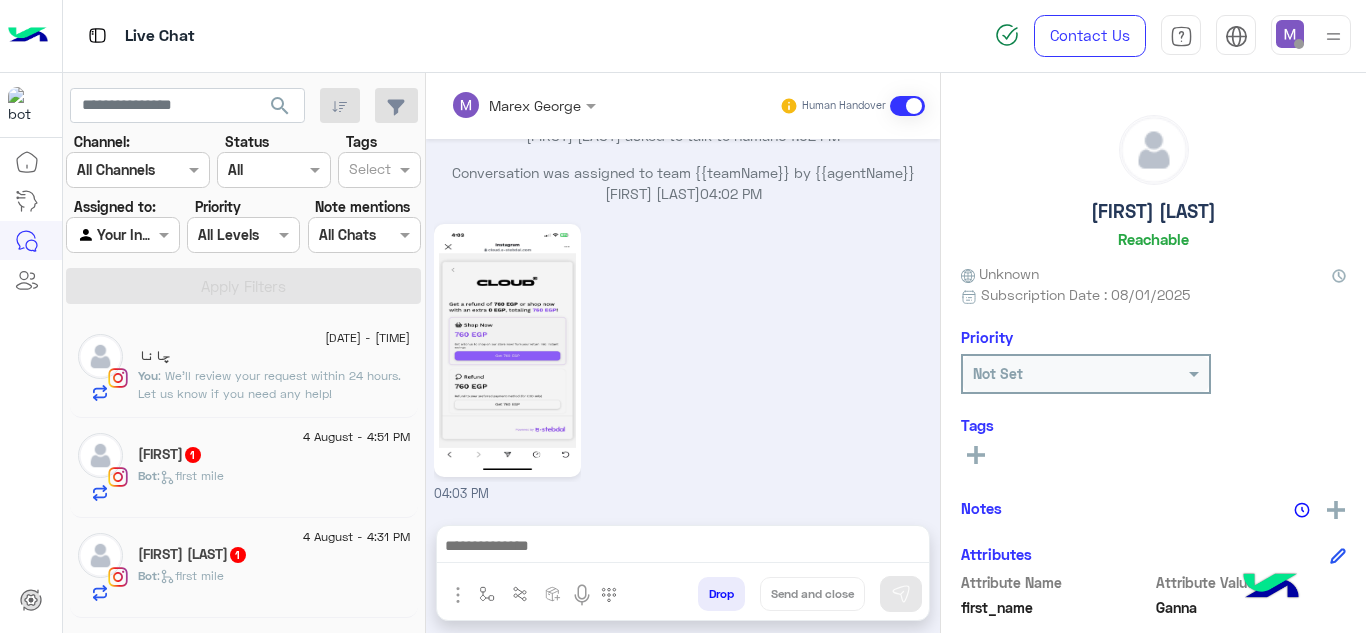 click on ": We’ll review your request within 24 hours. Let us know if you need any help!" 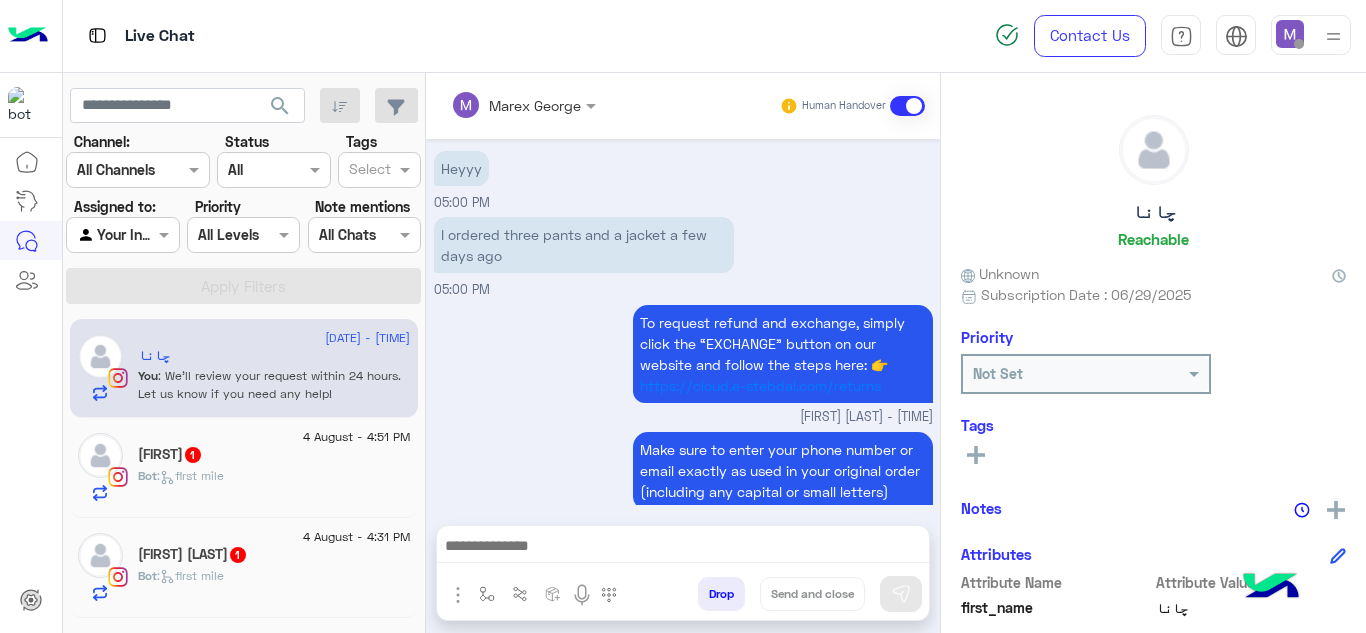 scroll, scrollTop: 1677, scrollLeft: 0, axis: vertical 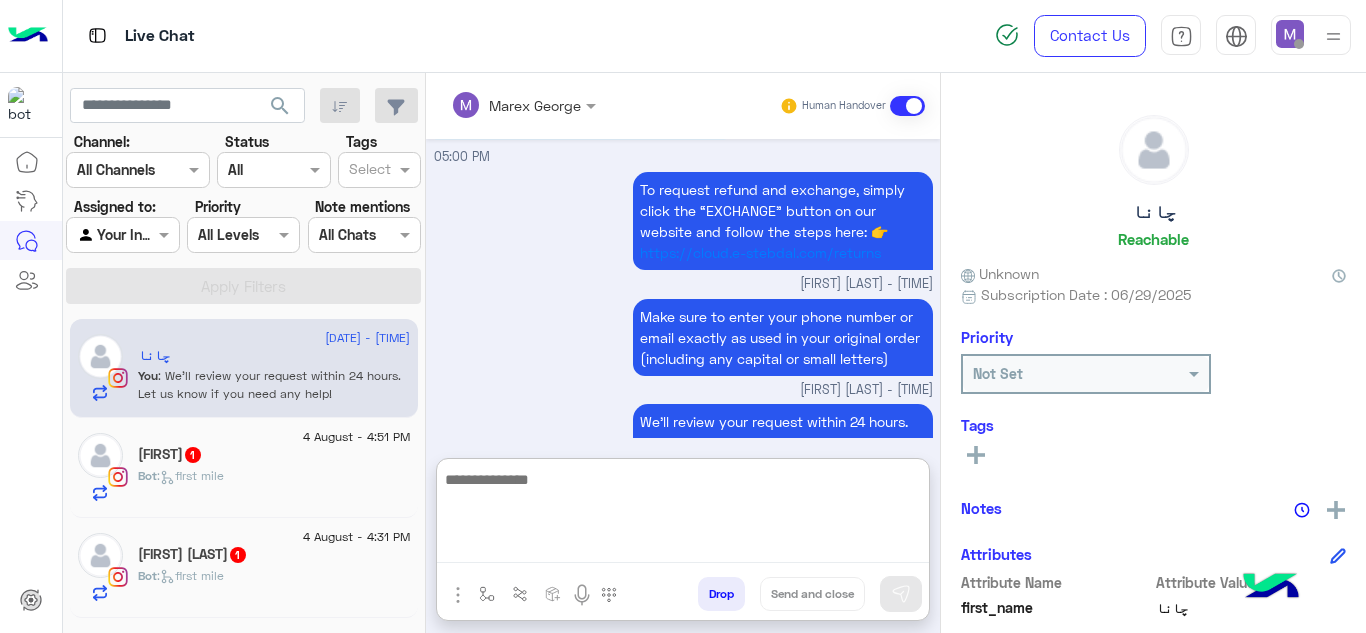 click at bounding box center [683, 515] 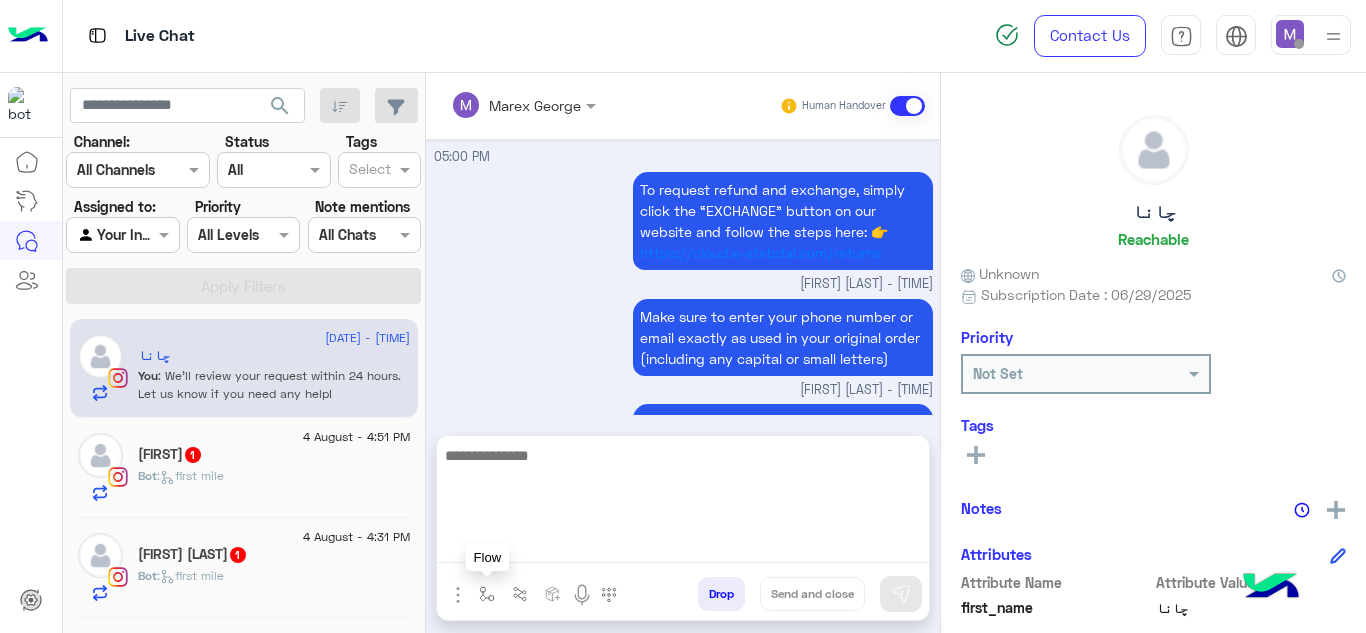 click at bounding box center (487, 593) 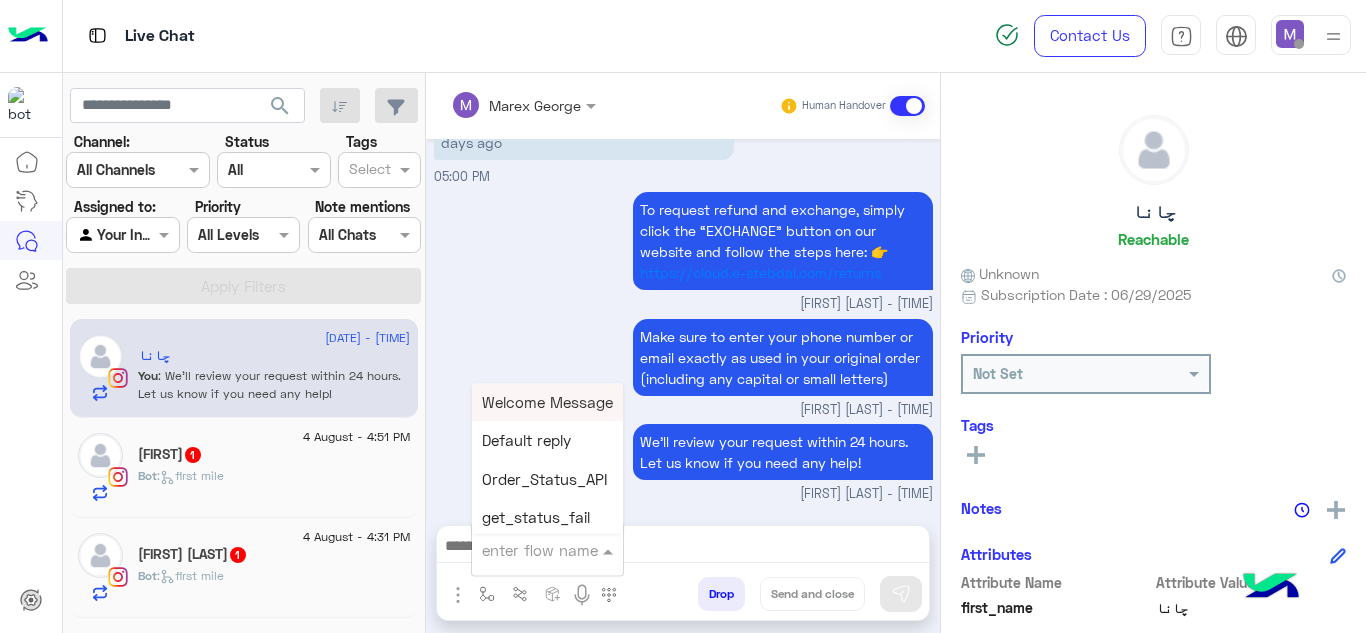 click at bounding box center [523, 550] 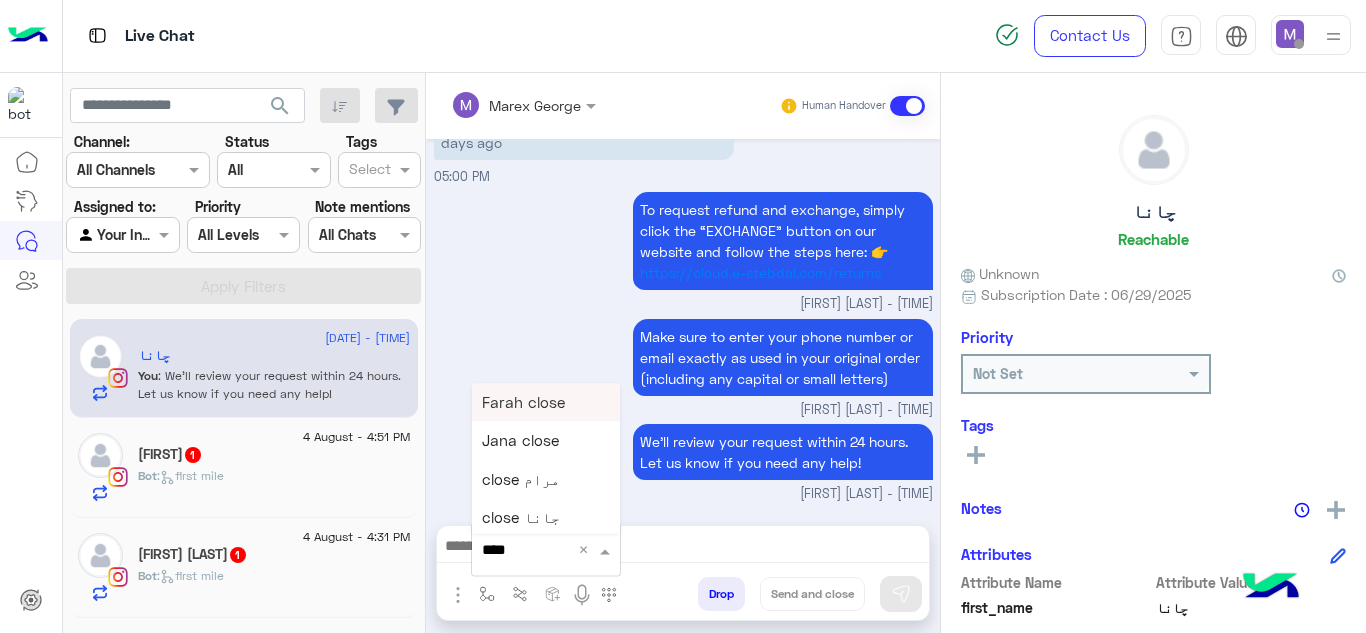 type on "*****" 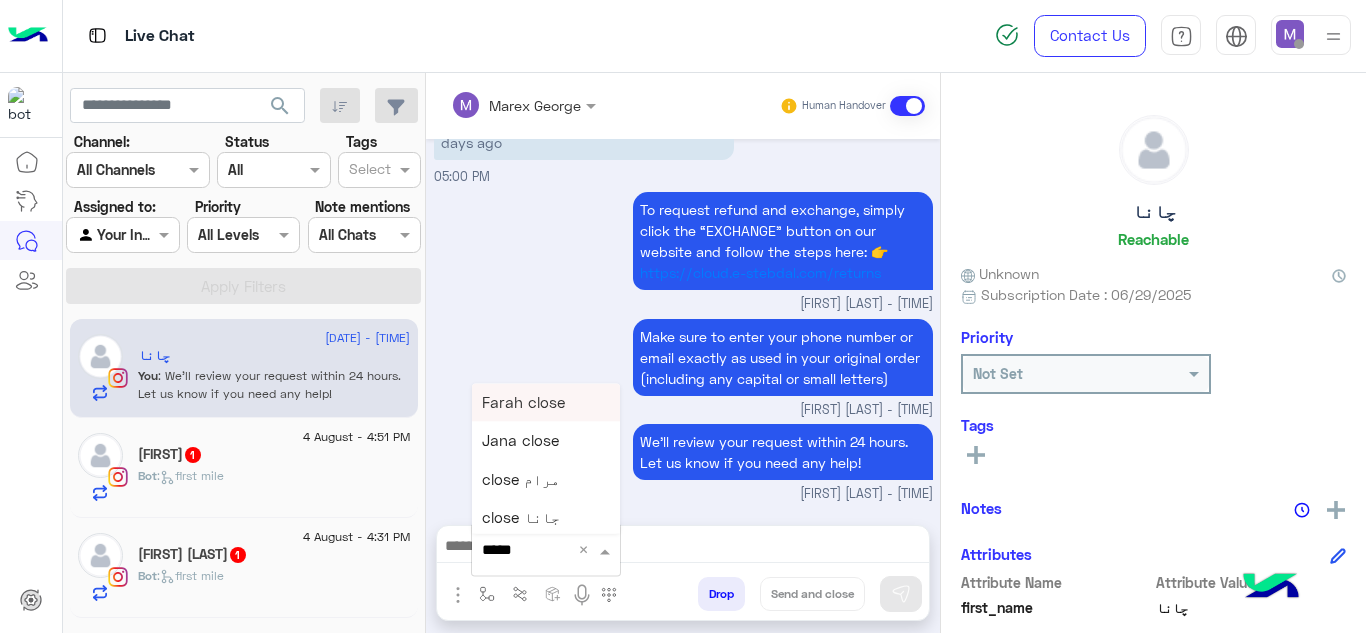 click on "Farah close" at bounding box center (523, 402) 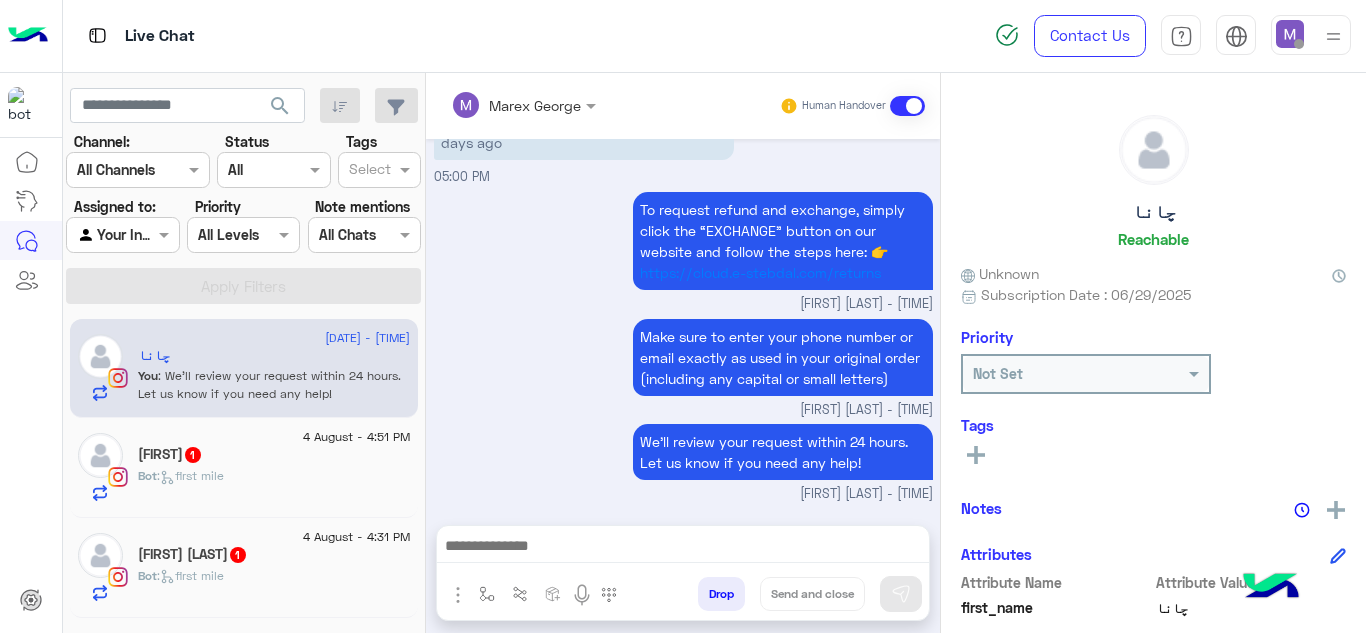 type on "**********" 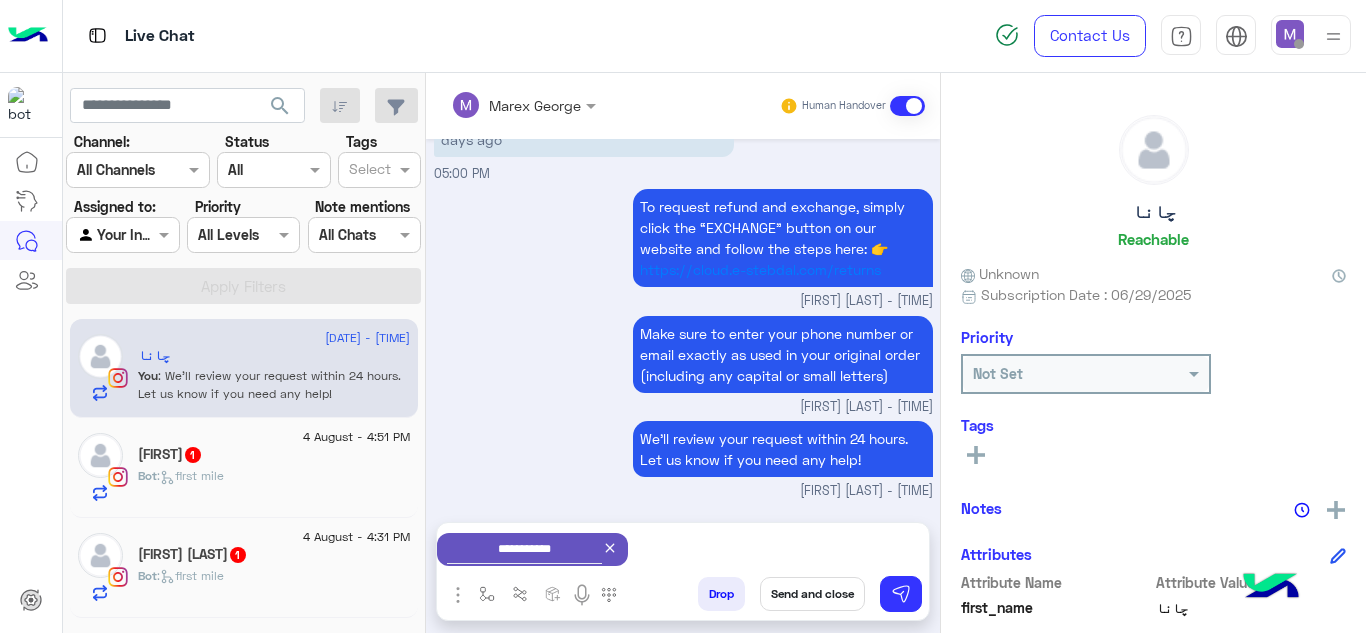 click on "Send and close" at bounding box center [812, 594] 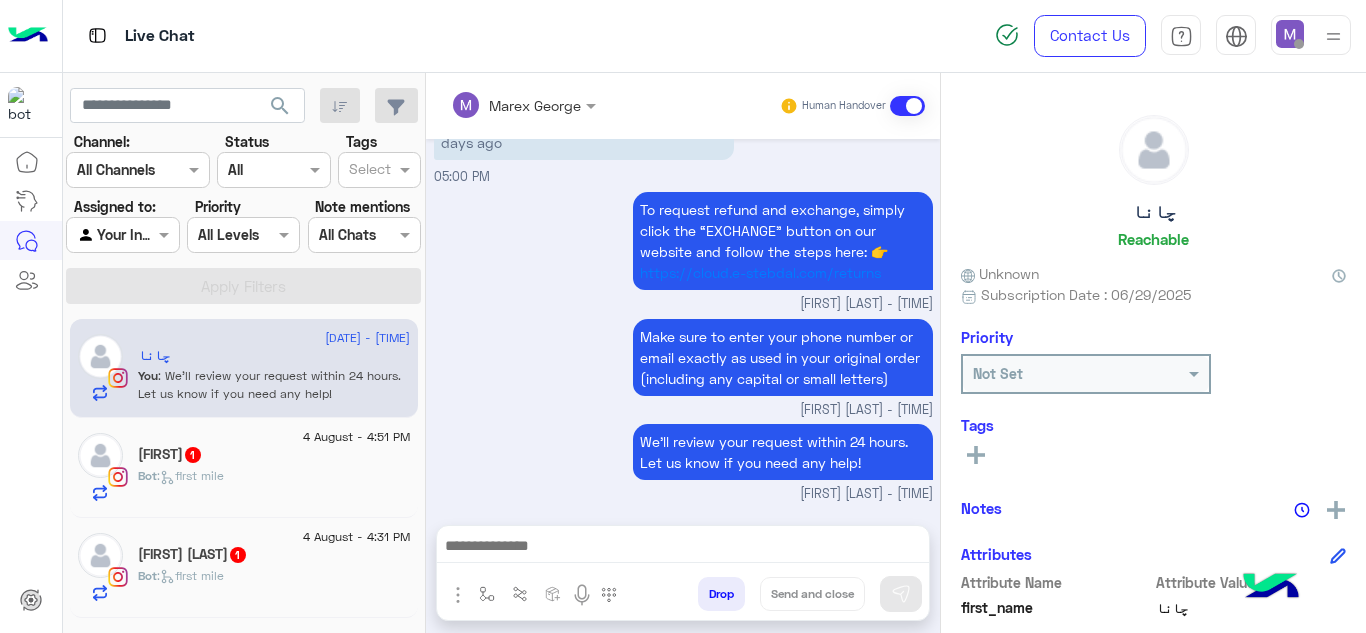 scroll, scrollTop: 1714, scrollLeft: 0, axis: vertical 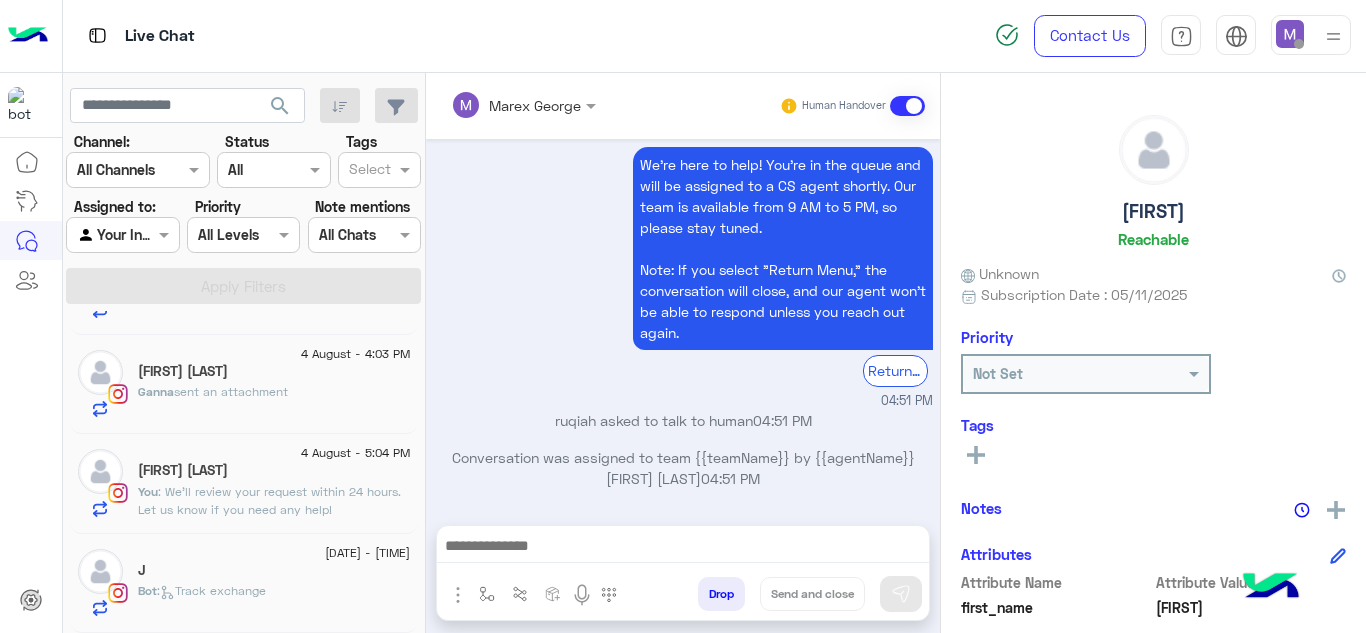 click on "J" 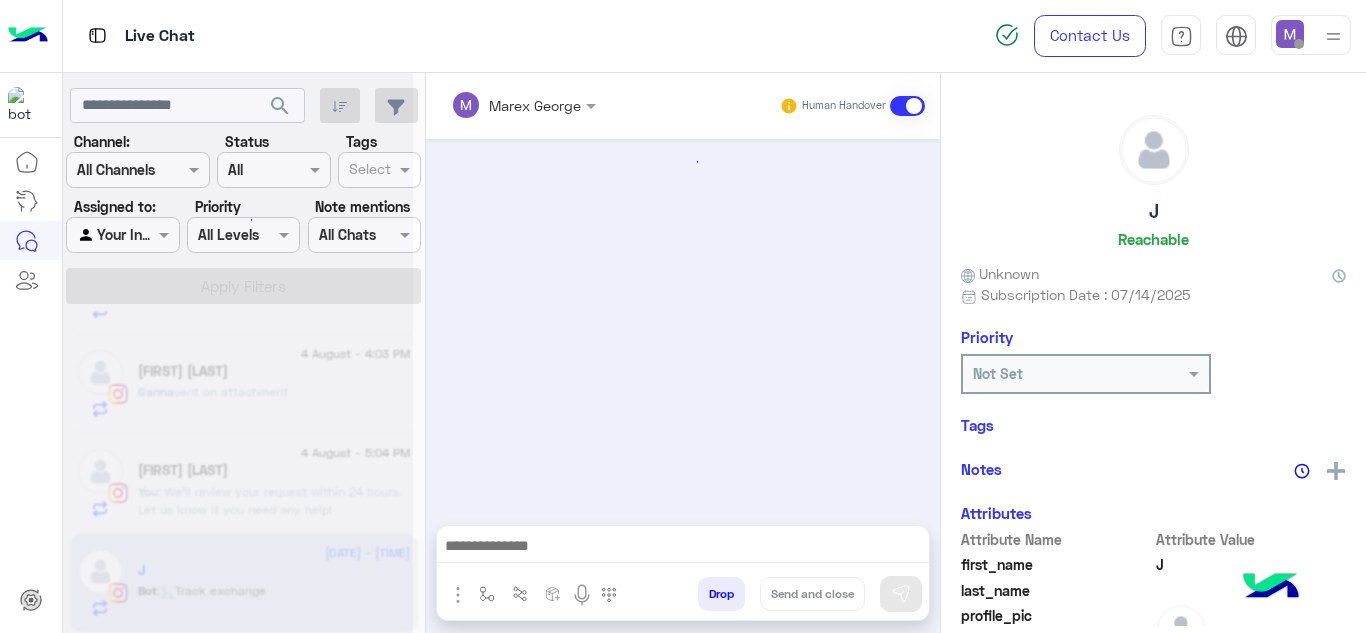 scroll, scrollTop: 557, scrollLeft: 0, axis: vertical 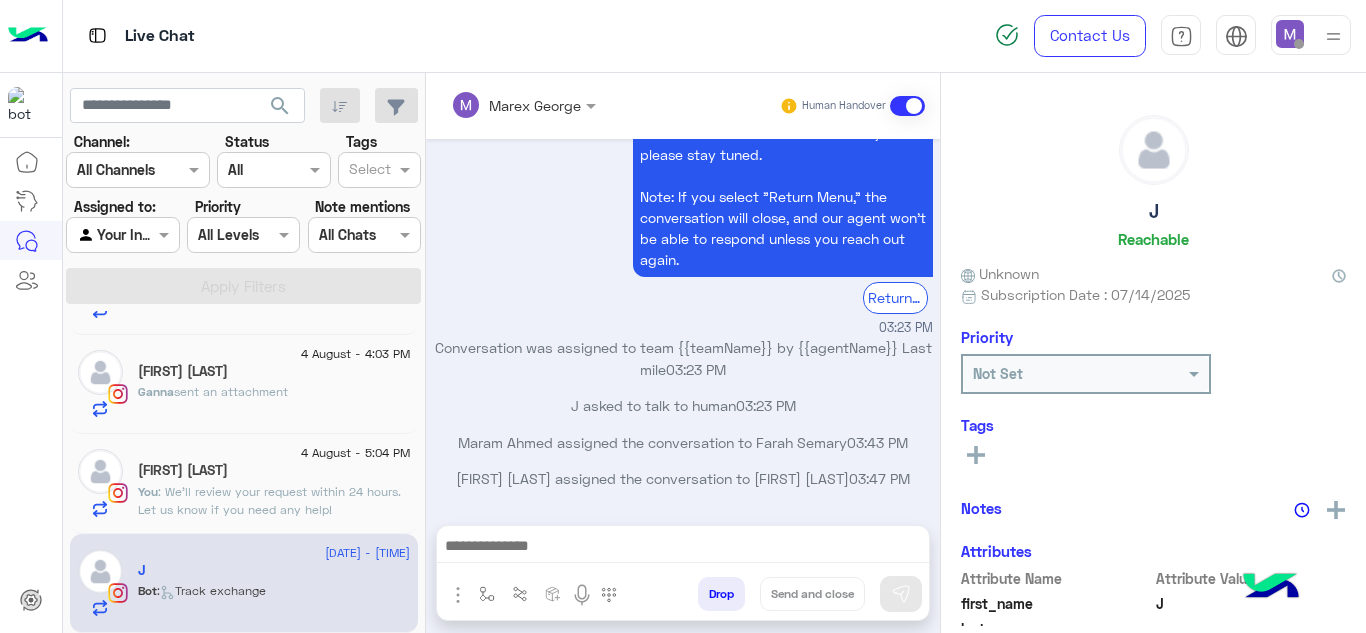 click on ":  We’ll review your request within 24 hours. Let us know if you need any help!" 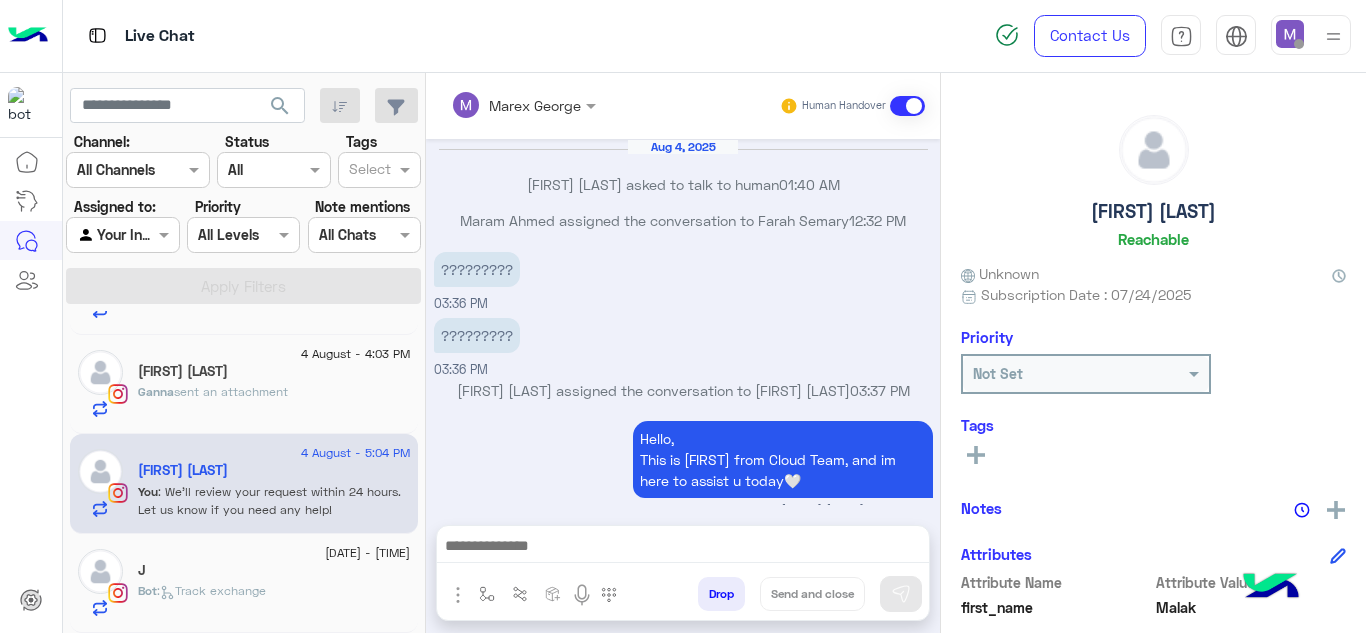 scroll, scrollTop: 371, scrollLeft: 0, axis: vertical 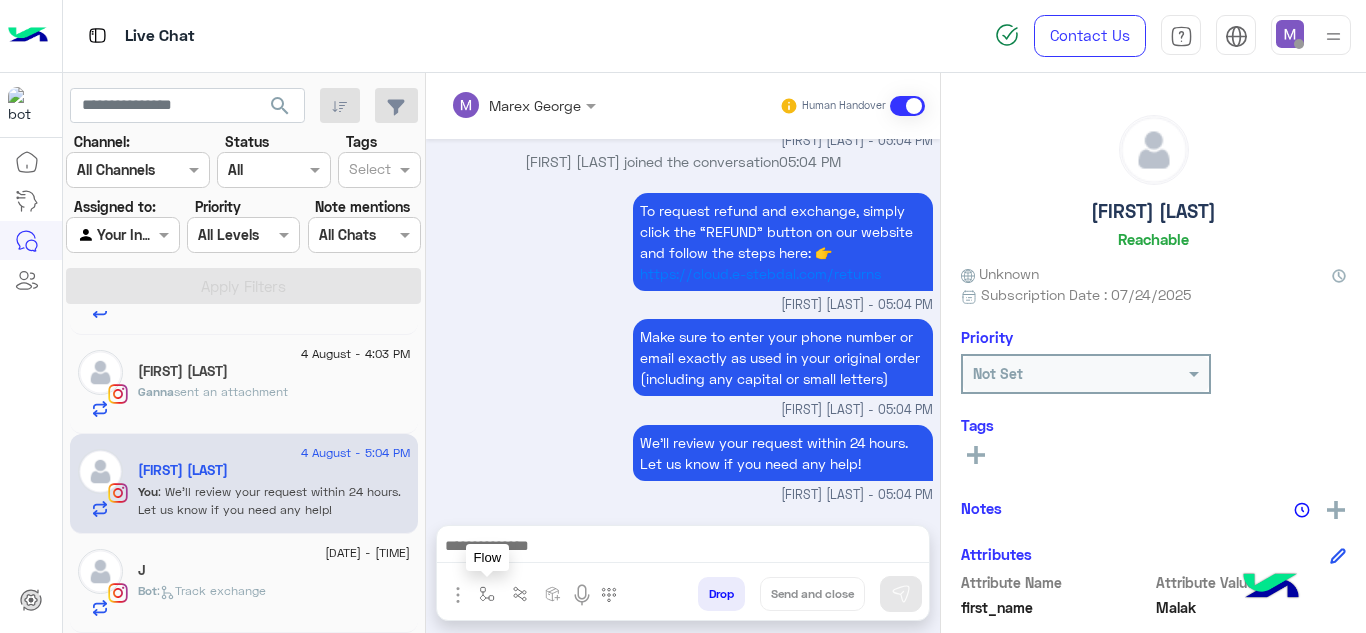 click at bounding box center [487, 594] 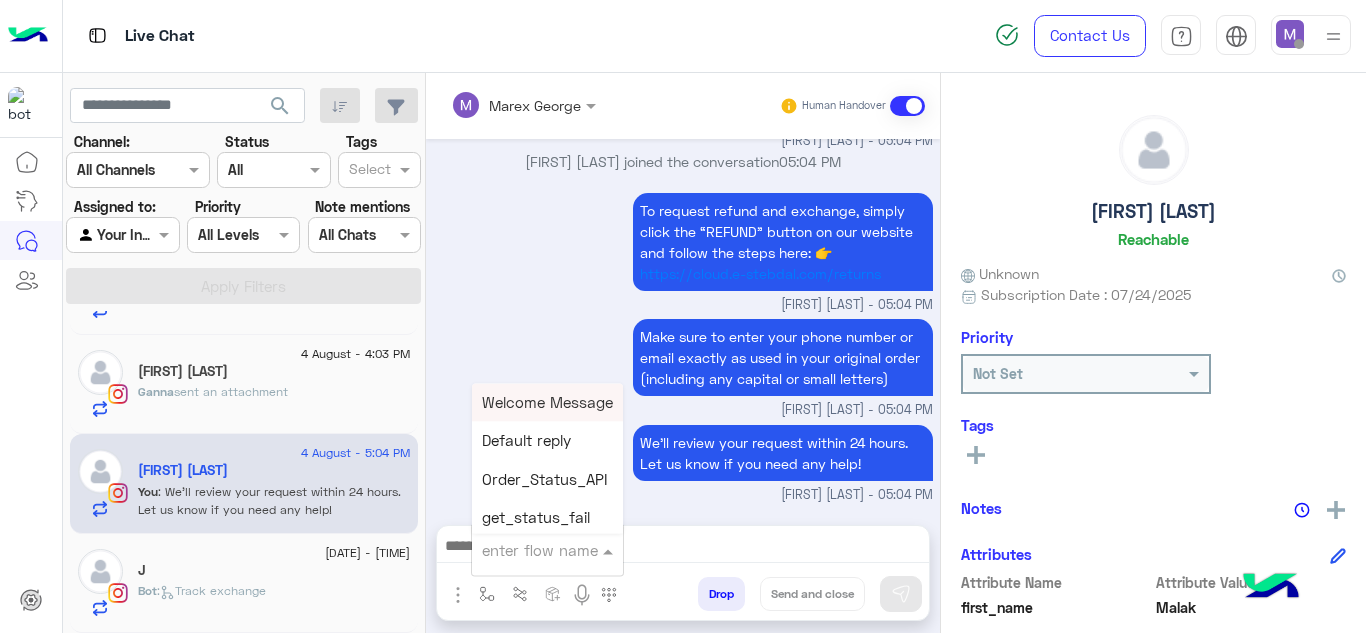 click at bounding box center (523, 550) 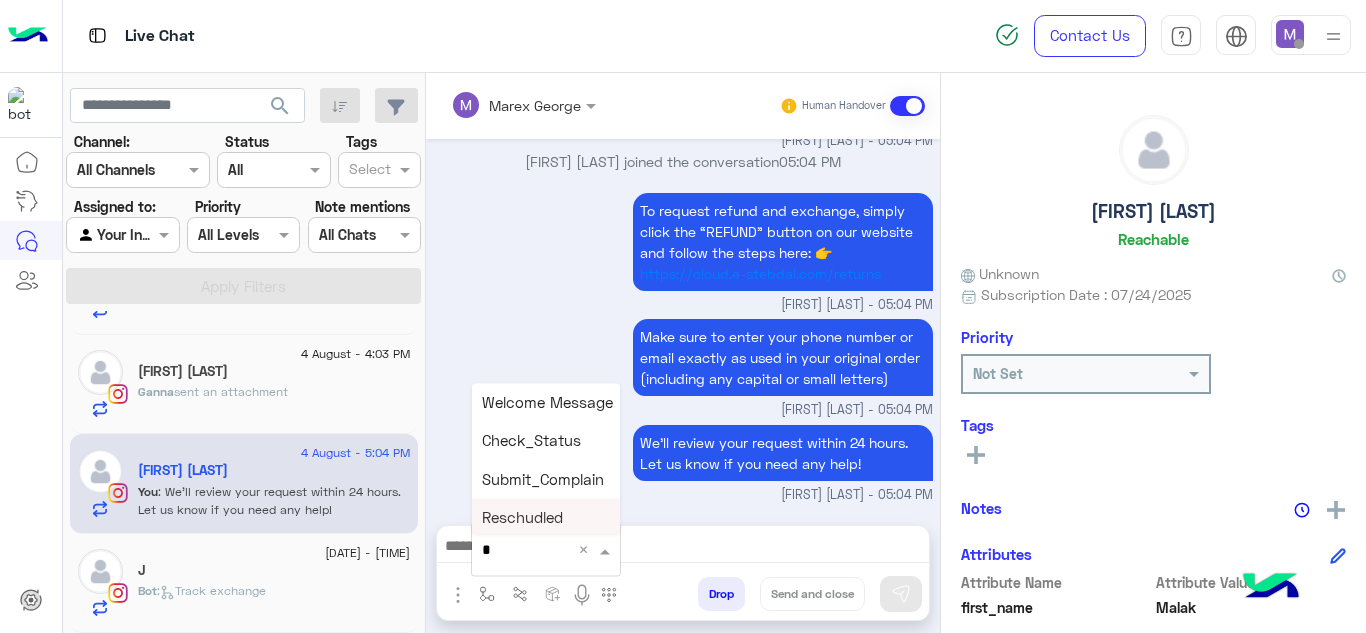 type on "**" 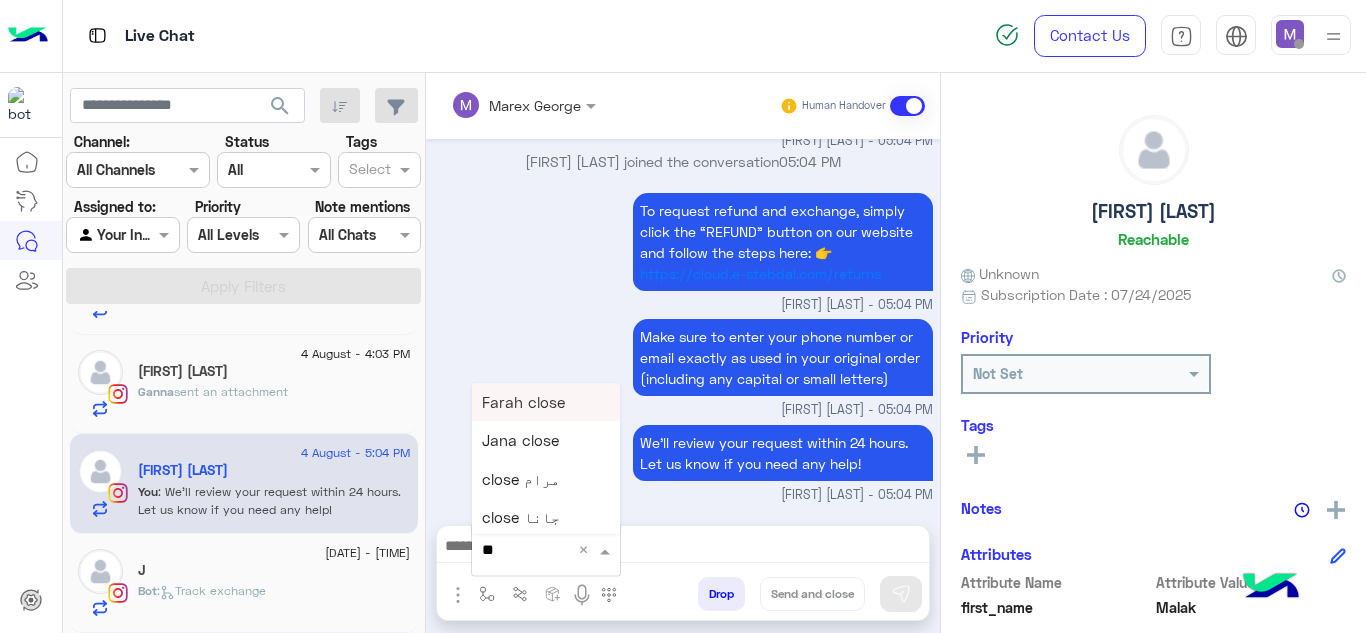 click on "Farah close" at bounding box center [523, 402] 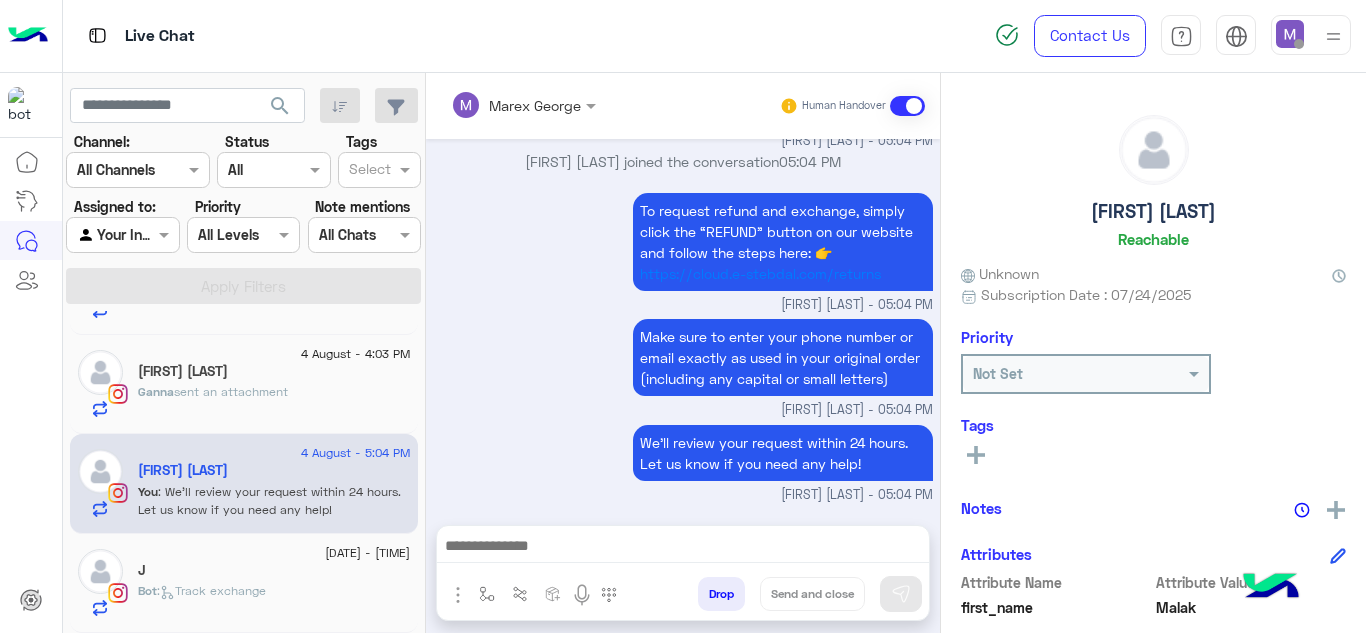 type on "**********" 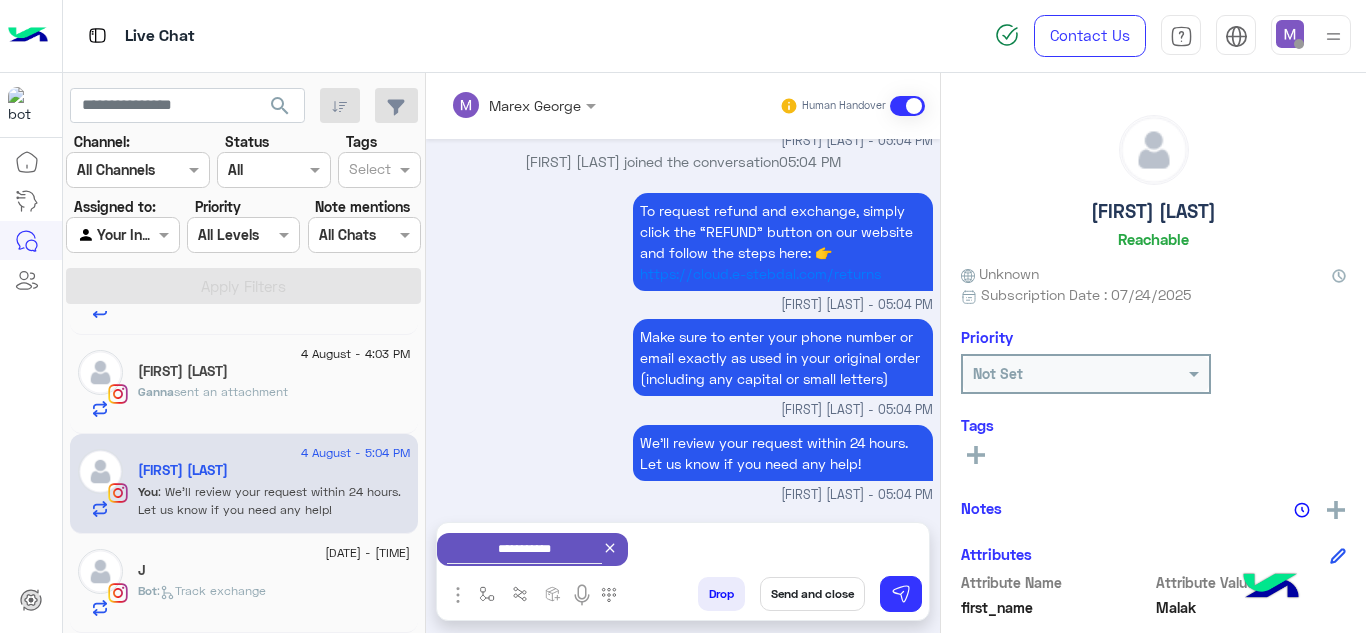 click on "Send and close" at bounding box center (812, 594) 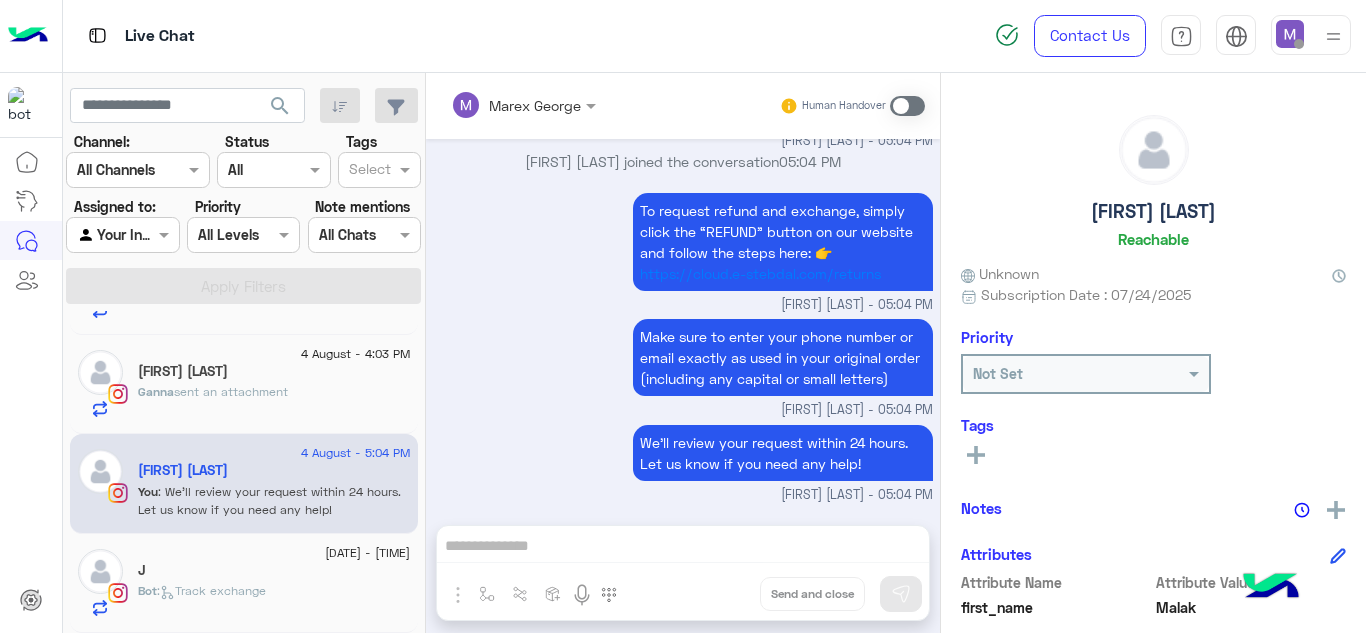 scroll, scrollTop: 407, scrollLeft: 0, axis: vertical 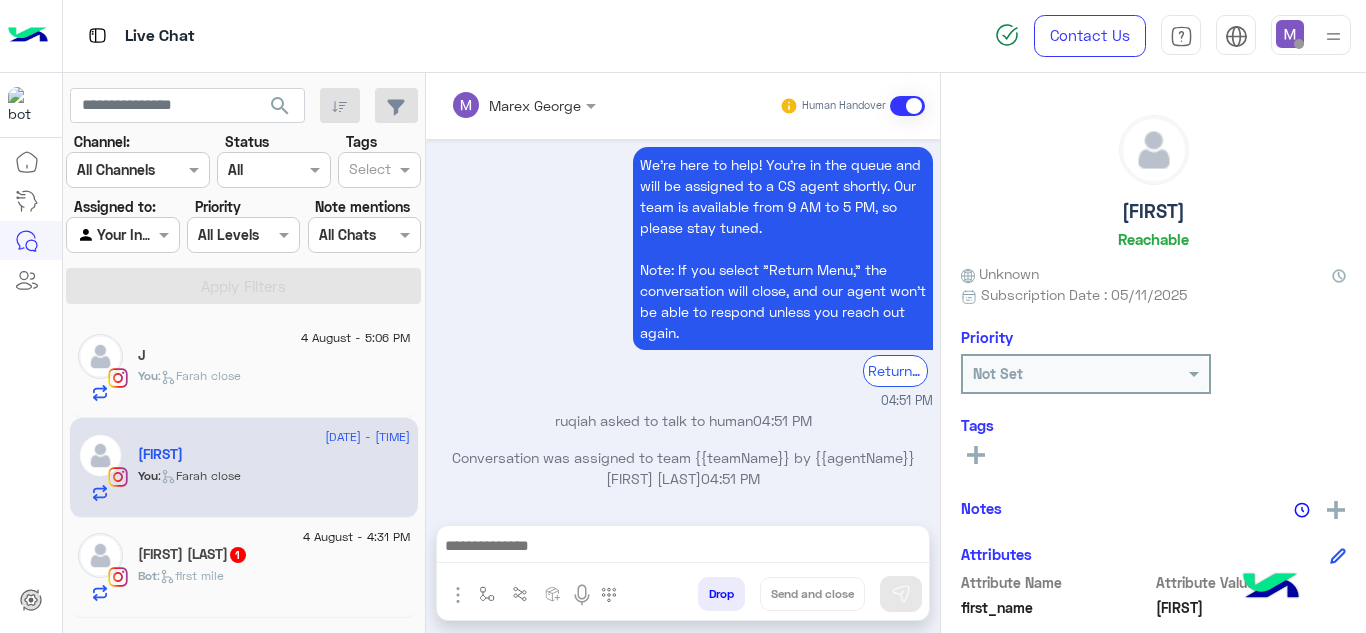click on "You  :   Farah close" 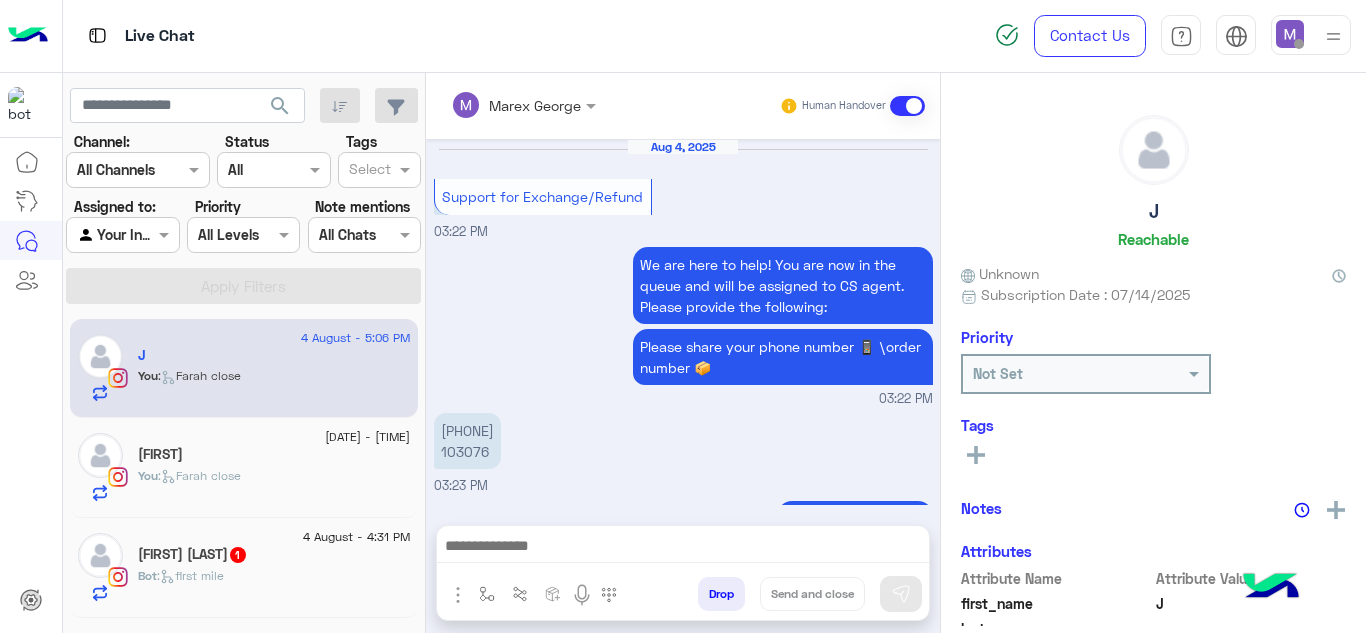 scroll, scrollTop: 557, scrollLeft: 0, axis: vertical 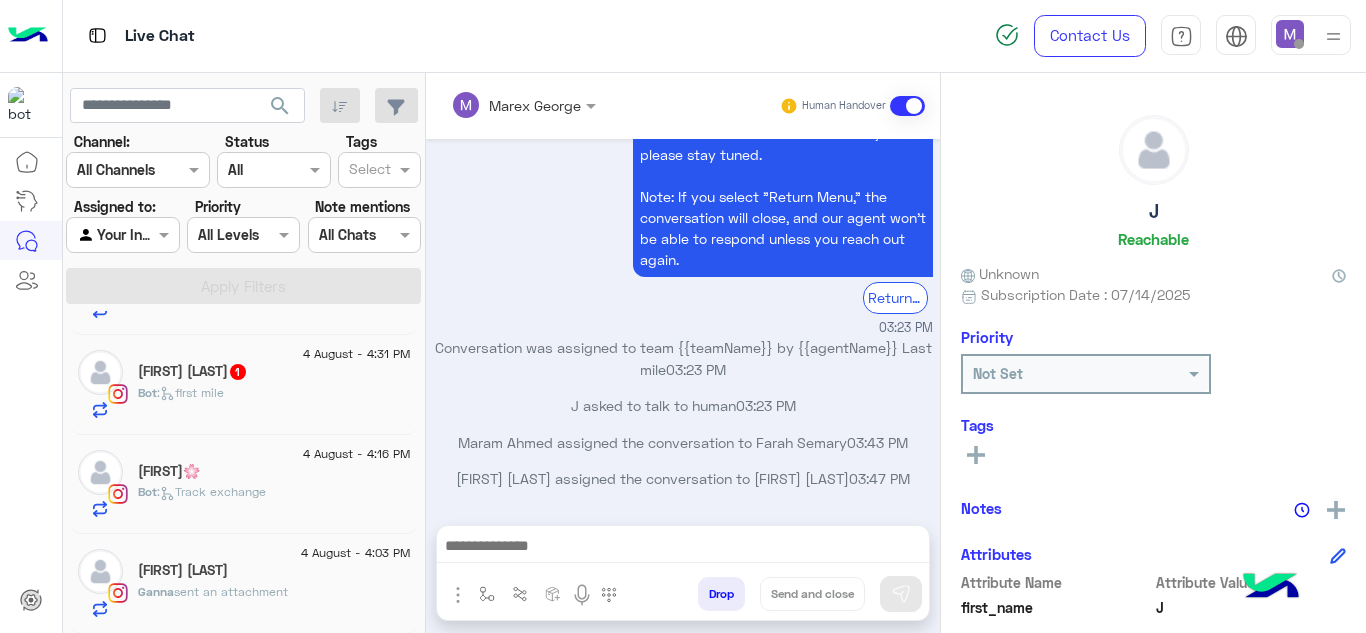 click on "sent an attachment" 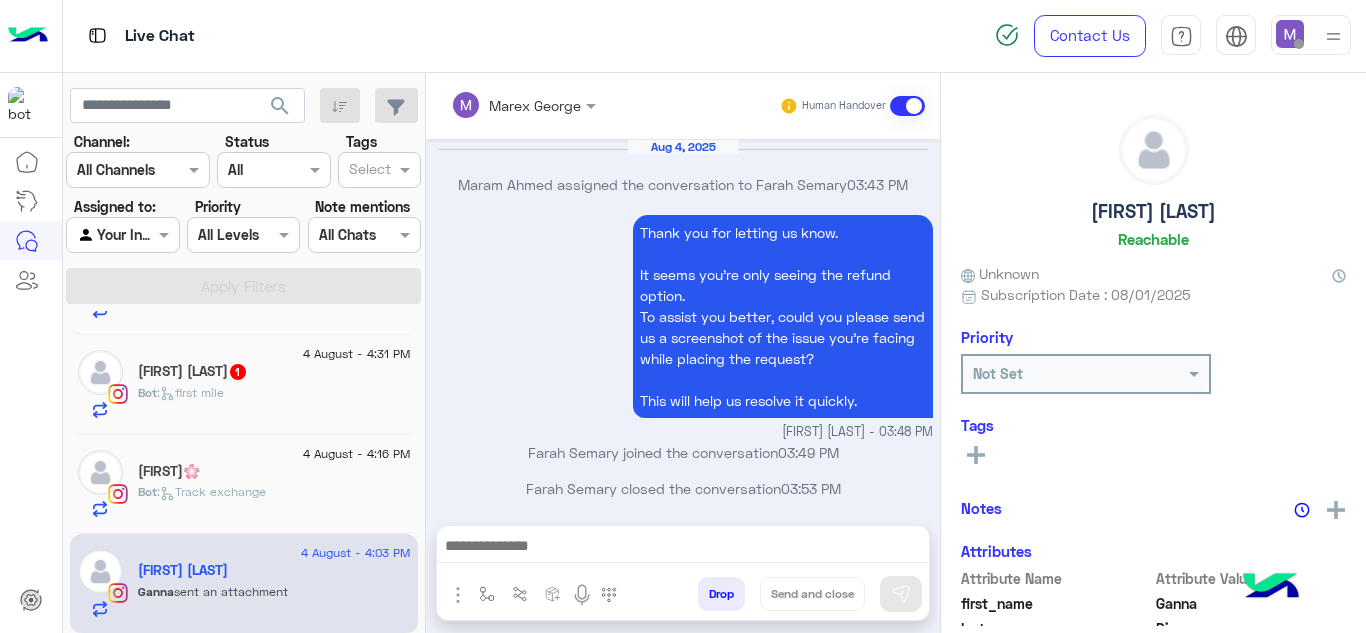 scroll, scrollTop: 972, scrollLeft: 0, axis: vertical 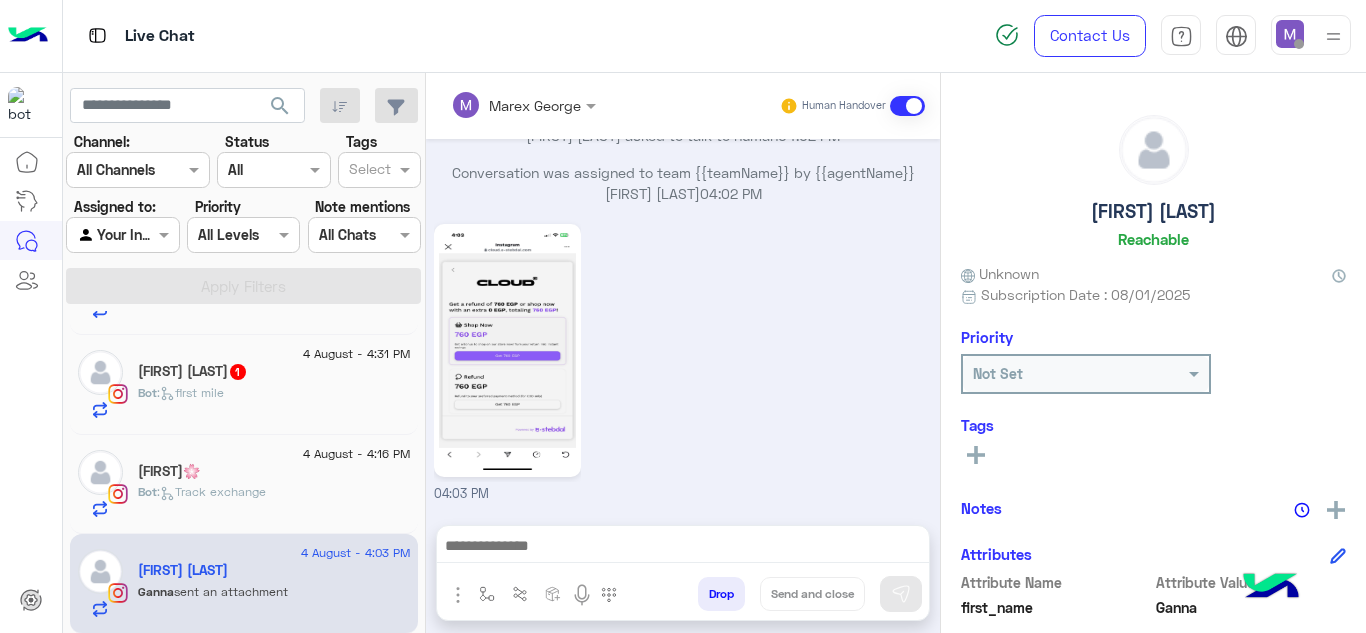 click on "Ganna Diaa" 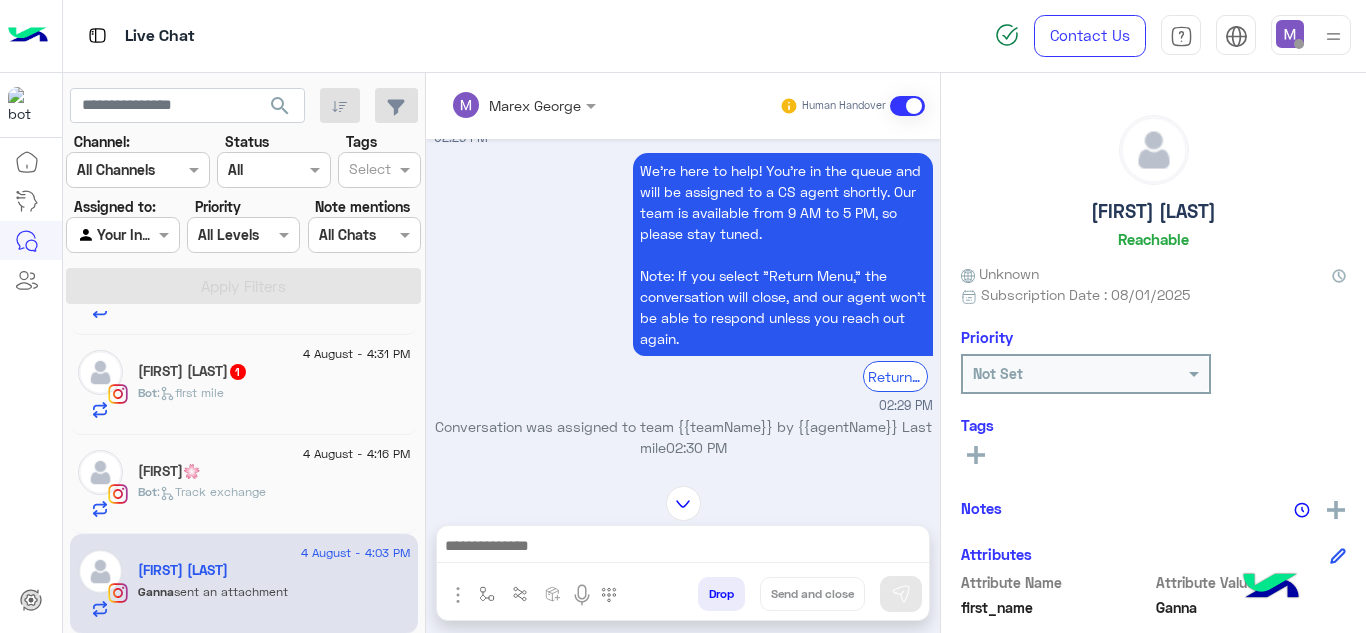 scroll, scrollTop: 348, scrollLeft: 0, axis: vertical 